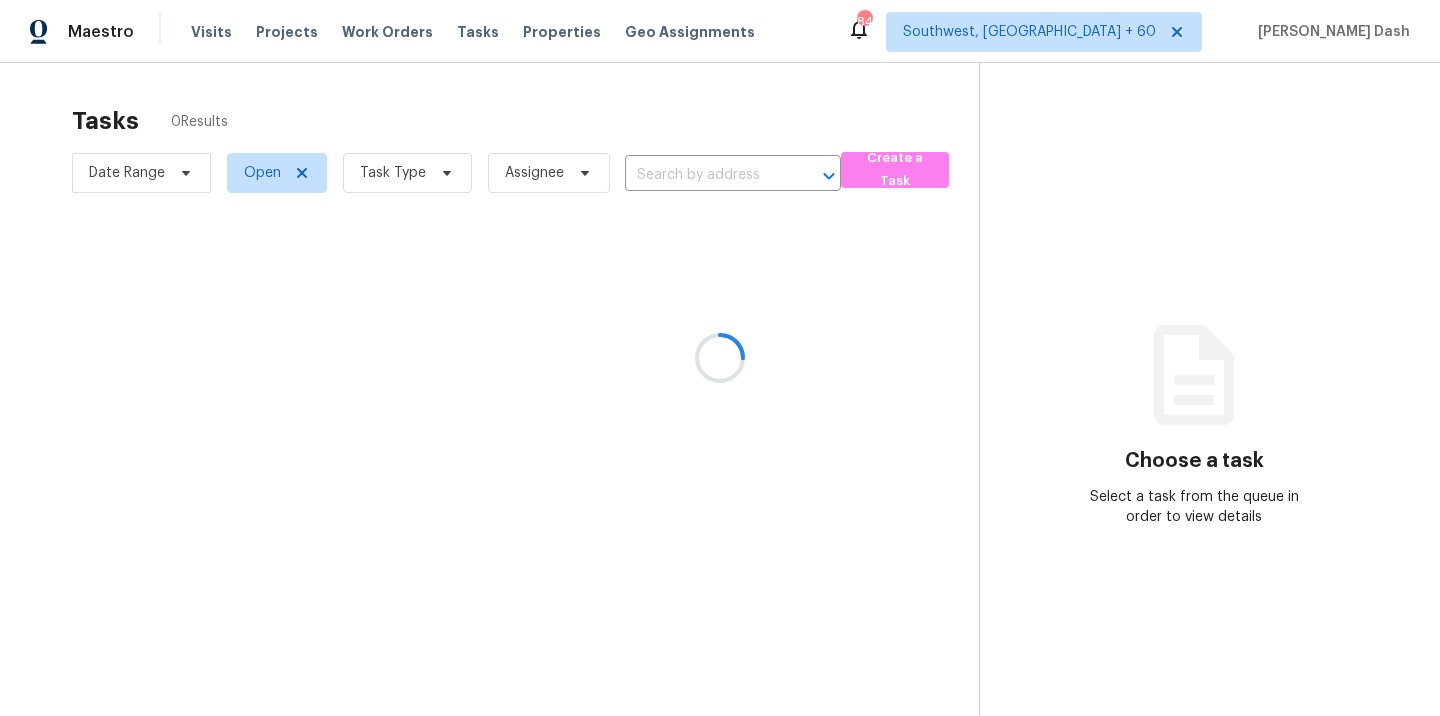 scroll, scrollTop: 0, scrollLeft: 0, axis: both 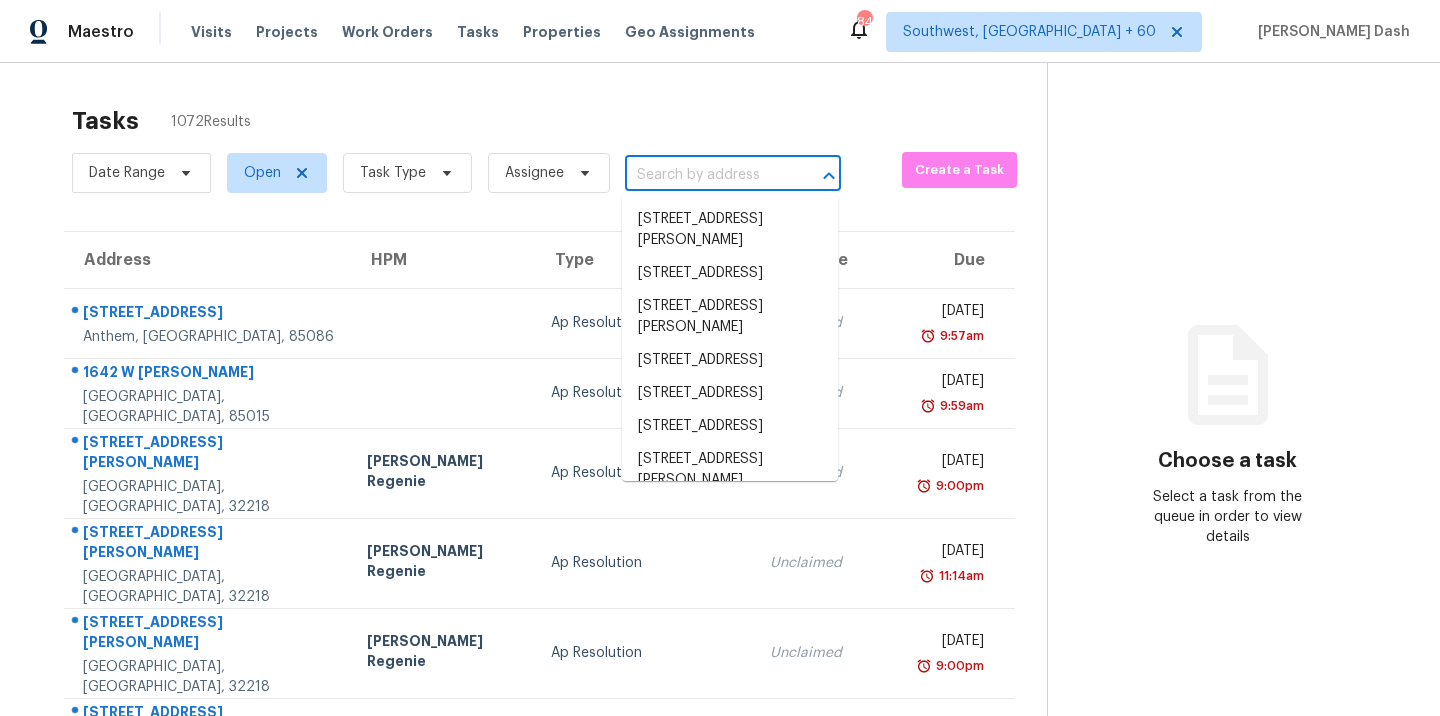 click at bounding box center (705, 175) 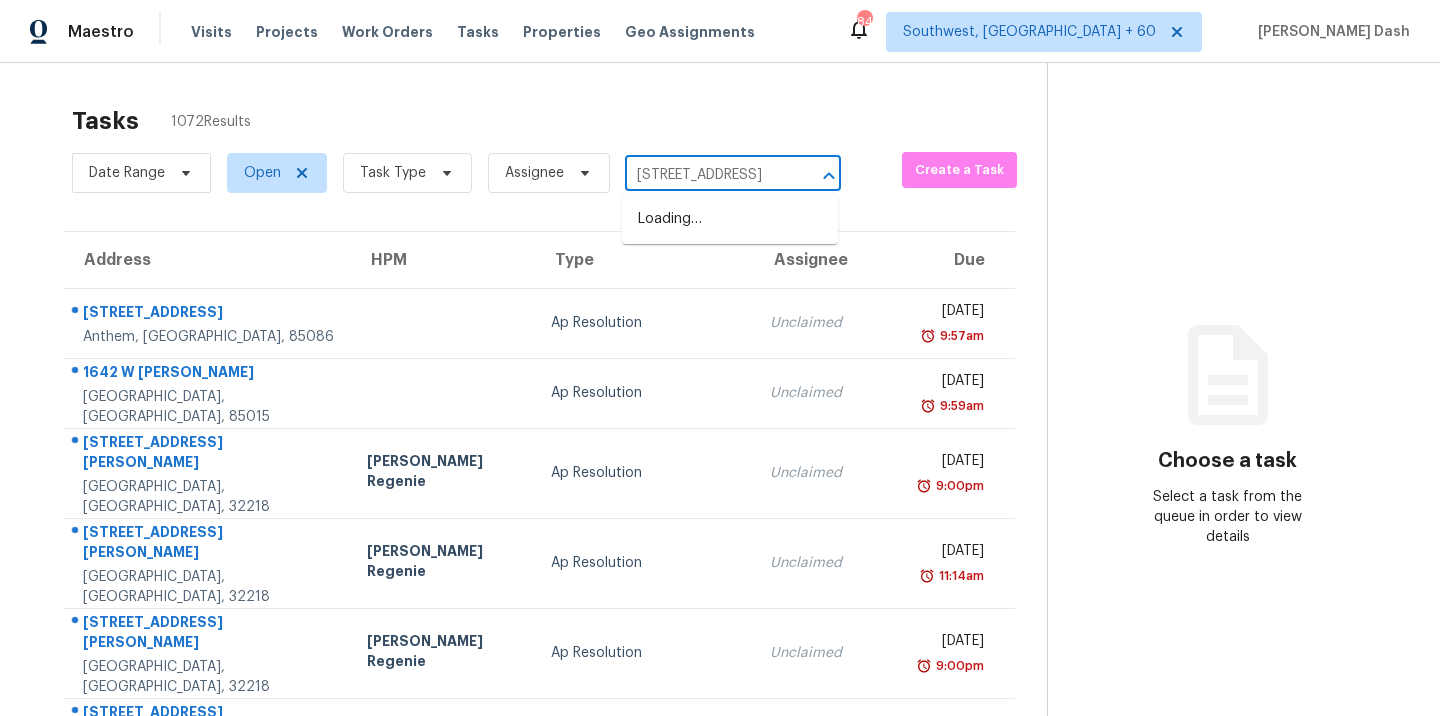 scroll, scrollTop: 0, scrollLeft: 121, axis: horizontal 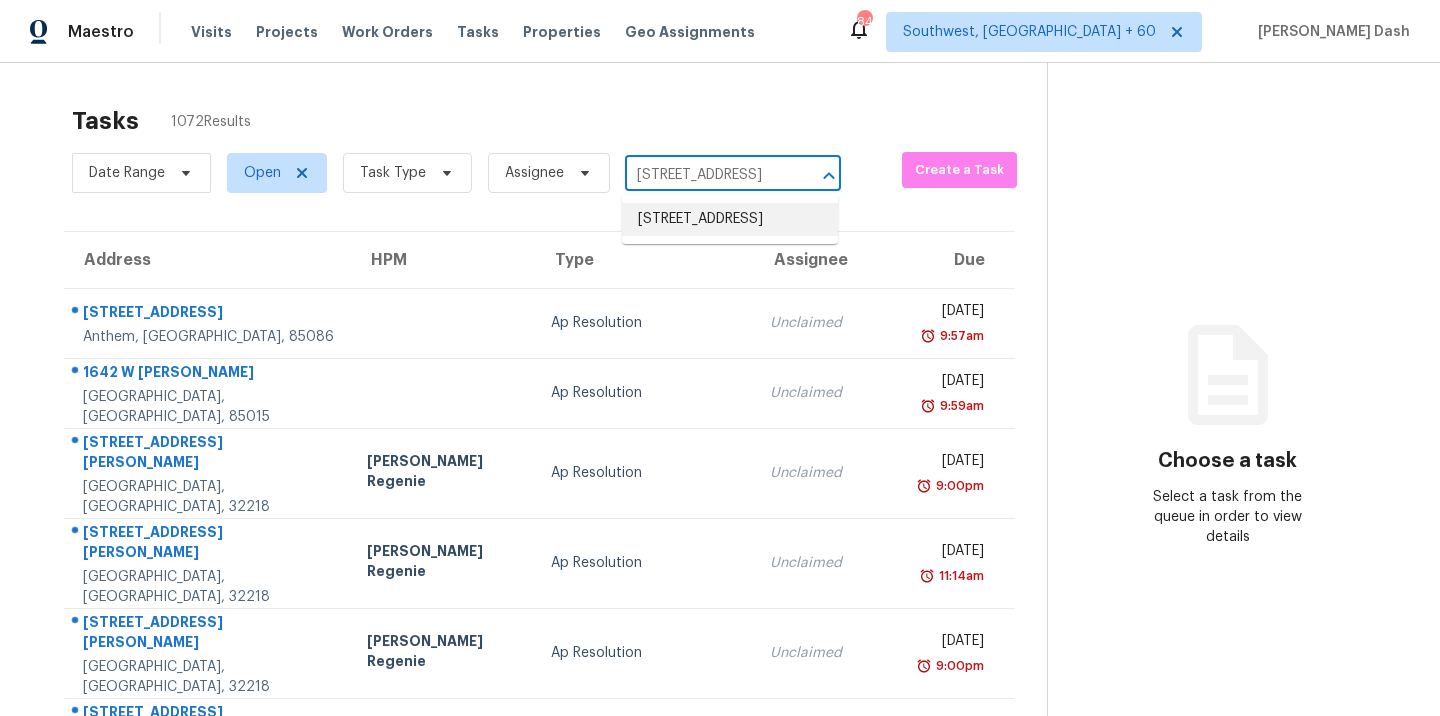 click on "[STREET_ADDRESS]" at bounding box center [730, 219] 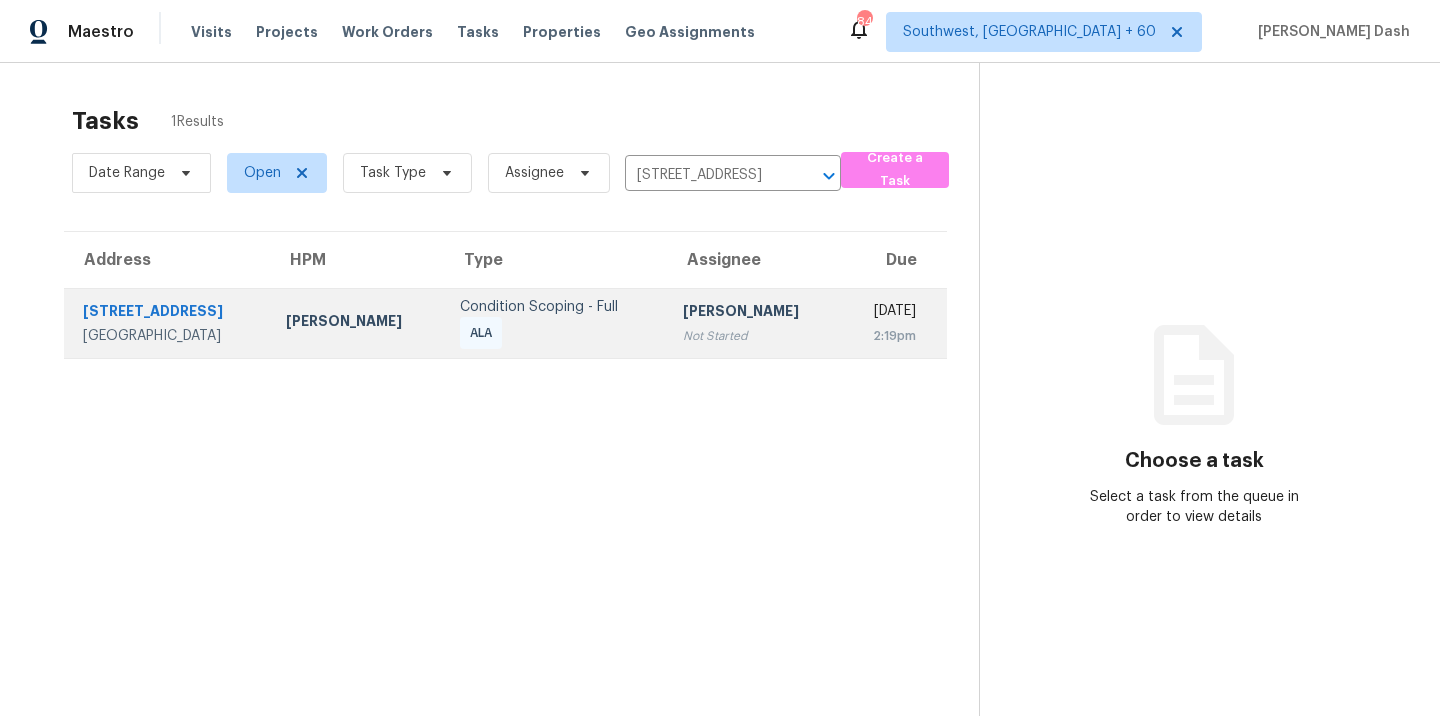 click on "Condition Scoping - Full" at bounding box center (555, 307) 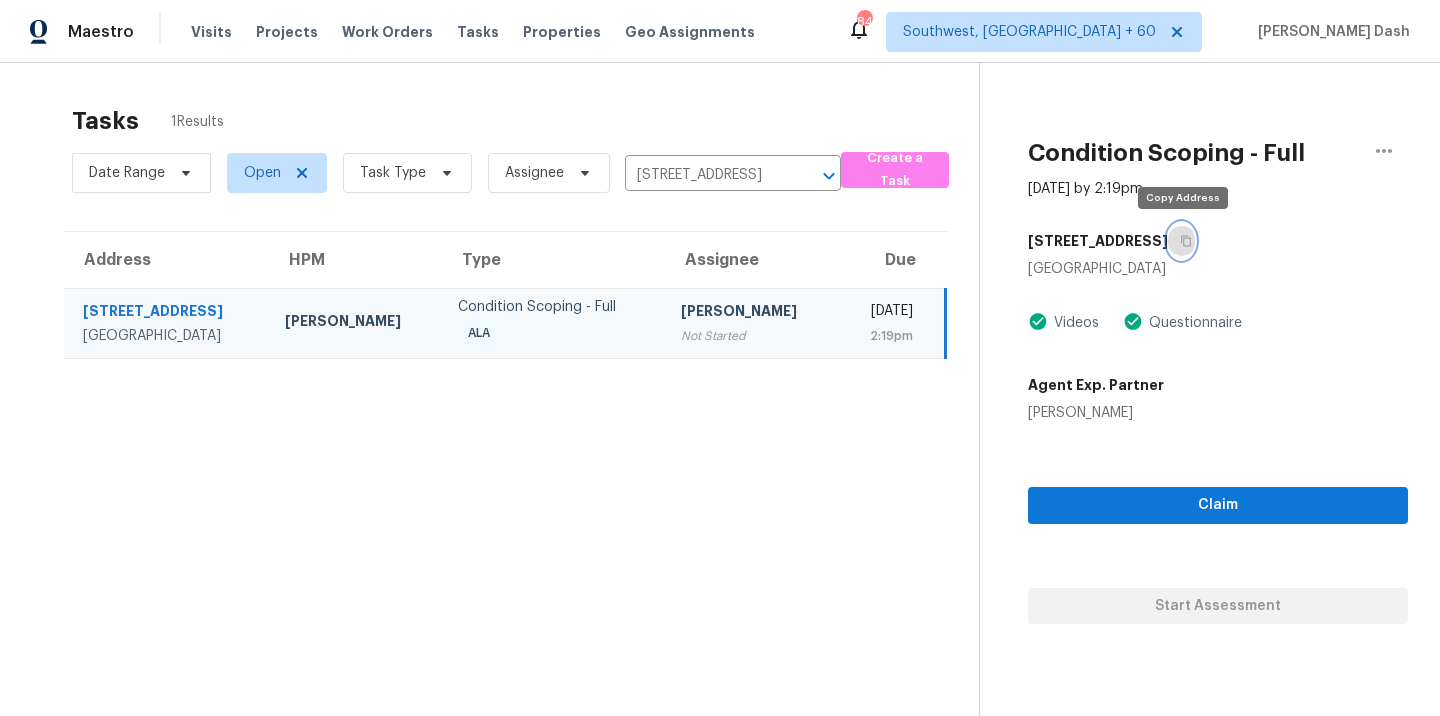 click at bounding box center [1181, 241] 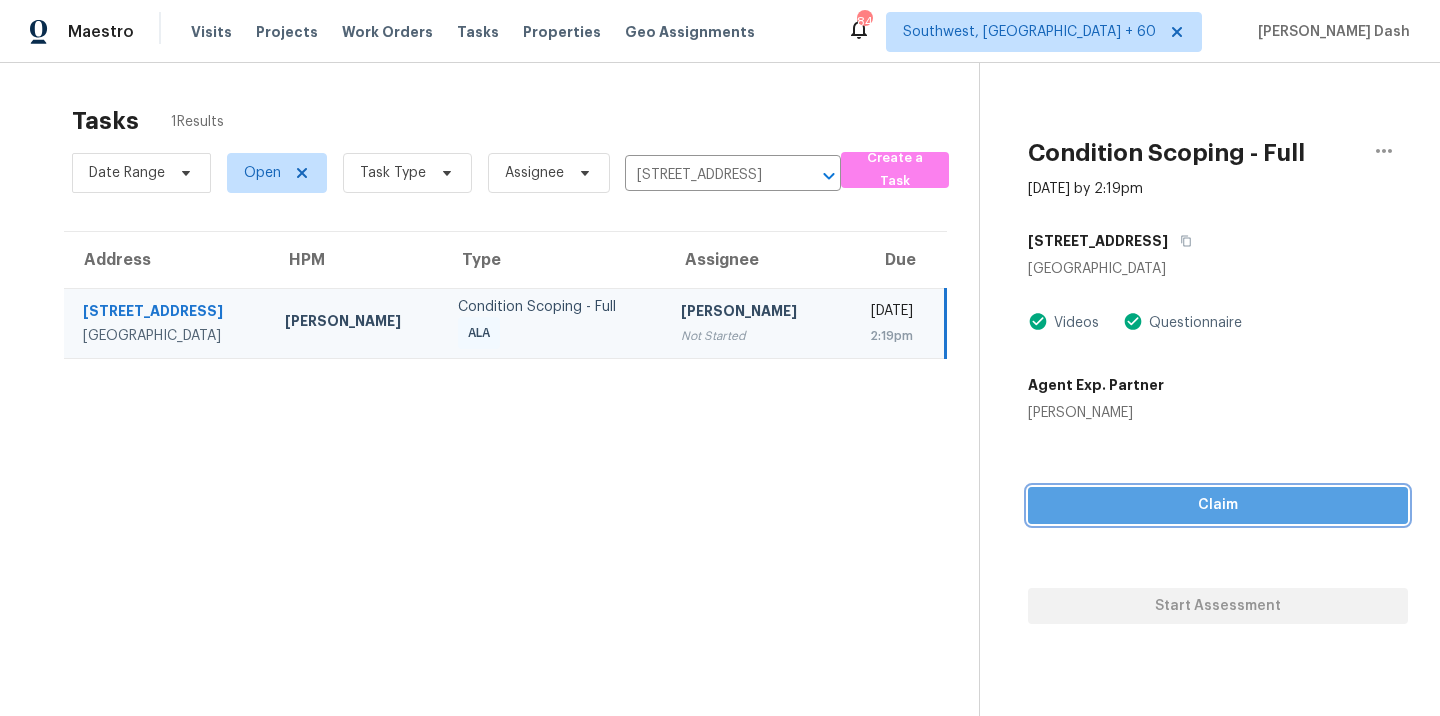click on "Claim" at bounding box center (1218, 505) 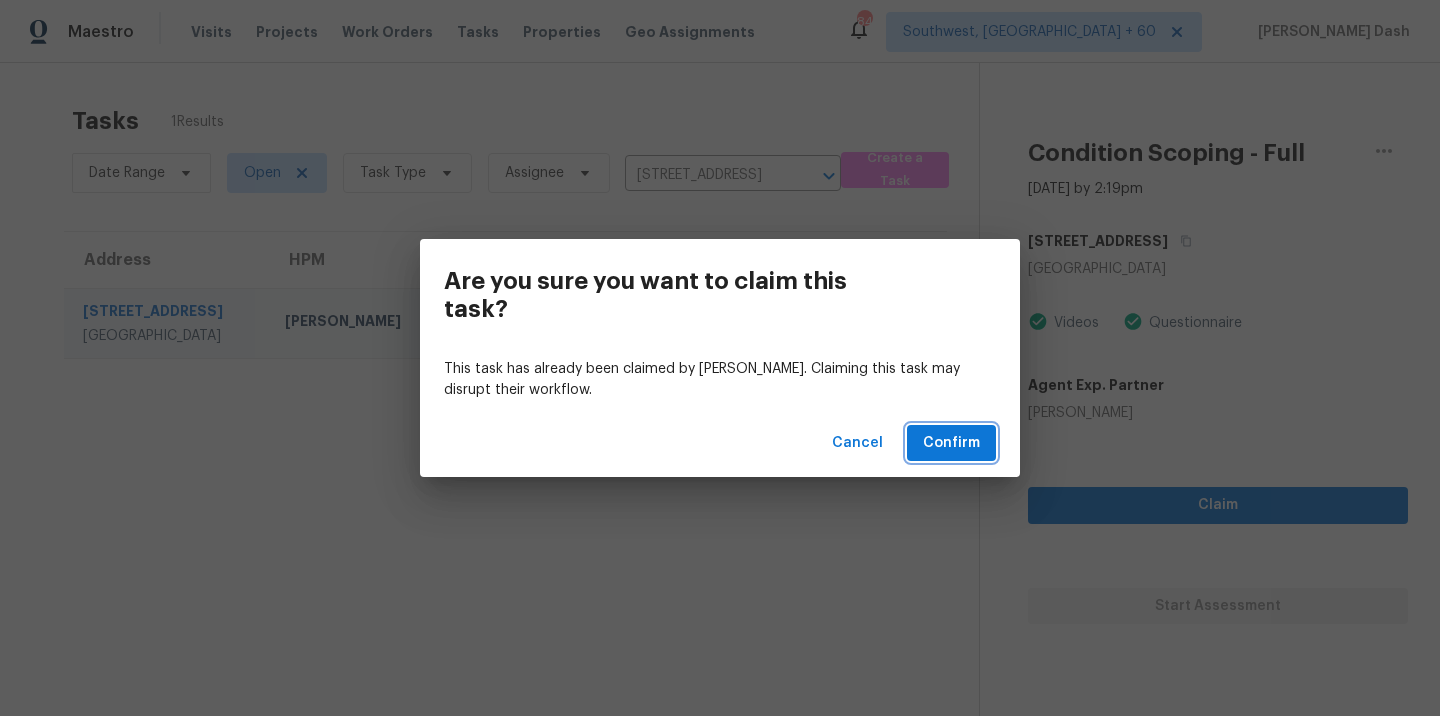 click on "Confirm" at bounding box center (951, 443) 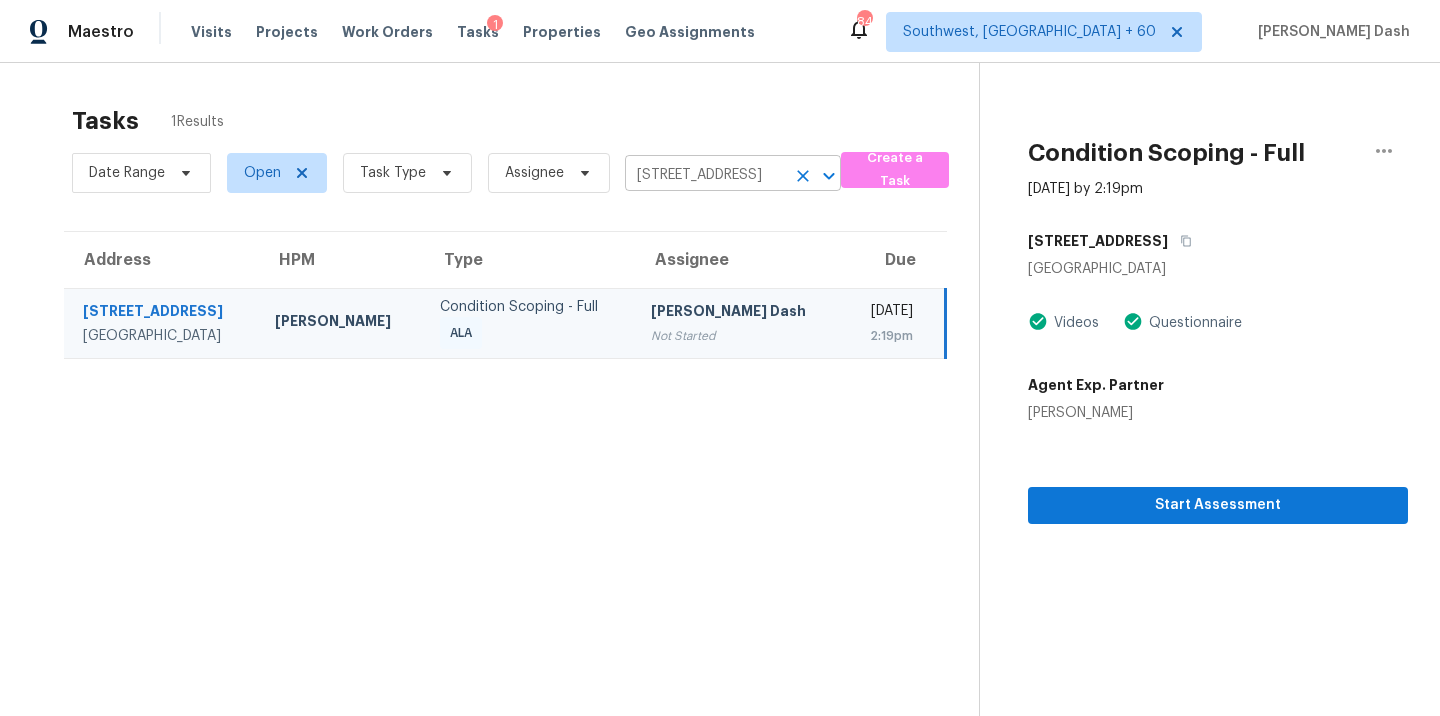 click on "1862 Wind Willow Rd, Belle Isle, FL 32809" at bounding box center (705, 175) 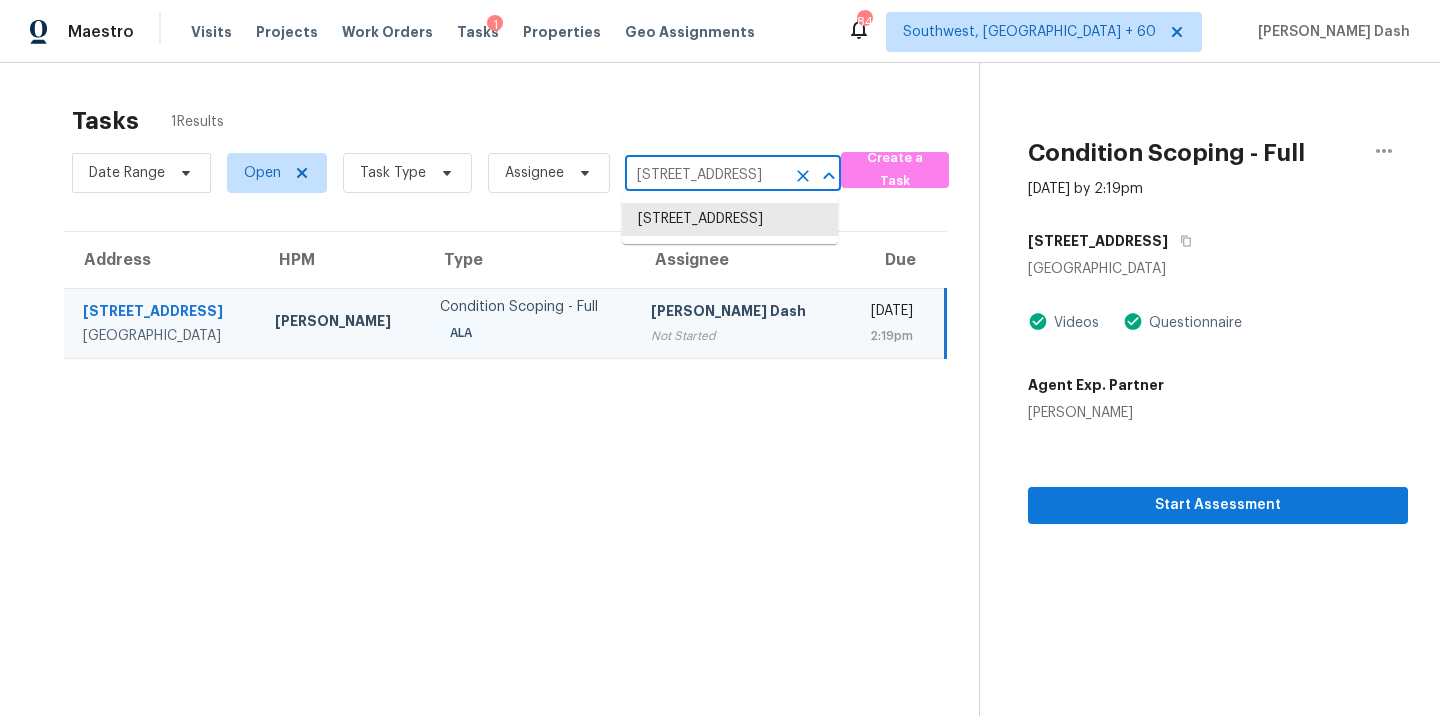 paste on "30753 Pumpkin Ridge Dr, Wesley Chapel, FL 33543" 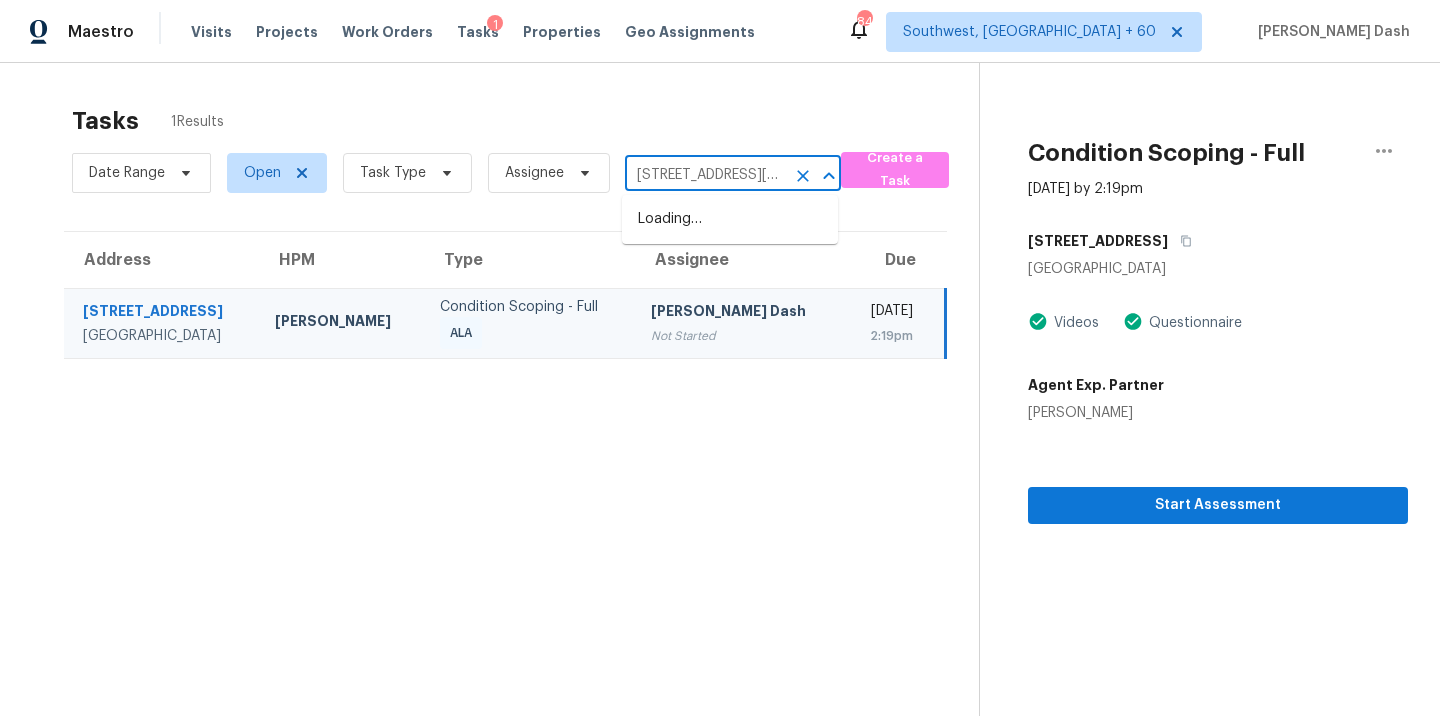 scroll, scrollTop: 0, scrollLeft: 186, axis: horizontal 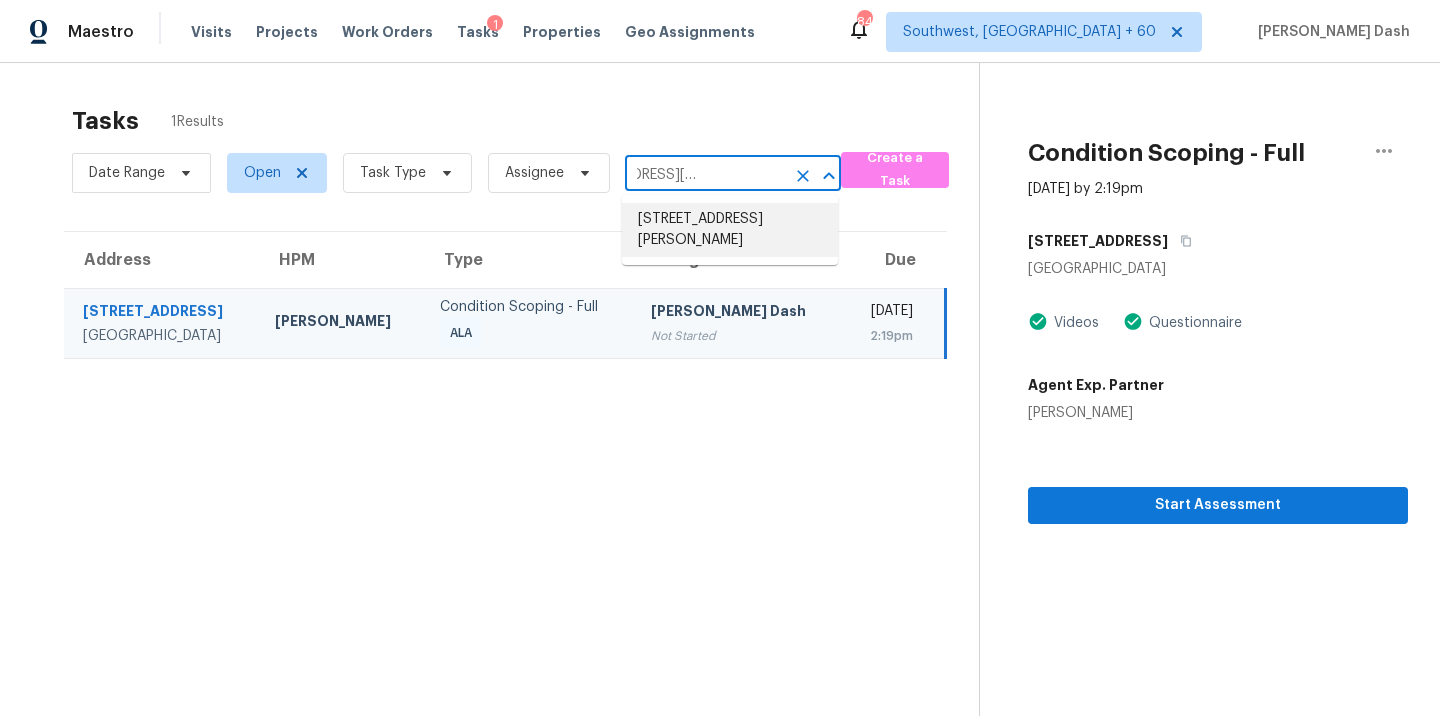 click on "30753 Pumpkin Ridge Dr, Wesley Chapel, FL 33543" at bounding box center (730, 230) 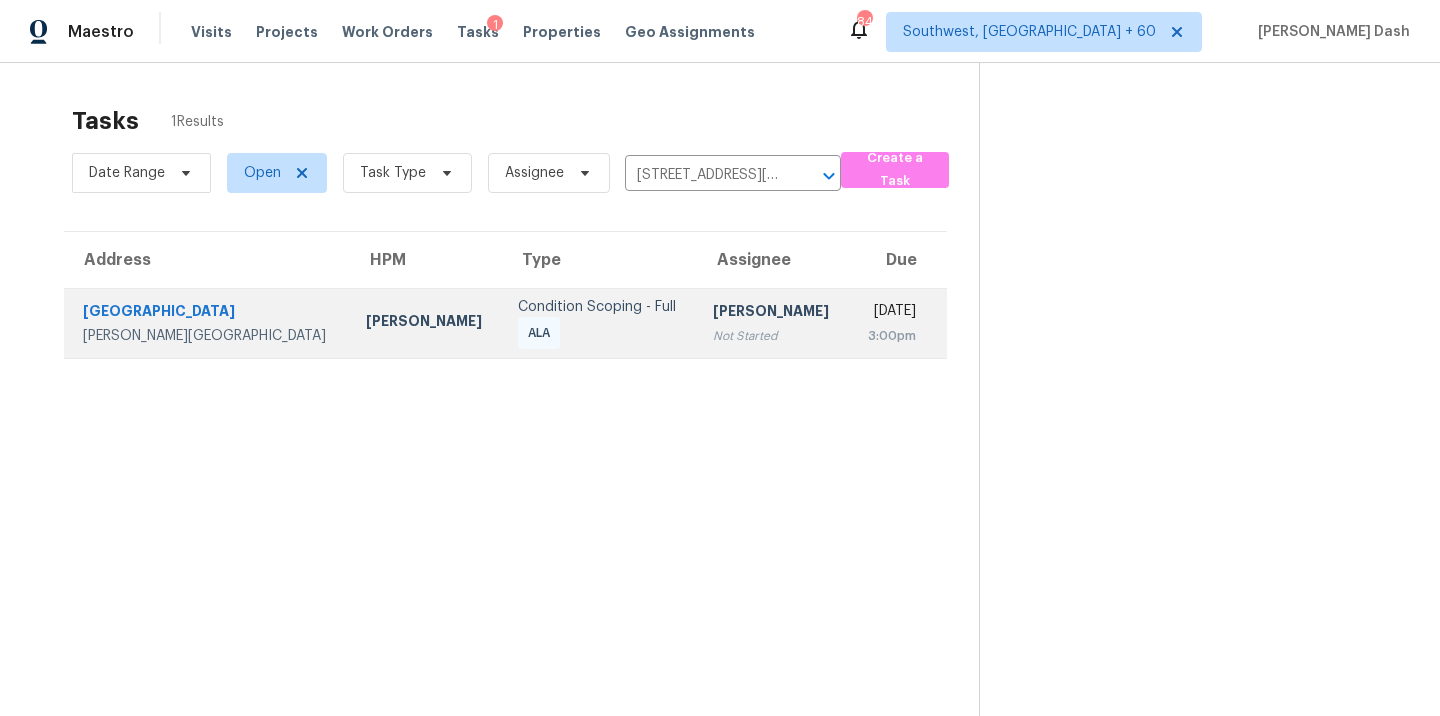 click on "Condition Scoping - Full ALA" at bounding box center [599, 323] 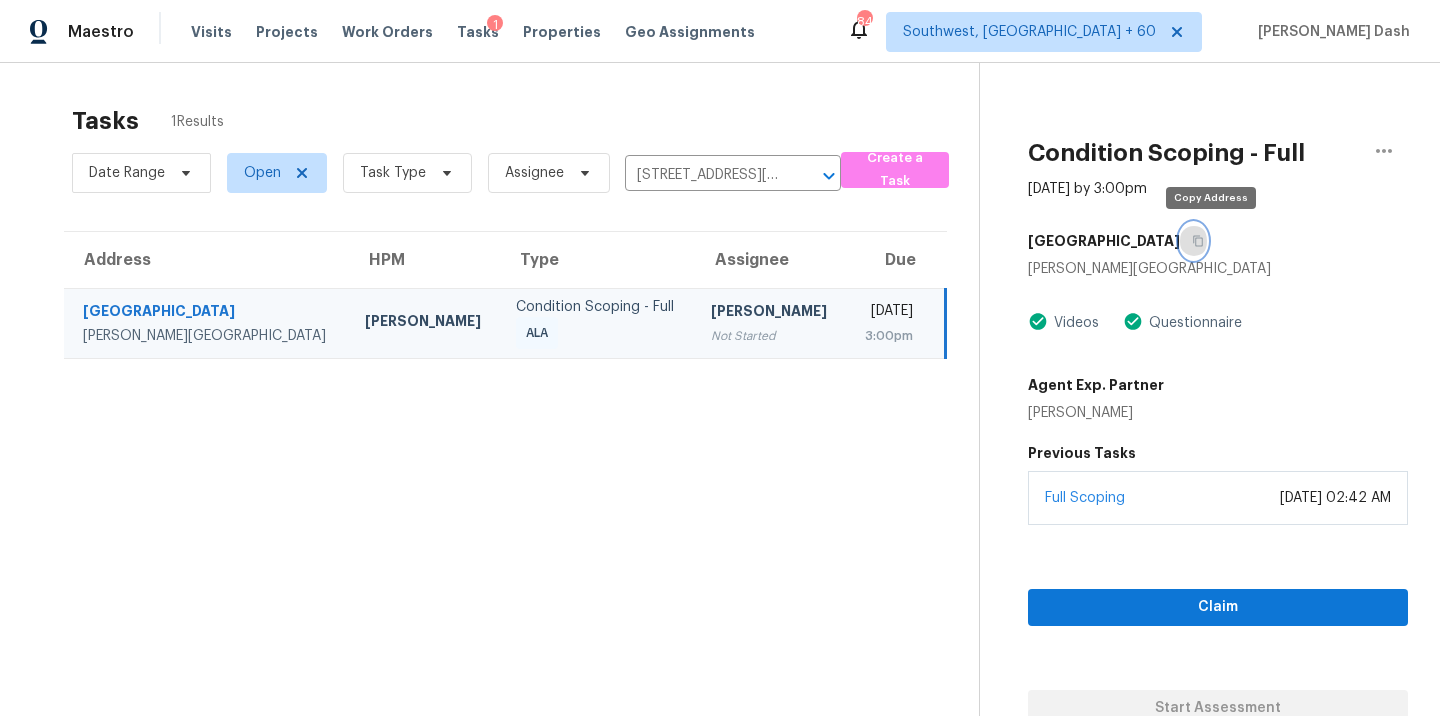 click 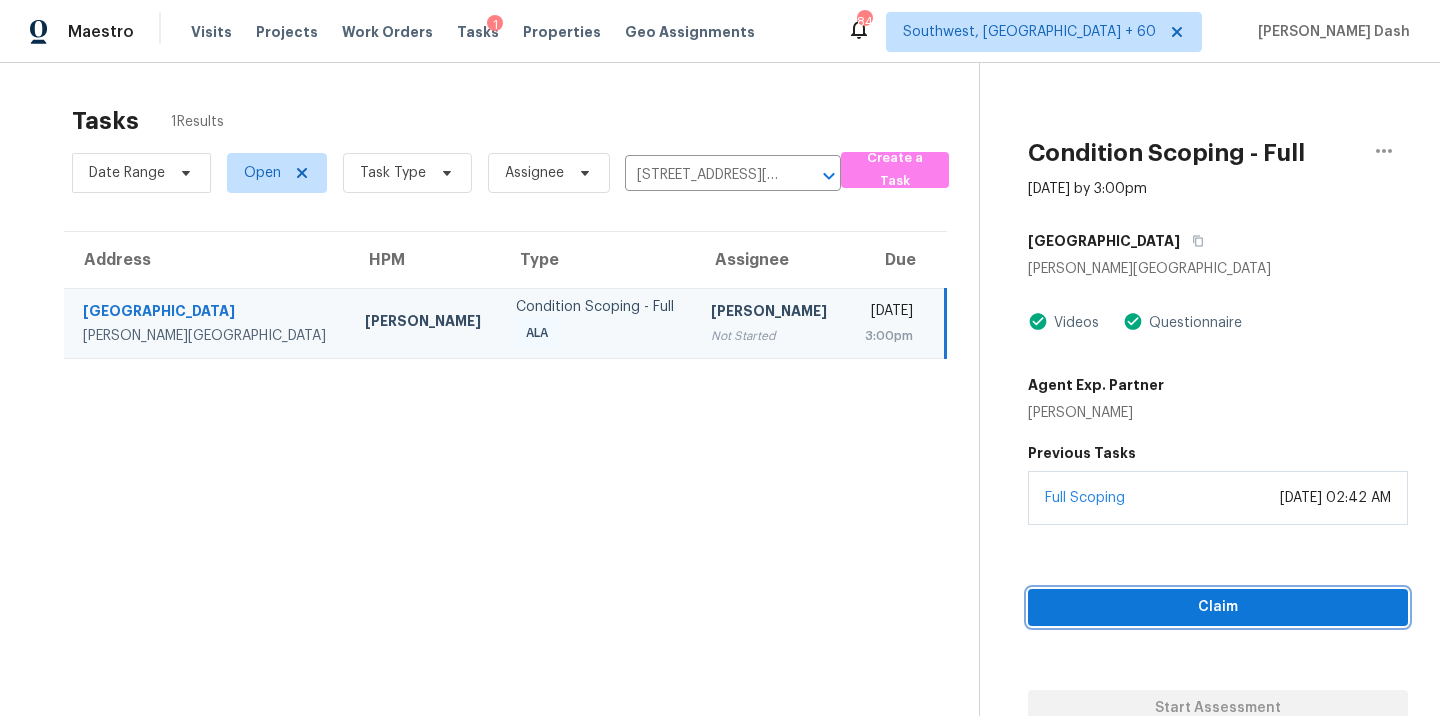 click on "Claim" at bounding box center (1218, 607) 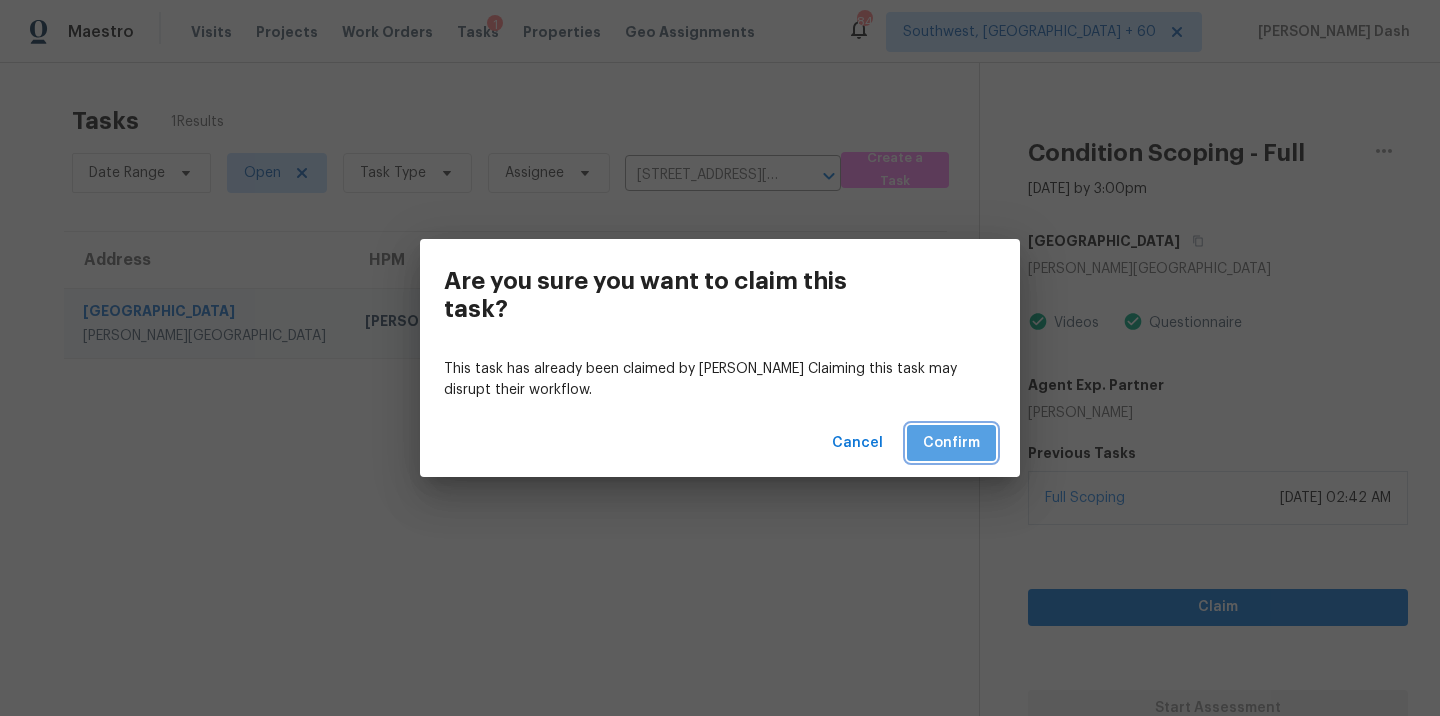 click on "Confirm" at bounding box center (951, 443) 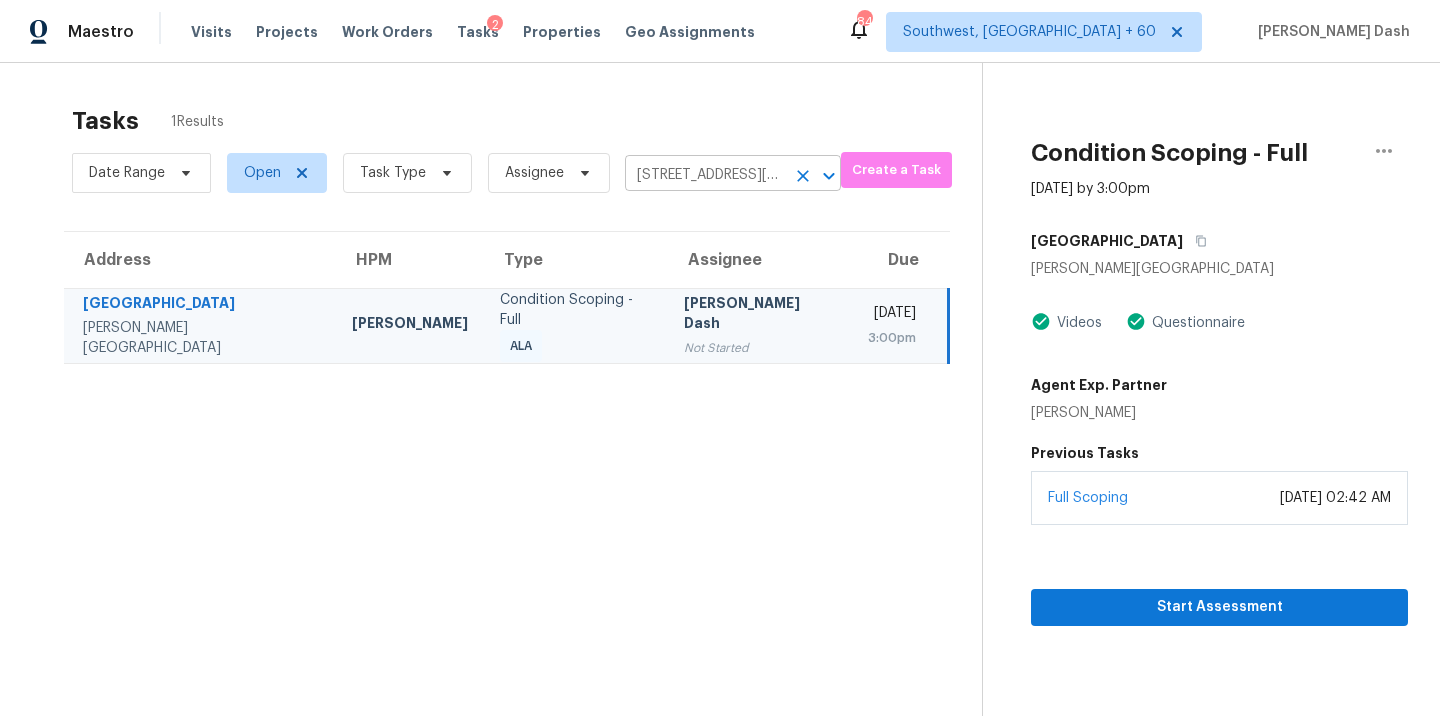 click on "30753 Pumpkin Ridge Dr, Wesley Chapel, FL 33543" at bounding box center [705, 175] 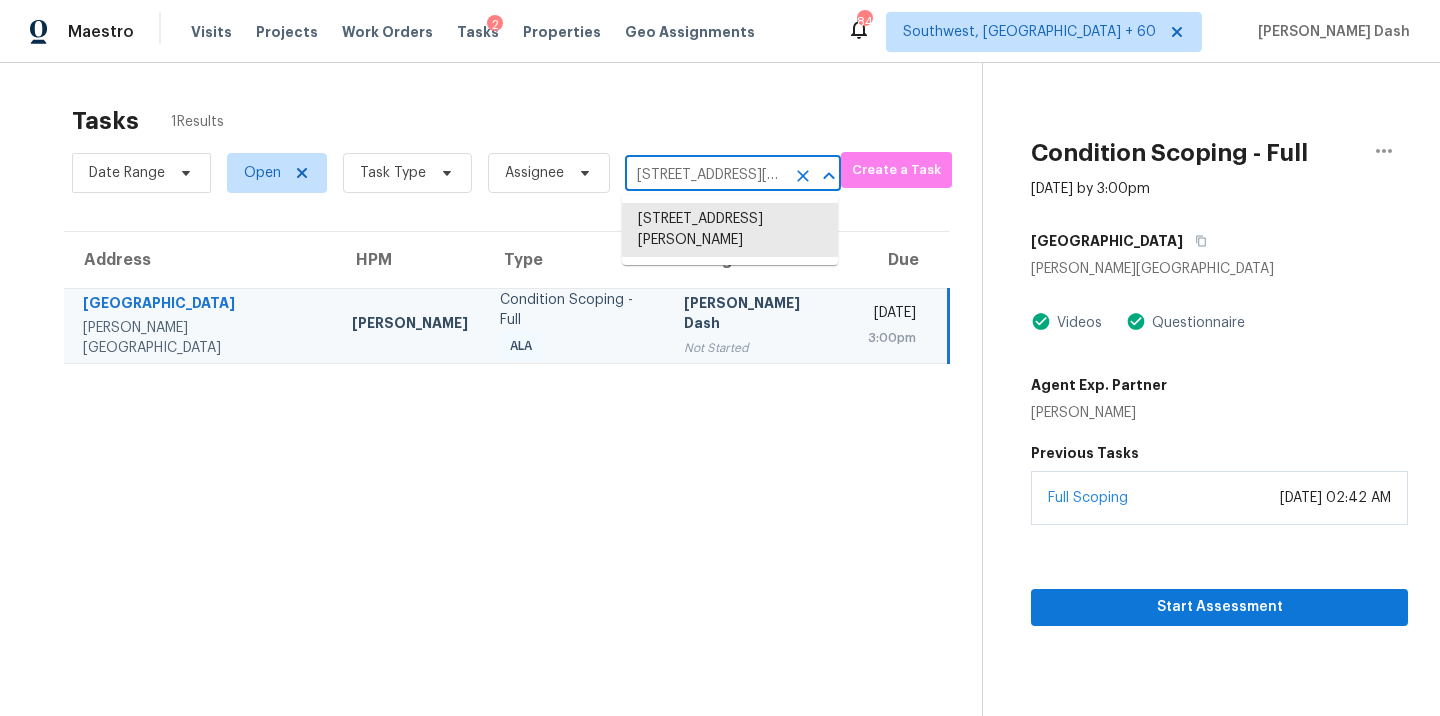 paste on "2799 Wesleyan Dr, Palm Harbor, FL 34684" 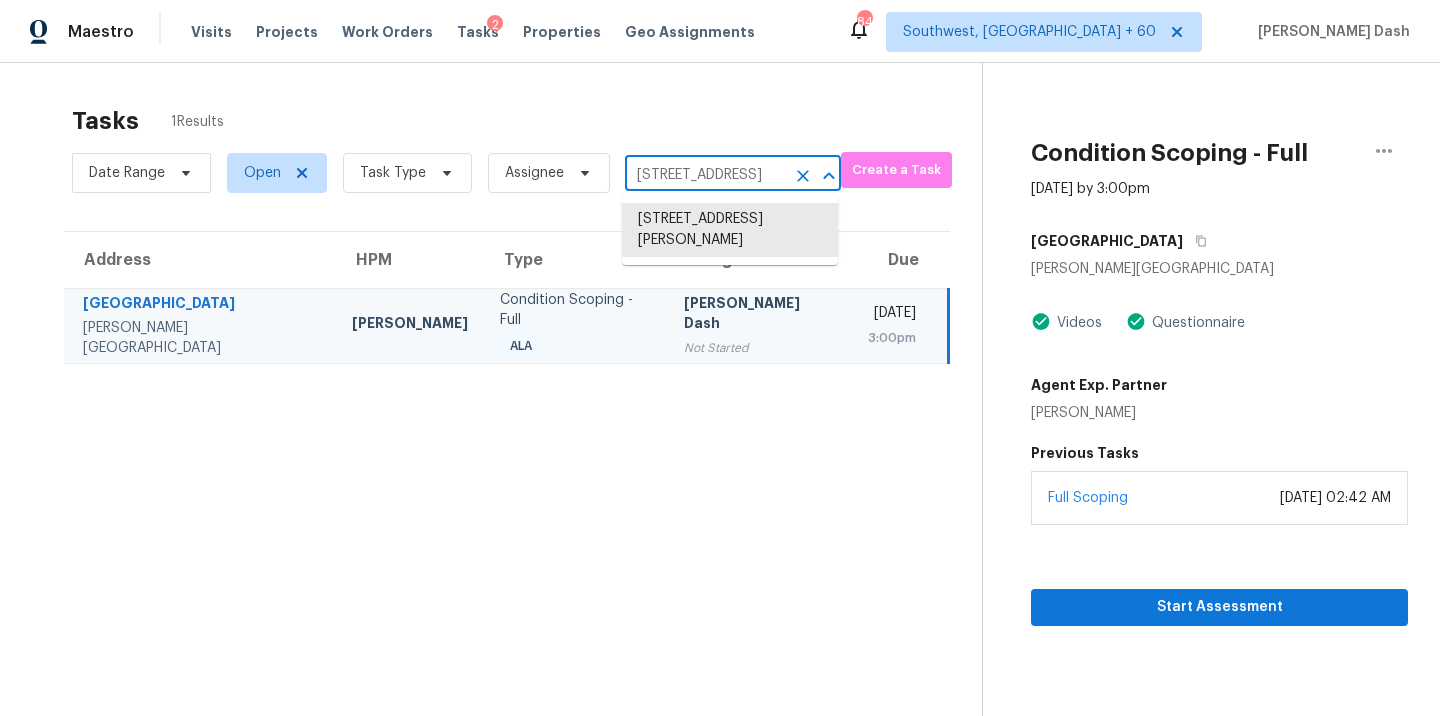 scroll, scrollTop: 0, scrollLeft: 124, axis: horizontal 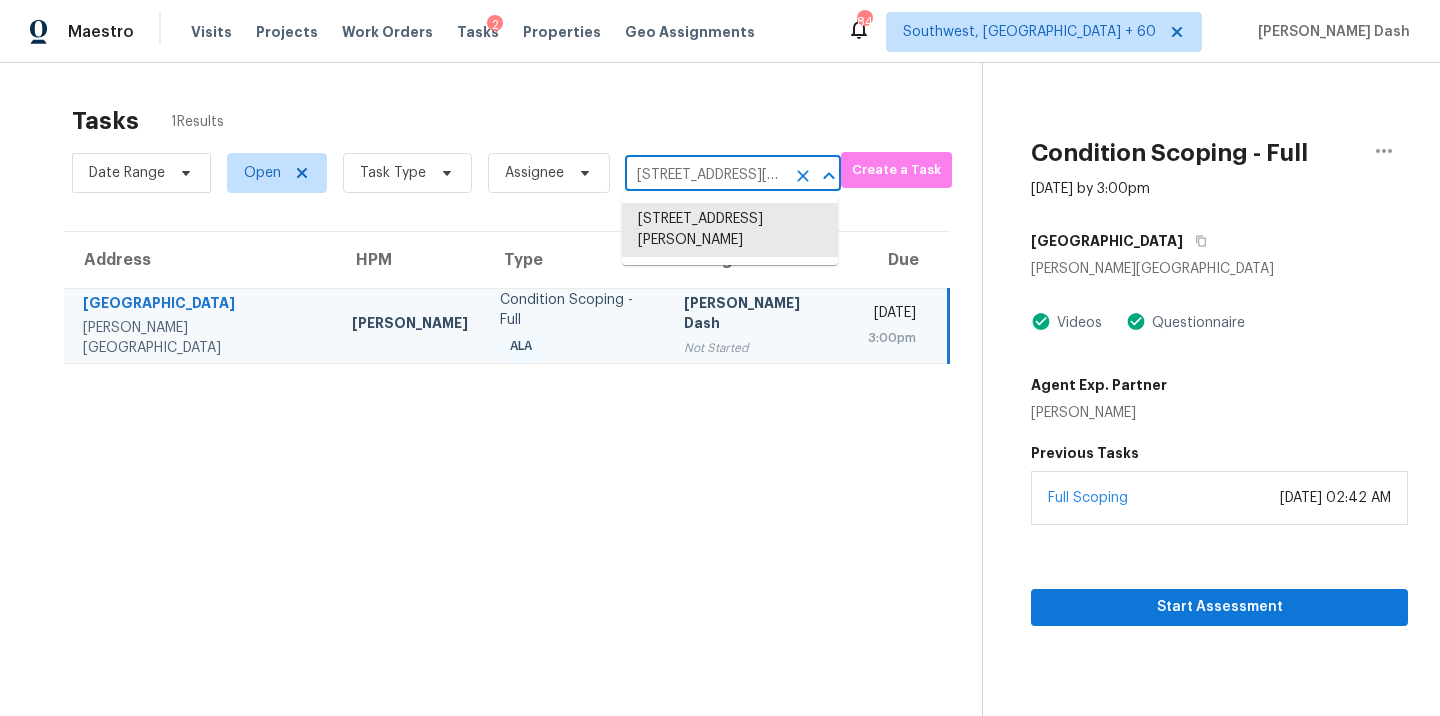 click on "30753 Pumpkin Ridge Dr, Wesley Chapel, FL 33543" at bounding box center (705, 175) 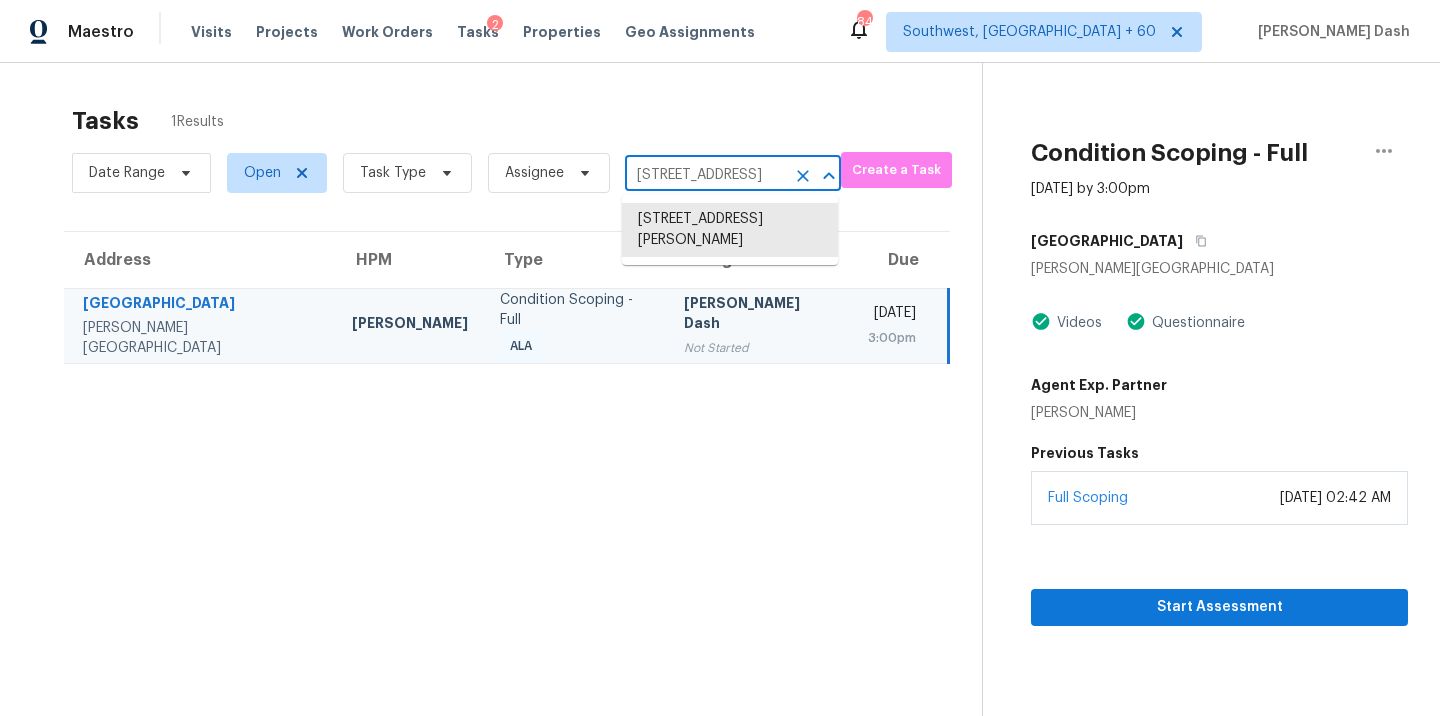 scroll, scrollTop: 0, scrollLeft: 124, axis: horizontal 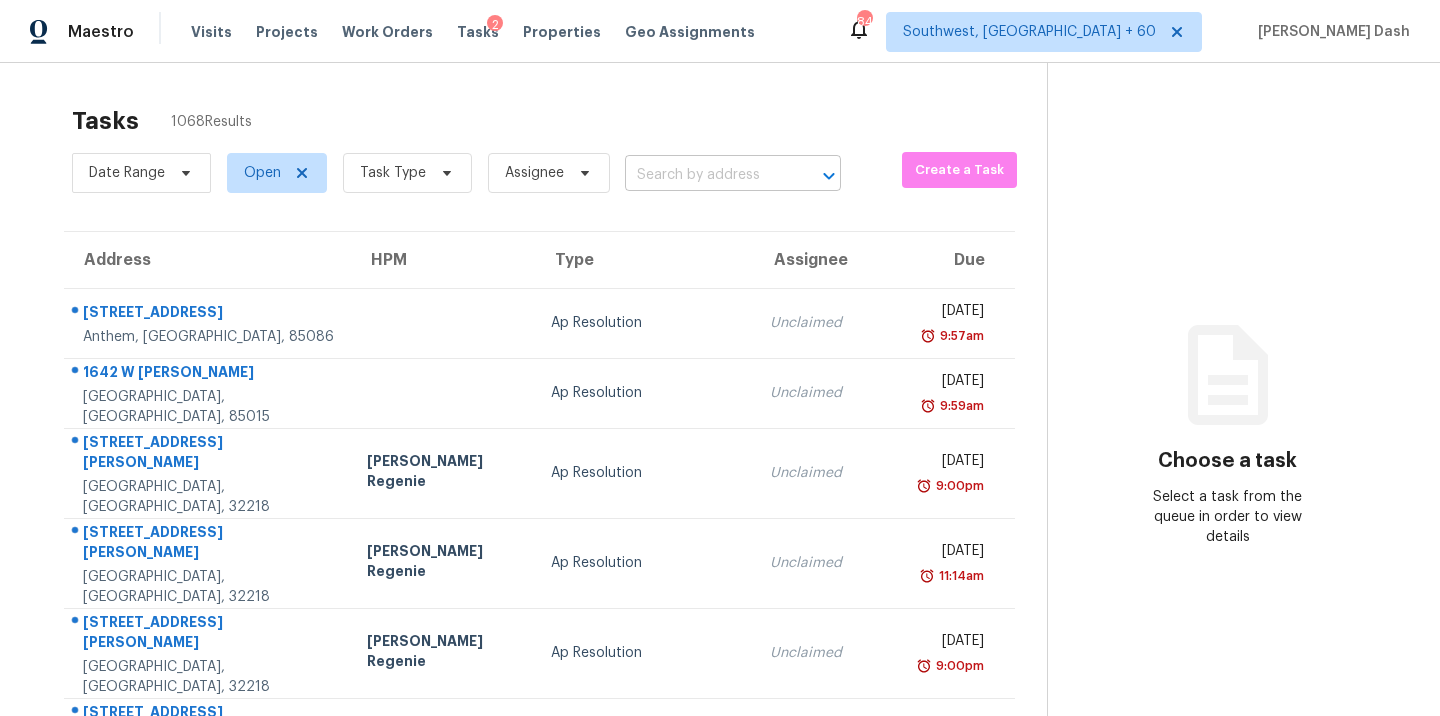 click at bounding box center (705, 175) 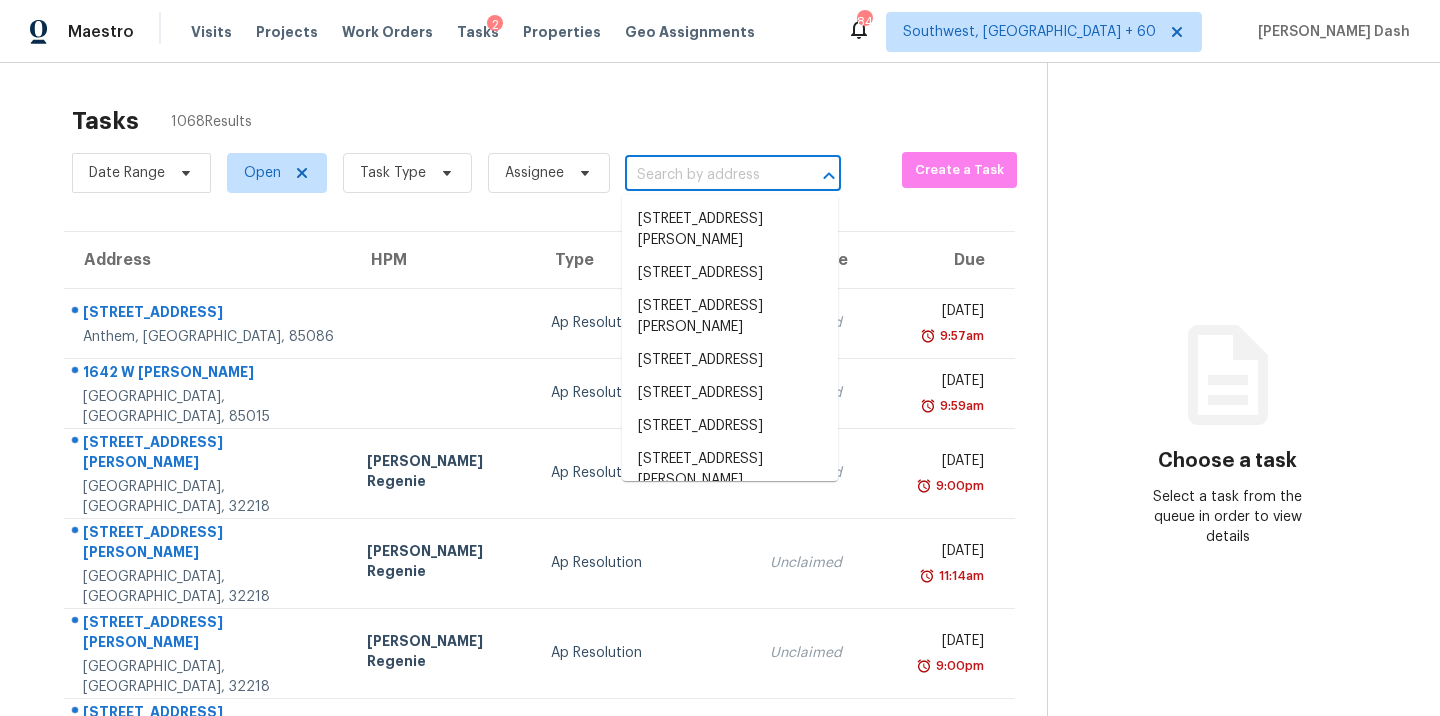 paste on "[STREET_ADDRESS]" 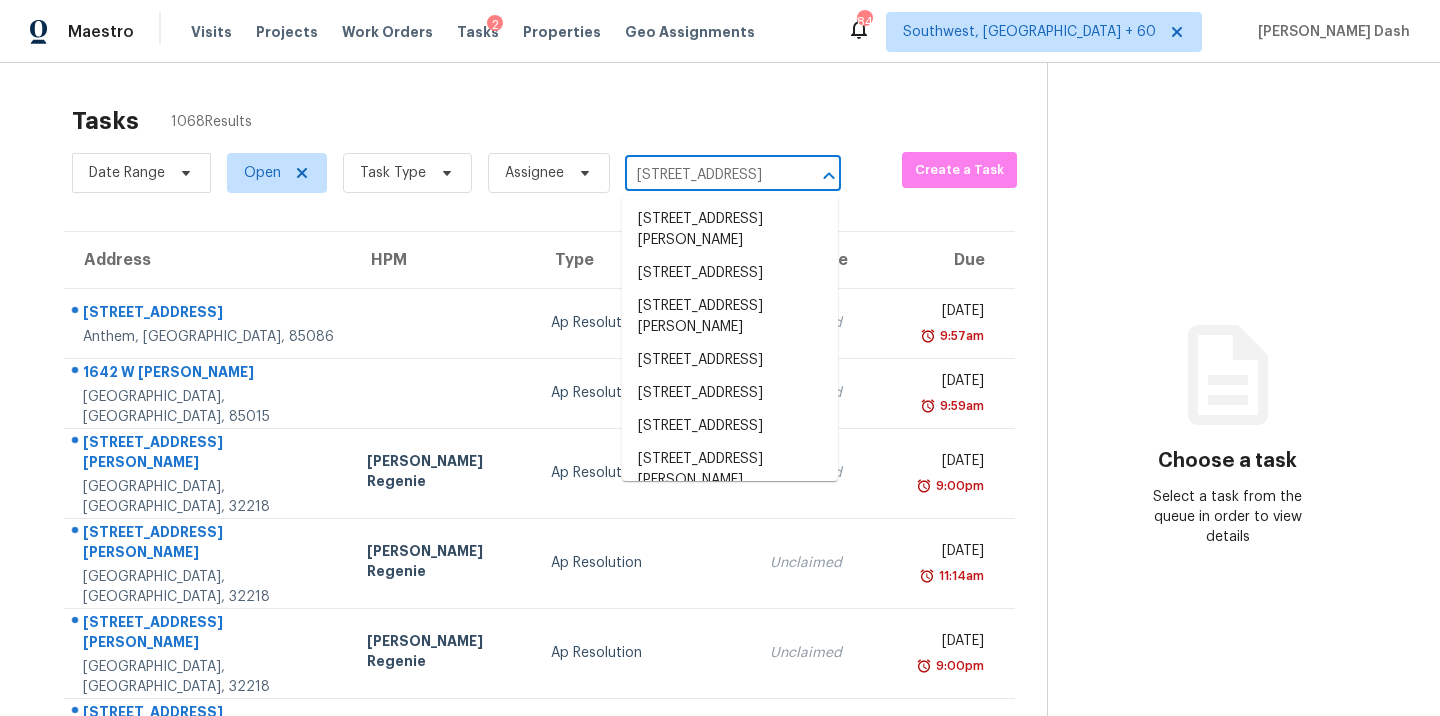scroll, scrollTop: 0, scrollLeft: 124, axis: horizontal 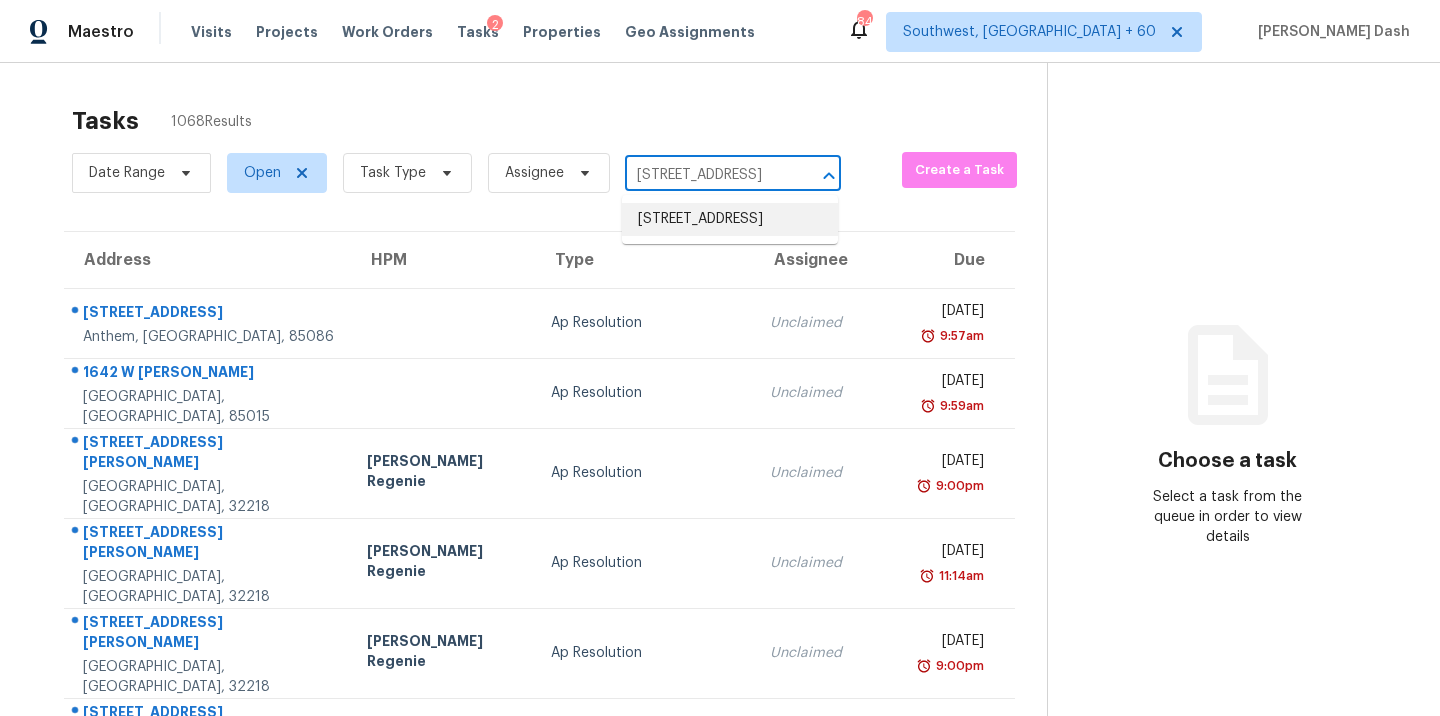 click on "[STREET_ADDRESS]" at bounding box center [730, 219] 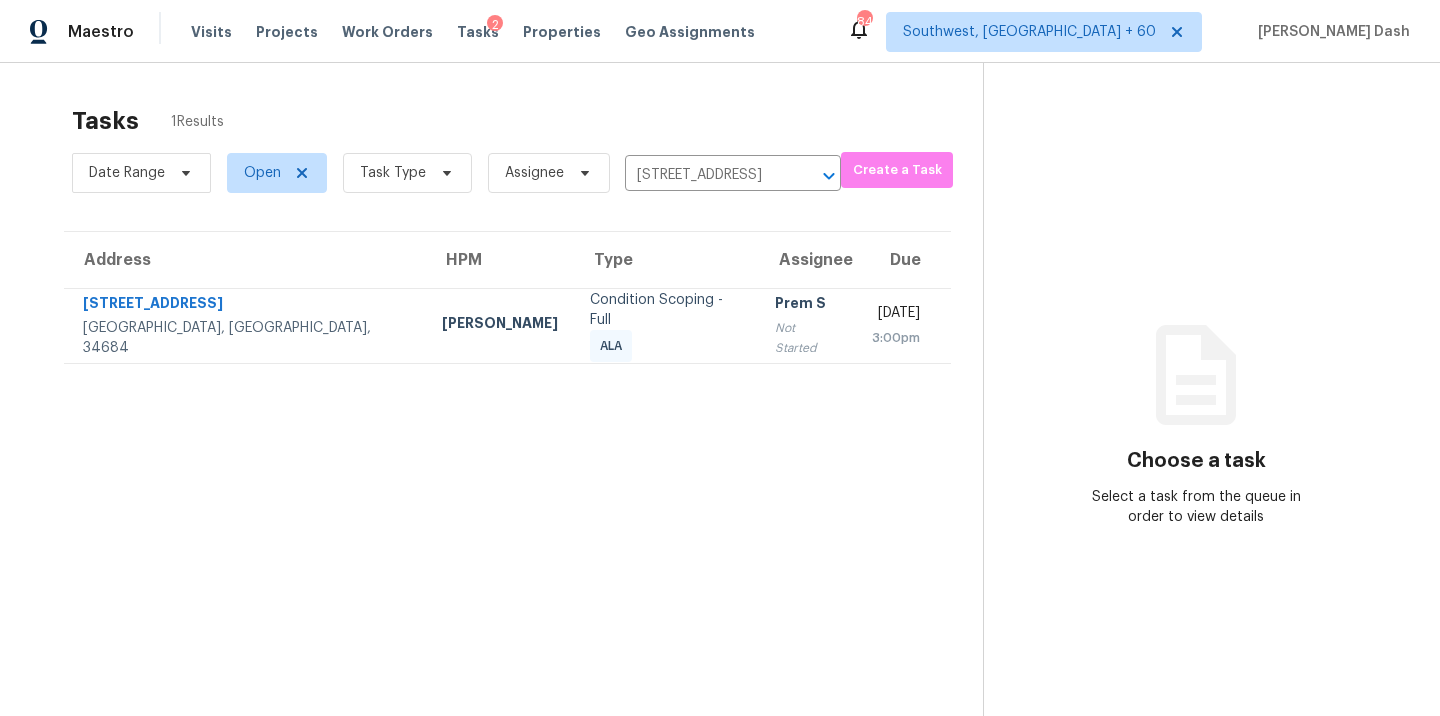 click on "Condition Scoping - Full ALA" at bounding box center (666, 325) 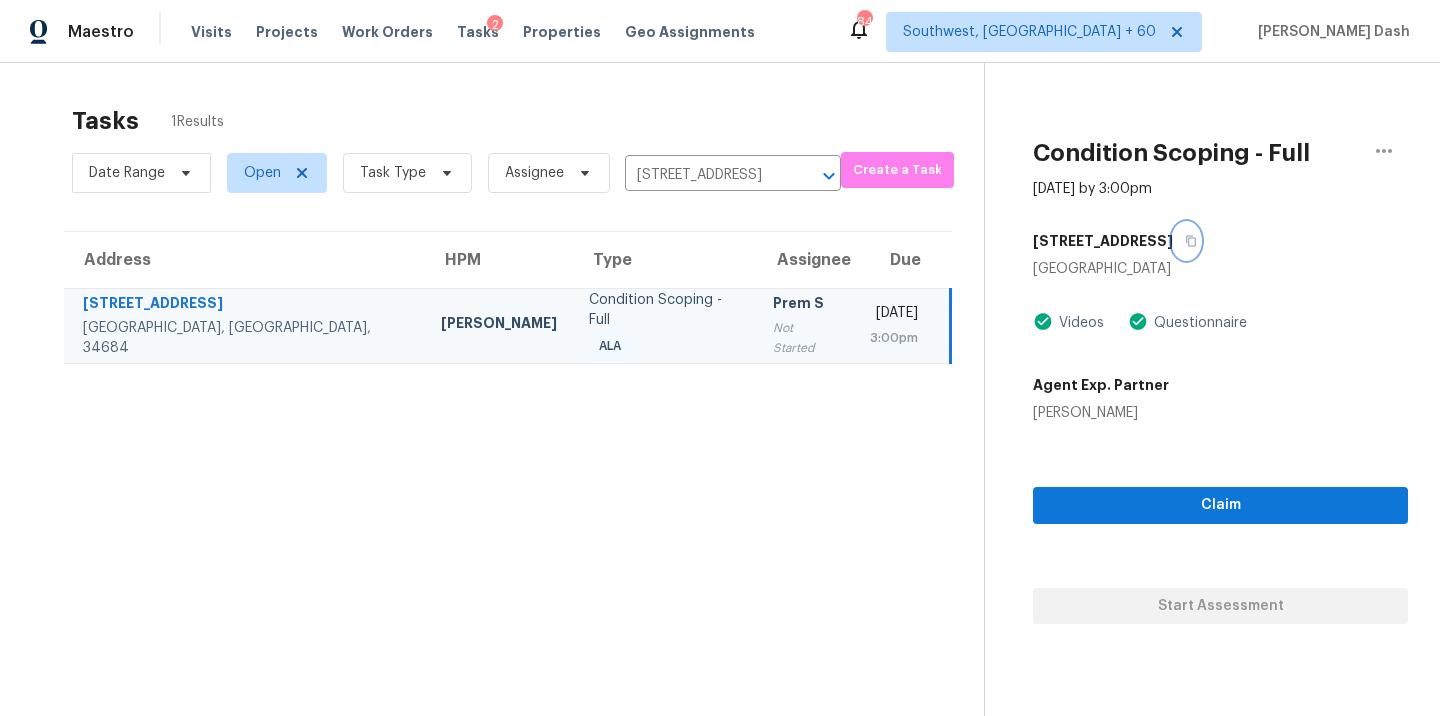 click at bounding box center (1186, 241) 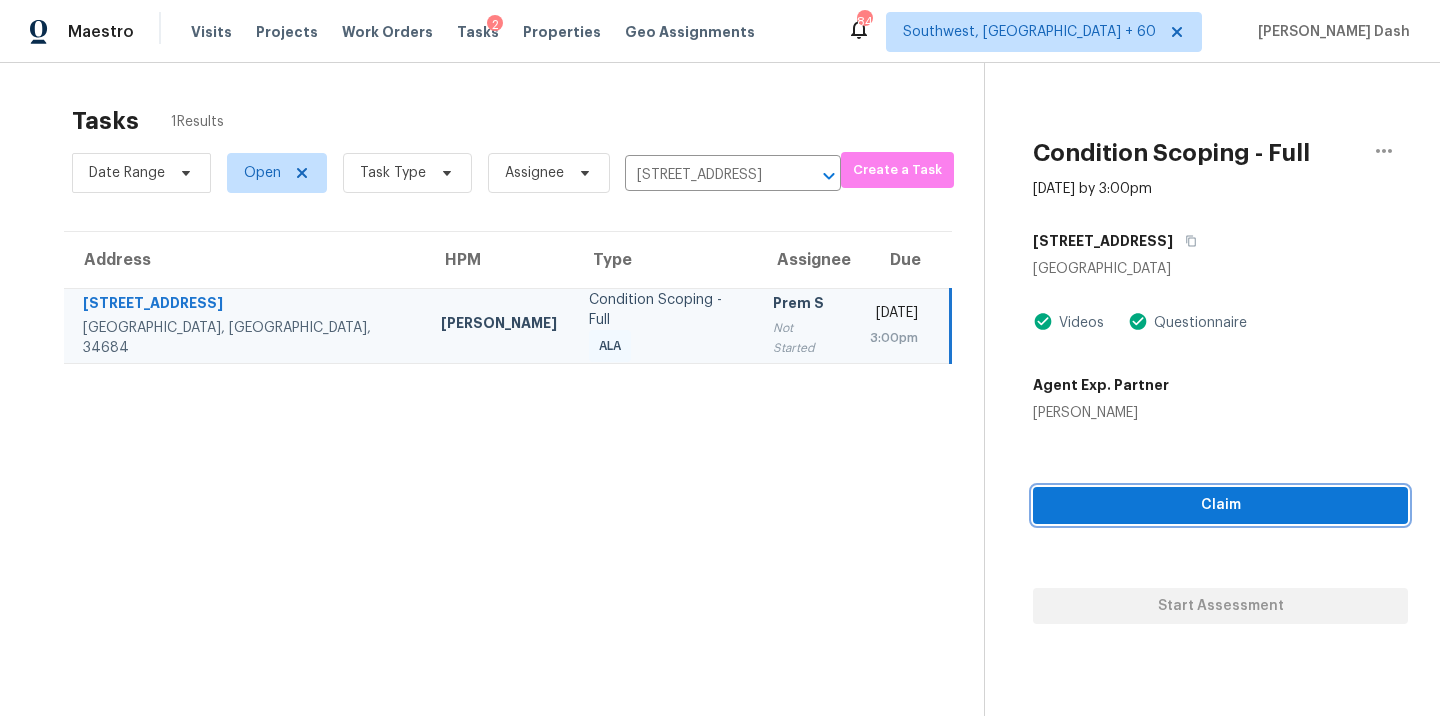 click on "Claim" at bounding box center (1220, 505) 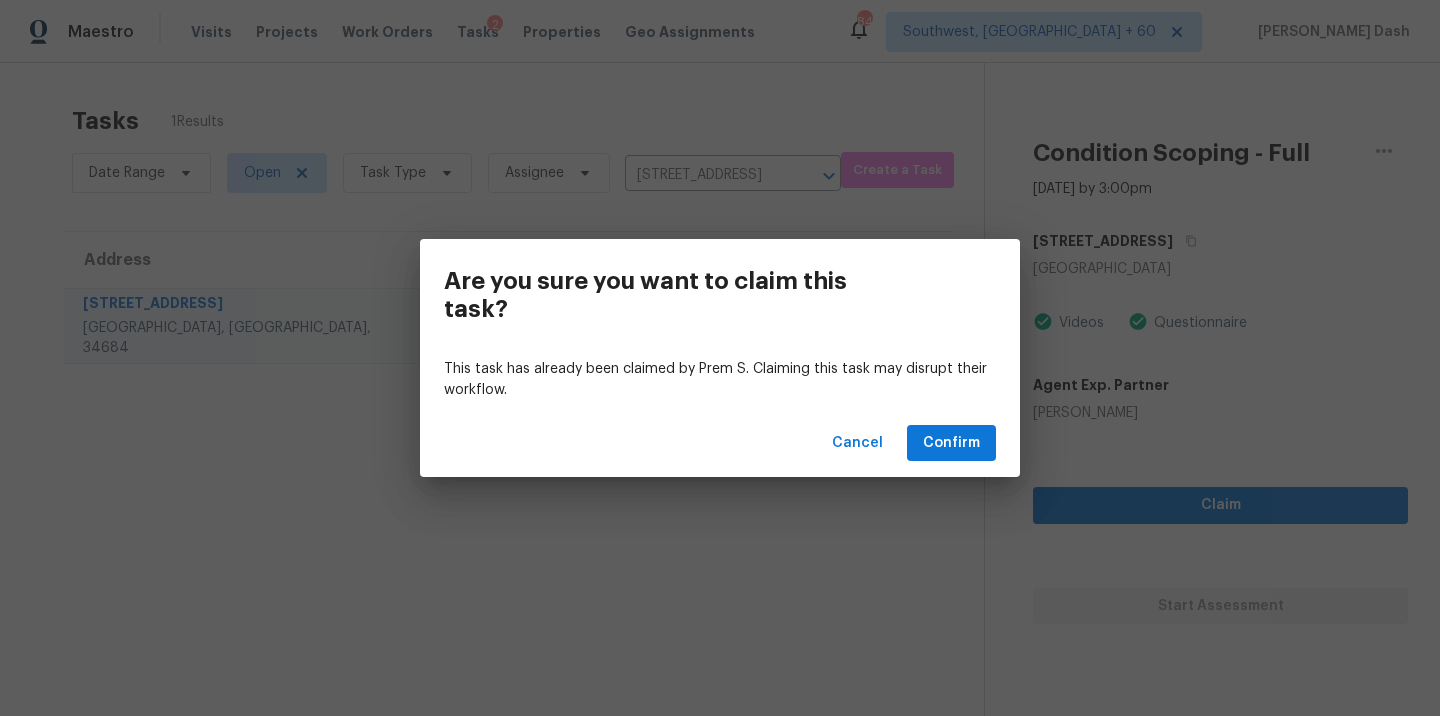 click on "Cancel Confirm" at bounding box center (720, 443) 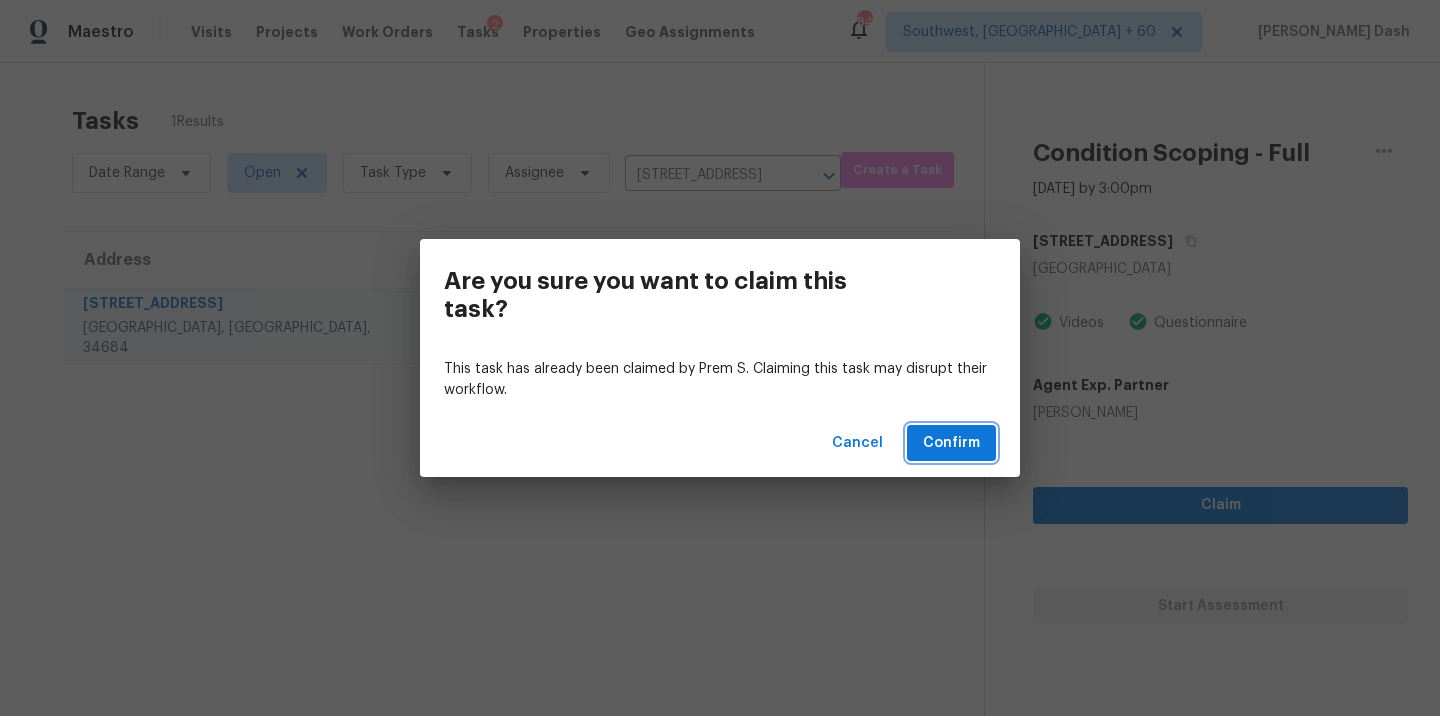 click on "Confirm" at bounding box center (951, 443) 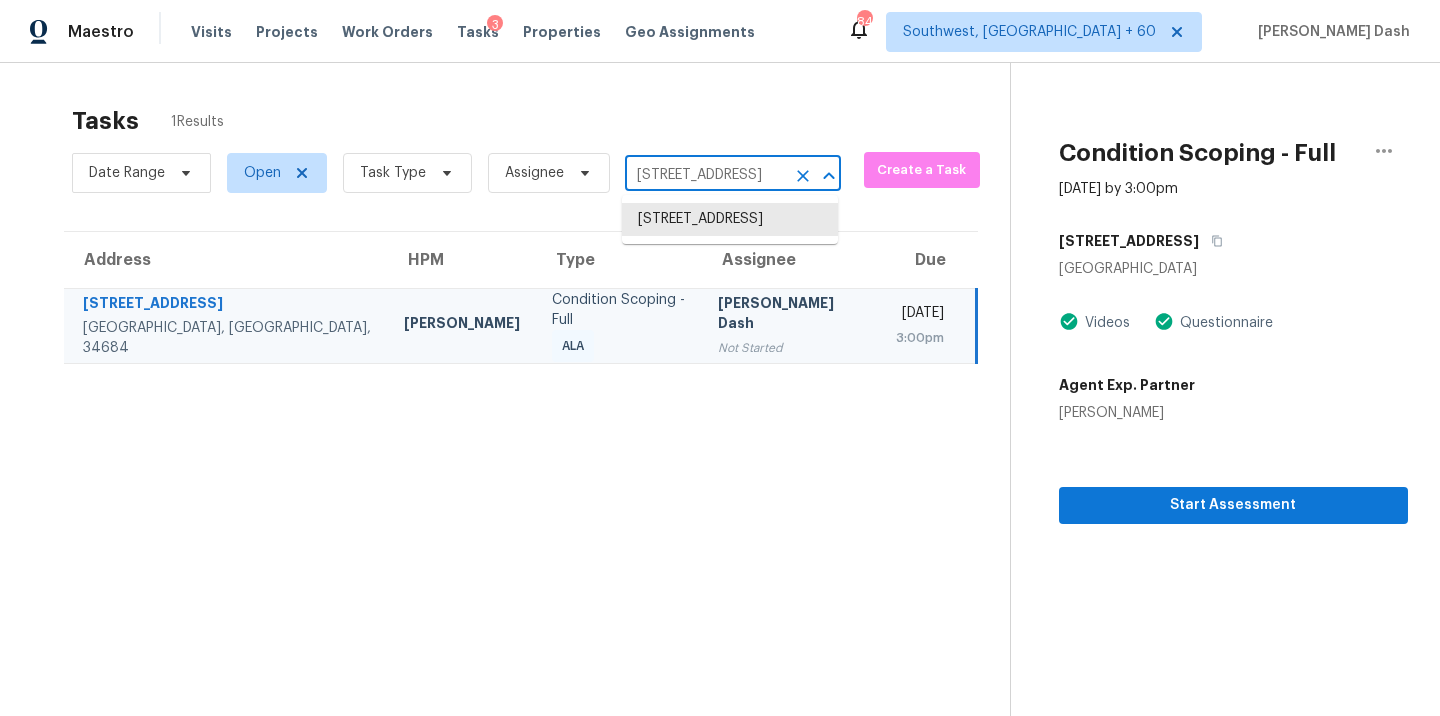 click on "[STREET_ADDRESS]" at bounding box center [705, 175] 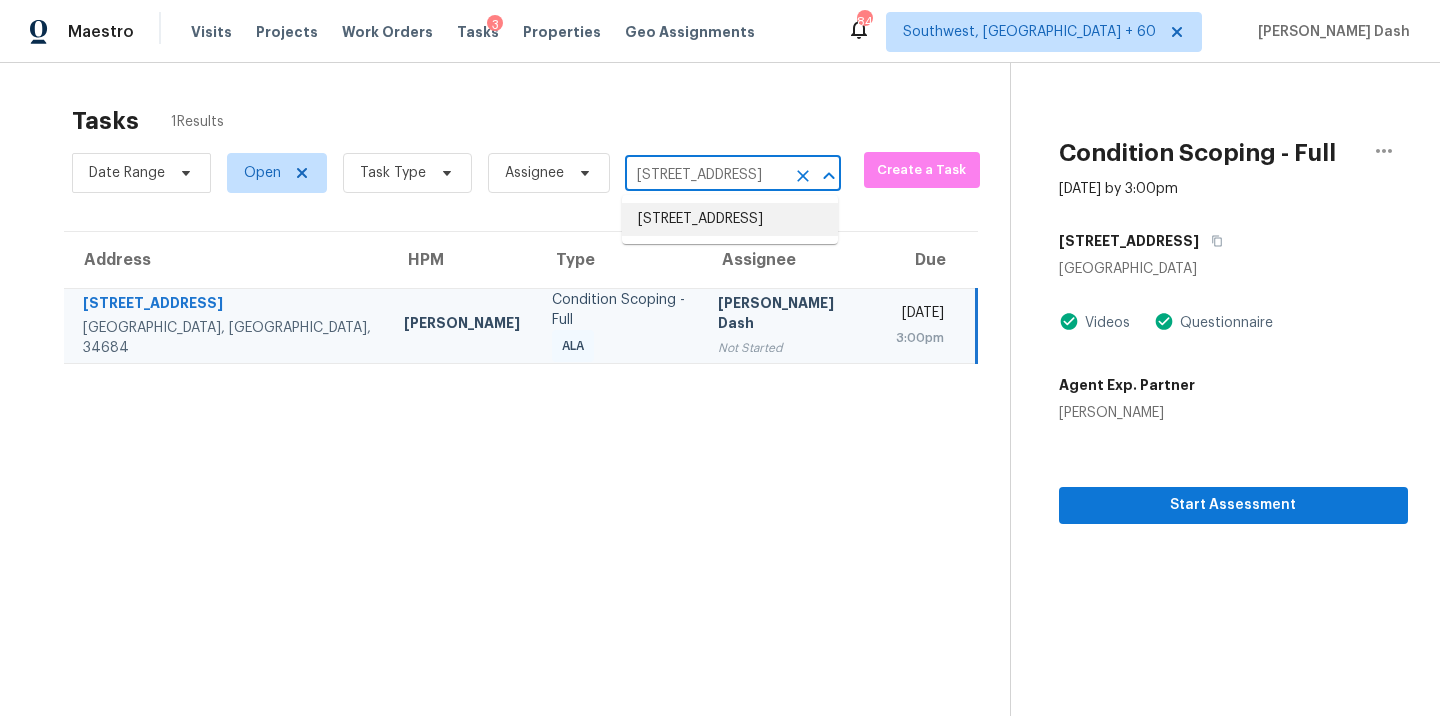 click on "23018 Eastgate Village Dr, Spring, TX 77373" at bounding box center [730, 219] 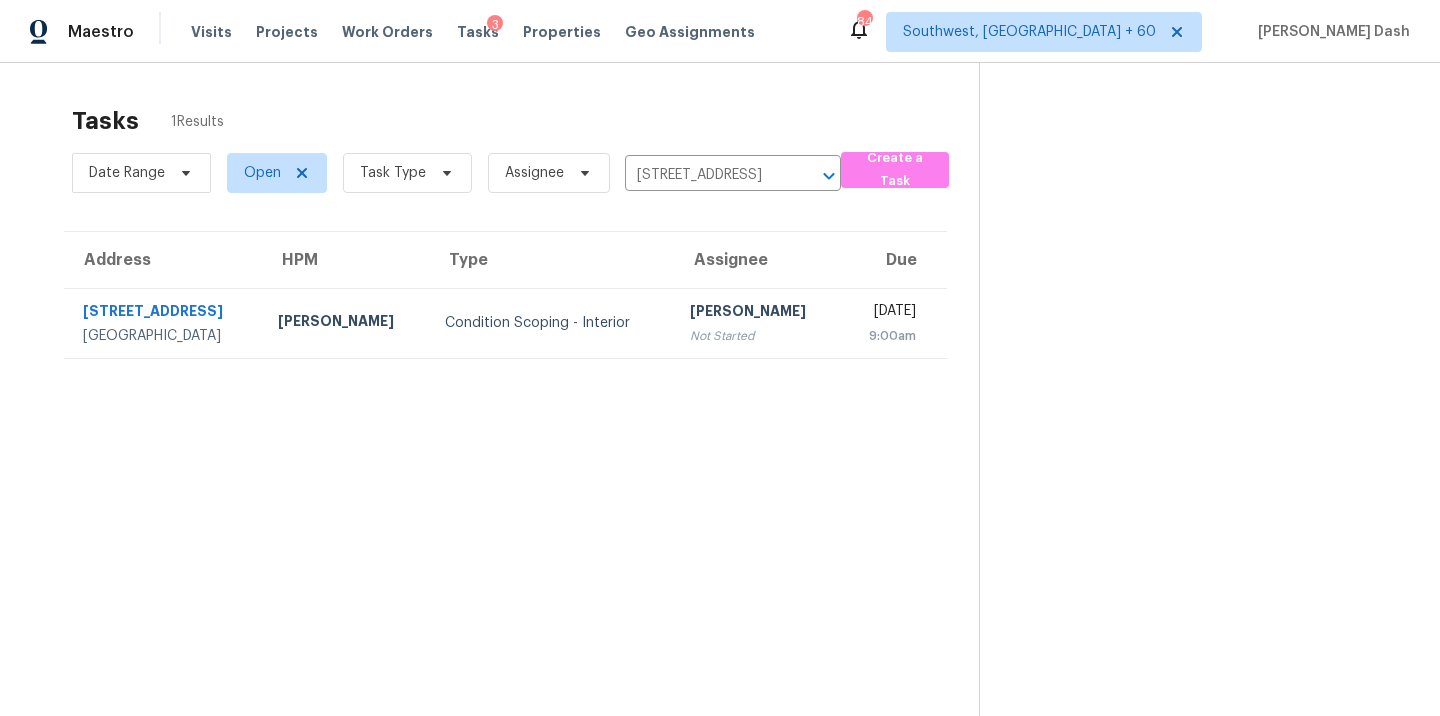 click on "Condition Scoping - Interior" at bounding box center (551, 323) 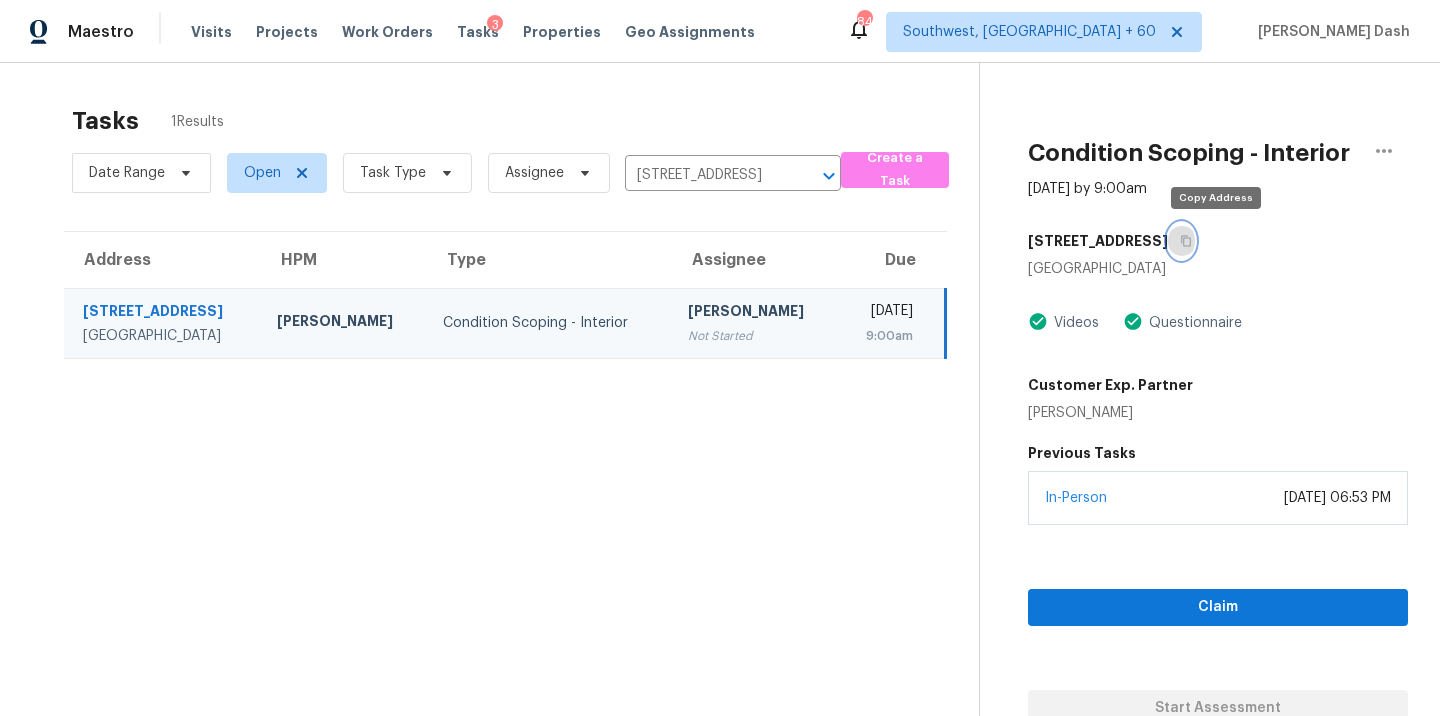 click at bounding box center (1181, 241) 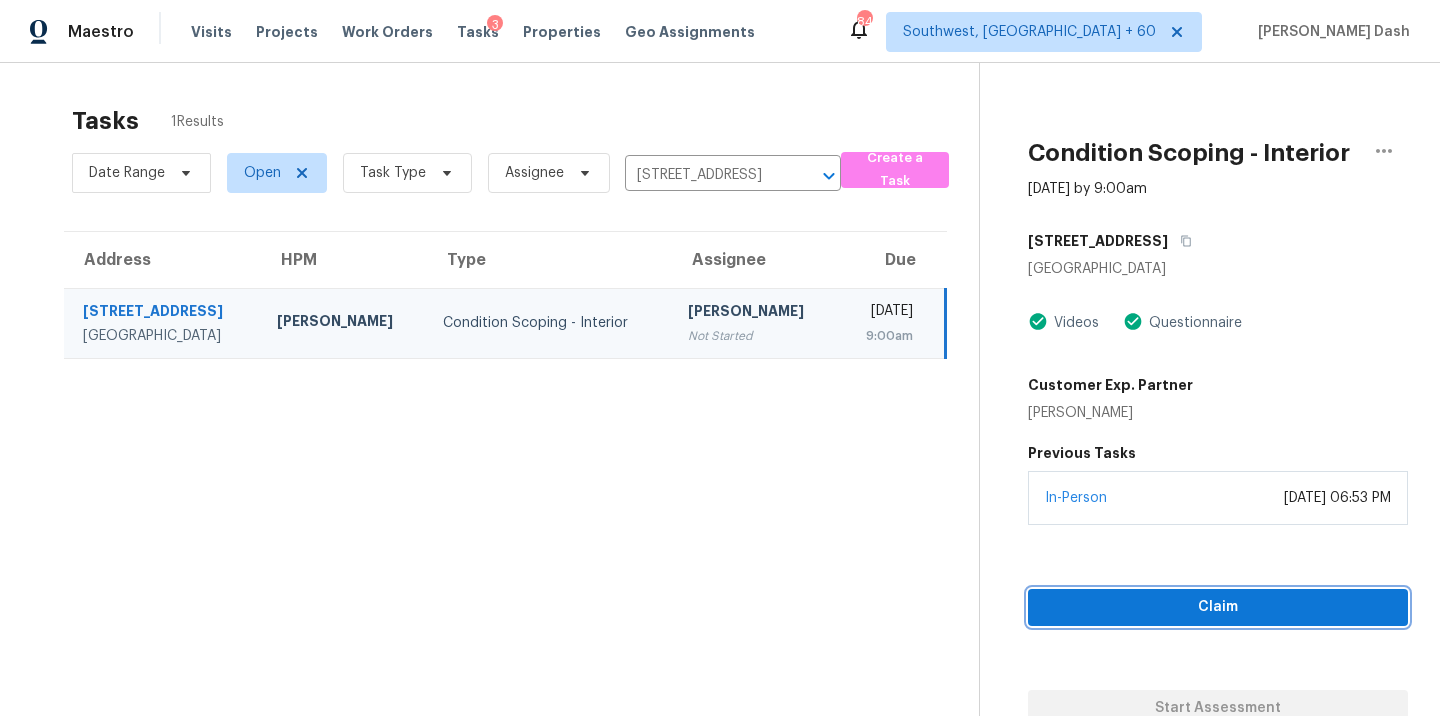 click on "Claim" at bounding box center (1218, 607) 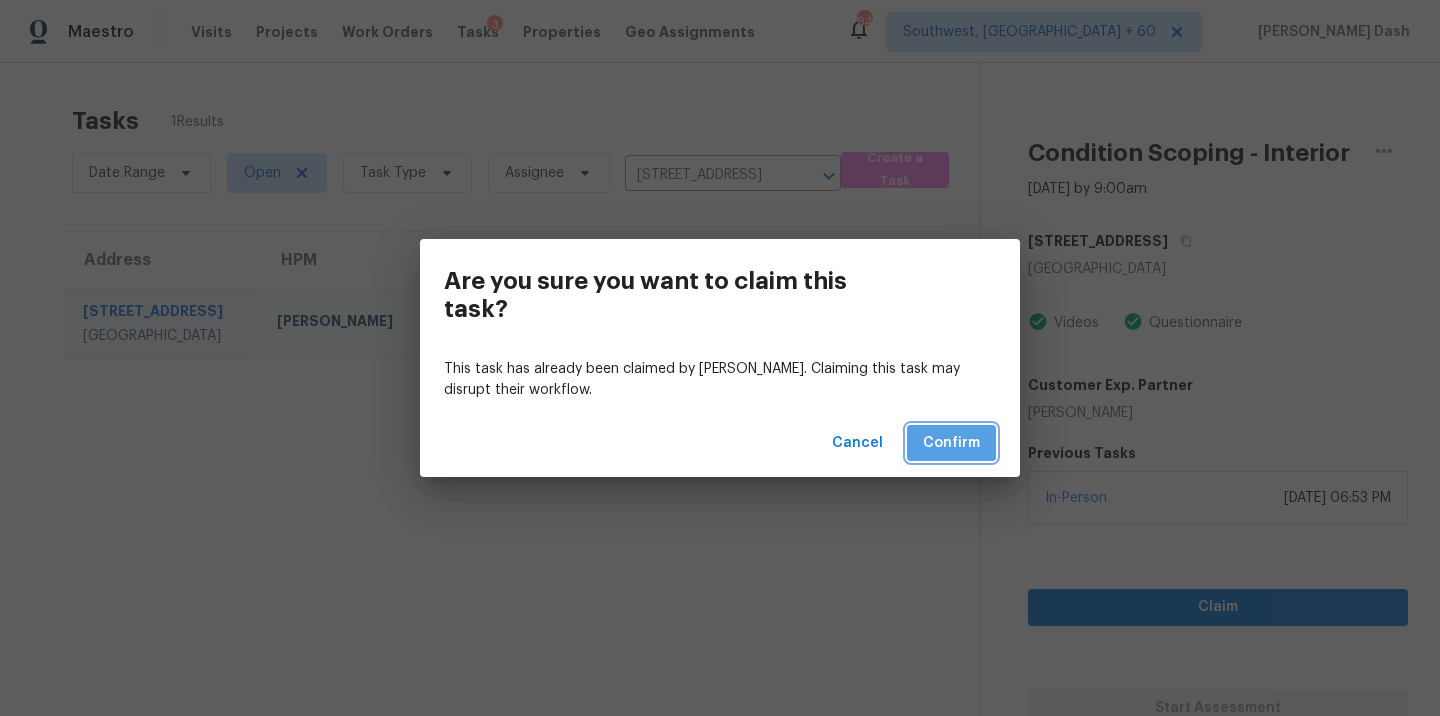 click on "Confirm" at bounding box center (951, 443) 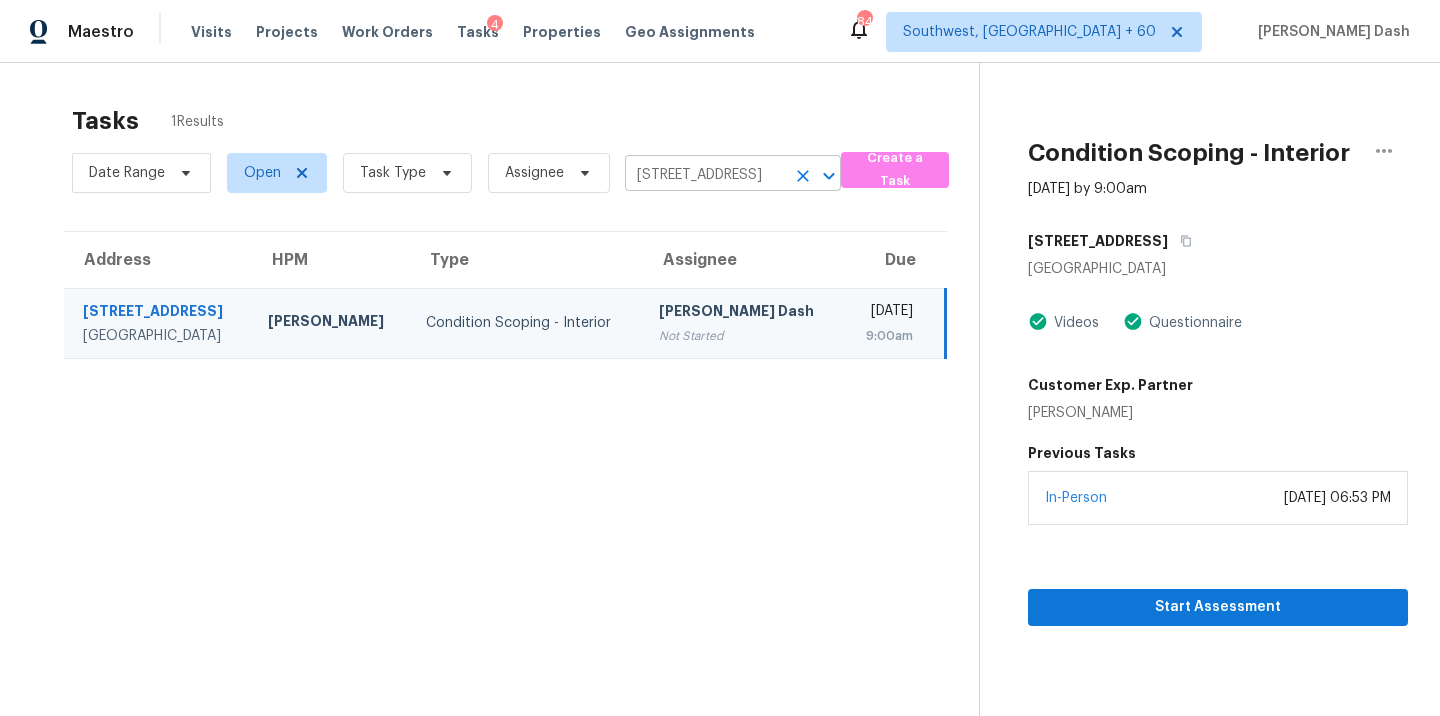click on "23018 Eastgate Village Dr, Spring, TX 77373" at bounding box center (705, 175) 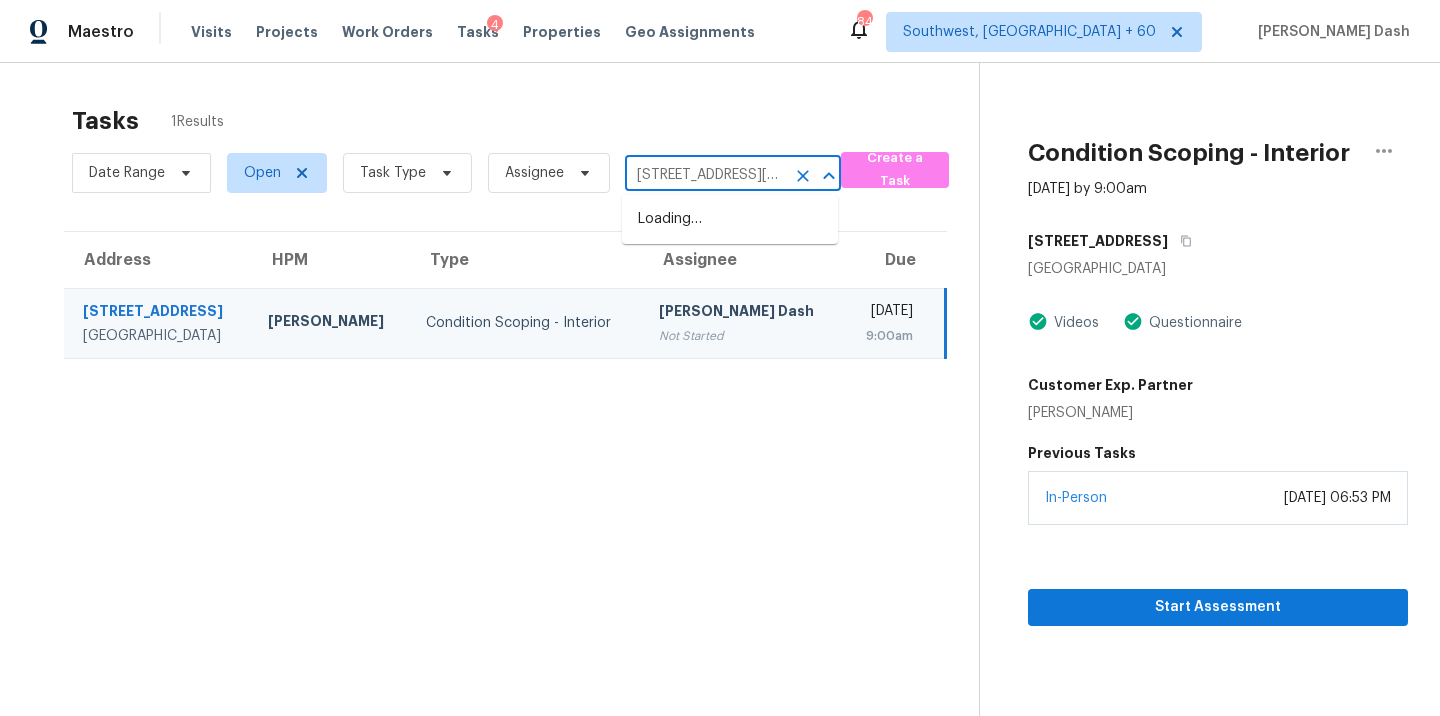 scroll, scrollTop: 0, scrollLeft: 114, axis: horizontal 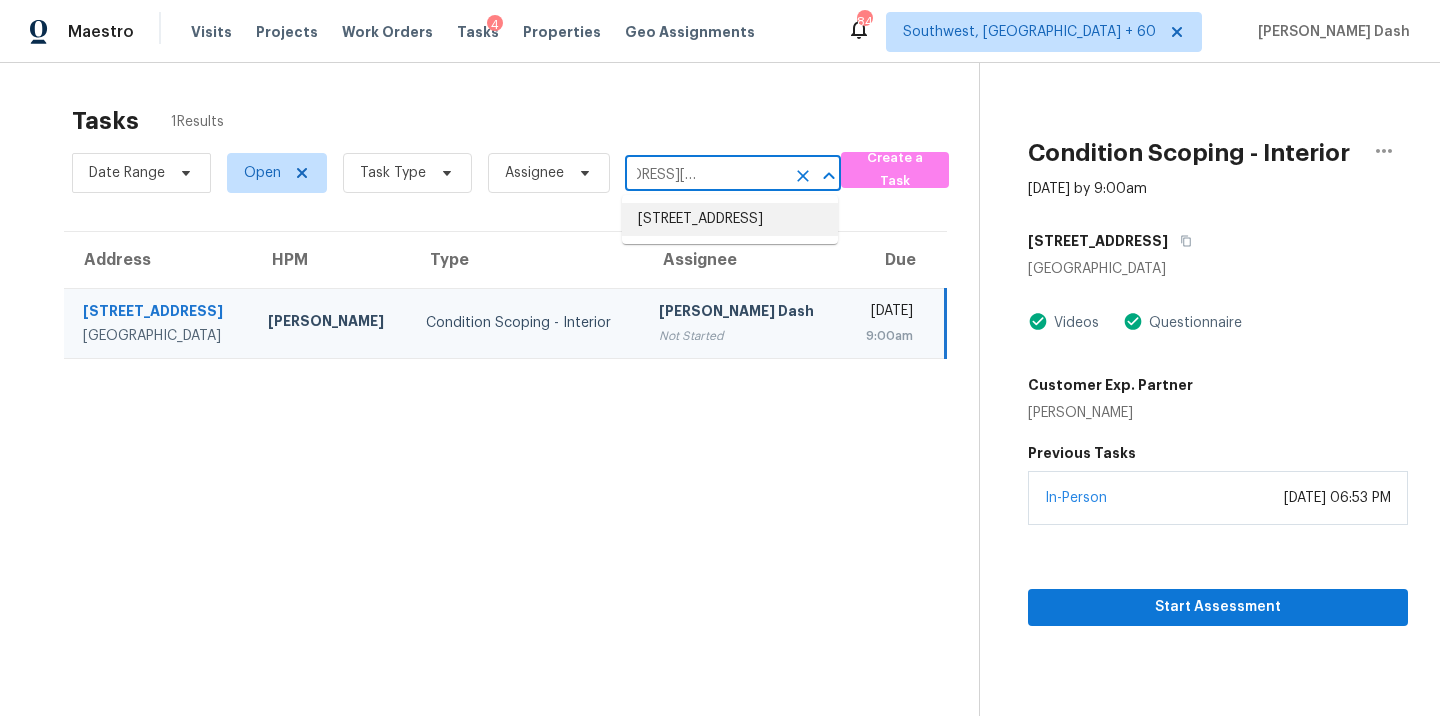 click on "10918 Keys Gate Dr, Riverview, FL 33579" at bounding box center [730, 219] 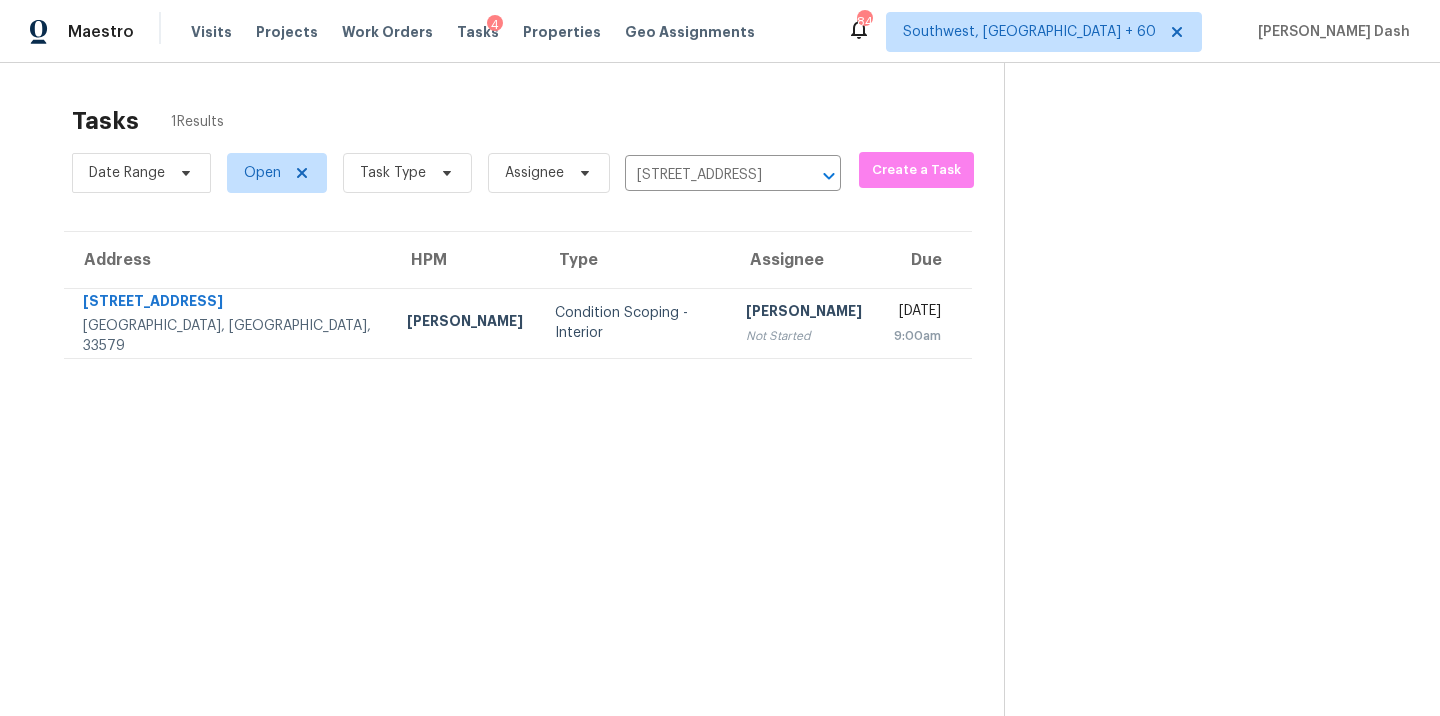 click on "[PERSON_NAME]" at bounding box center (804, 313) 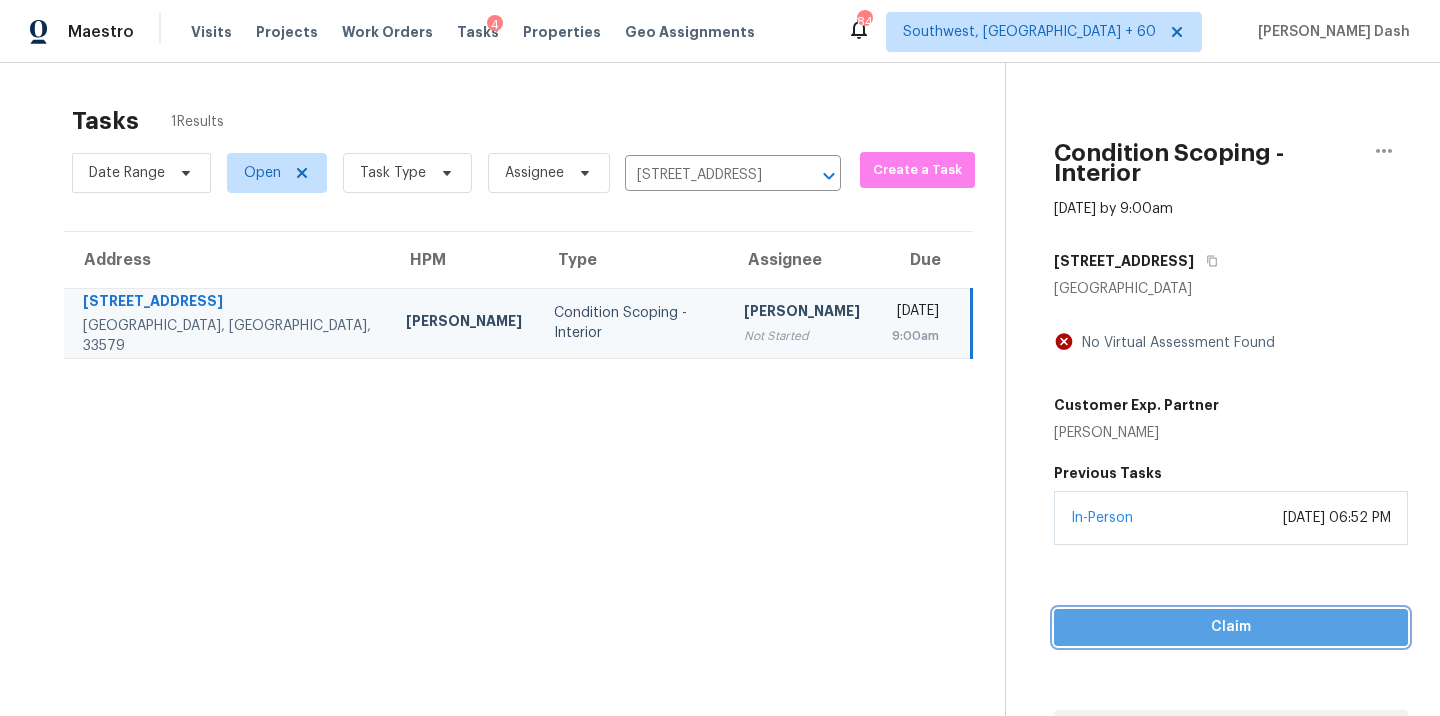 click on "Claim" at bounding box center [1231, 627] 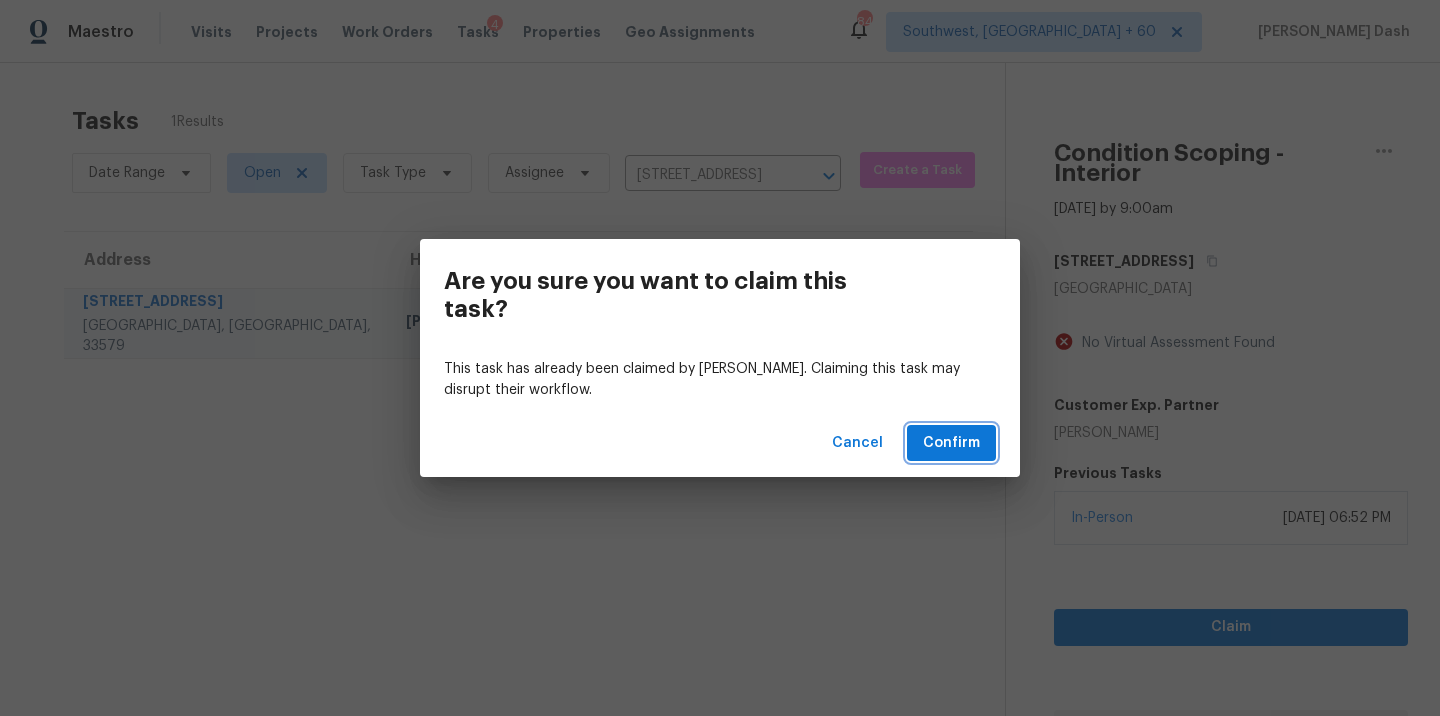 click on "Confirm" at bounding box center [951, 443] 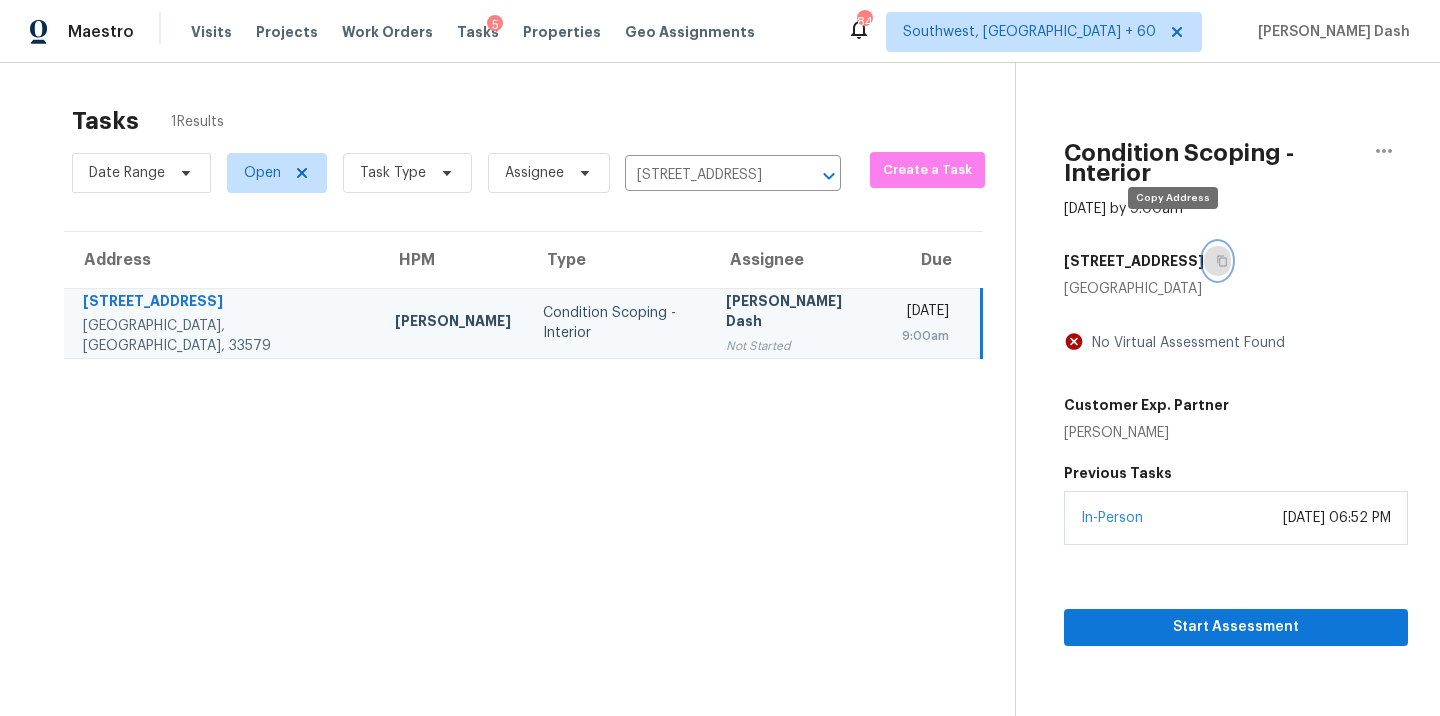click 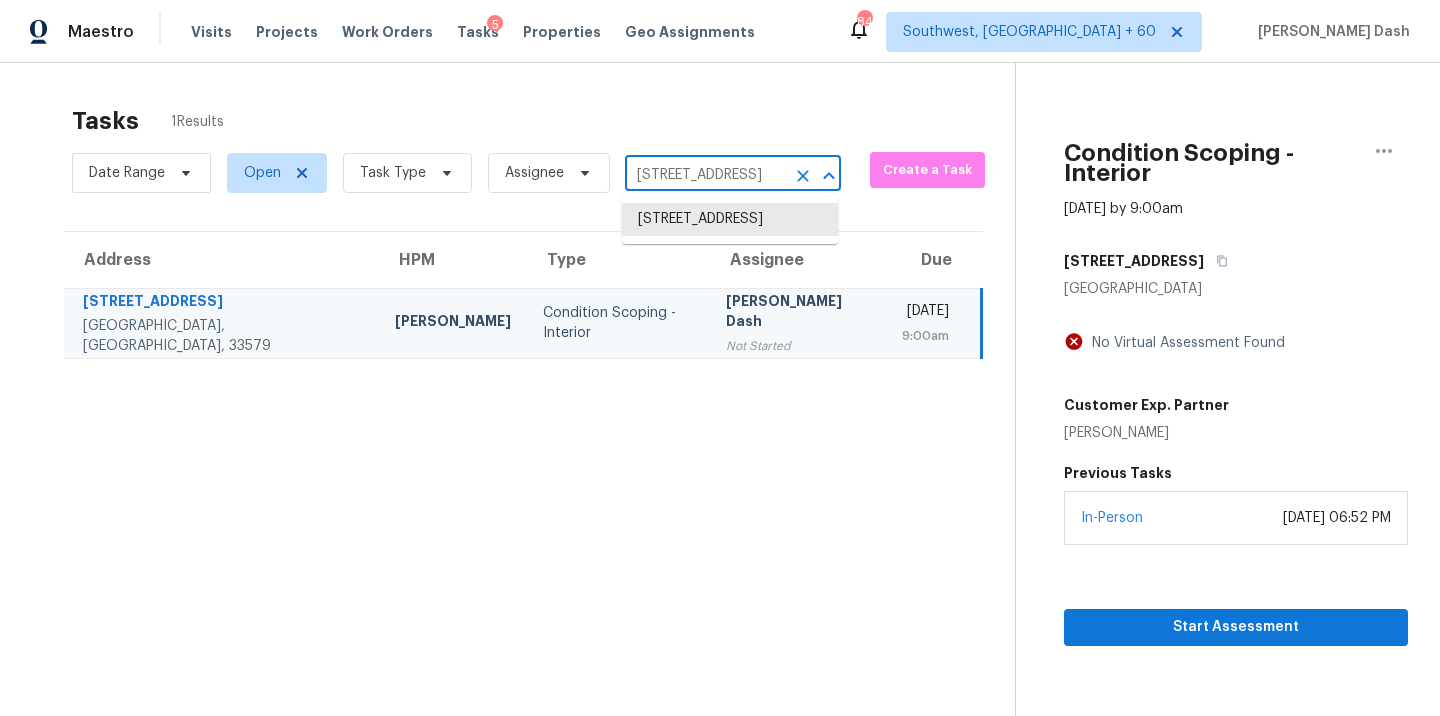 click on "10918 Keys Gate Dr, Riverview, FL 33579" at bounding box center (705, 175) 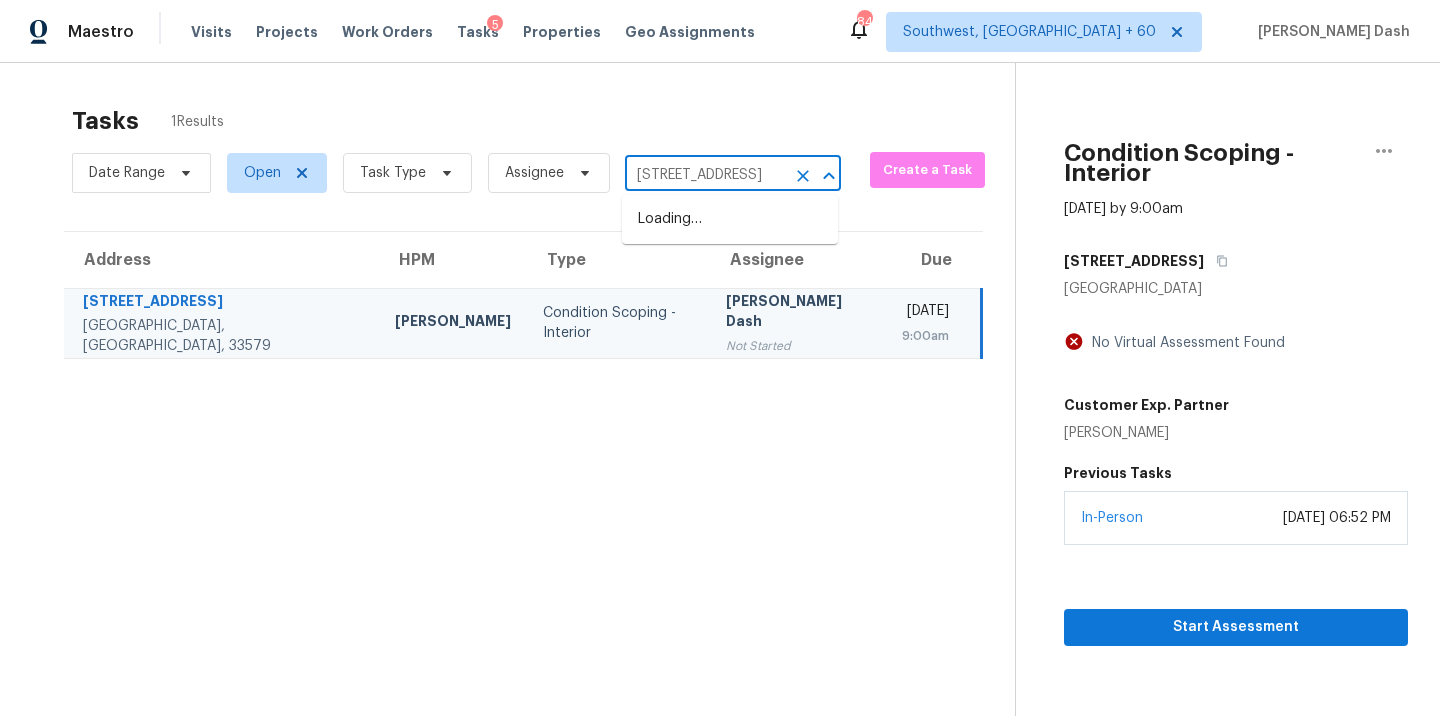 scroll, scrollTop: 0, scrollLeft: 83, axis: horizontal 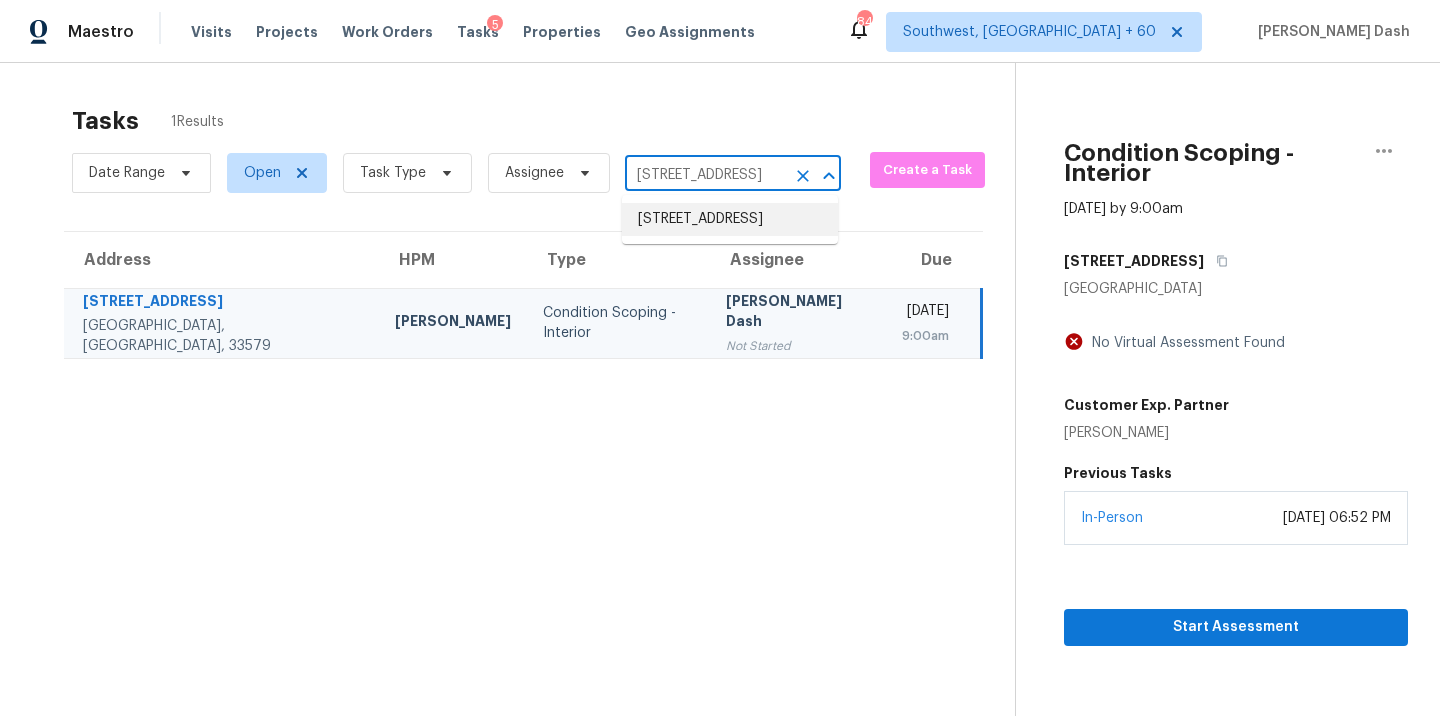 click on "255 Topsail Rd, Salisbury, NC 28146" at bounding box center [730, 219] 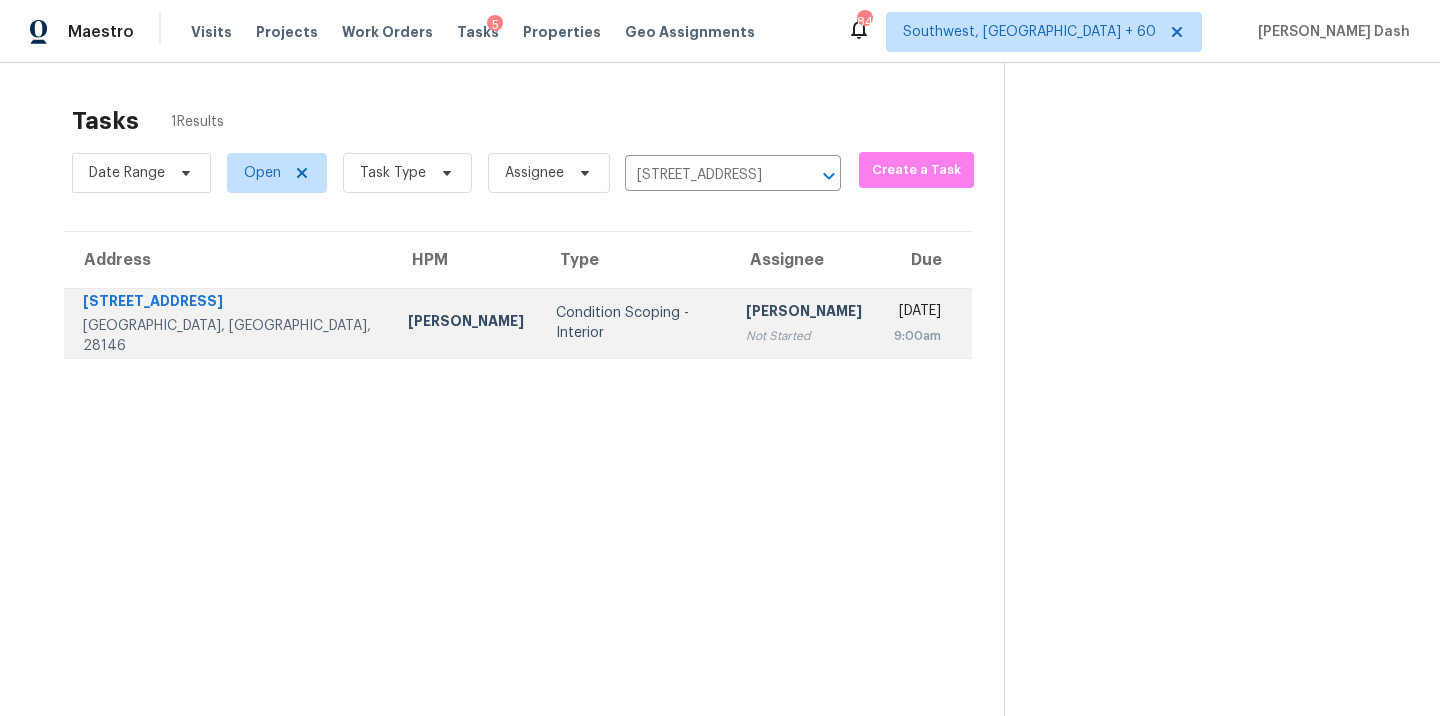 click on "Condition Scoping - Interior" at bounding box center (635, 323) 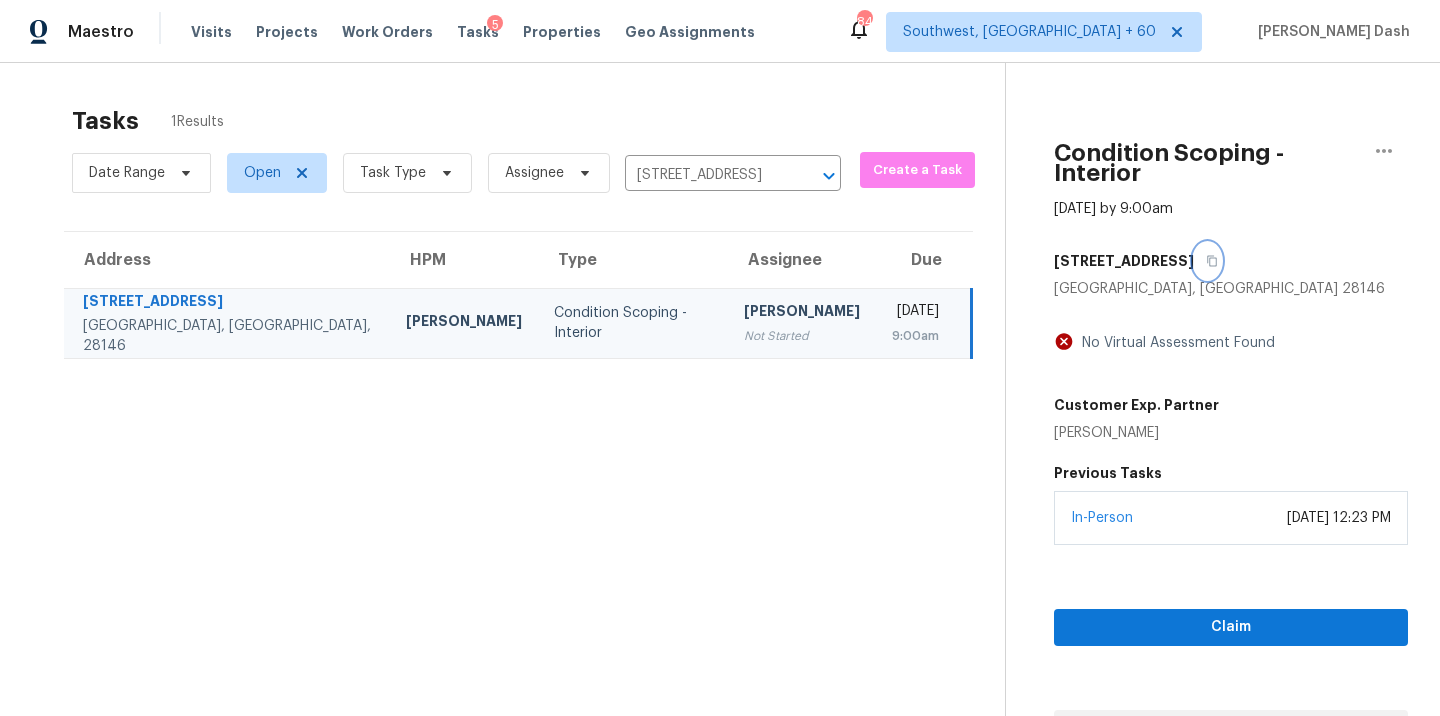 click 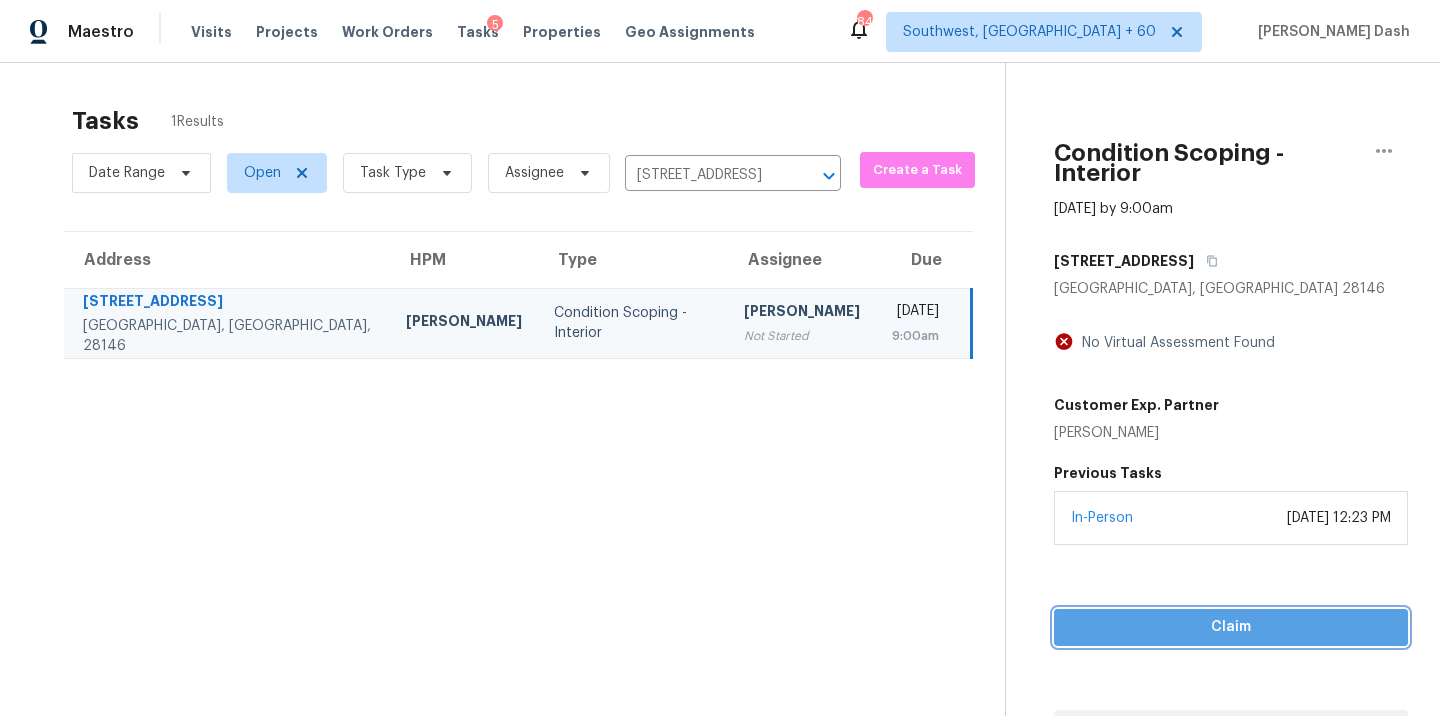 click on "Claim" at bounding box center [1231, 627] 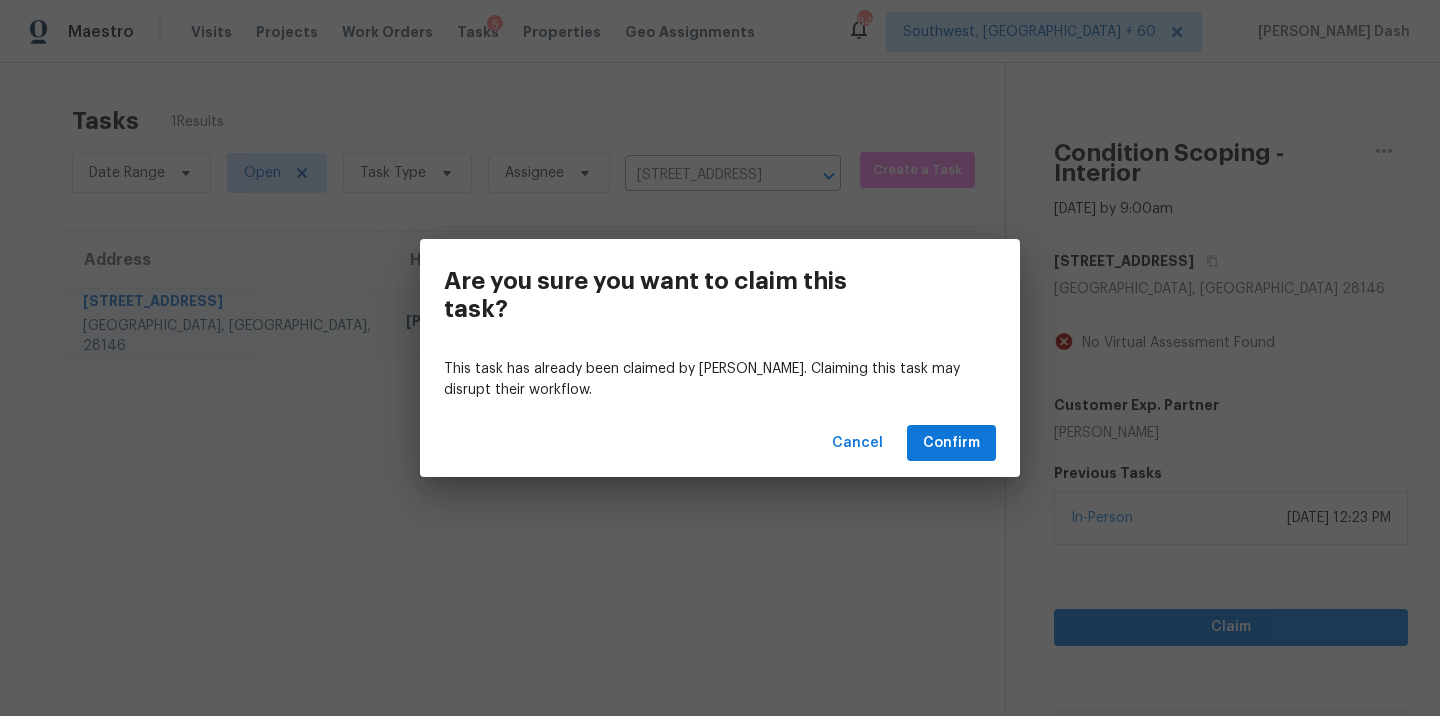 click on "Cancel Confirm" at bounding box center (720, 443) 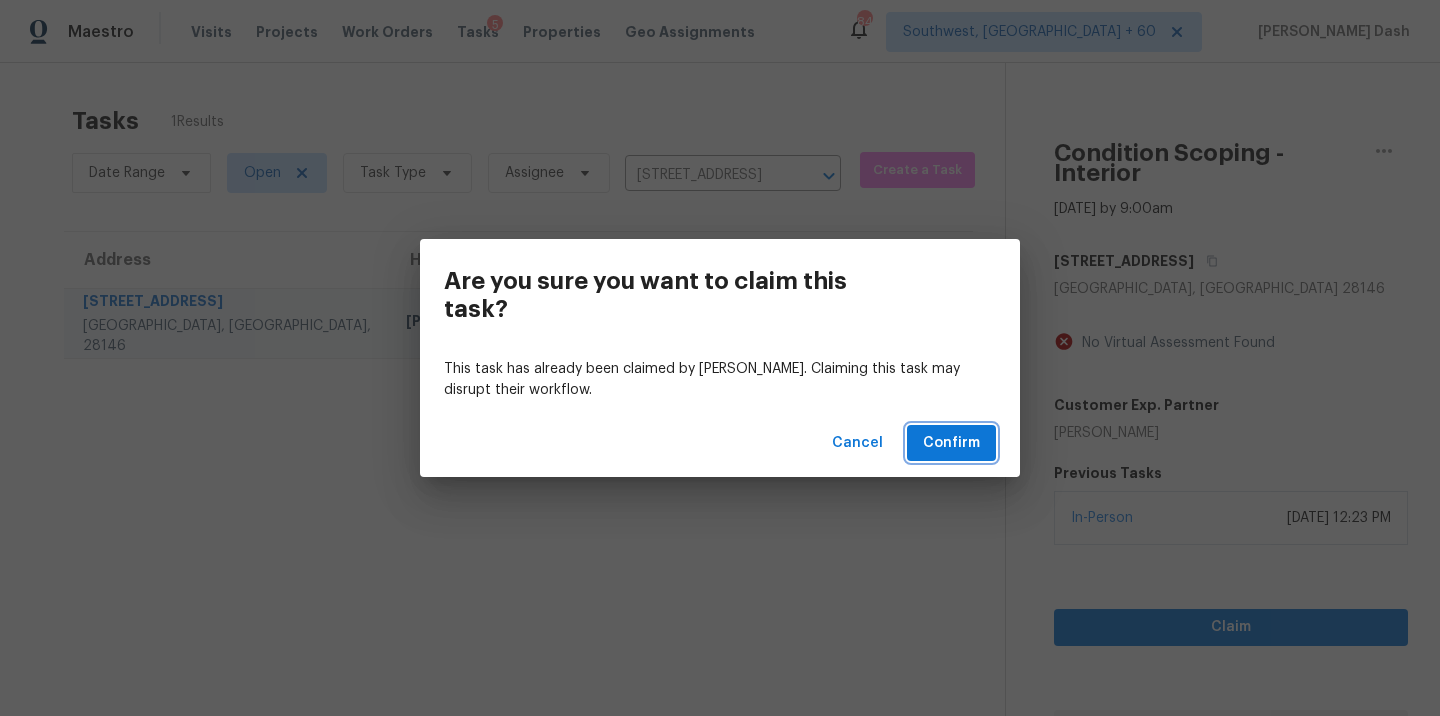 click on "Confirm" at bounding box center (951, 443) 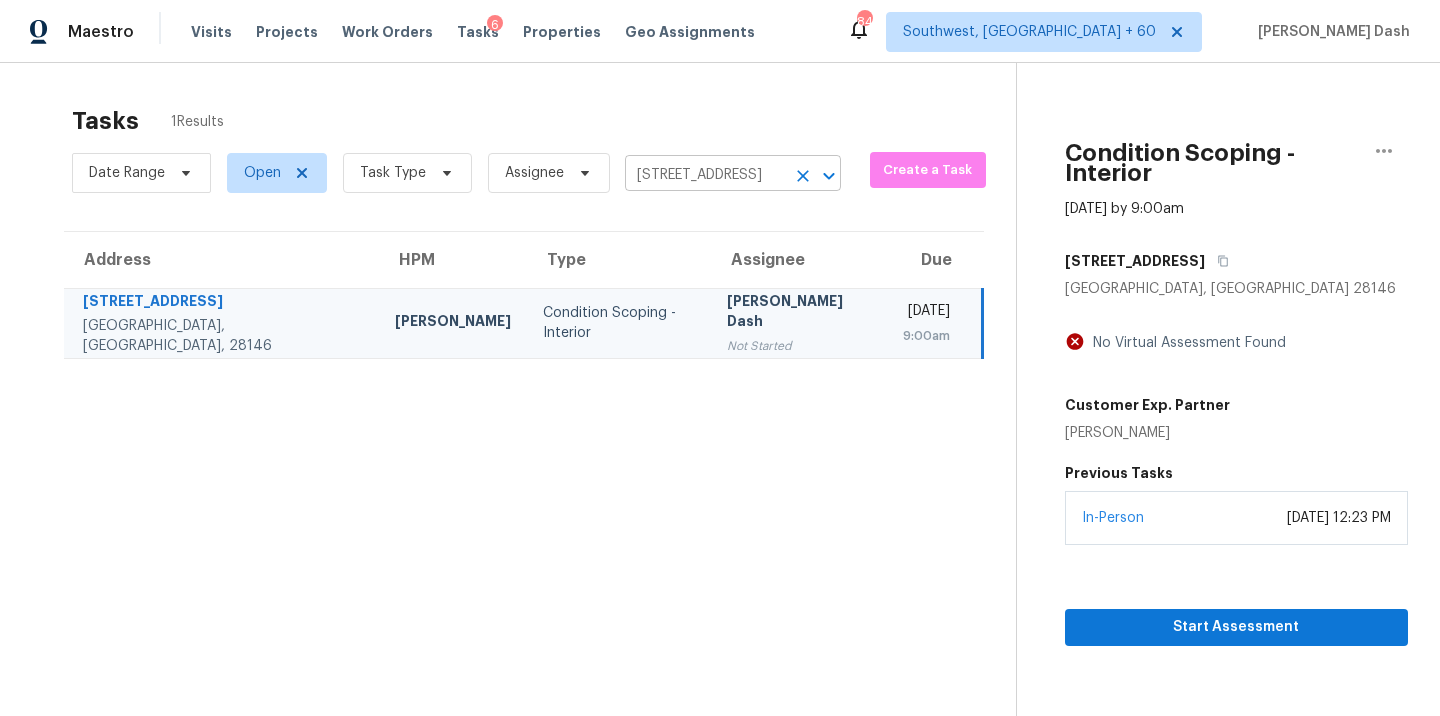click on "255 Topsail Rd, Salisbury, NC 28146" at bounding box center [705, 175] 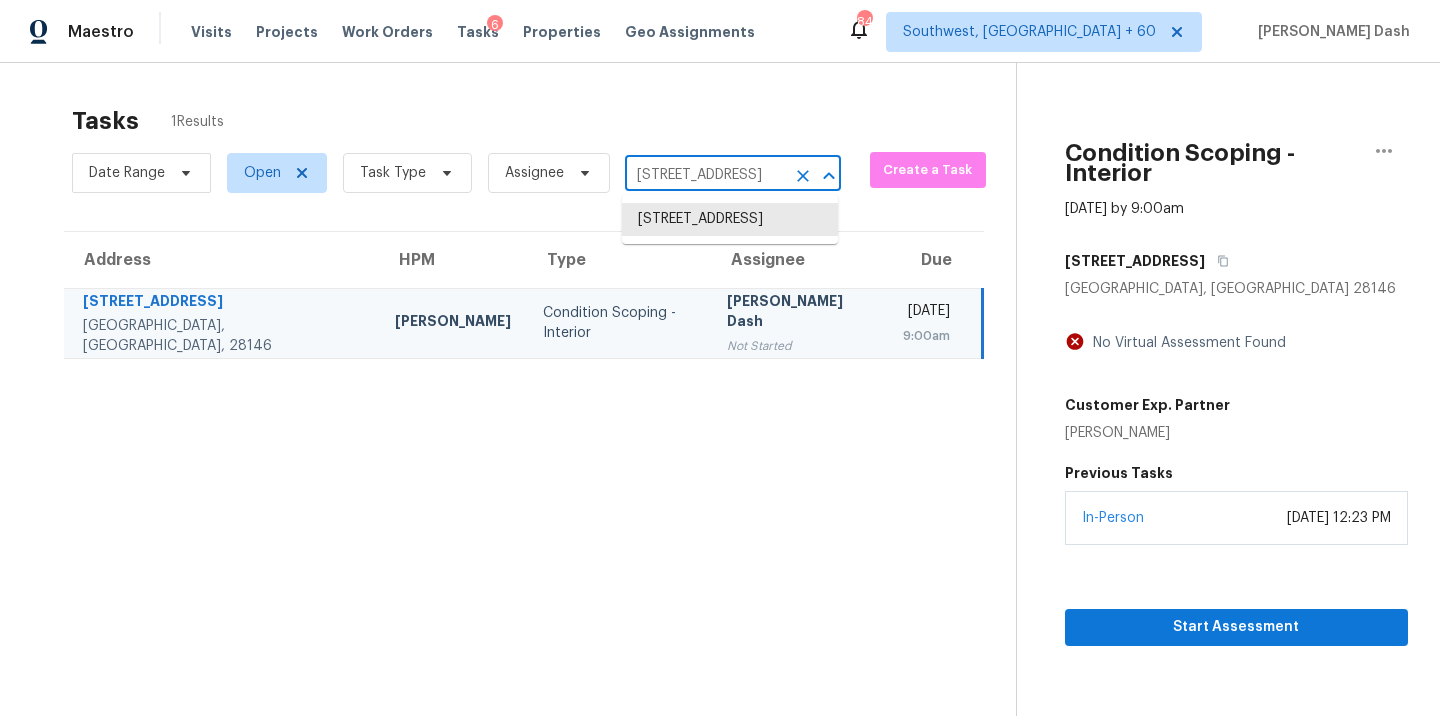 paste on "966 Parkland Pl NW Concord, NC, 28027" 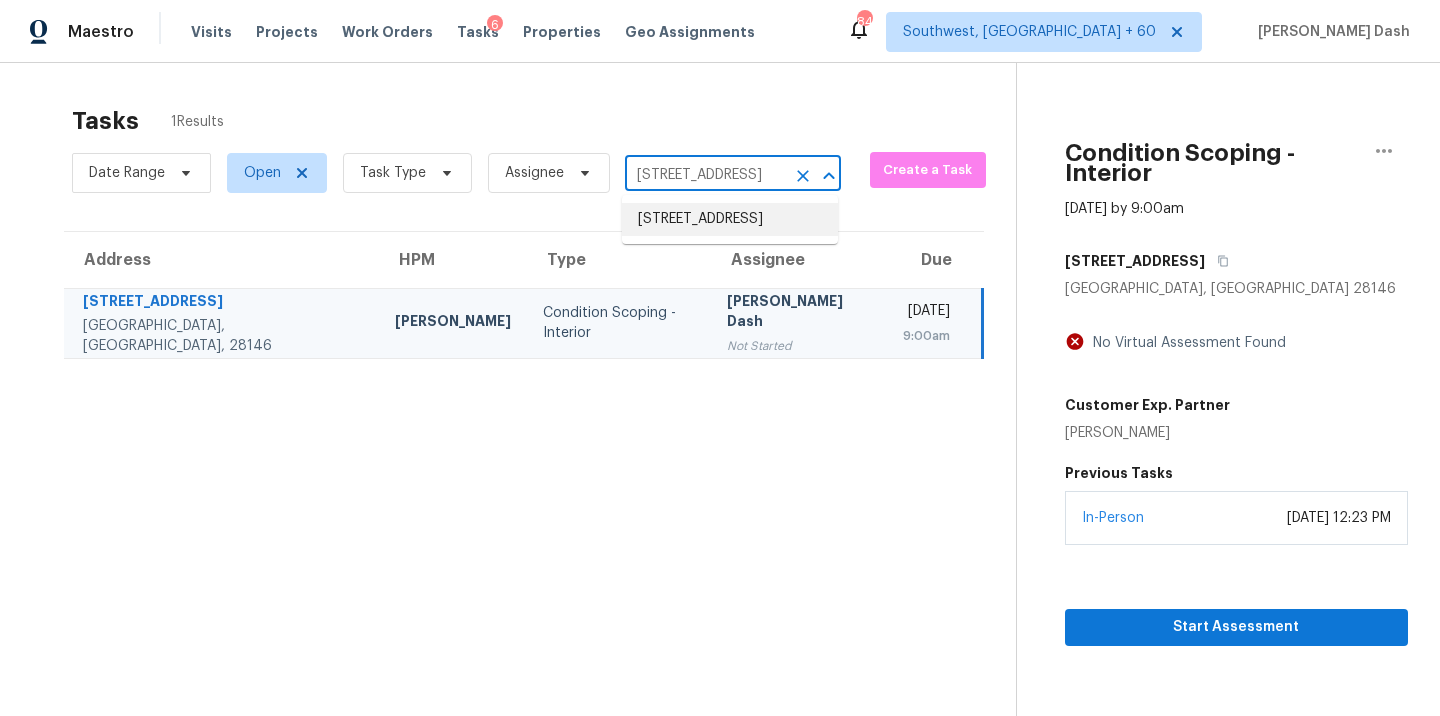 click on "966 Parkland Pl NW, Concord, NC 28027" at bounding box center [730, 219] 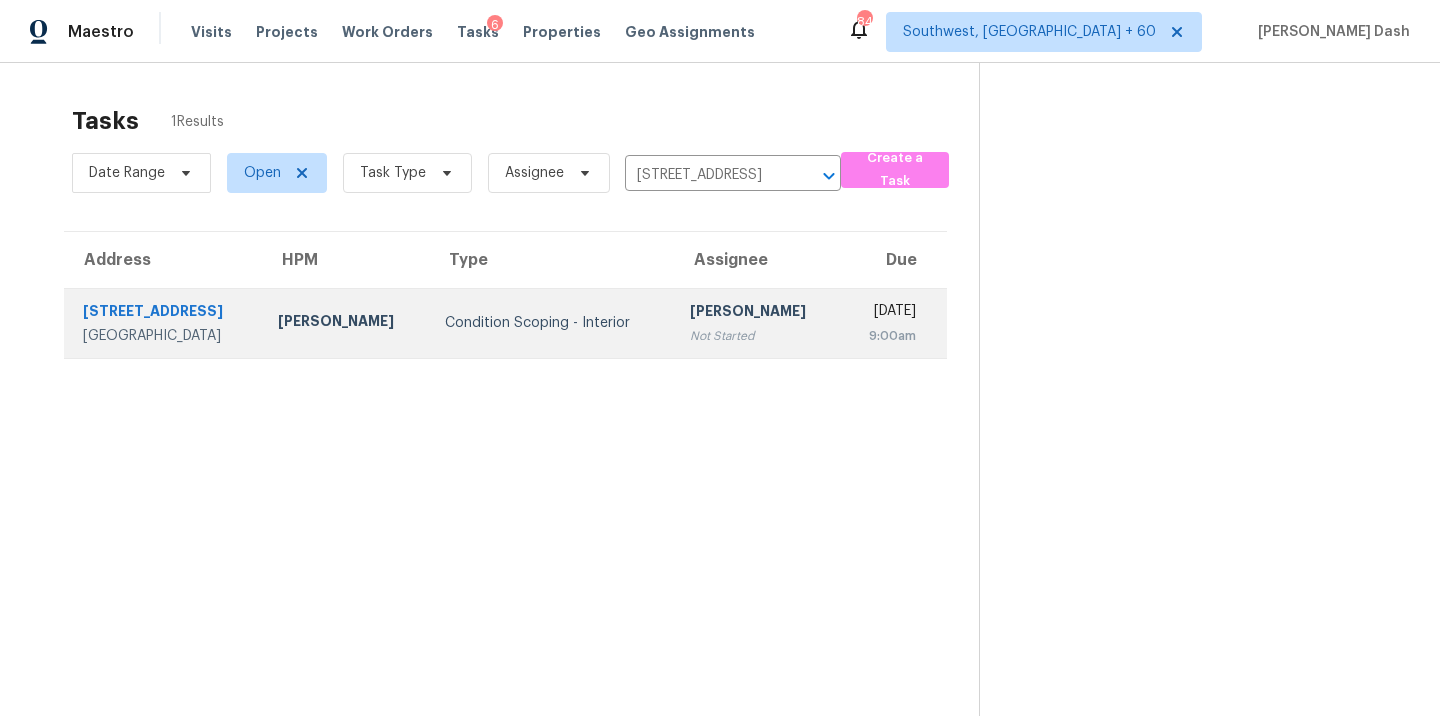 click on "Condition Scoping - Interior" at bounding box center [551, 323] 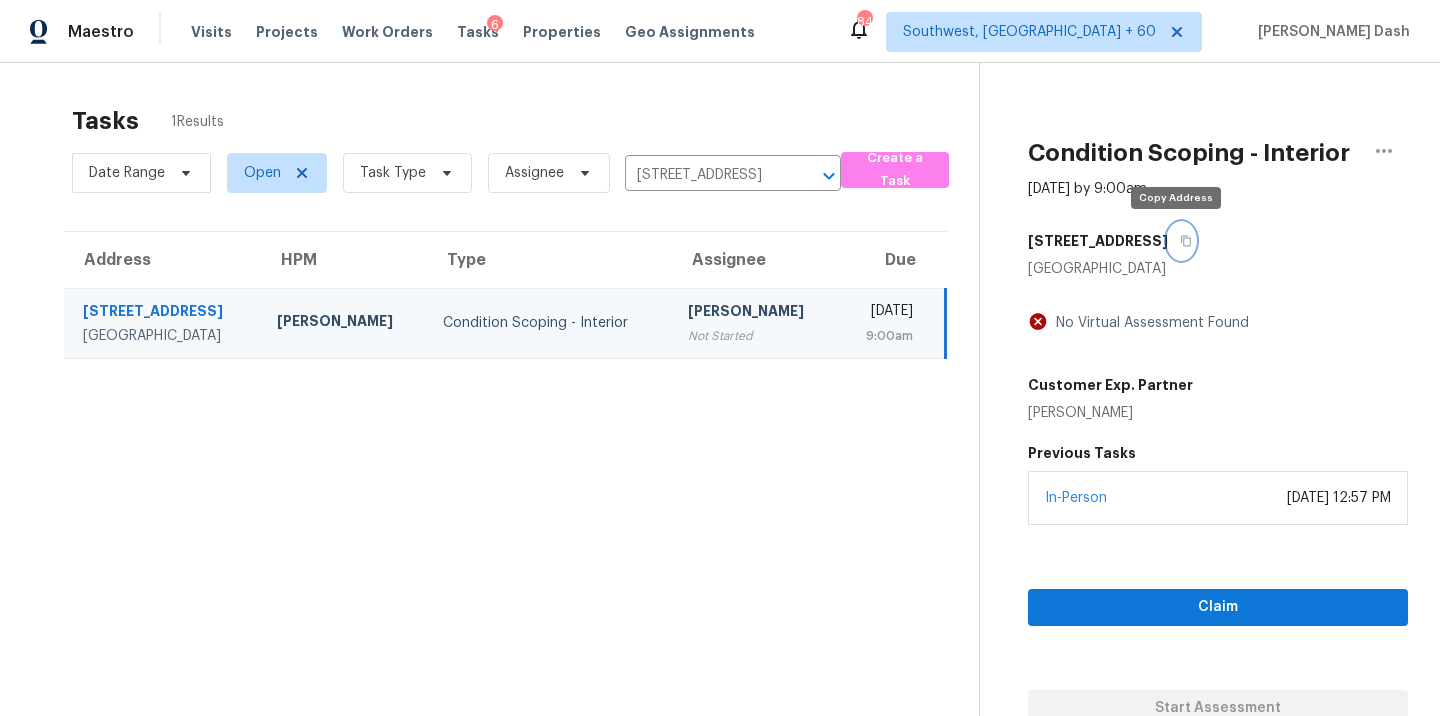 click at bounding box center [1181, 241] 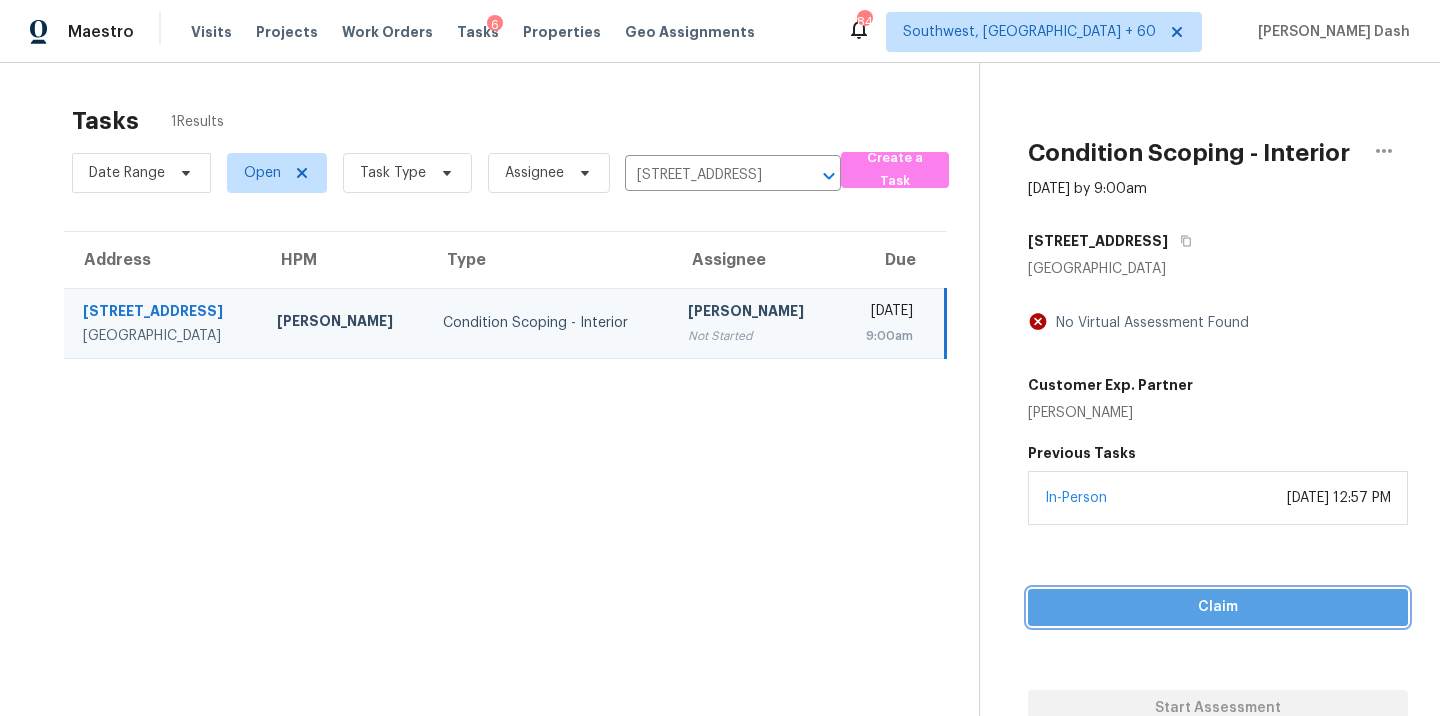click on "Claim" at bounding box center (1218, 607) 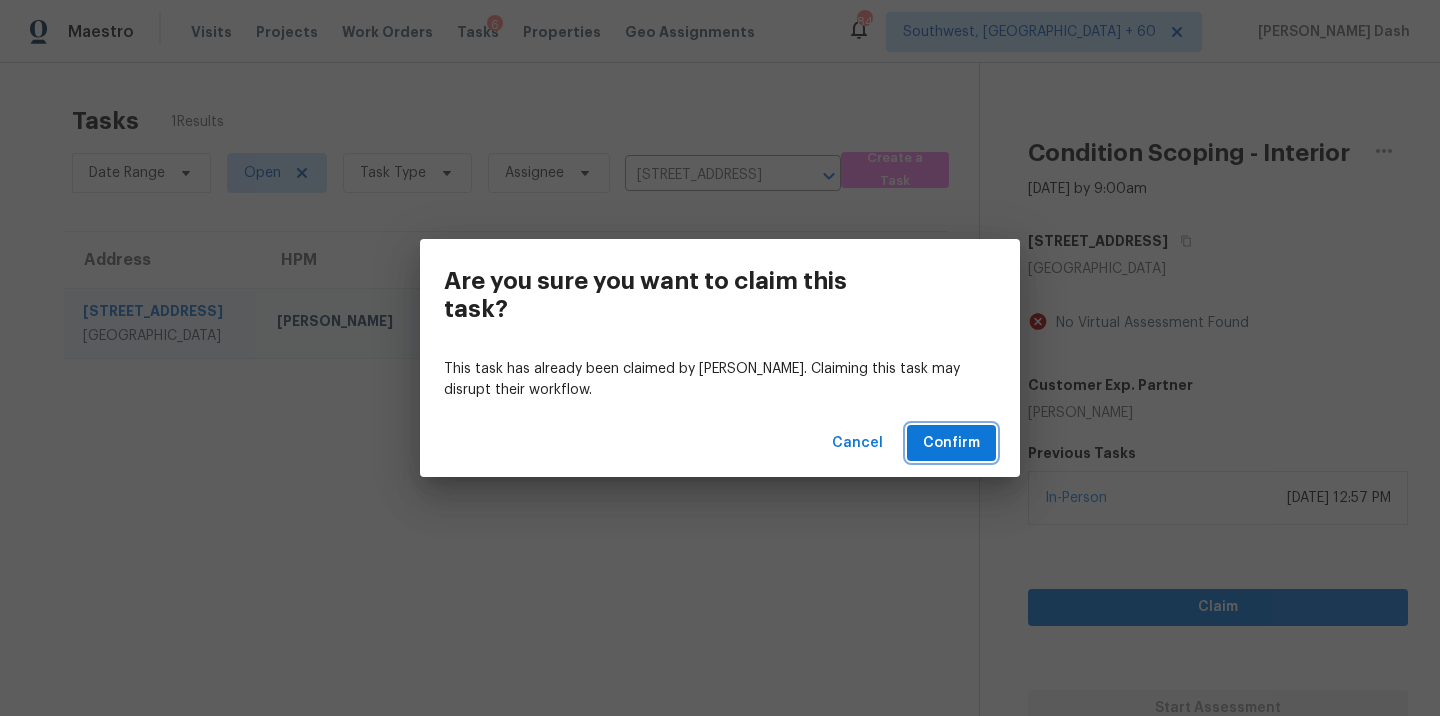 click on "Confirm" at bounding box center [951, 443] 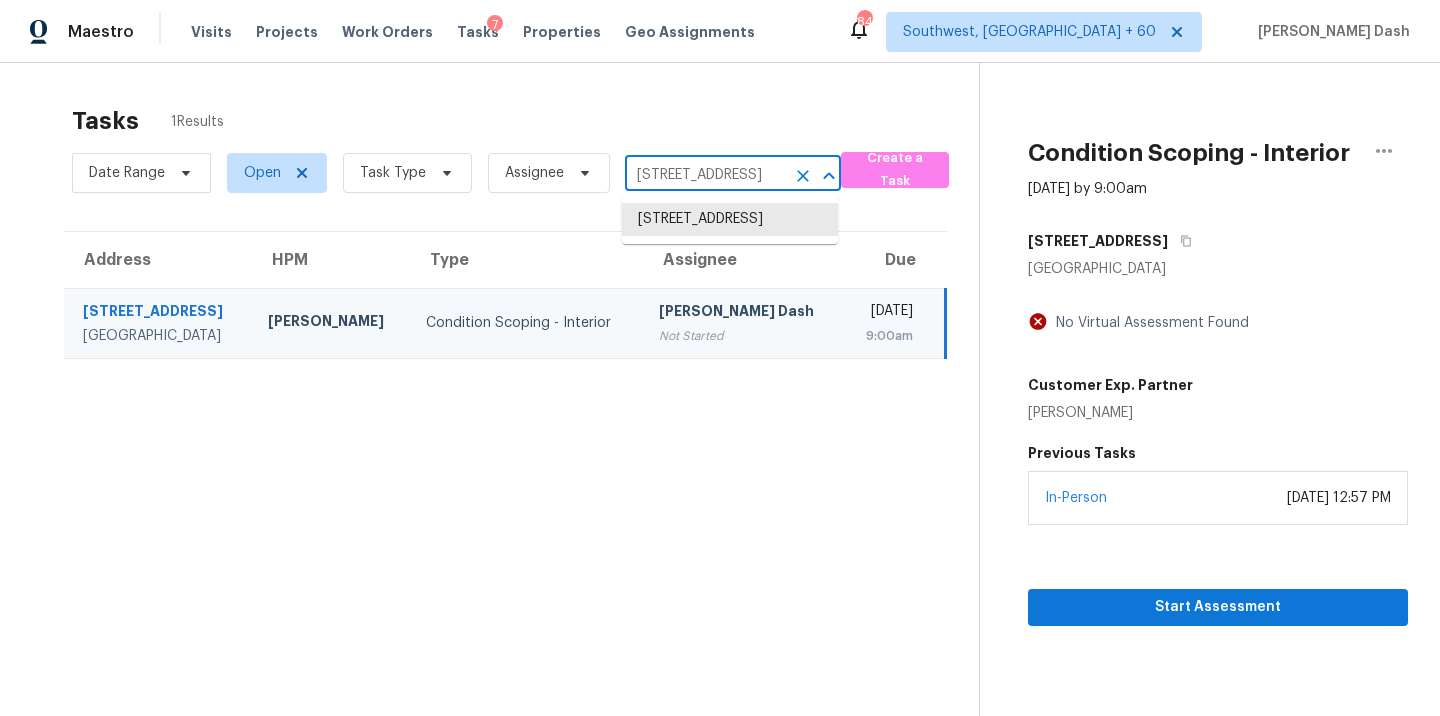 click on "966 Parkland Pl NW, Concord, NC 28027" at bounding box center [705, 175] 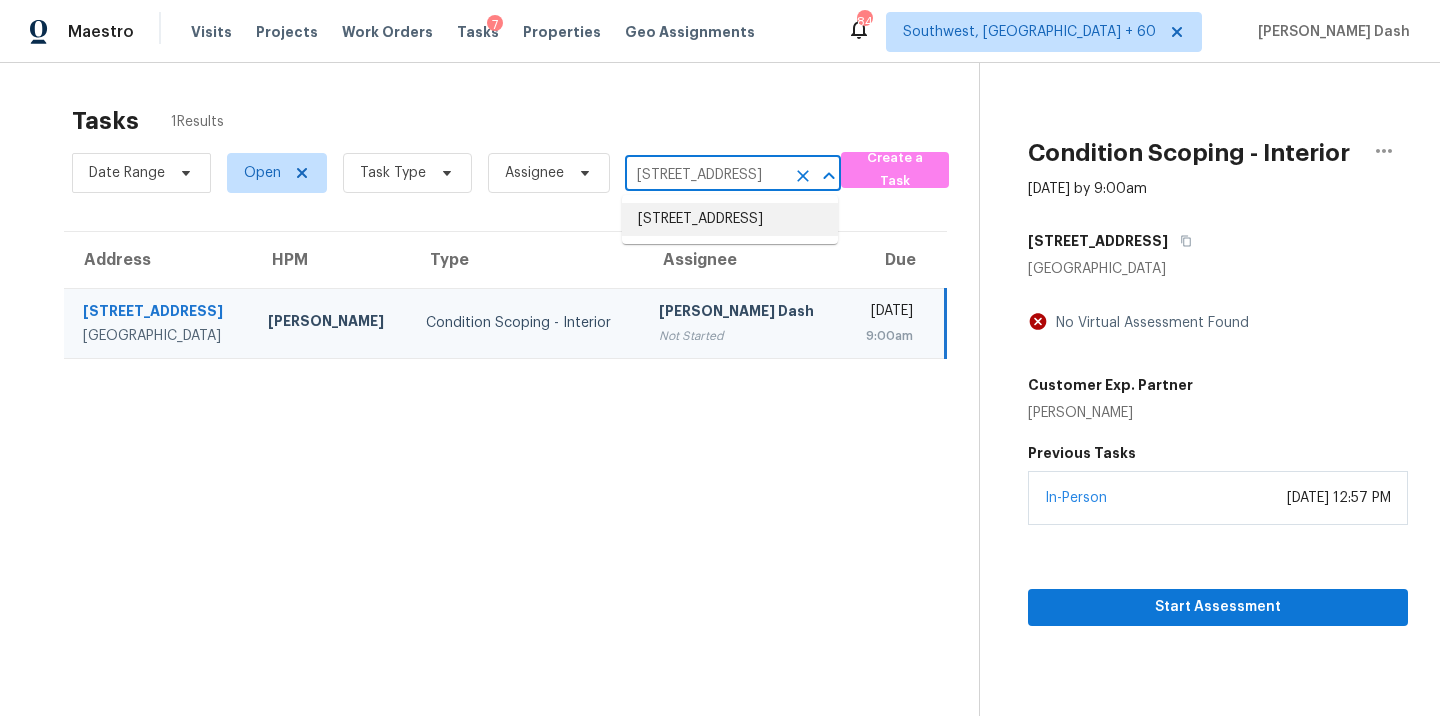 click on "6609 Triesta Ct, Cincinnati, OH 45230" at bounding box center [730, 219] 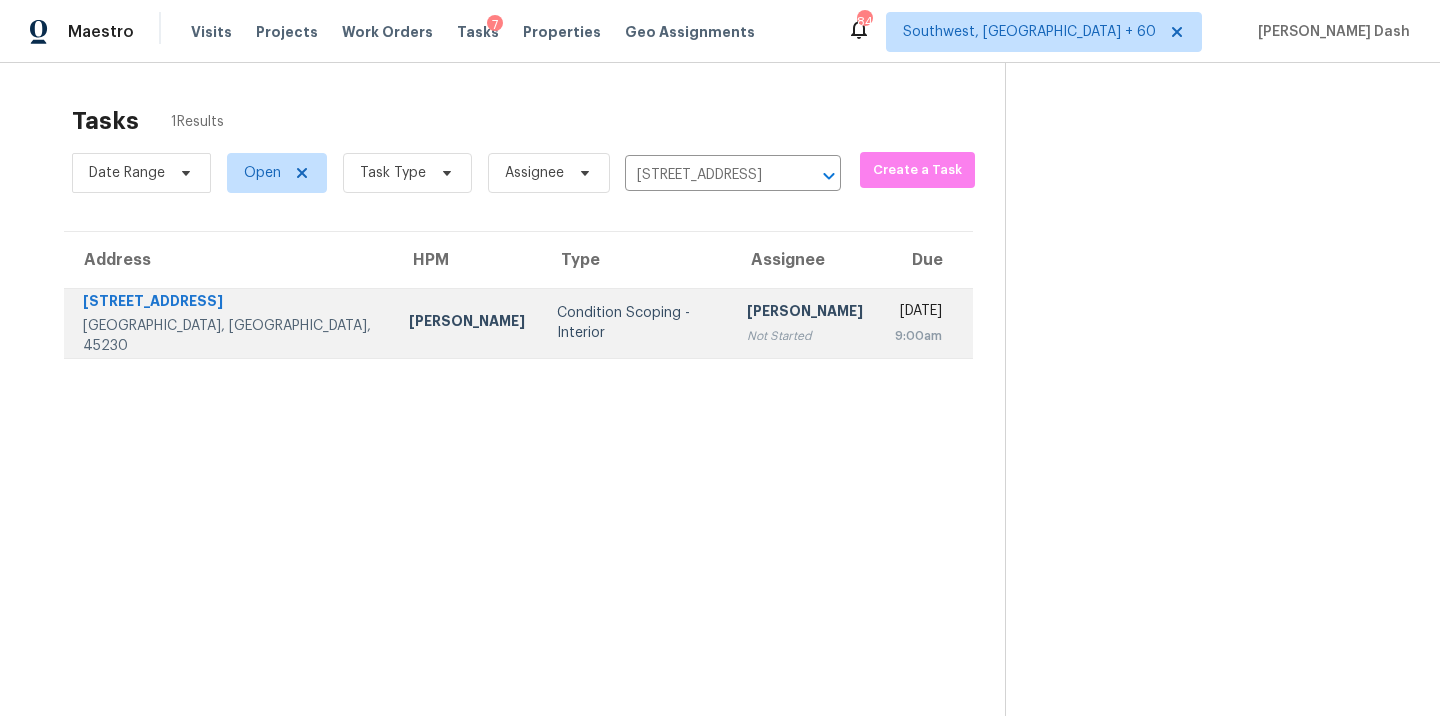 click on "Condition Scoping - Interior" at bounding box center [636, 323] 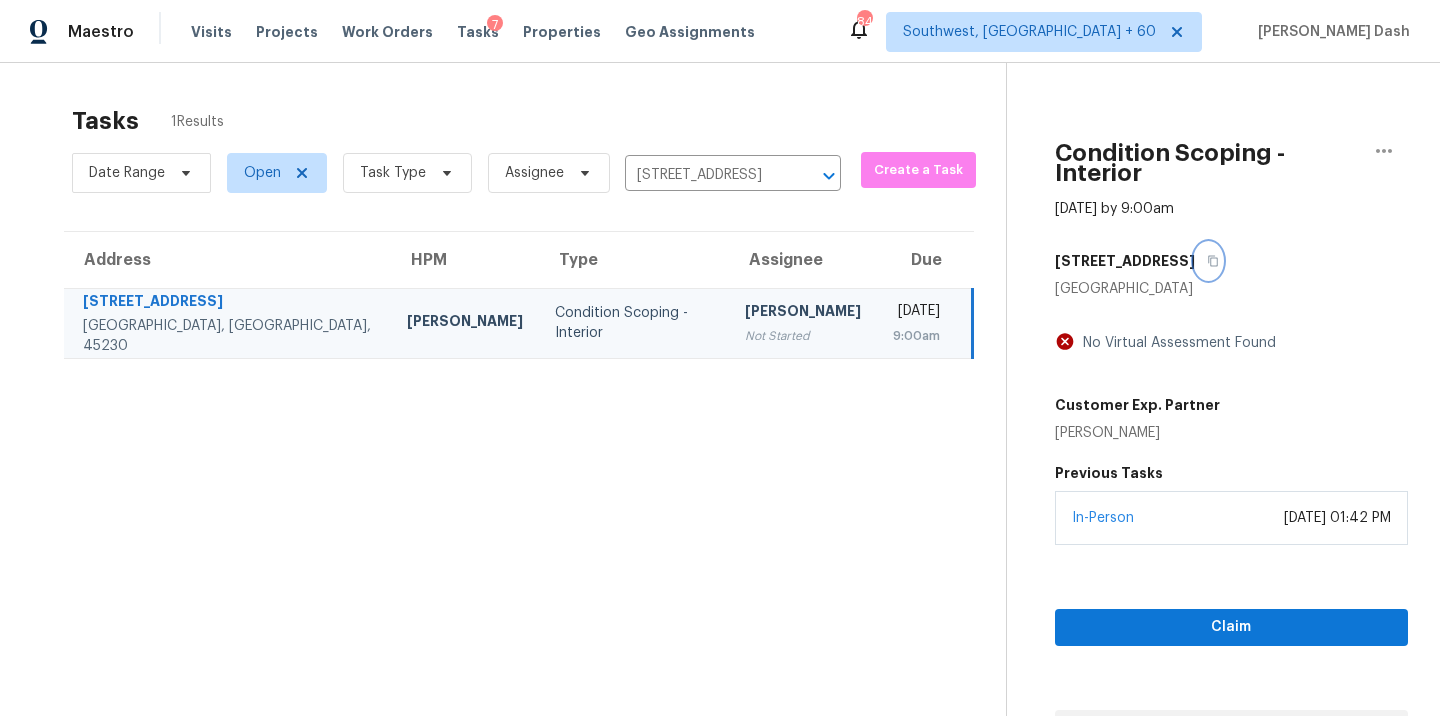 click 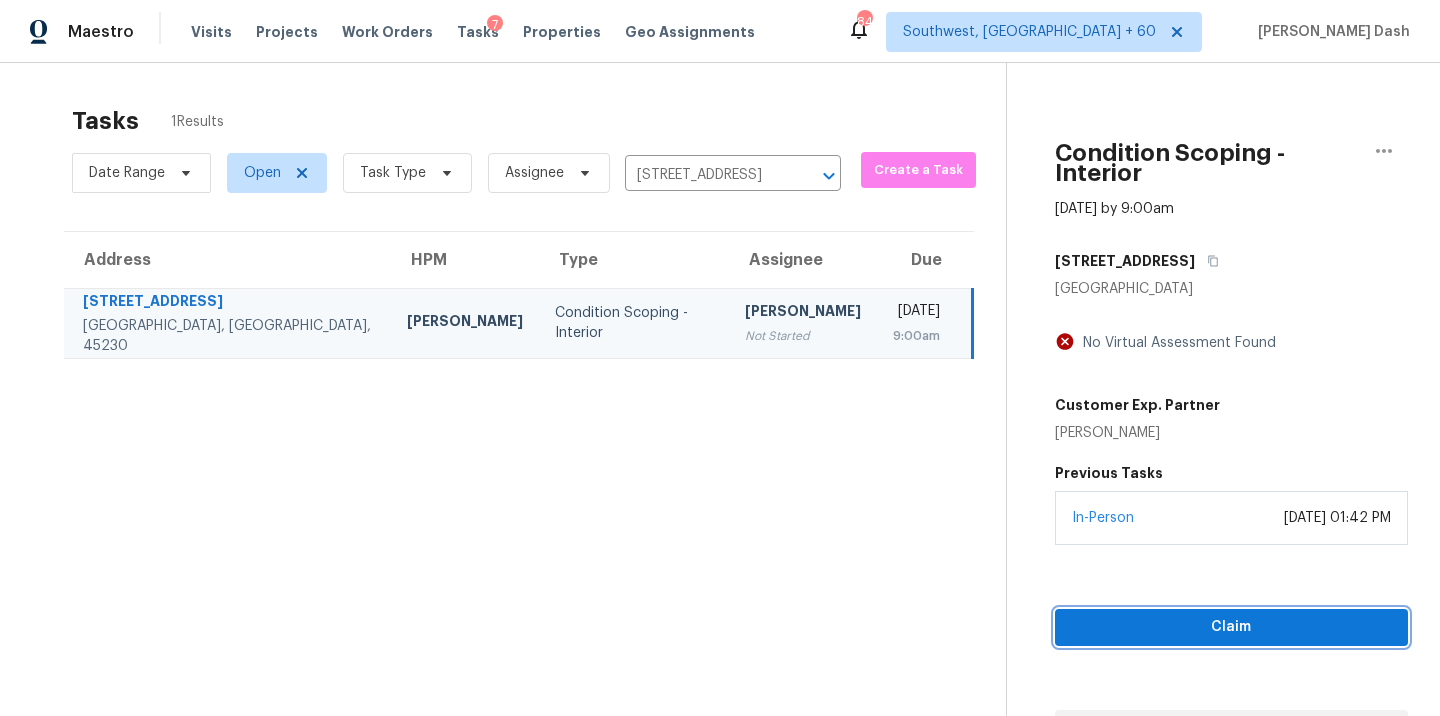 click on "Claim" at bounding box center (1231, 627) 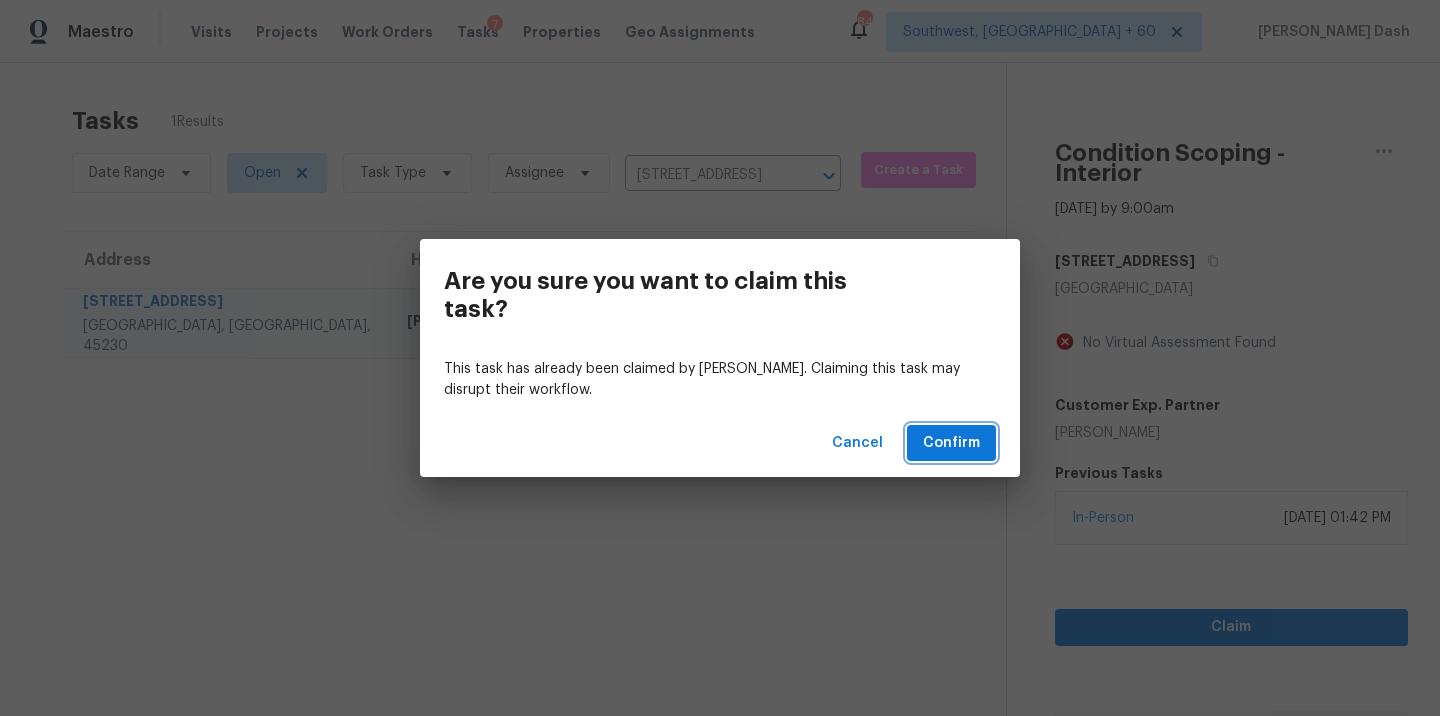 click on "Confirm" at bounding box center [951, 443] 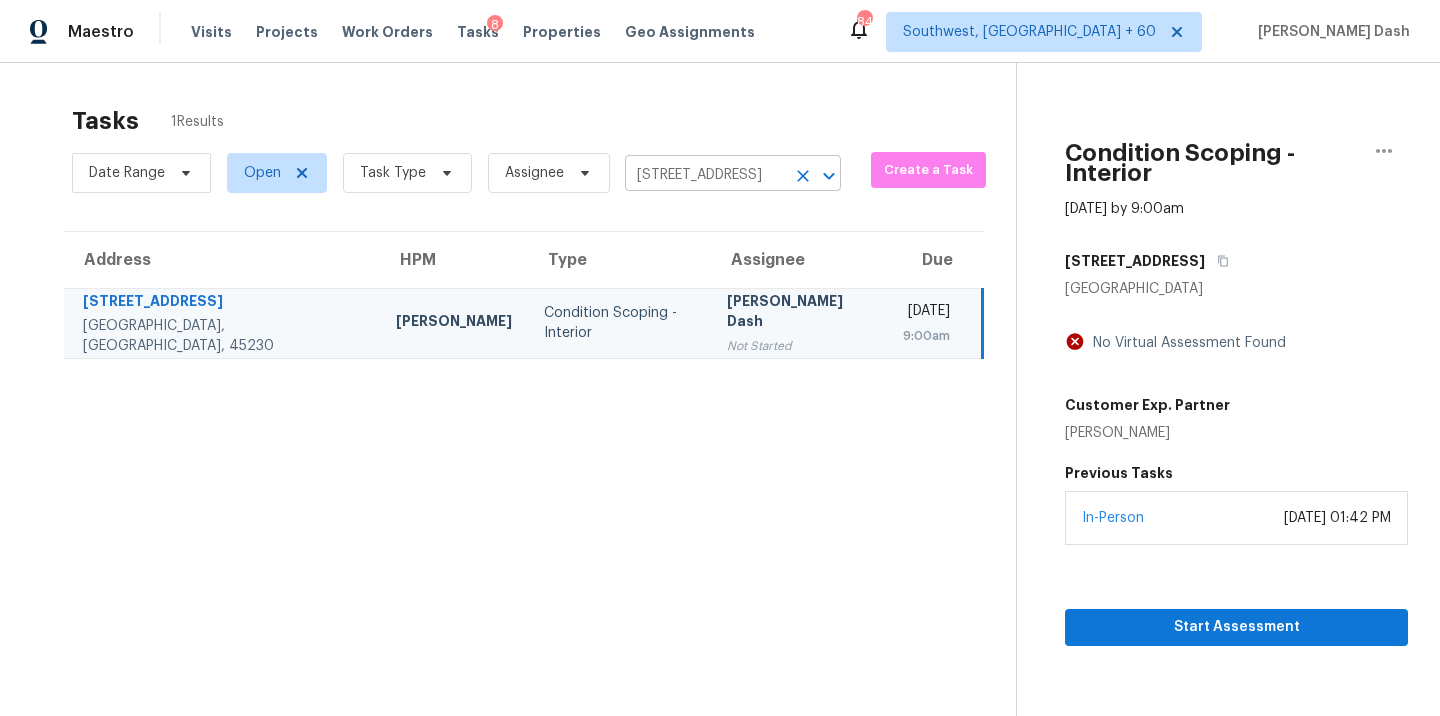 click on "6609 Triesta Ct, Cincinnati, OH 45230" at bounding box center [705, 175] 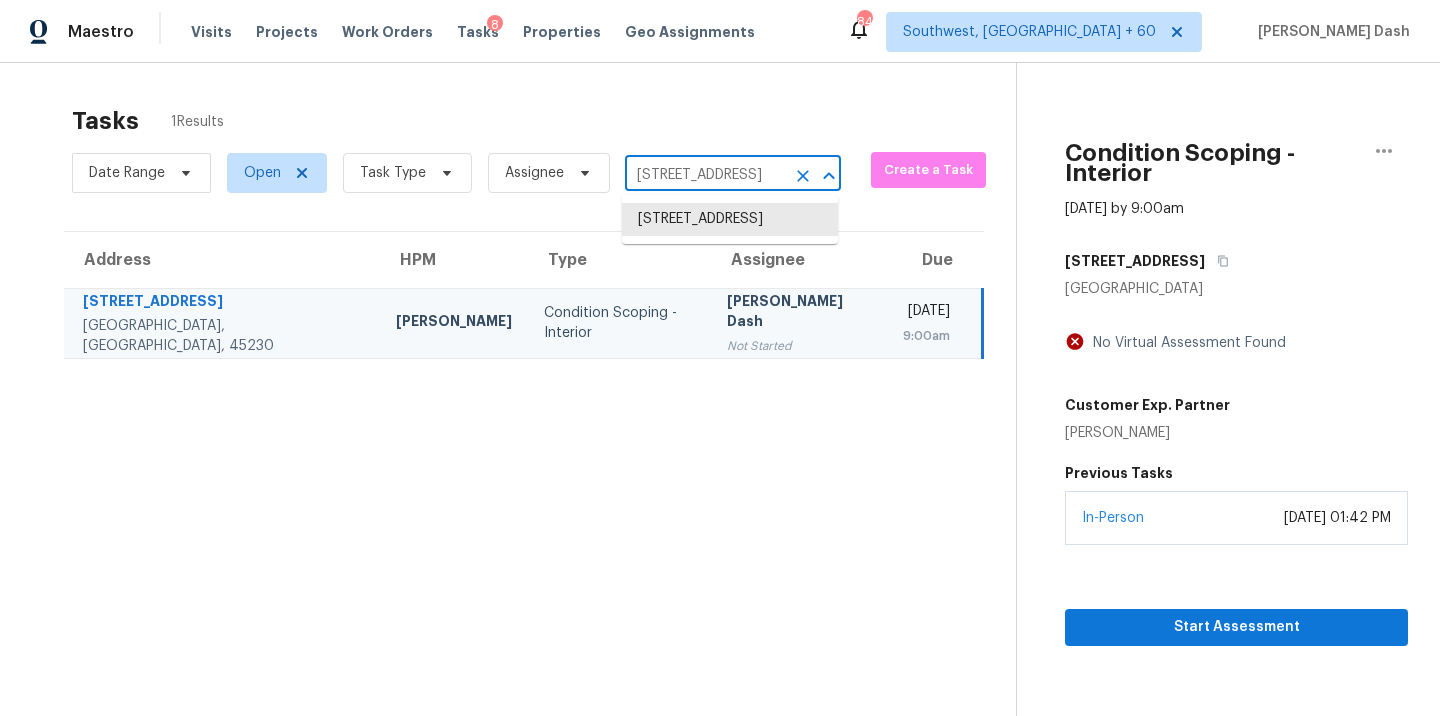paste on "7422 Stone Mountain Ct Charlotte, NC, 28262" 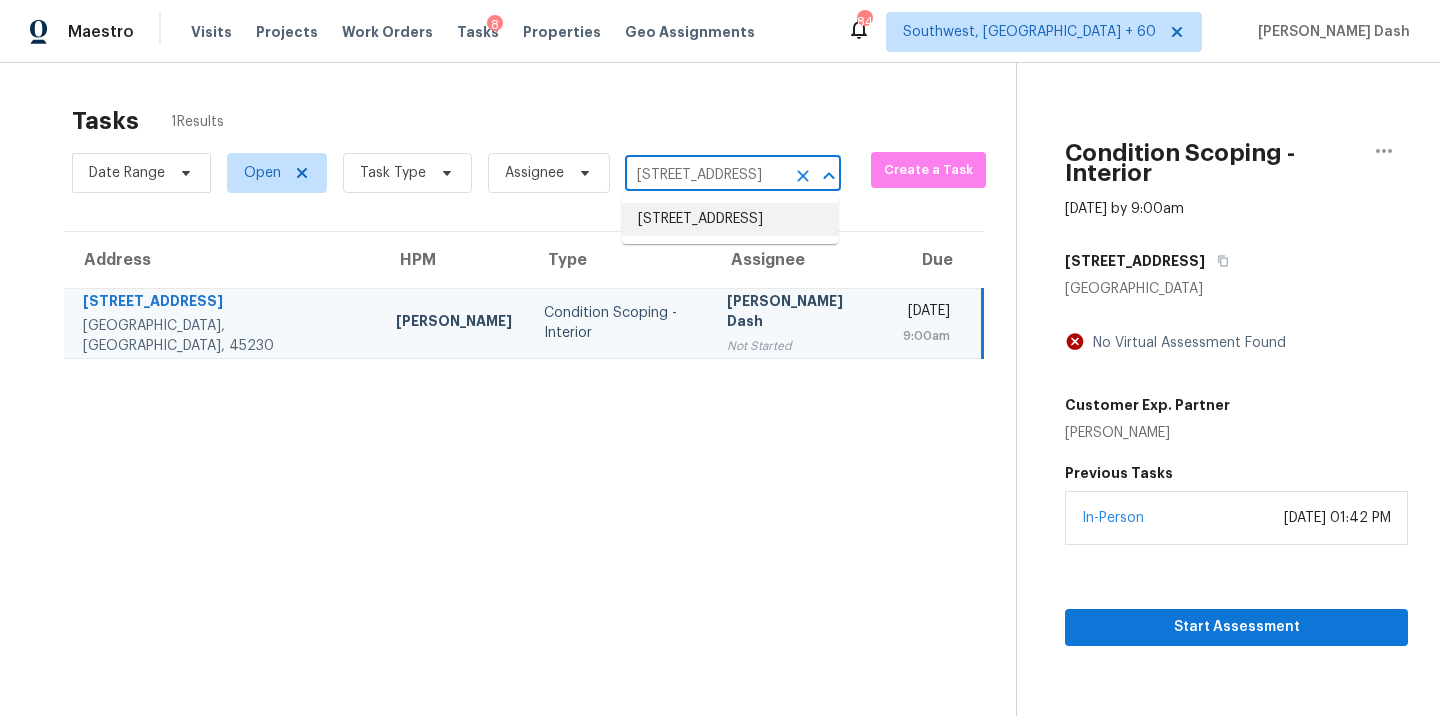 click on "7422 Stone Mountain Ct, Charlotte, NC 28262" at bounding box center (730, 219) 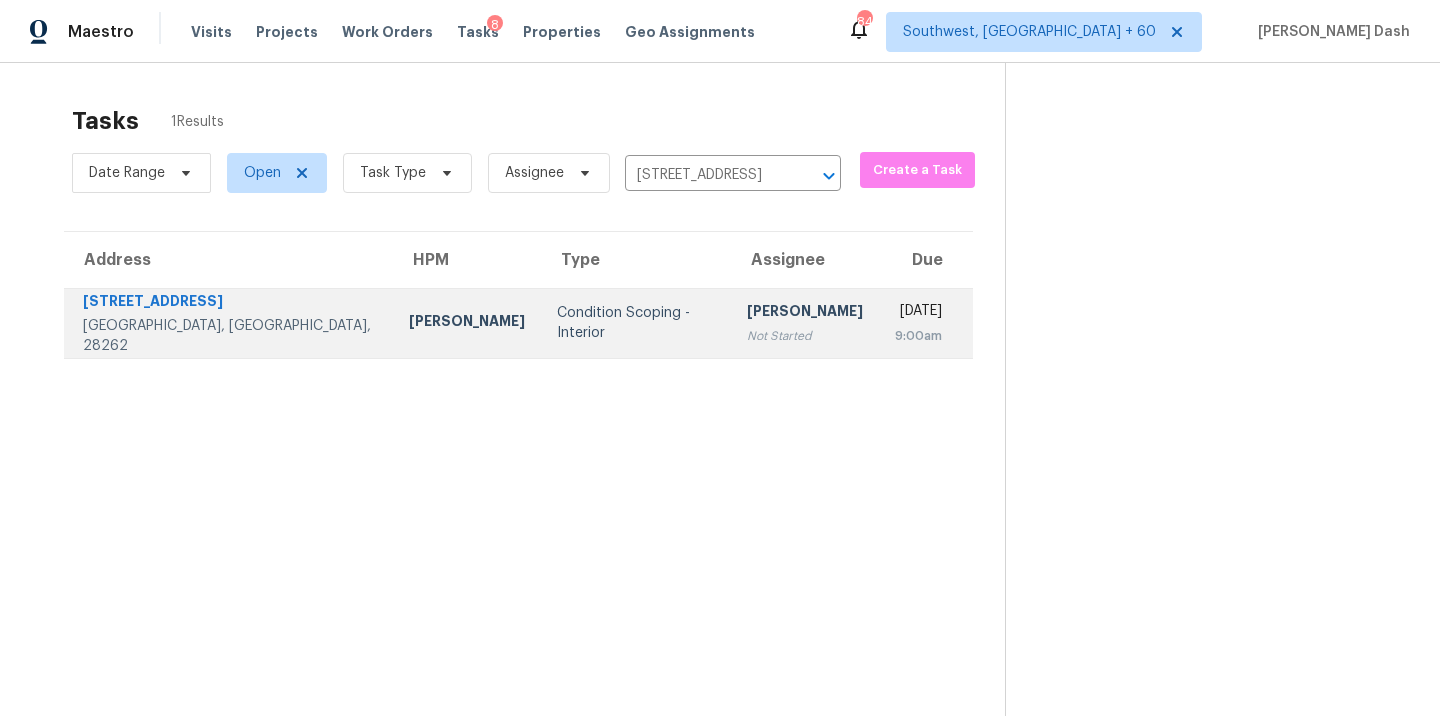 click on "[PERSON_NAME]" at bounding box center [805, 313] 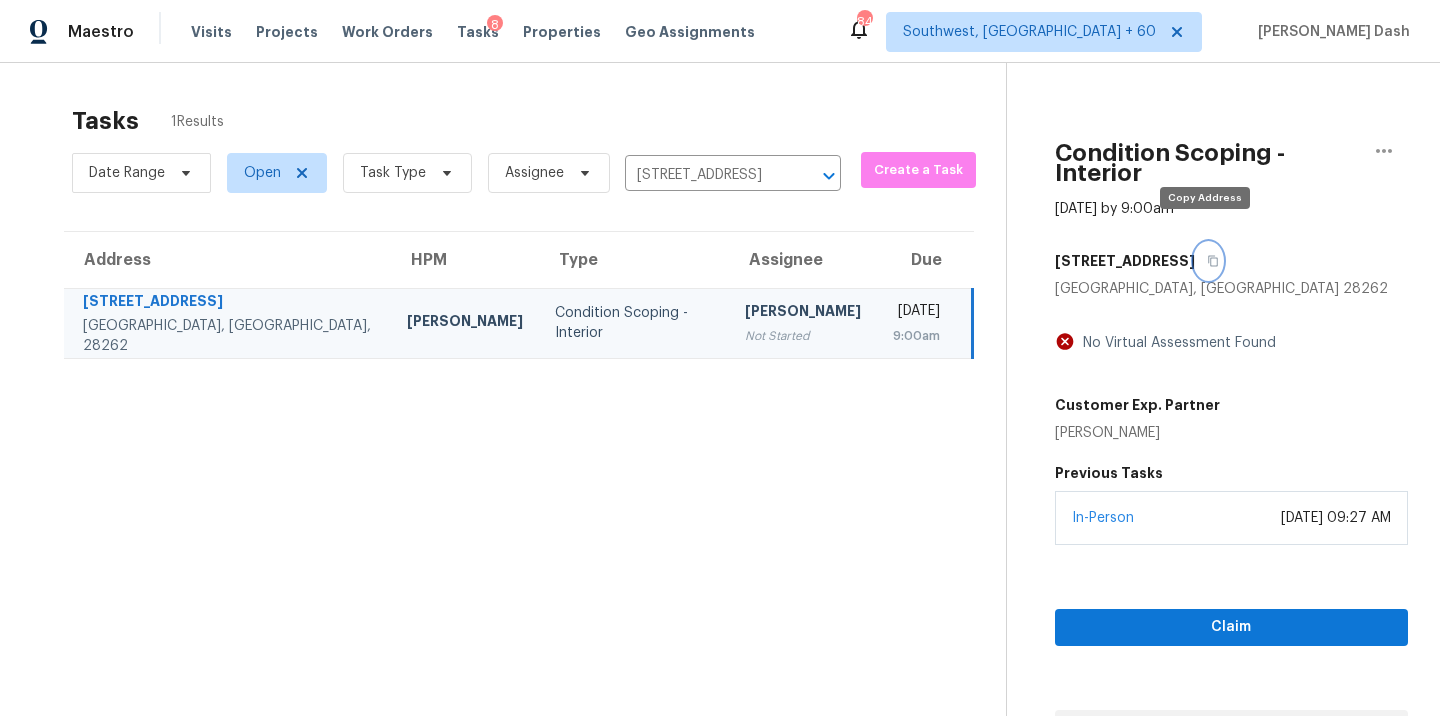 click 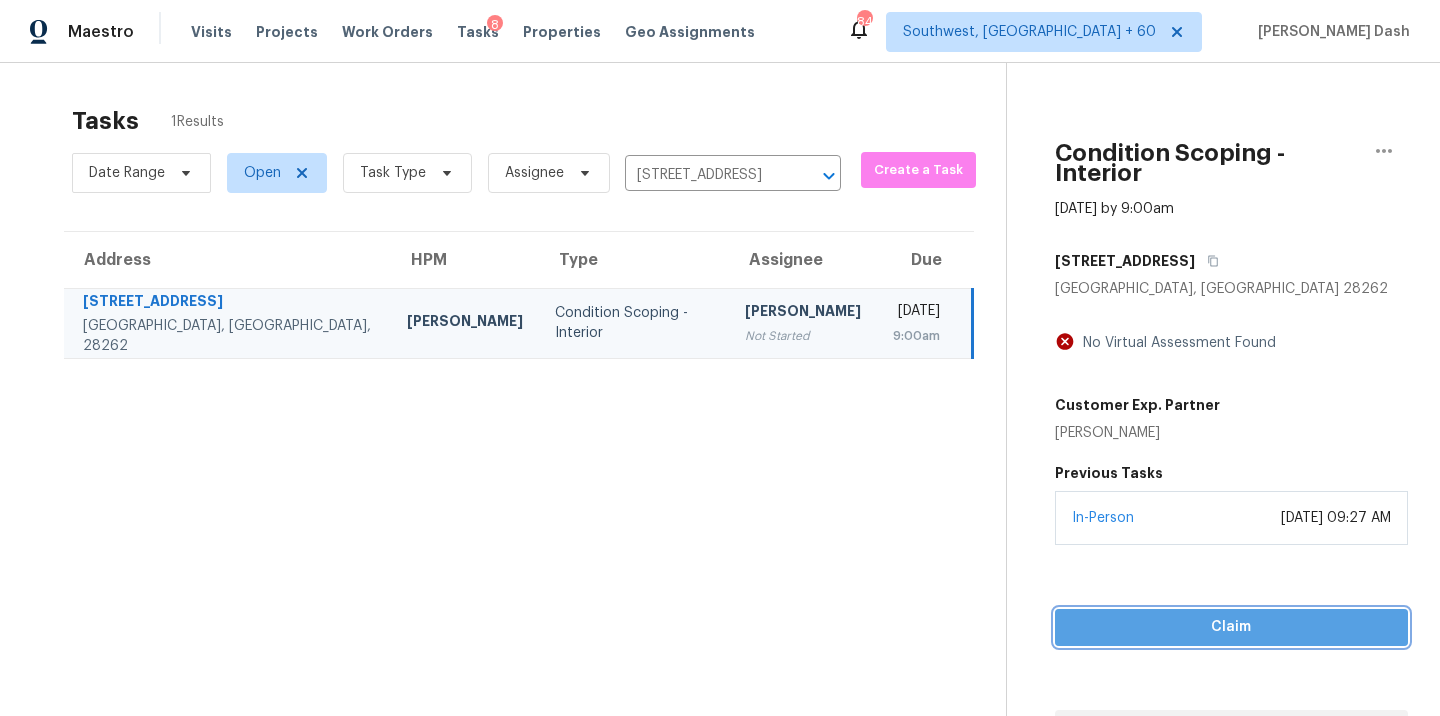 click on "Claim" at bounding box center (1231, 627) 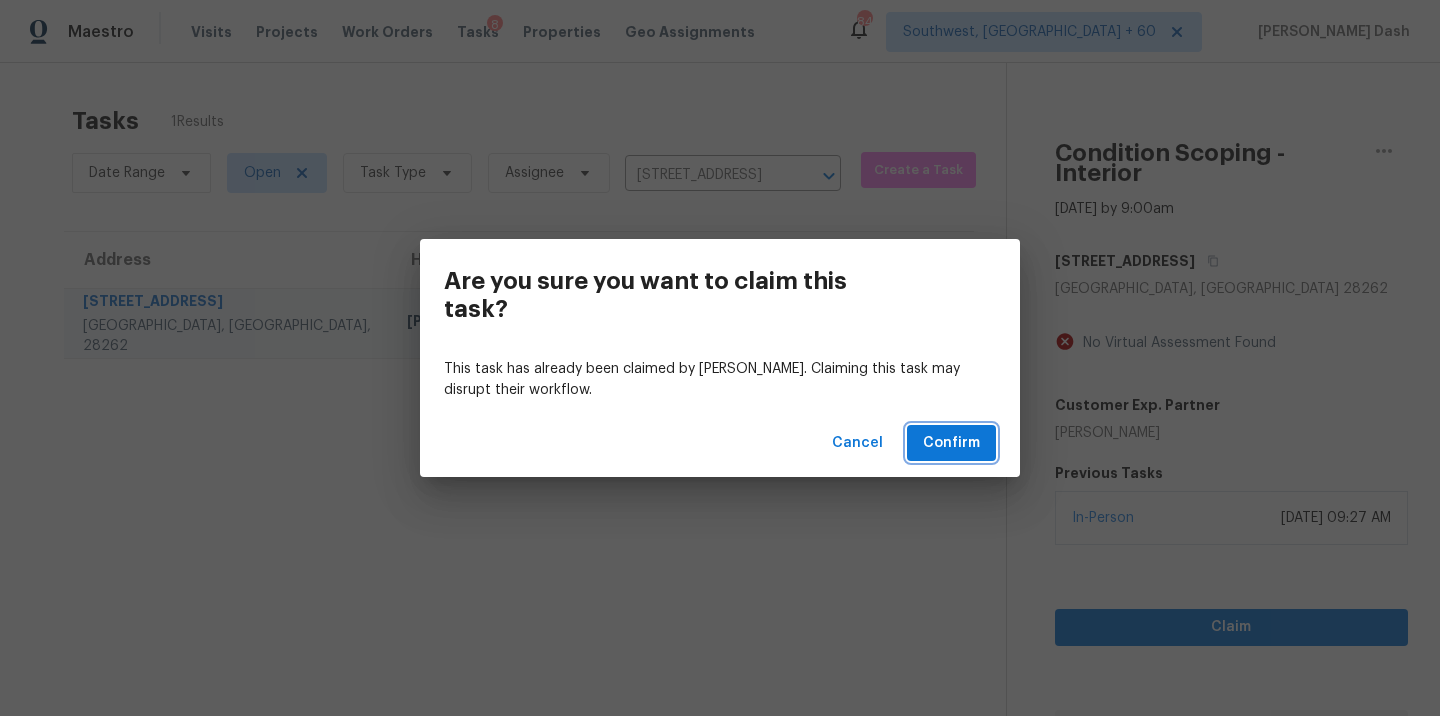 click on "Confirm" at bounding box center [951, 443] 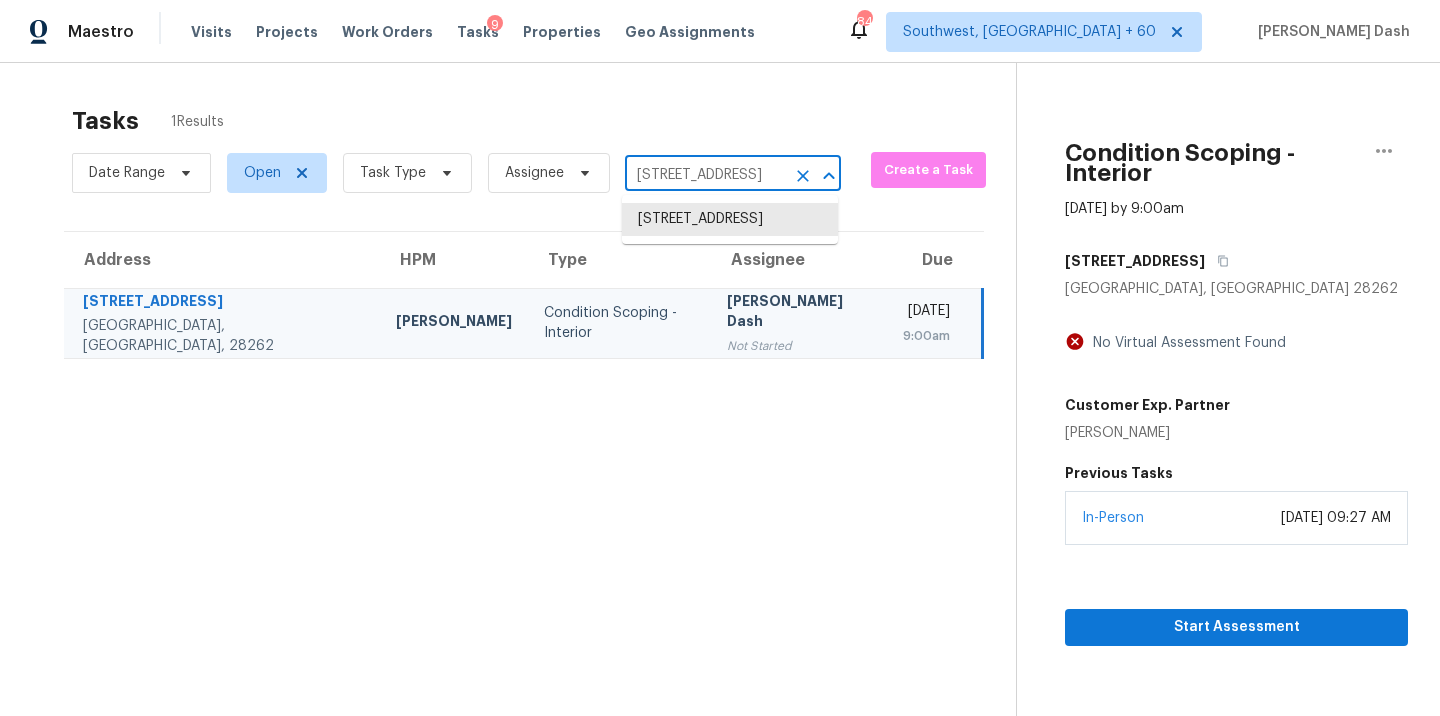 click on "7422 Stone Mountain Ct, Charlotte, NC 28262" at bounding box center (705, 175) 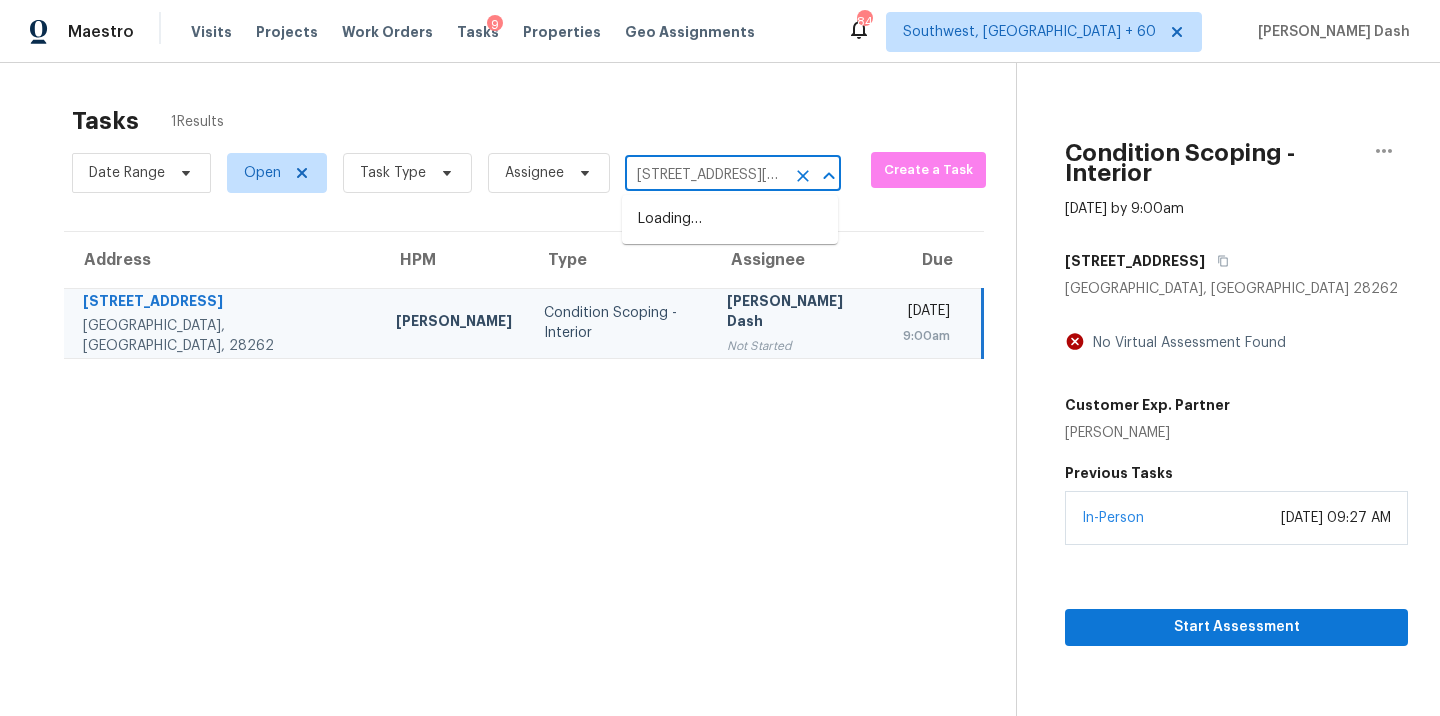 scroll, scrollTop: 0, scrollLeft: 145, axis: horizontal 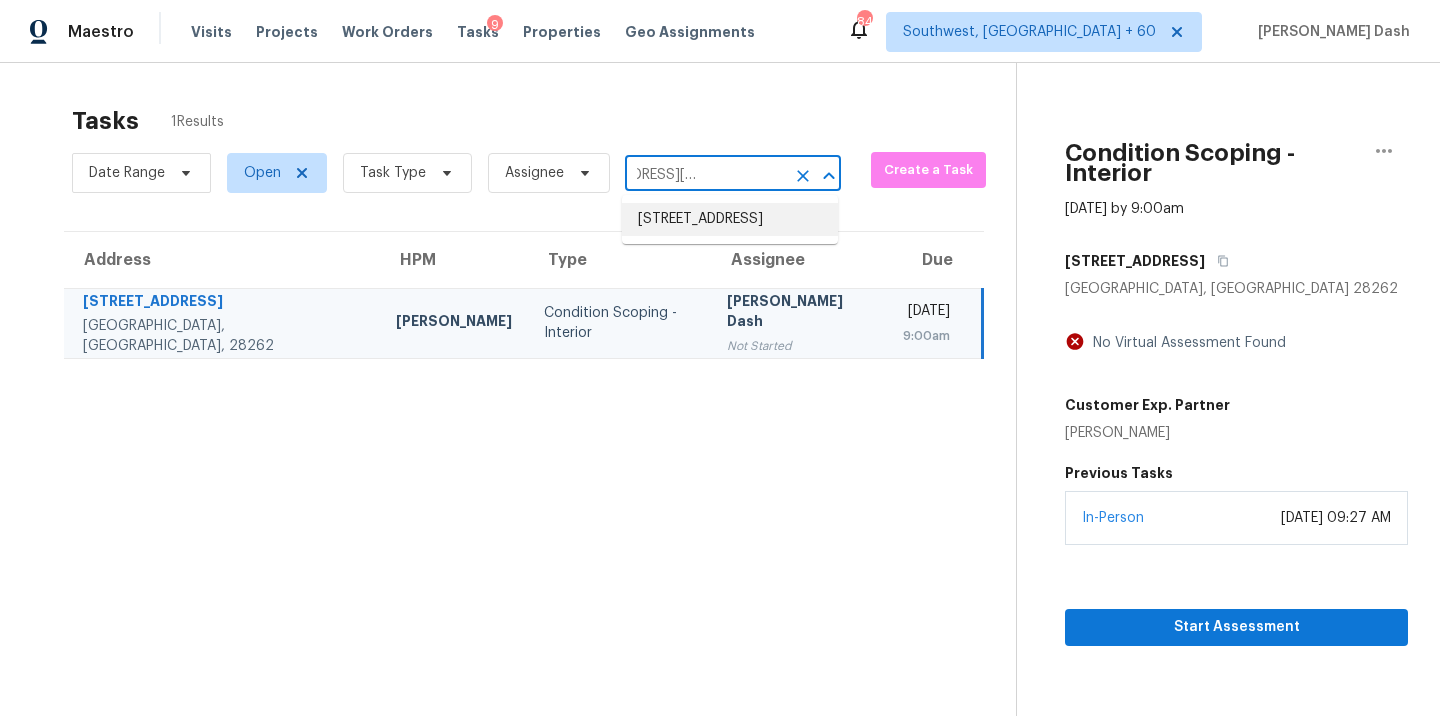 click on "1427 Nautical Chart Dr, Charleston, SC 29414" at bounding box center [730, 219] 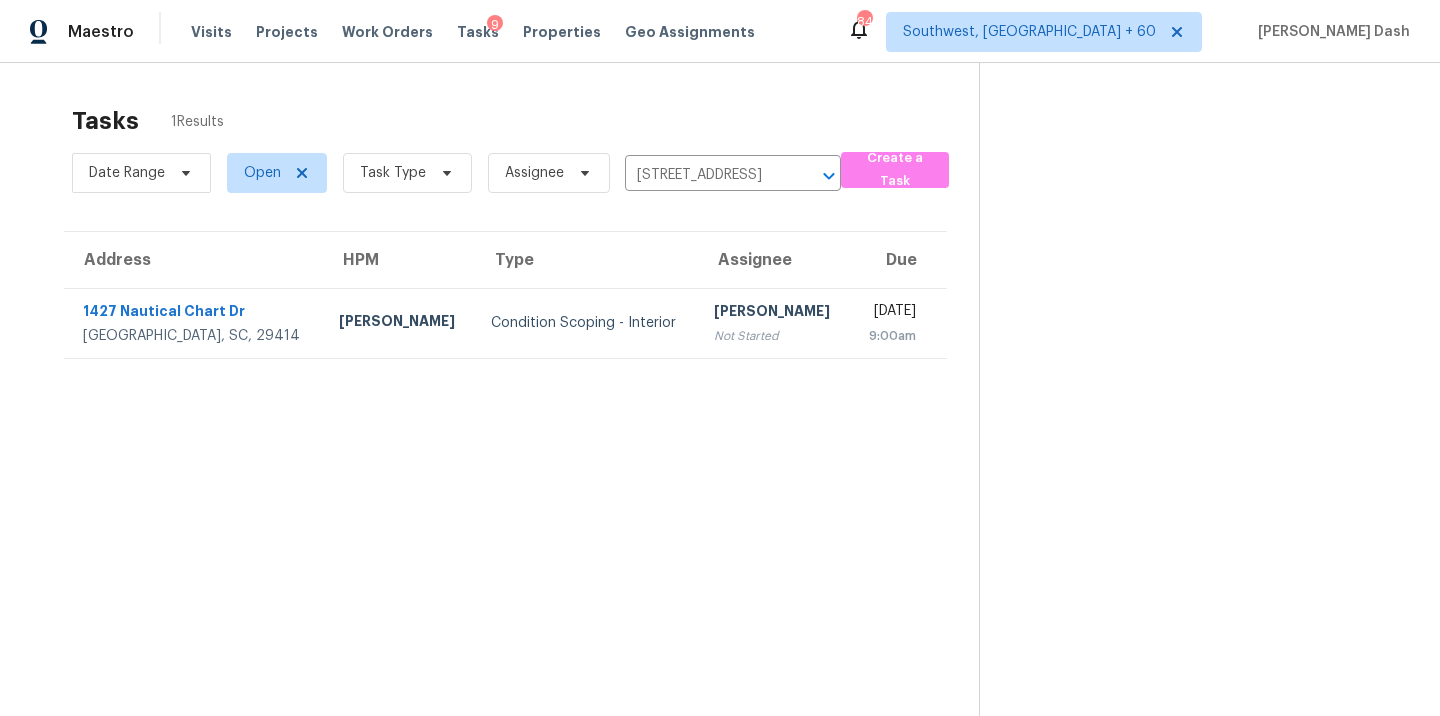 click on "Condition Scoping - Interior" at bounding box center (586, 323) 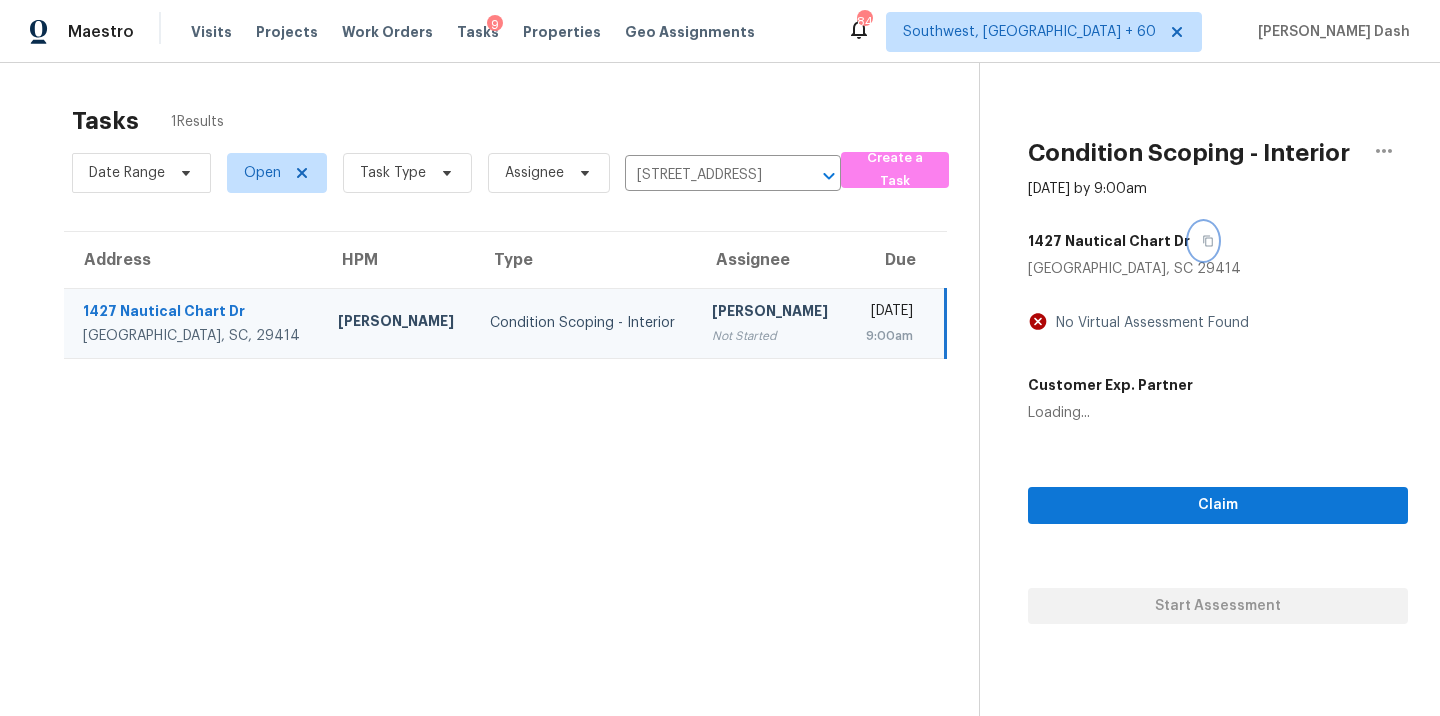 click 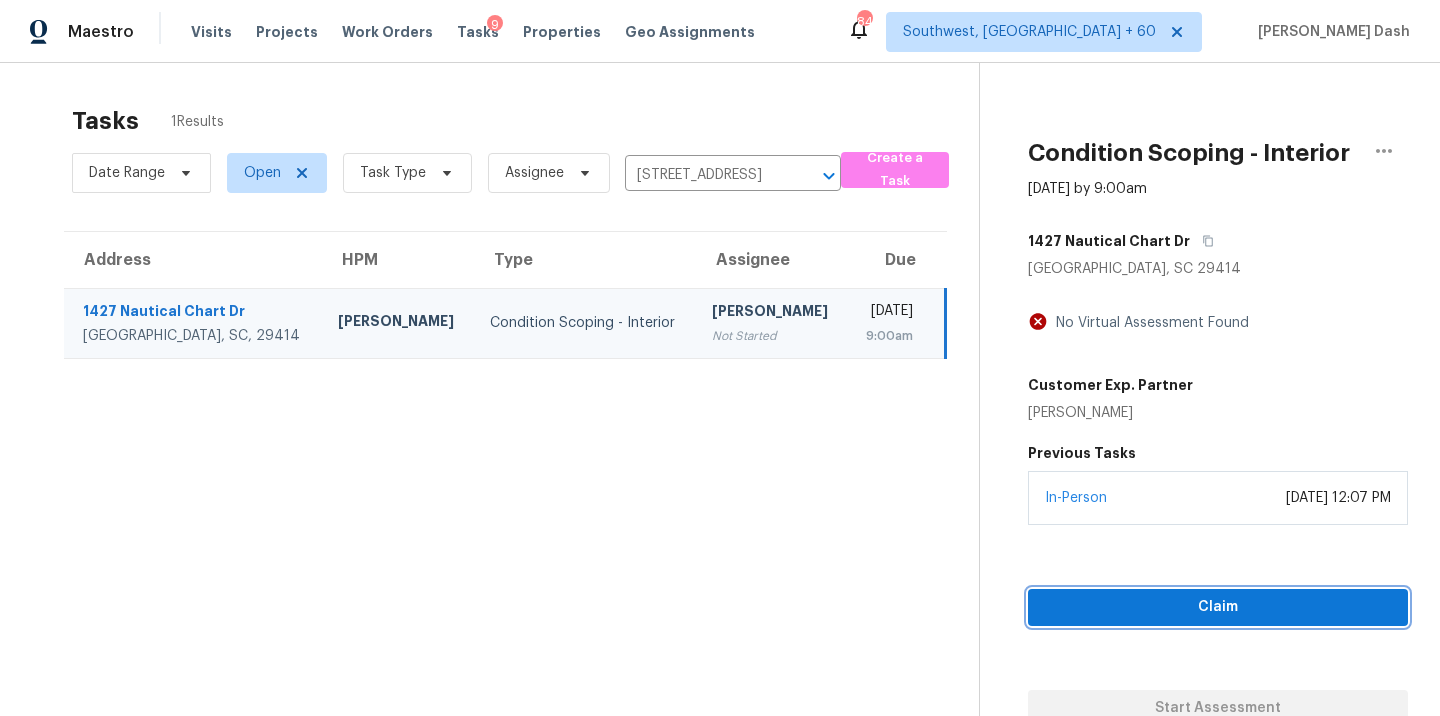 click on "Claim" at bounding box center [1218, 607] 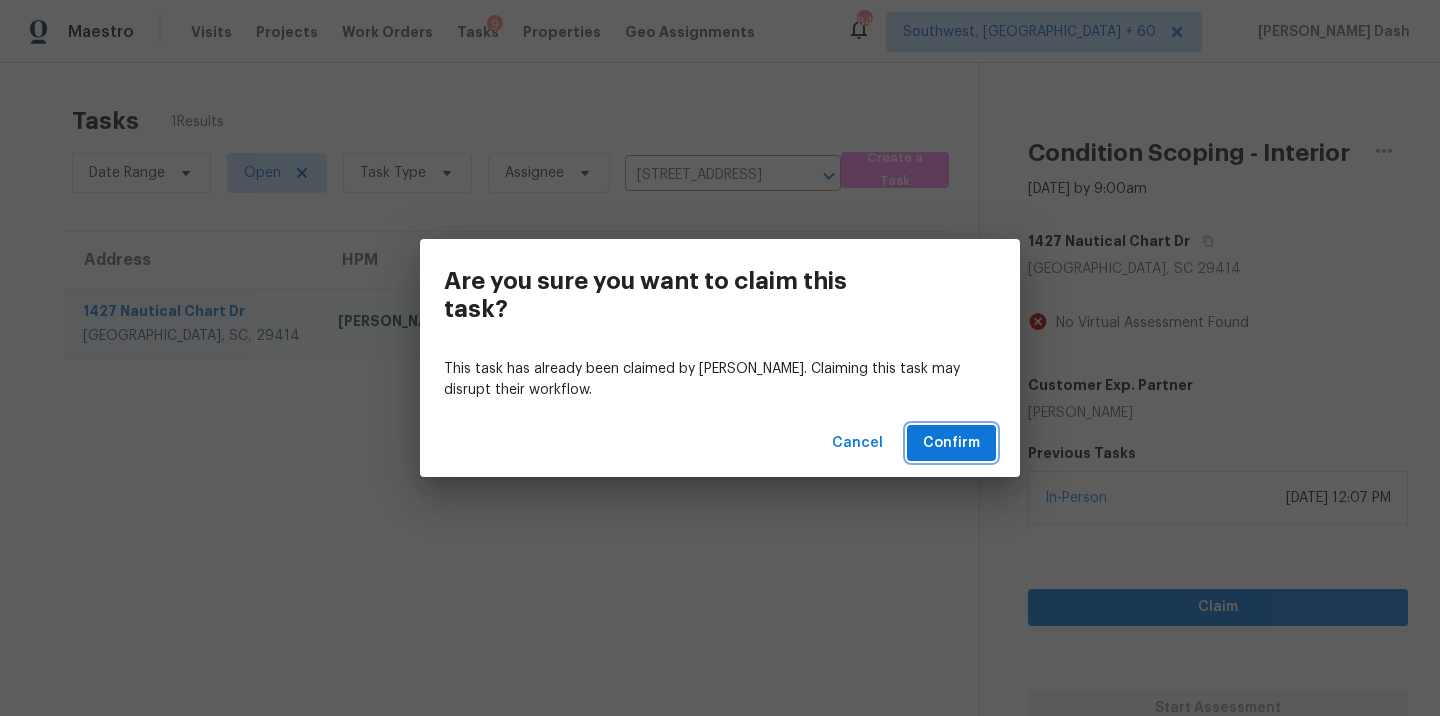 click on "Confirm" at bounding box center [951, 443] 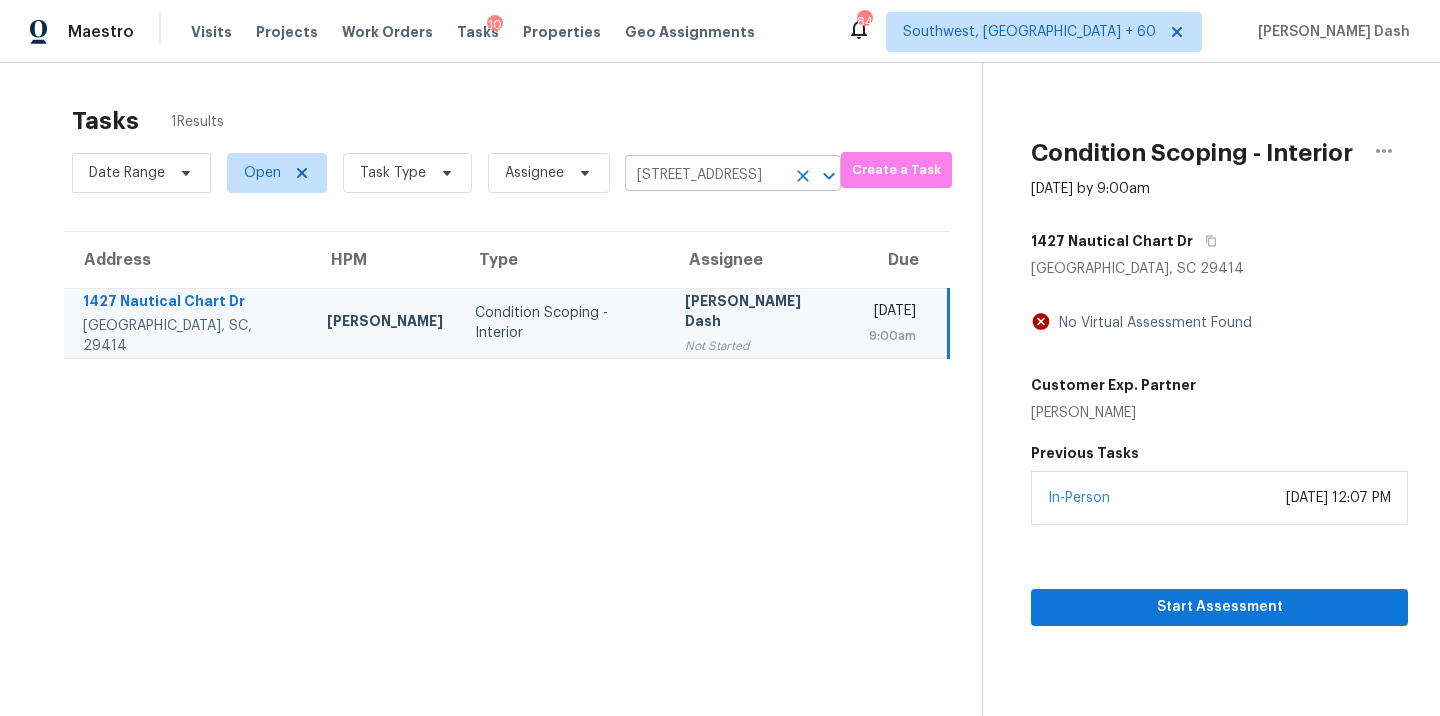 click on "1427 Nautical Chart Dr, Charleston, SC 29414" at bounding box center (705, 175) 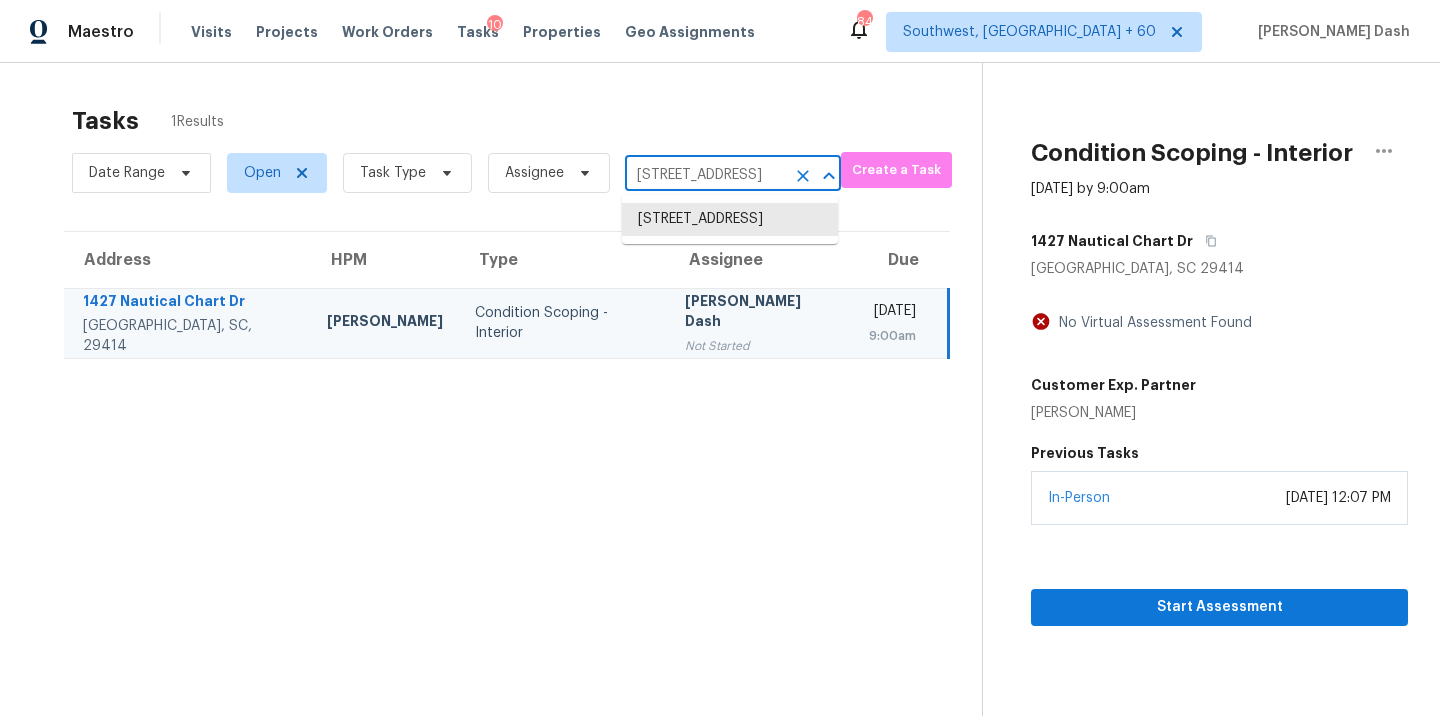 paste on "2887 Ludwig Dr Indianapolis, IN, 46239" 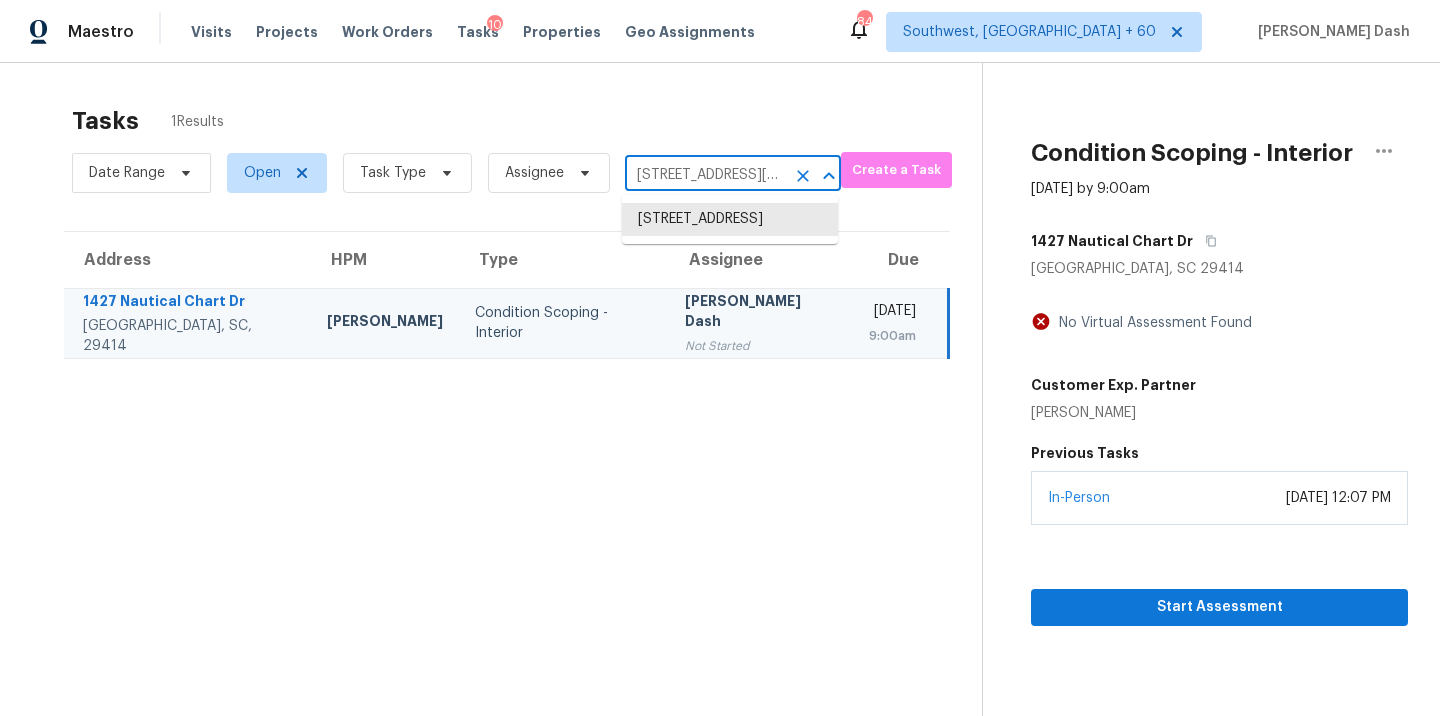 scroll, scrollTop: 0, scrollLeft: 108, axis: horizontal 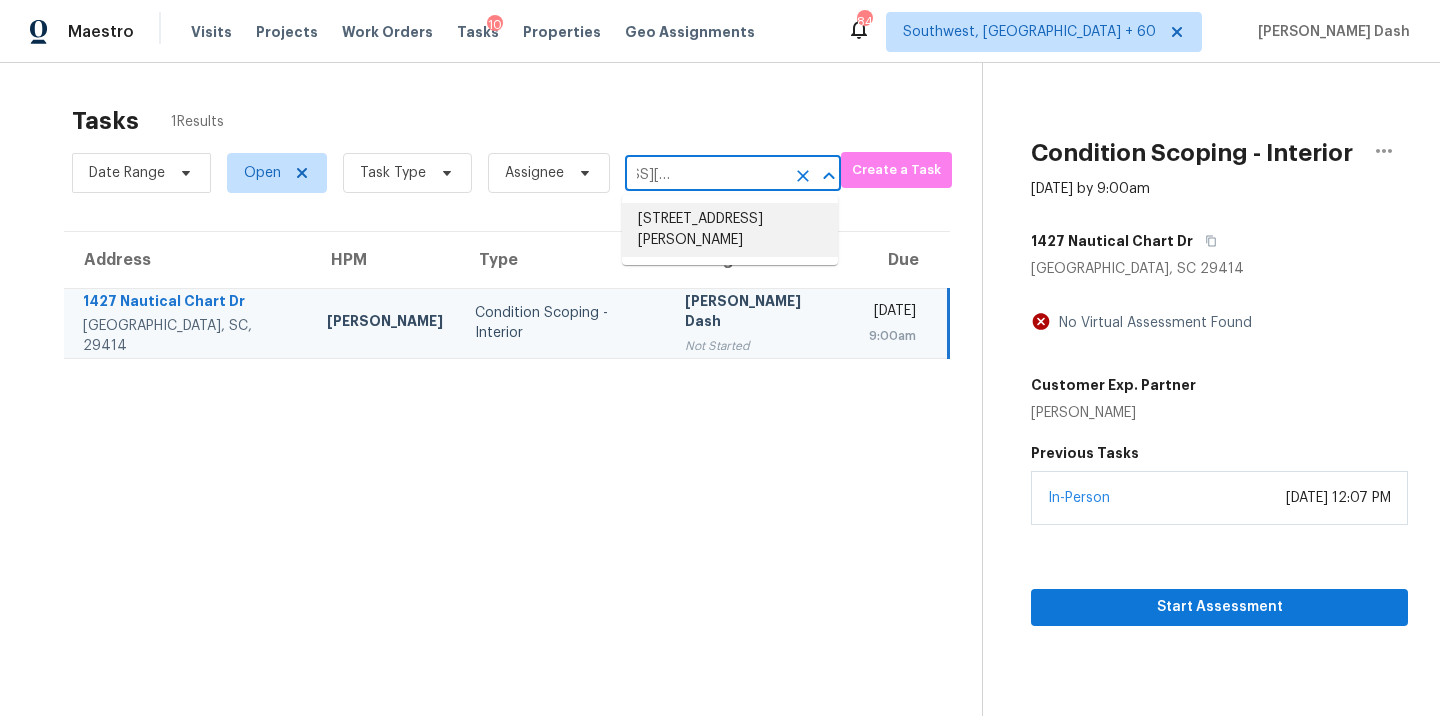 click on "2887 Ludwig Dr, Indianapolis, IN 46239" at bounding box center [730, 230] 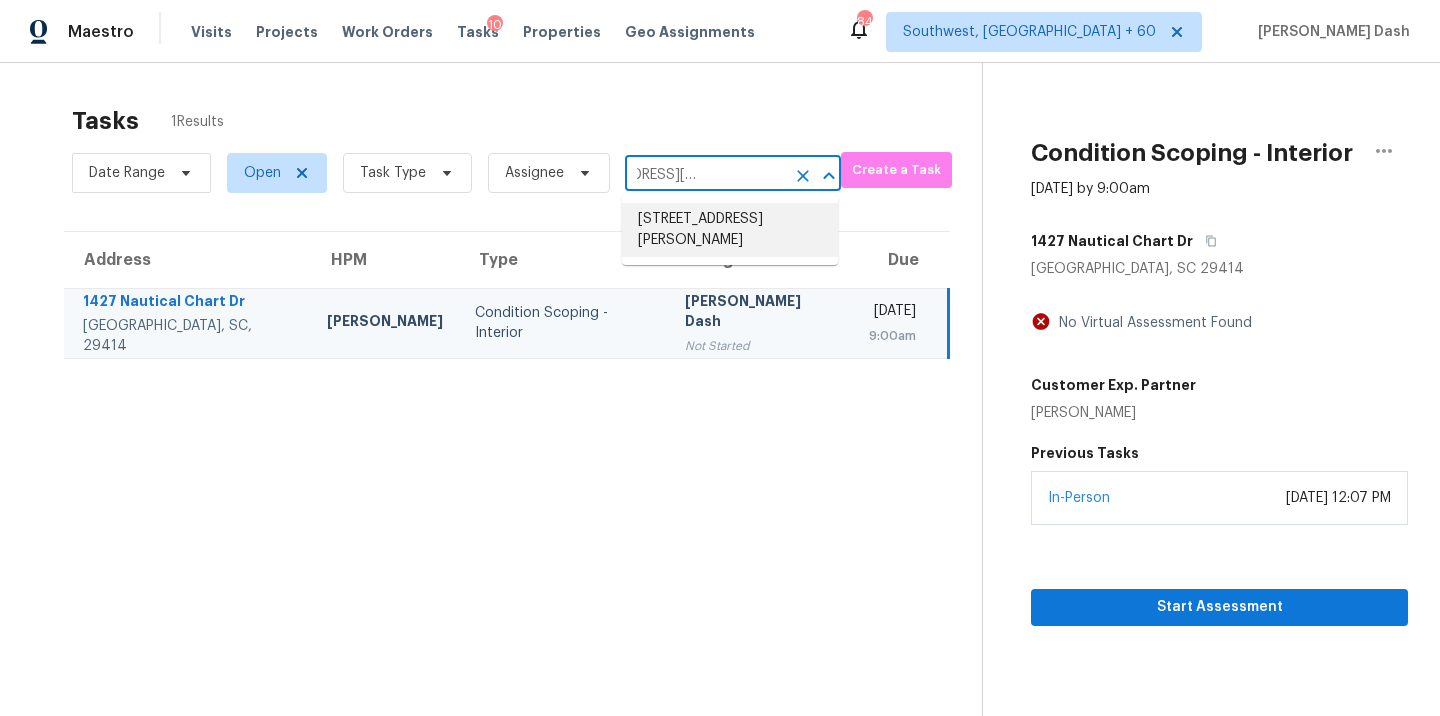 scroll, scrollTop: 0, scrollLeft: 0, axis: both 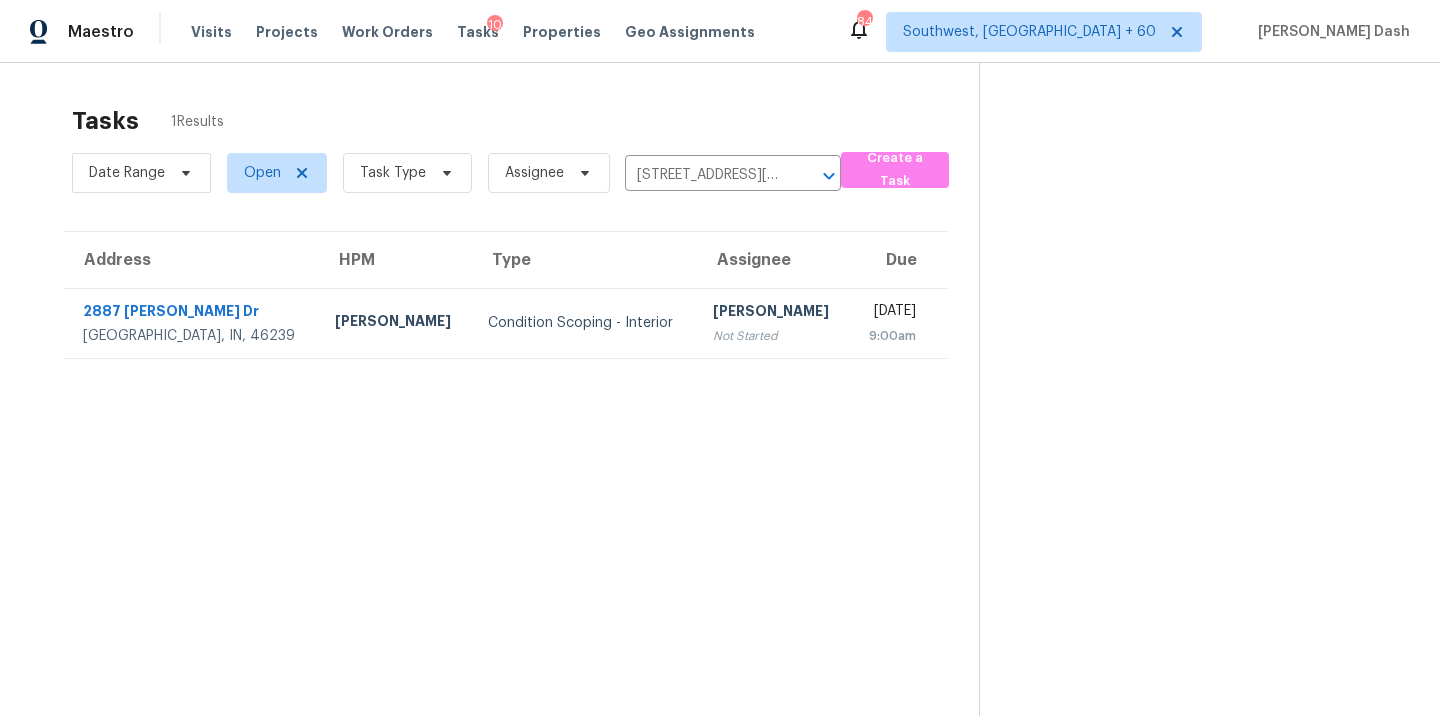 click on "Ranjith Kumar P" at bounding box center [773, 313] 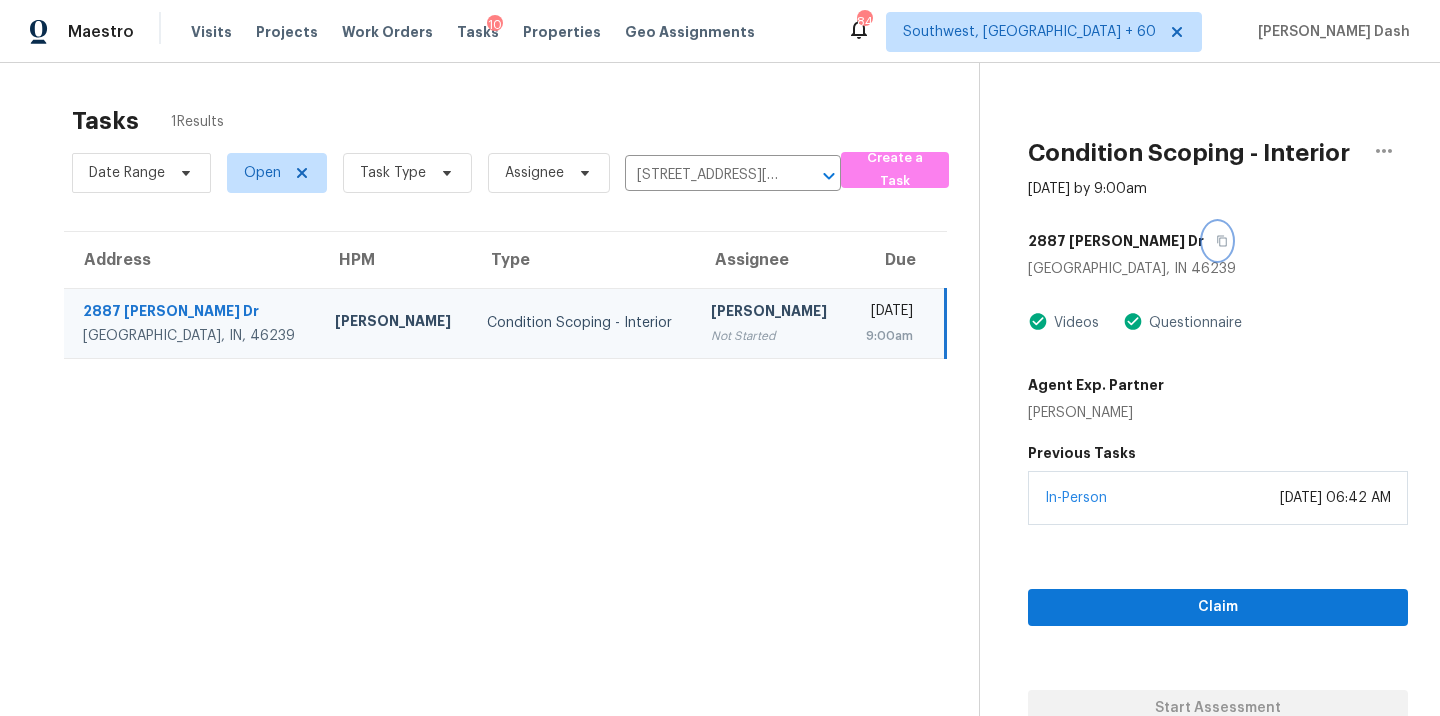 click at bounding box center [1217, 241] 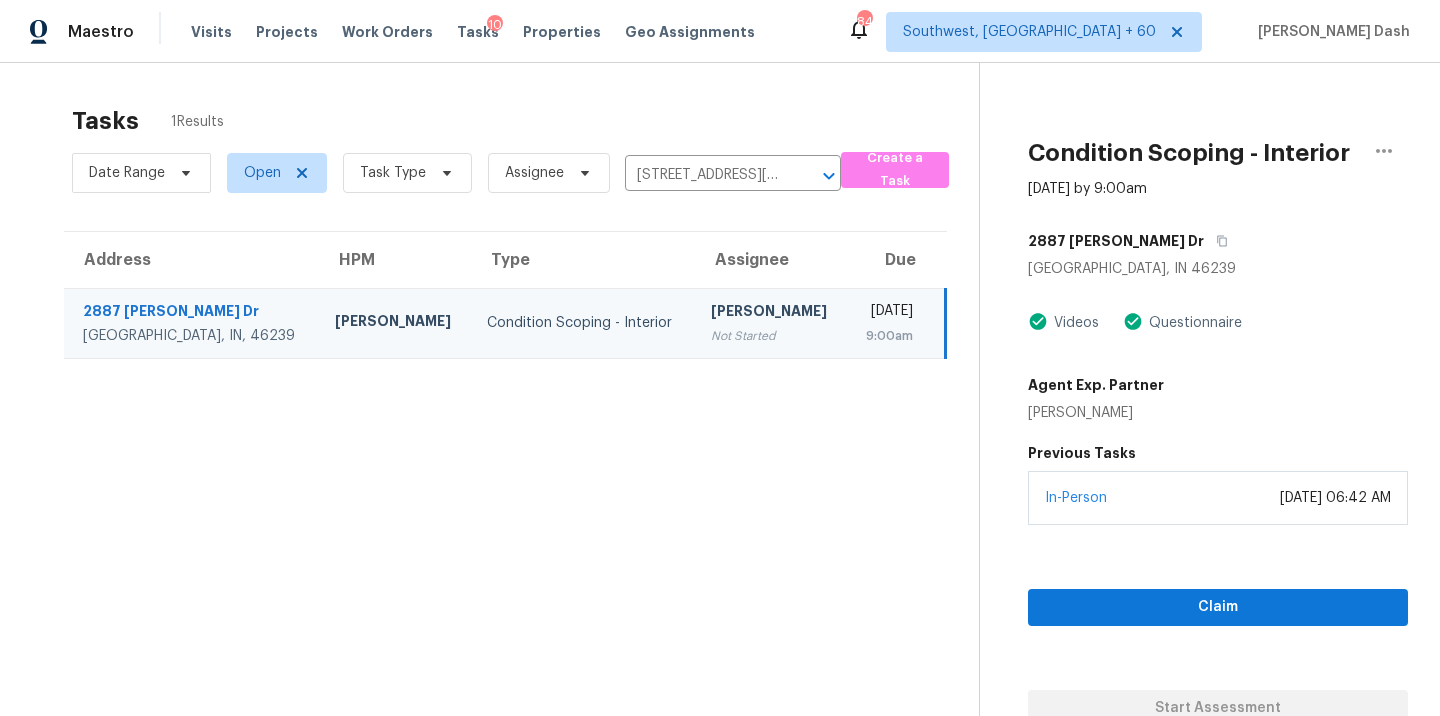 click on "Claim Start Assessment" at bounding box center [1218, 625] 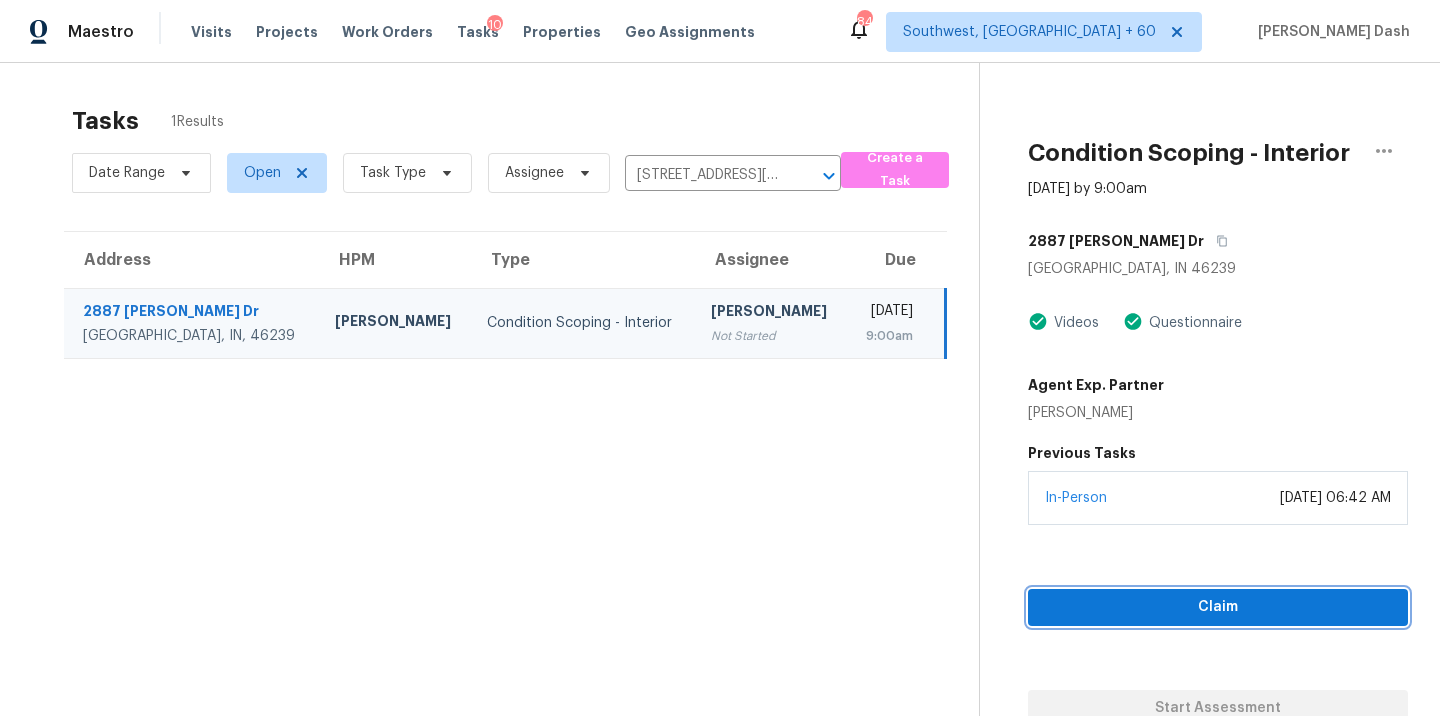 click on "Claim" at bounding box center [1218, 607] 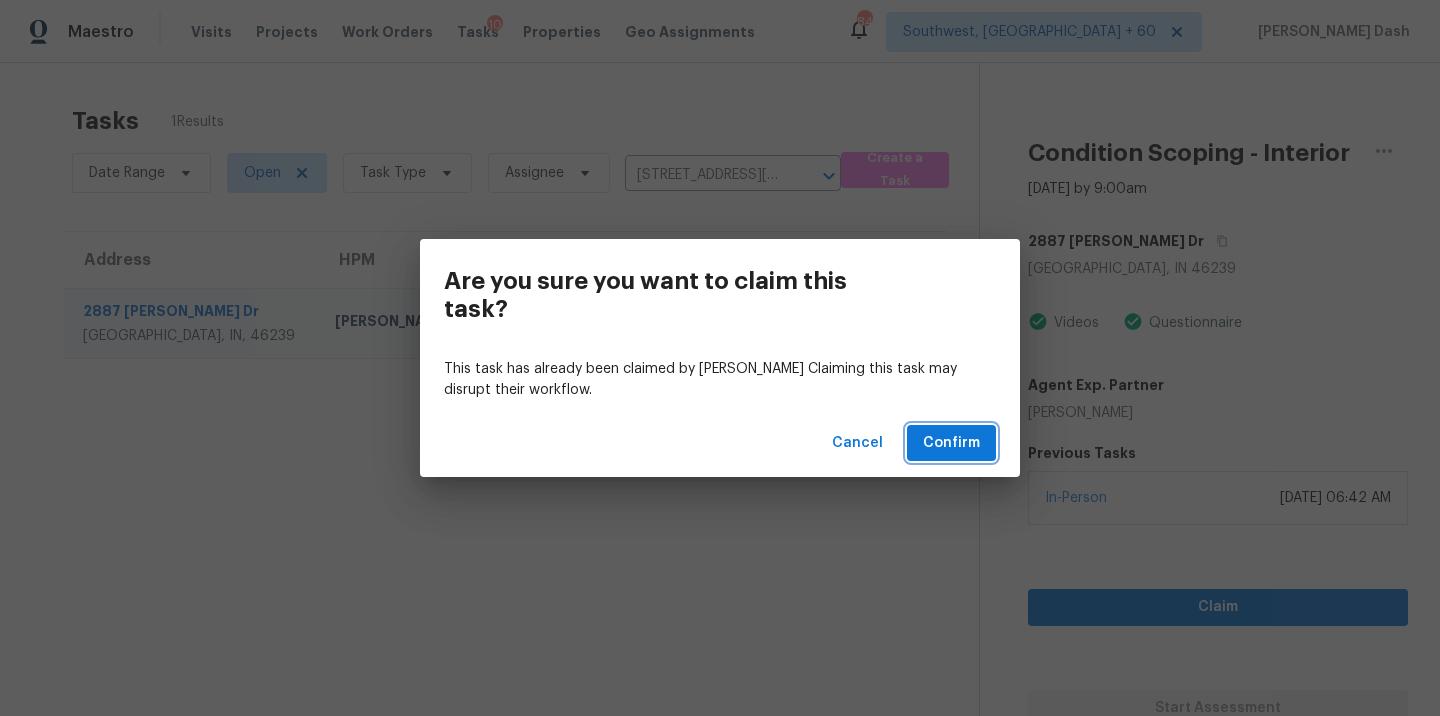 click on "Confirm" at bounding box center (951, 443) 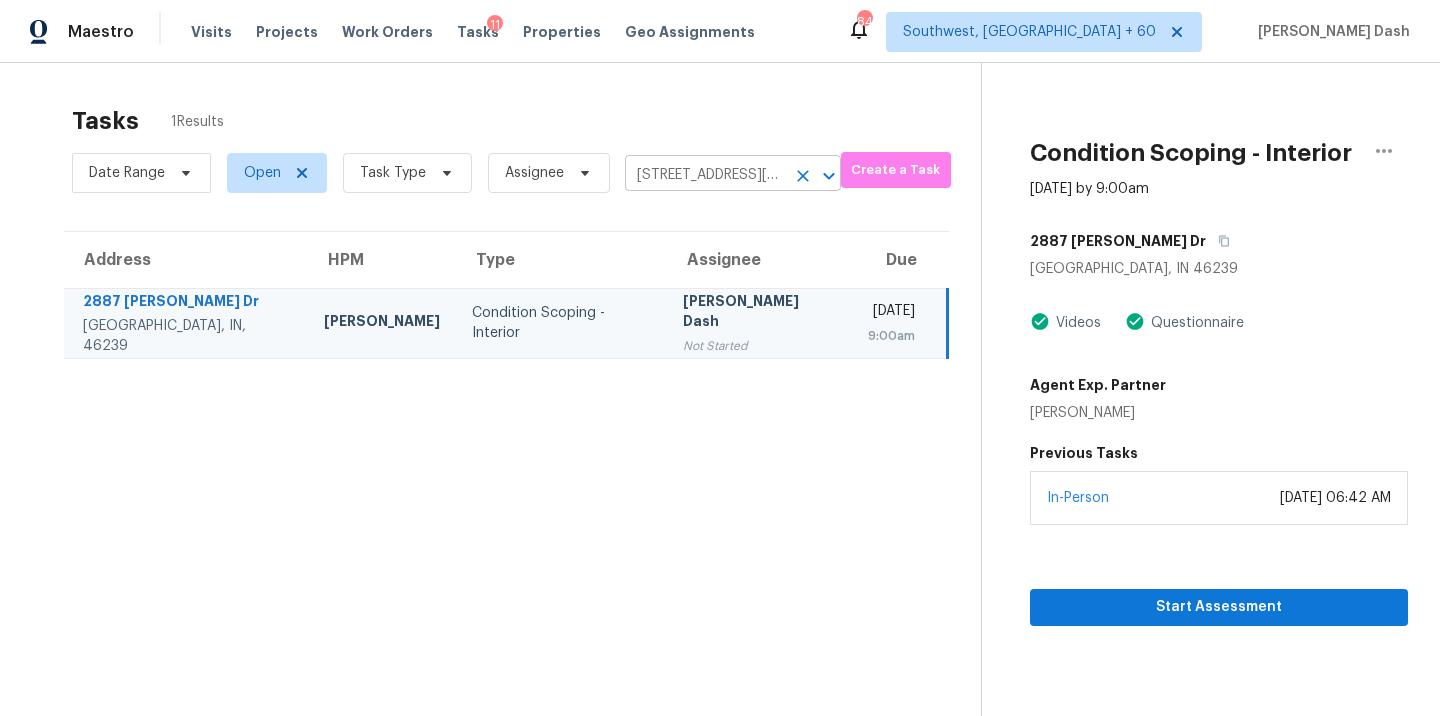 click on "2887 Ludwig Dr, Indianapolis, IN 46239" at bounding box center [705, 175] 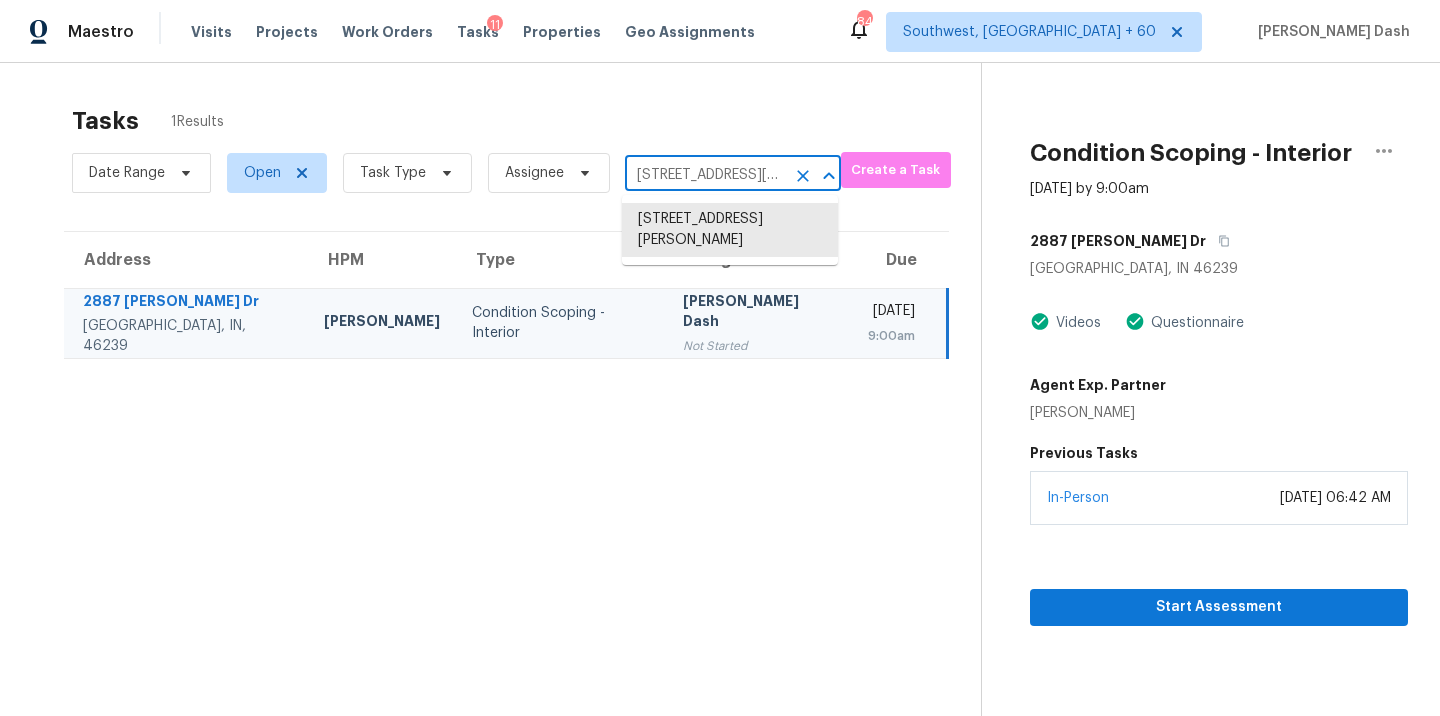 paste on "729 Woodland Ave Wadsworth, OH, 44281" 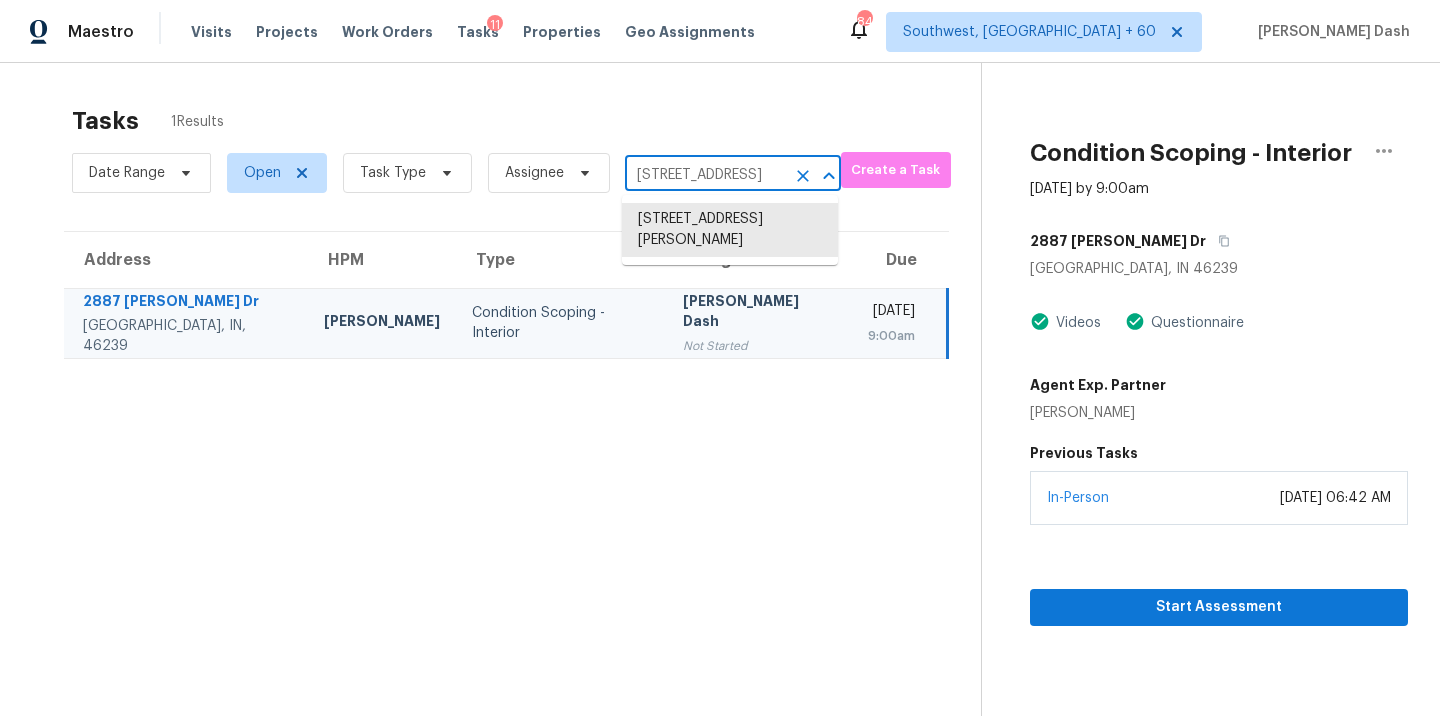 scroll, scrollTop: 0, scrollLeft: 127, axis: horizontal 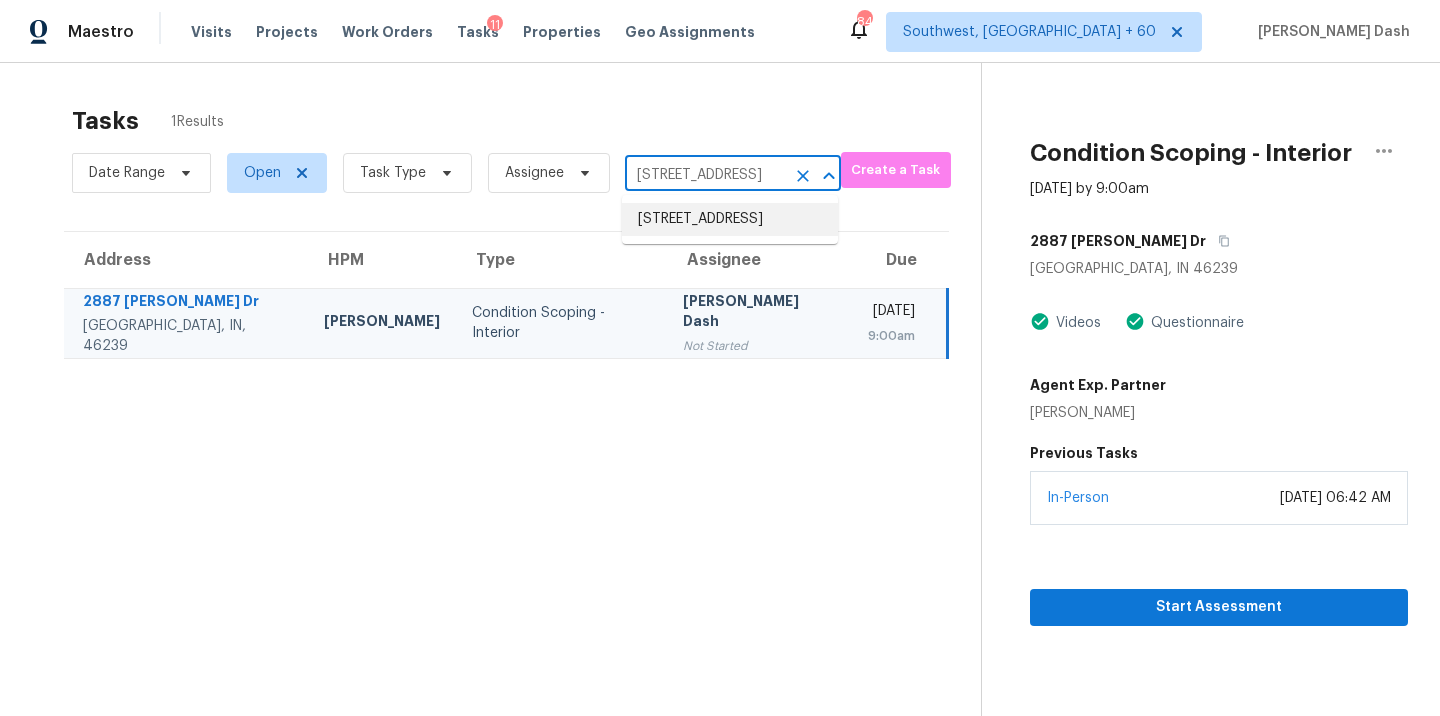 click on "729 Woodland Ave, Wadsworth, OH 44281" at bounding box center [730, 219] 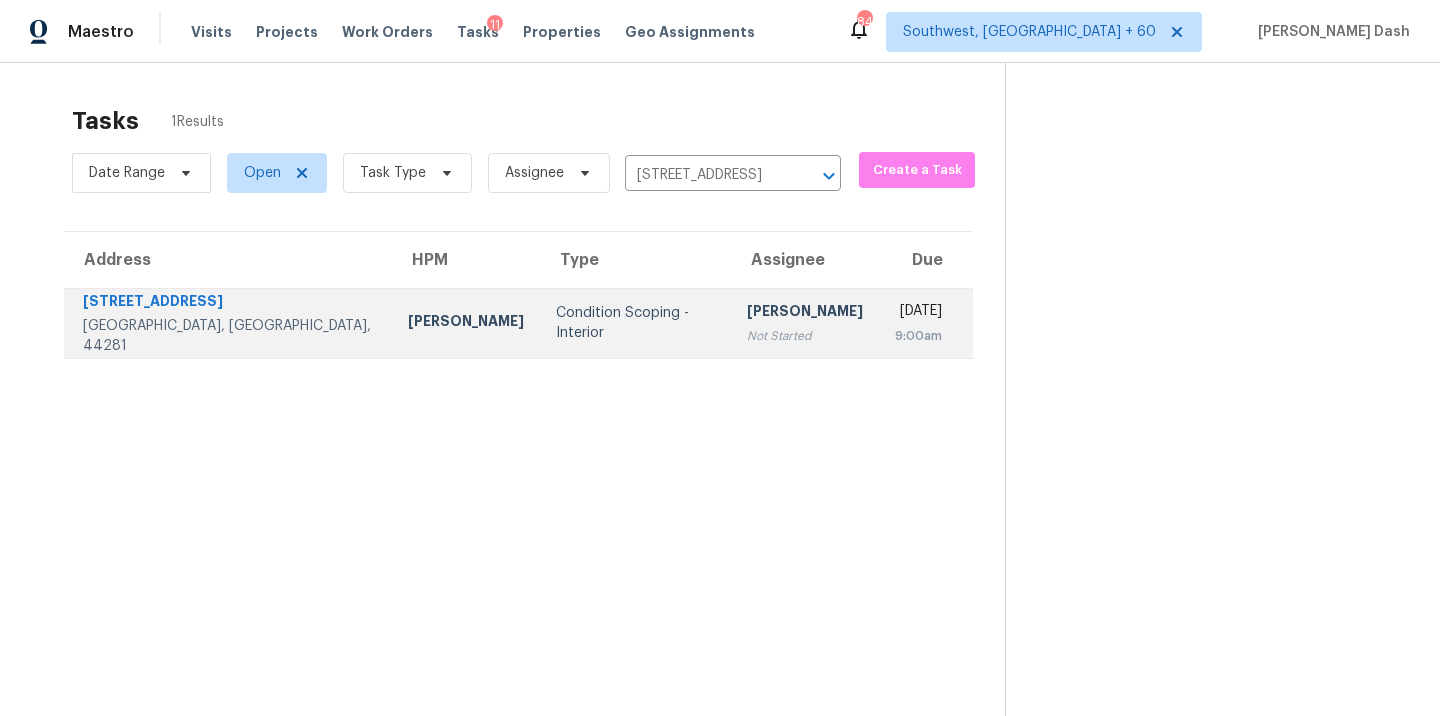 click on "Condition Scoping - Interior" at bounding box center [635, 323] 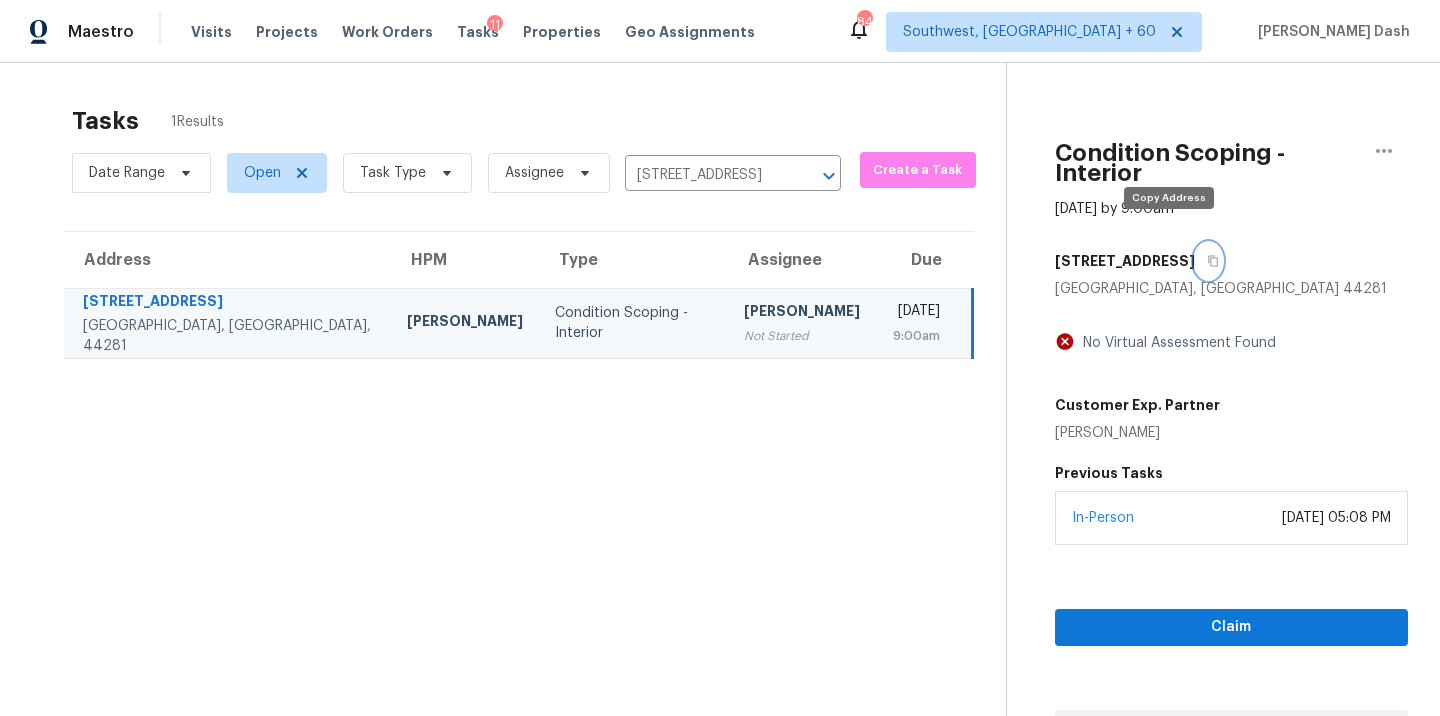 click 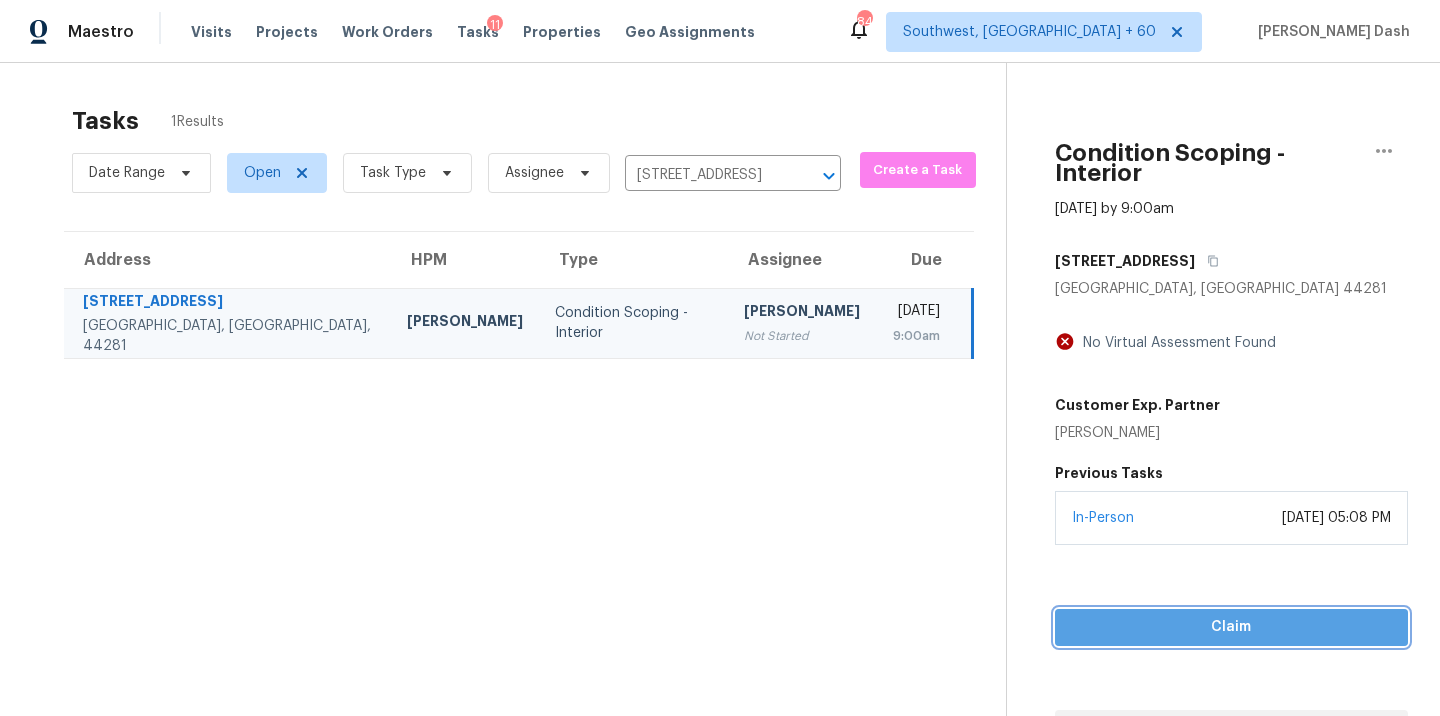 click on "Claim" at bounding box center [1232, 627] 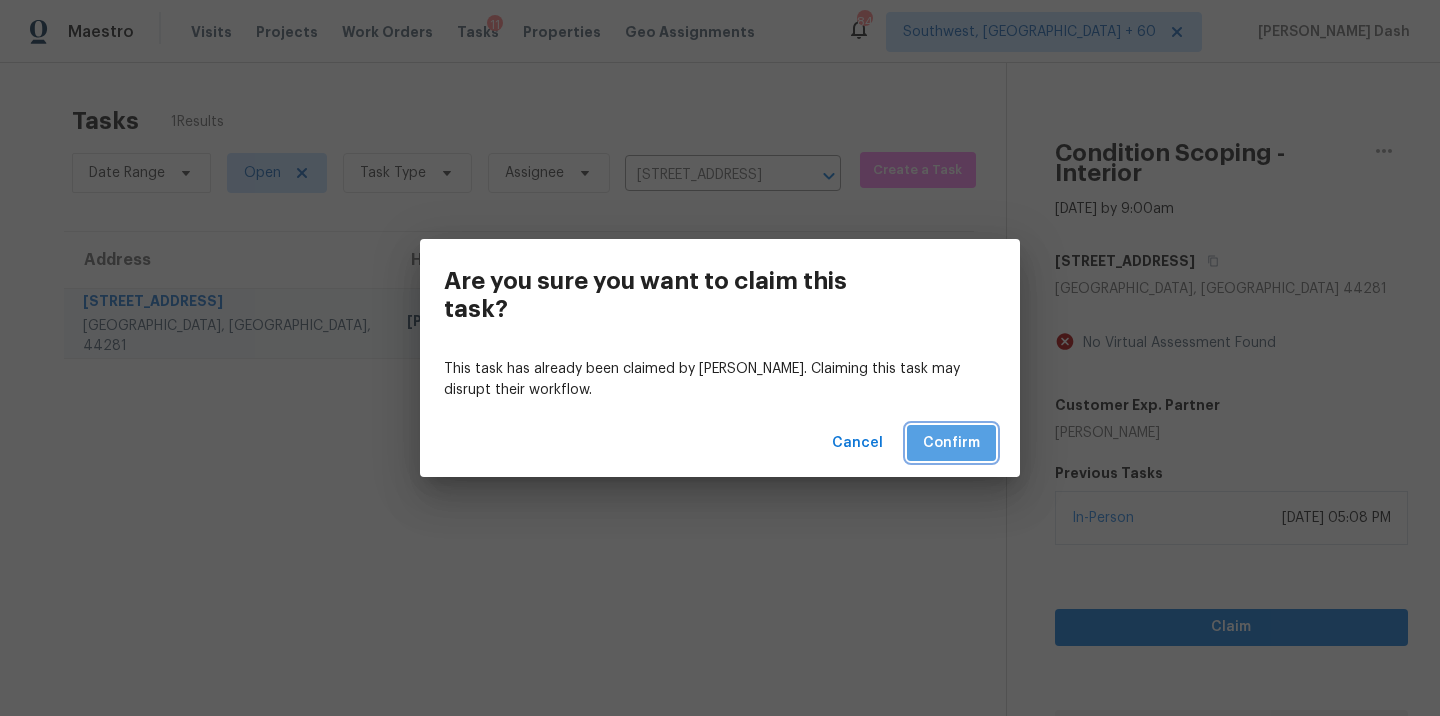 click on "Confirm" at bounding box center (951, 443) 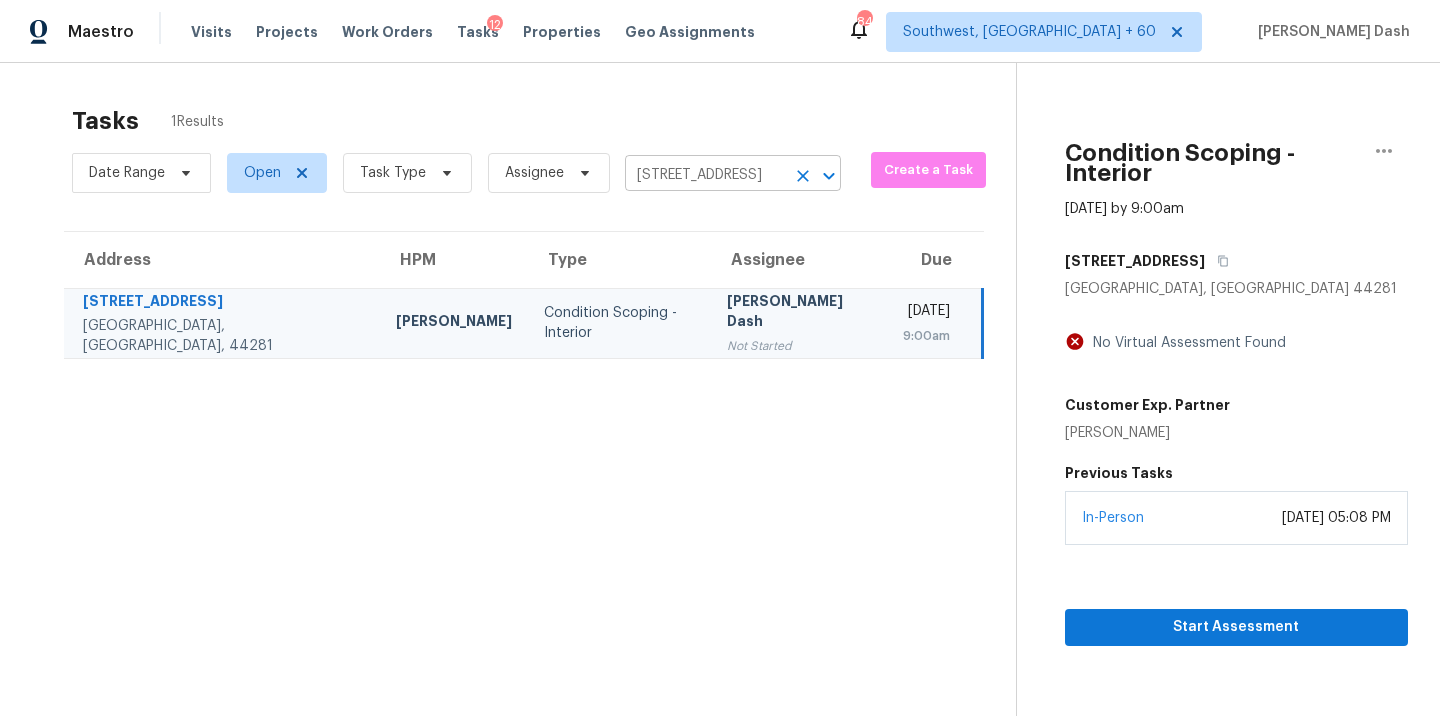 click on "729 Woodland Ave, Wadsworth, OH 44281" at bounding box center (705, 175) 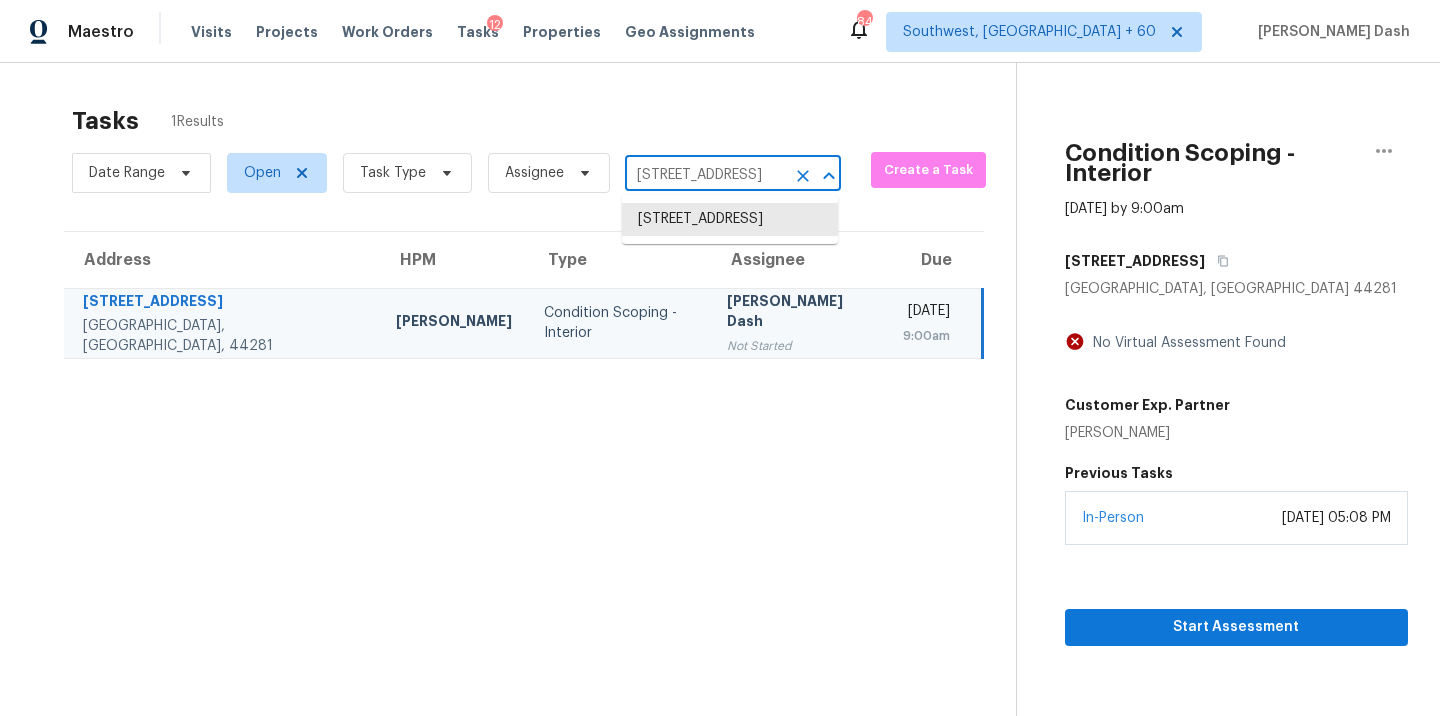 paste on "4701 Flat Shoals Rd Apt 46F Union City, GA, 3029" 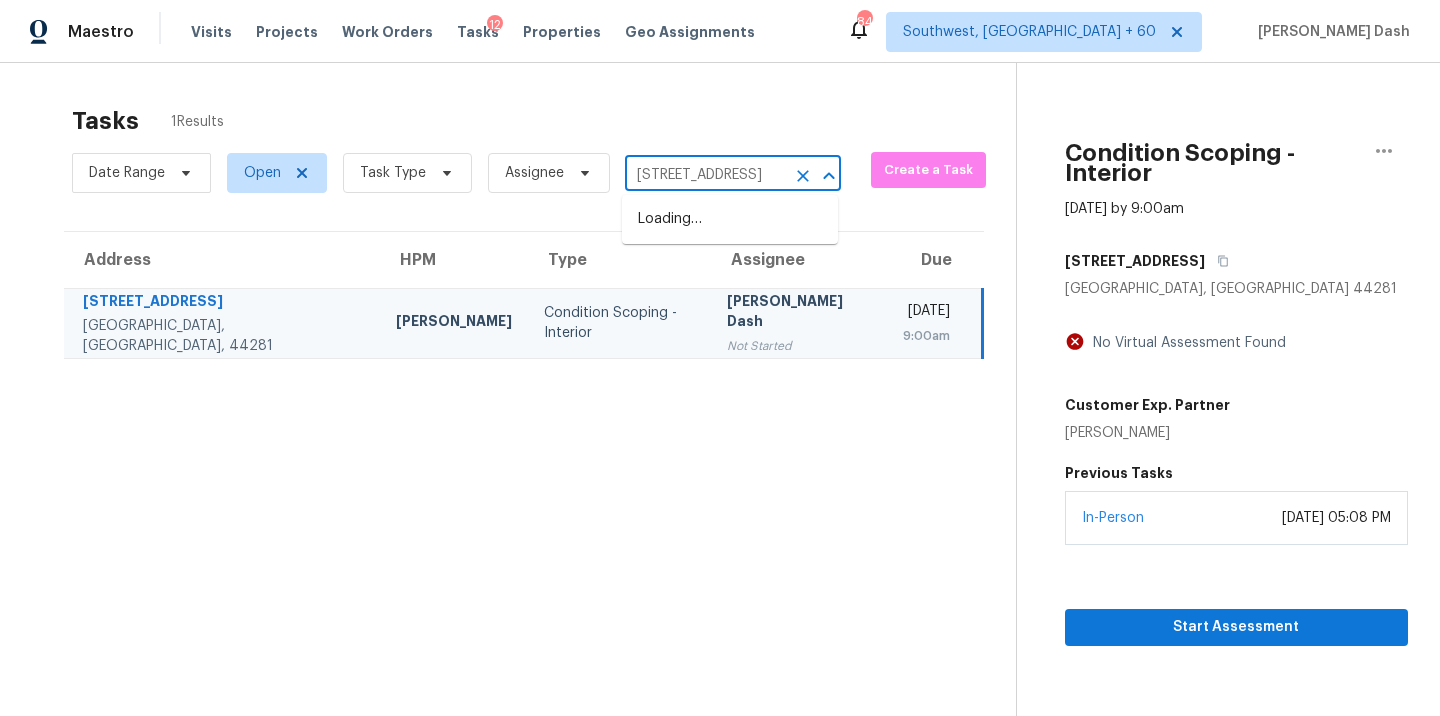 scroll, scrollTop: 0, scrollLeft: 0, axis: both 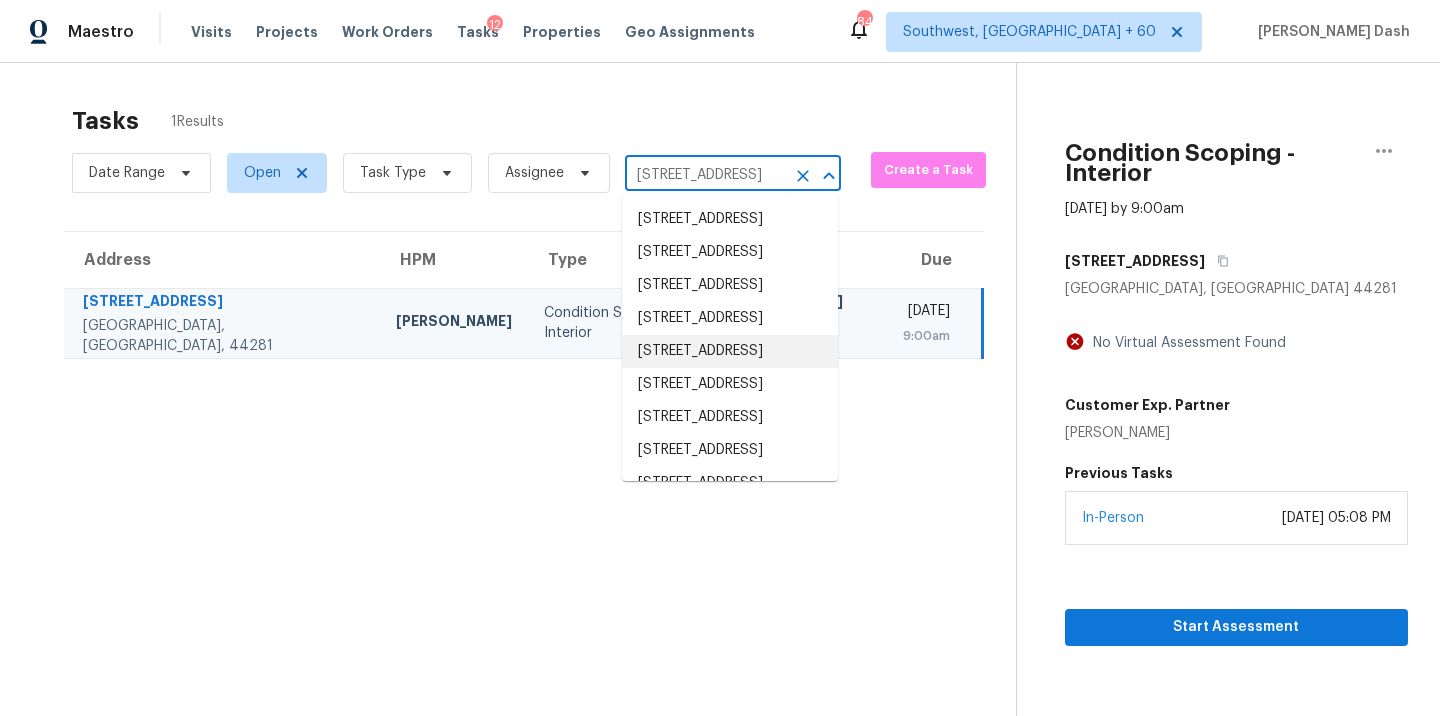 drag, startPoint x: 775, startPoint y: 231, endPoint x: 768, endPoint y: 459, distance: 228.10744 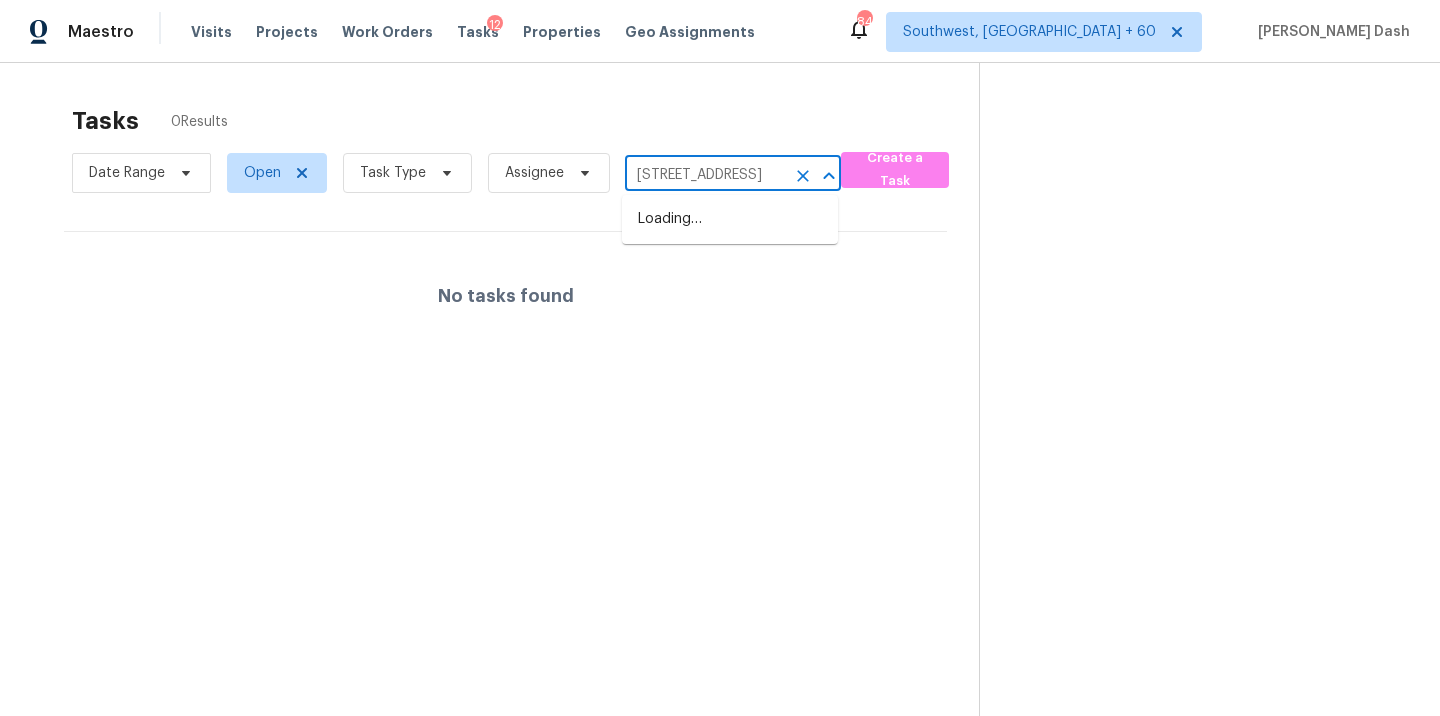 click on "4701 Flat Shoals Rd Apt 31E, Union City, GA 30291" at bounding box center (705, 175) 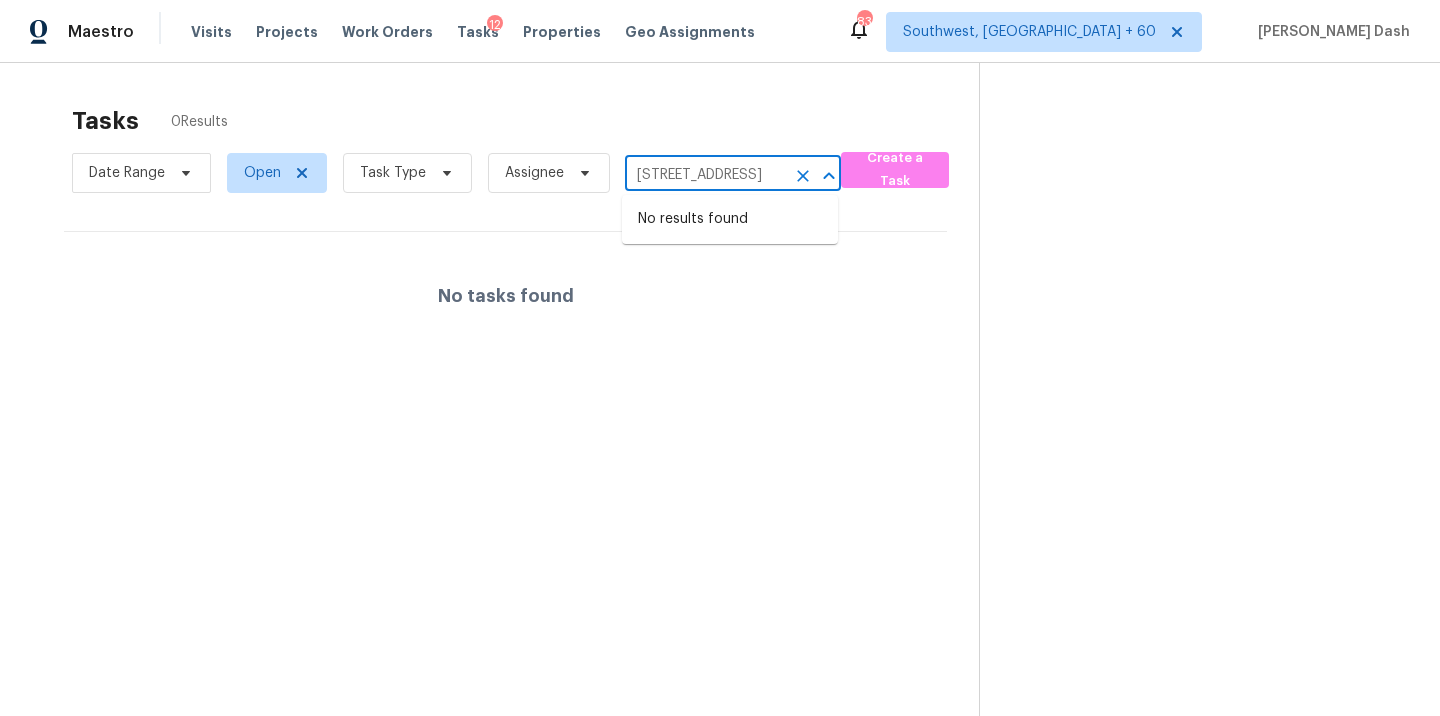 click on "4701 Flat Shoals Rd Apt 31E, Union City, GA 30291" at bounding box center (705, 175) 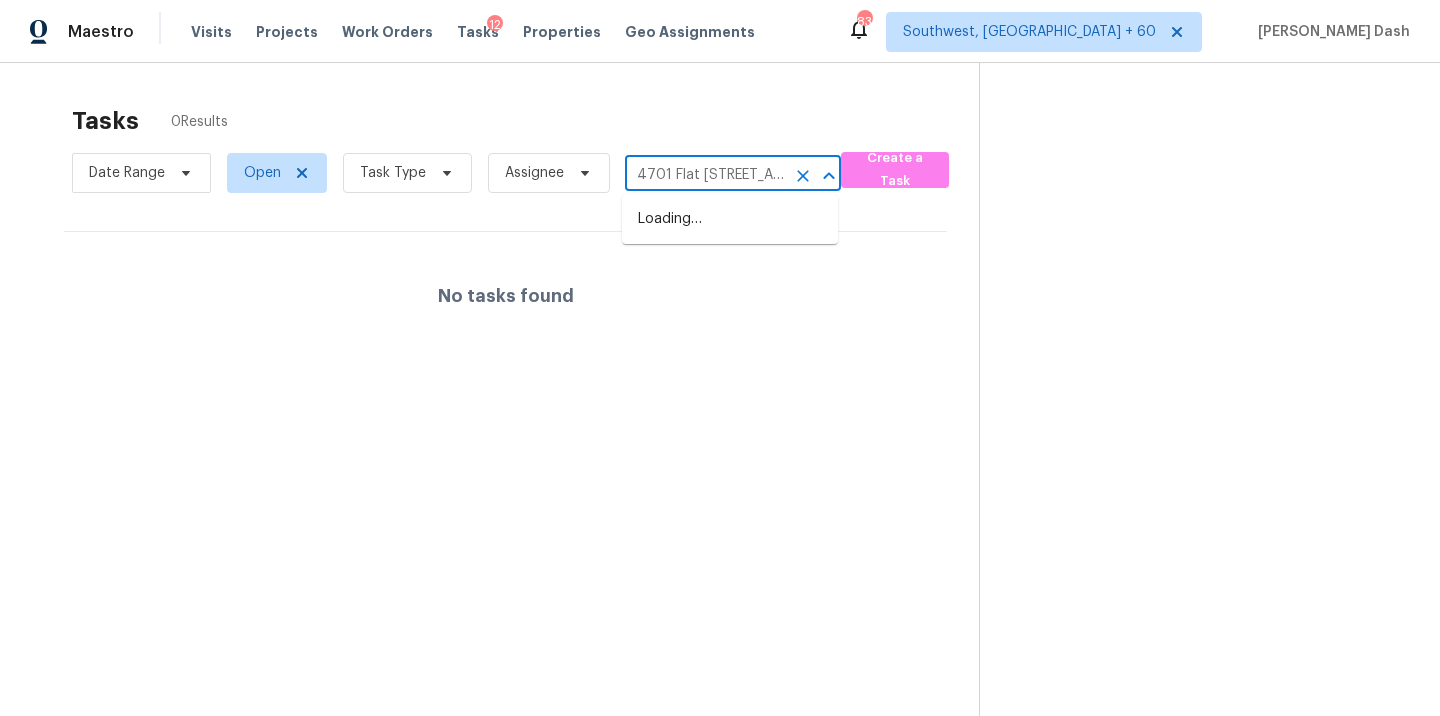 scroll, scrollTop: 0, scrollLeft: 243, axis: horizontal 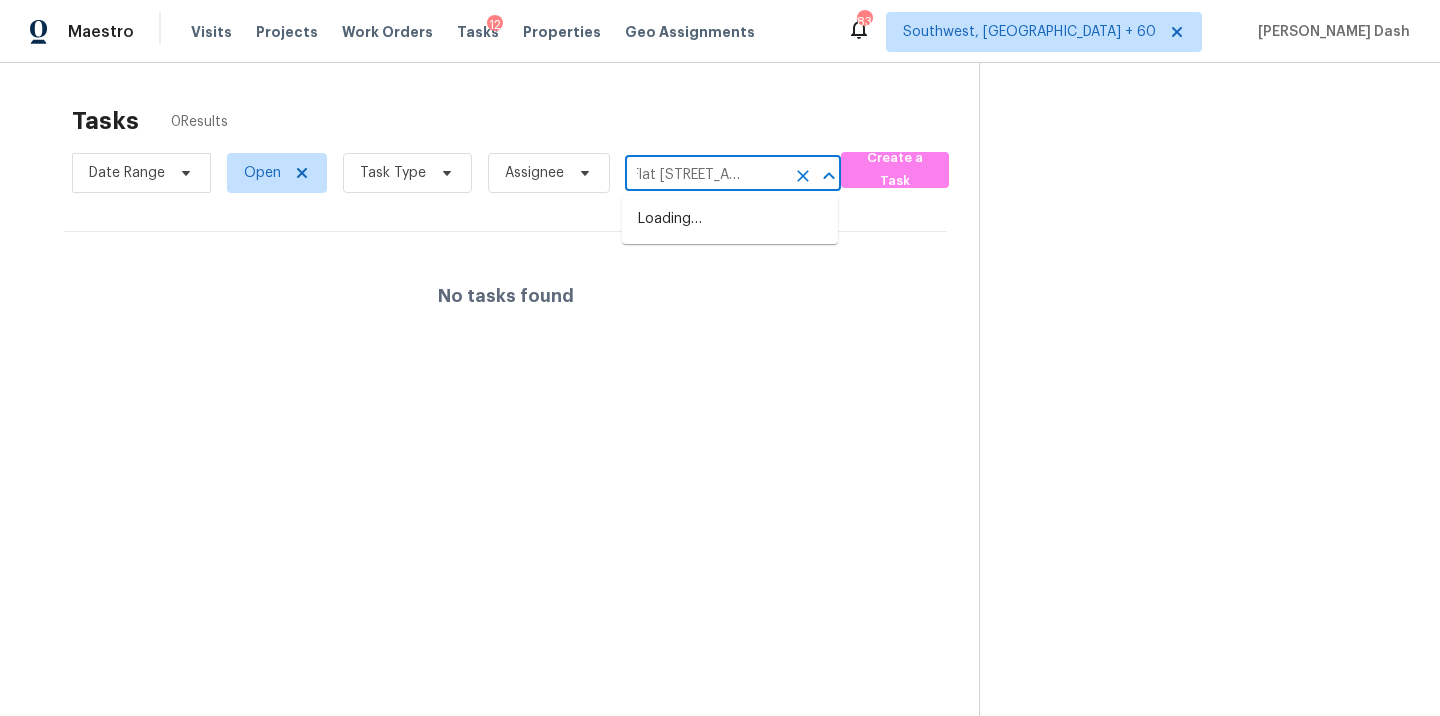 click on "4701 Flat 4701 Flat Shoals Rd Apt 46F Union Cit Rd Apt 31E, Union City, GA 30291" at bounding box center [705, 175] 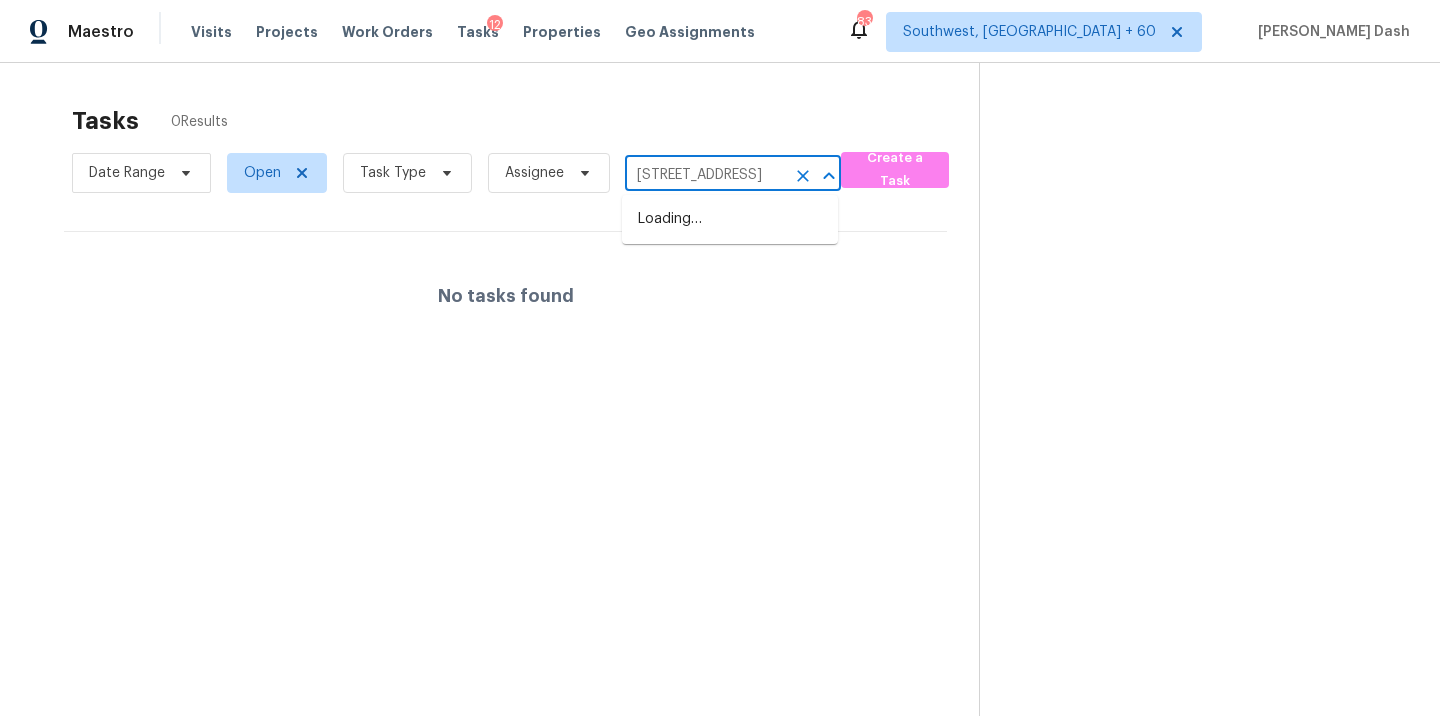 scroll, scrollTop: 0, scrollLeft: 0, axis: both 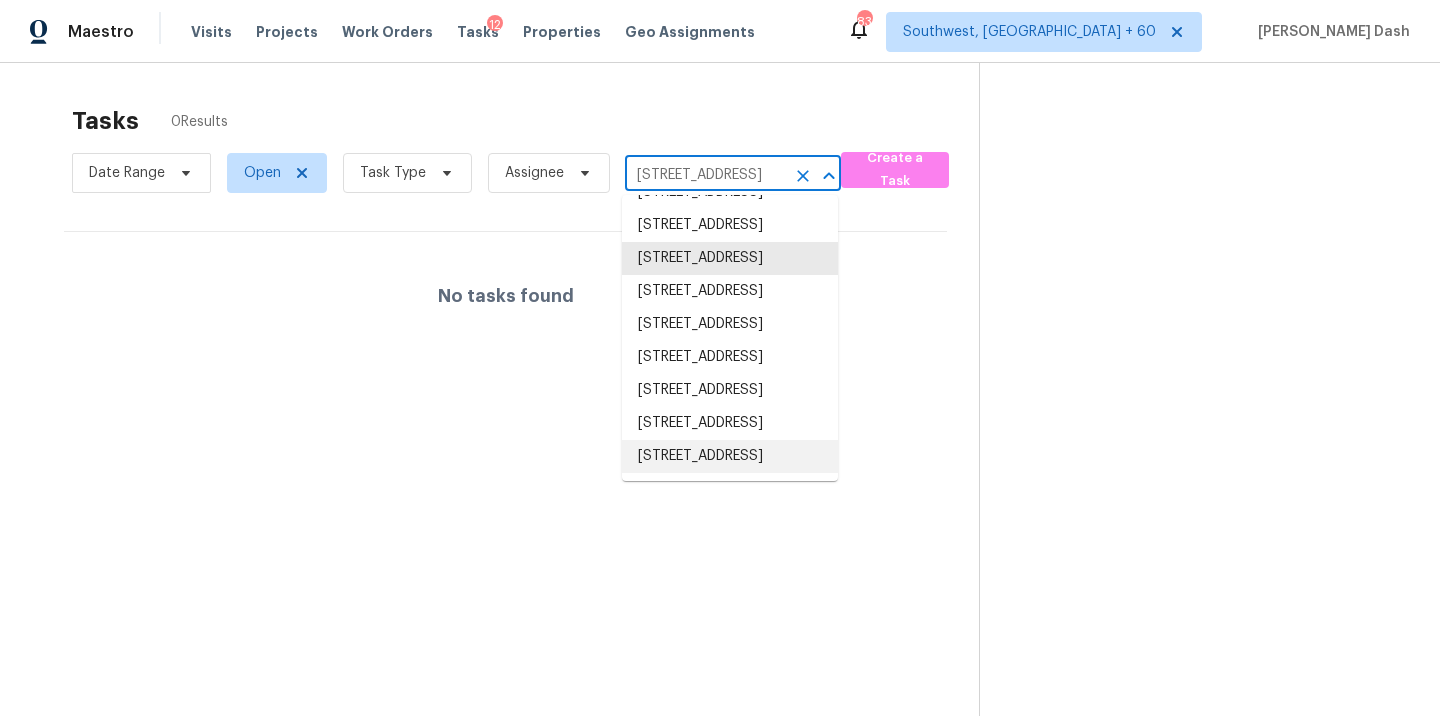 click on "4701 Flat Shoals Rd Apt 46F, Union City, GA 30291" at bounding box center [730, 456] 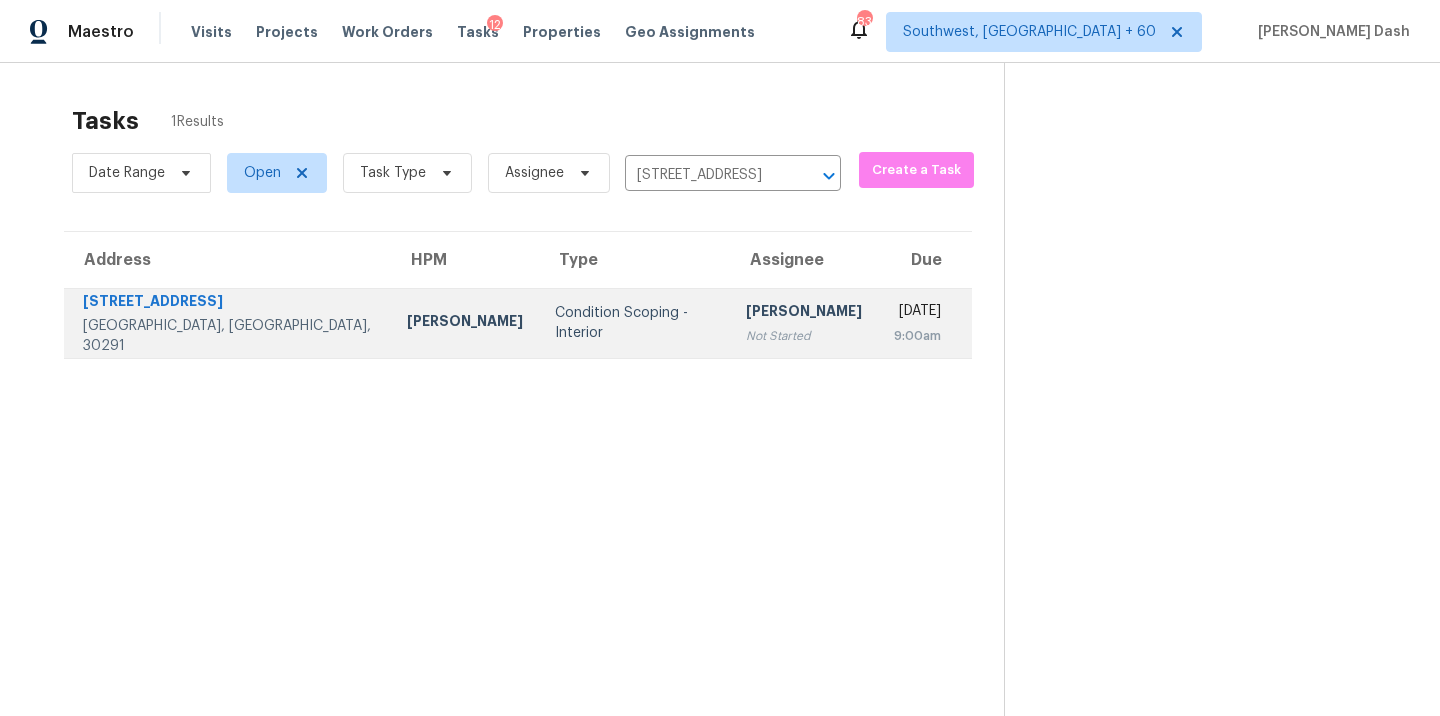 click on "Sakthivel Chandran" at bounding box center [804, 313] 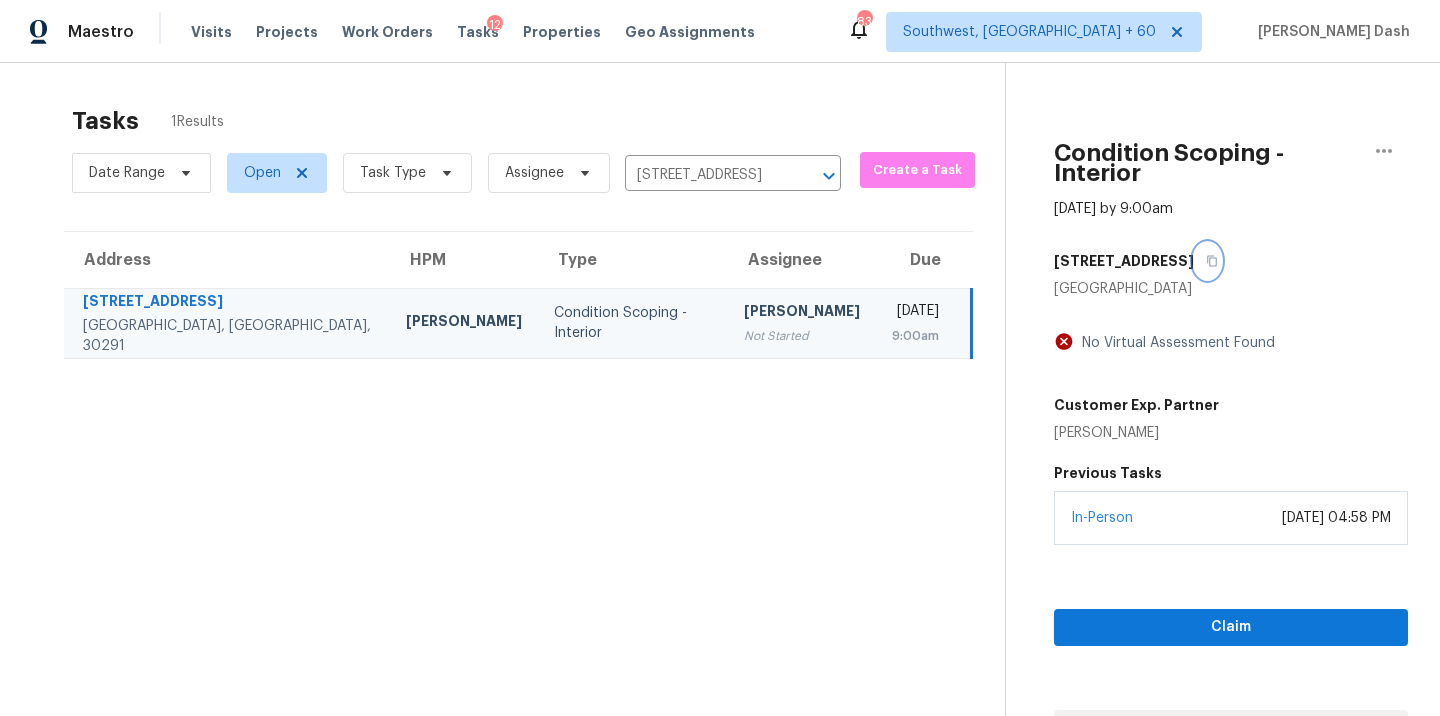click 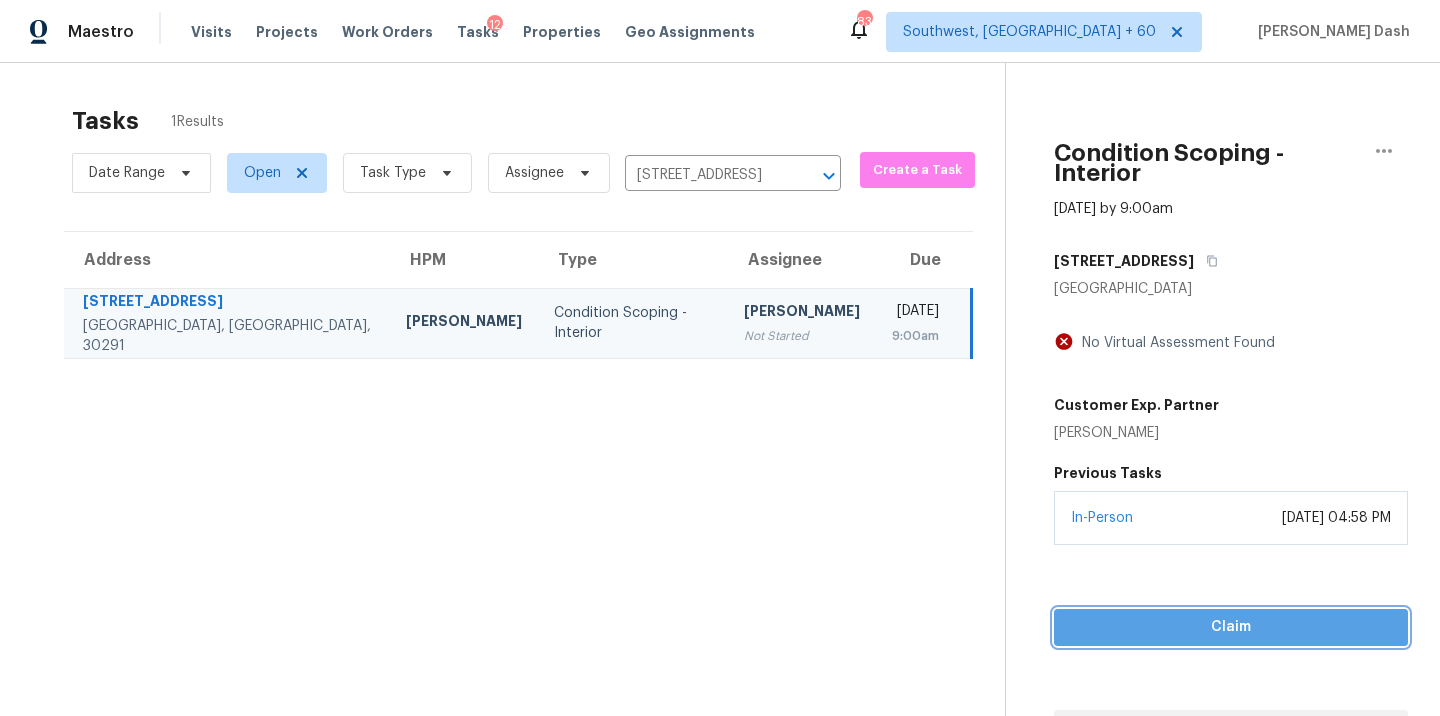 click on "Claim" at bounding box center (1231, 627) 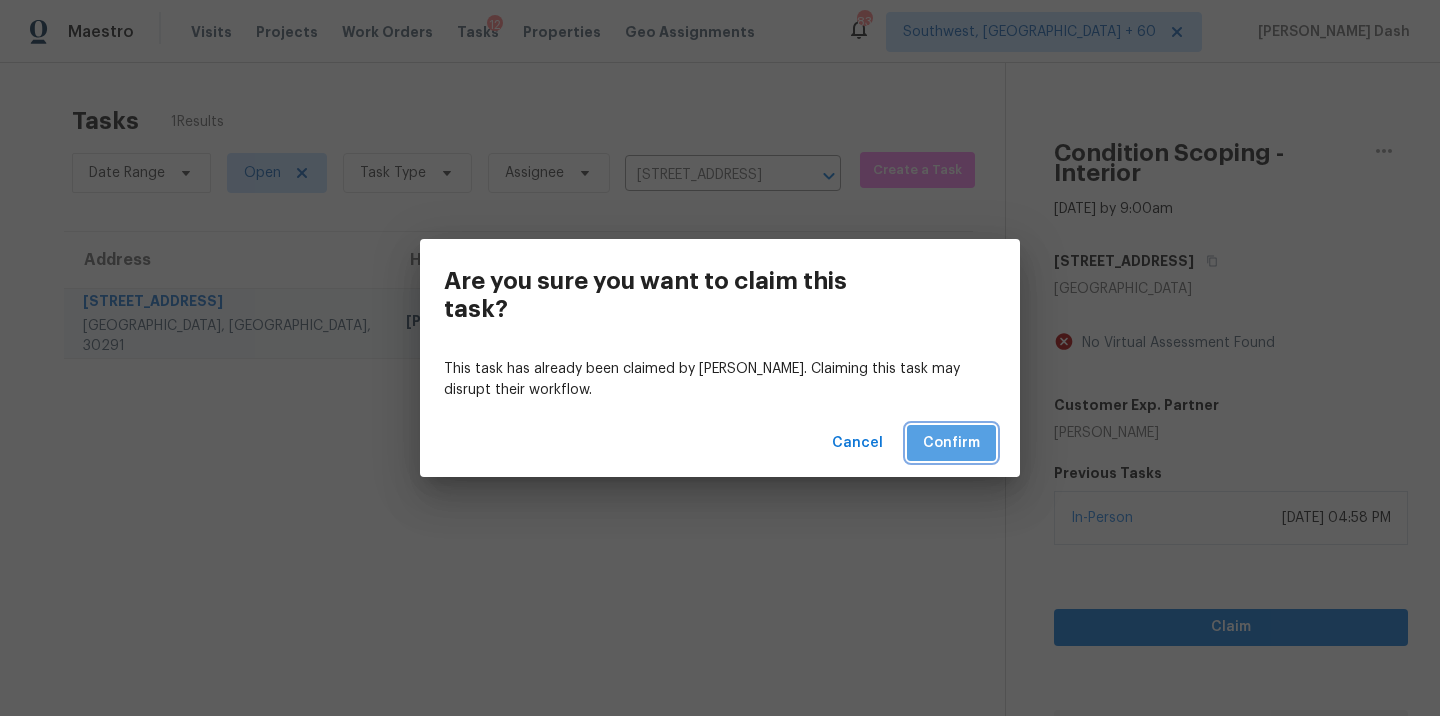 click on "Confirm" at bounding box center [951, 443] 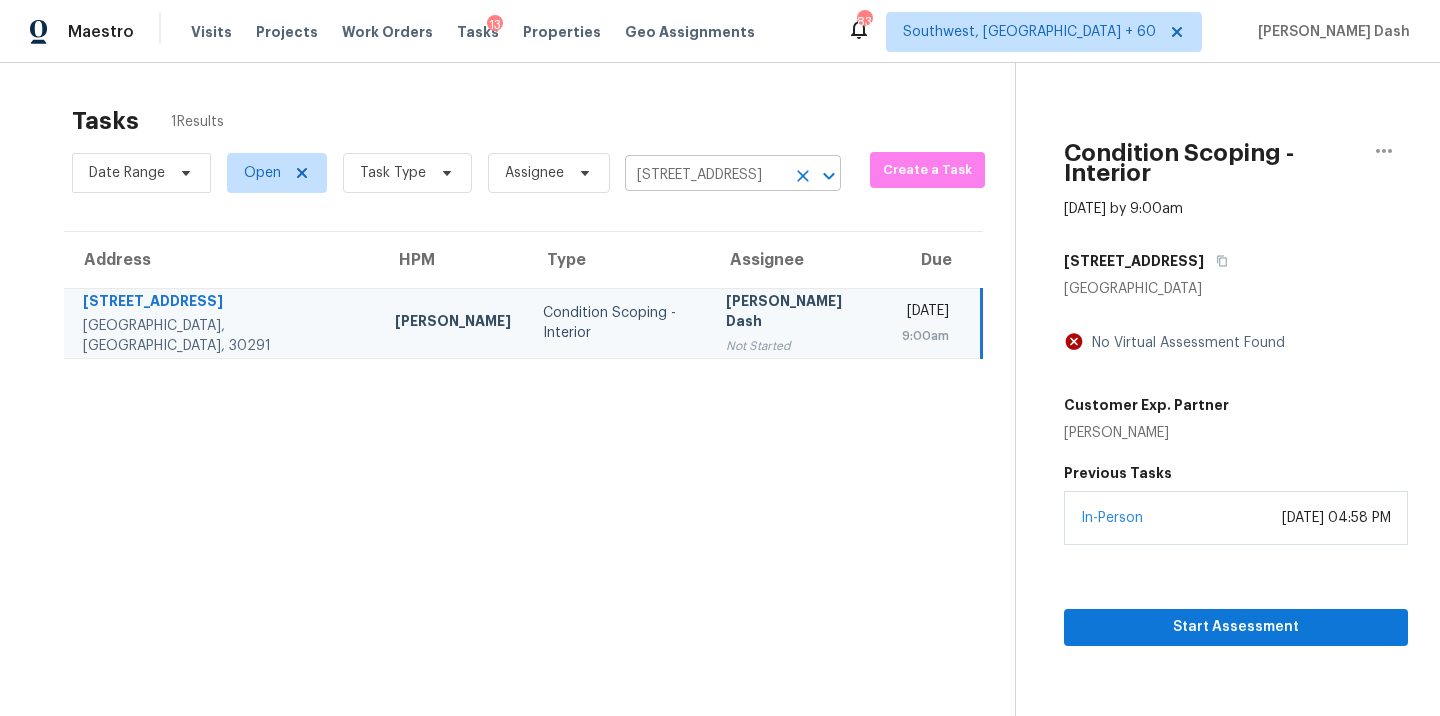 click on "4701 Flat Shoals Rd Apt 46F, Union City, GA 30291" at bounding box center (705, 175) 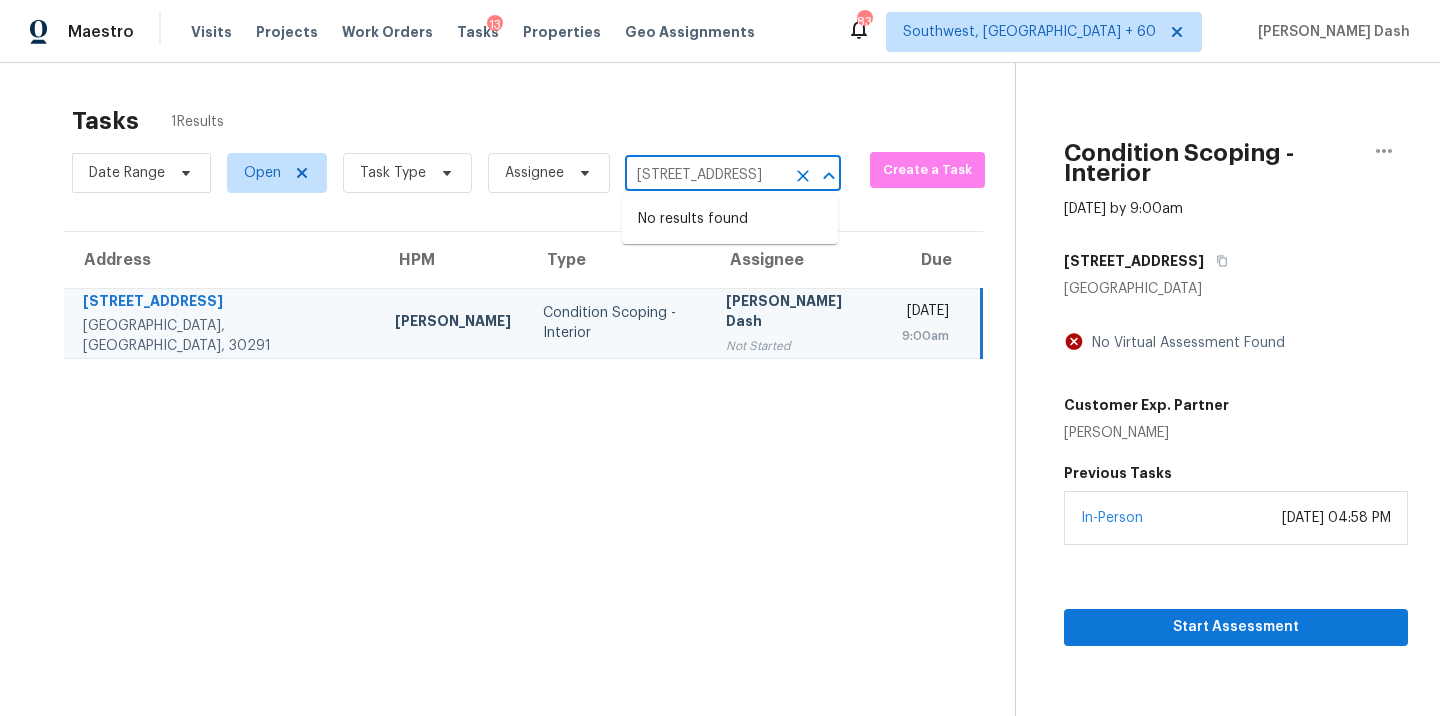 paste on "55 E Carlisle St Mooresville, IN, 46158" 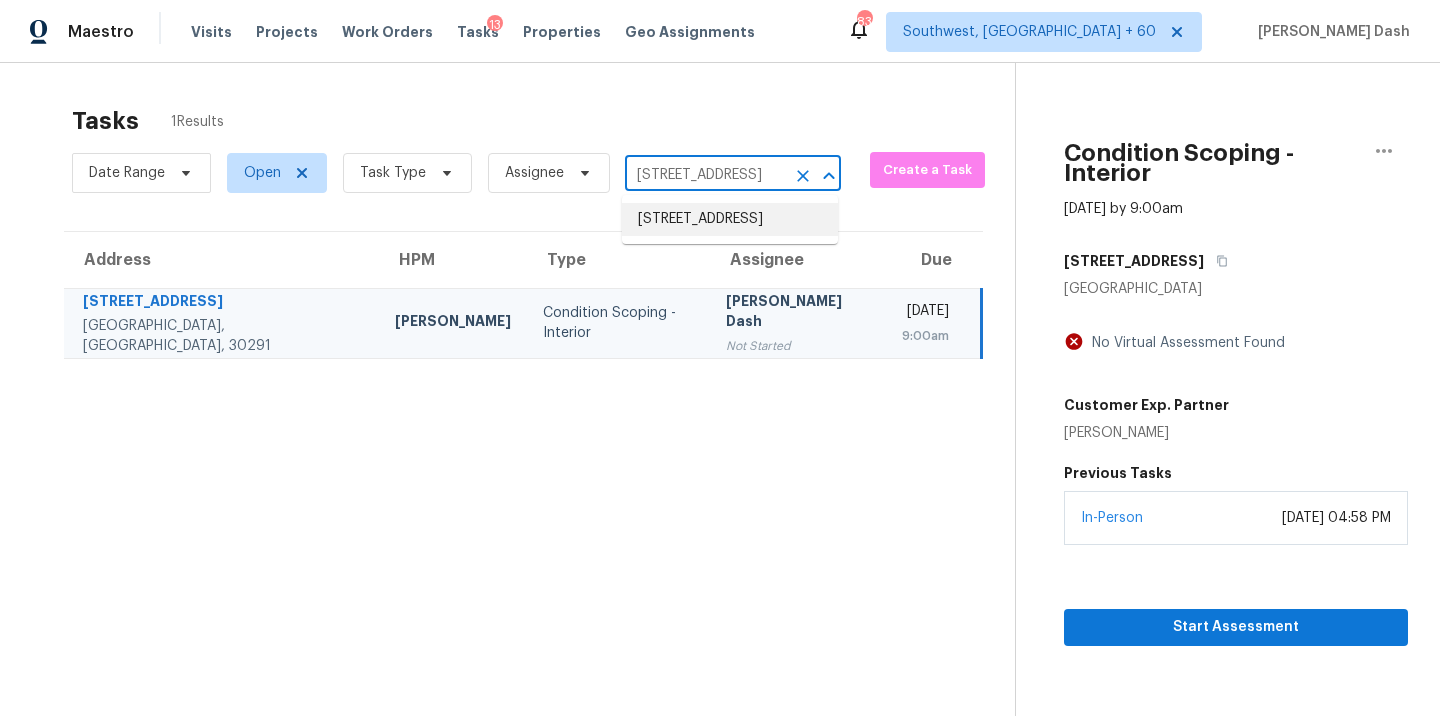 click on "55 E Carlisle St, Mooresville, IN 46158" at bounding box center (730, 219) 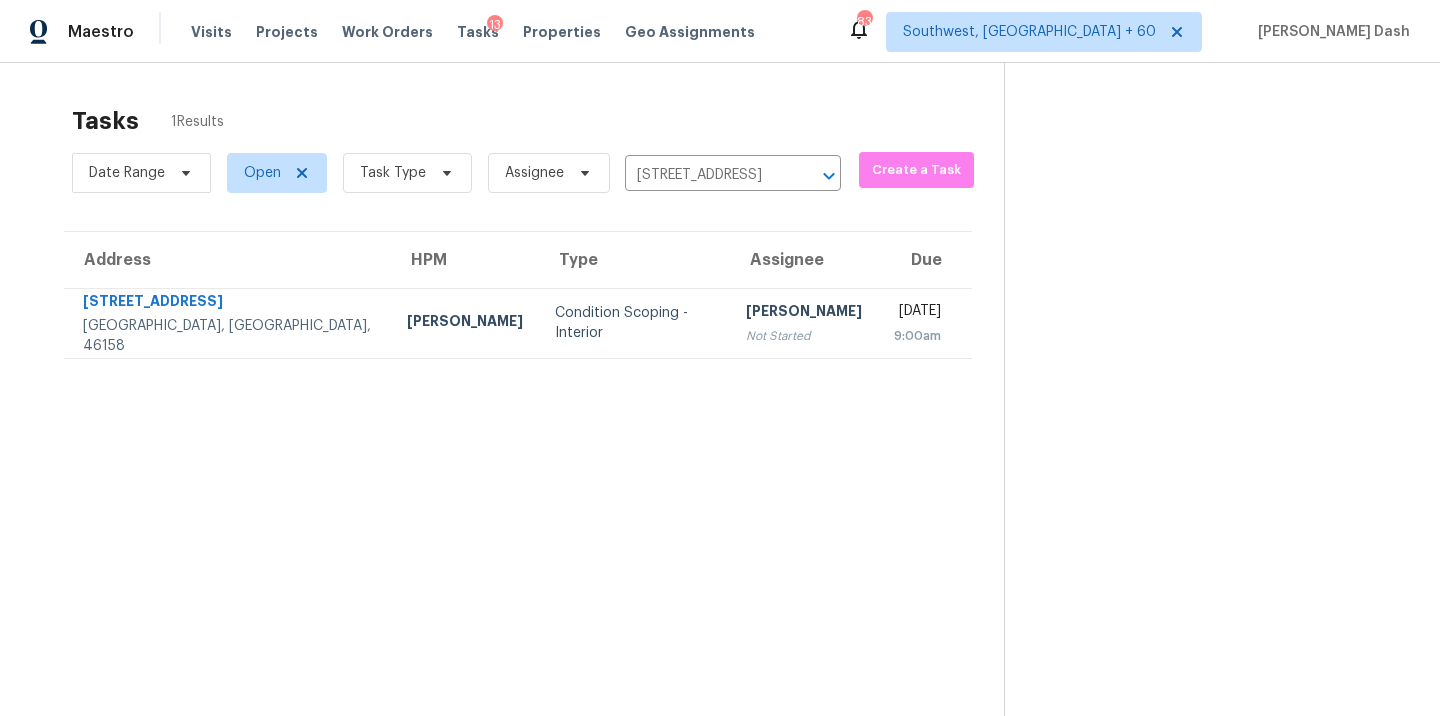 click on "Condition Scoping - Interior" at bounding box center (634, 323) 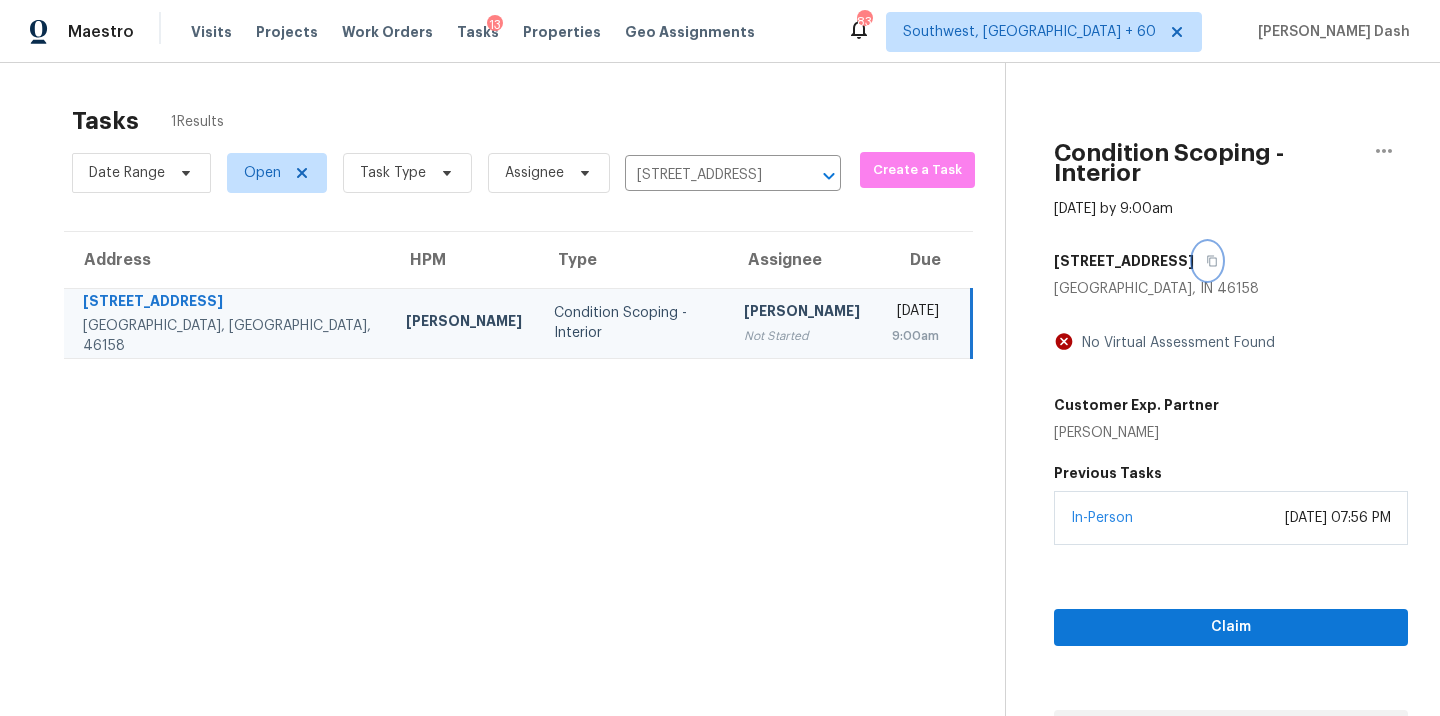 click at bounding box center (1207, 261) 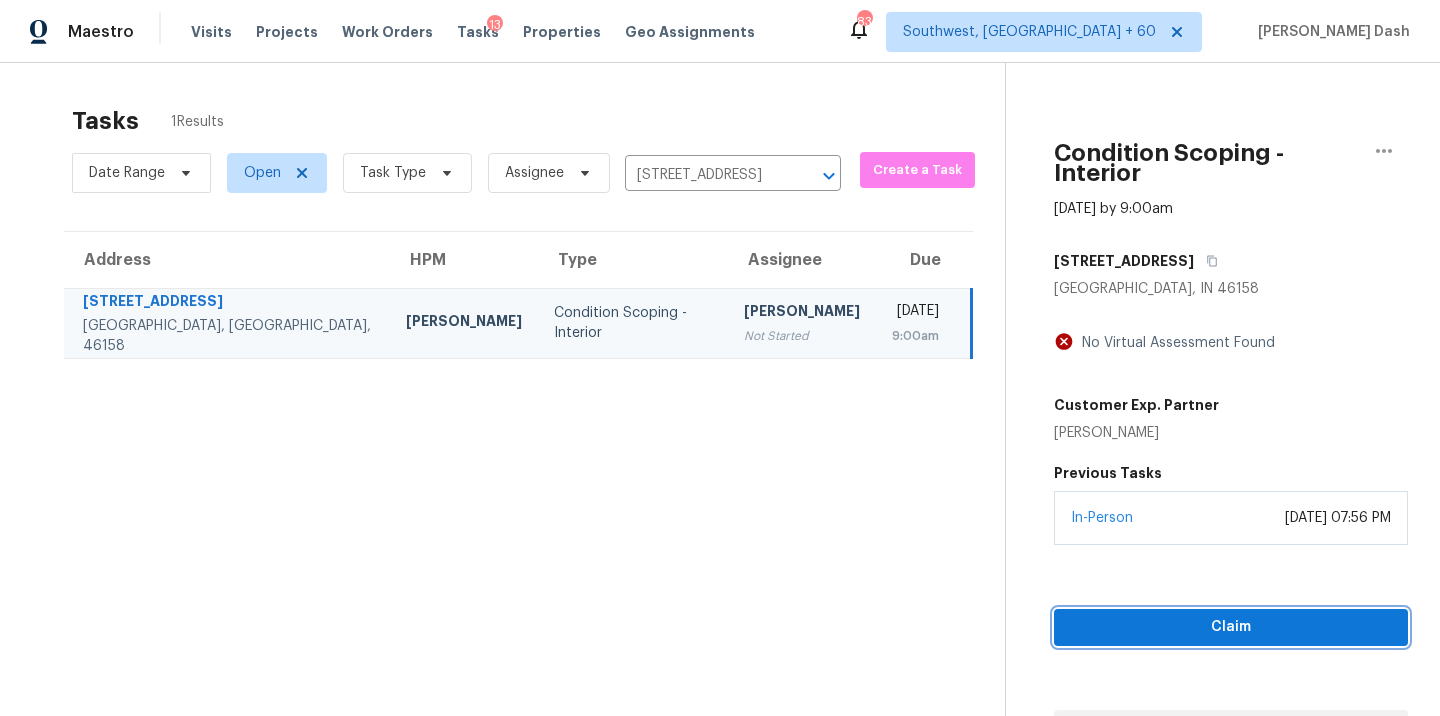 click on "Claim" at bounding box center (1231, 627) 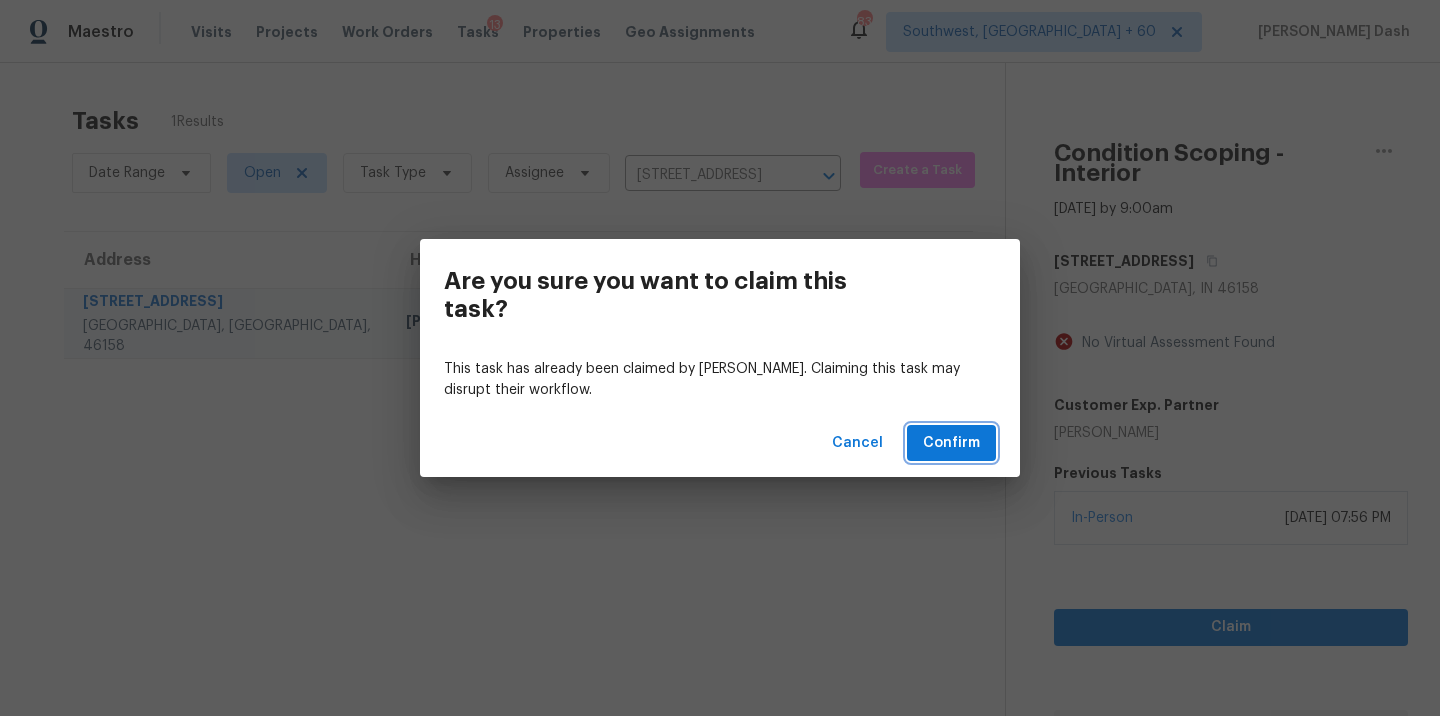 click on "Confirm" at bounding box center (951, 443) 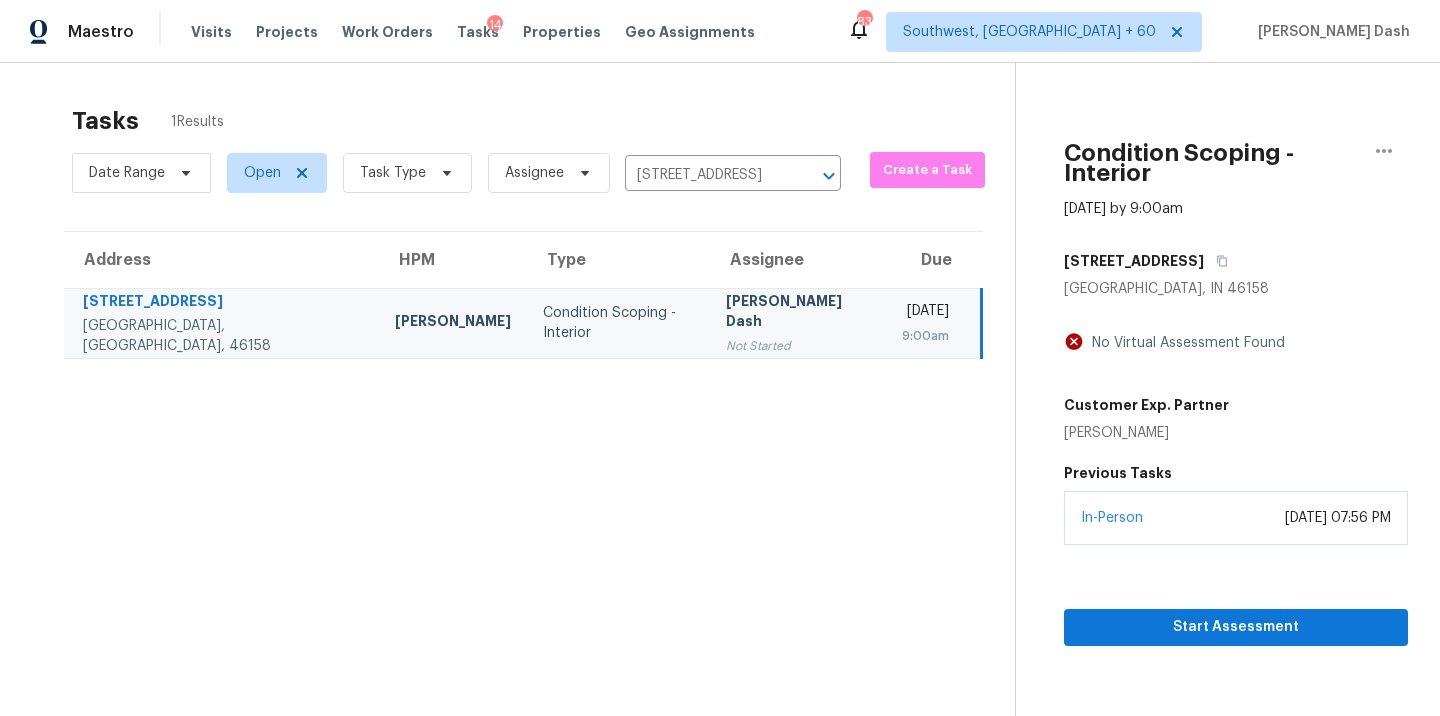 click on "Tasks 1  Results" at bounding box center [543, 121] 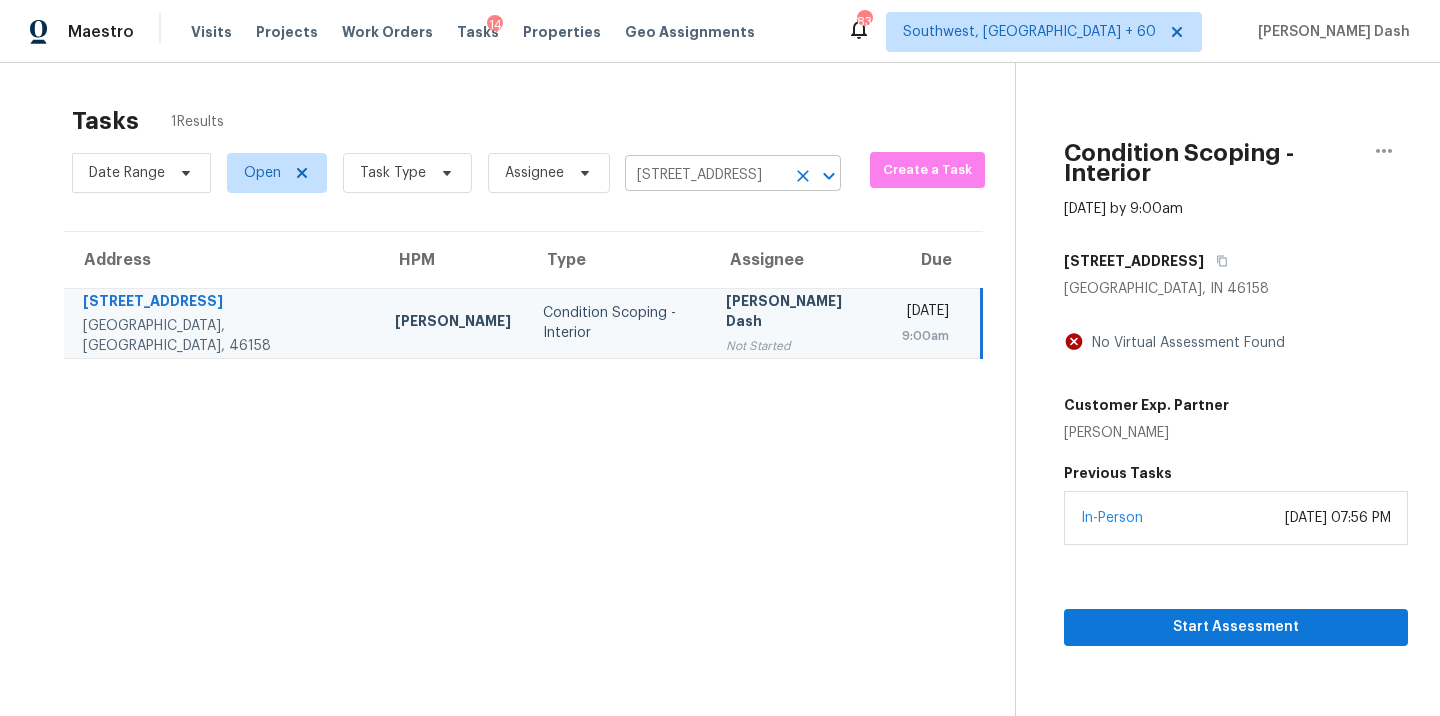 click on "55 E Carlisle St, Mooresville, IN 46158" at bounding box center [705, 175] 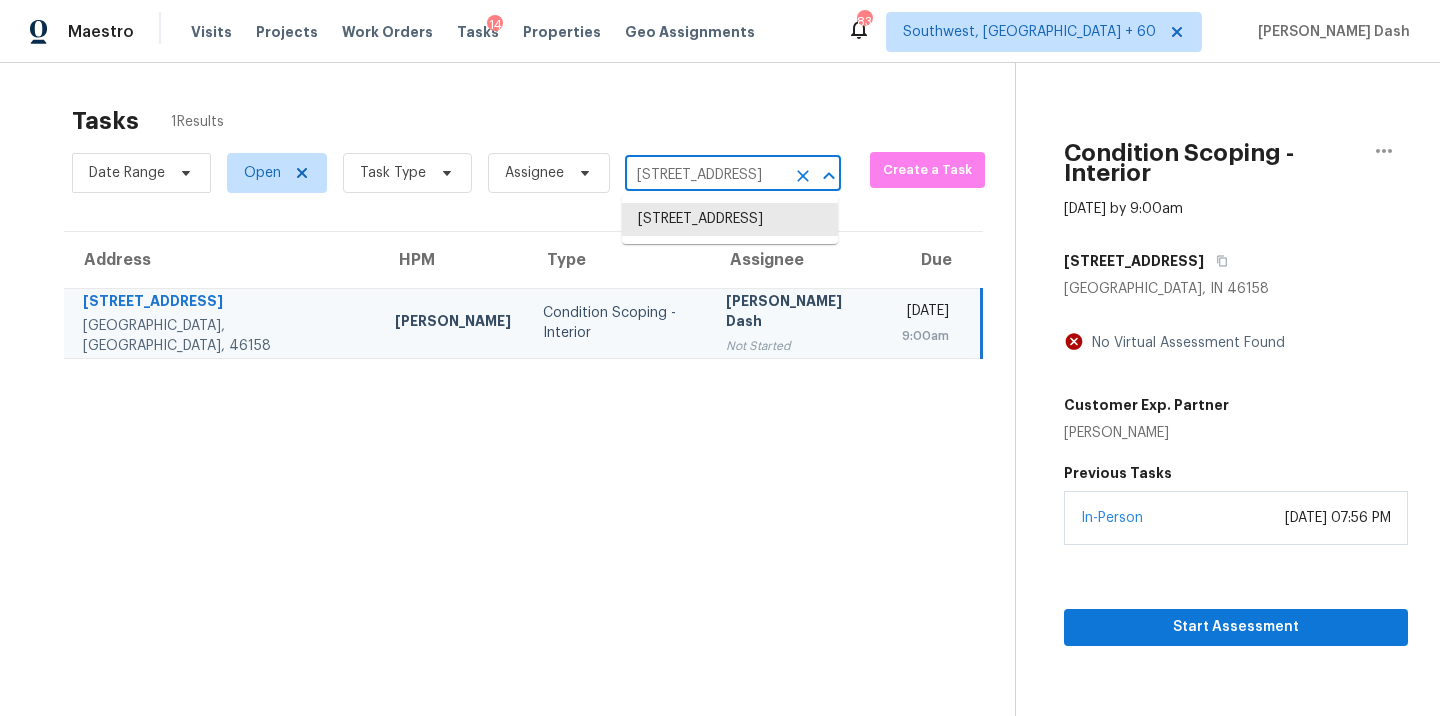 paste on "17811 Brent Dr Dallas, TX, 75287" 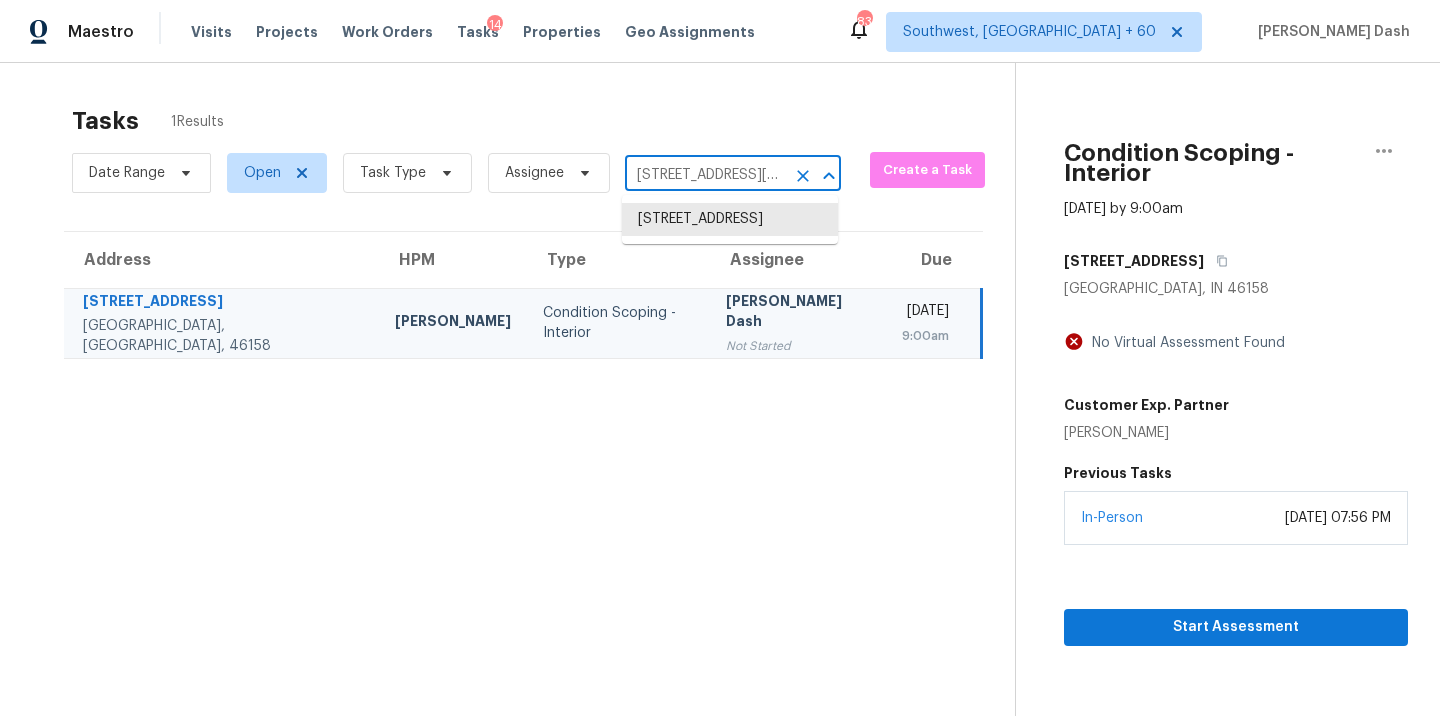 scroll, scrollTop: 0, scrollLeft: 55, axis: horizontal 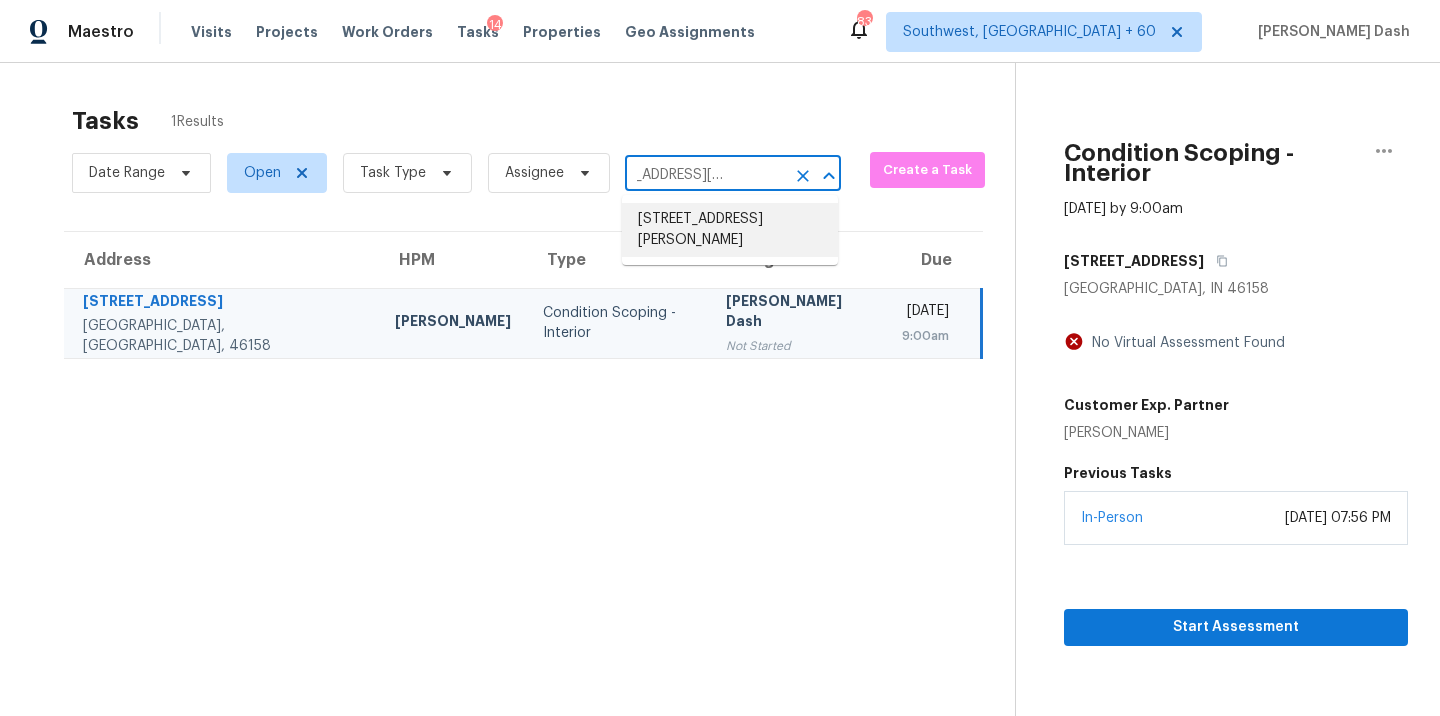 click on "17811 Brent Dr, Dallas, TX 75287" at bounding box center [730, 230] 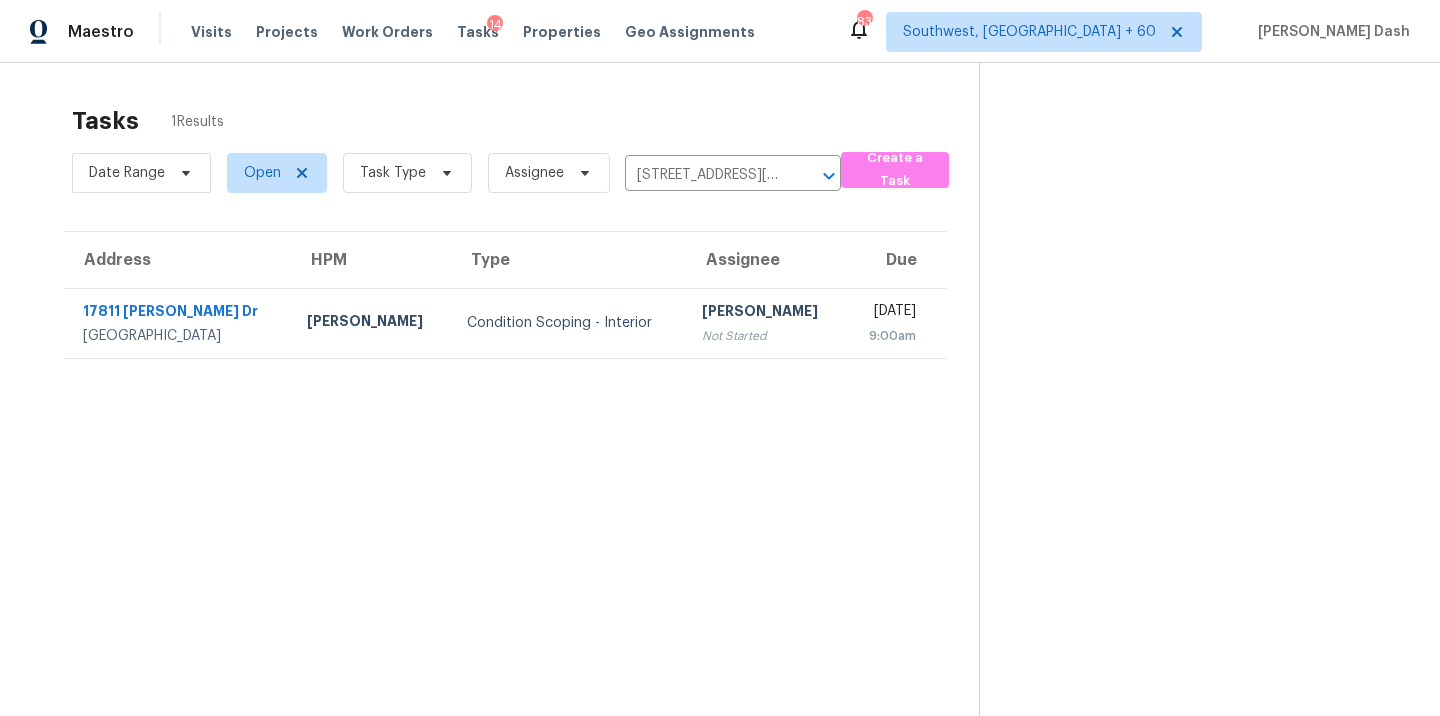 click on "Condition Scoping - Interior" at bounding box center [568, 323] 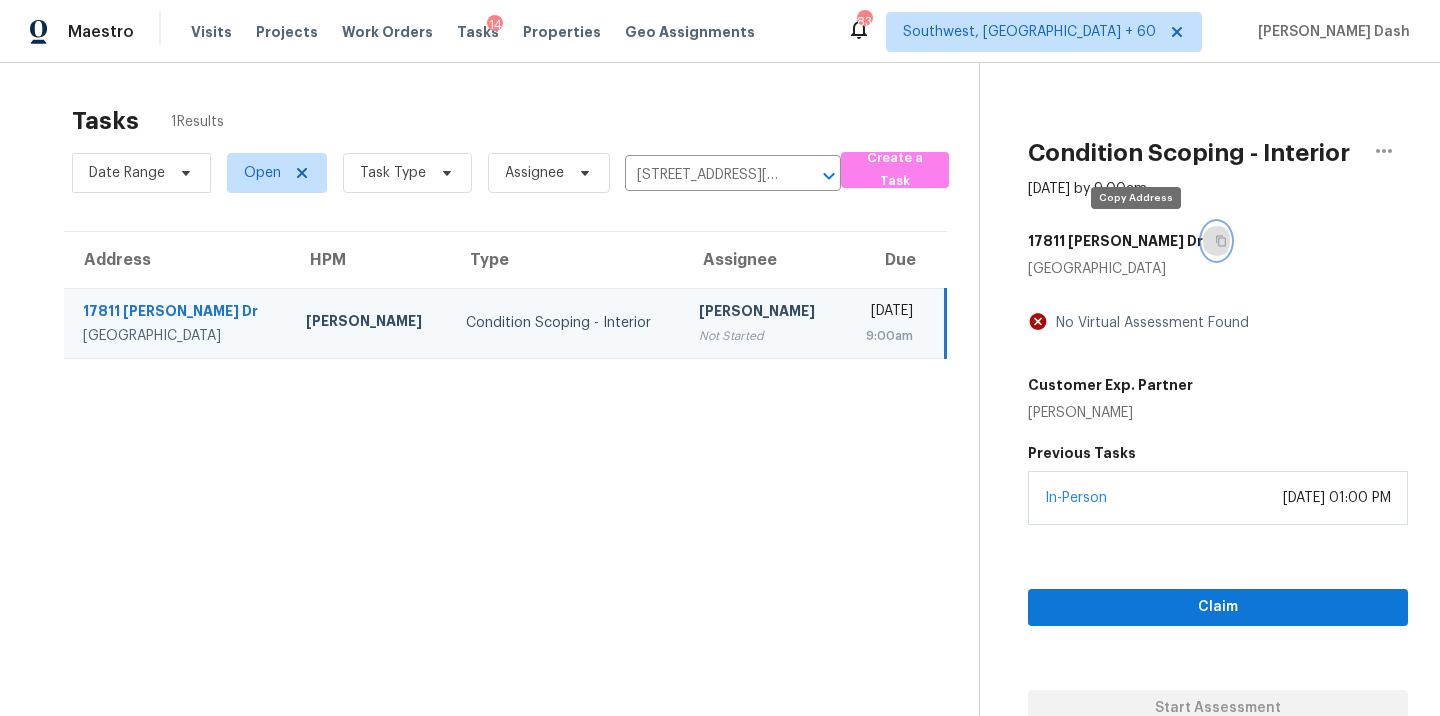 click at bounding box center (1216, 241) 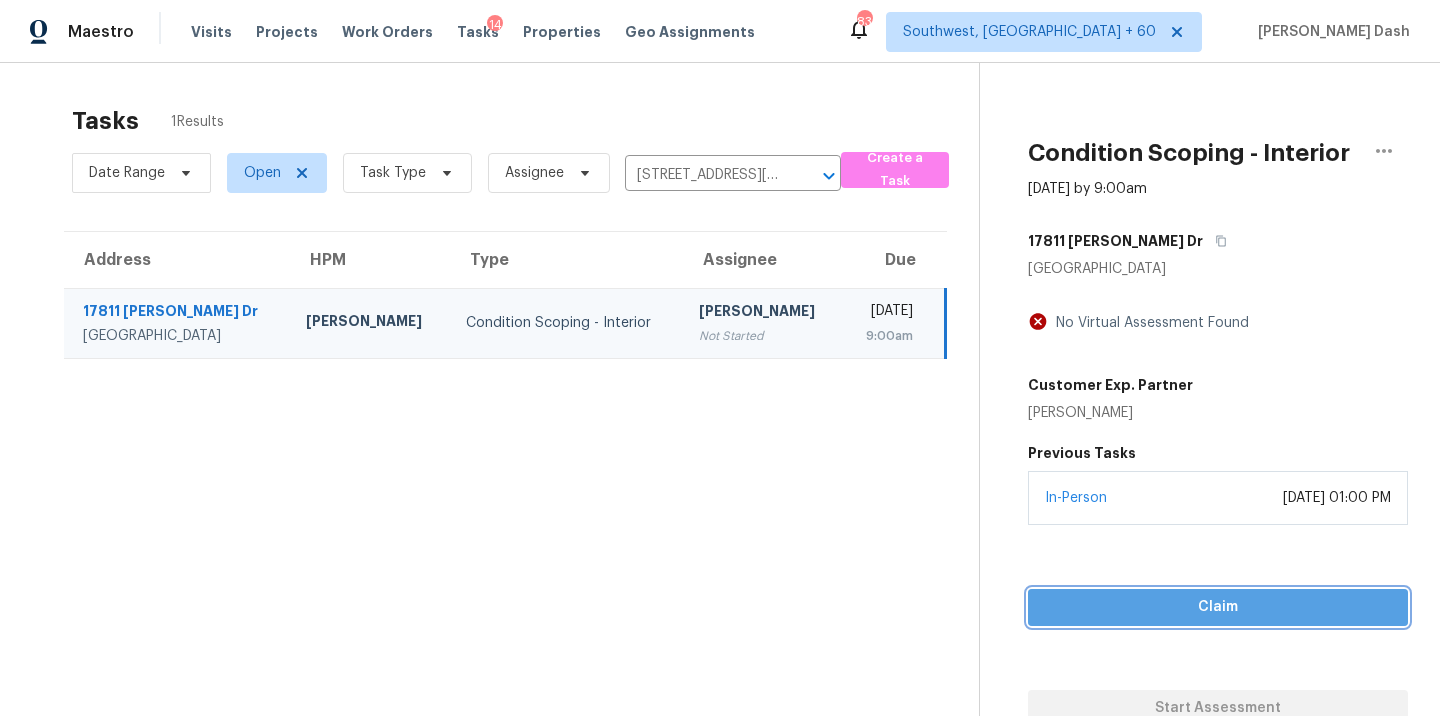 click on "Claim" at bounding box center (1218, 607) 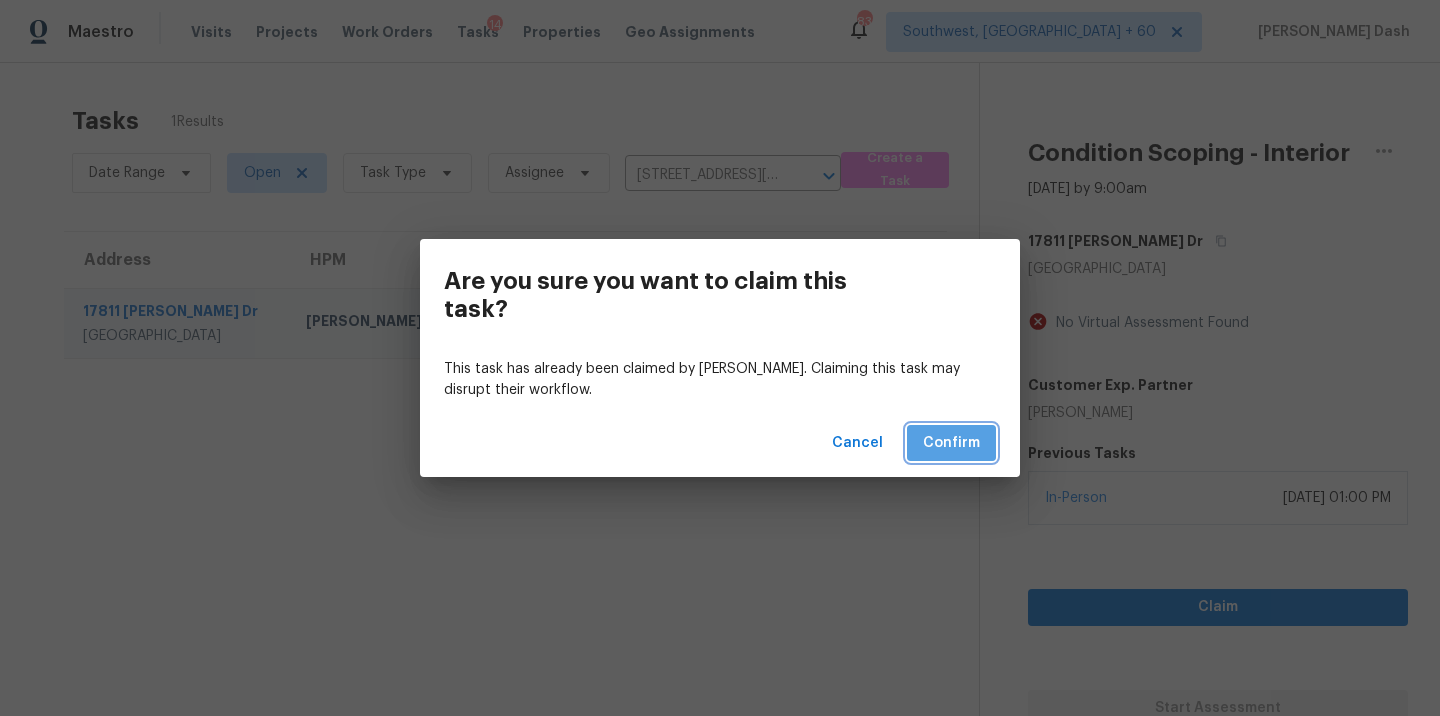 click on "Confirm" at bounding box center (951, 443) 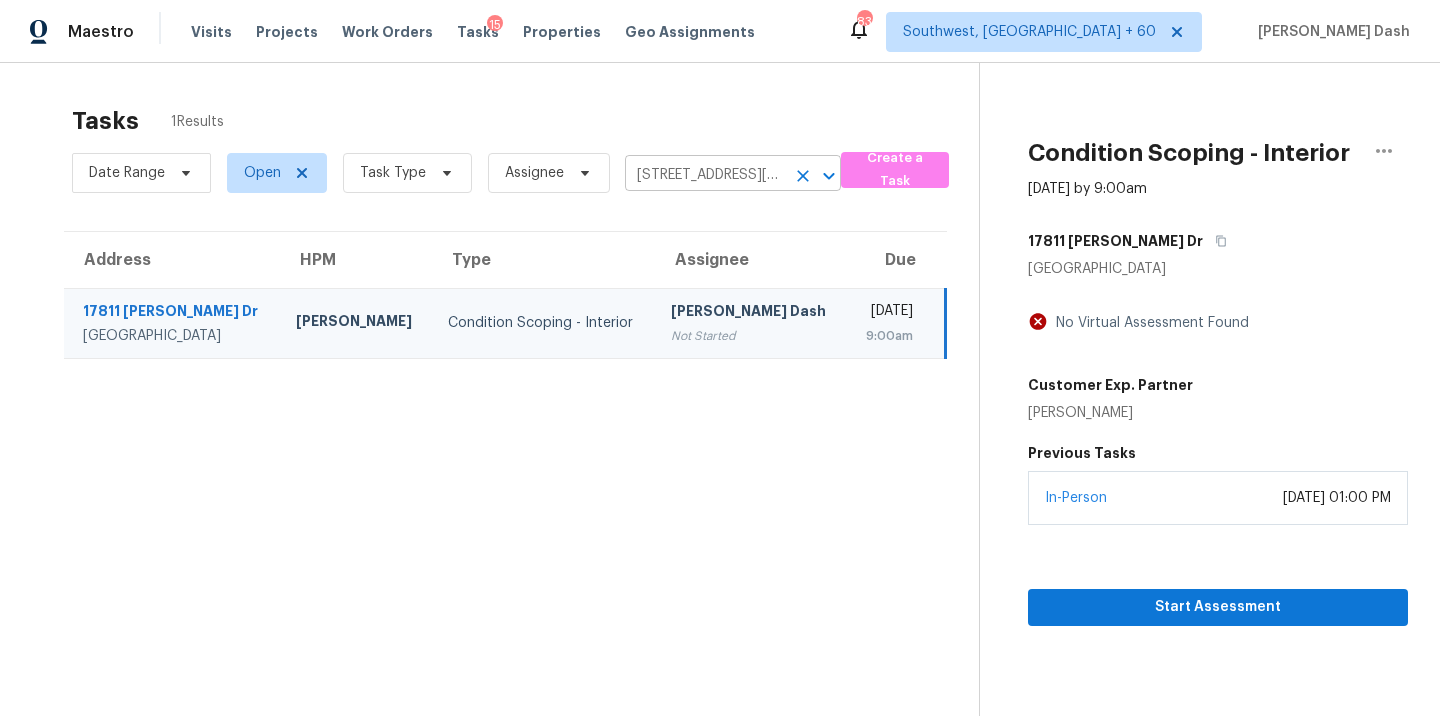 click on "17811 Brent Dr, Dallas, TX 75287" at bounding box center (705, 175) 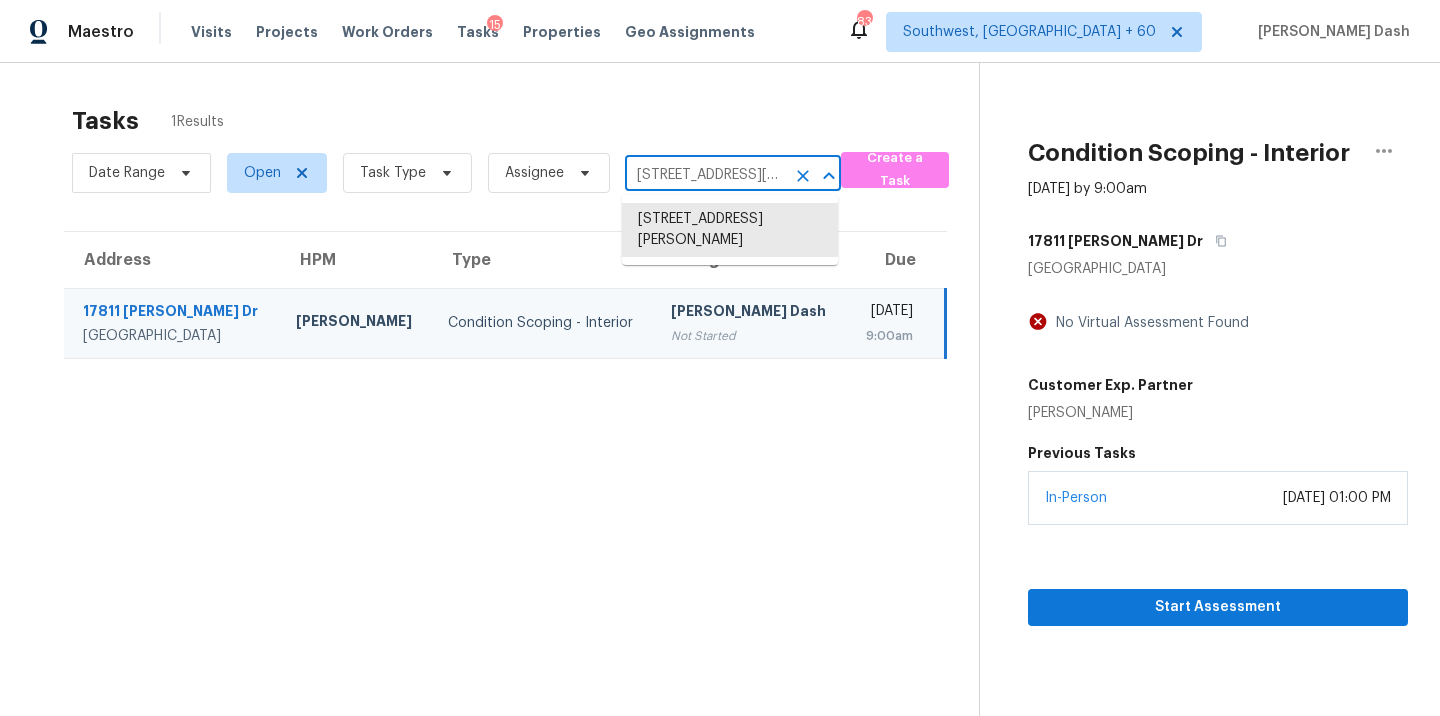 paste on "0969 Twin Harbour Dr Knoxville, TN, 37934" 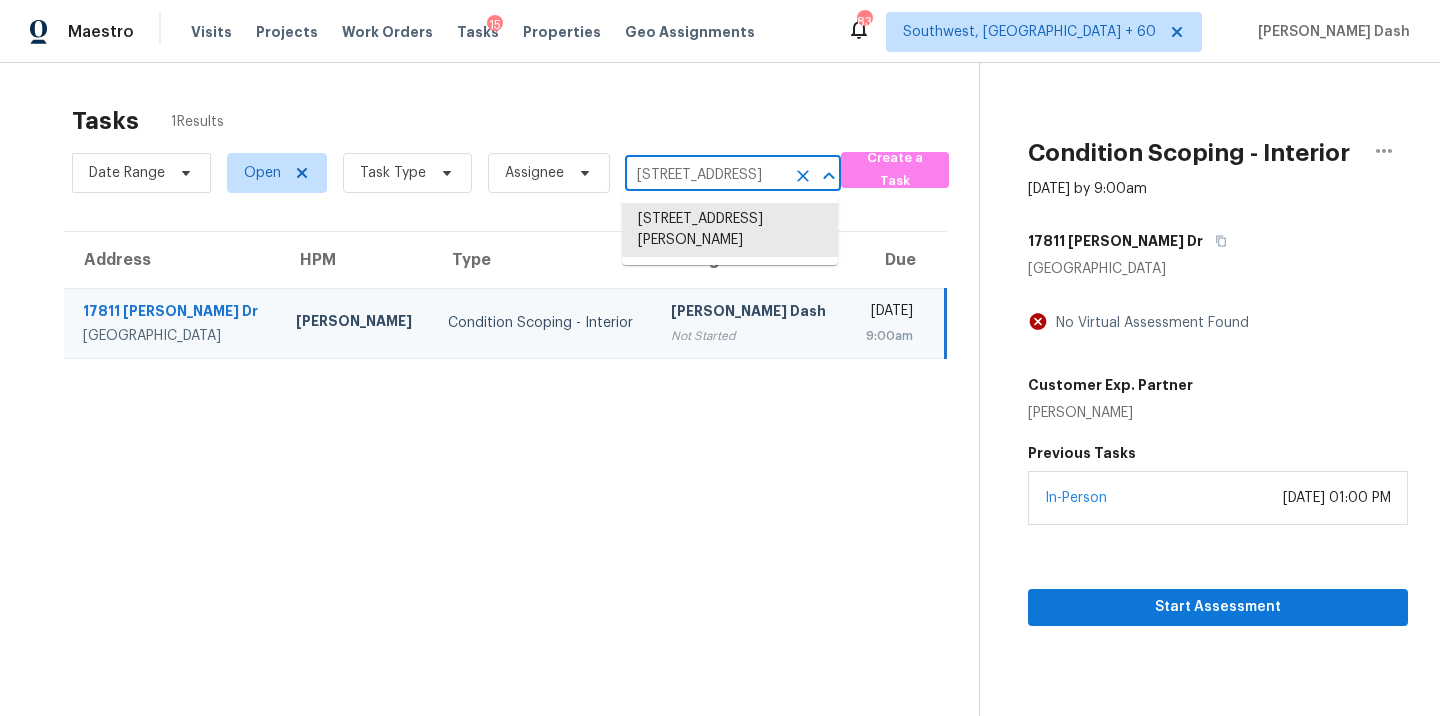 scroll, scrollTop: 0, scrollLeft: 139, axis: horizontal 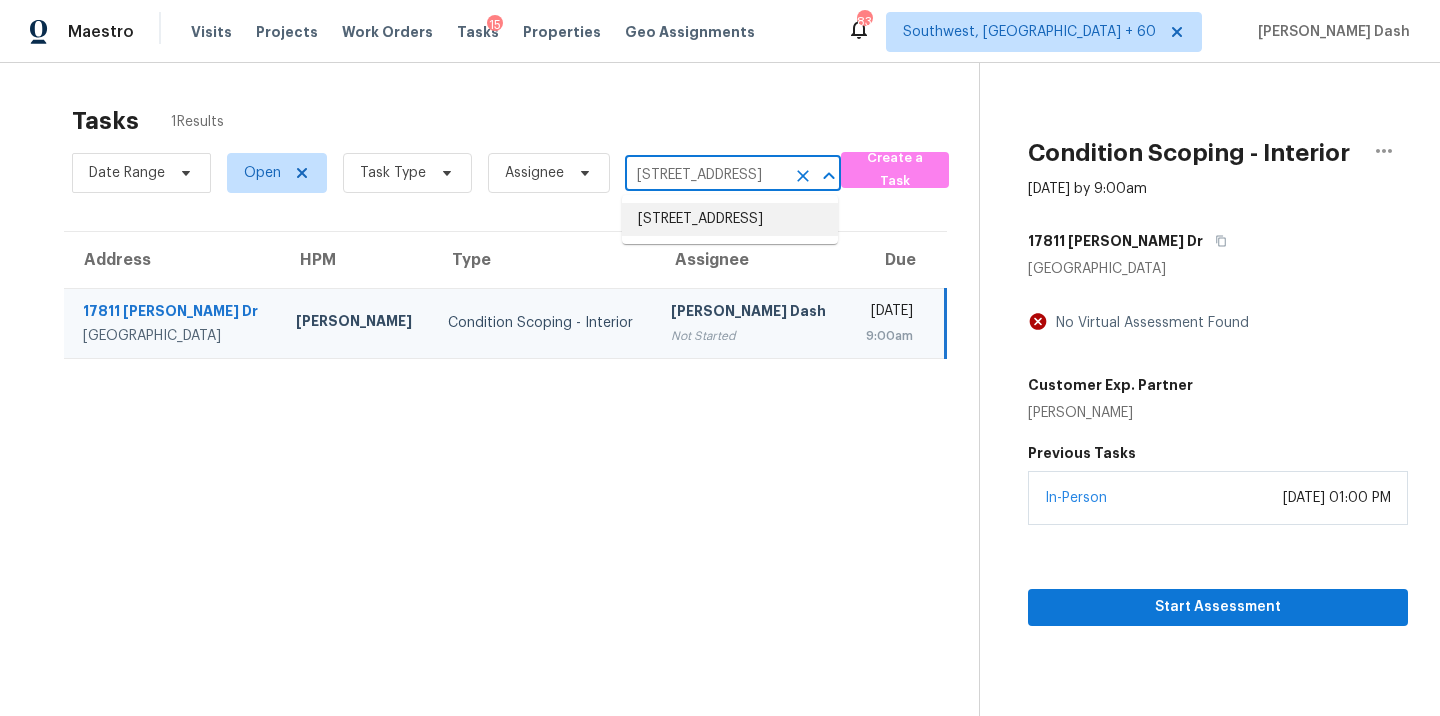 click on "10969 Twin Harbour Dr, Knoxville, TN 37934" at bounding box center (730, 219) 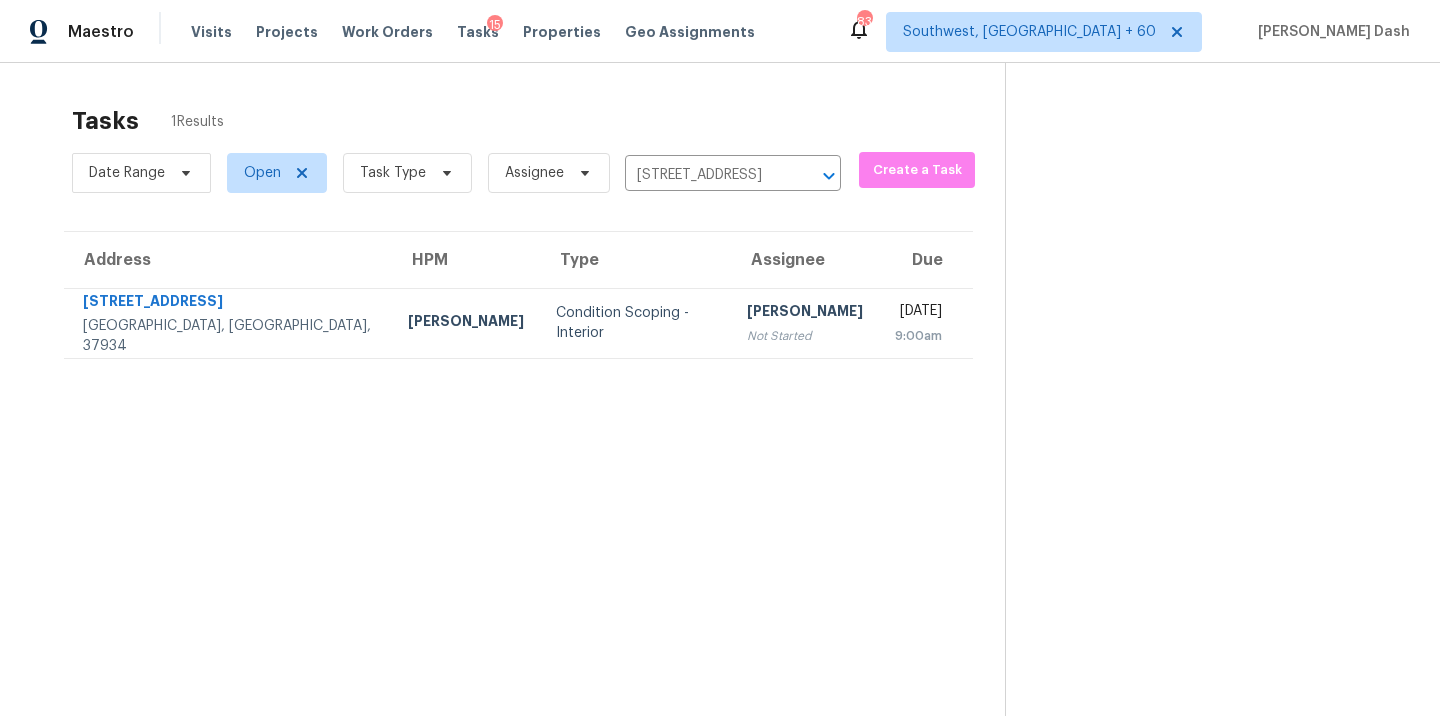 click on "Condition Scoping - Interior" at bounding box center (635, 323) 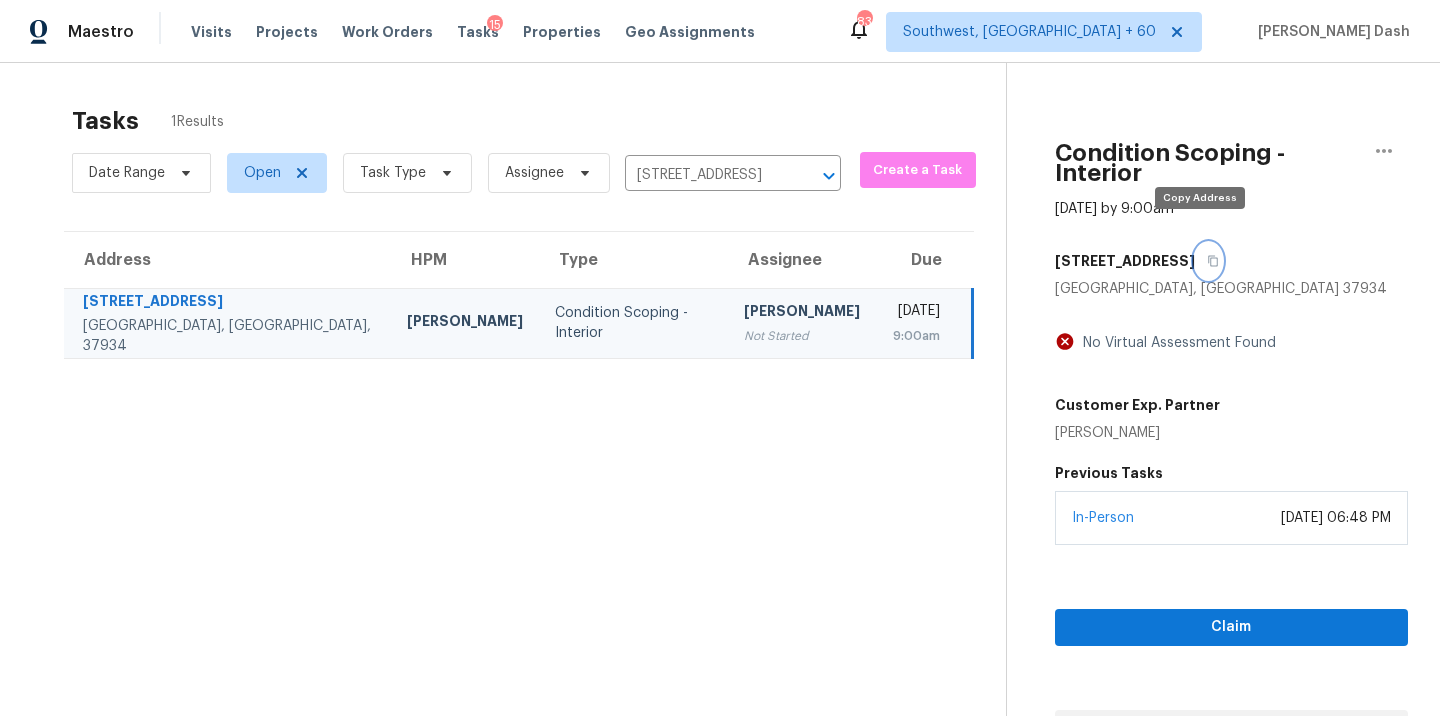 click at bounding box center [1208, 261] 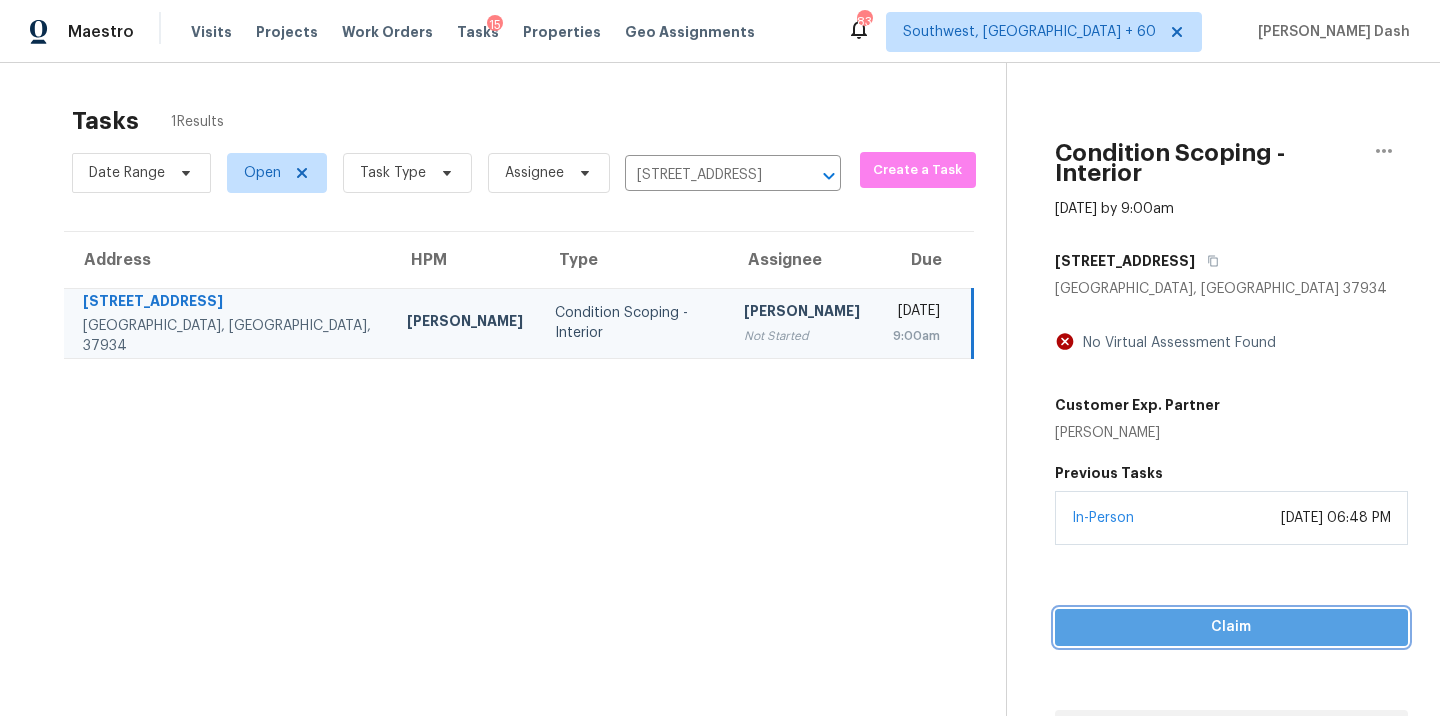 click on "Claim" at bounding box center (1232, 627) 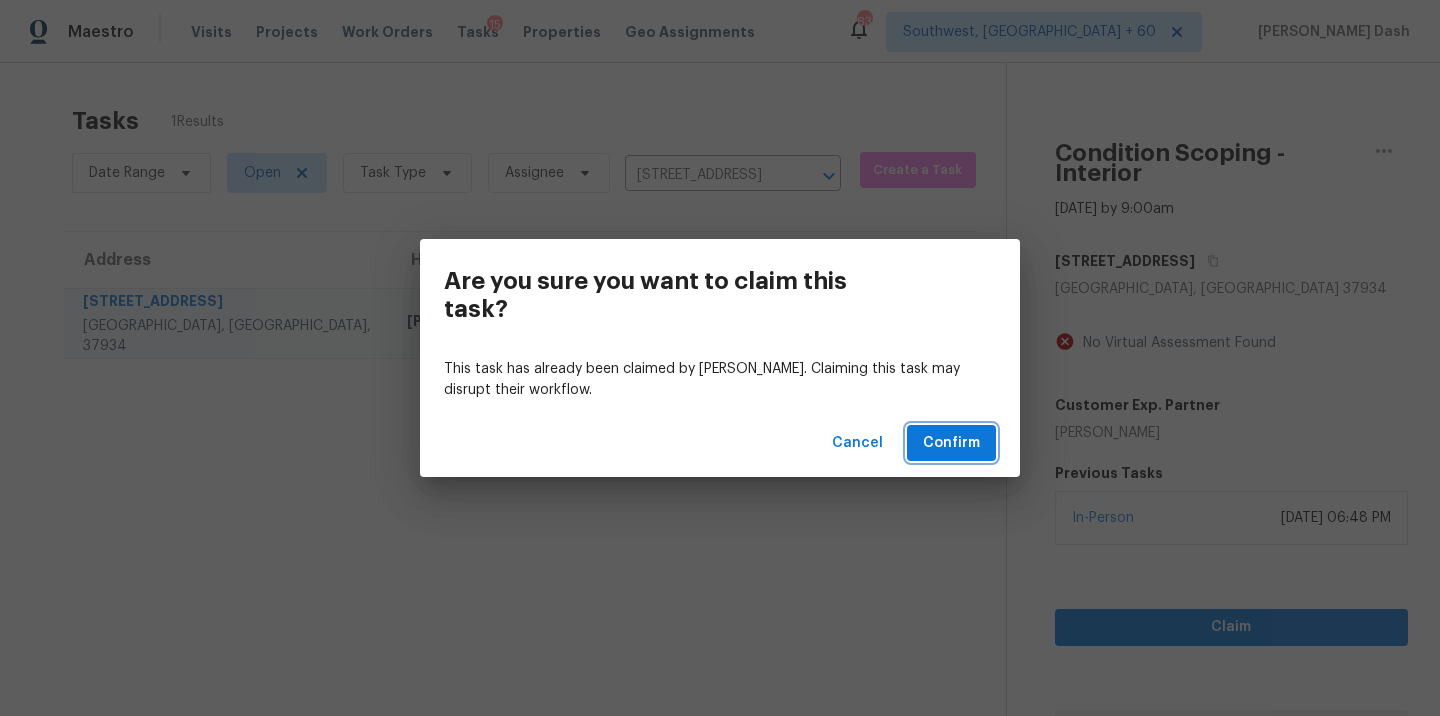click on "Confirm" at bounding box center [951, 443] 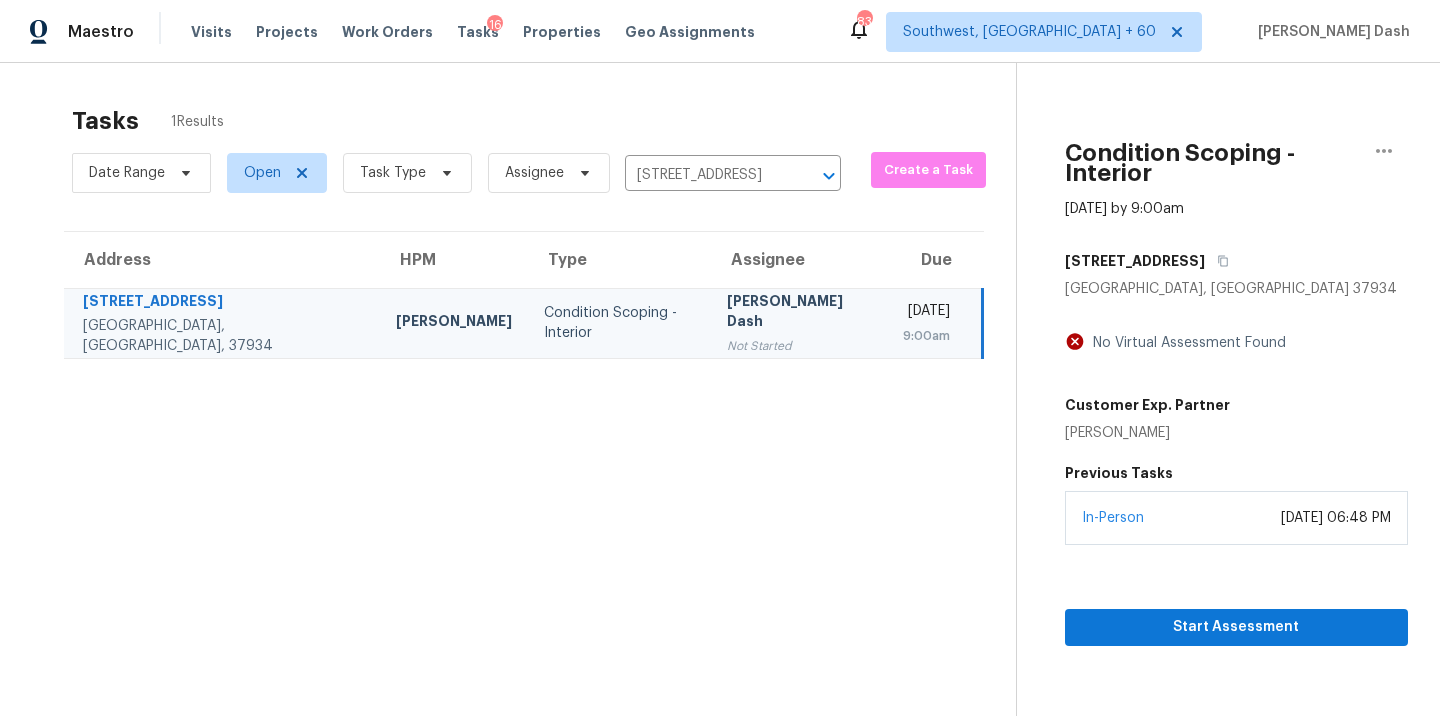click on "Date Range Open Task Type Assignee 10969 Twin Harbour Dr, Knoxville, TN 37934 ​" at bounding box center [456, 173] 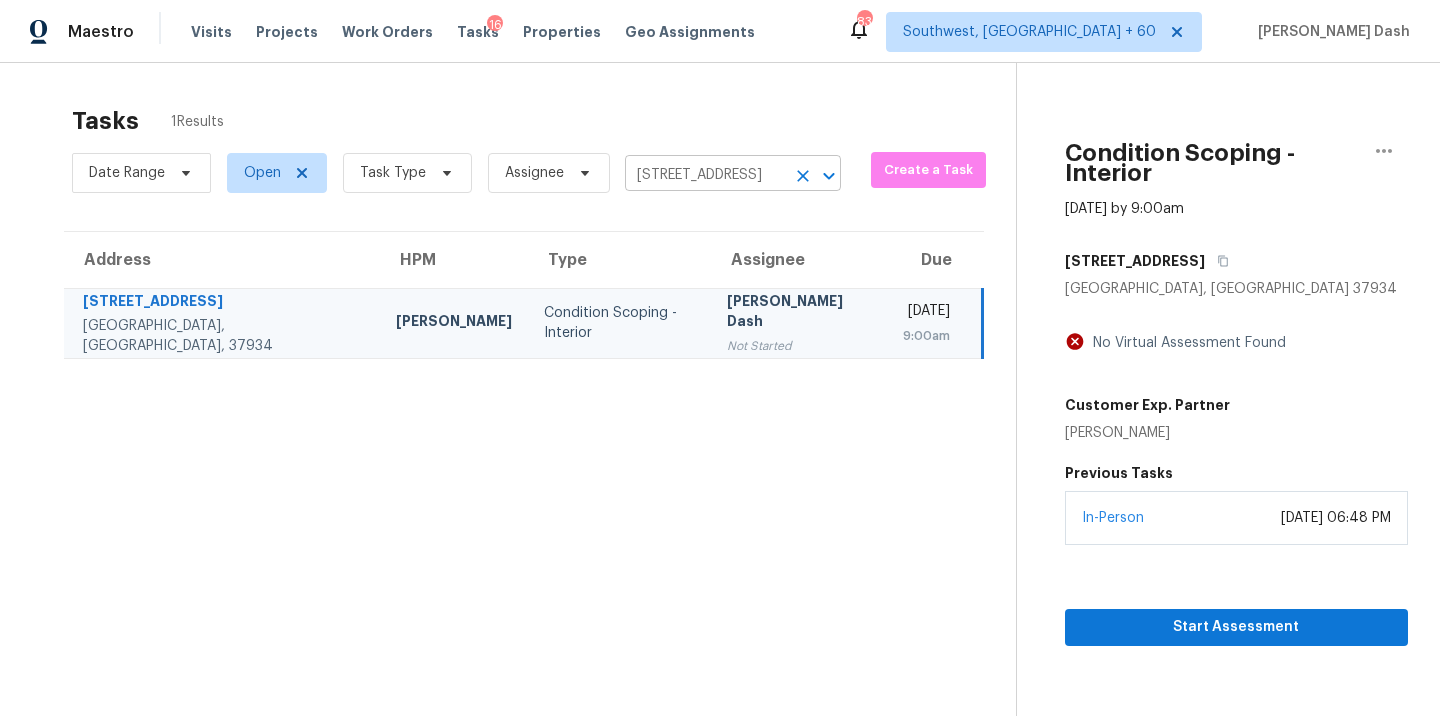 click on "10969 Twin Harbour Dr, Knoxville, TN 37934" at bounding box center [705, 175] 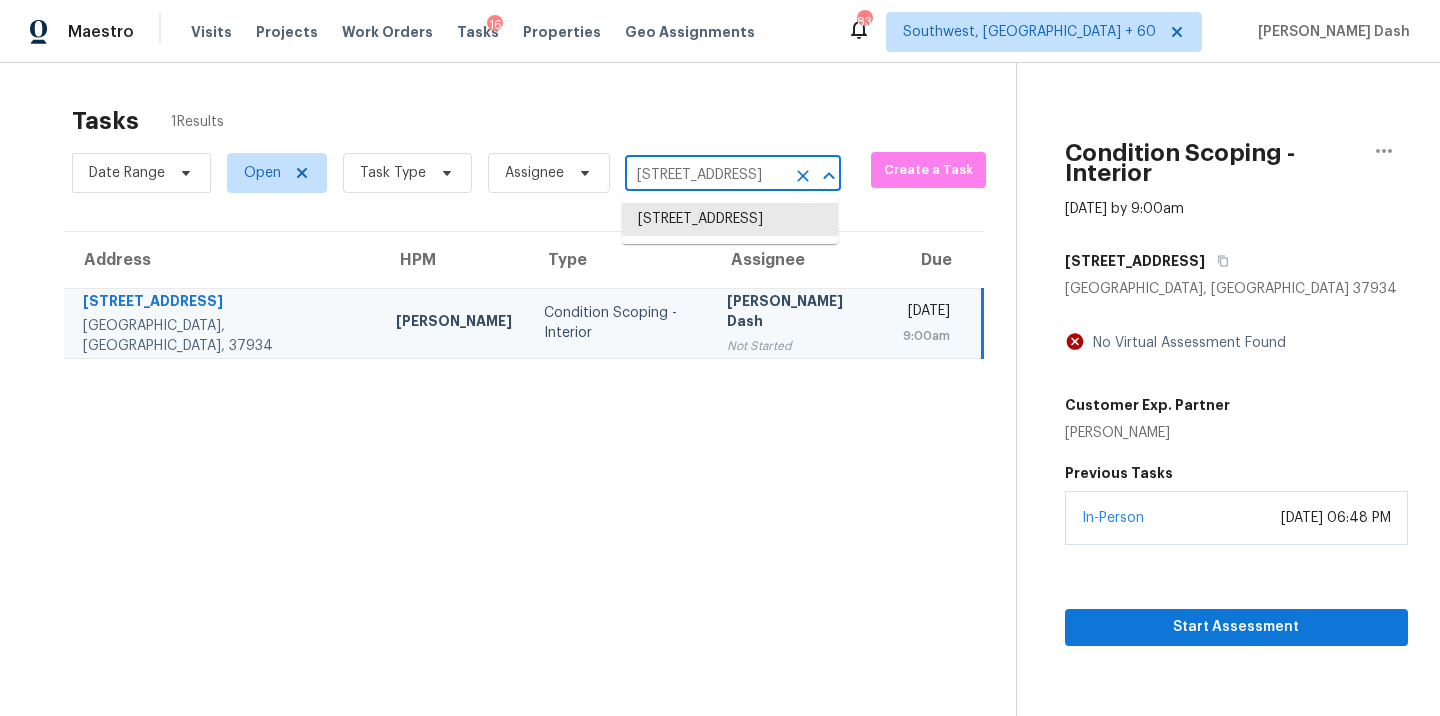 paste on "11 Jasper Dr Greenville, SC, 29605" 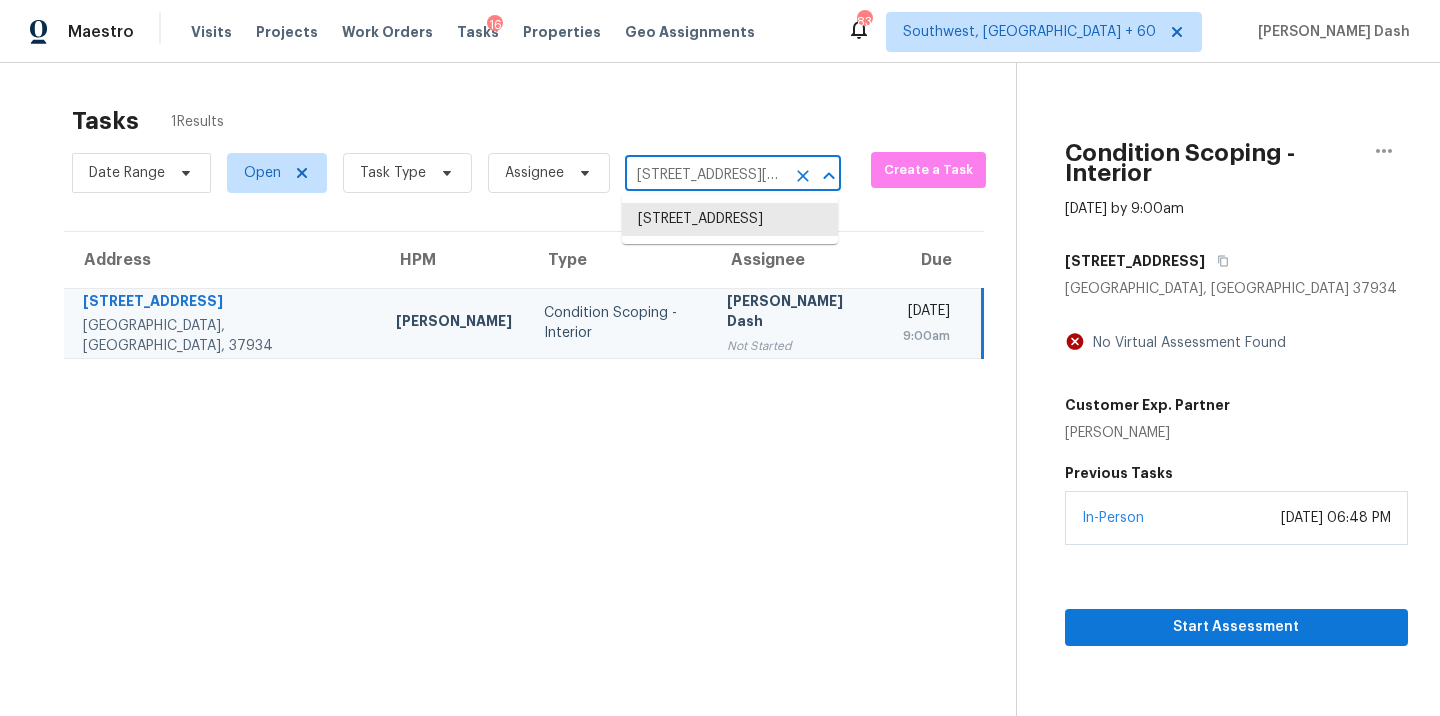 scroll, scrollTop: 0, scrollLeft: 79, axis: horizontal 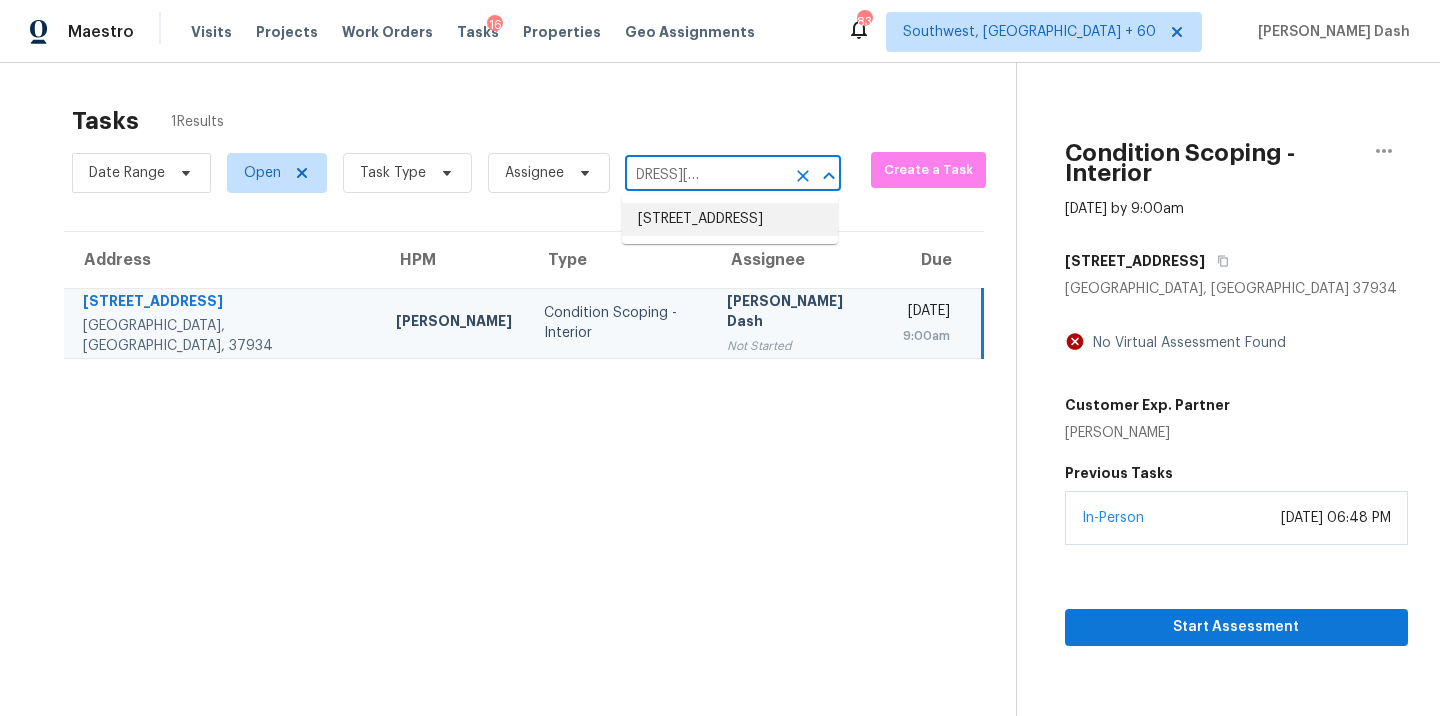 click on "111 Jasper Dr, Greenville, SC 29605" at bounding box center (730, 219) 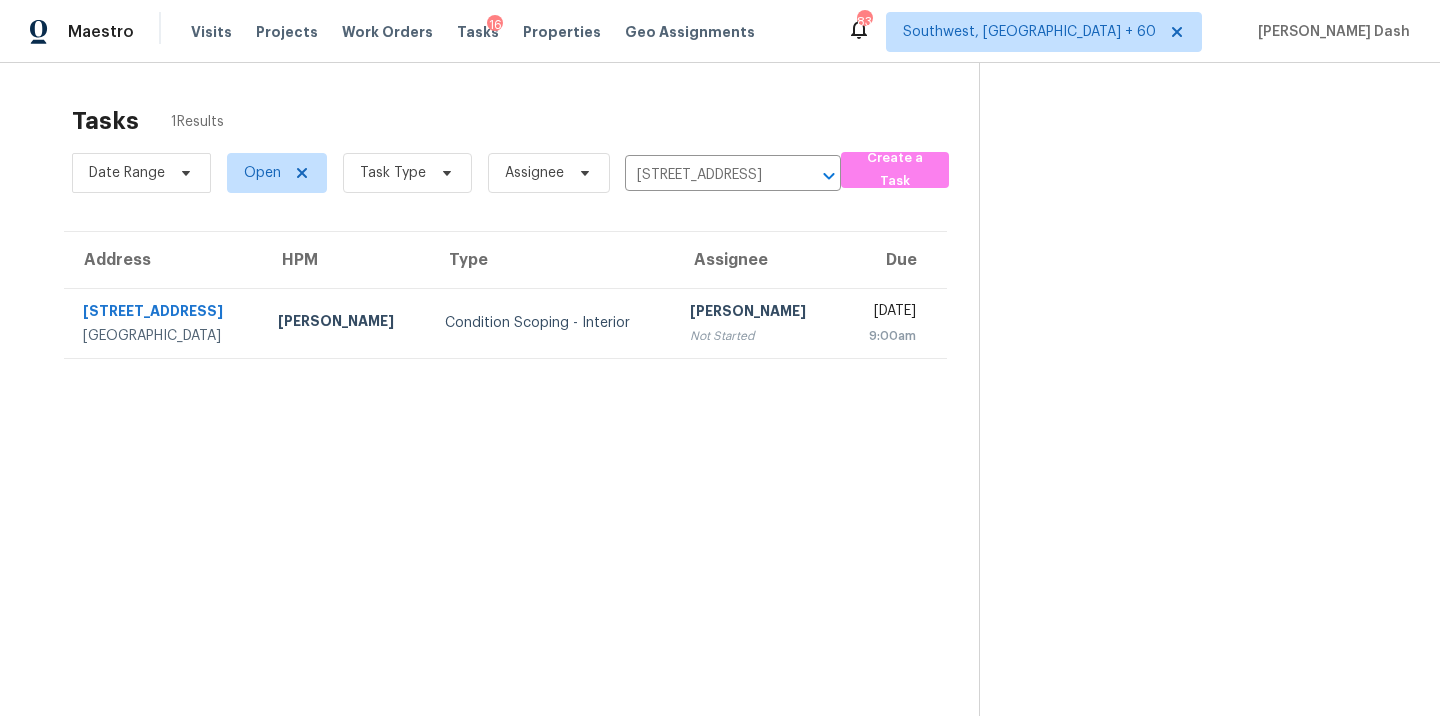 click on "Type" at bounding box center (551, 260) 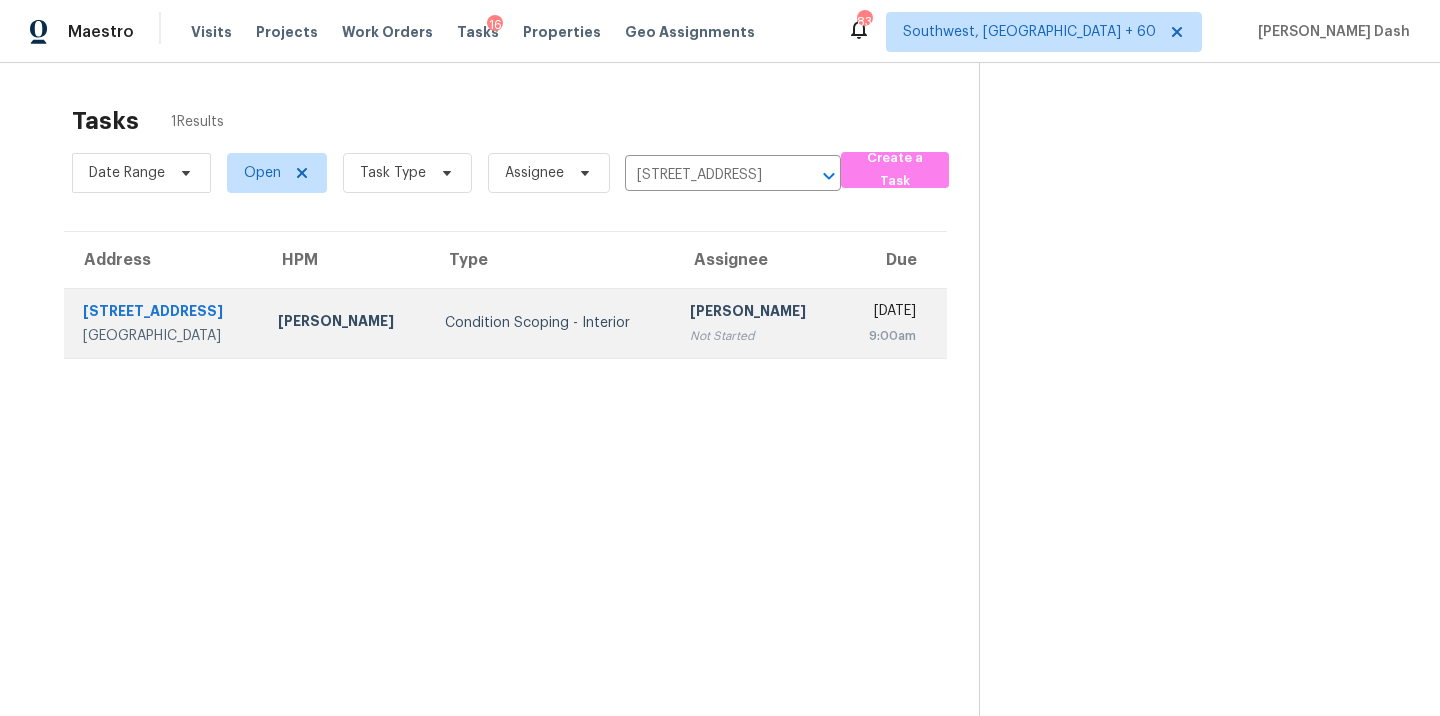 click on "Condition Scoping - Interior" at bounding box center [551, 323] 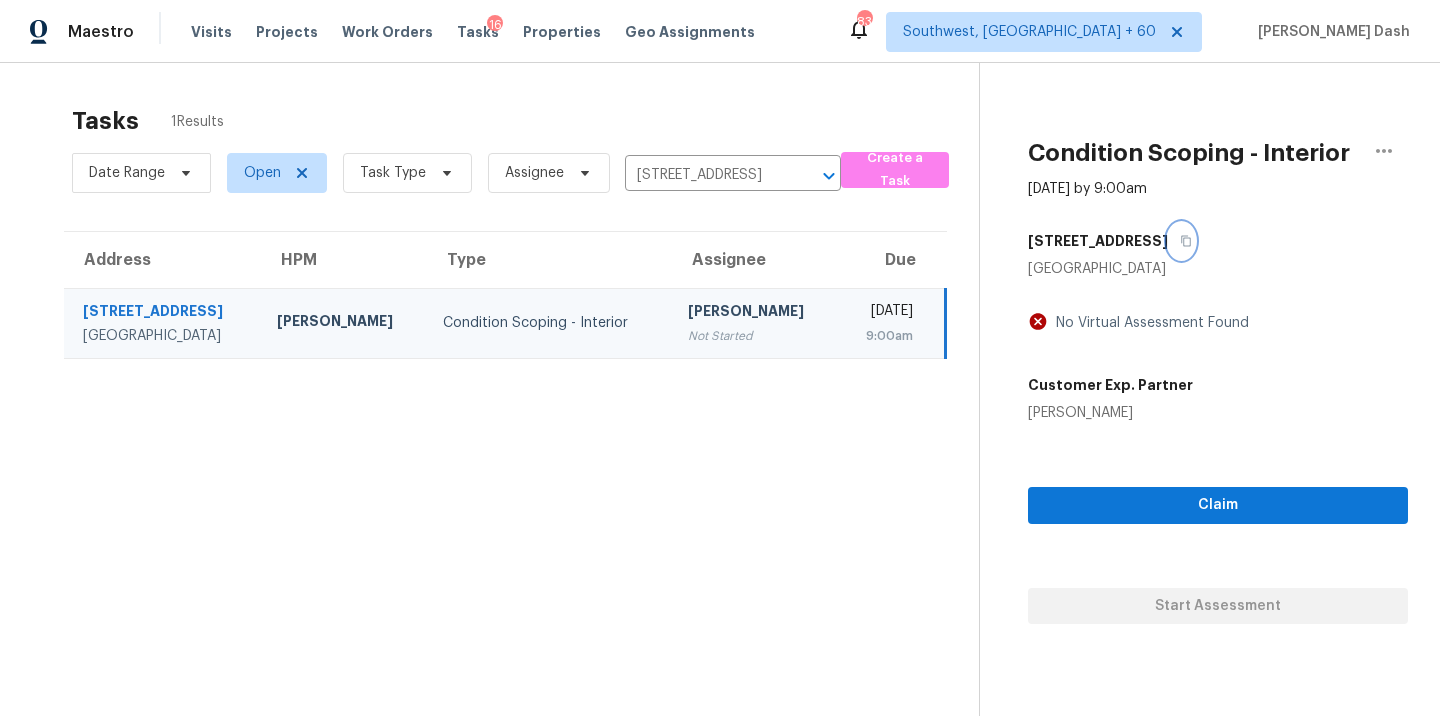 click 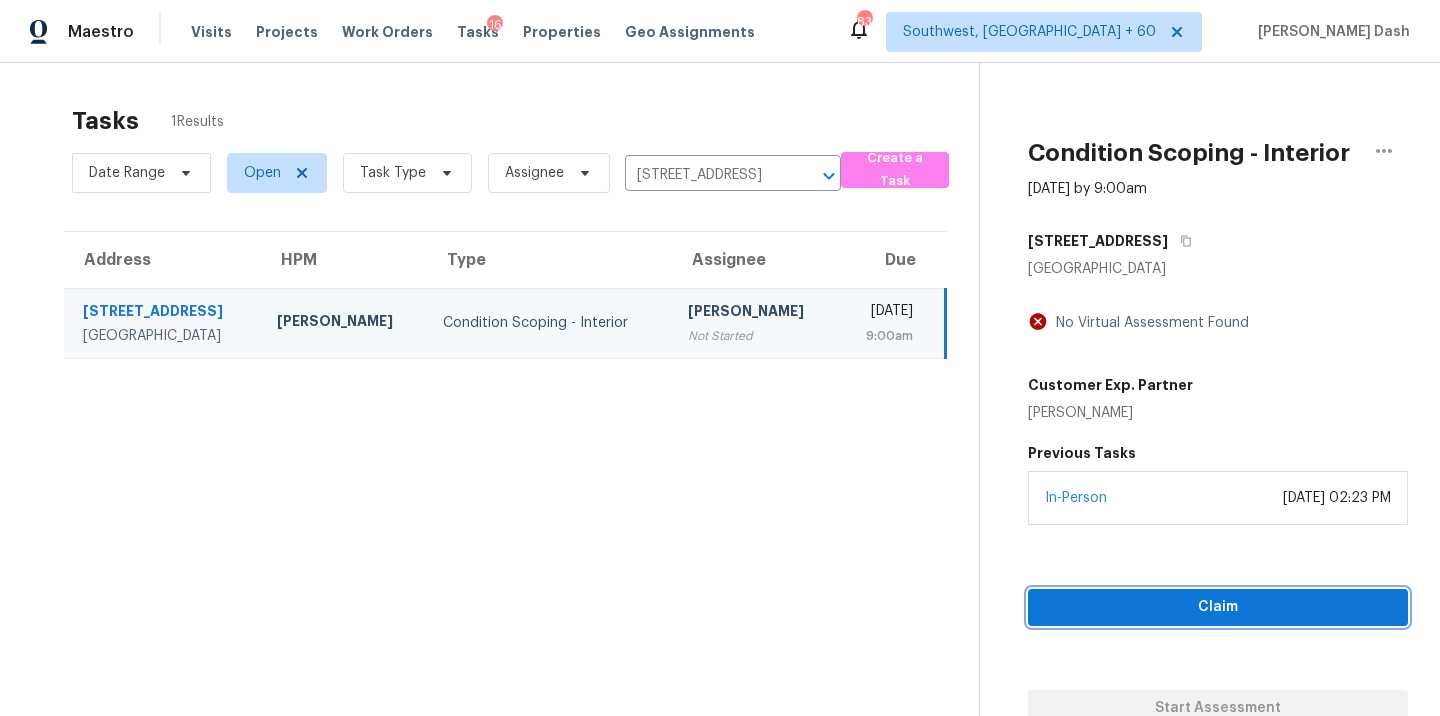 click on "Claim" at bounding box center [1218, 607] 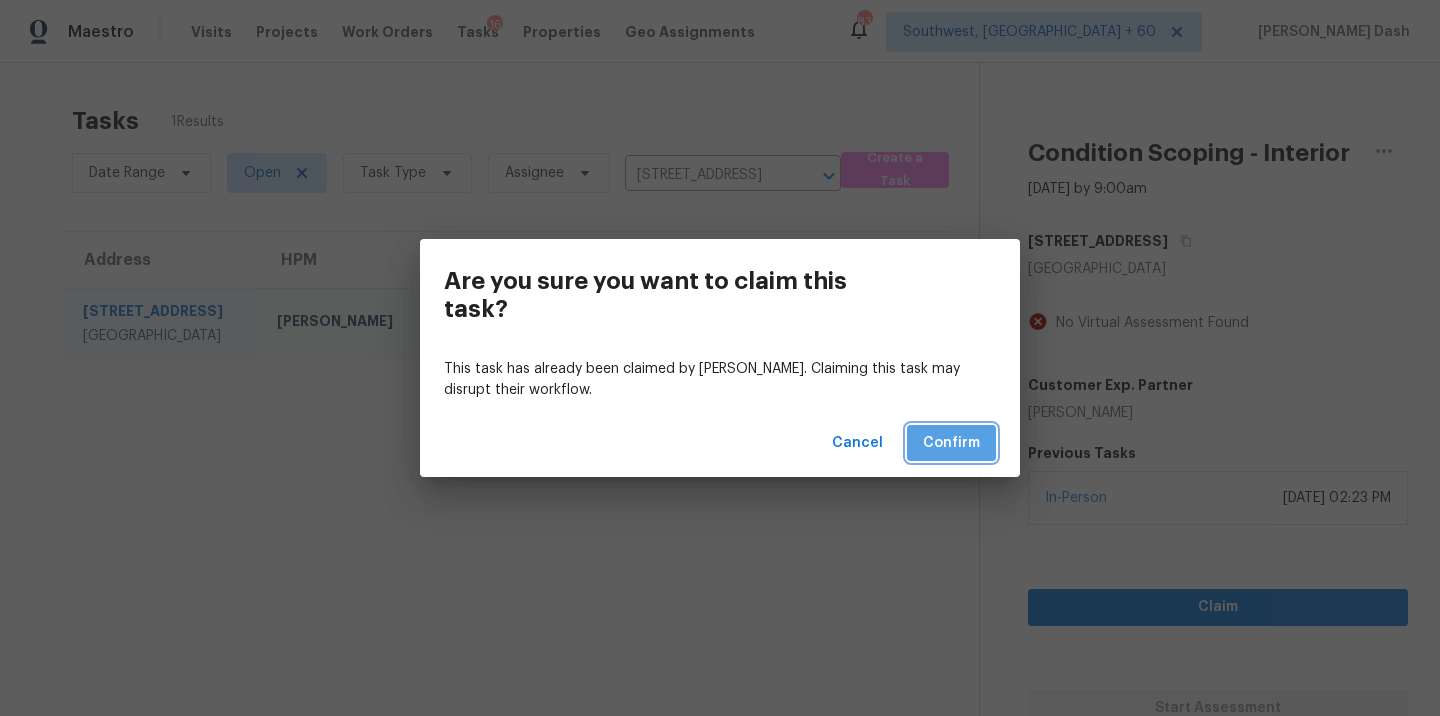 click on "Confirm" at bounding box center [951, 443] 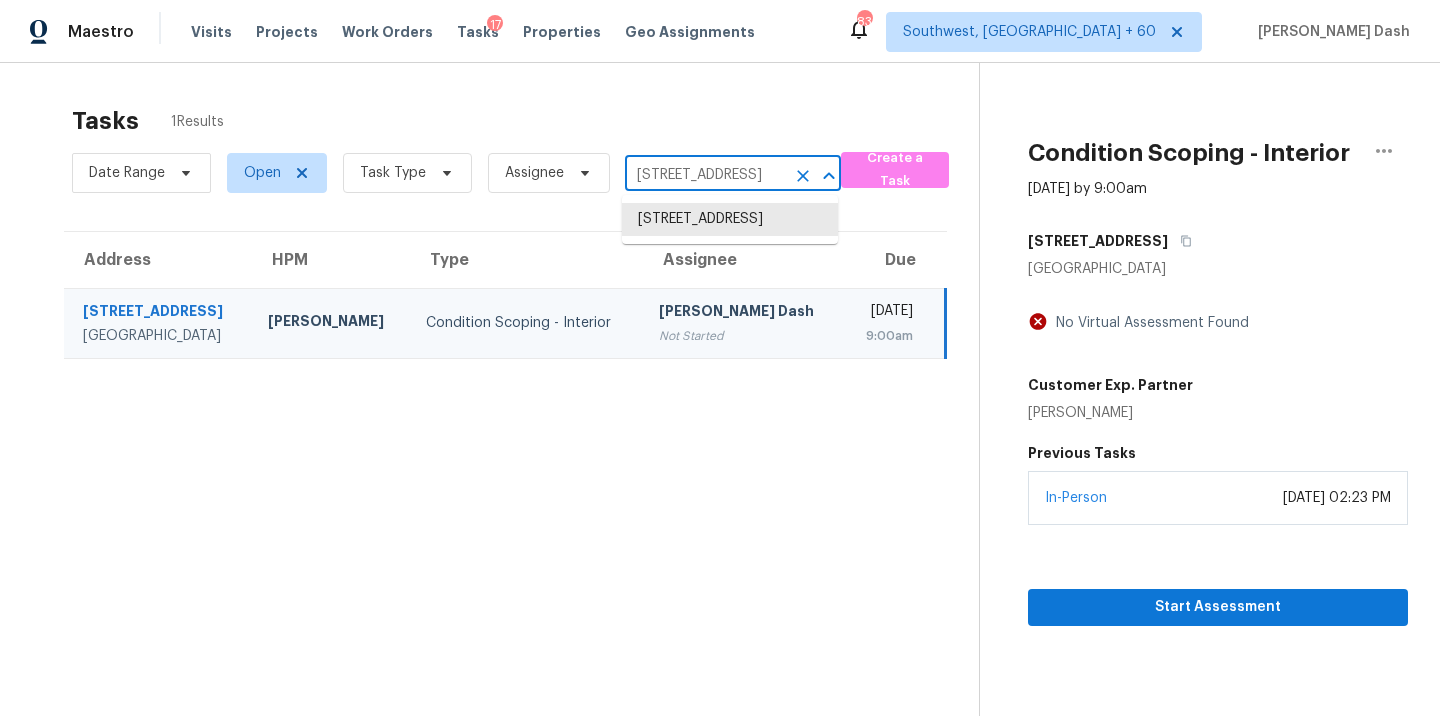 click on "111 Jasper Dr, Greenville, SC 29605" at bounding box center (705, 175) 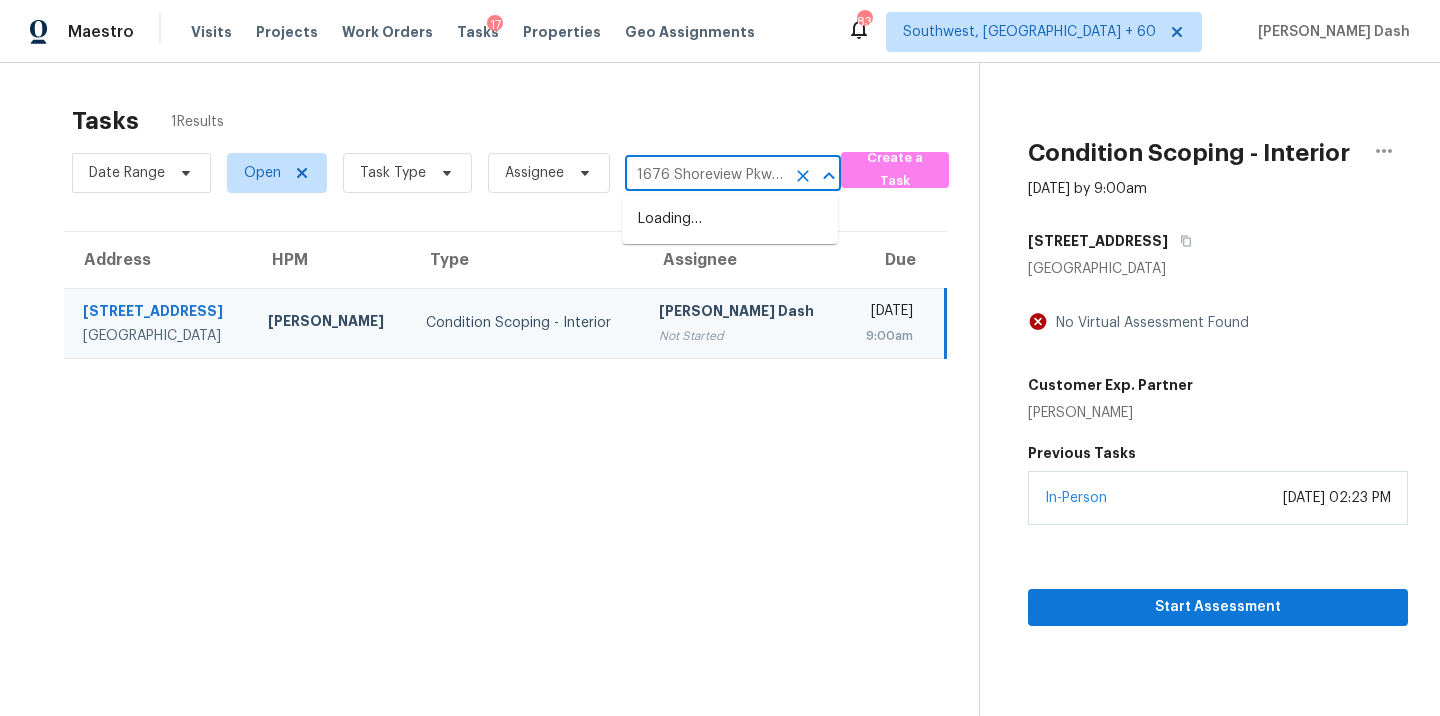 scroll, scrollTop: 0, scrollLeft: 144, axis: horizontal 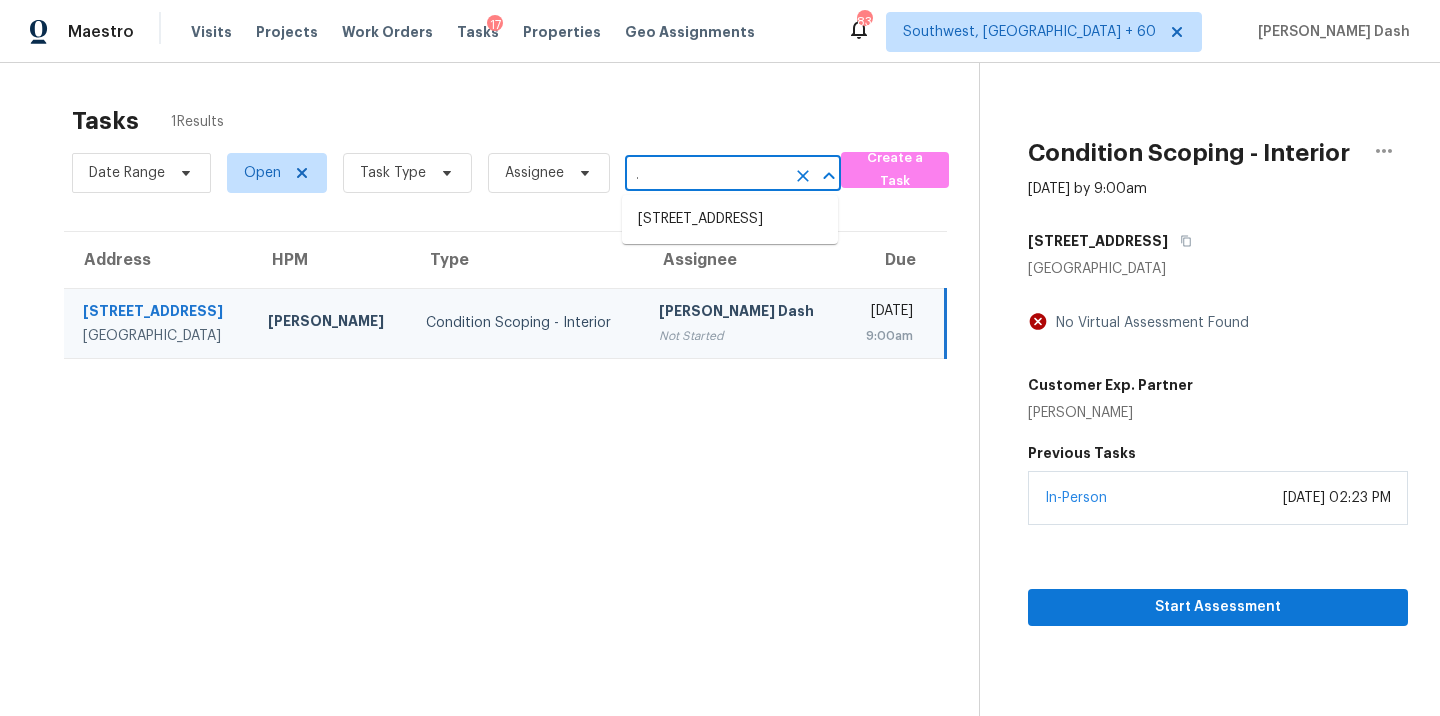 click on "1676 Shoreview Pkwy, Severance, CO 80550" at bounding box center (730, 219) 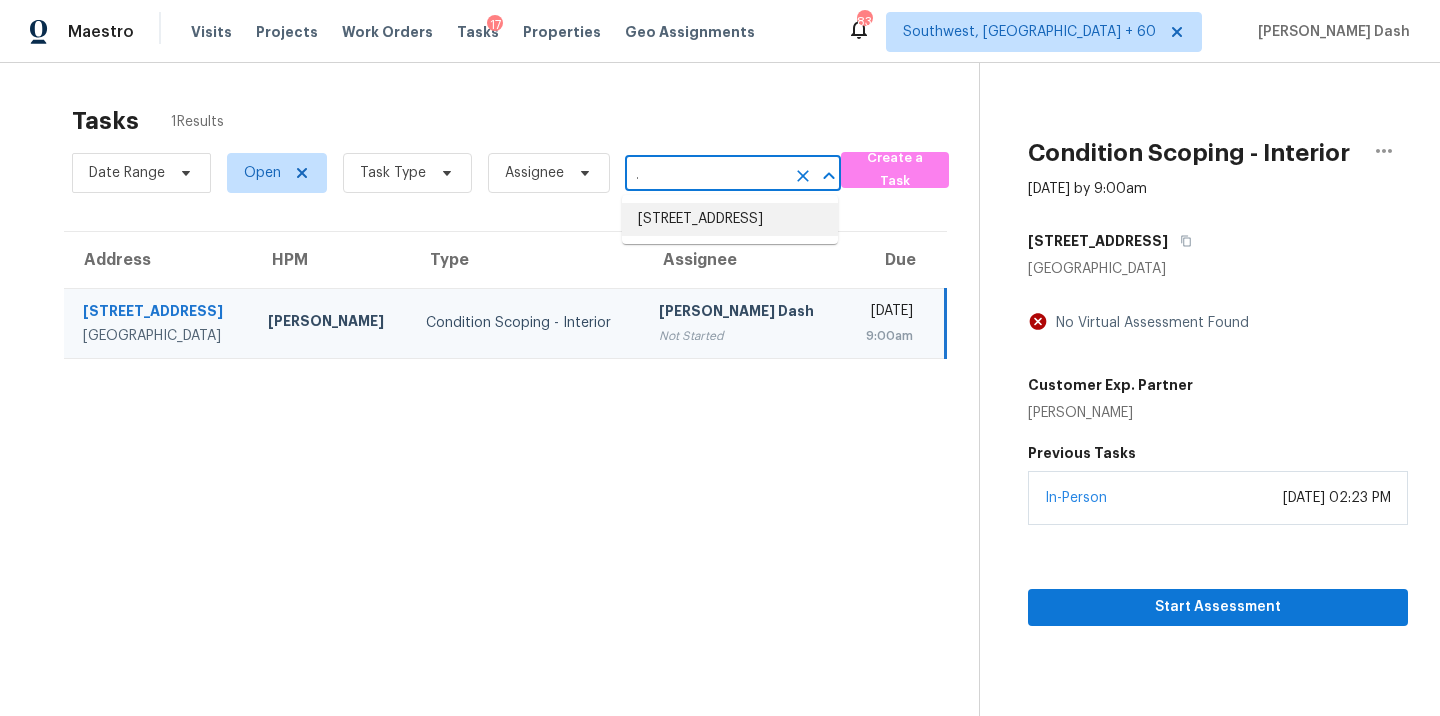 click on "1676 Shoreview Pkwy, Severance, CO 80550" at bounding box center [730, 219] 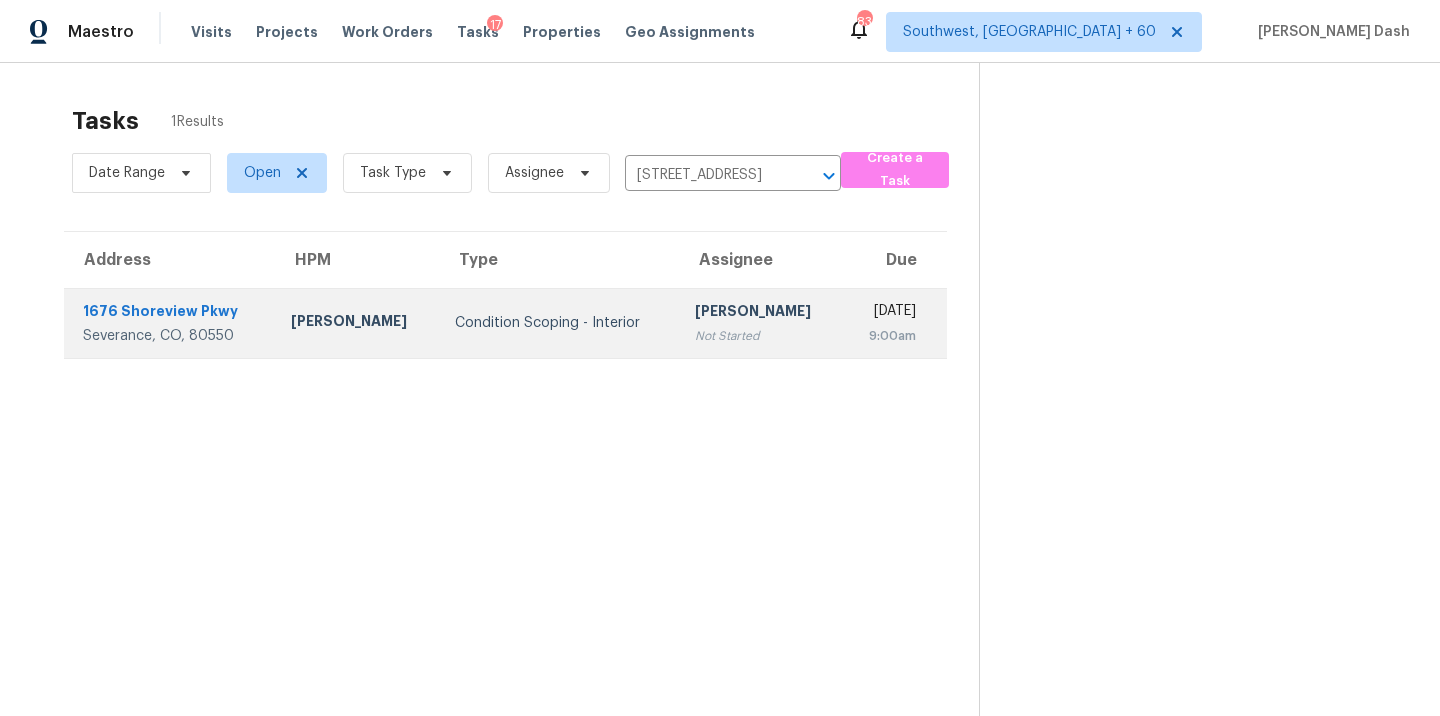 click on "Sakthivel Chandran Not Started" at bounding box center [761, 323] 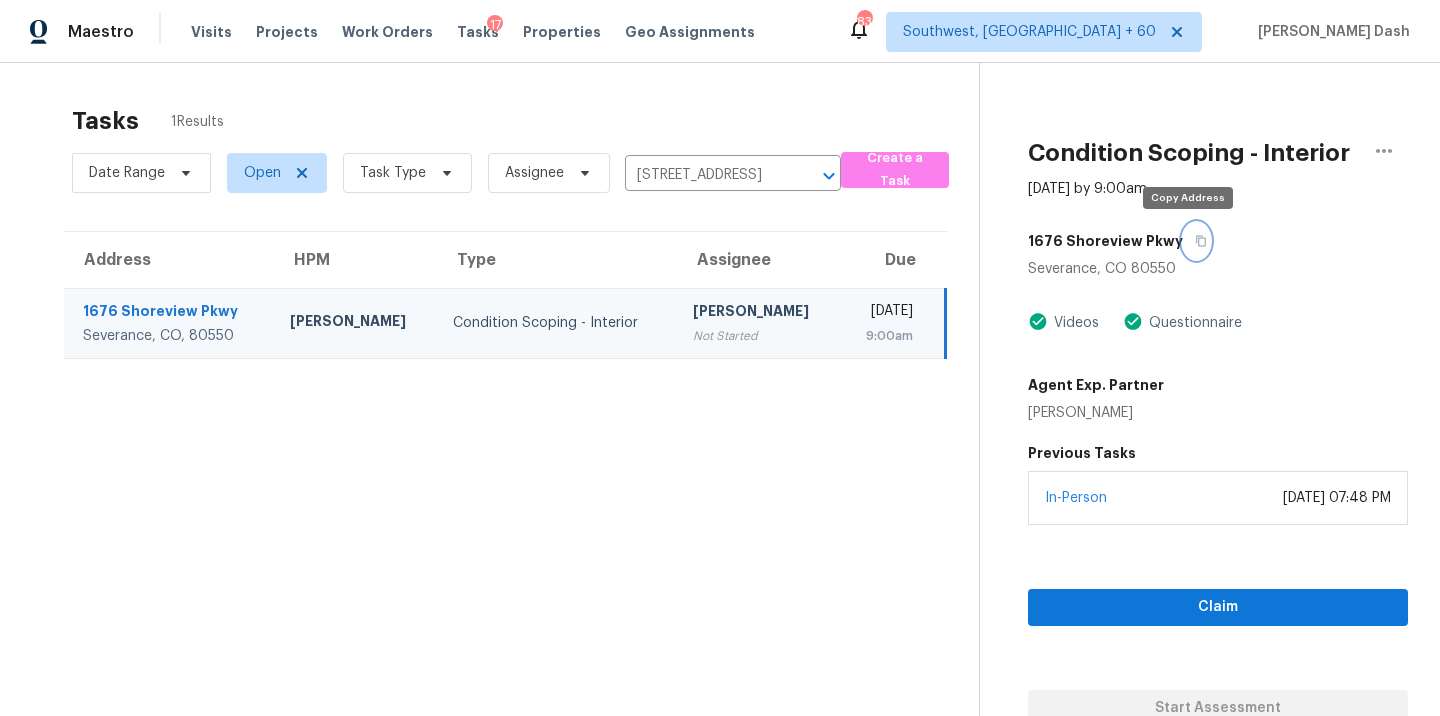 click at bounding box center [1196, 241] 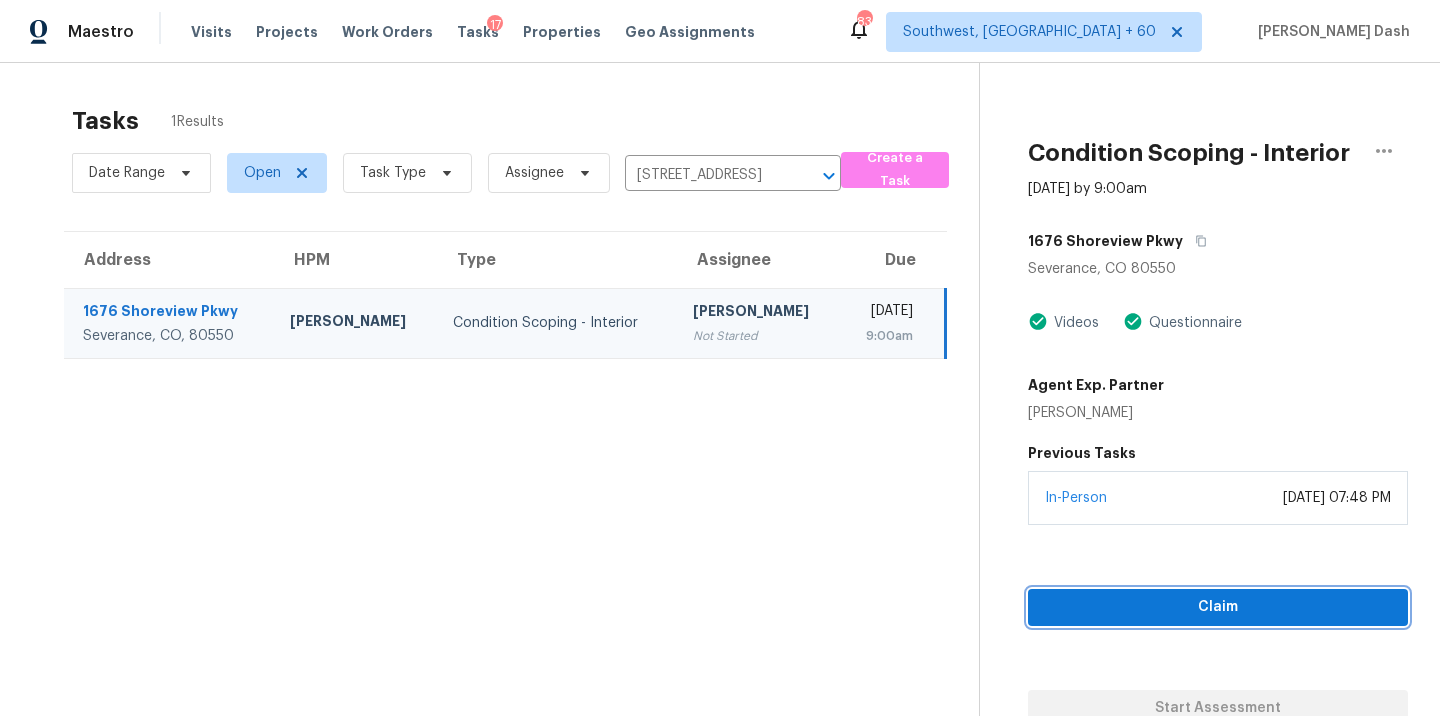 click on "Claim" at bounding box center [1218, 607] 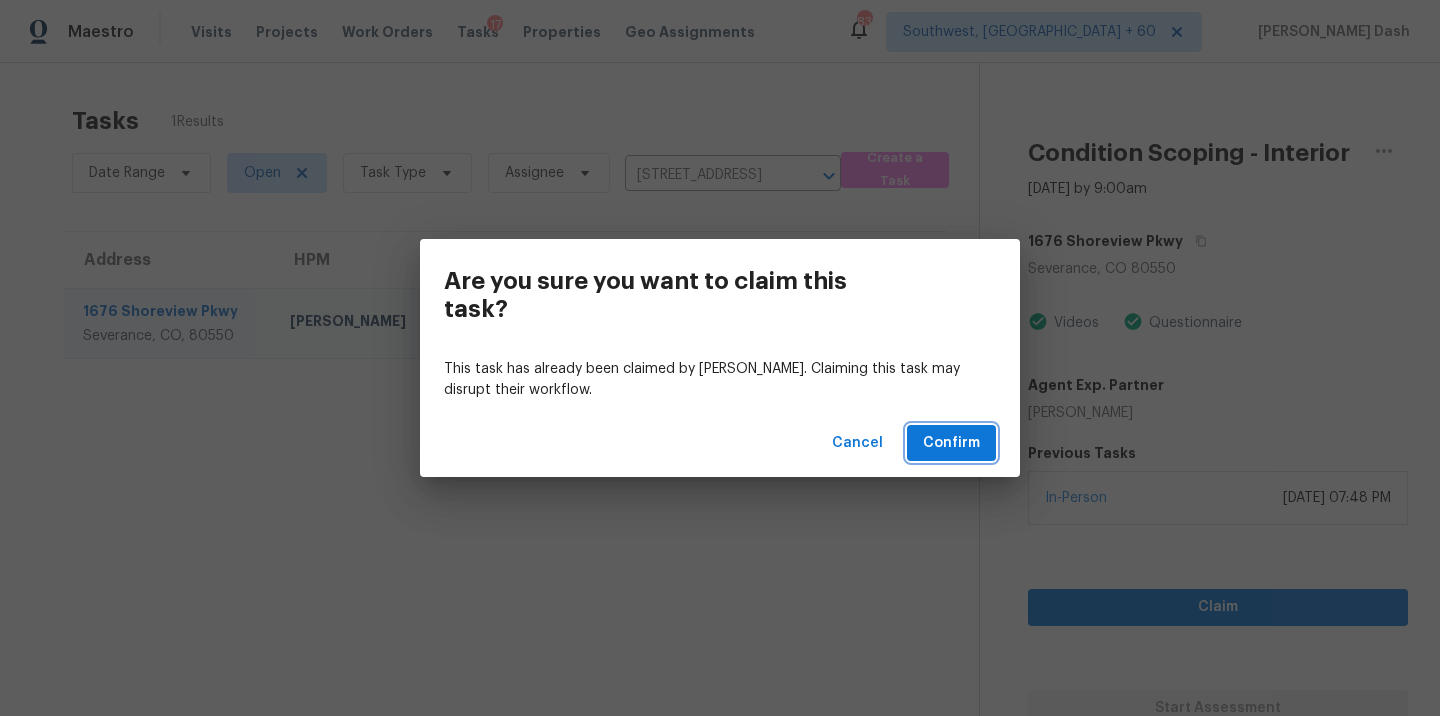 click on "Confirm" at bounding box center (951, 443) 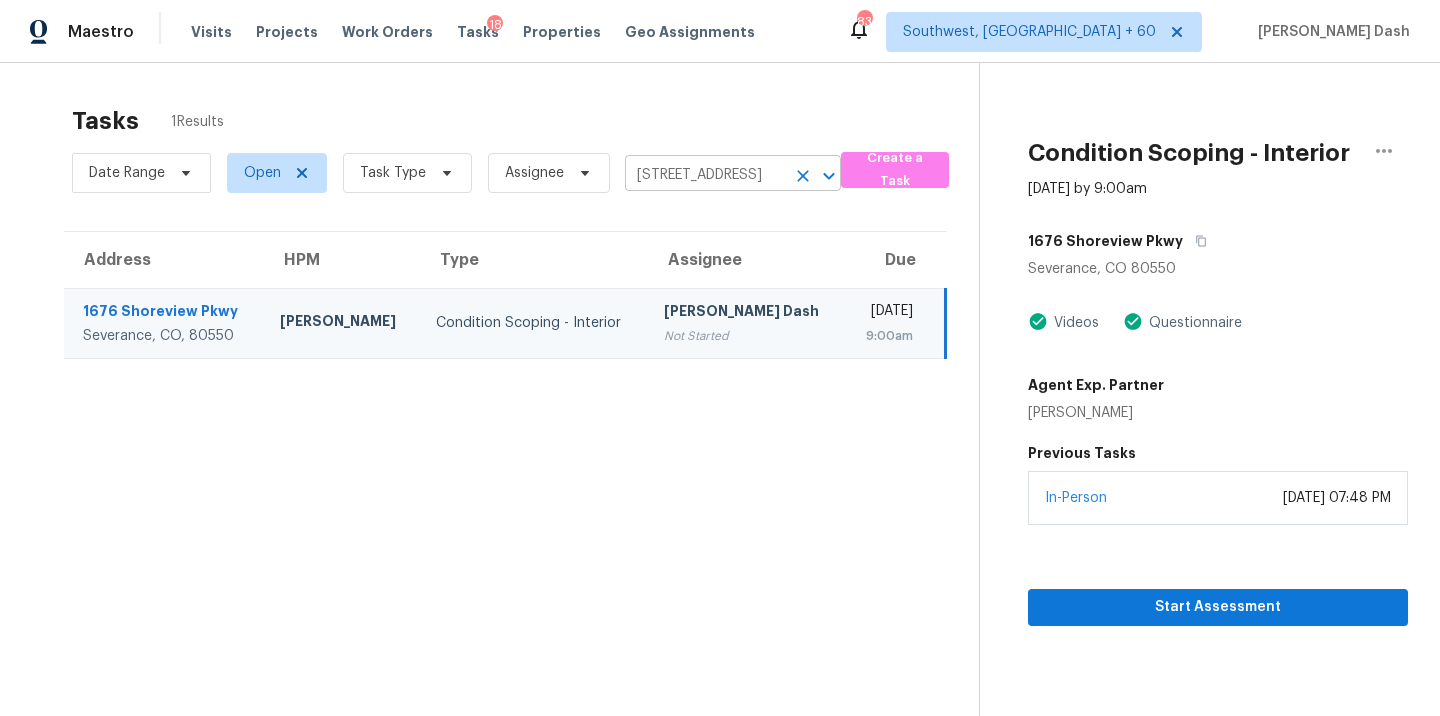 click on "1676 Shoreview Pkwy, Severance, CO 80550" at bounding box center (705, 175) 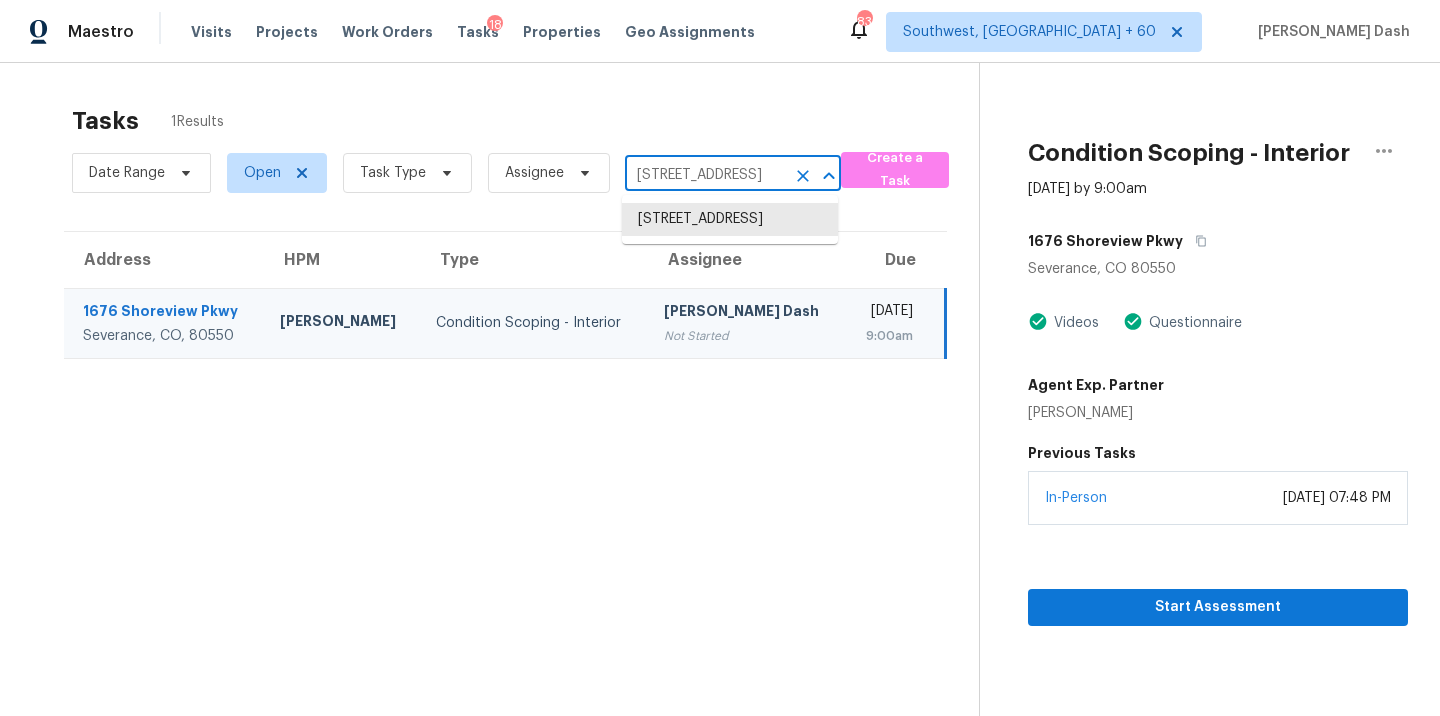 paste on "47 La Habra Ln West Columbia, SC, 2917" 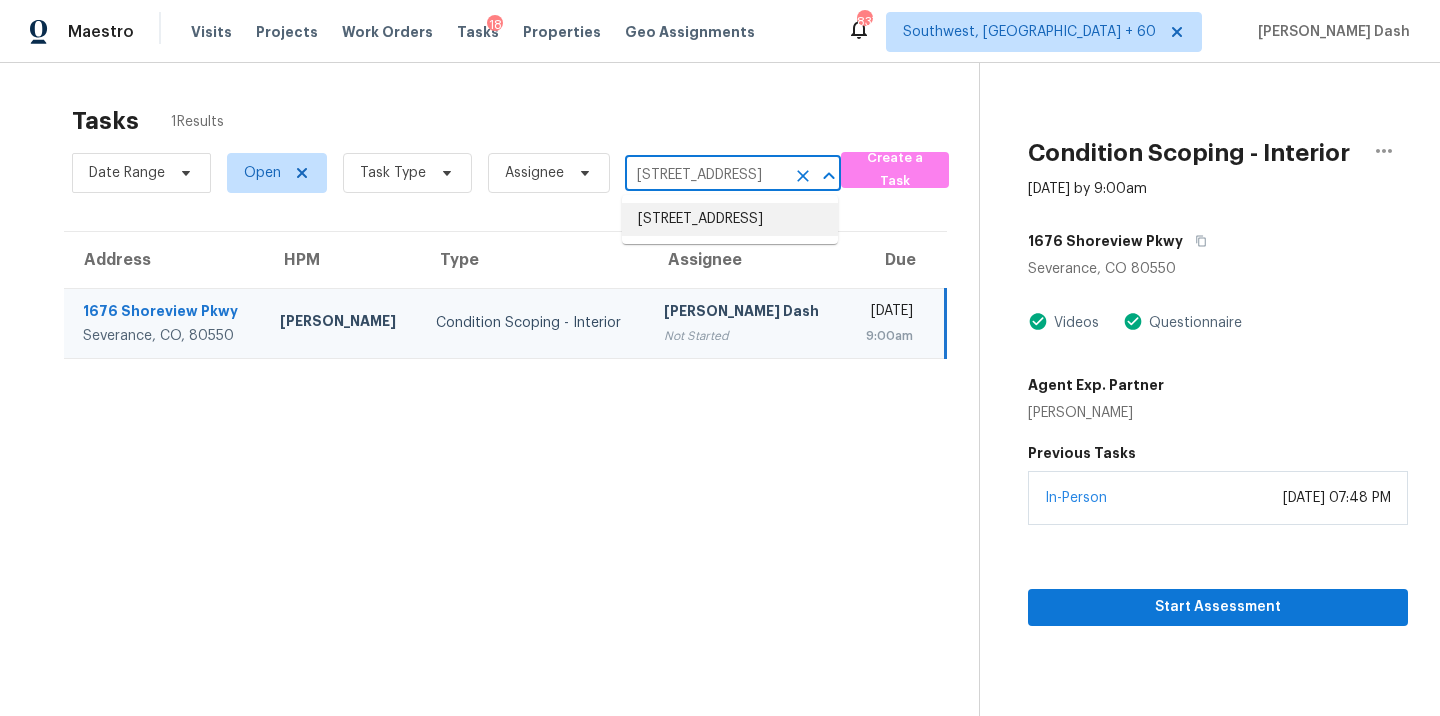 click on "147 La Habra Ln, West Columbia, SC 29170" at bounding box center [730, 219] 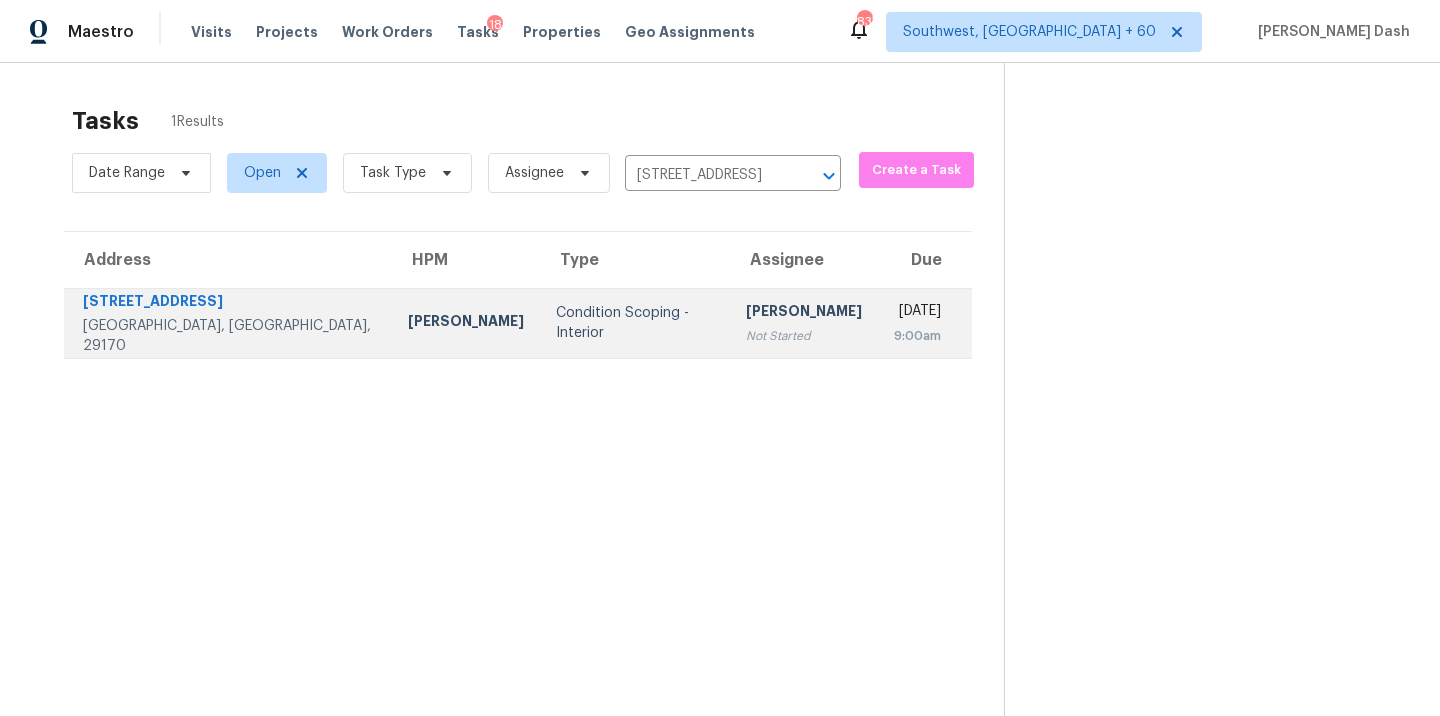 click on "Condition Scoping - Interior" at bounding box center [635, 323] 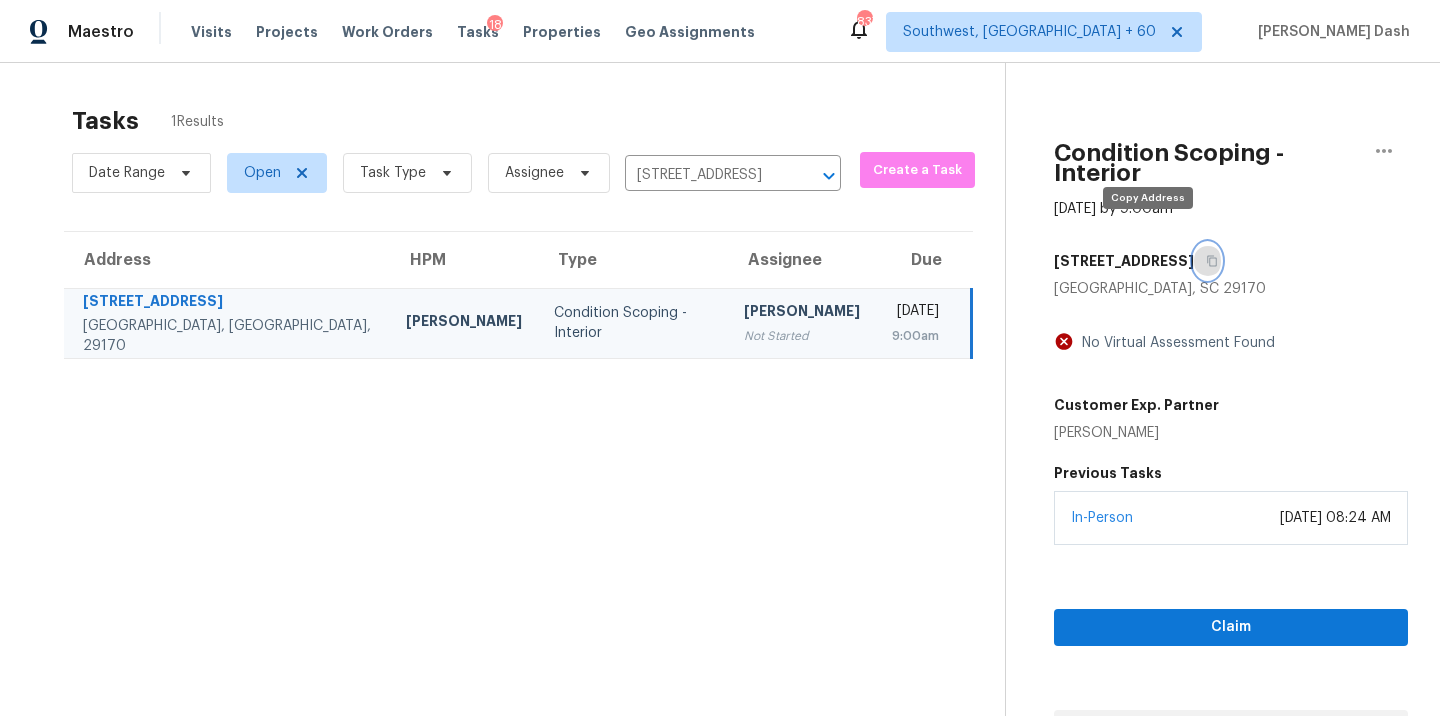 click at bounding box center (1207, 261) 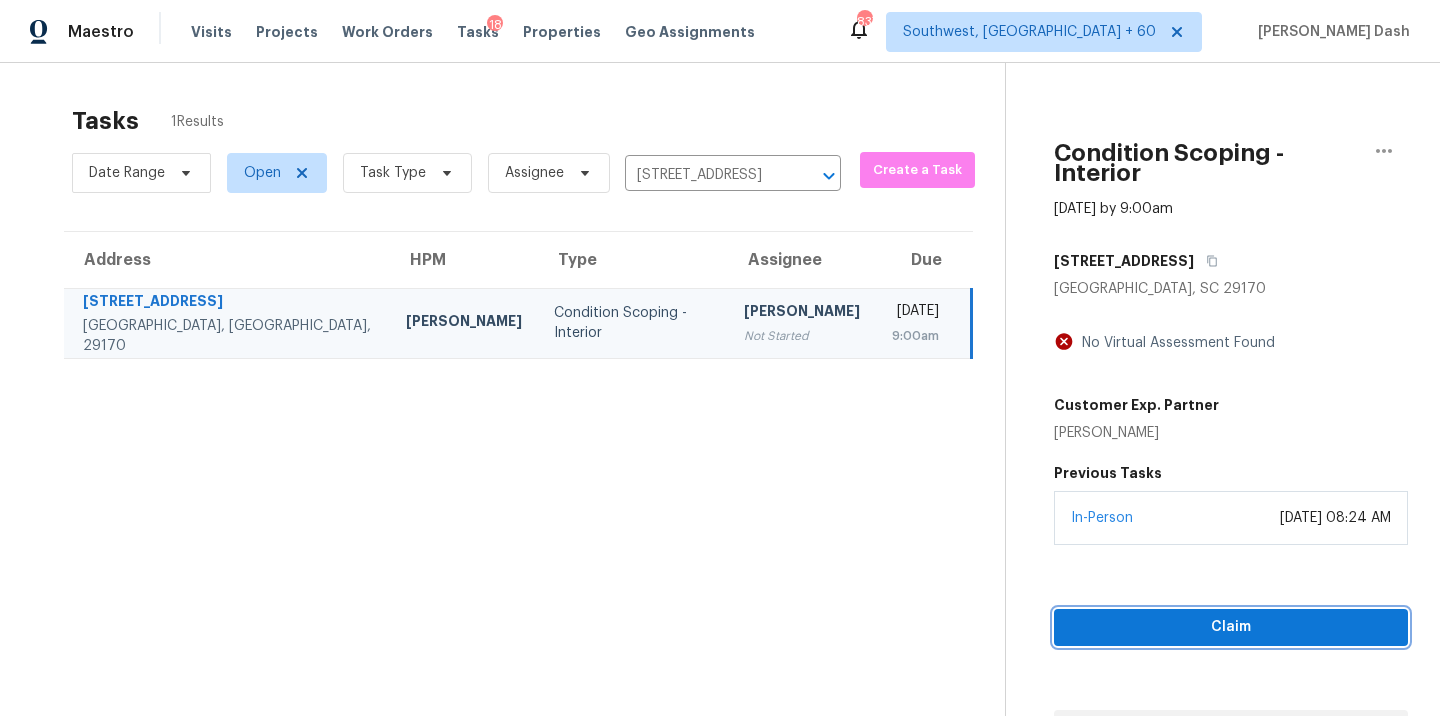 click on "Claim" at bounding box center (1231, 627) 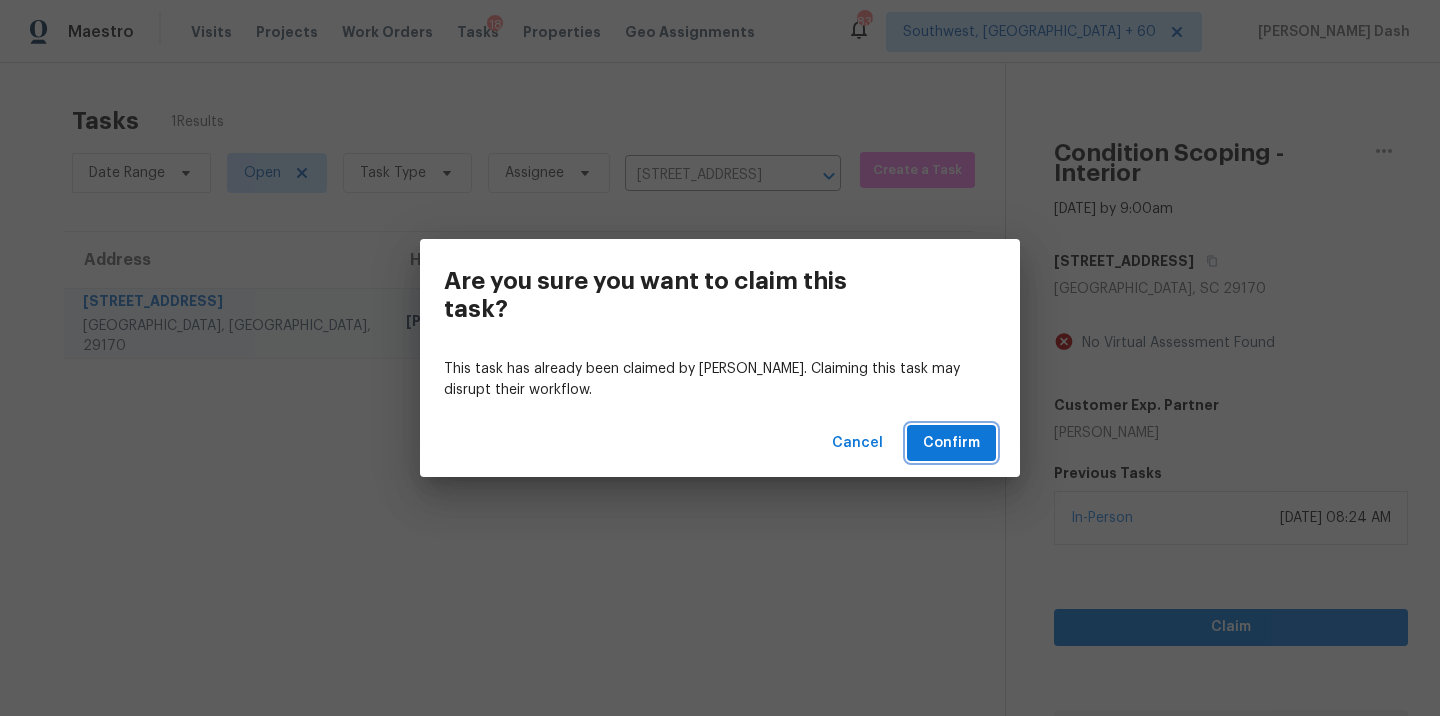 click on "Confirm" at bounding box center (951, 443) 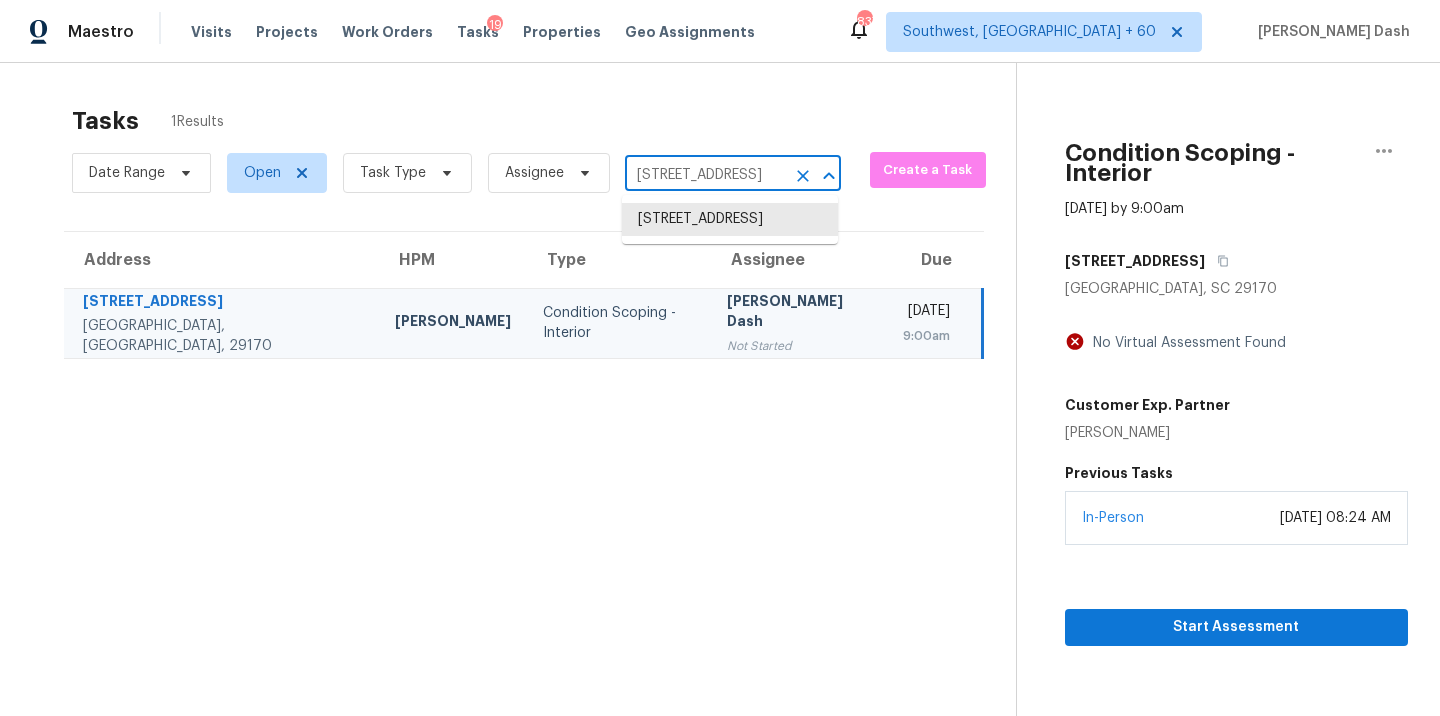 click on "147 La Habra Ln, West Columbia, SC 29170" at bounding box center [705, 175] 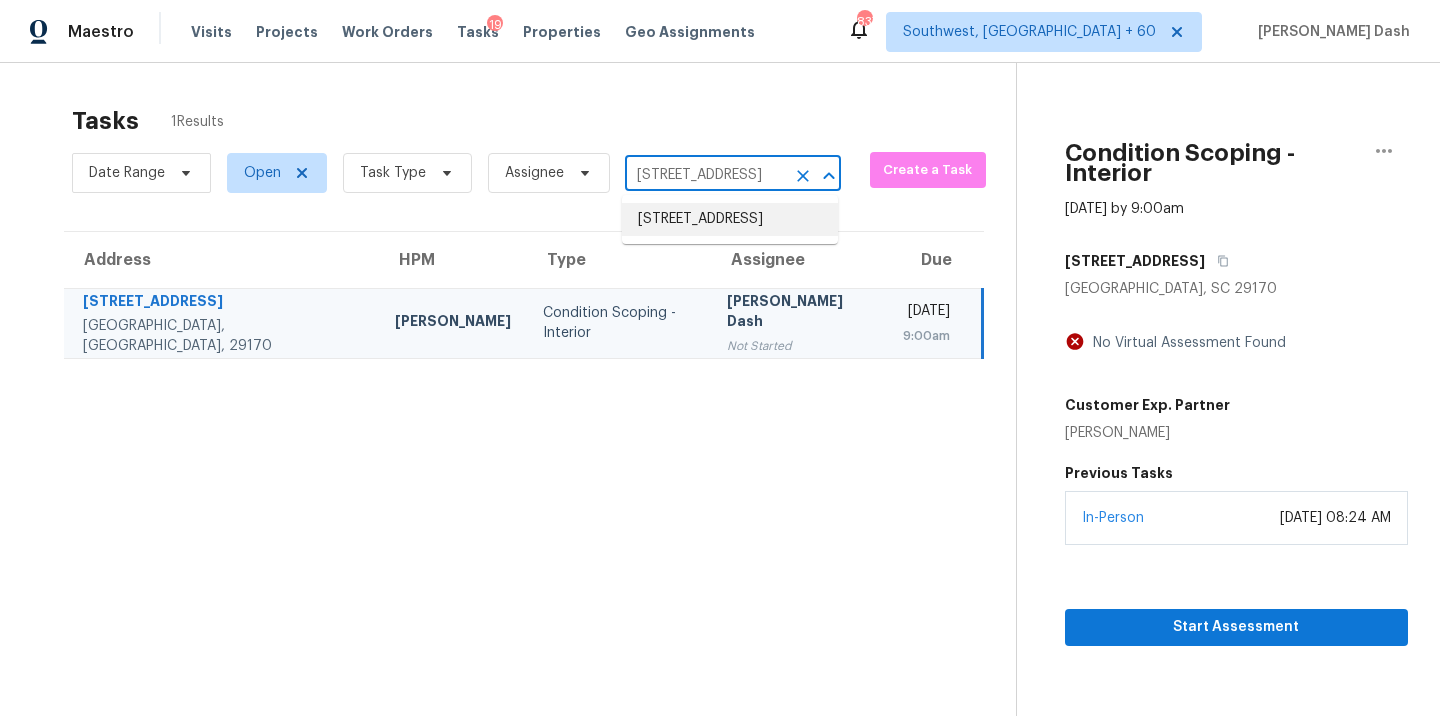 click on "13427 Belmark Cir, Dallas, TX 75243" at bounding box center (730, 219) 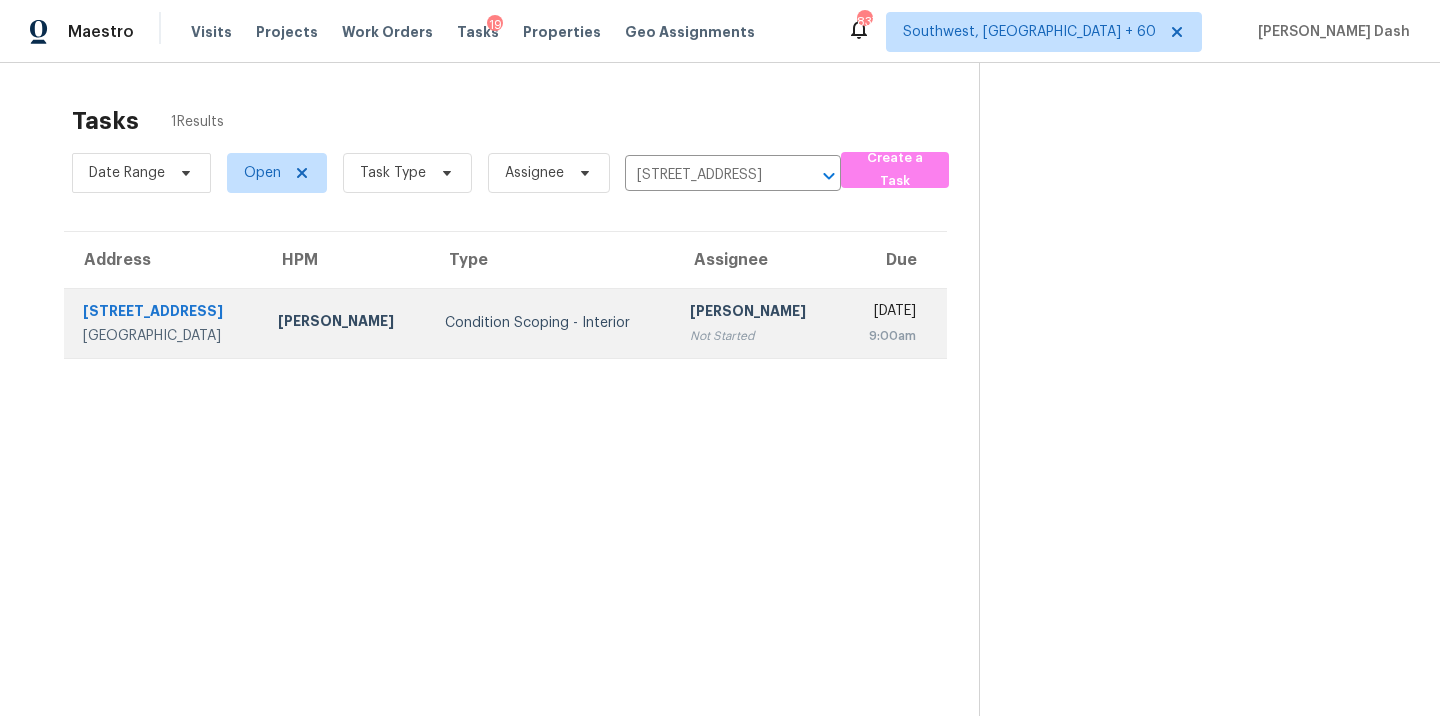 click on "Condition Scoping - Interior" at bounding box center (551, 323) 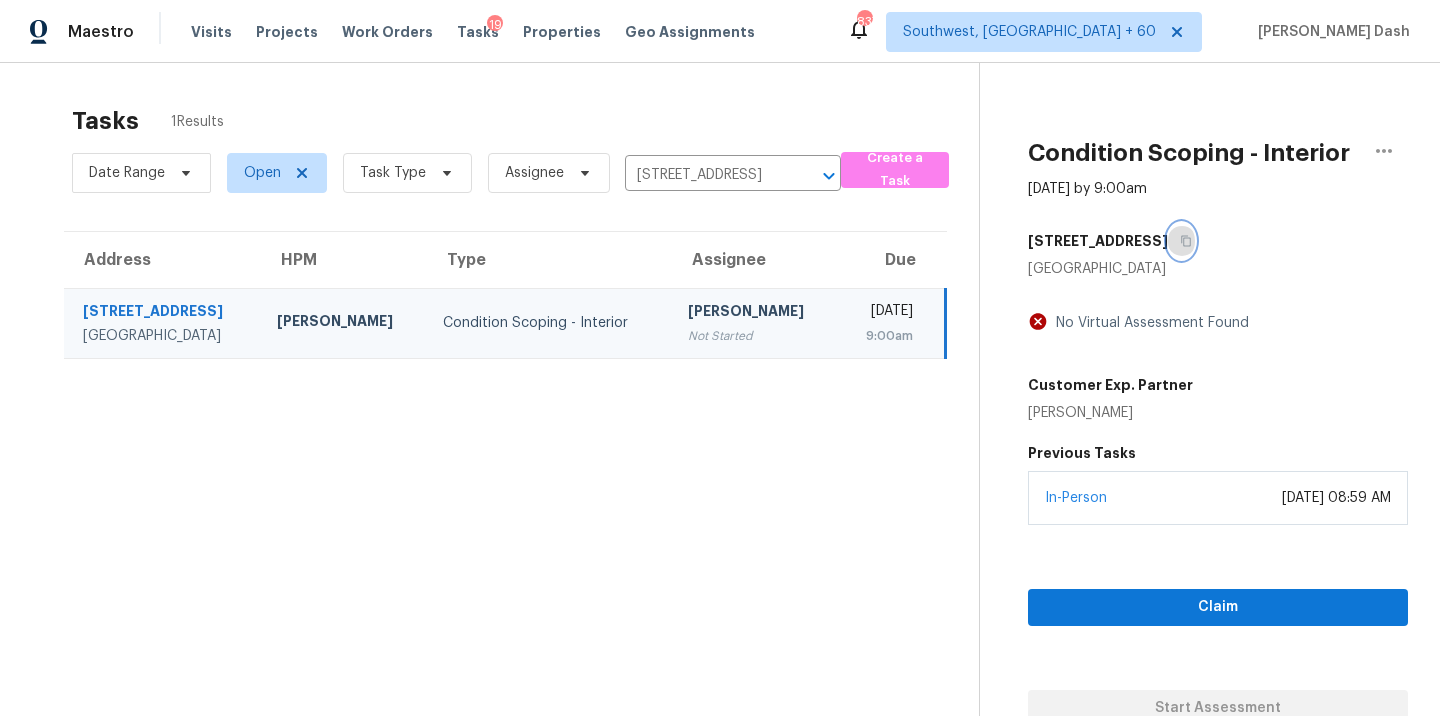 click 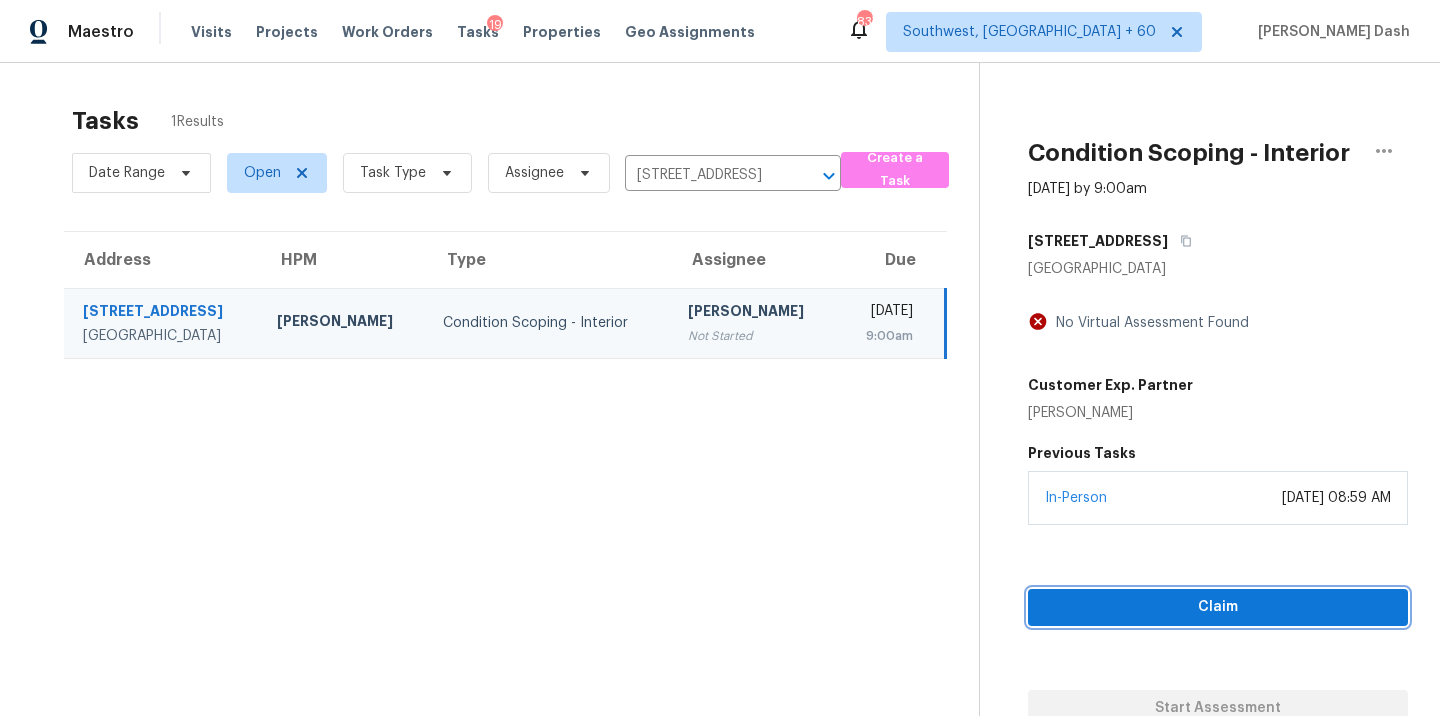 click on "Claim" at bounding box center (1218, 607) 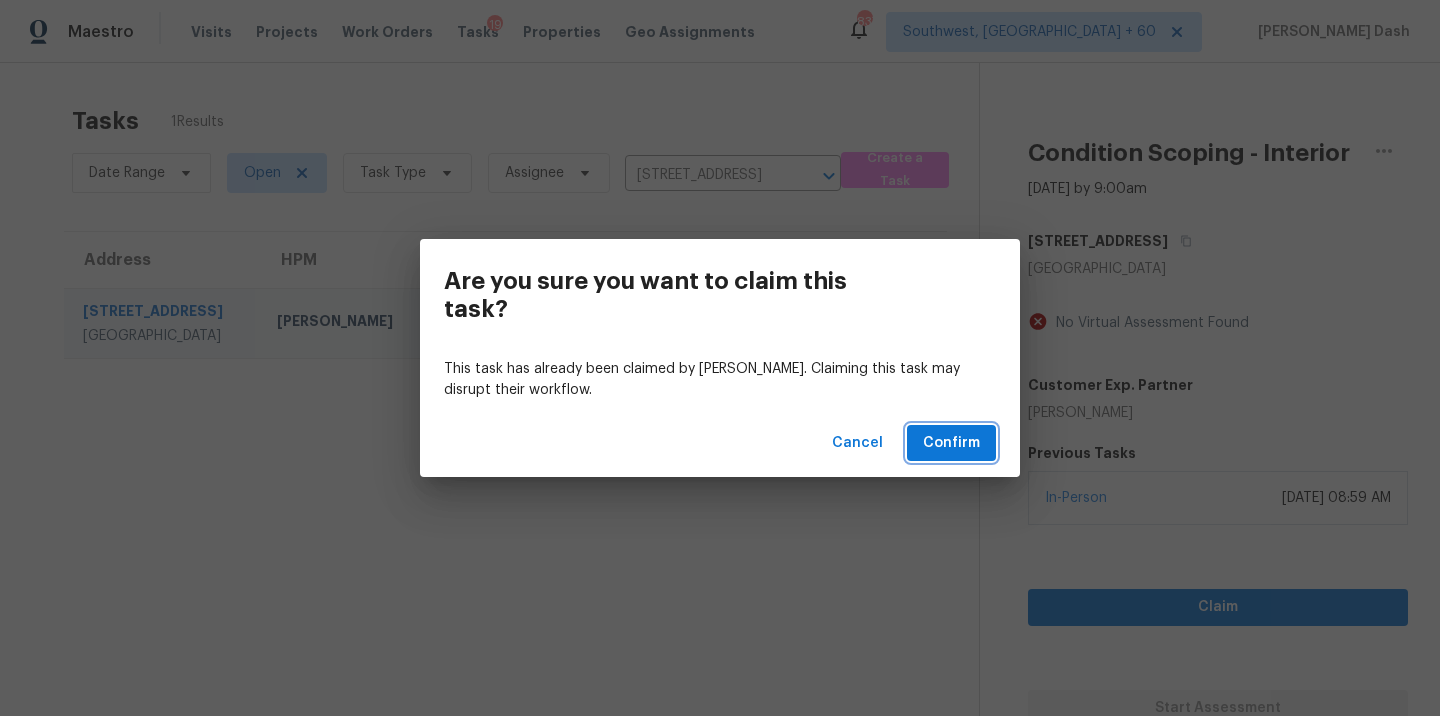 click on "Confirm" at bounding box center (951, 443) 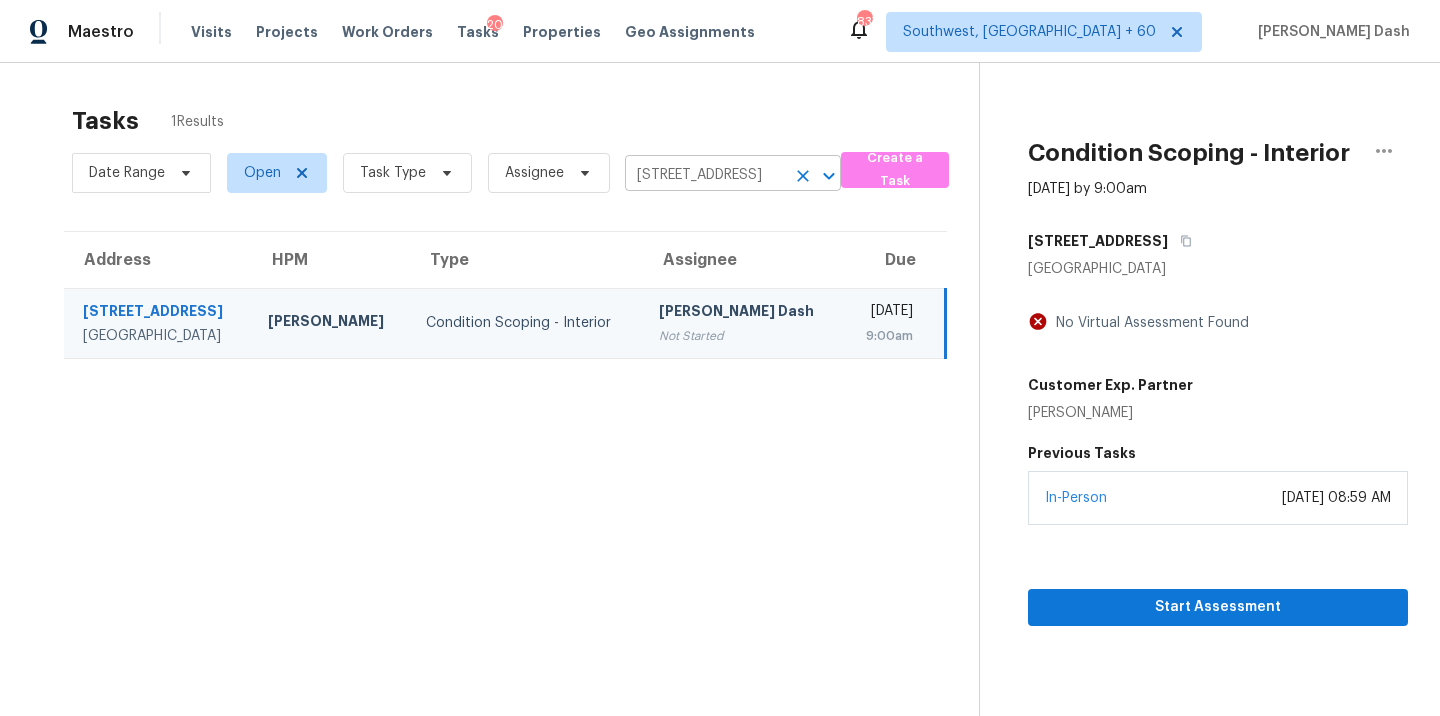 click on "13427 Belmark Cir, Dallas, TX 75243" at bounding box center [705, 175] 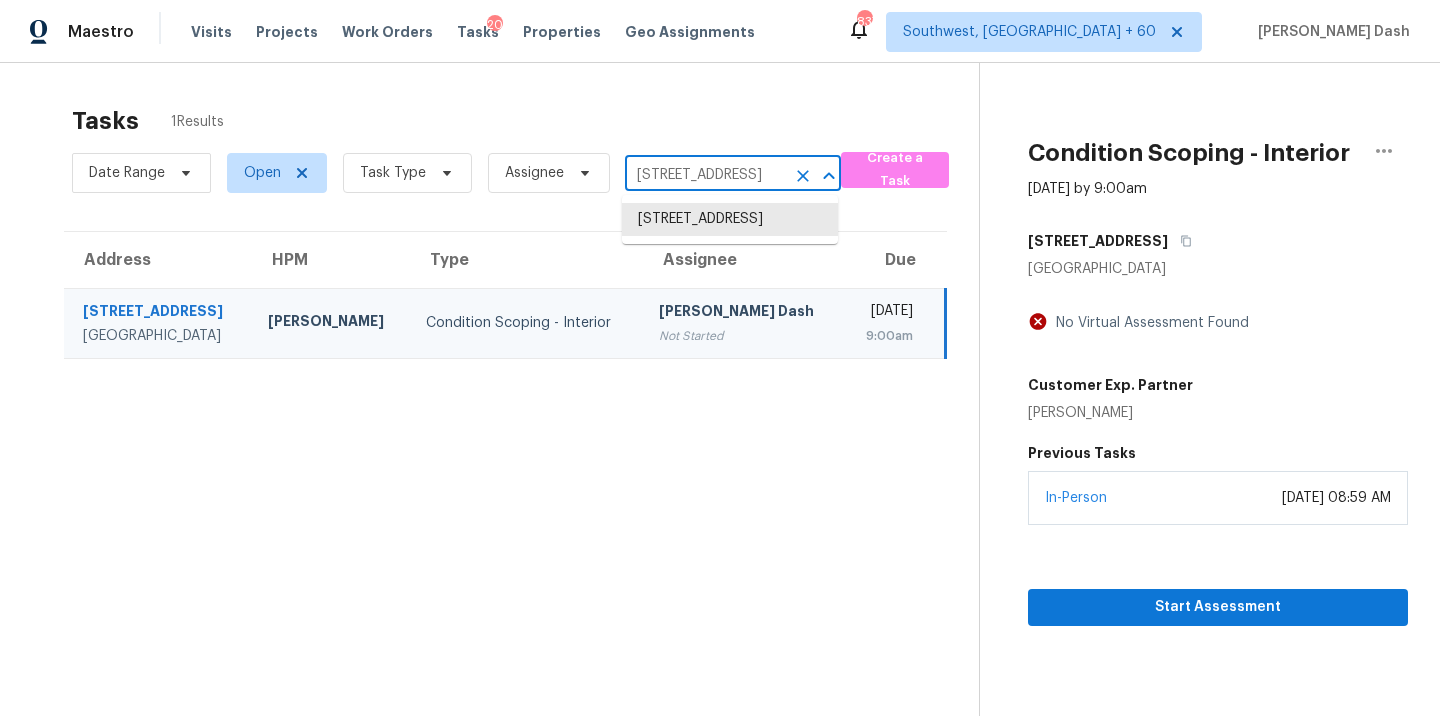 click on "13427 Belmark Cir, Dallas, TX 75243" at bounding box center (705, 175) 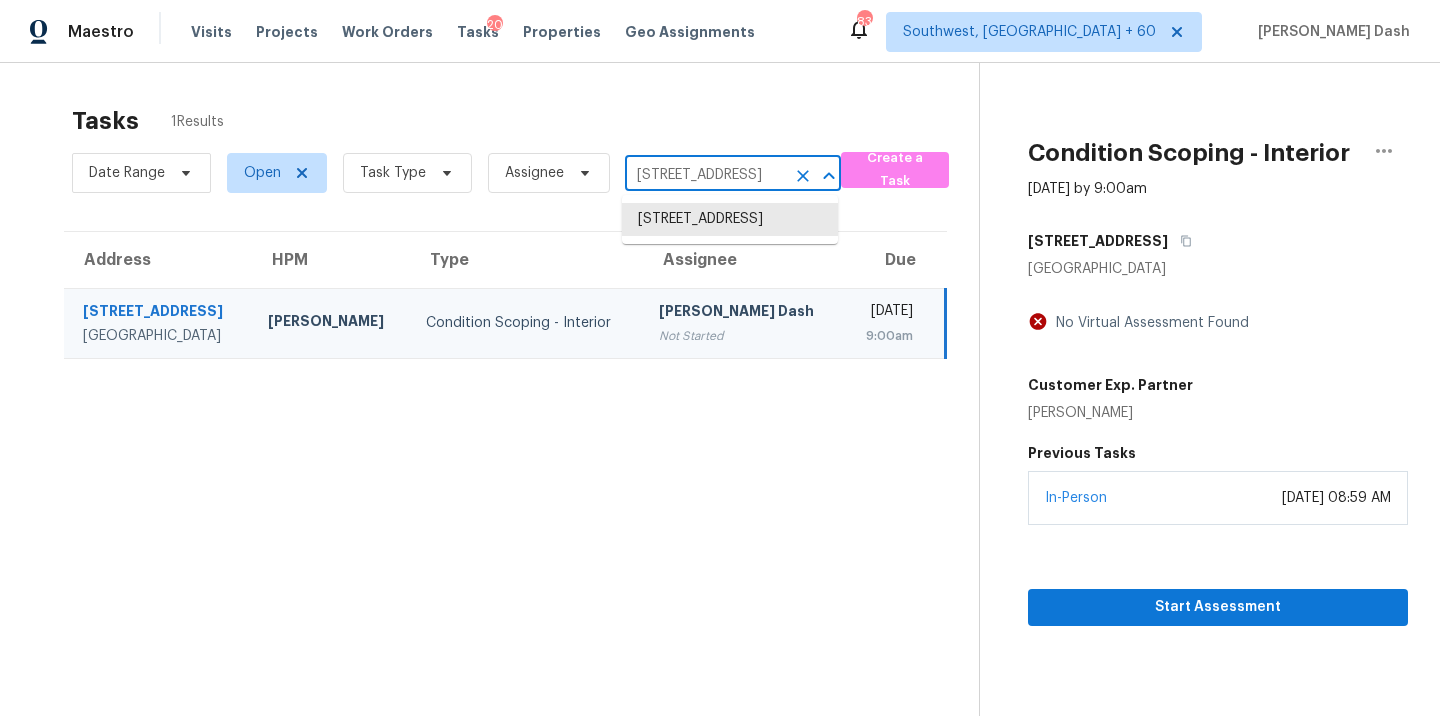 click on "13427 Belmark Cir, Dallas, TX 75243" at bounding box center (705, 175) 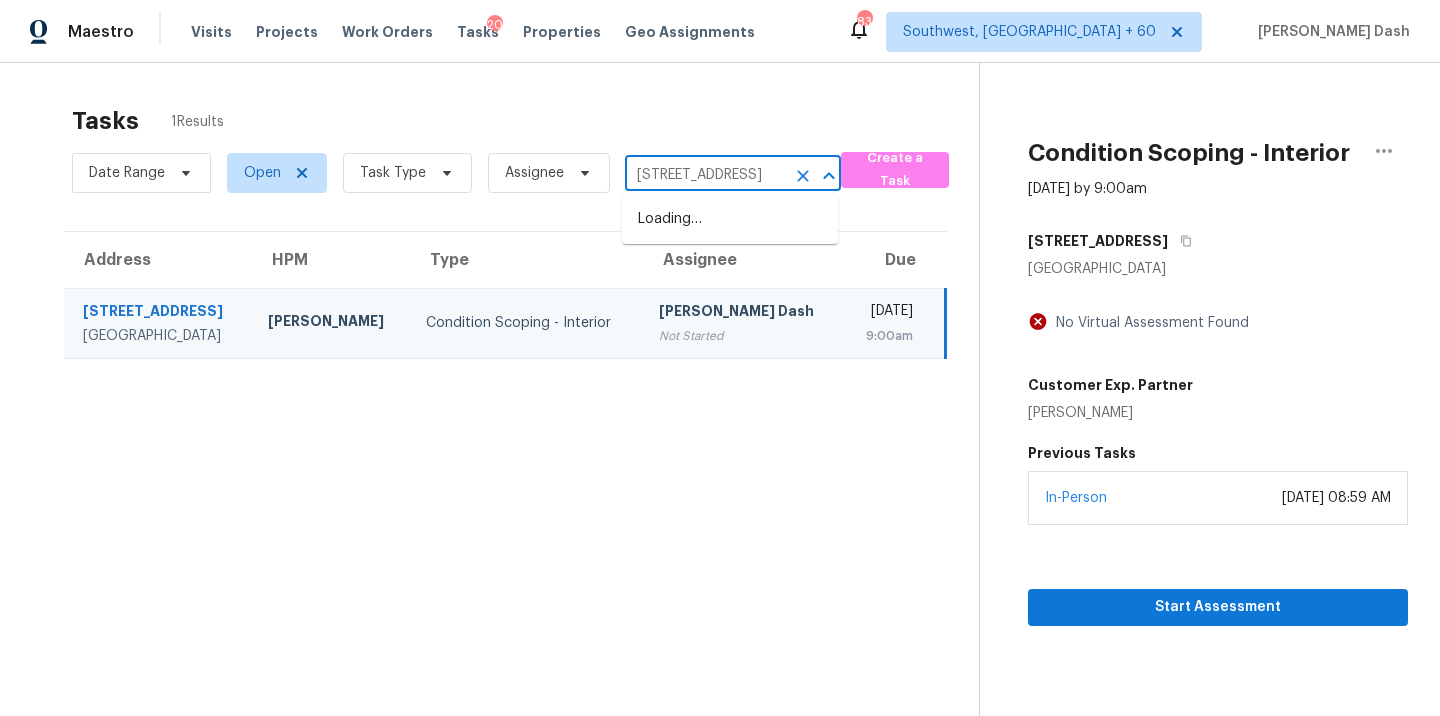 scroll, scrollTop: 0, scrollLeft: 135, axis: horizontal 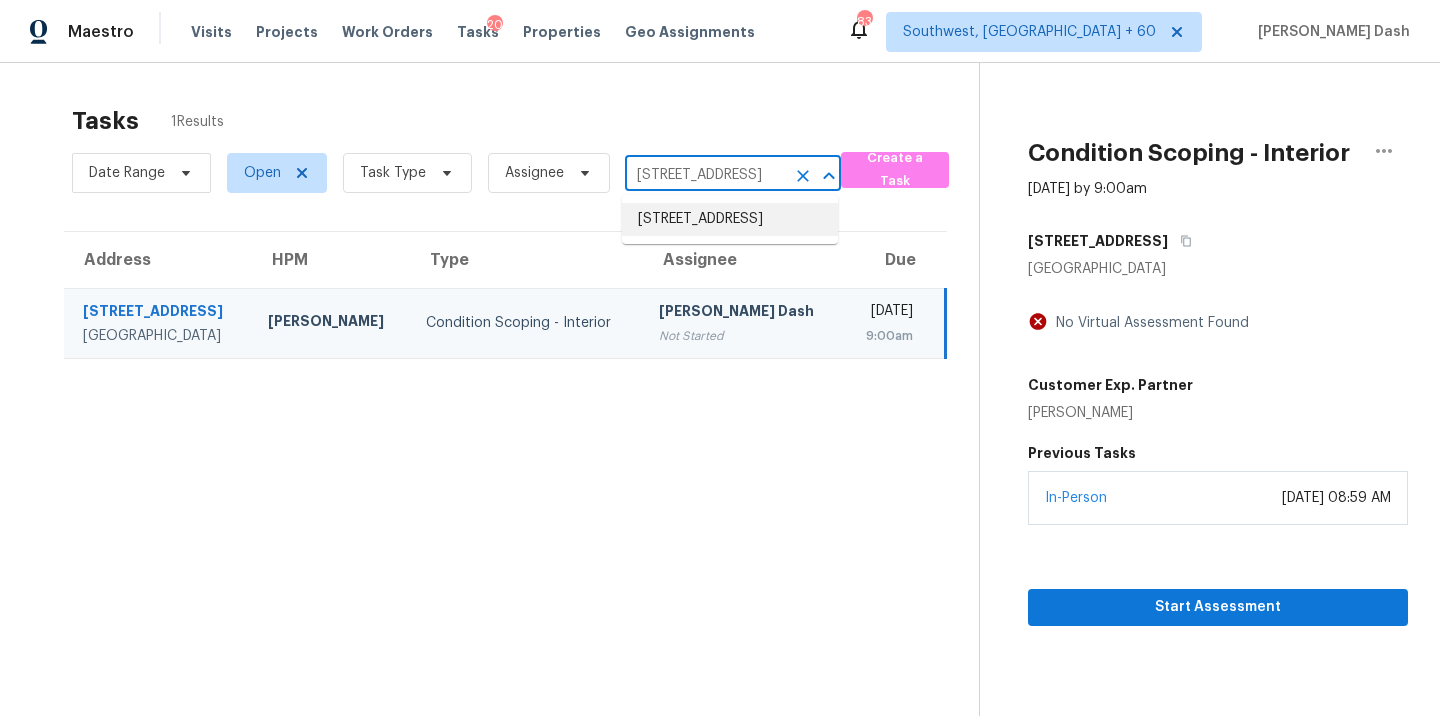 click on "16014 W Port Royale Ln, Surprise, AZ 85379" at bounding box center [730, 219] 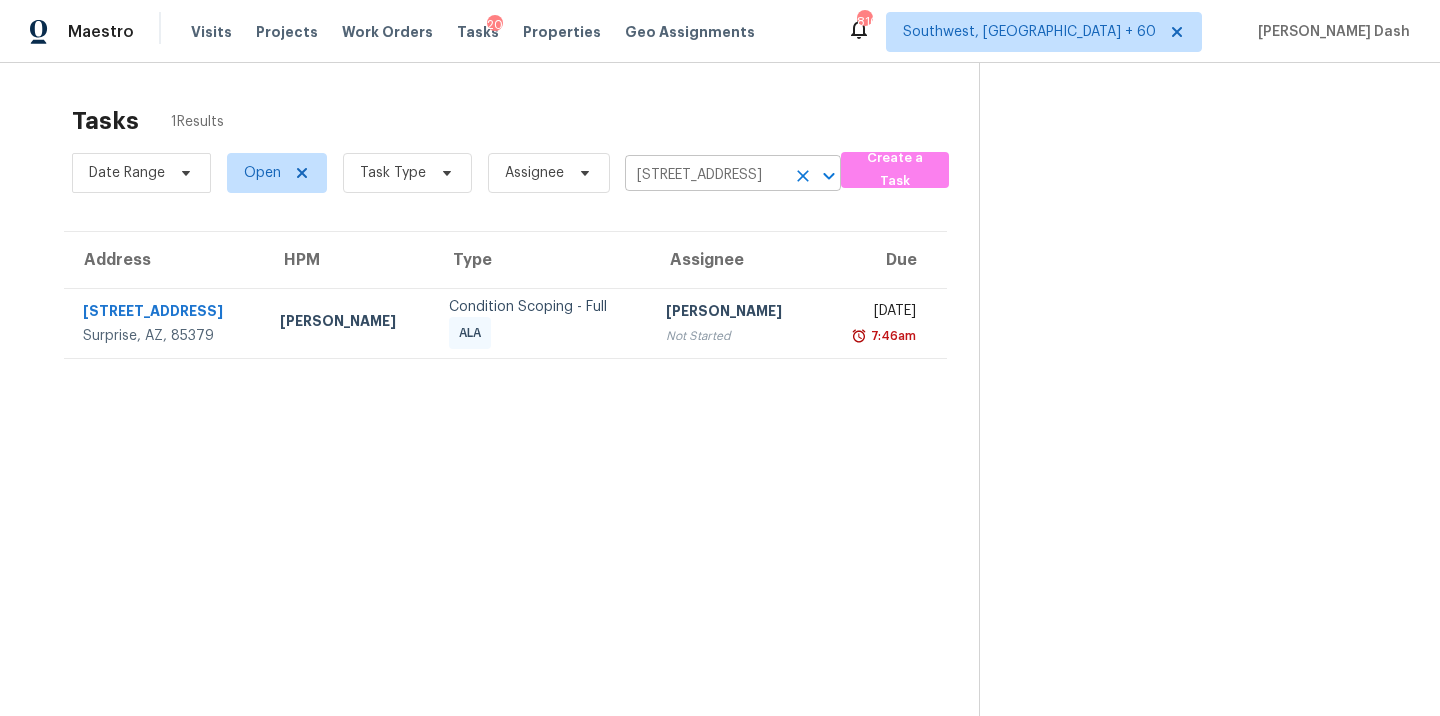 click 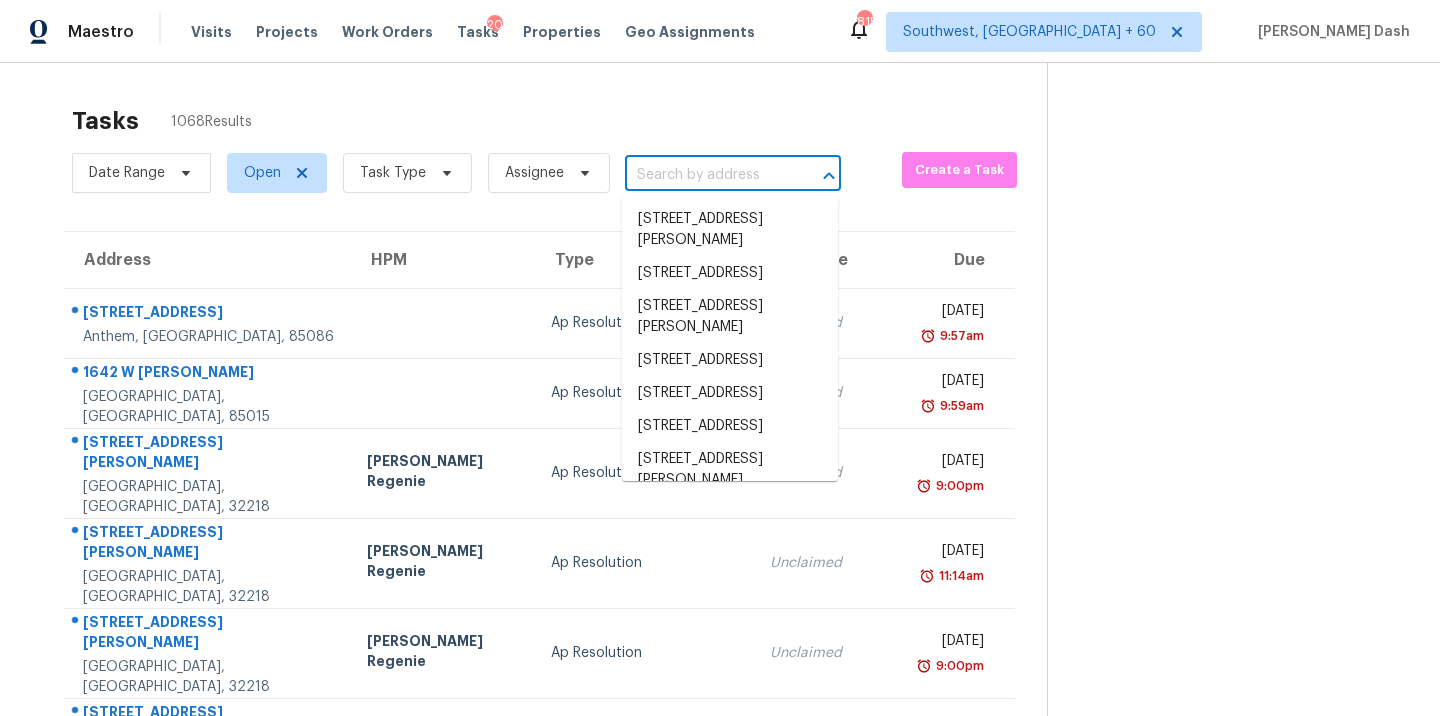click at bounding box center (705, 175) 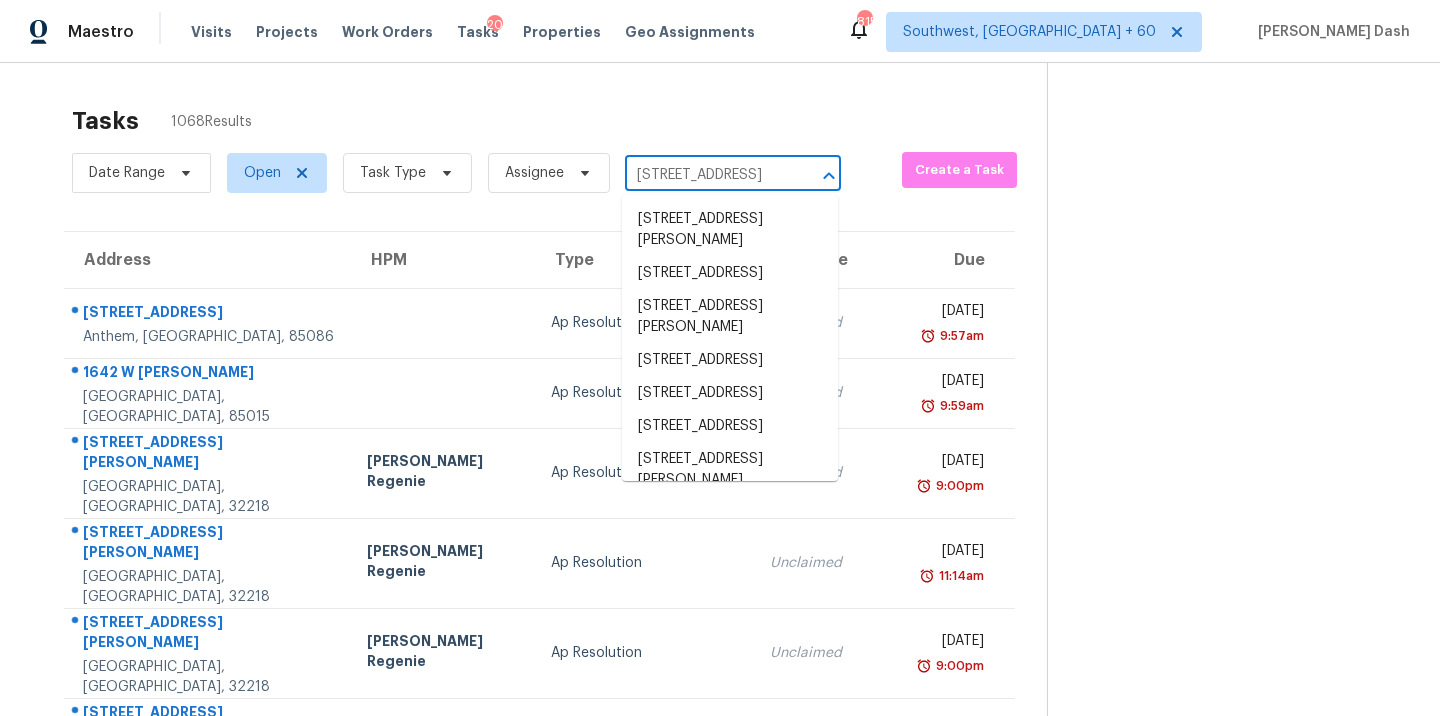 scroll, scrollTop: 0, scrollLeft: 135, axis: horizontal 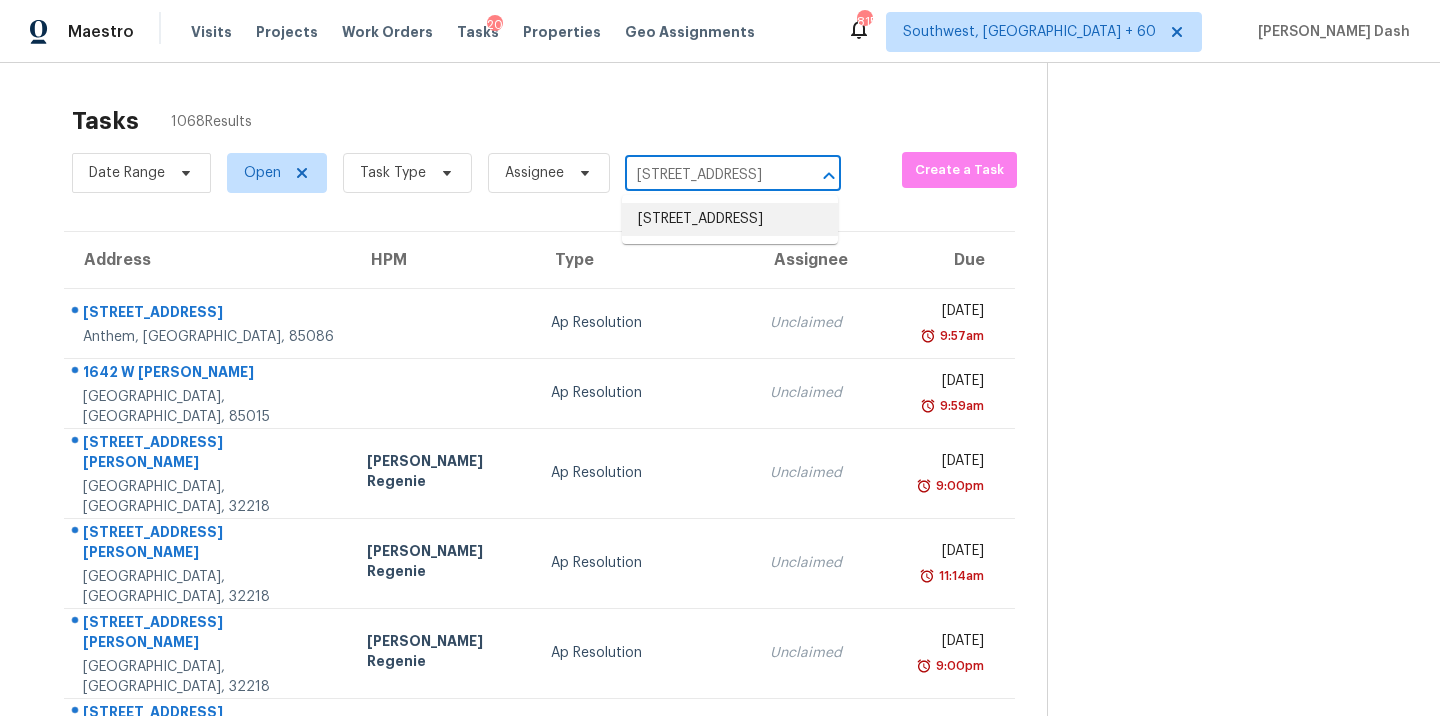 click on "23018 Eastgate Village Dr, Spring, TX 77373" at bounding box center (730, 219) 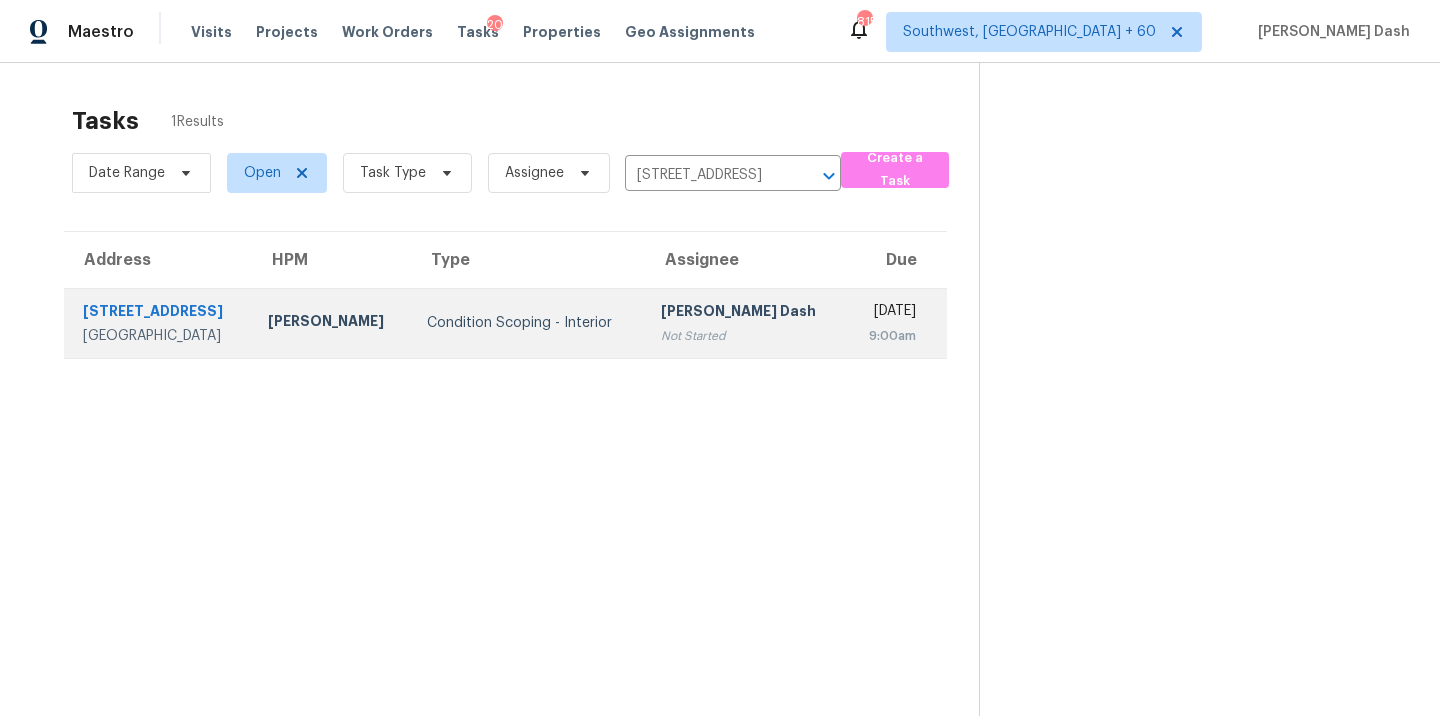 click on "Condition Scoping - Interior" at bounding box center [527, 323] 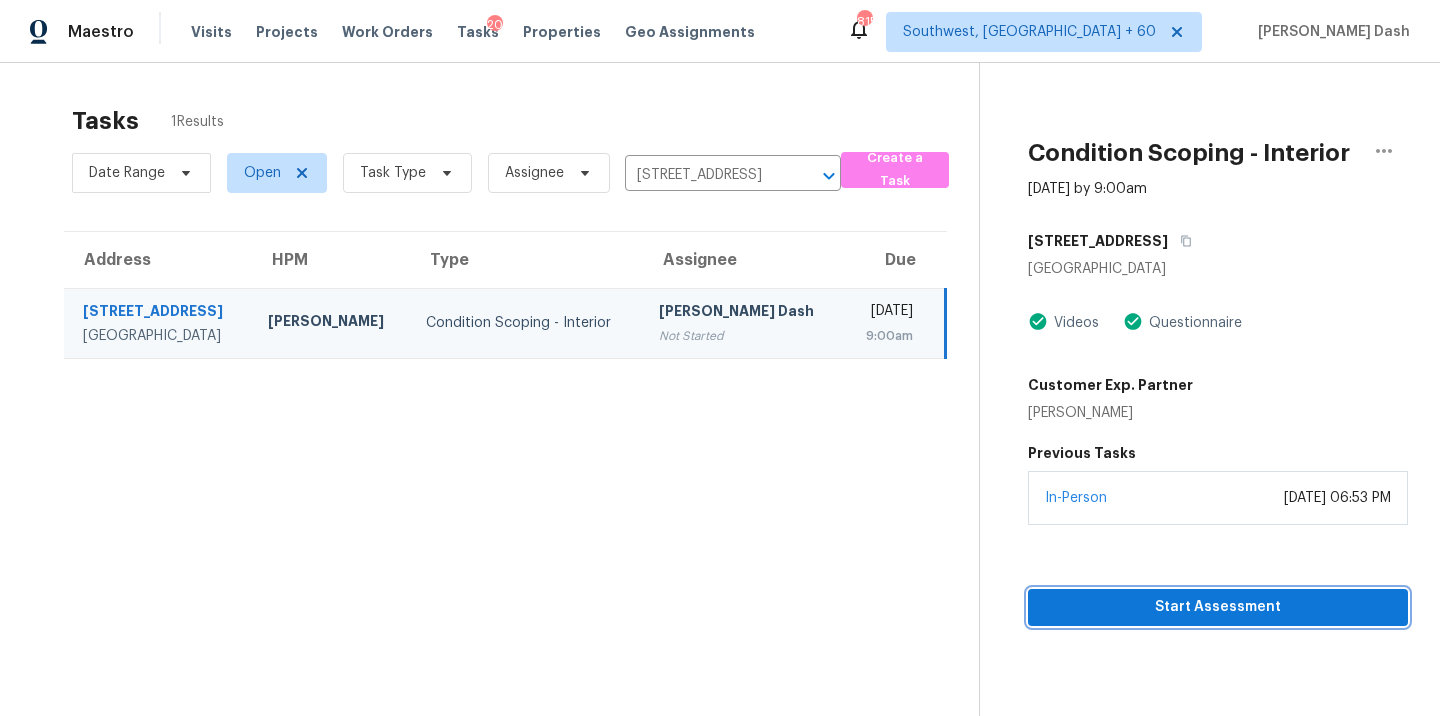 click on "Start Assessment" at bounding box center [1218, 607] 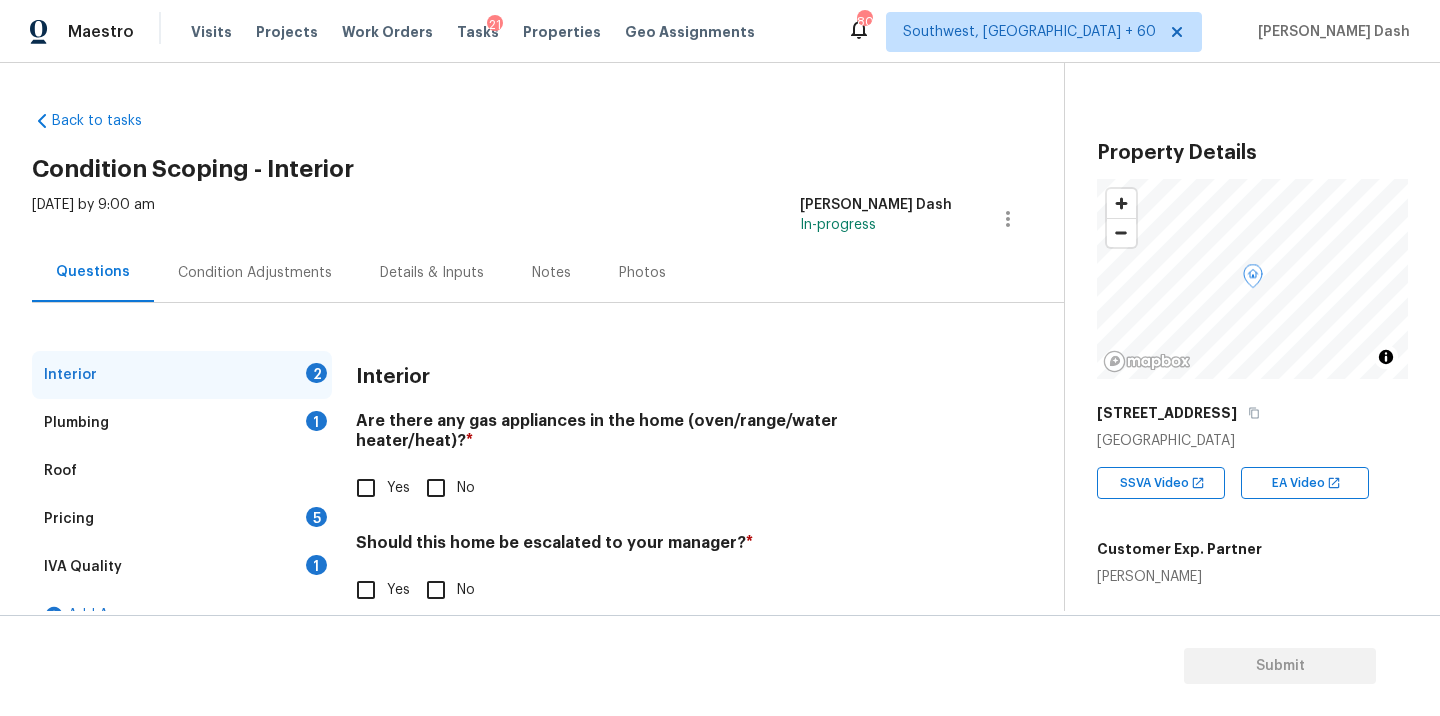 scroll, scrollTop: 34, scrollLeft: 0, axis: vertical 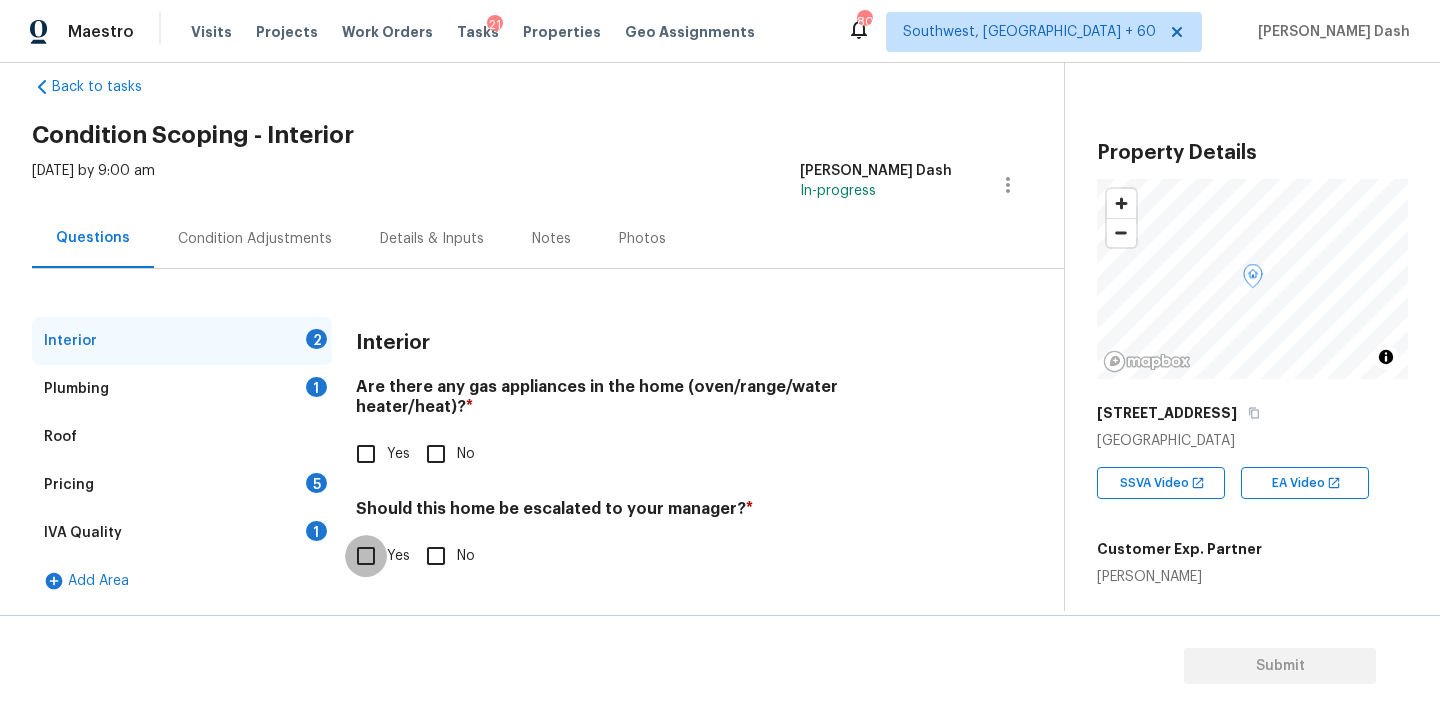 click on "Yes" at bounding box center [366, 556] 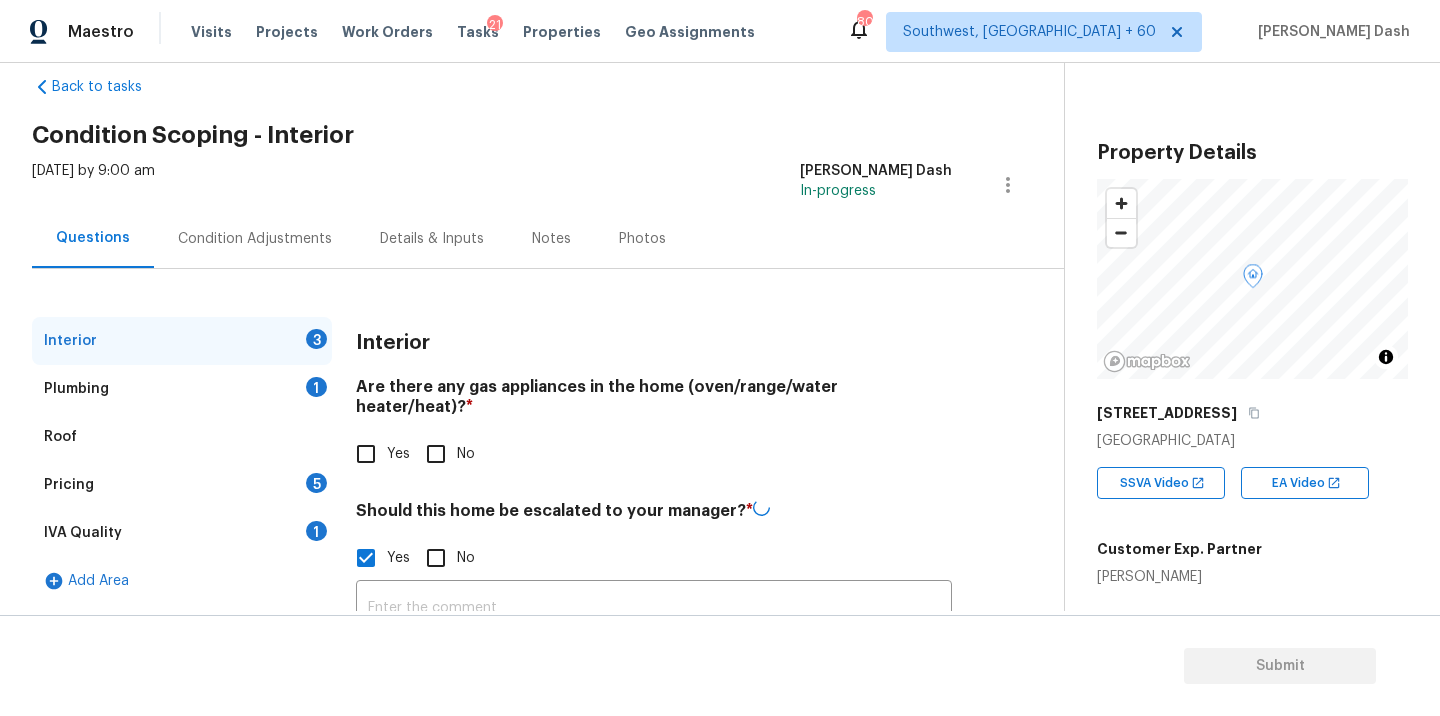 click at bounding box center [654, 608] 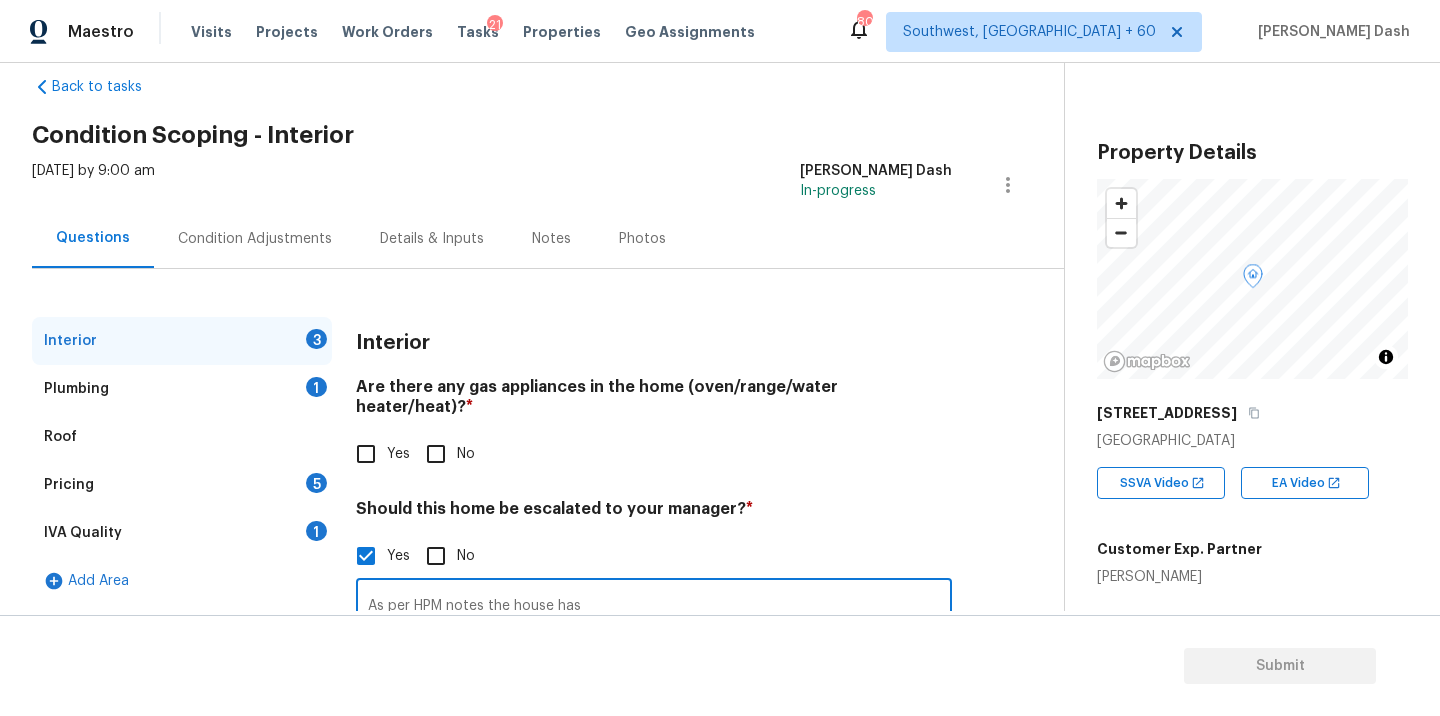 paste on "Organic growth. Previous roof leak. Ac leak." 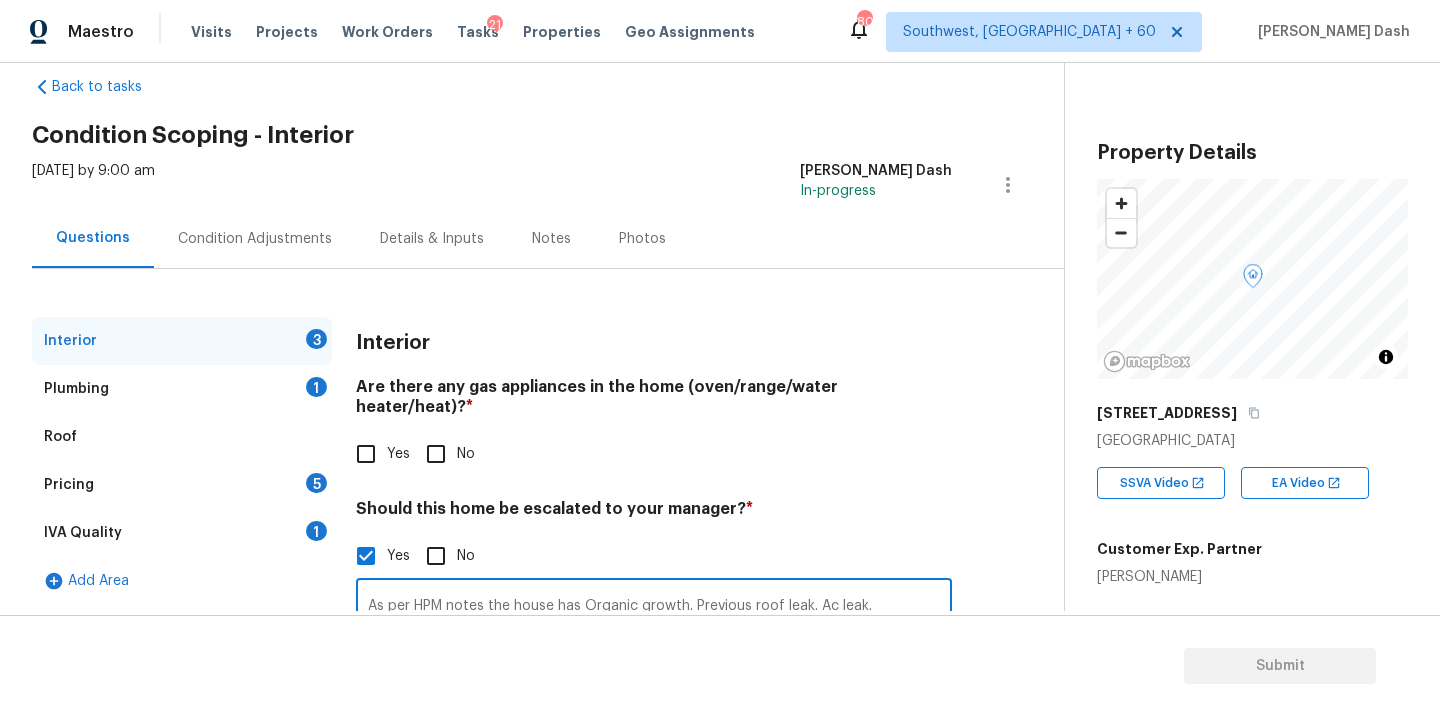 click on "As per HPM notes the house has Organic growth. Previous roof leak. Ac leak." at bounding box center (654, 606) 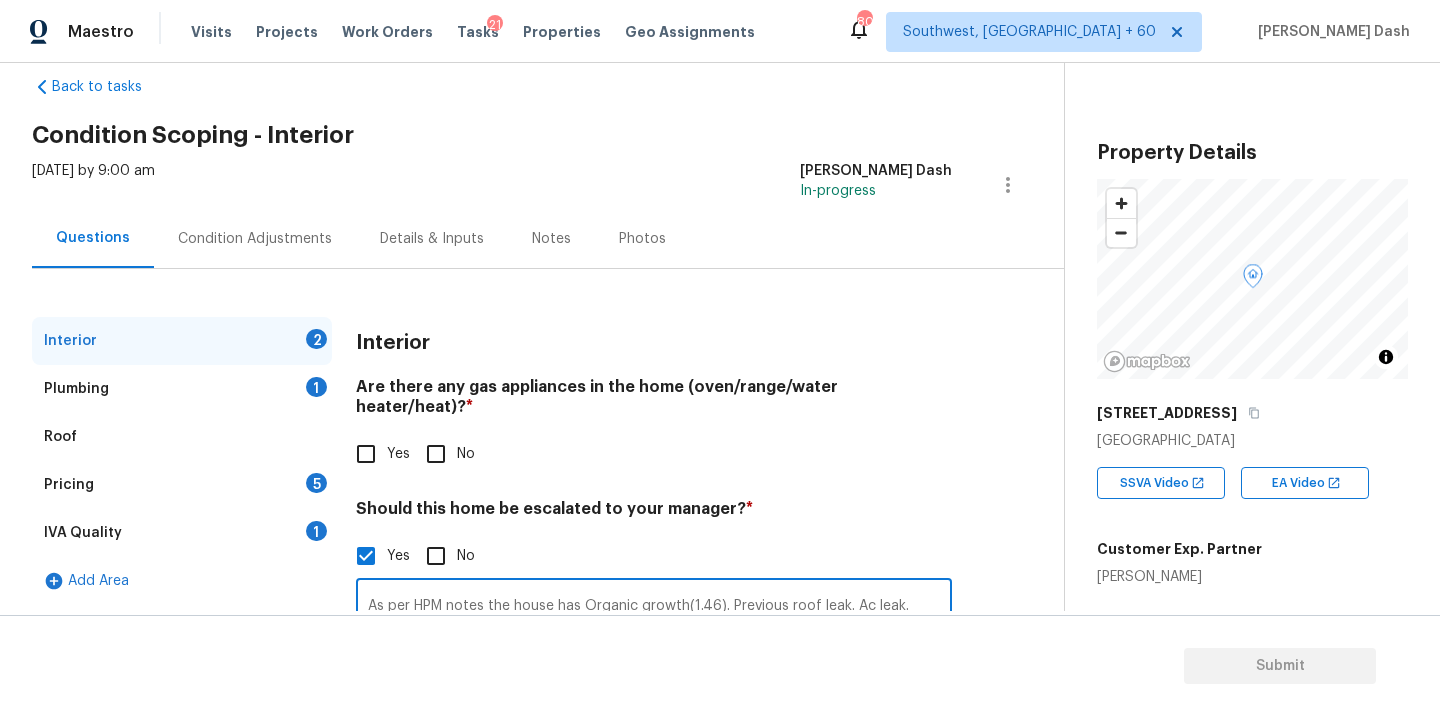click on "As per HPM notes the house has Organic growth(1.46). Previous roof leak. Ac leak." at bounding box center (654, 606) 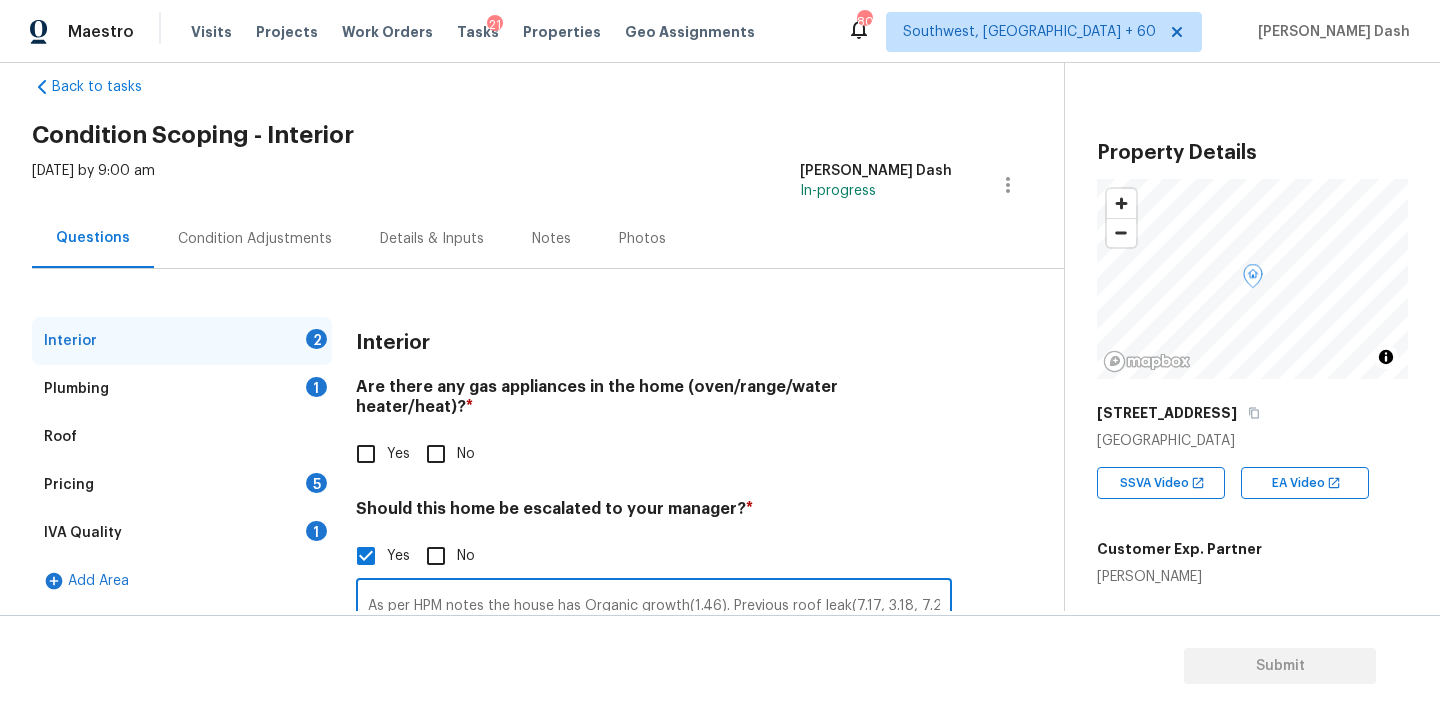 scroll, scrollTop: 0, scrollLeft: 4, axis: horizontal 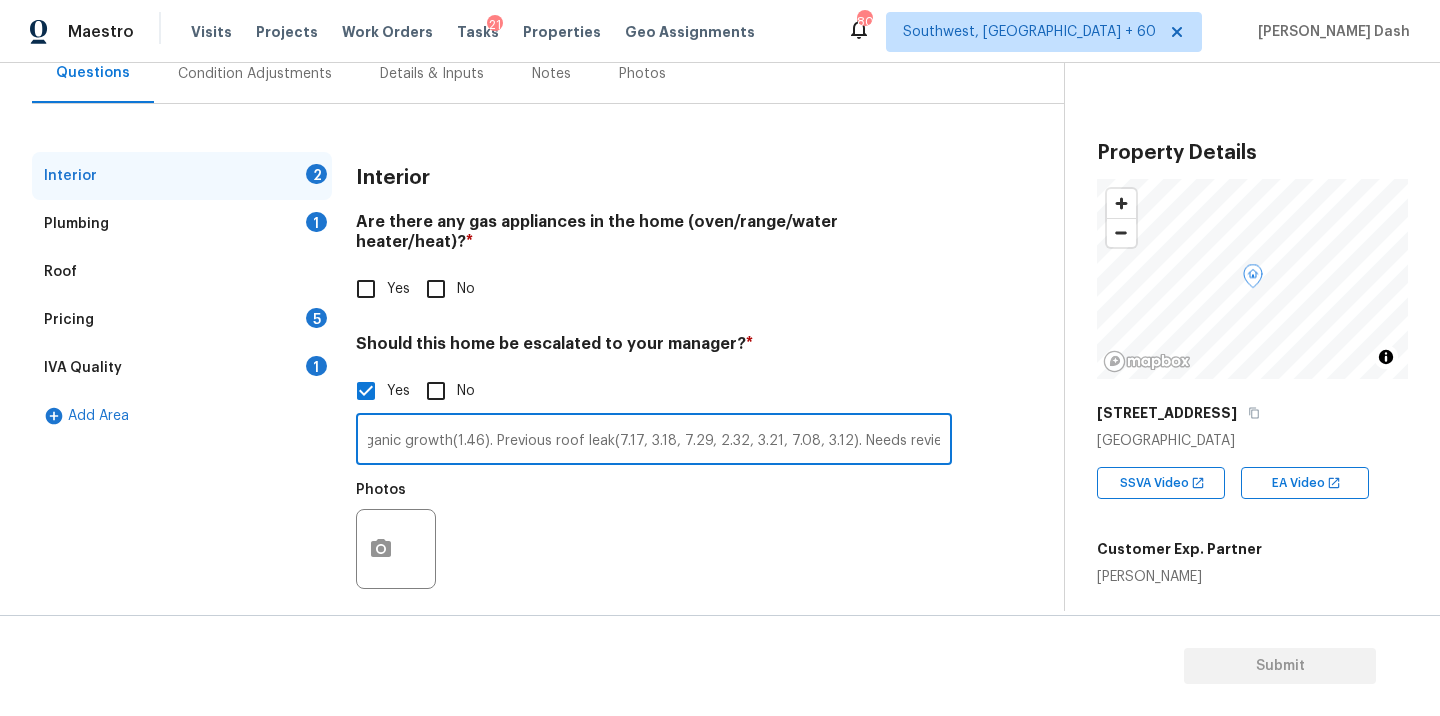 type on "As per HPM notes the house has Organic growth(1.46). Previous roof leak(7.17, 3.18, 7.29, 2.32, 3.21, 7.08, 3.12). Needs review. . Ac leak." 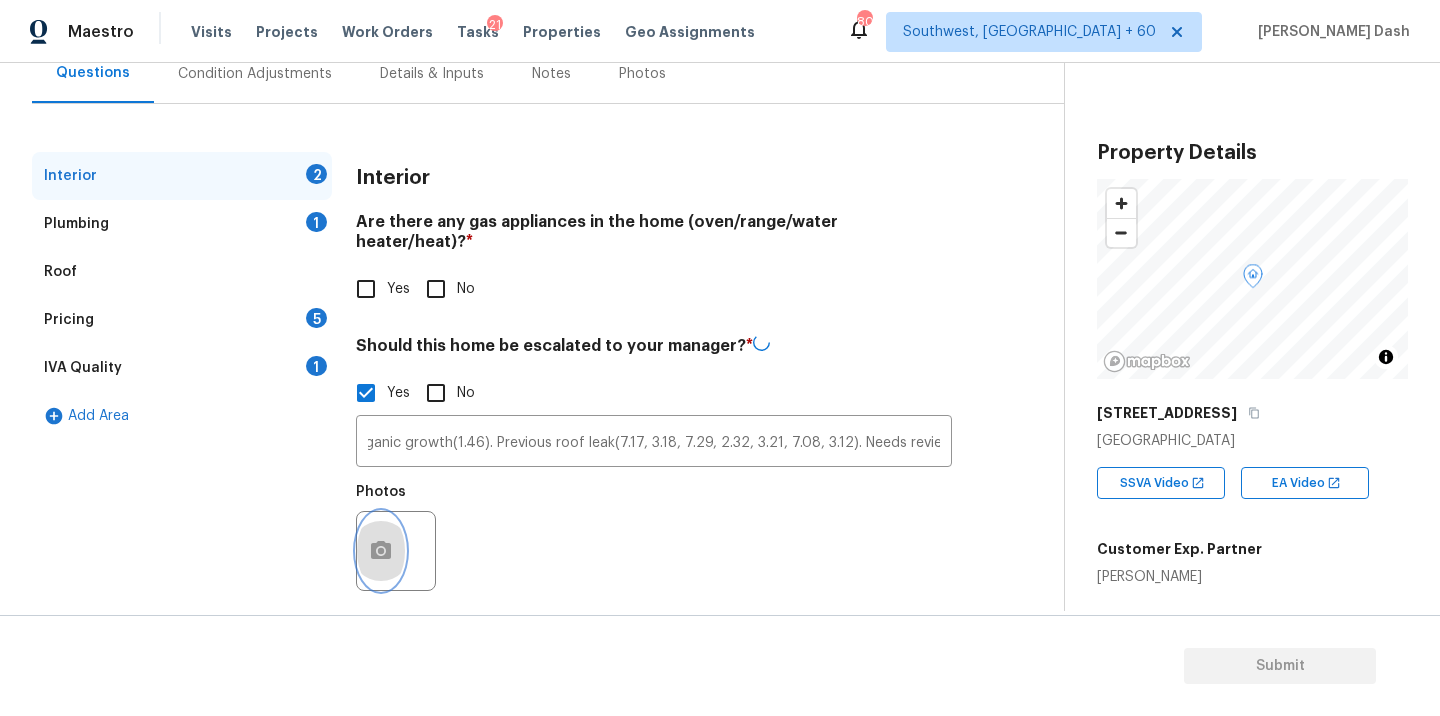 click 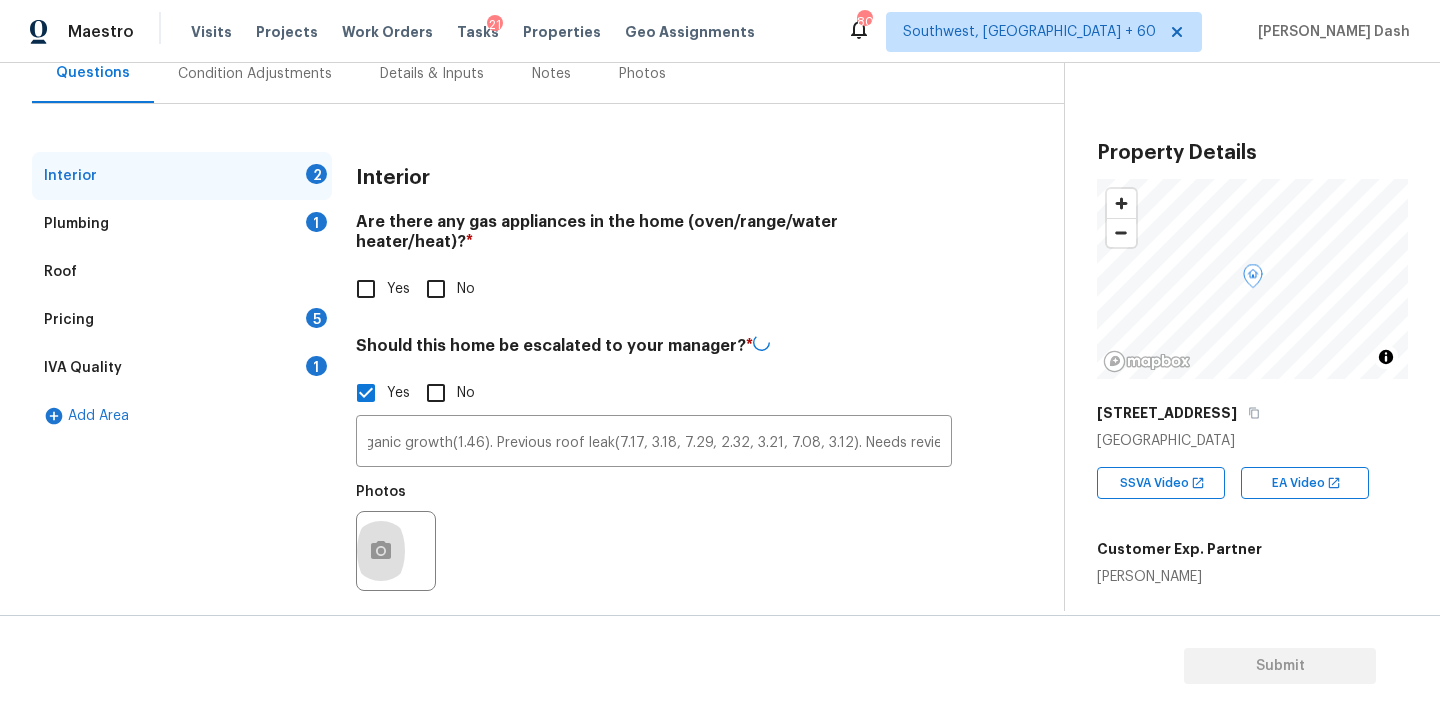 scroll, scrollTop: 0, scrollLeft: 0, axis: both 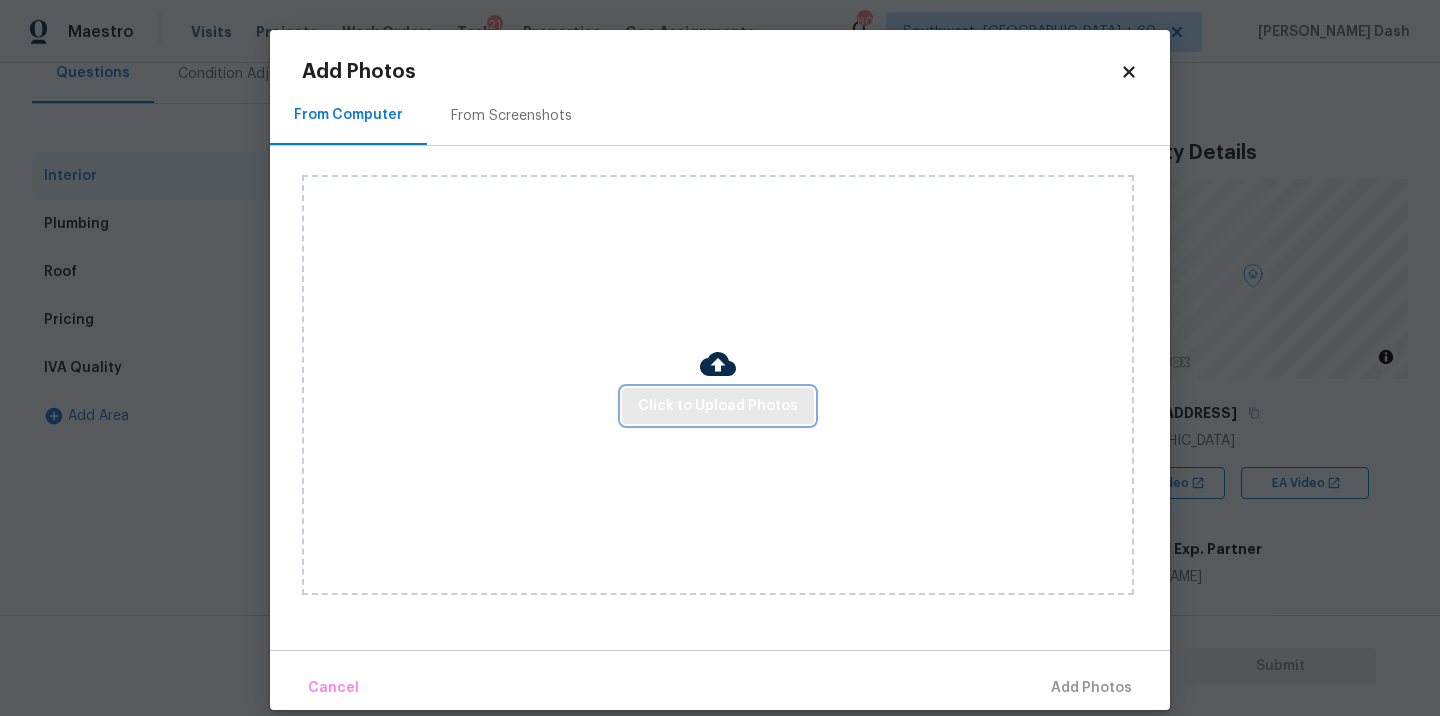 click on "Click to Upload Photos" at bounding box center [718, 406] 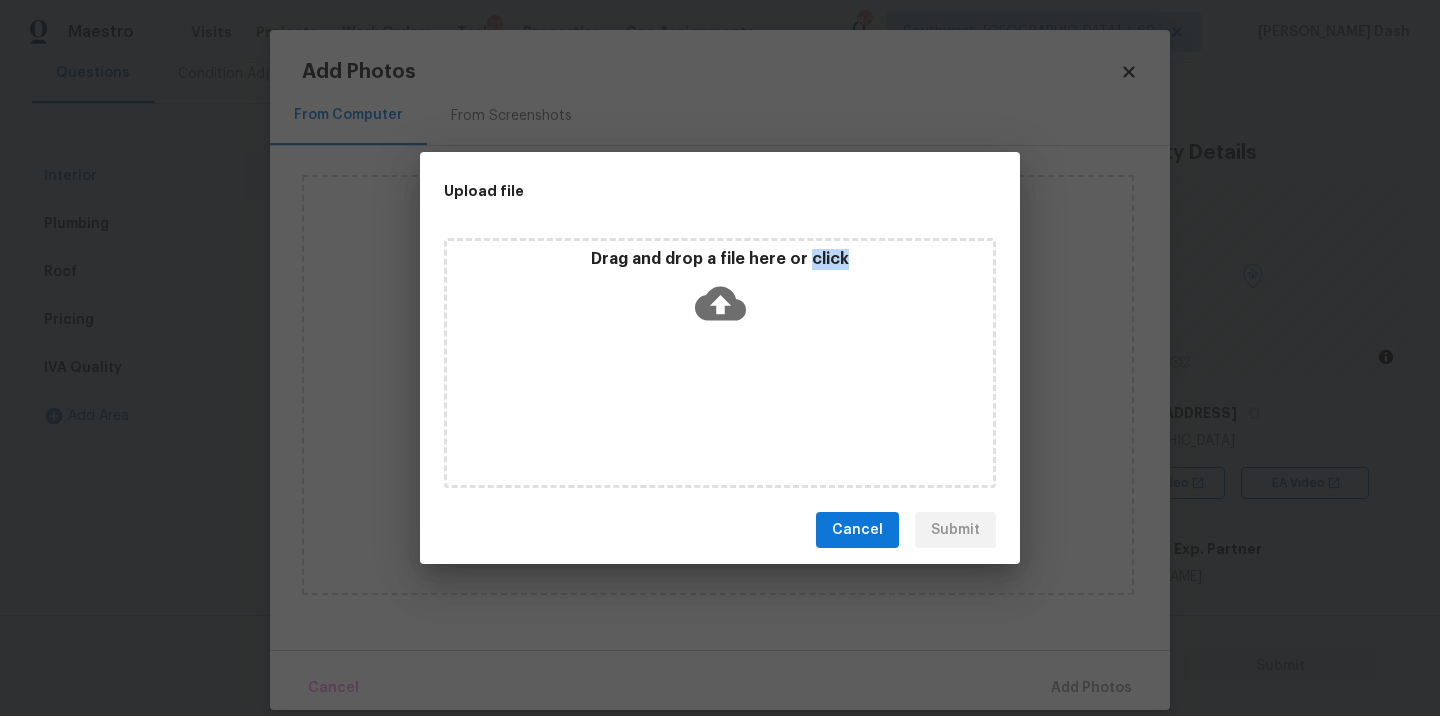 click on "Drag and drop a file here or click" at bounding box center (720, 363) 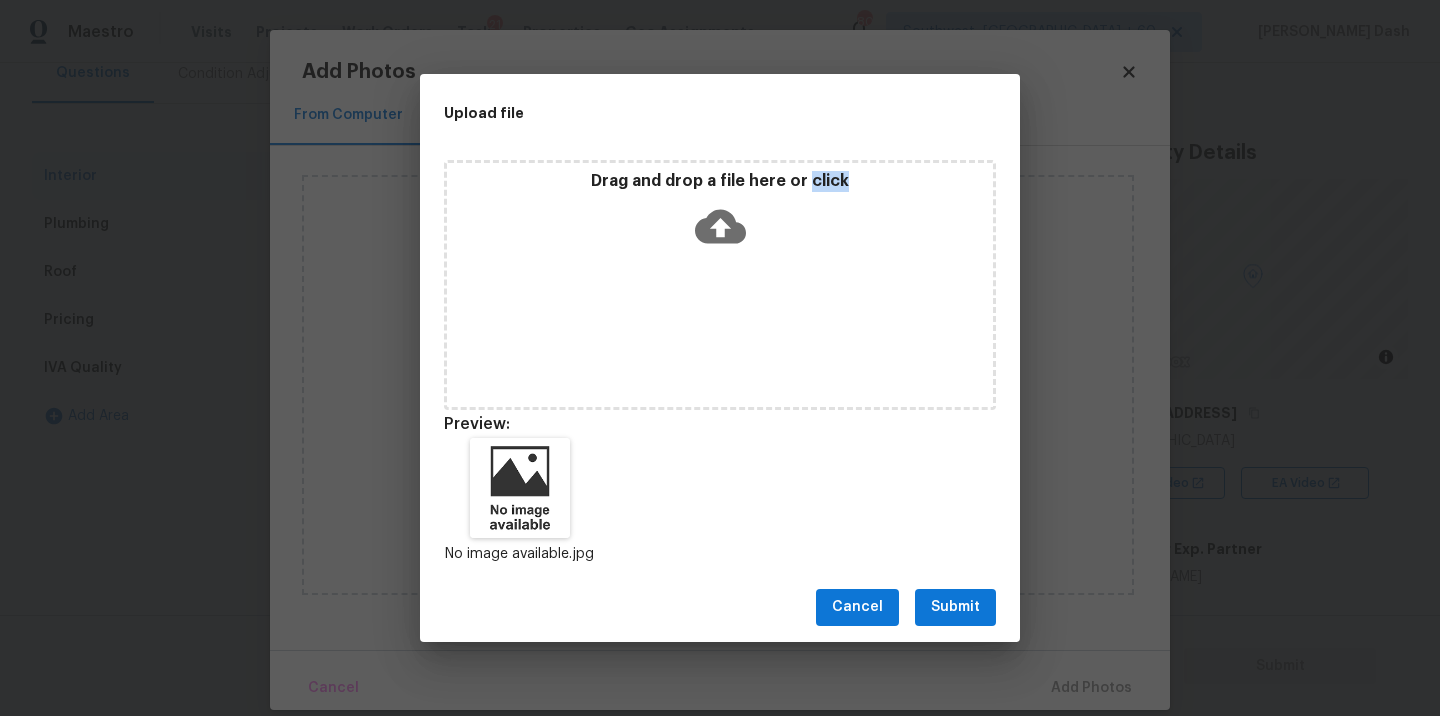 click on "Submit" at bounding box center [955, 607] 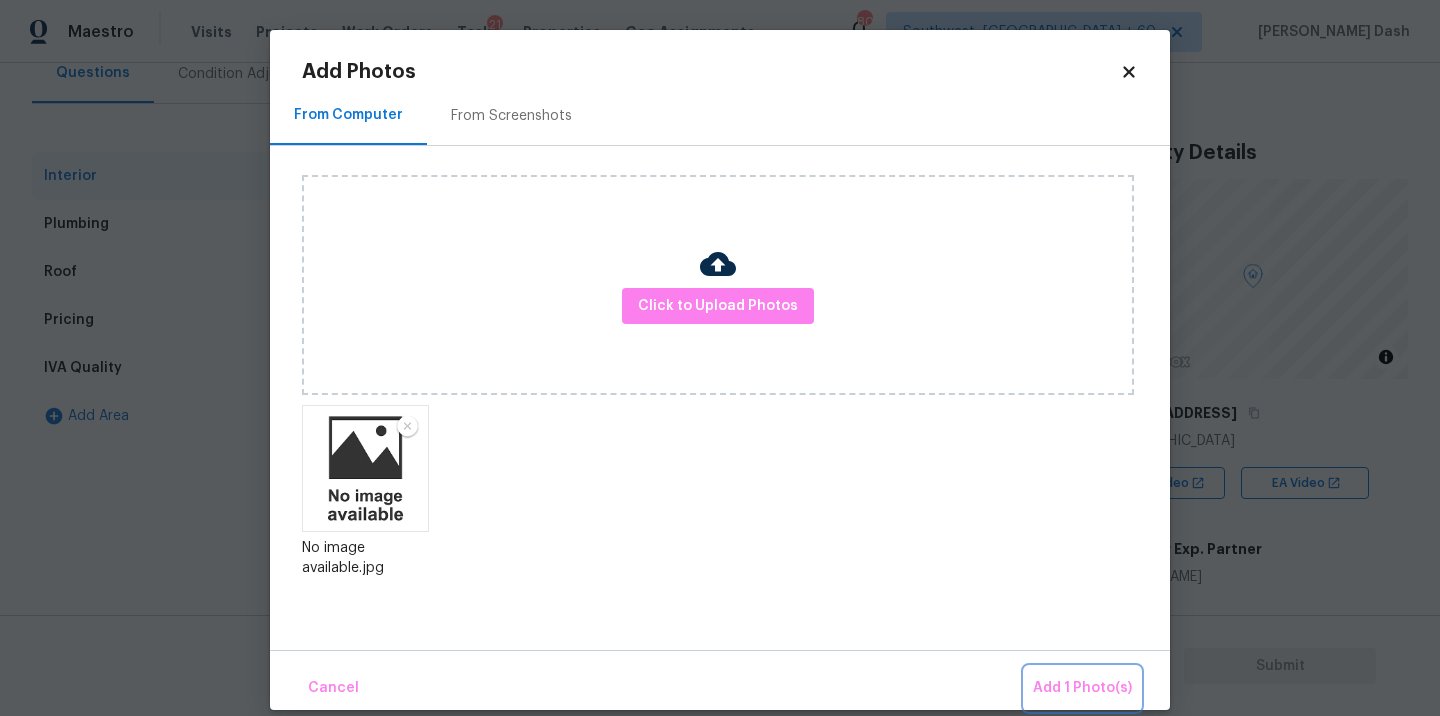 click on "Add 1 Photo(s)" at bounding box center [1082, 688] 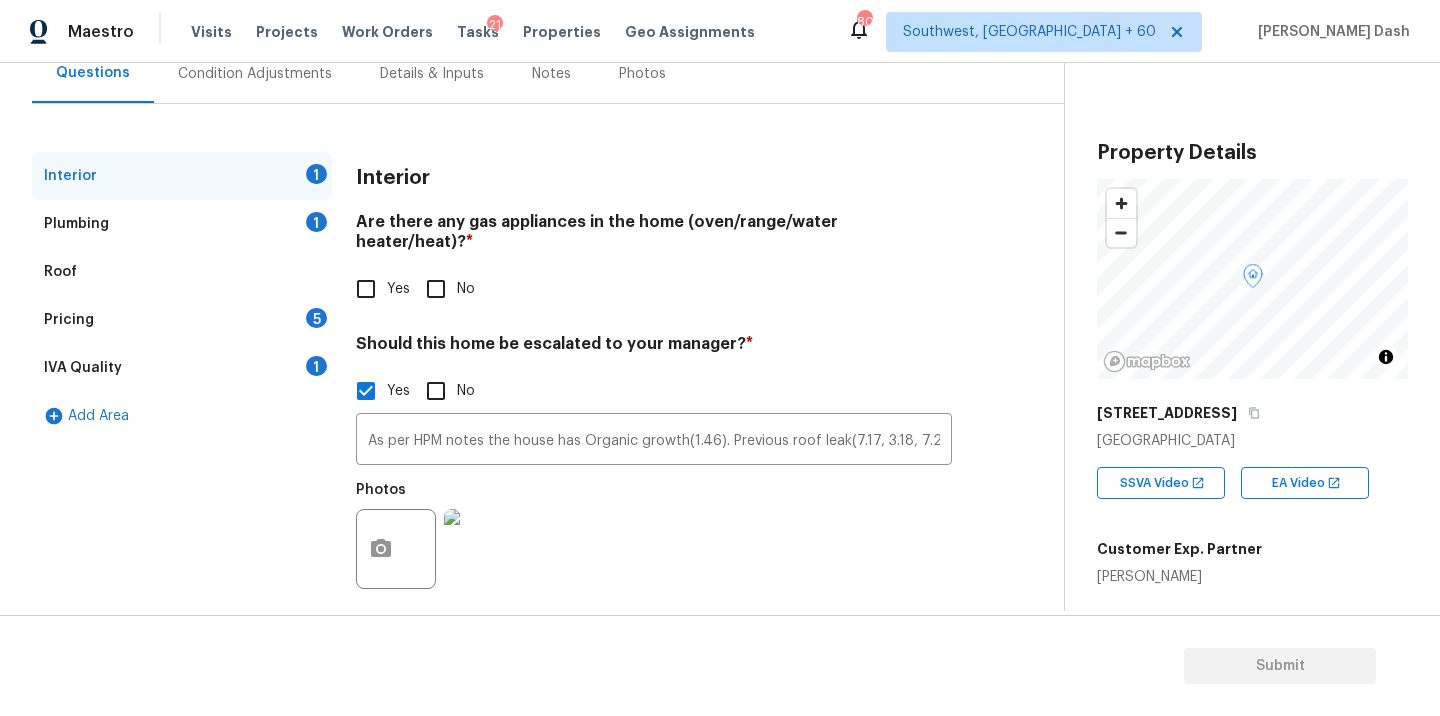 click on "Condition Adjustments" at bounding box center (255, 73) 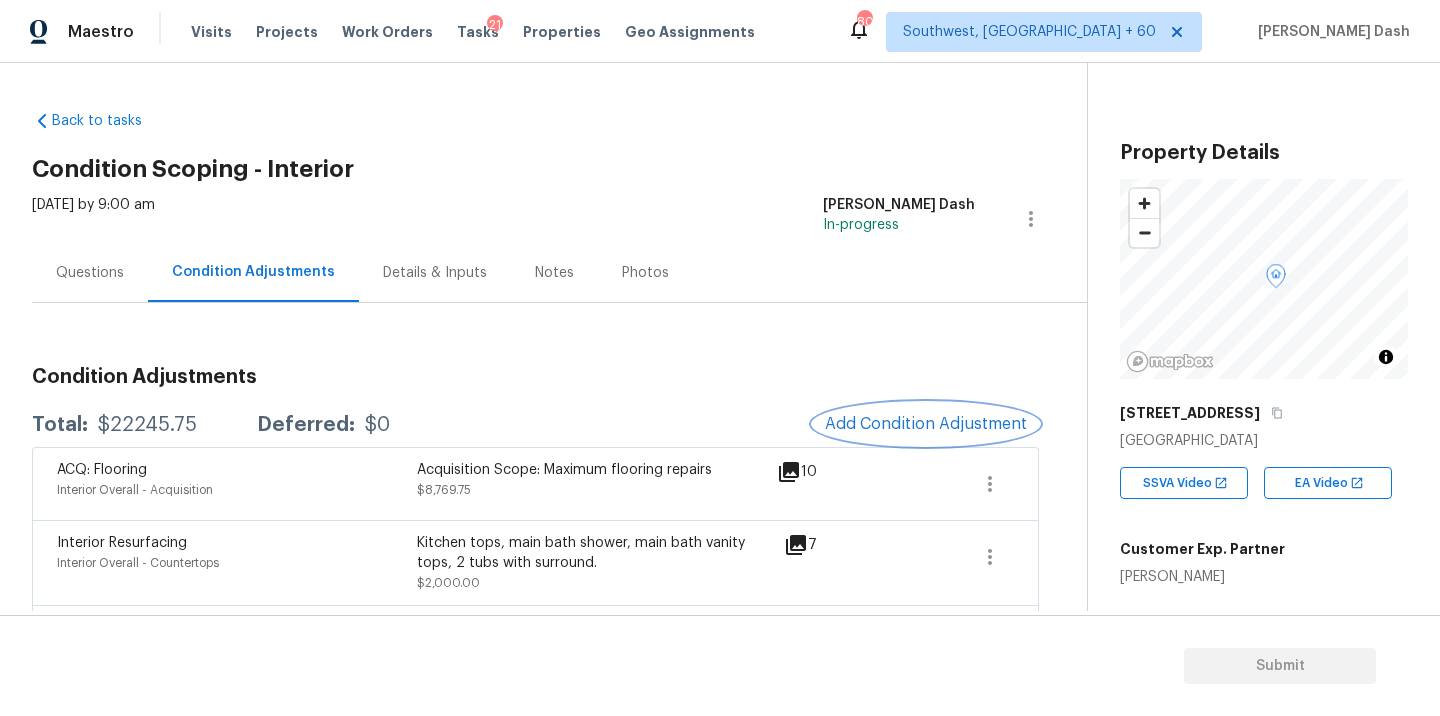 click on "Add Condition Adjustment" at bounding box center [926, 424] 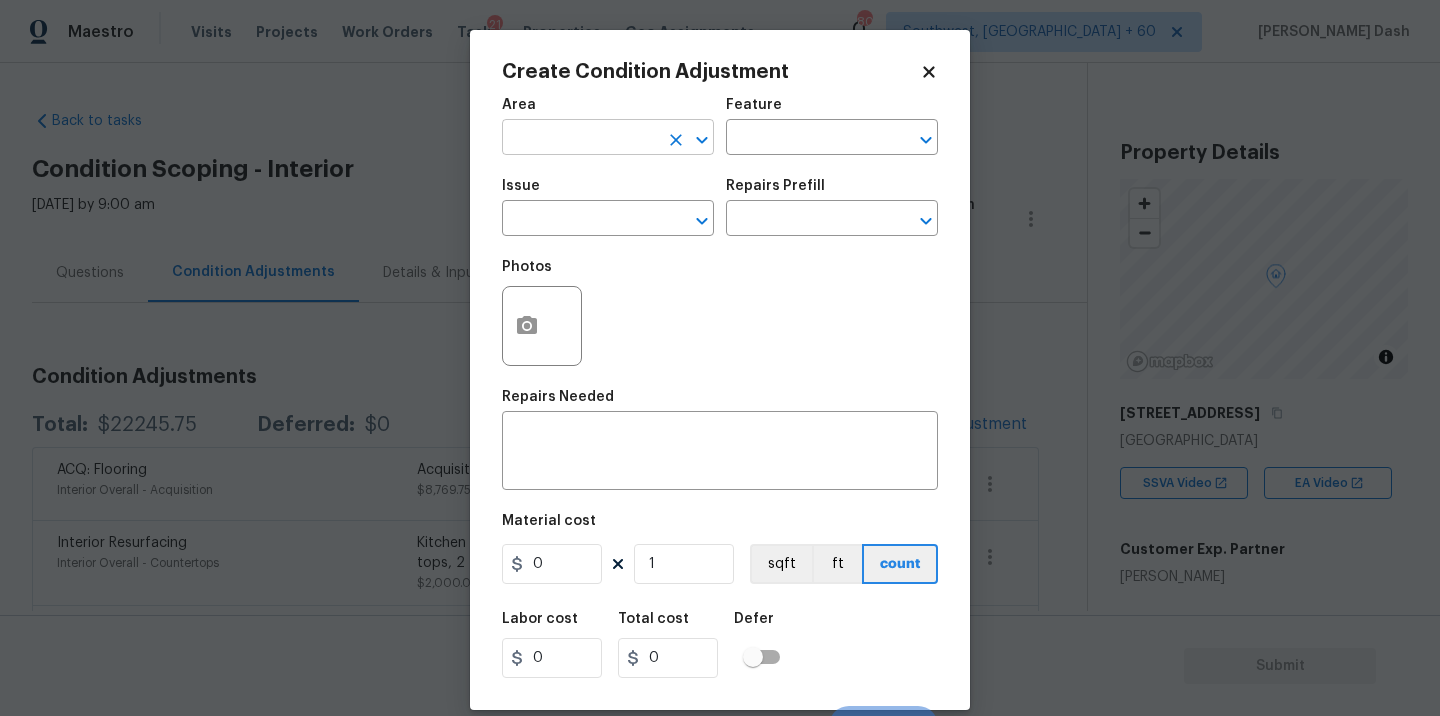 click at bounding box center [580, 139] 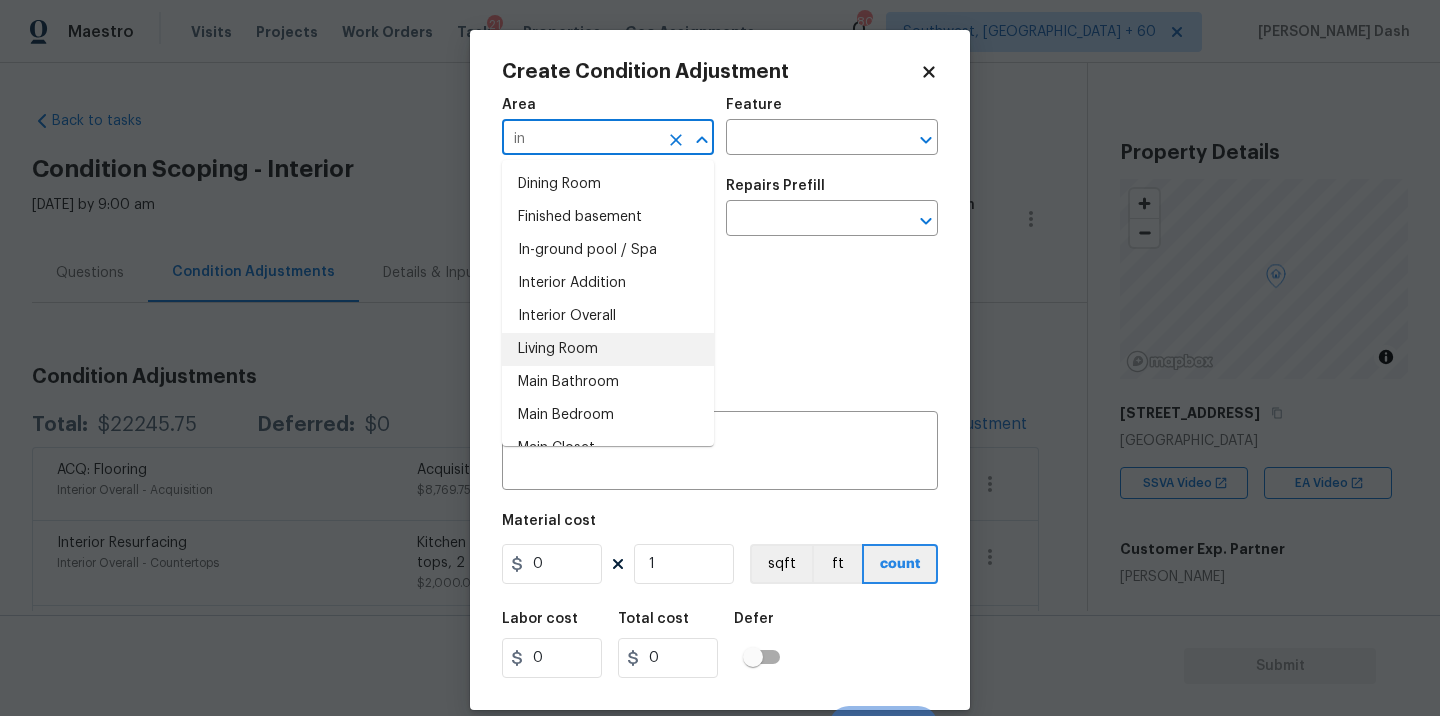 click on "Living Room" at bounding box center [608, 349] 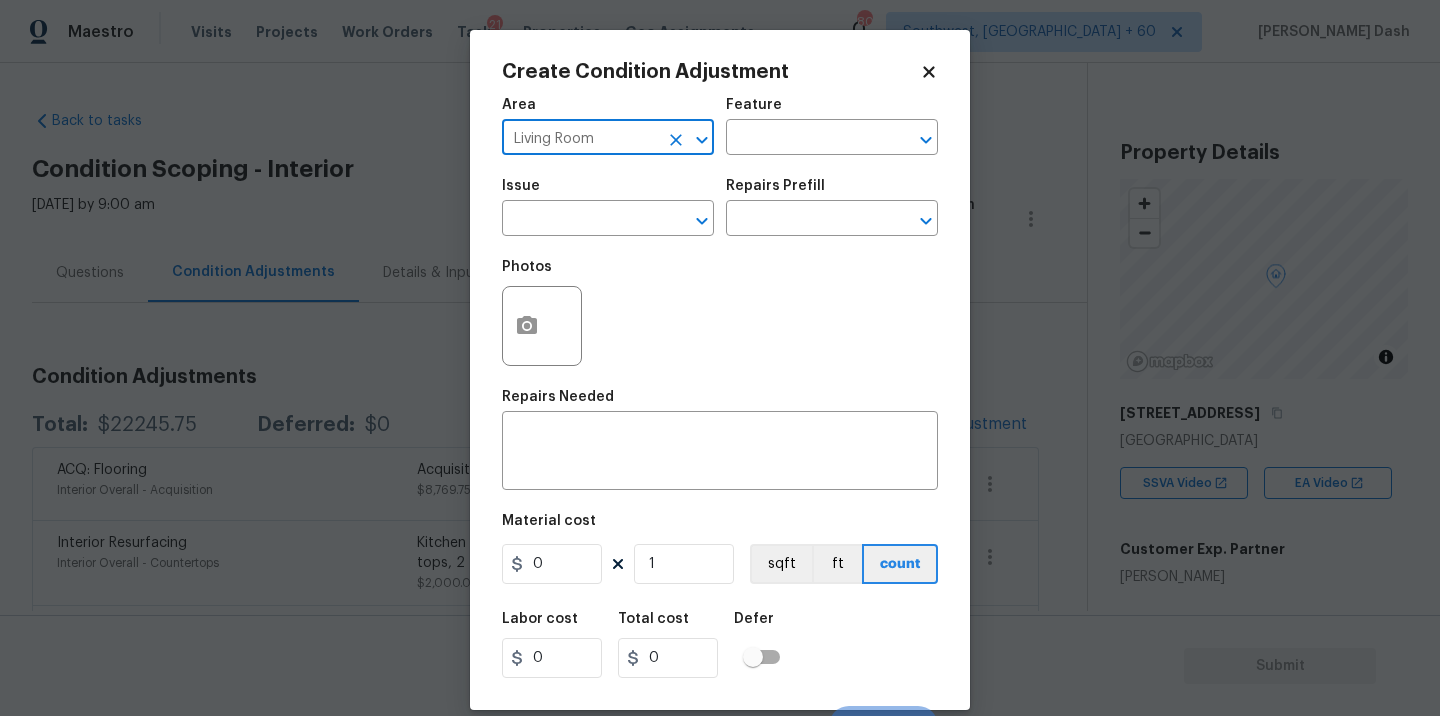 click 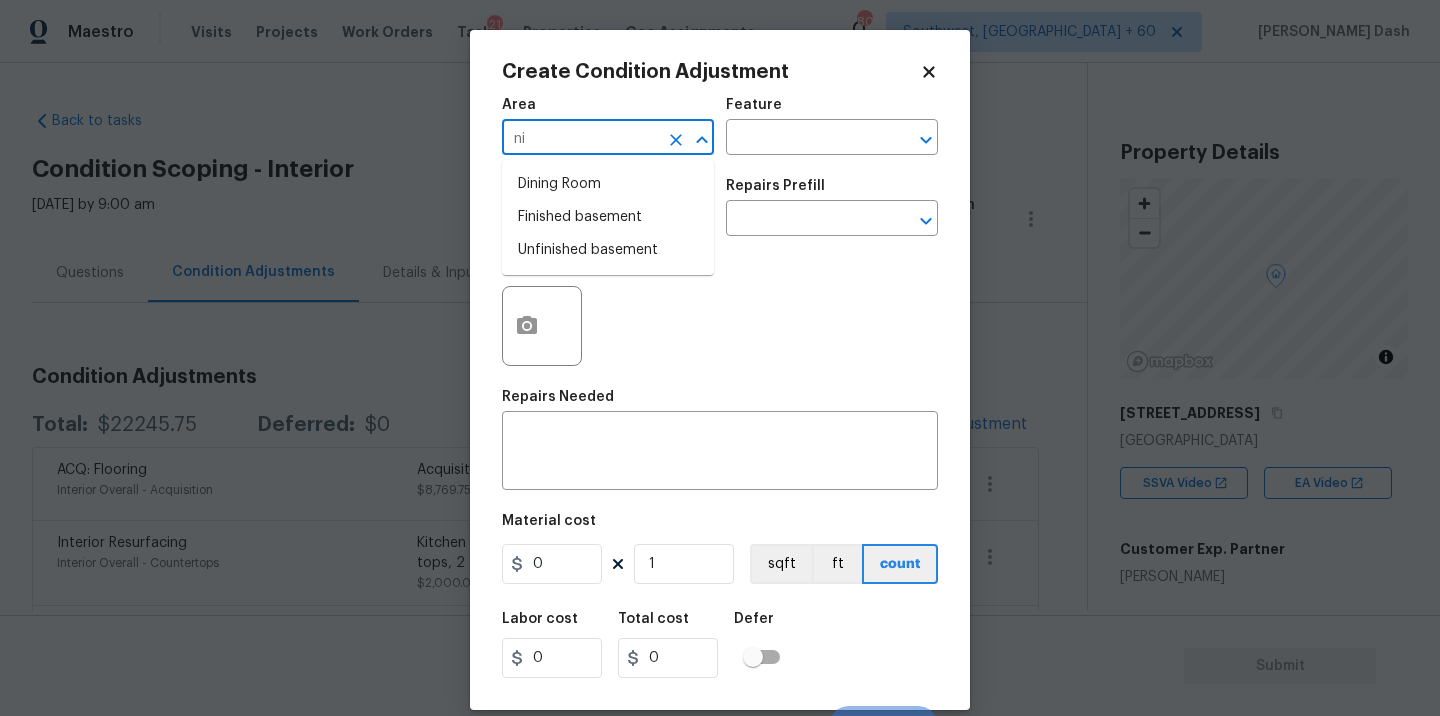 type on "n" 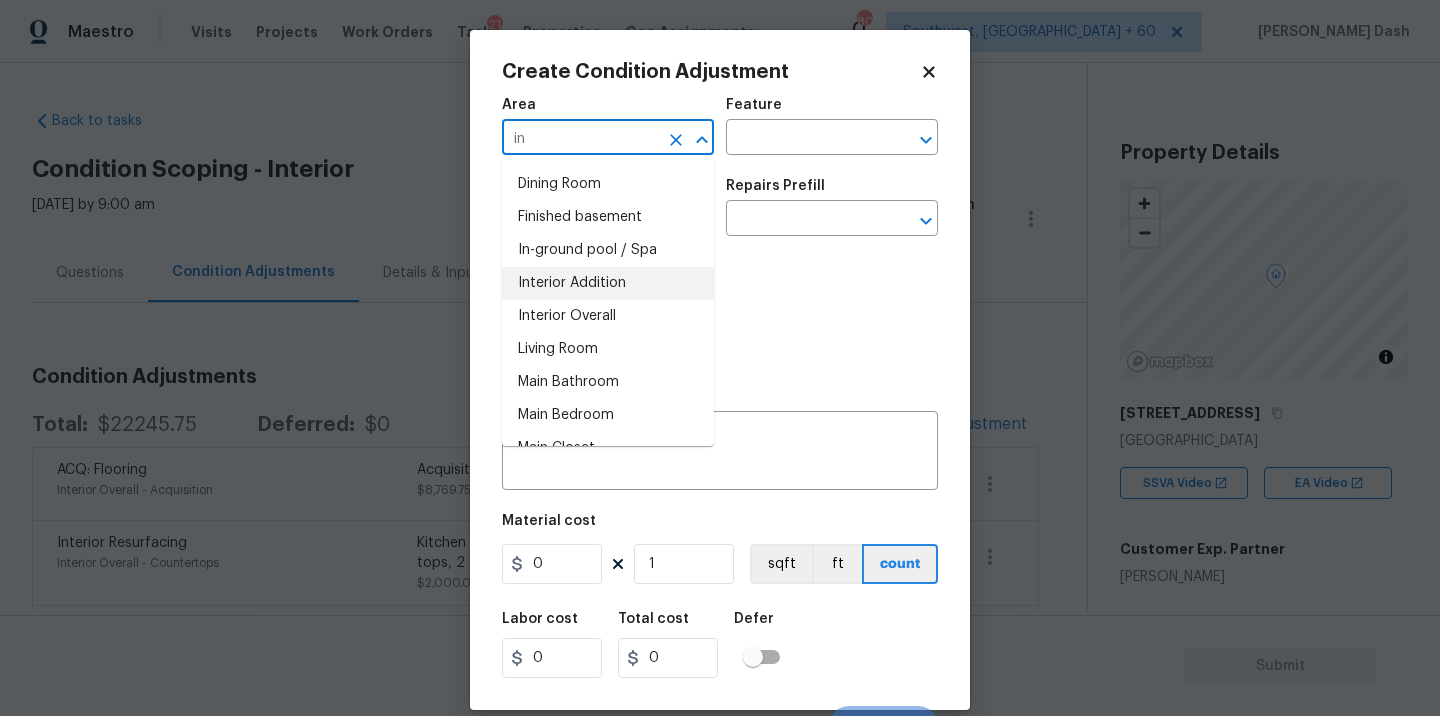 click on "Interior Overall" at bounding box center [608, 316] 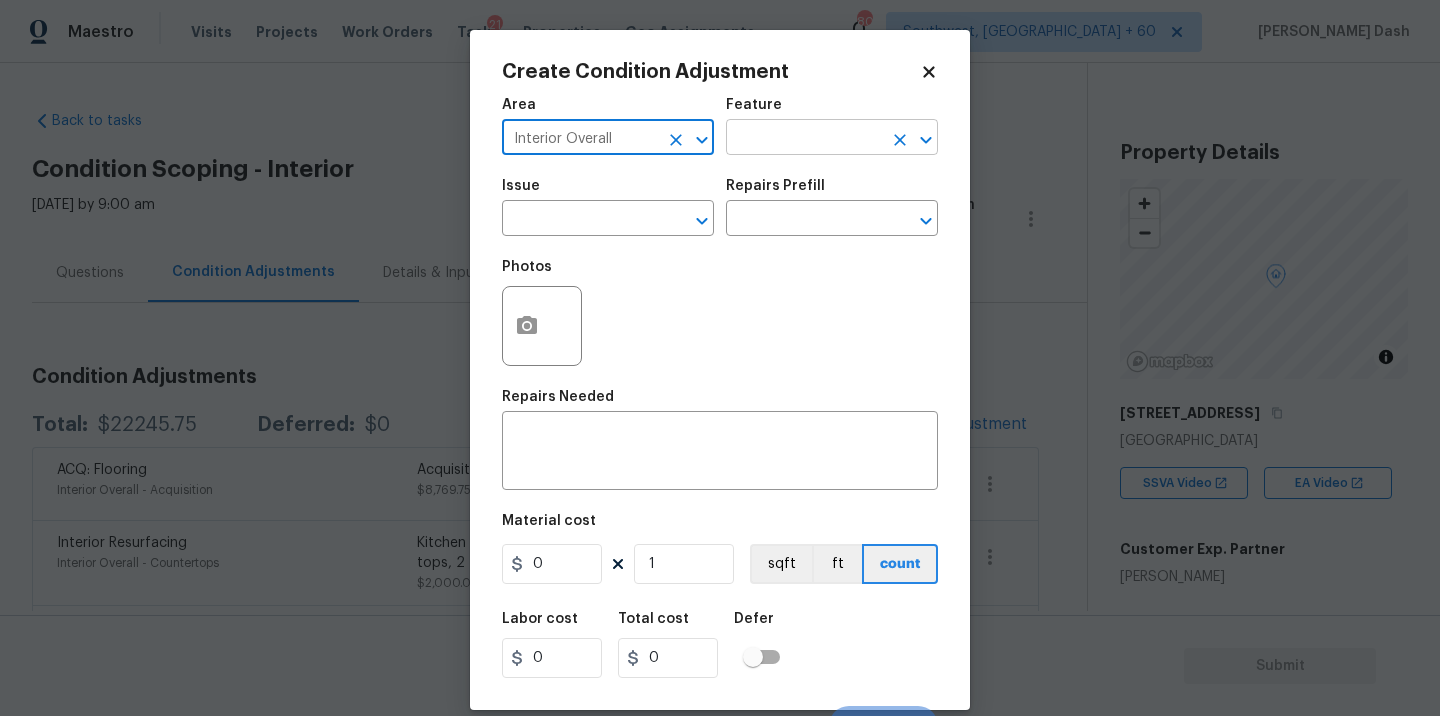 type on "Interior Overall" 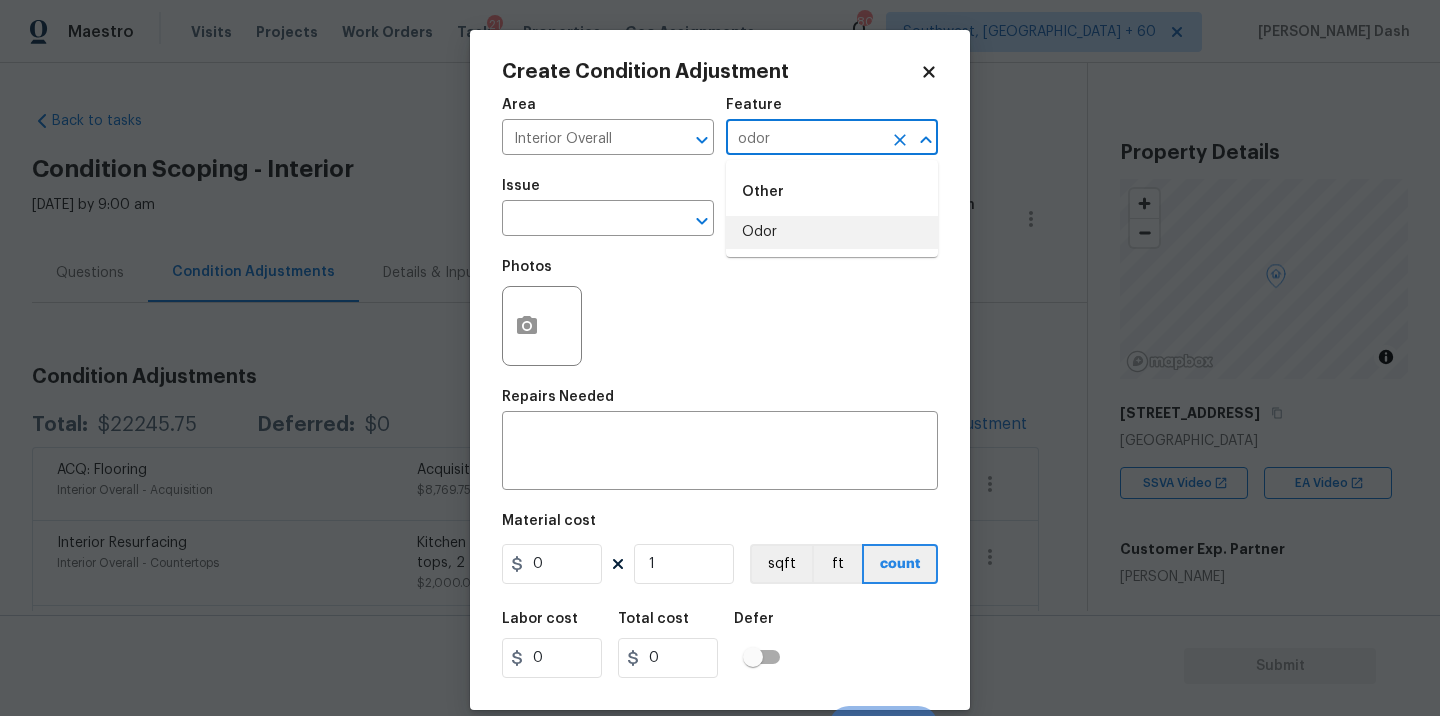 click on "Odor" at bounding box center [832, 232] 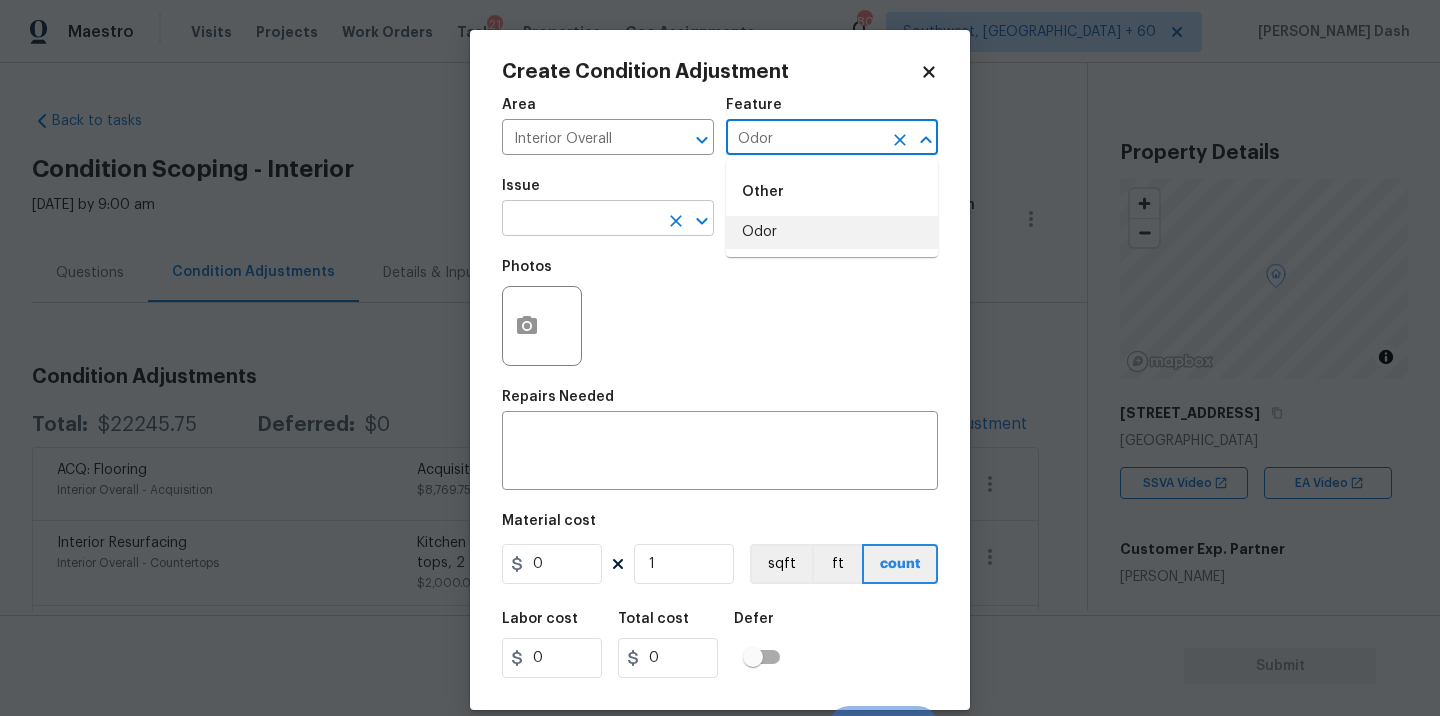 type on "Odor" 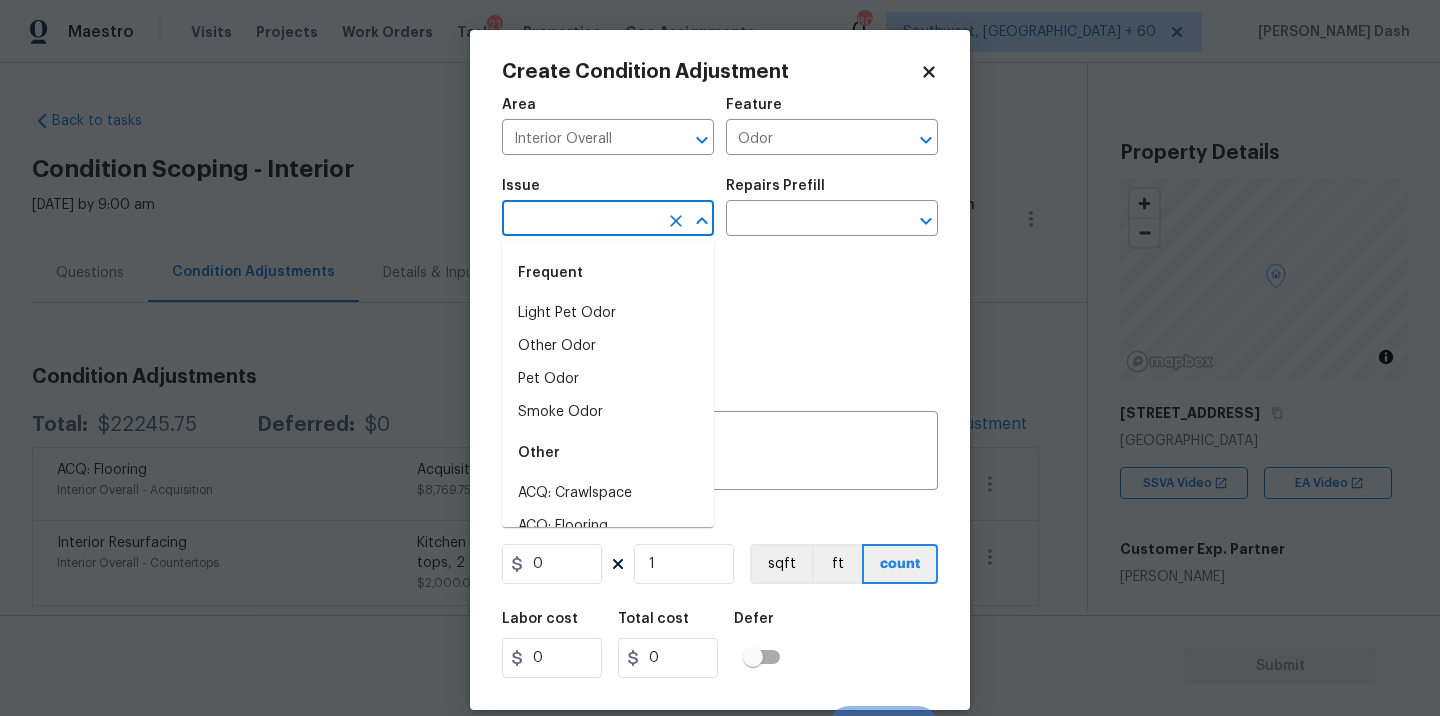 click at bounding box center (580, 220) 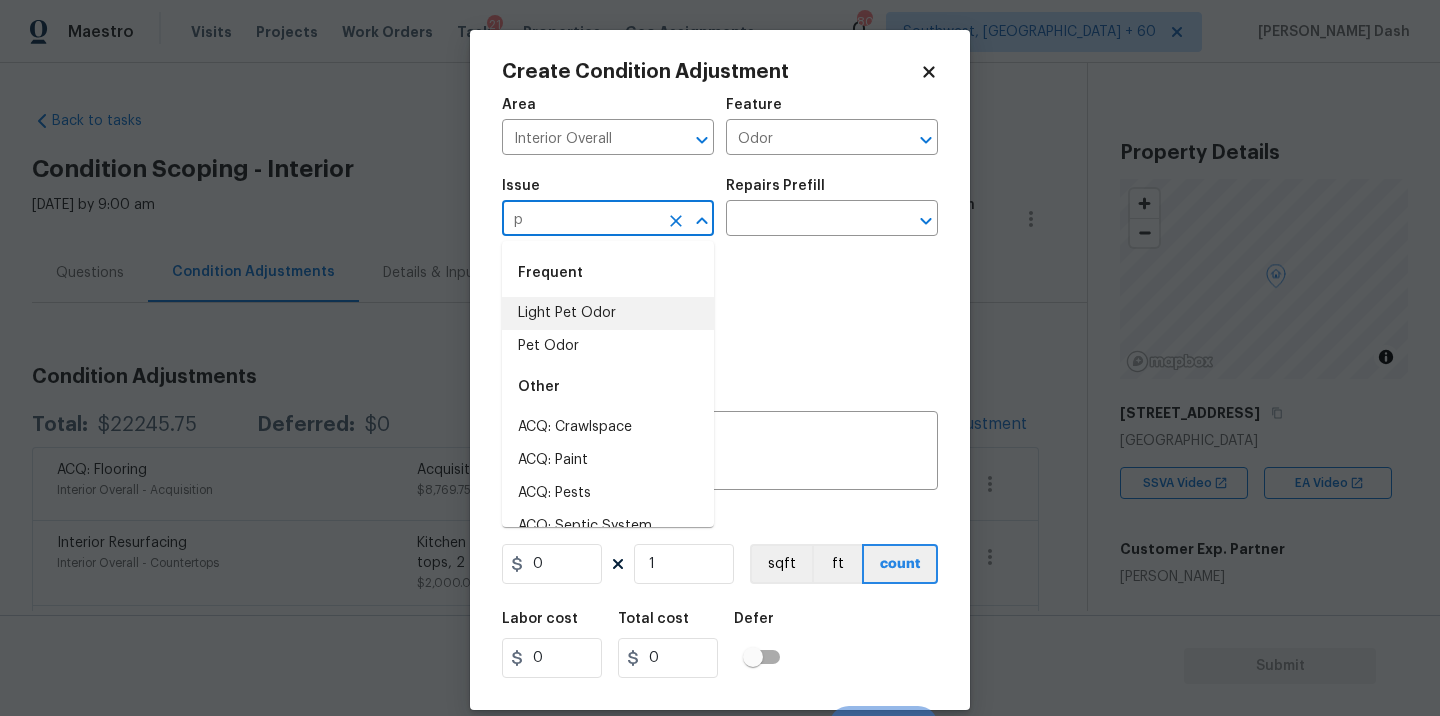 click on "Light Pet Odor" at bounding box center (608, 313) 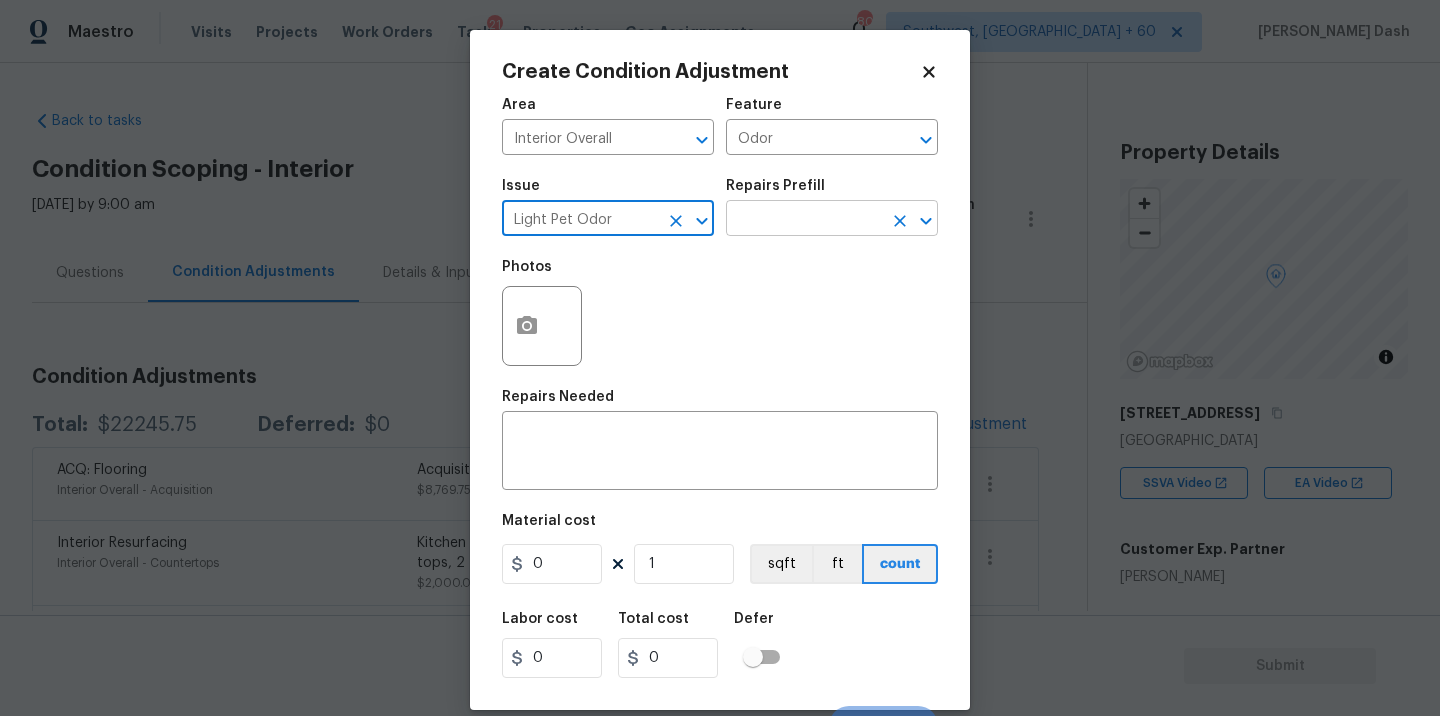 type on "Light Pet Odor" 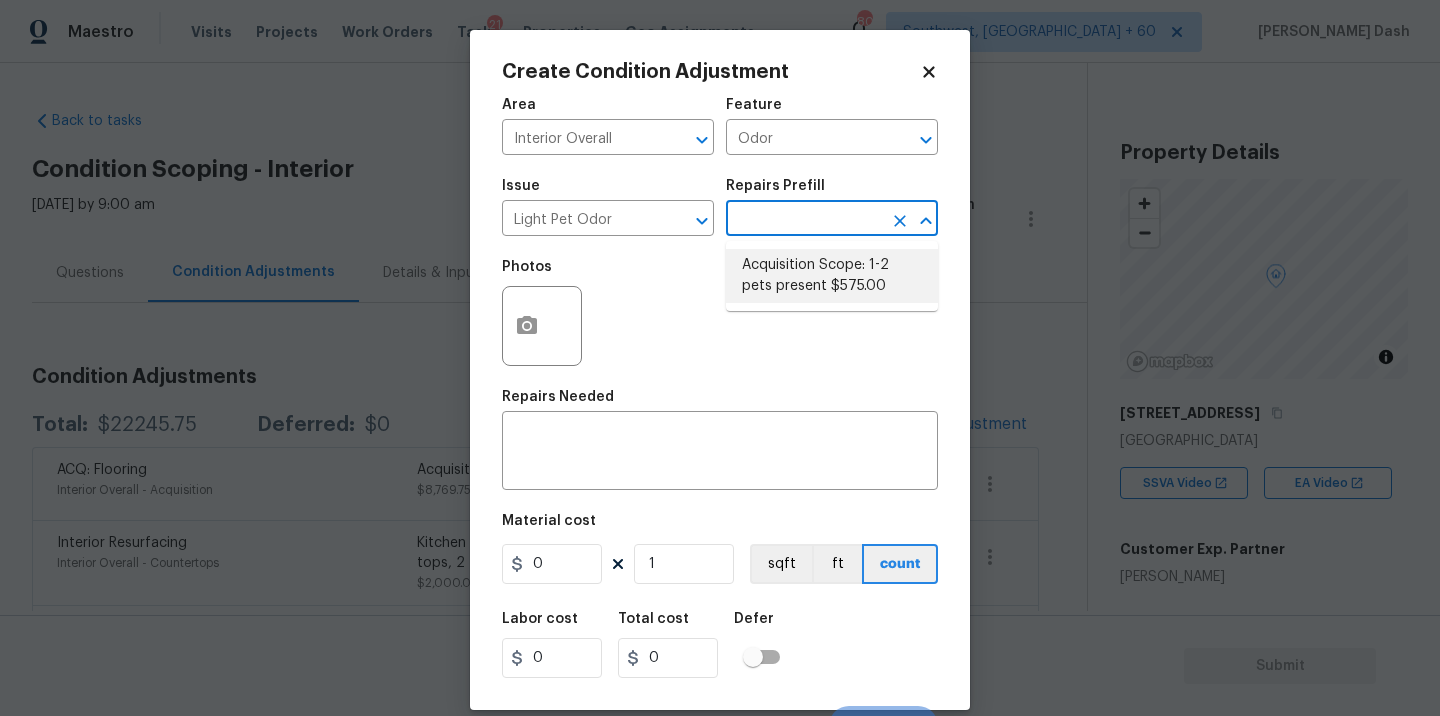 click on "Acquisition Scope: 1-2 pets present $575.00" at bounding box center [832, 276] 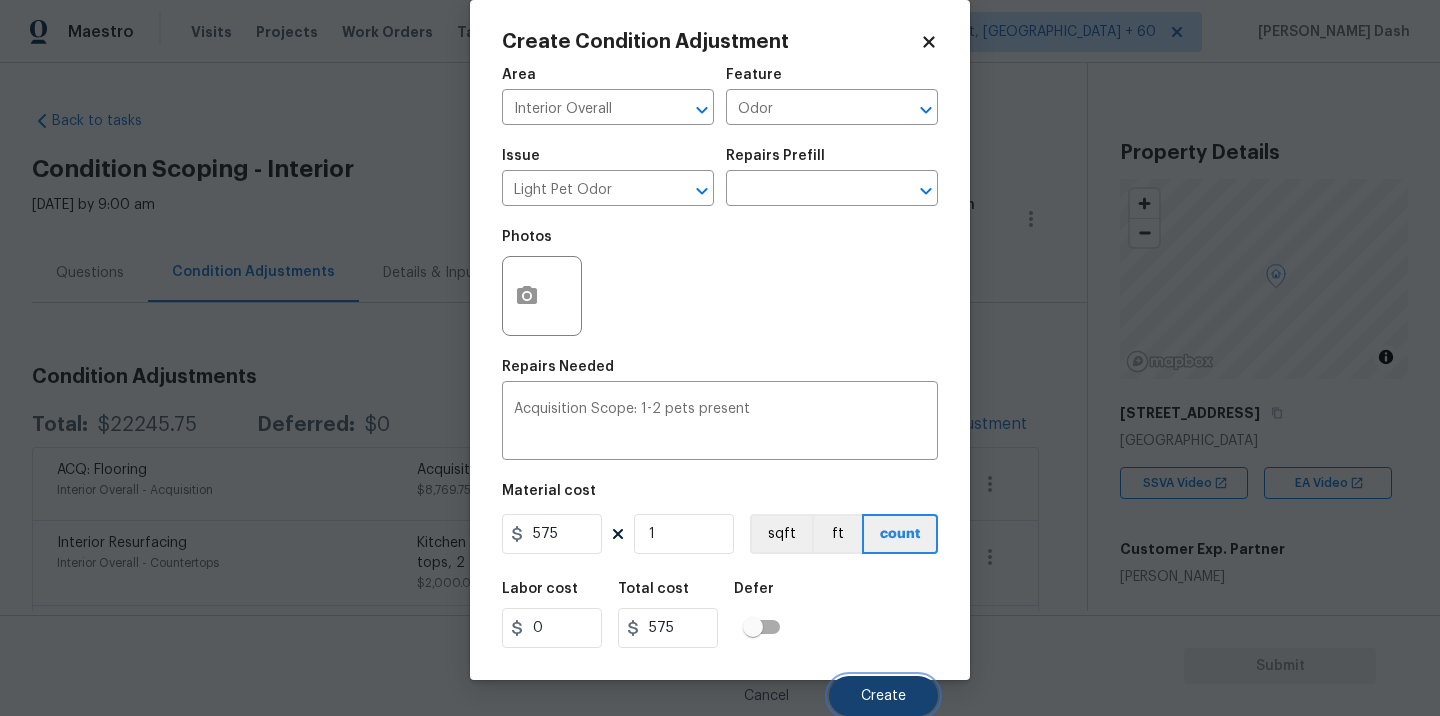 click on "Create" at bounding box center [883, 696] 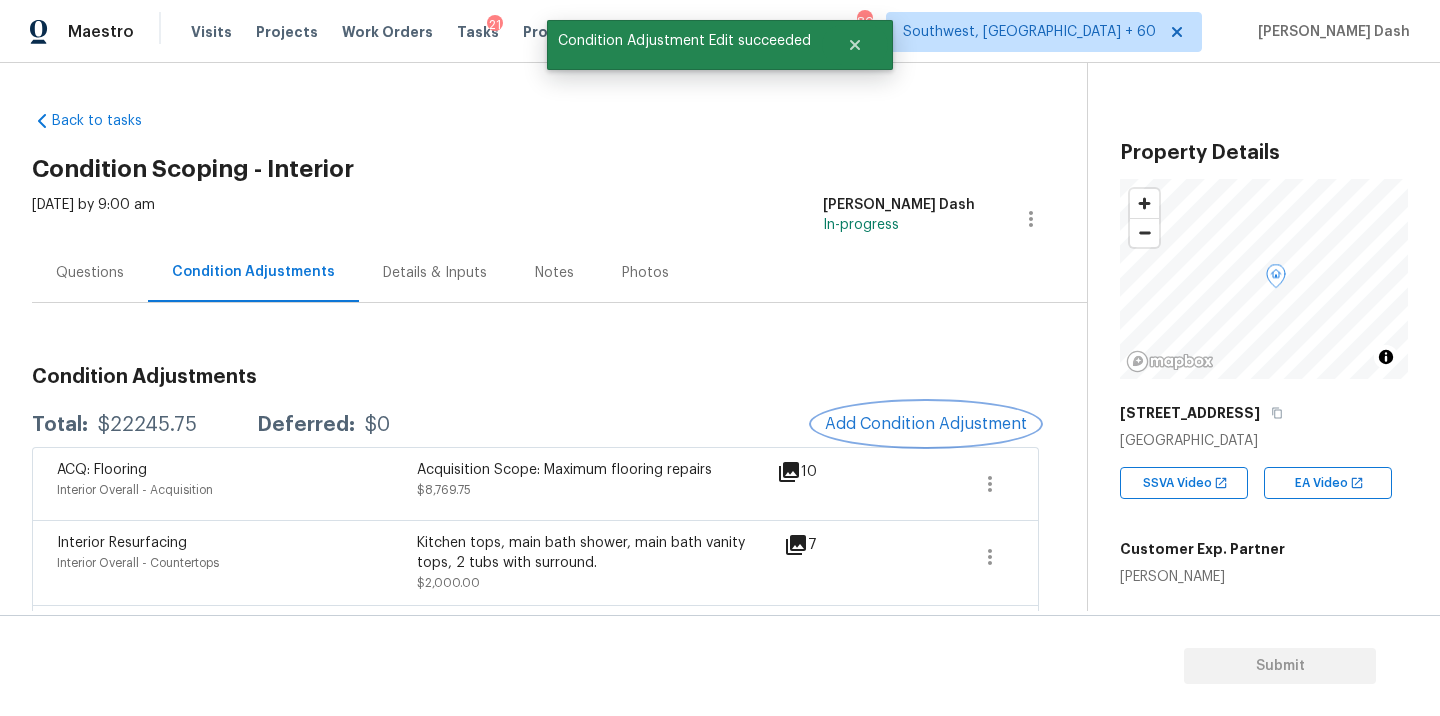 scroll, scrollTop: 0, scrollLeft: 0, axis: both 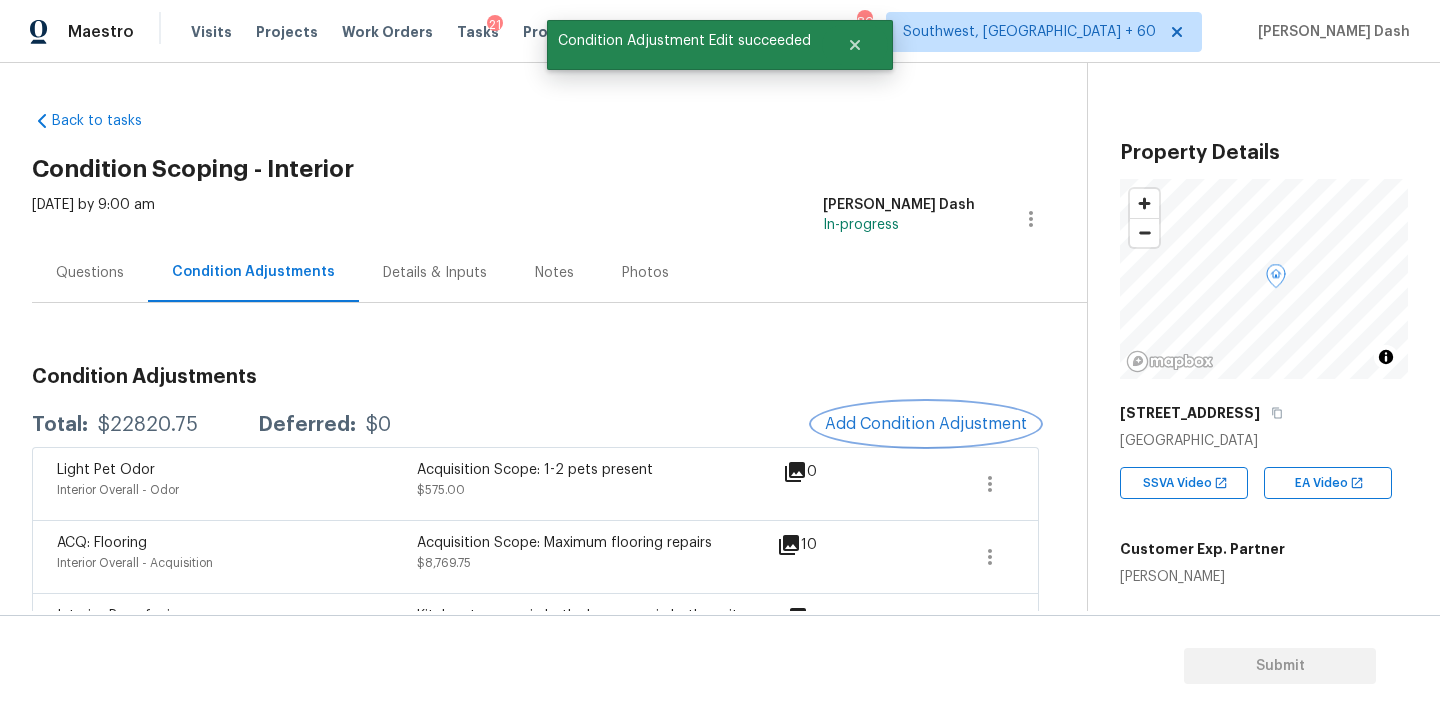 click on "Add Condition Adjustment" at bounding box center [926, 424] 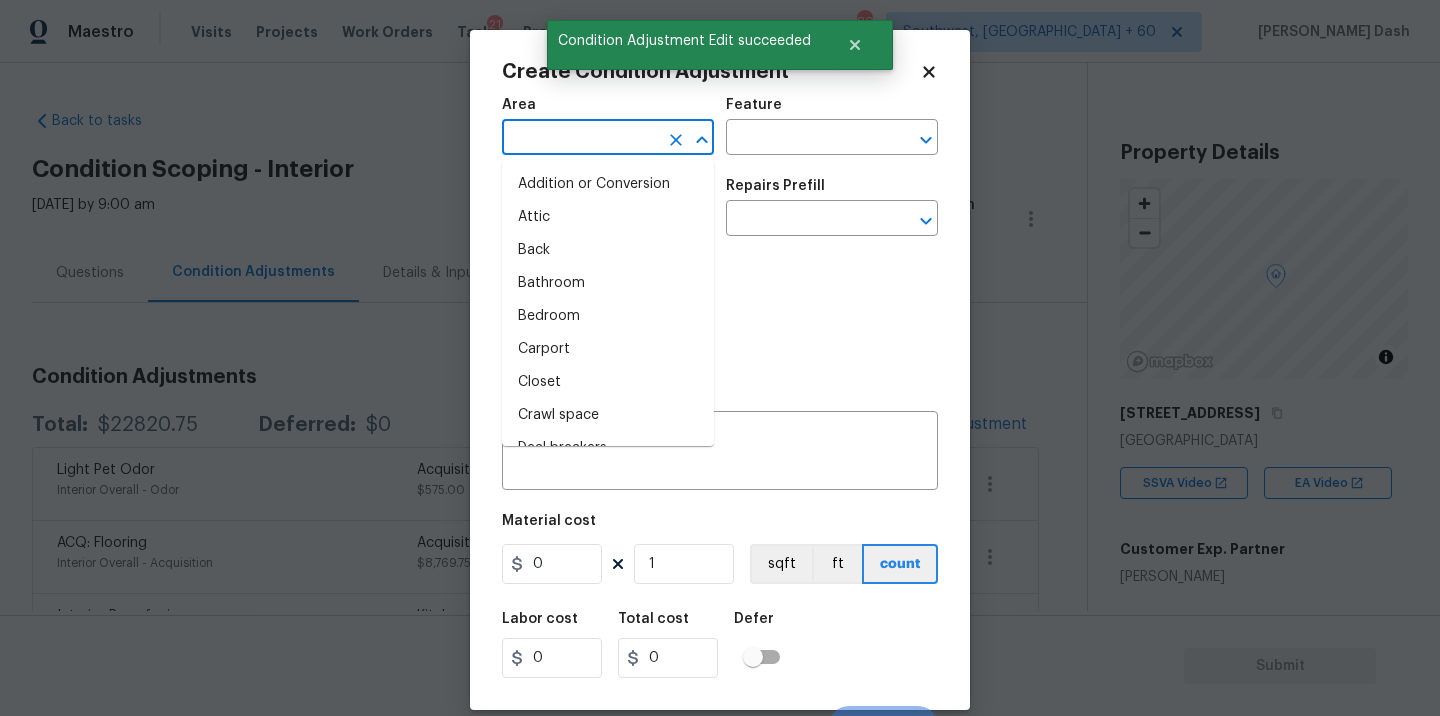 click at bounding box center [580, 139] 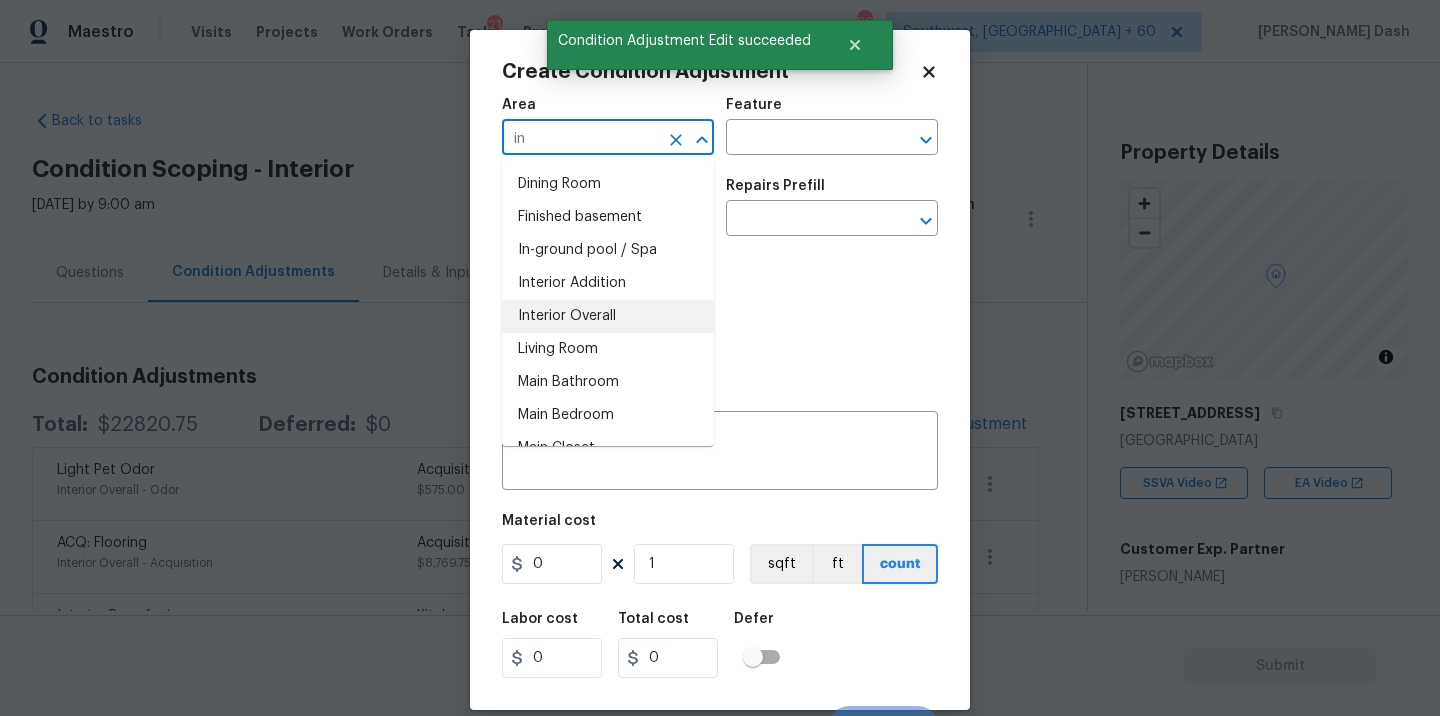 click on "Interior Overall" at bounding box center [608, 316] 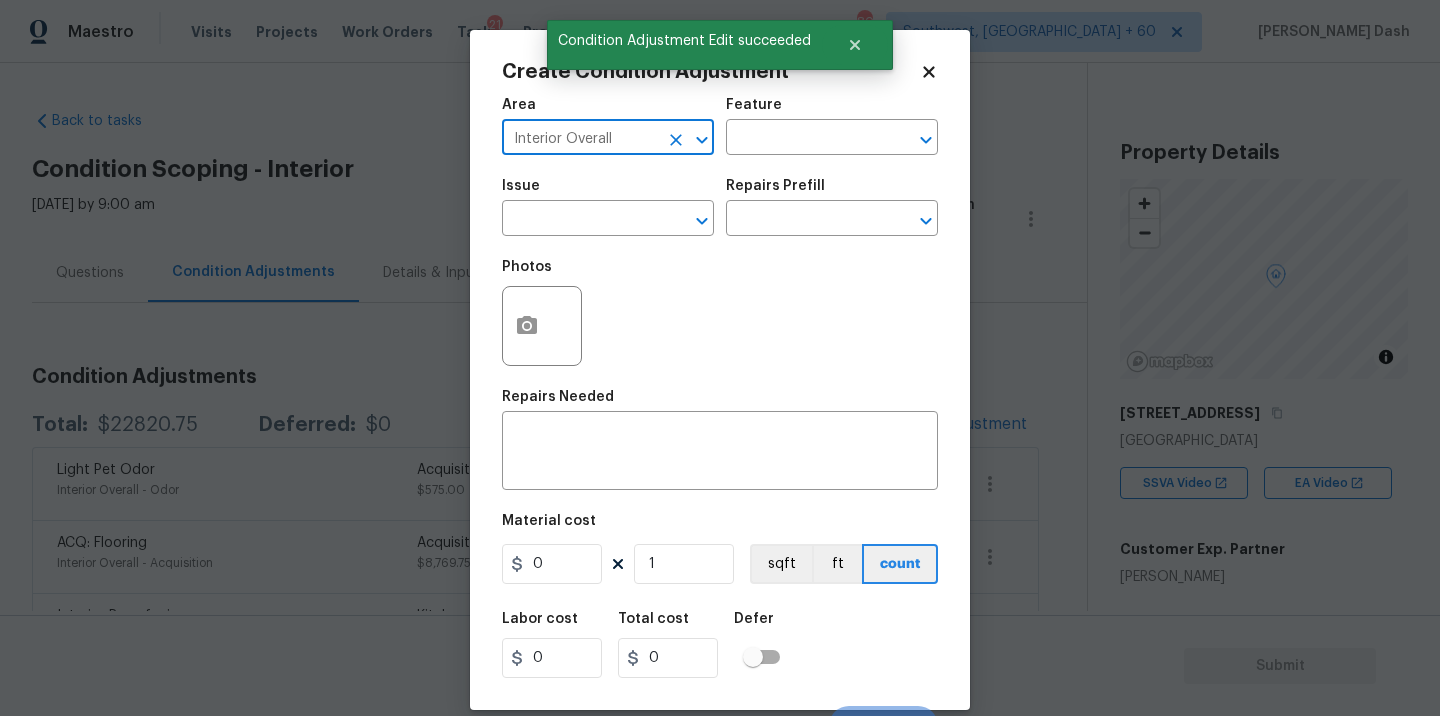 type on "Interior Overall" 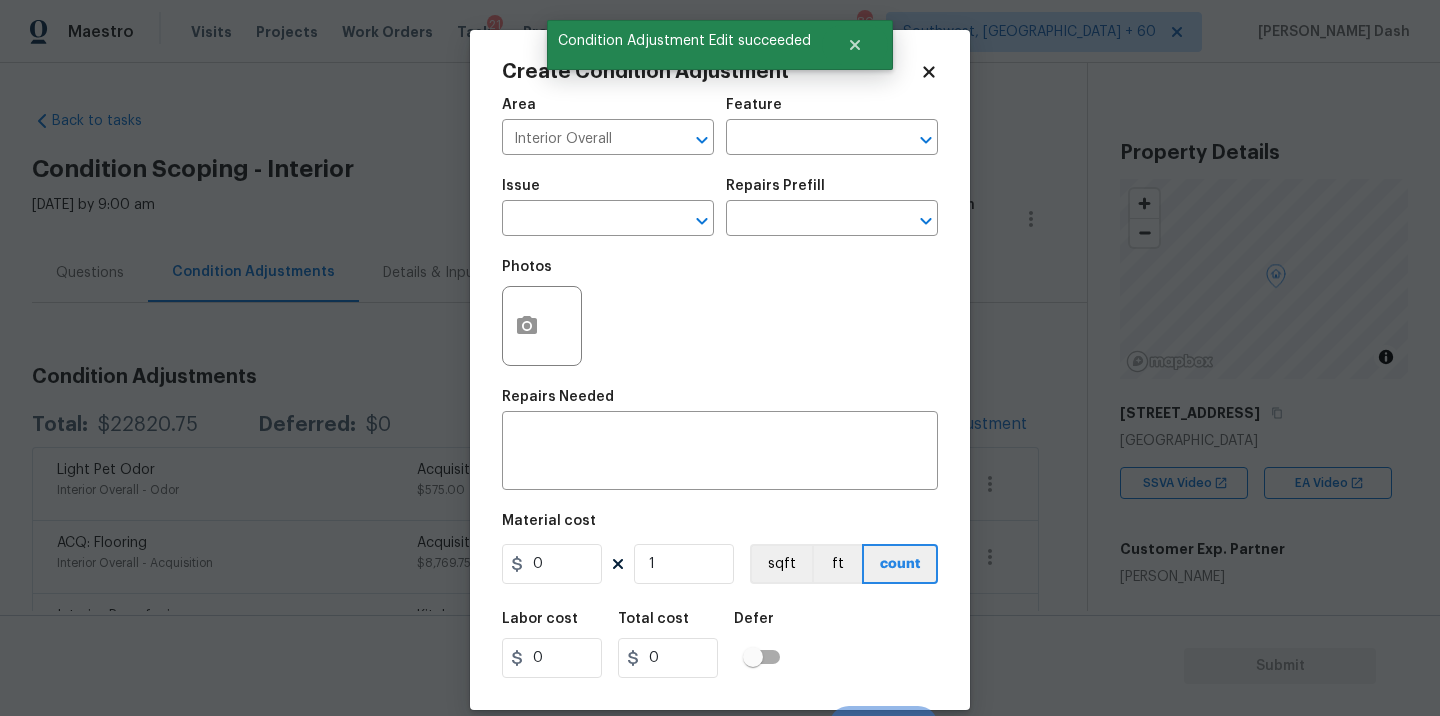click on "Area Interior Overall ​ Feature ​" at bounding box center (720, 126) 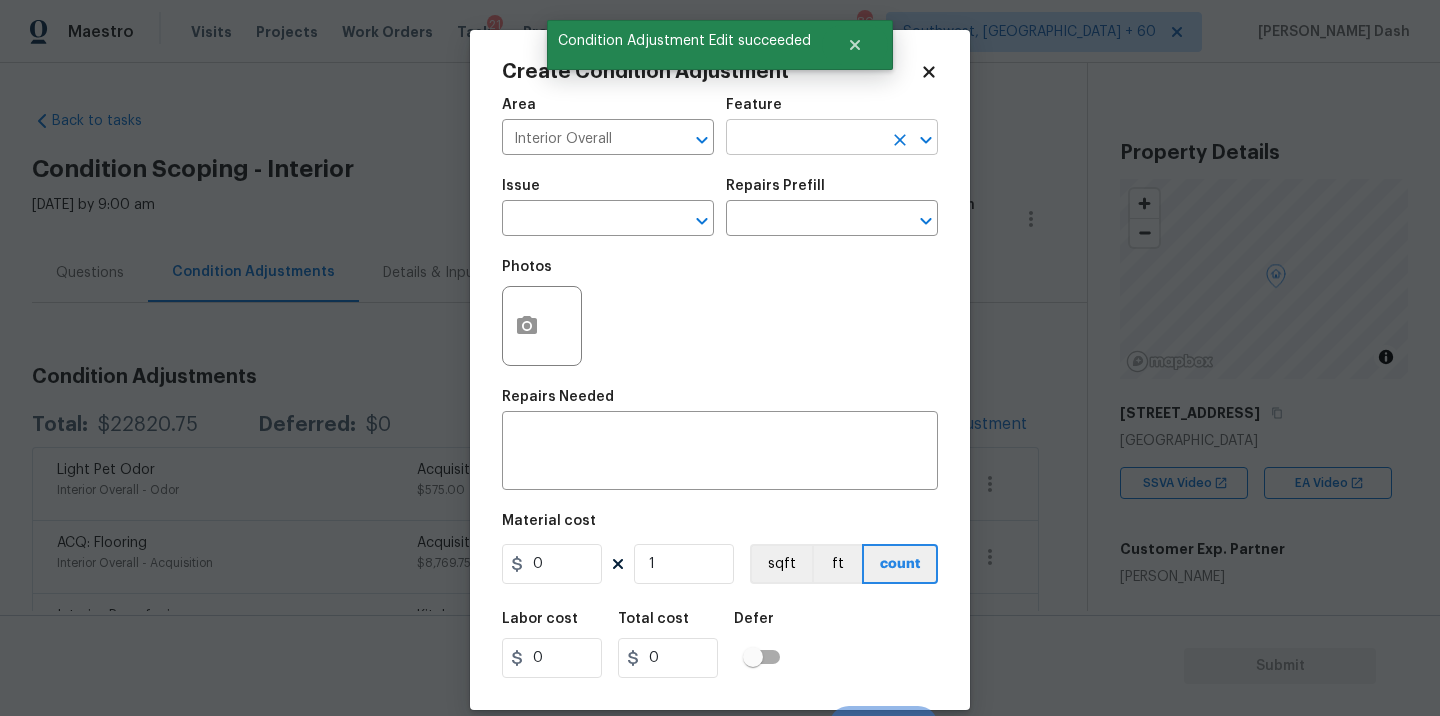 click at bounding box center (804, 139) 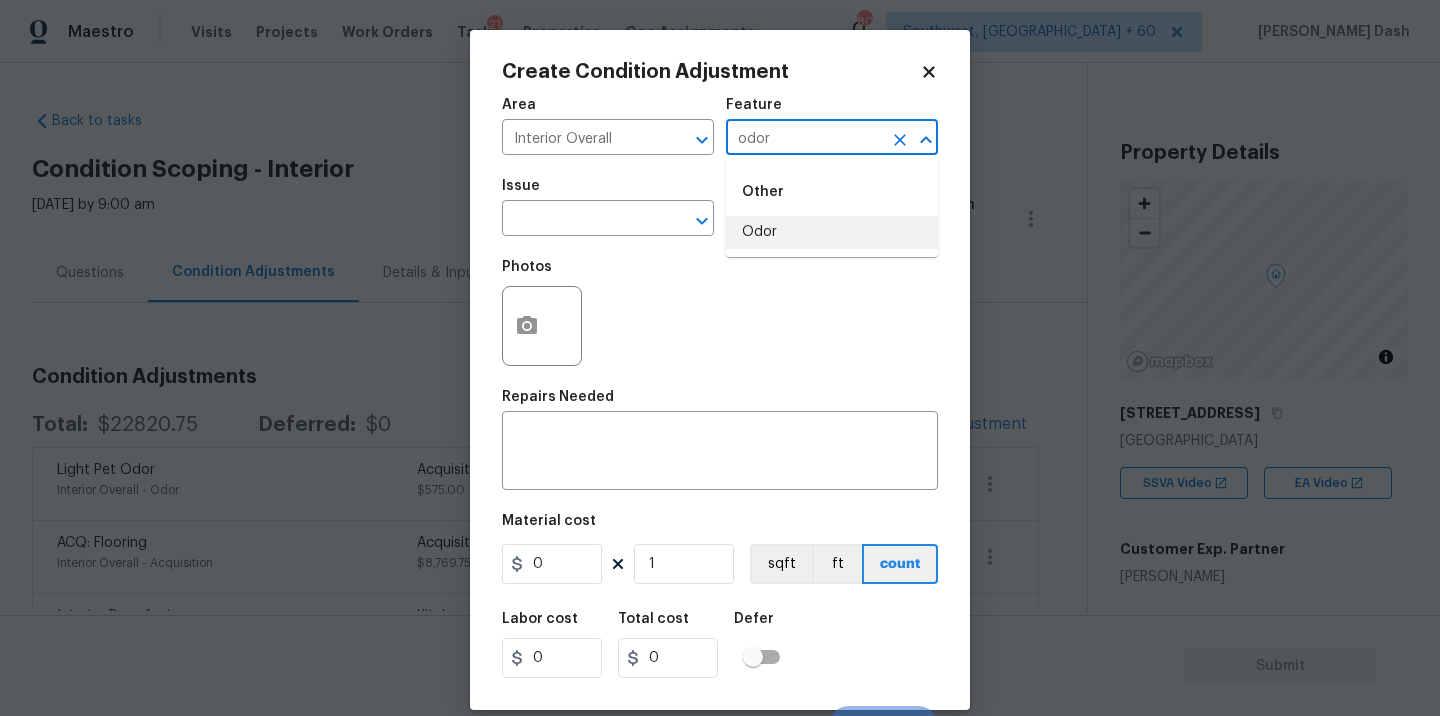 click on "Odor" at bounding box center (832, 232) 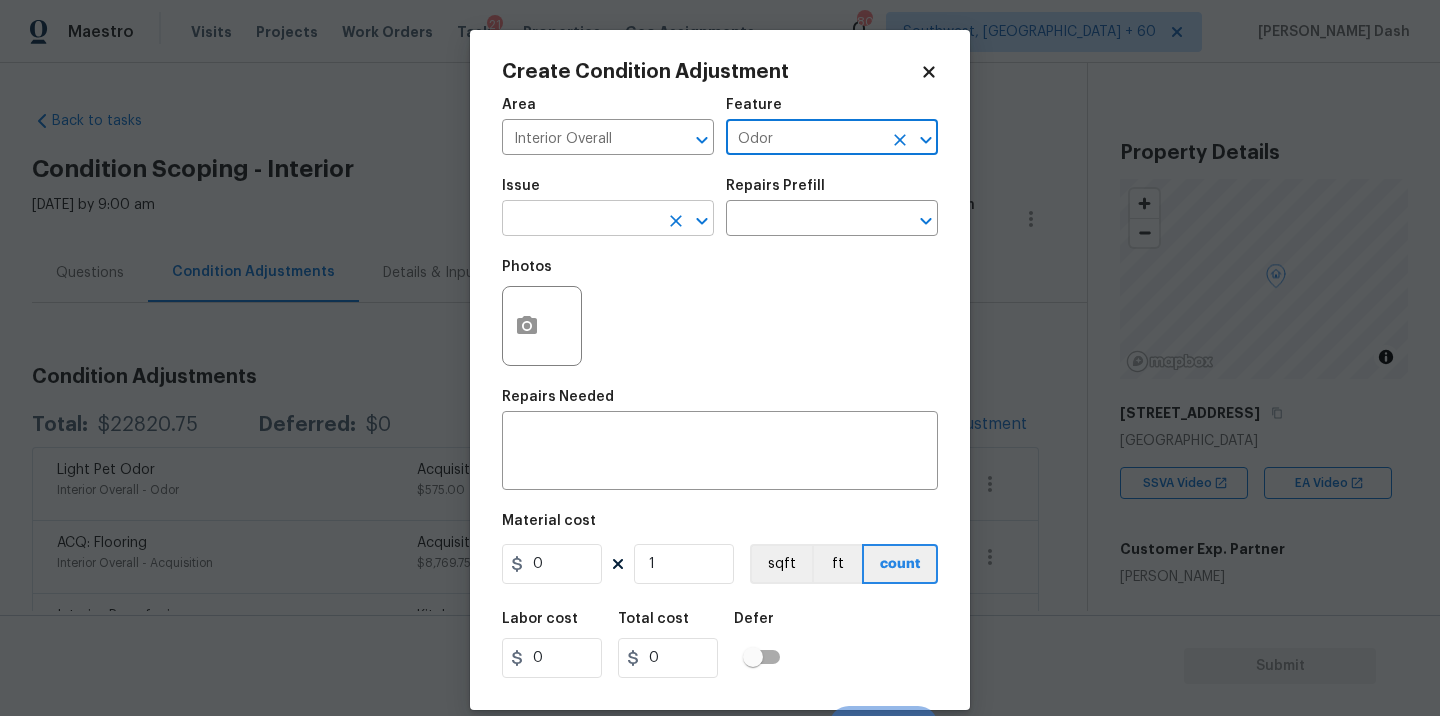 type on "Odor" 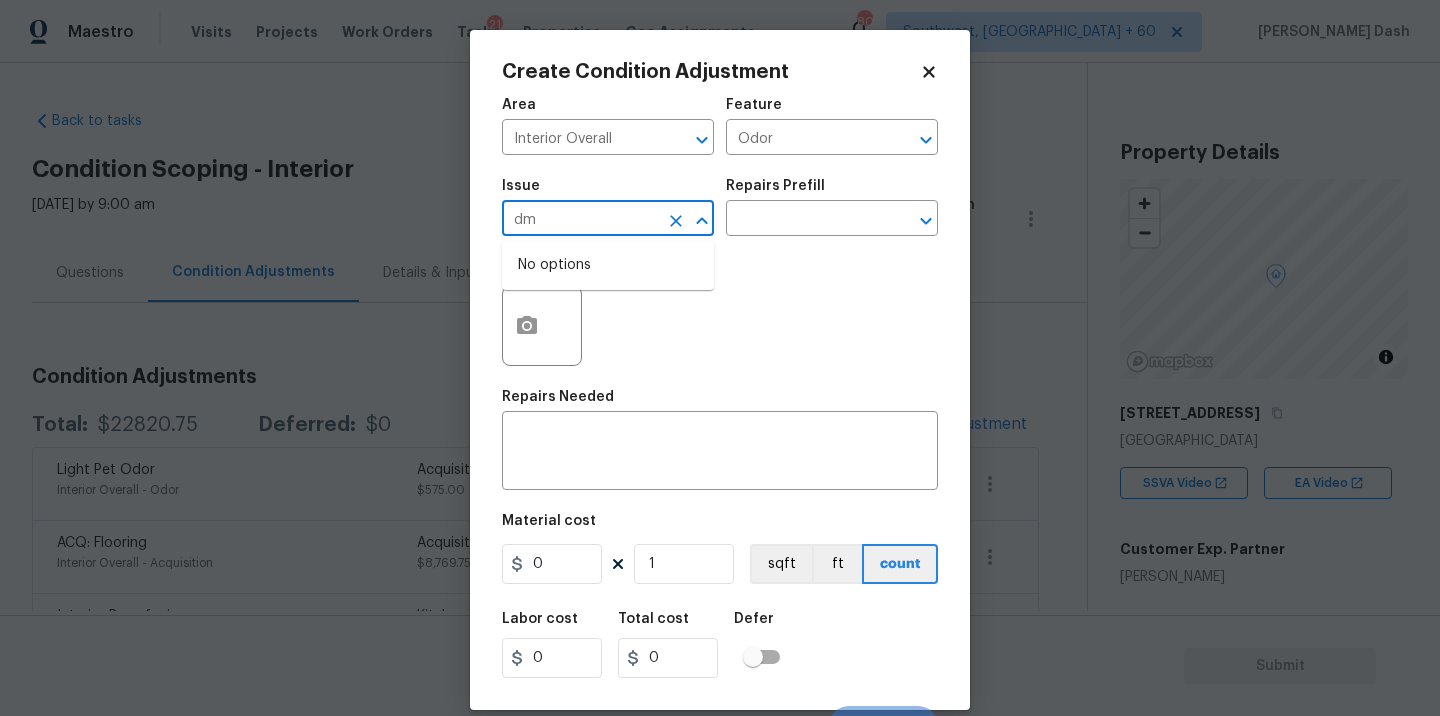 type on "d" 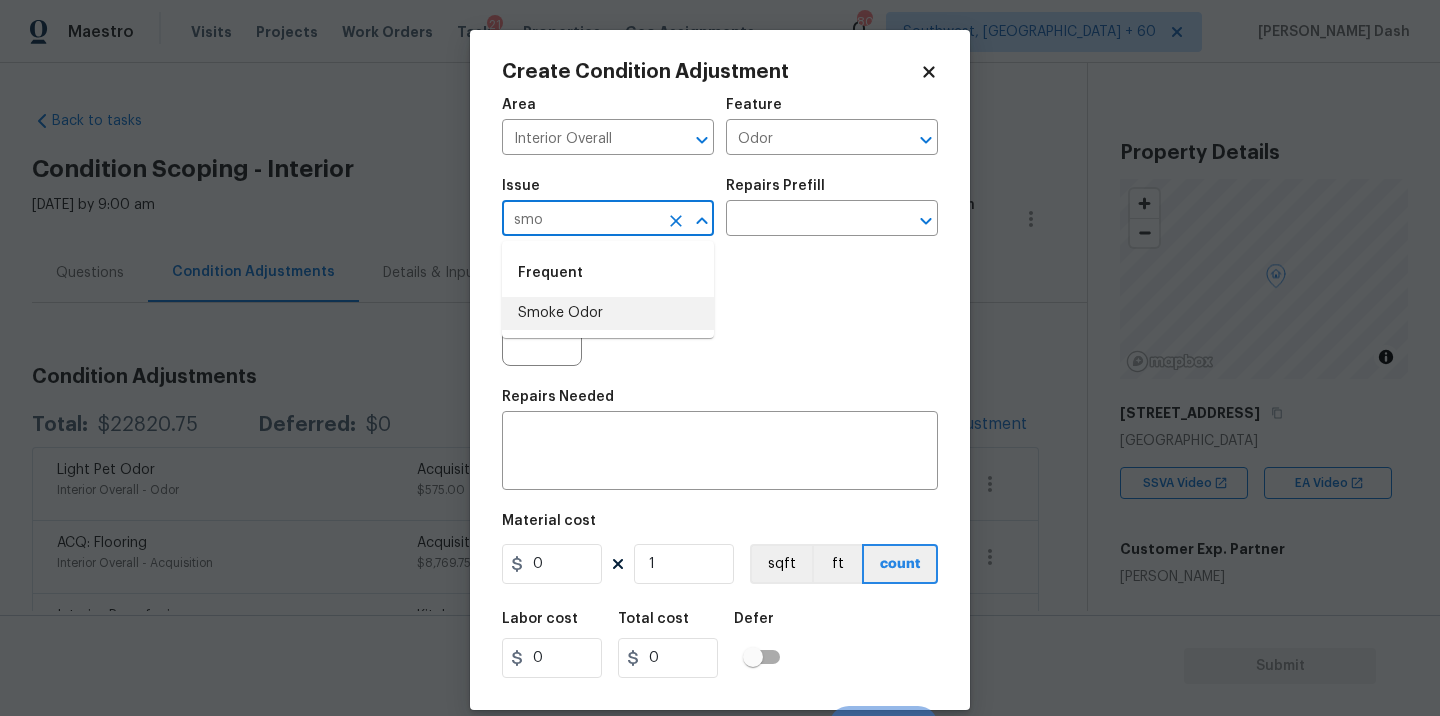 click on "Smoke Odor" at bounding box center [608, 313] 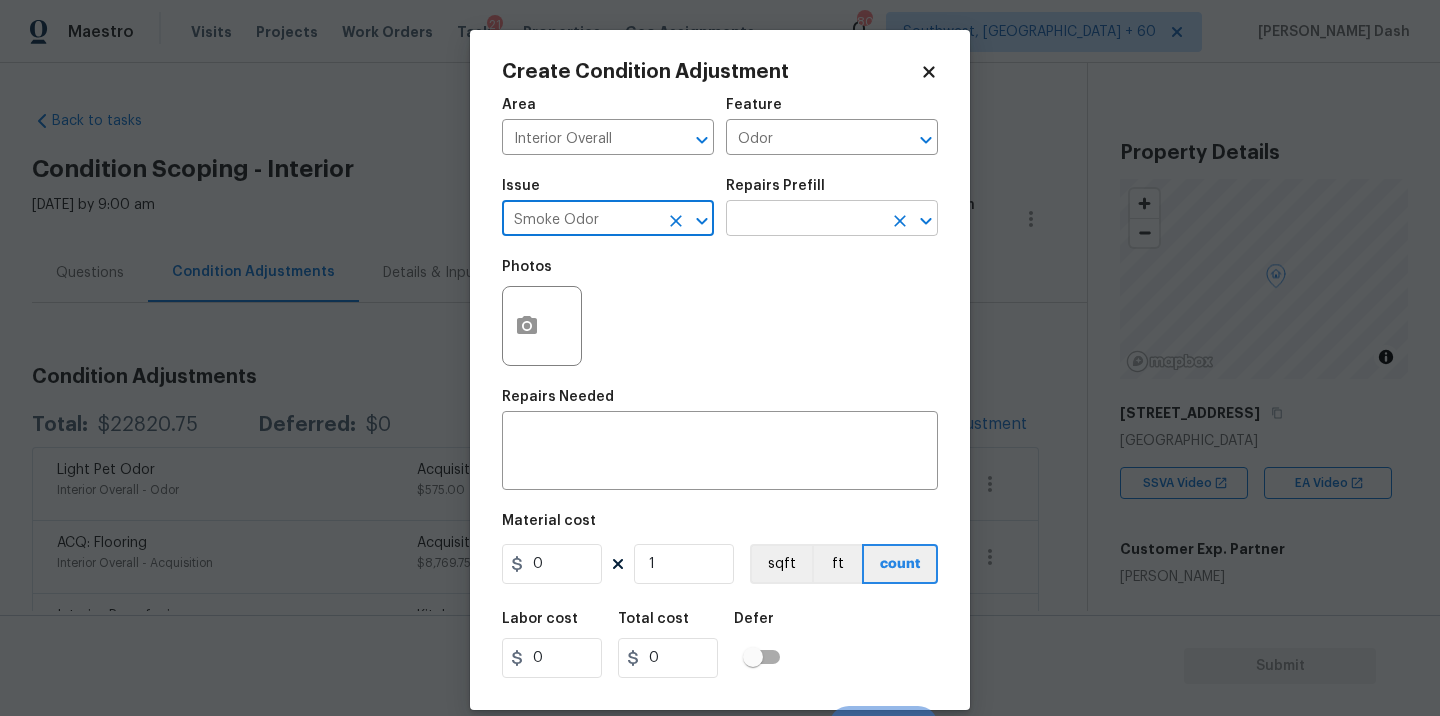 type on "Smoke Odor" 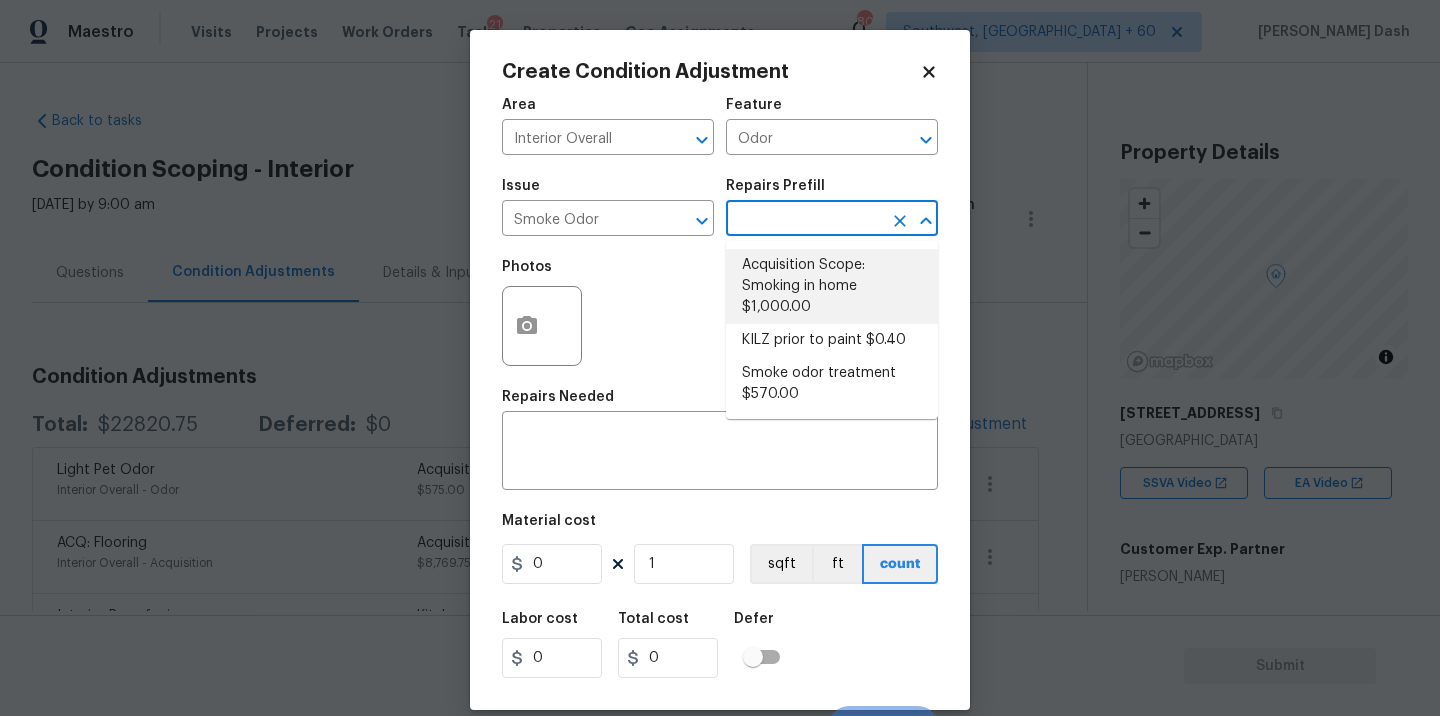 click on "Acquisition Scope: Smoking in home $1,000.00" at bounding box center (832, 286) 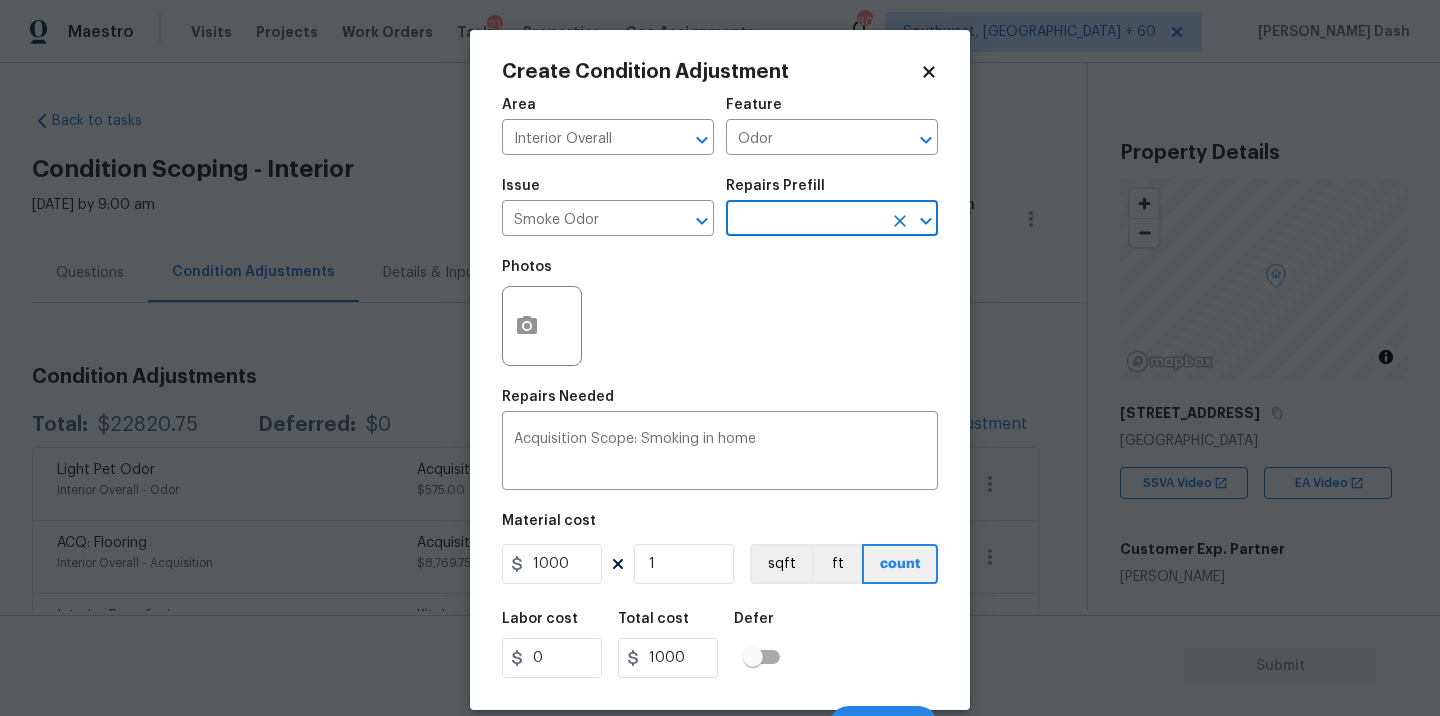 scroll, scrollTop: 31, scrollLeft: 0, axis: vertical 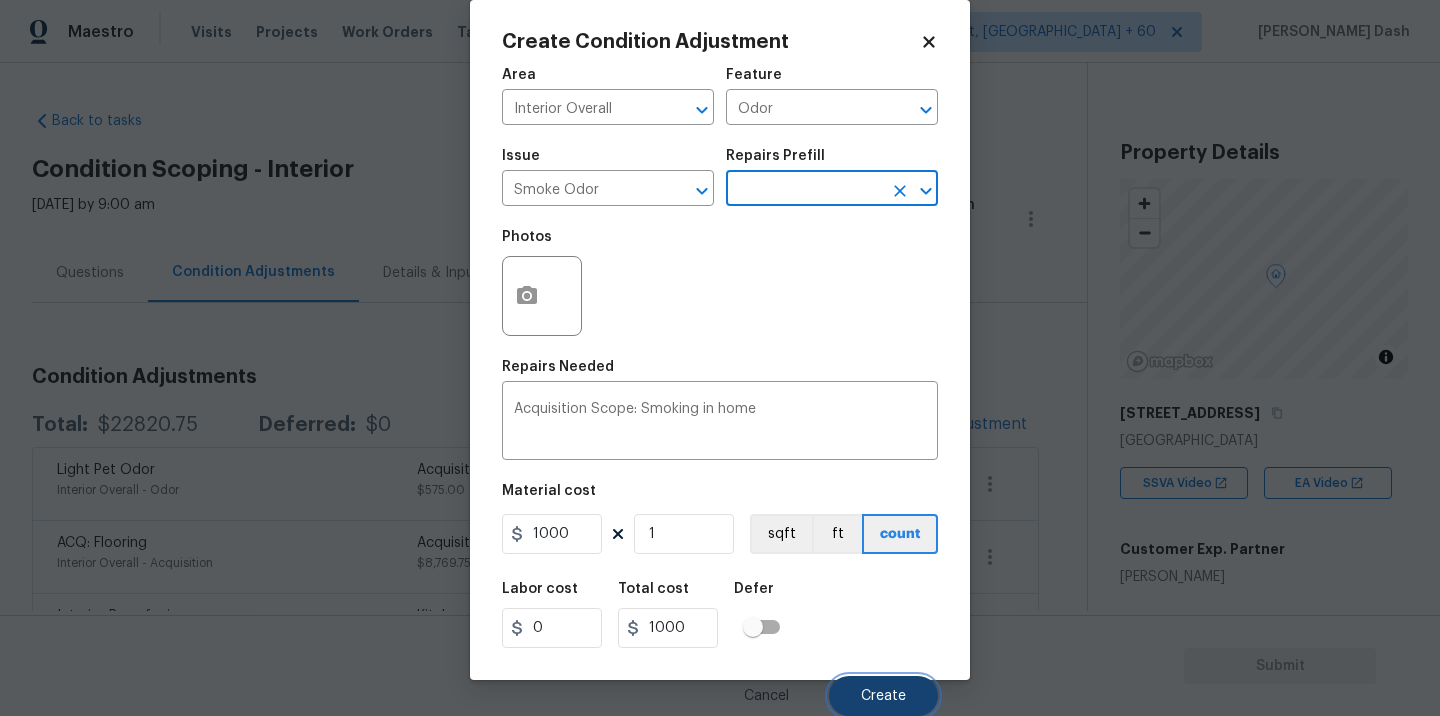 click on "Create" at bounding box center [883, 696] 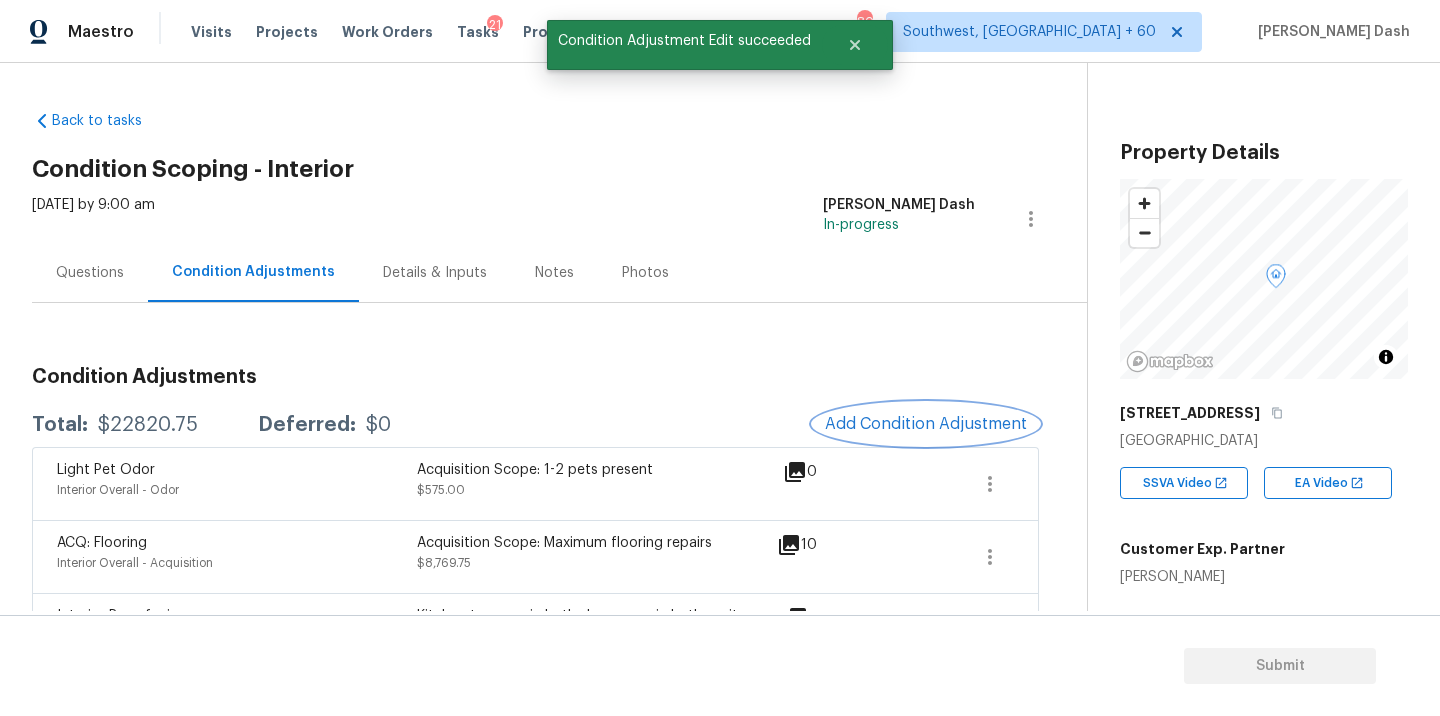 scroll, scrollTop: 0, scrollLeft: 0, axis: both 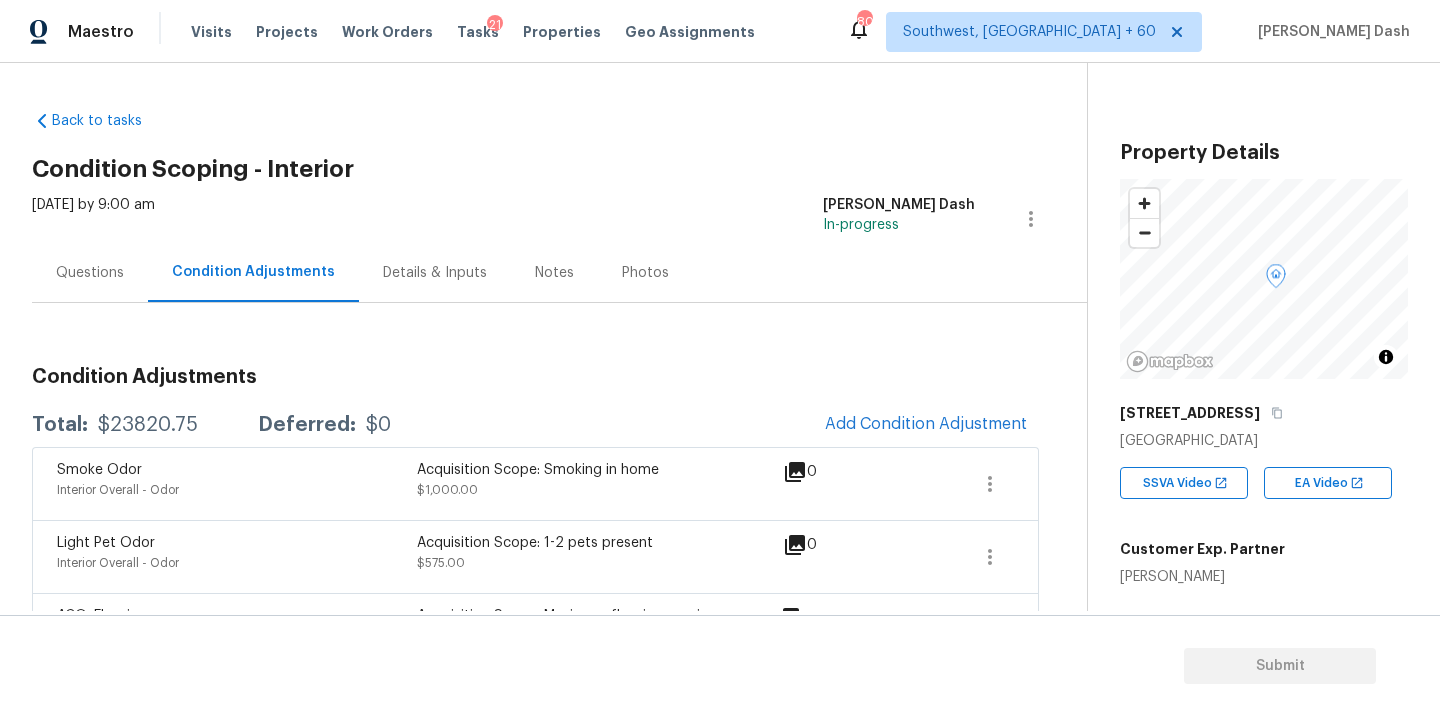 click on "Questions" at bounding box center [90, 273] 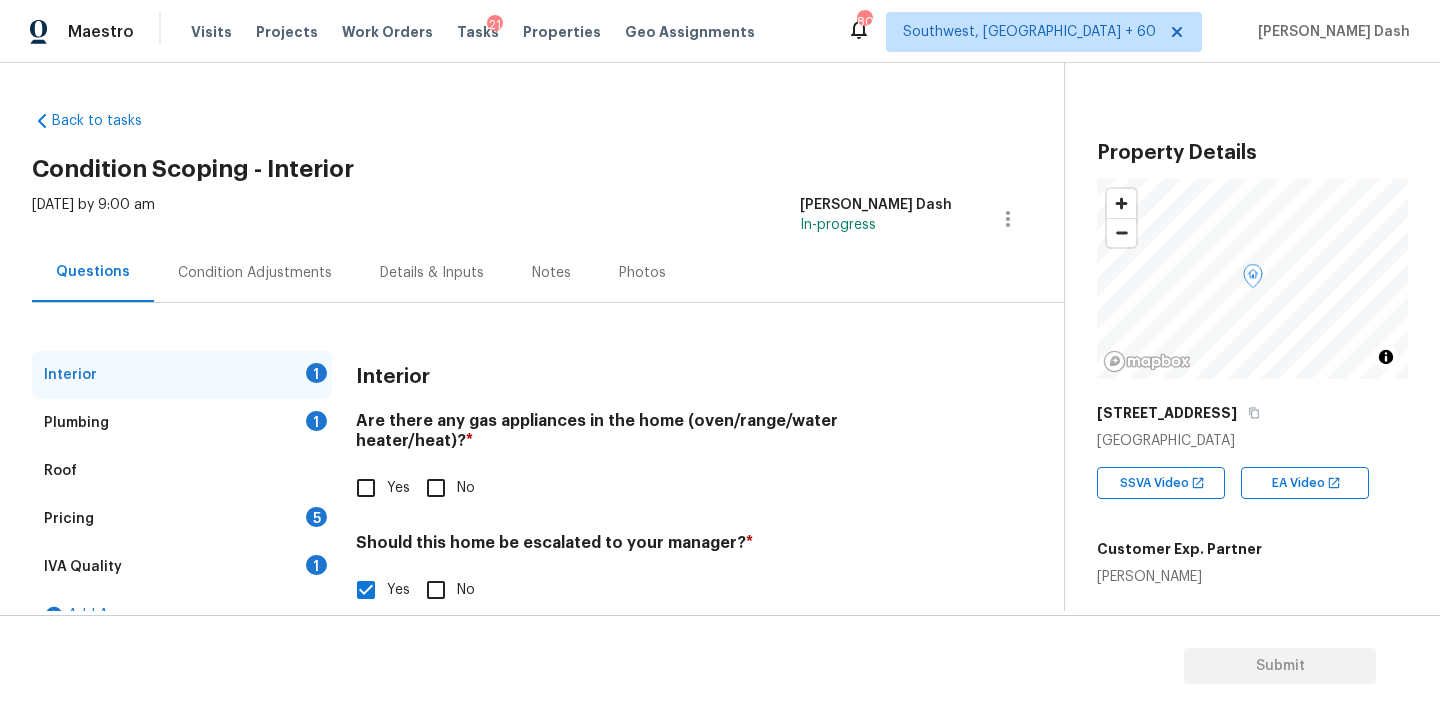 scroll, scrollTop: 199, scrollLeft: 0, axis: vertical 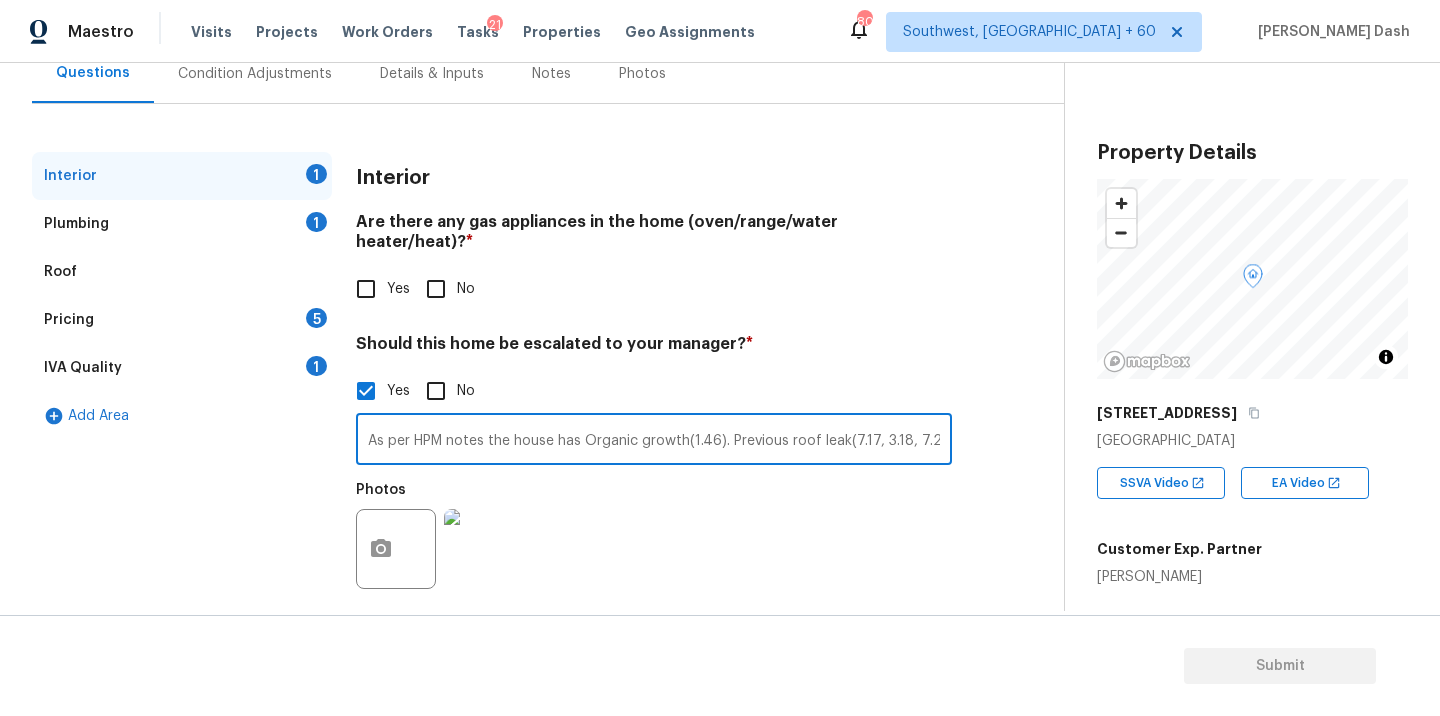 click on "As per HPM notes the house has Organic growth(1.46). Previous roof leak(7.17, 3.18, 7.29, 2.32, 3.21, 7.08, 3.12). Needs review. . Ac leak." at bounding box center (654, 441) 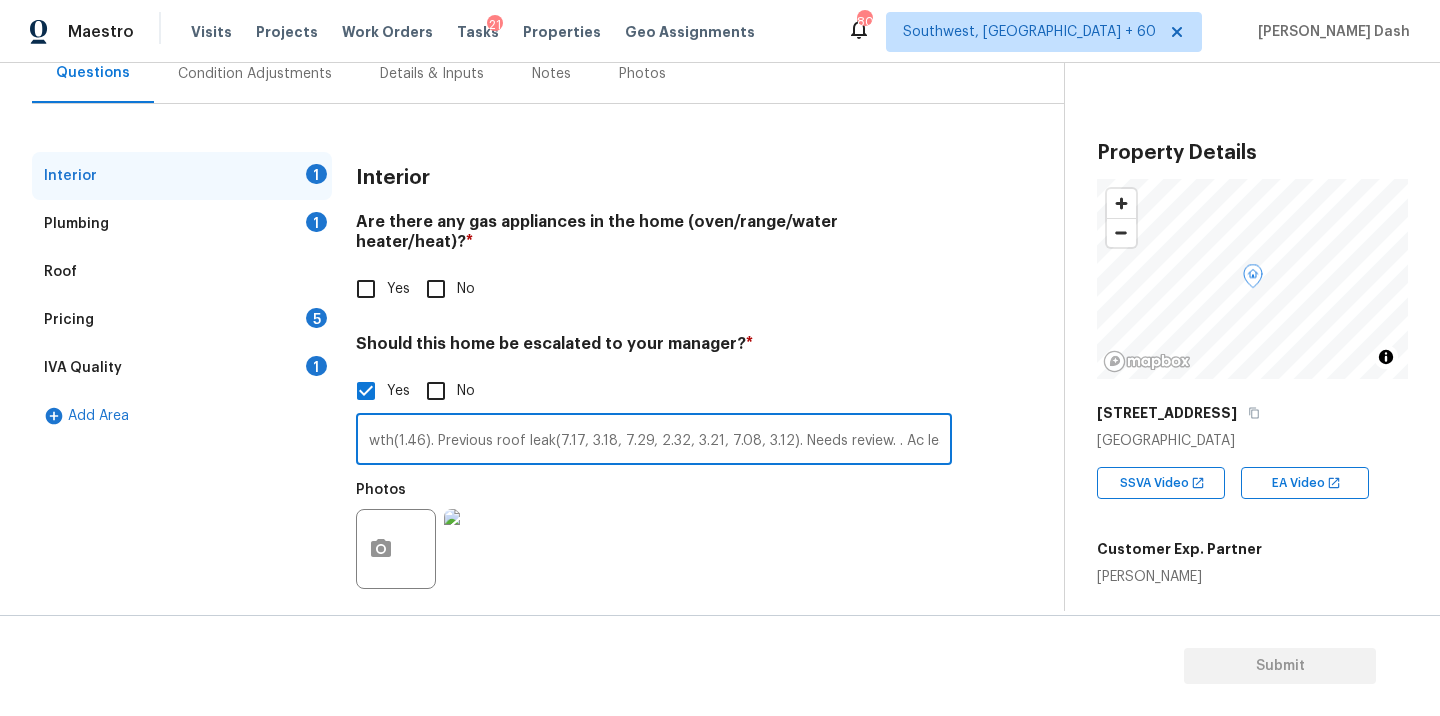 click on "As per HPM notes the house has Organic growth(1.46). Previous roof leak(7.17, 3.18, 7.29, 2.32, 3.21, 7.08, 3.12). Needs review. . Ac leak." at bounding box center [654, 441] 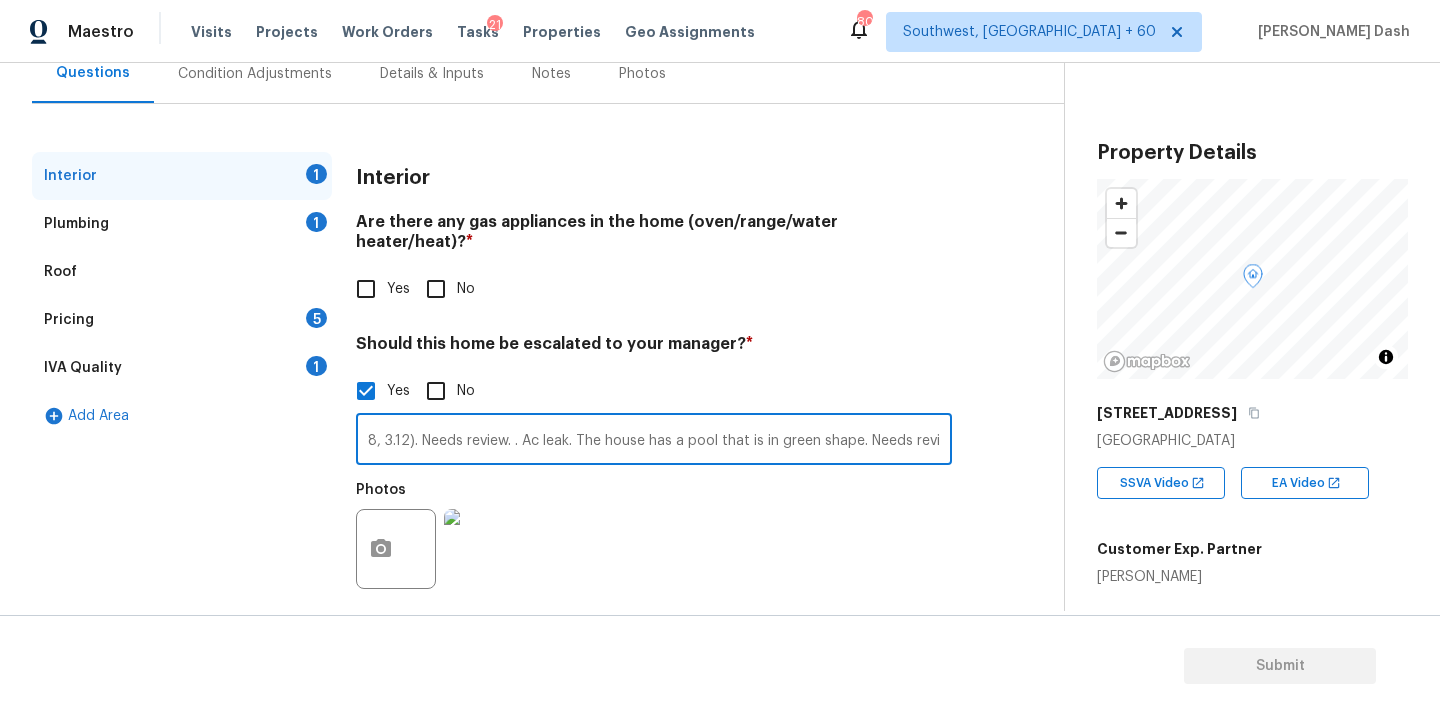 scroll, scrollTop: 0, scrollLeft: 684, axis: horizontal 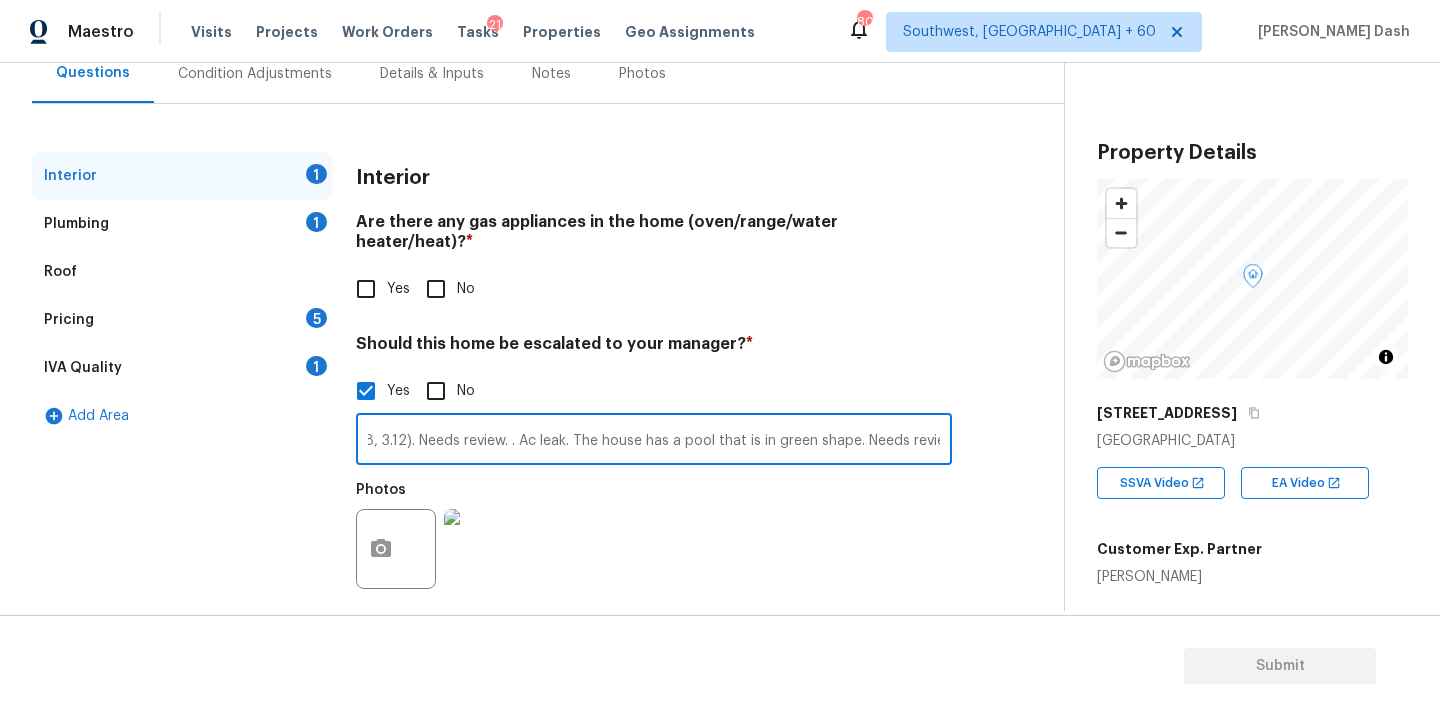 type on "As per HPM notes the house has Organic growth(1.46). Previous roof leak(7.17, 3.18, 7.29, 2.32, 3.21, 7.08, 3.12). Needs review. . Ac leak. The house has a pool that is in green shape. Needs review." 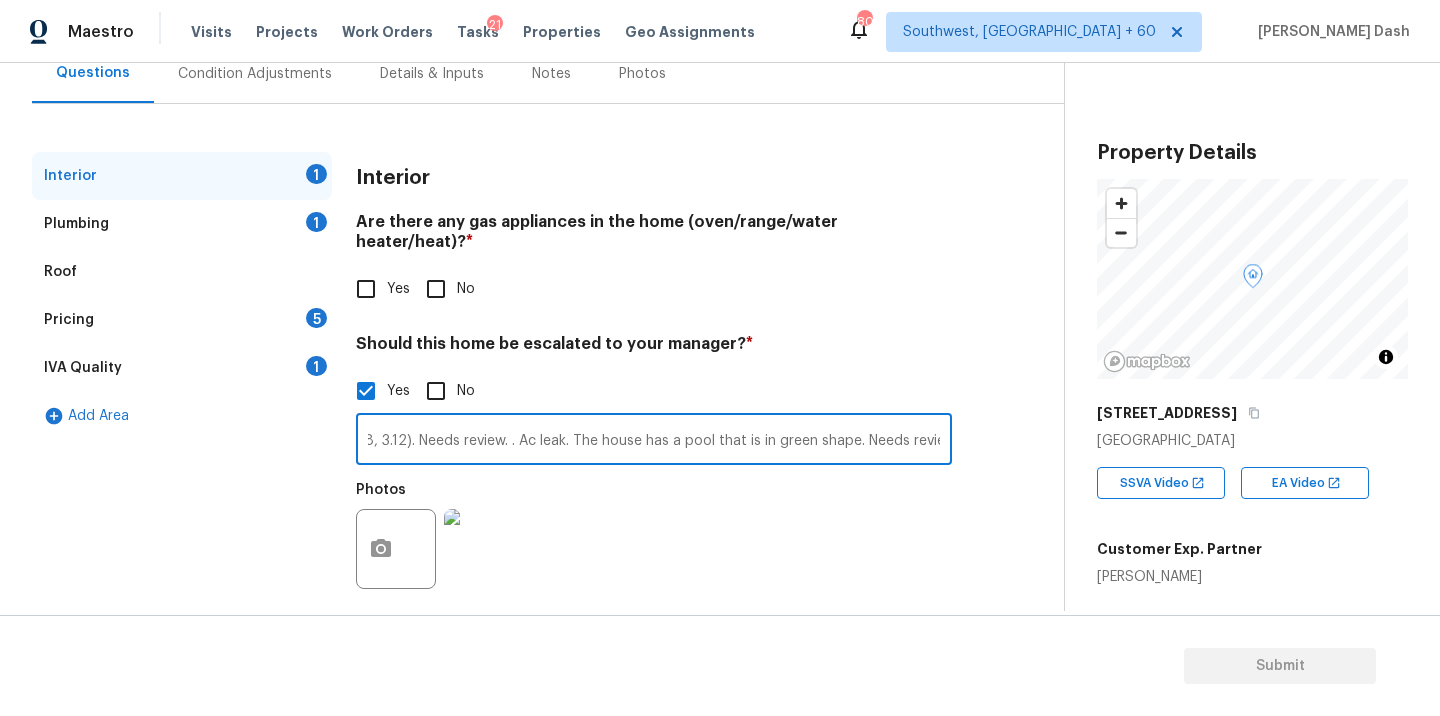scroll, scrollTop: 0, scrollLeft: 0, axis: both 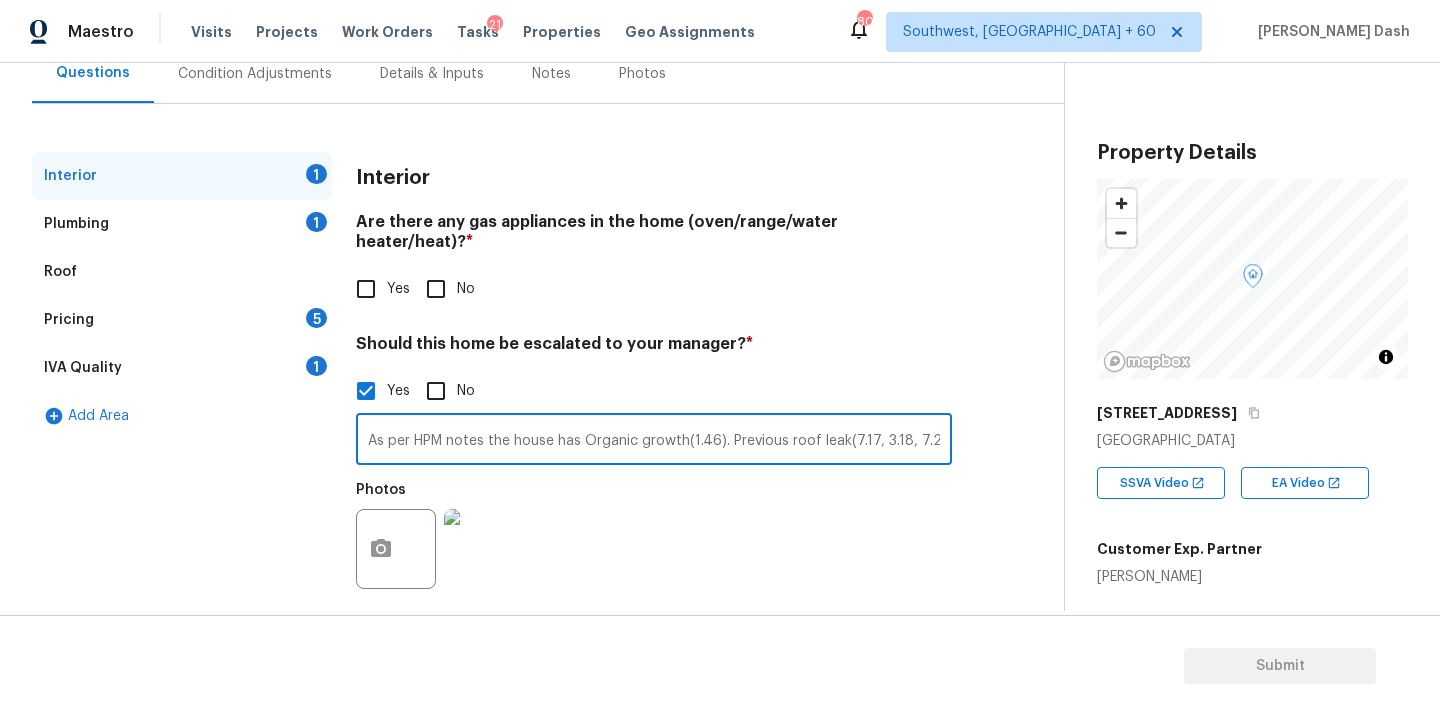 click on "Yes" at bounding box center (366, 289) 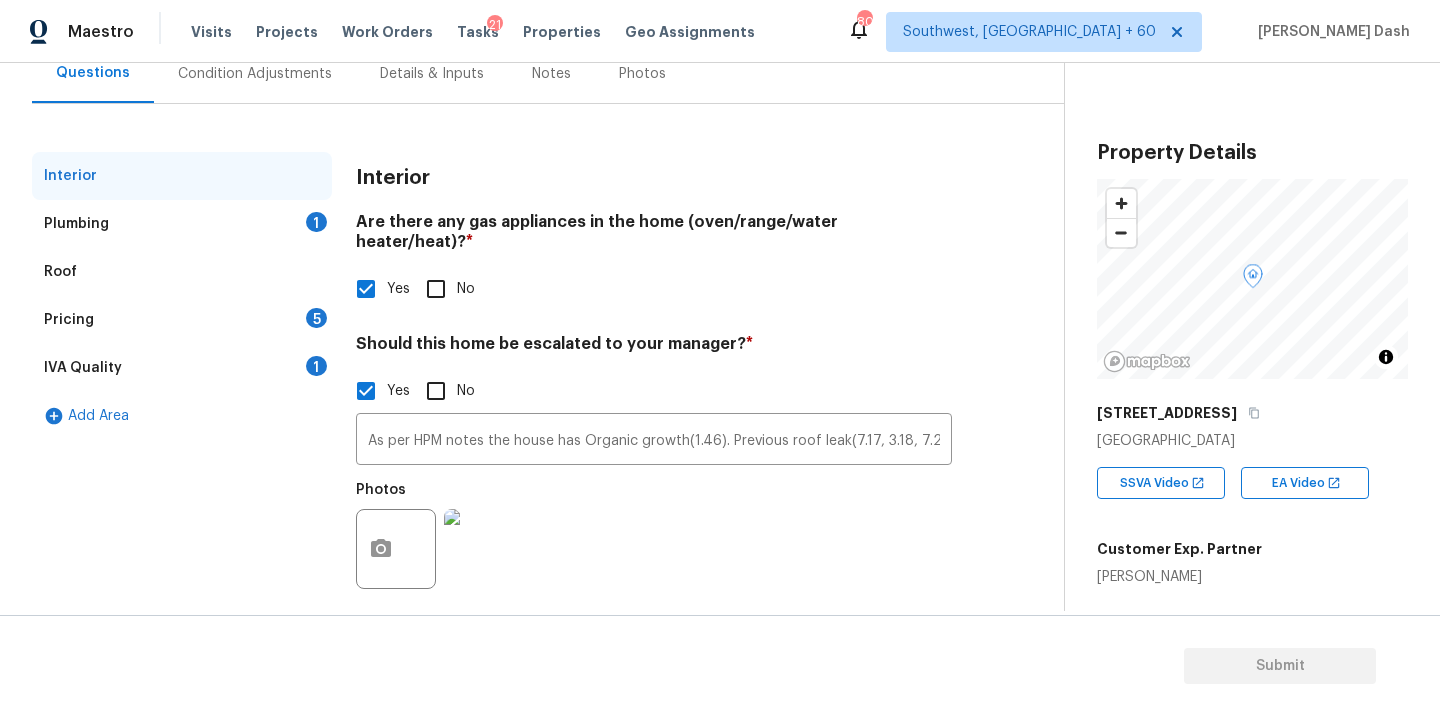 click on "Plumbing 1" at bounding box center [182, 224] 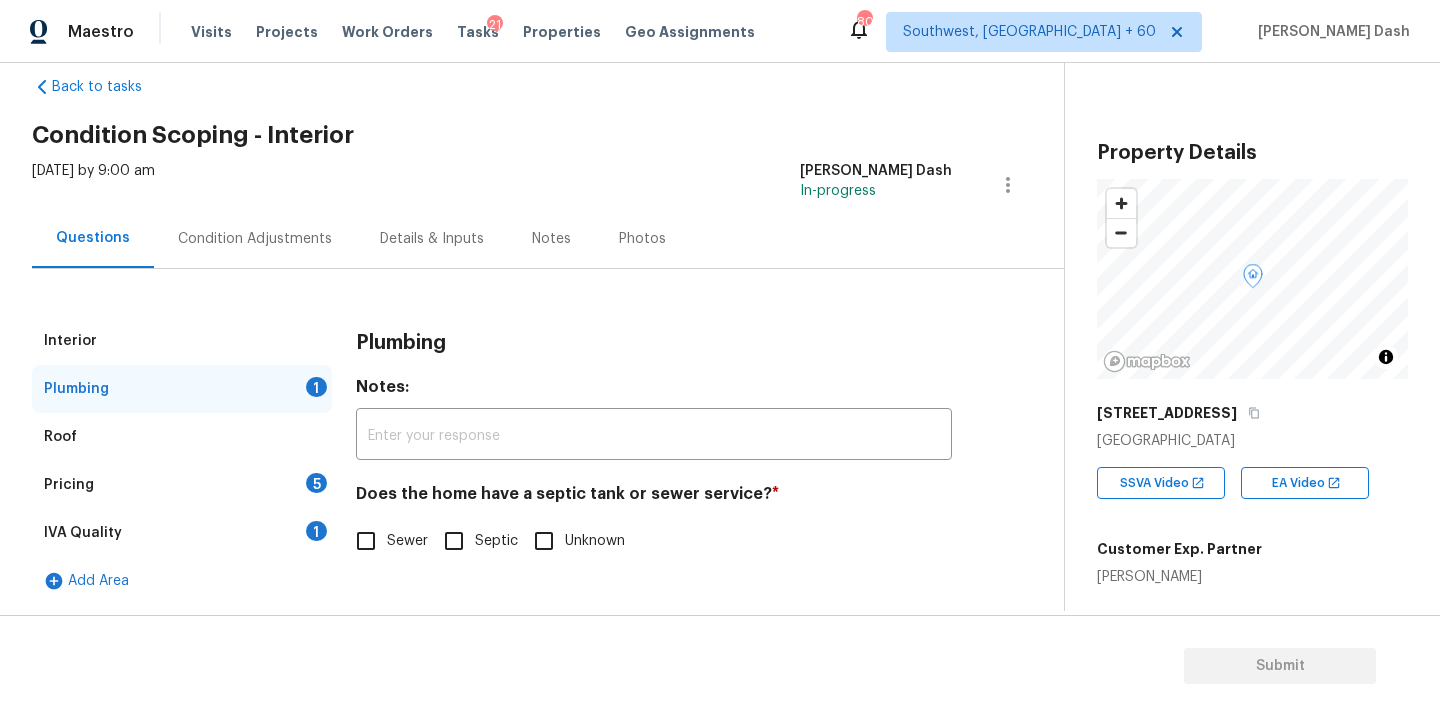 click on "Sewer" at bounding box center (366, 541) 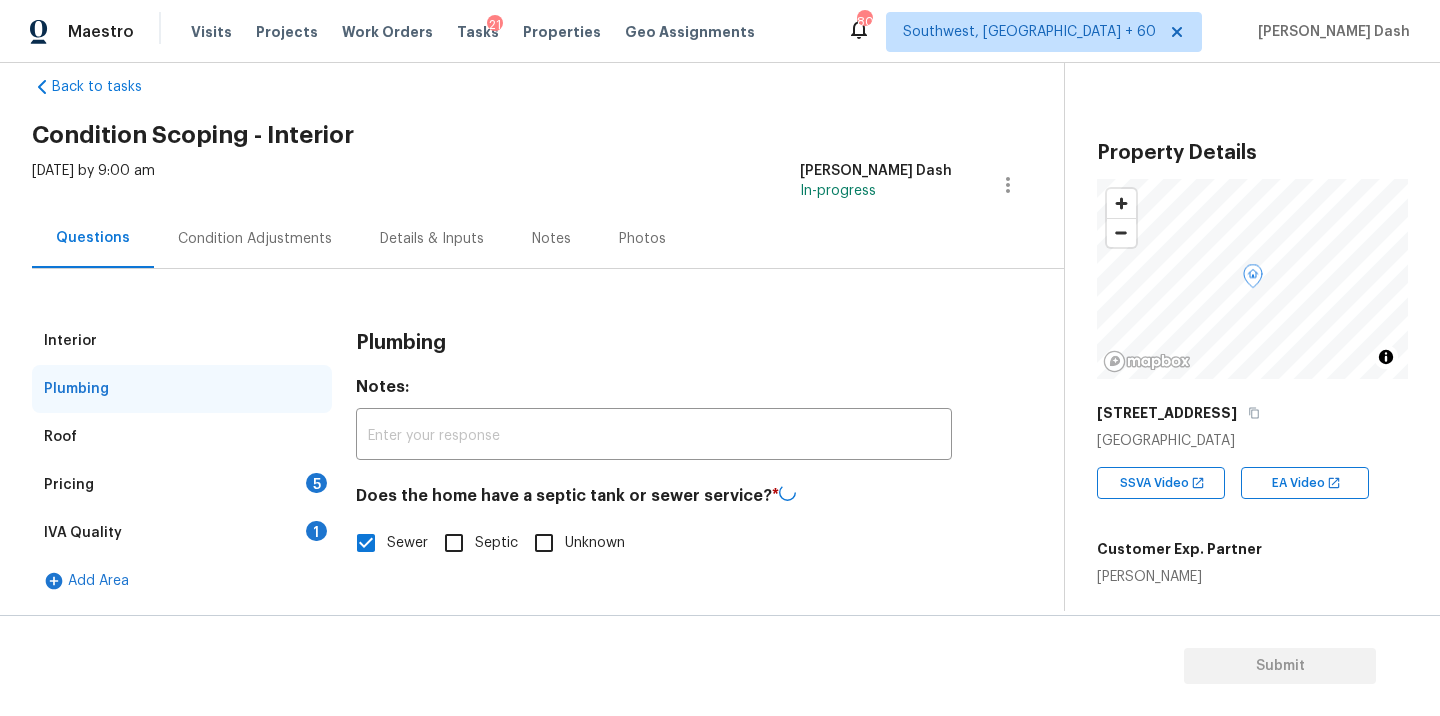 click on "IVA Quality 1" at bounding box center (182, 533) 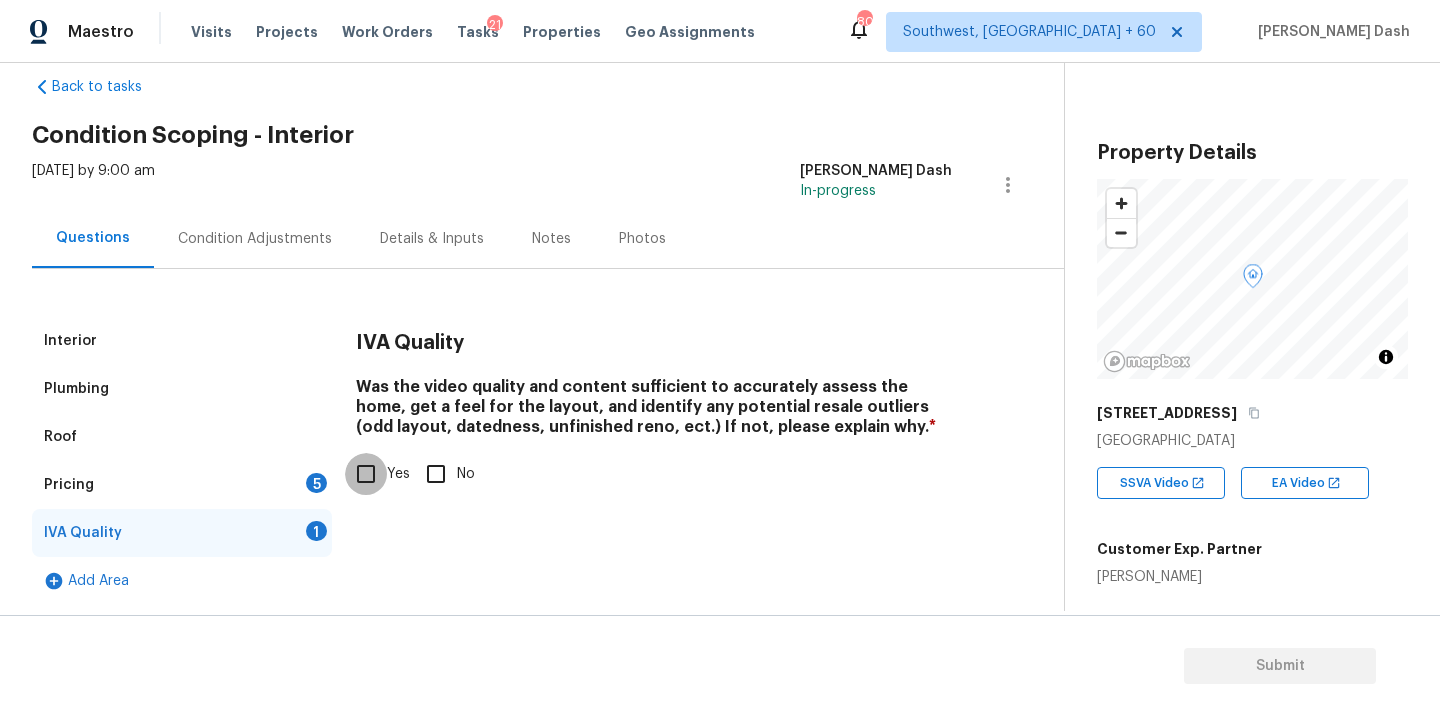 click on "Yes" at bounding box center (366, 474) 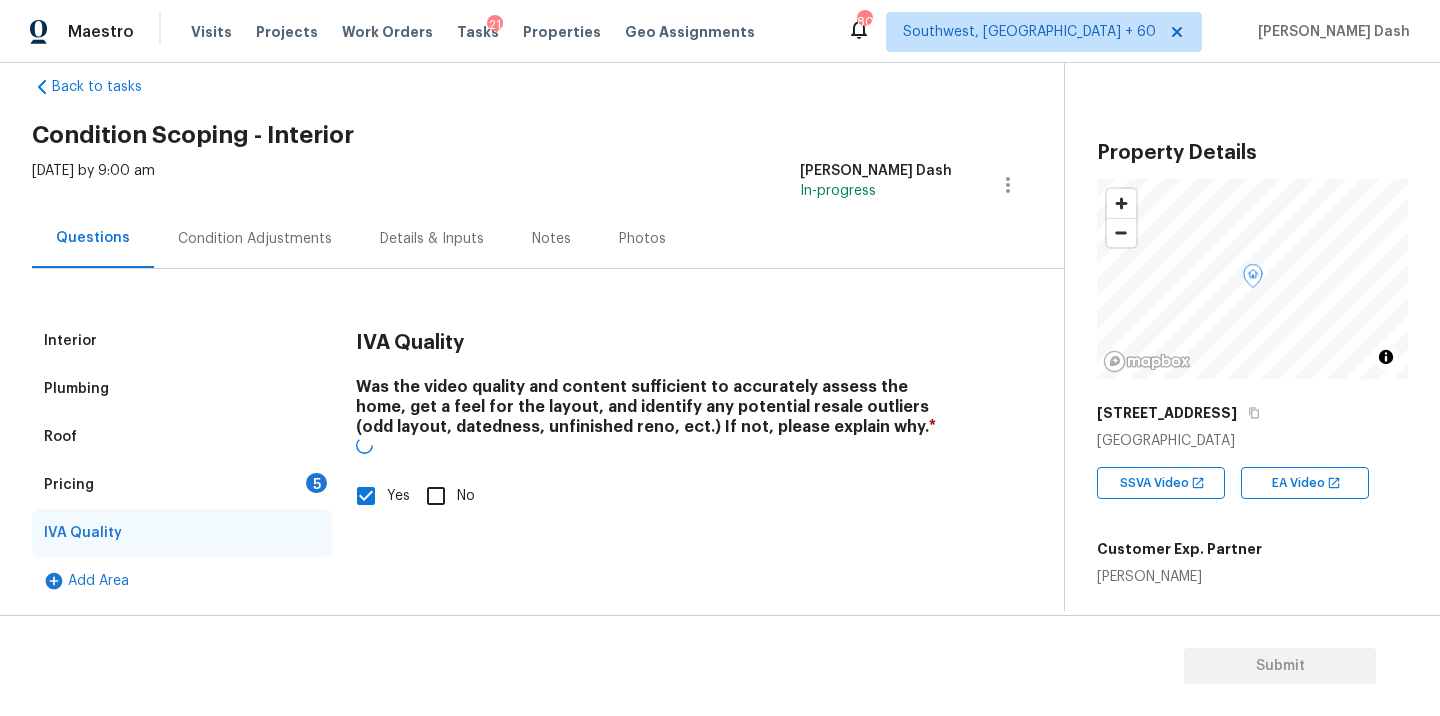 click on "Pricing 5" at bounding box center [182, 485] 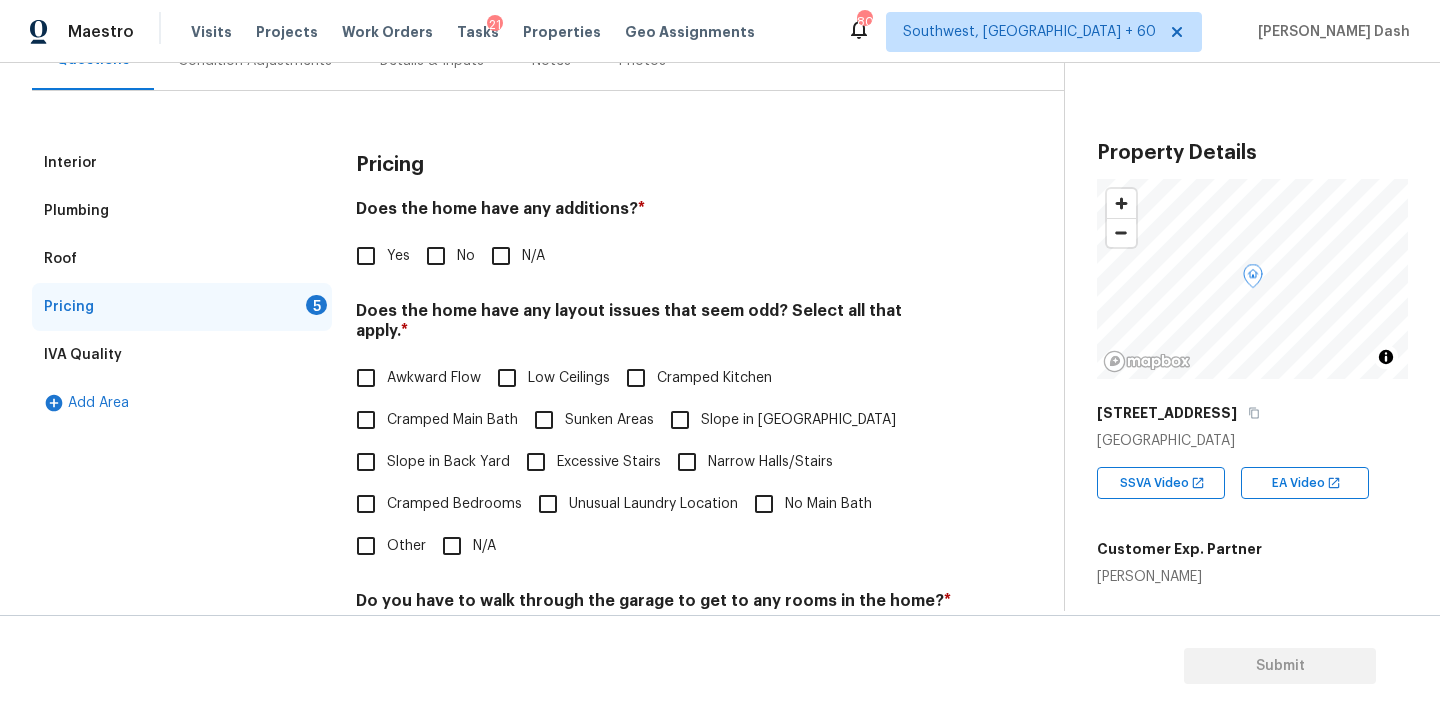 scroll, scrollTop: 226, scrollLeft: 0, axis: vertical 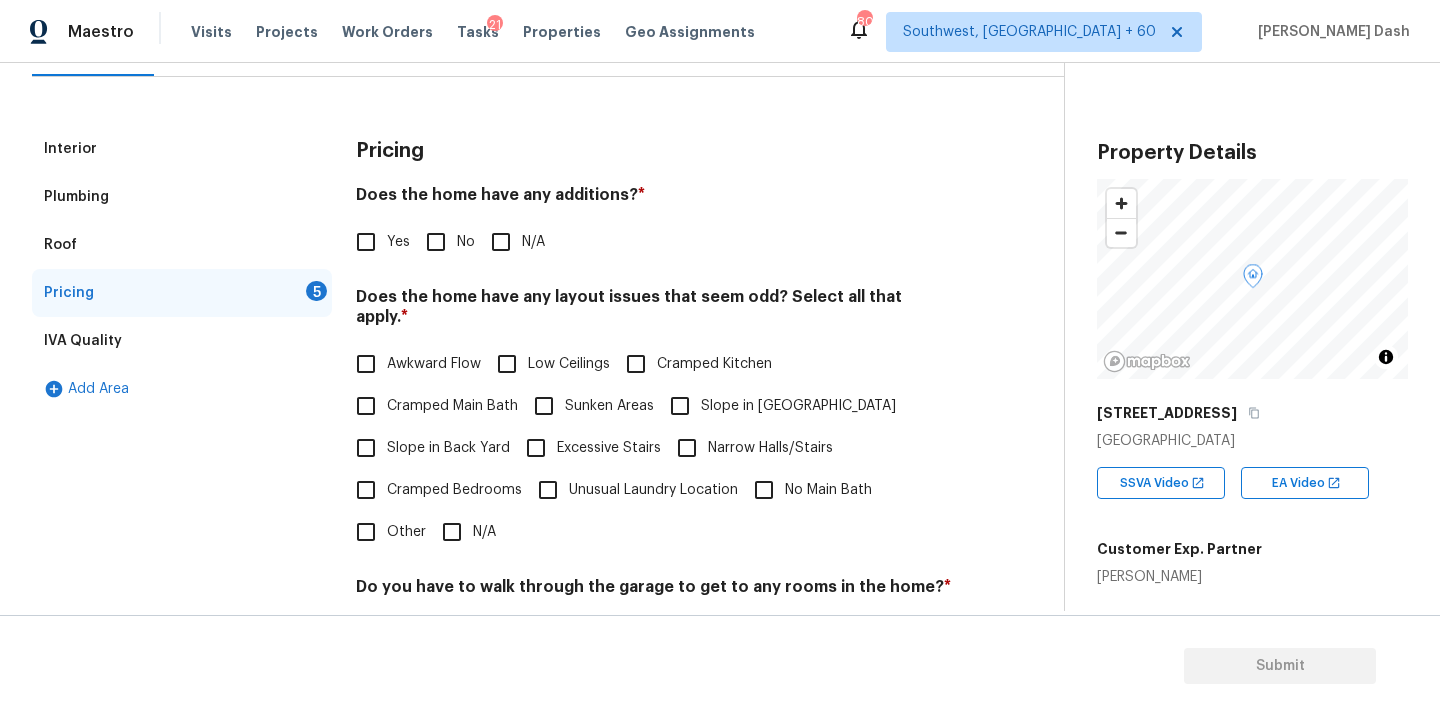 click on "N/A" at bounding box center [501, 242] 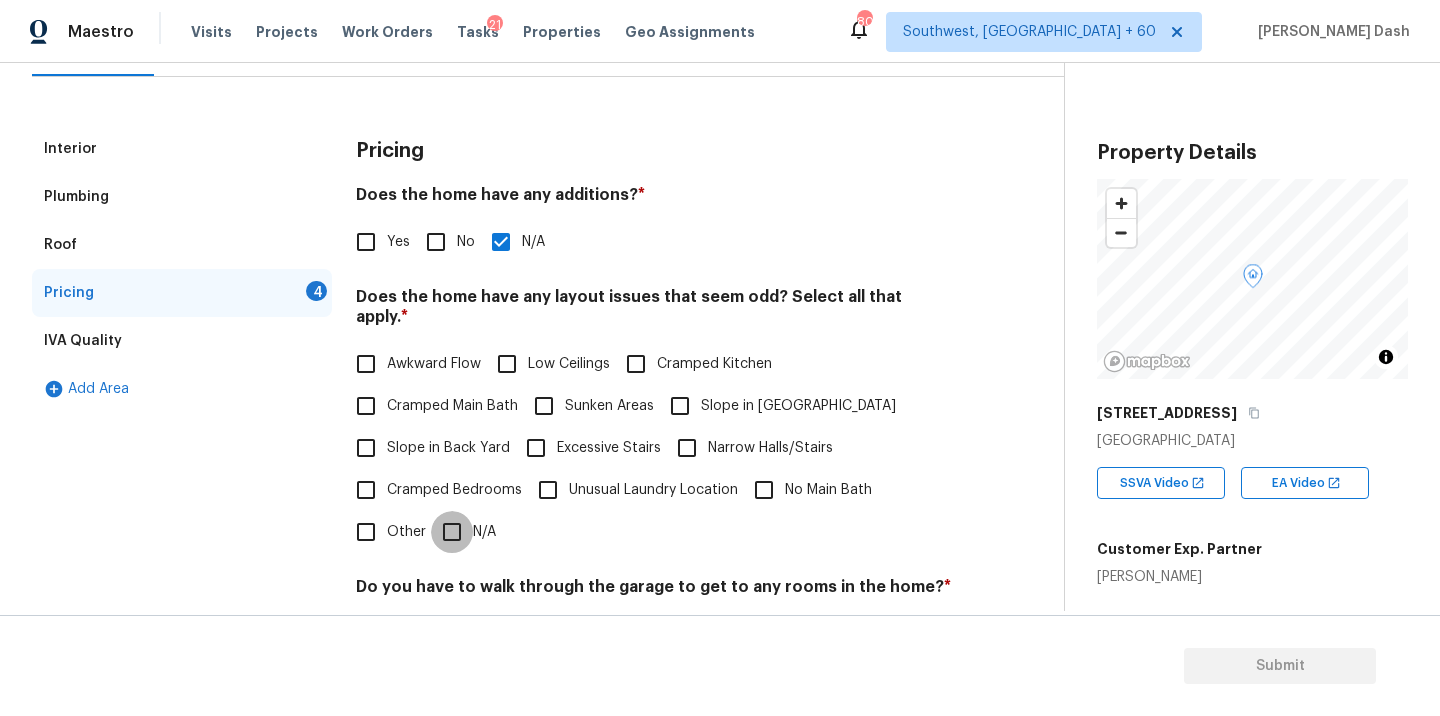 click on "N/A" at bounding box center (452, 532) 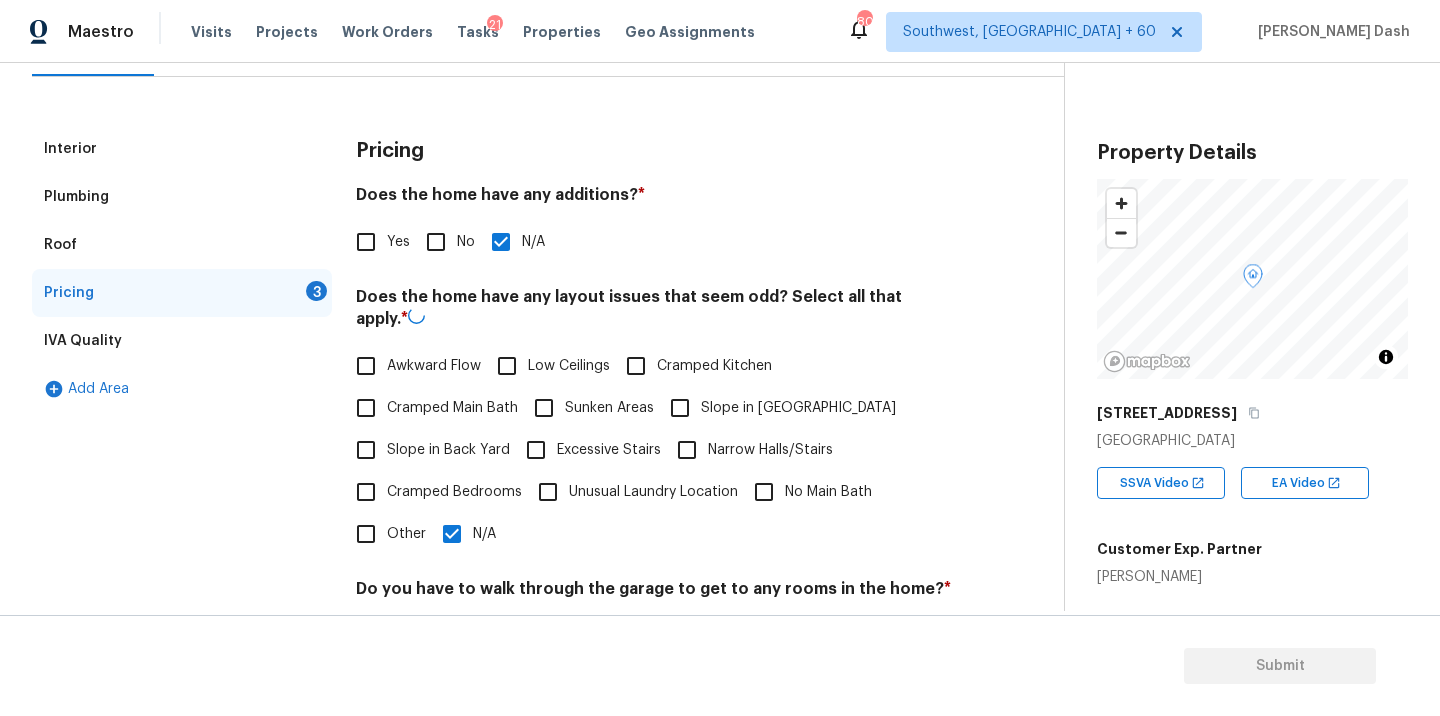 scroll, scrollTop: 484, scrollLeft: 0, axis: vertical 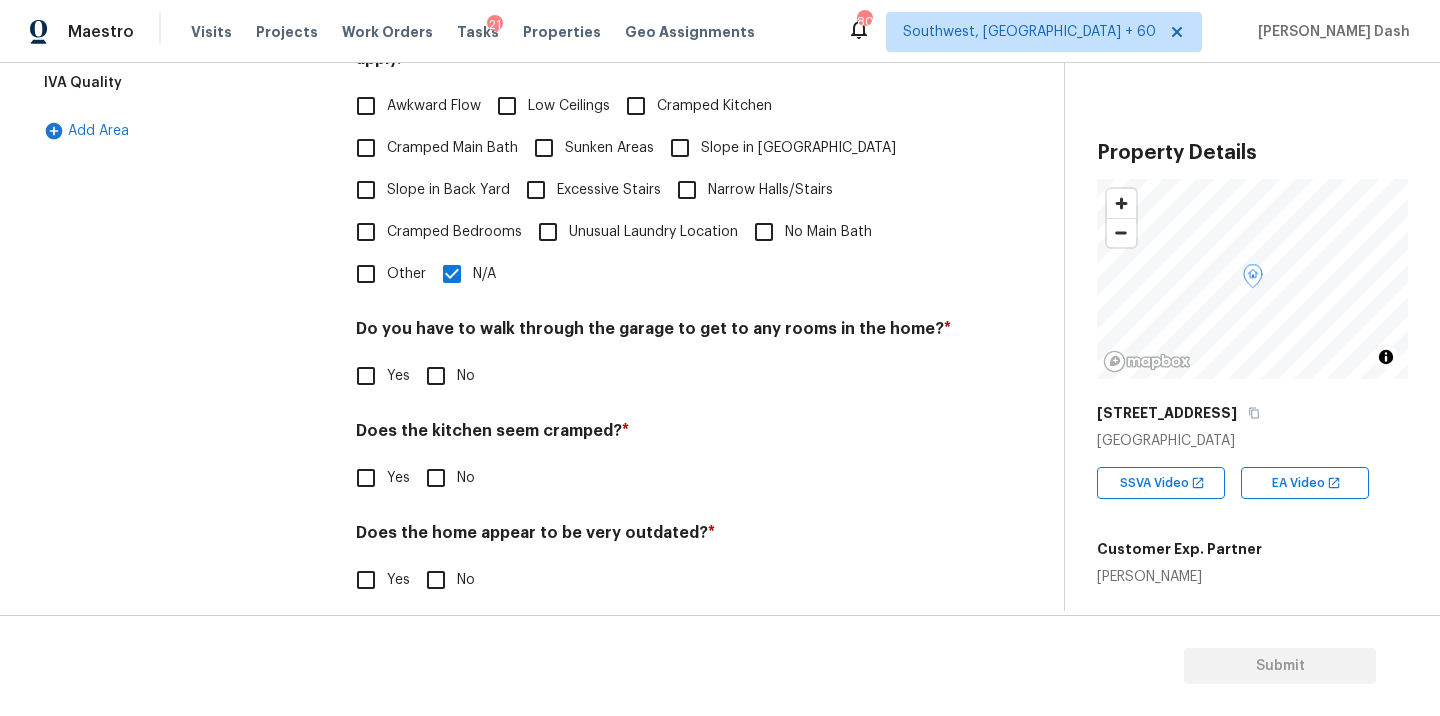 click on "No" at bounding box center [436, 376] 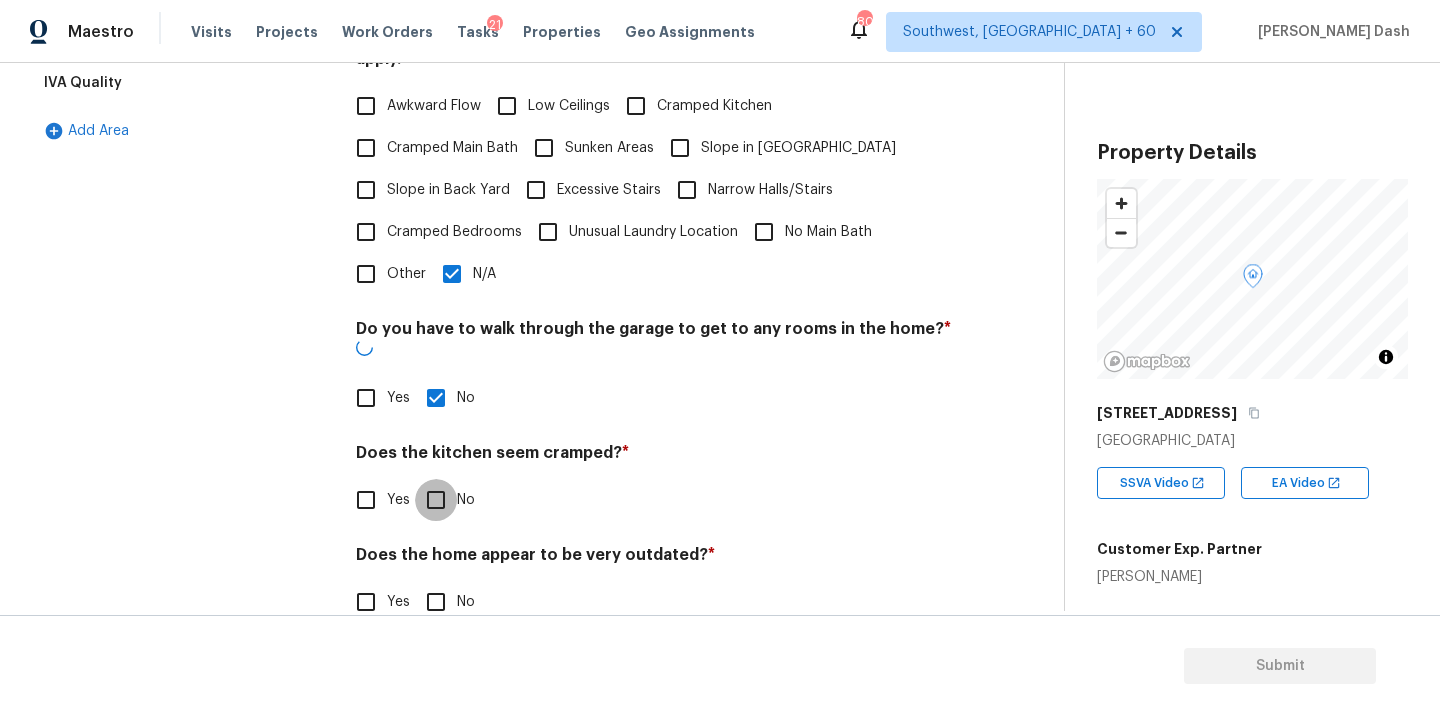 click on "No" at bounding box center (436, 500) 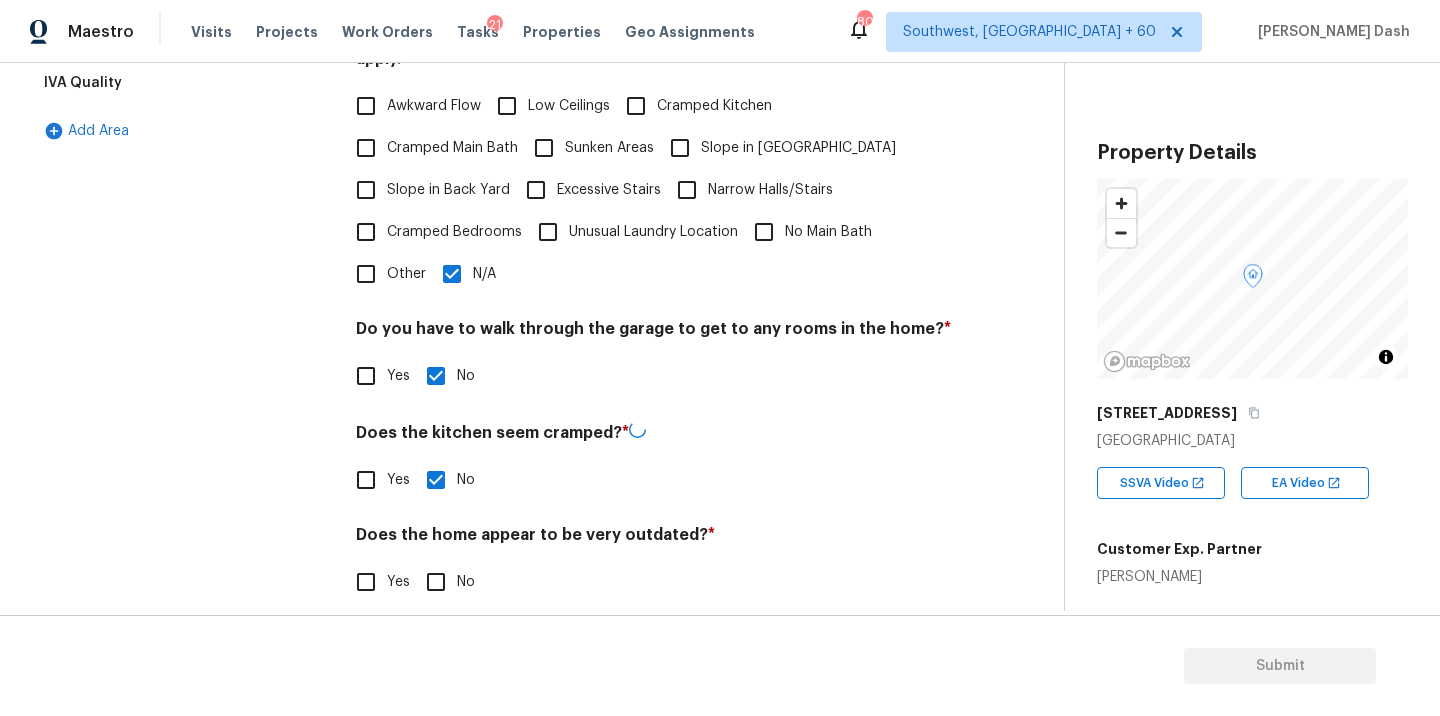 click on "No" at bounding box center [436, 582] 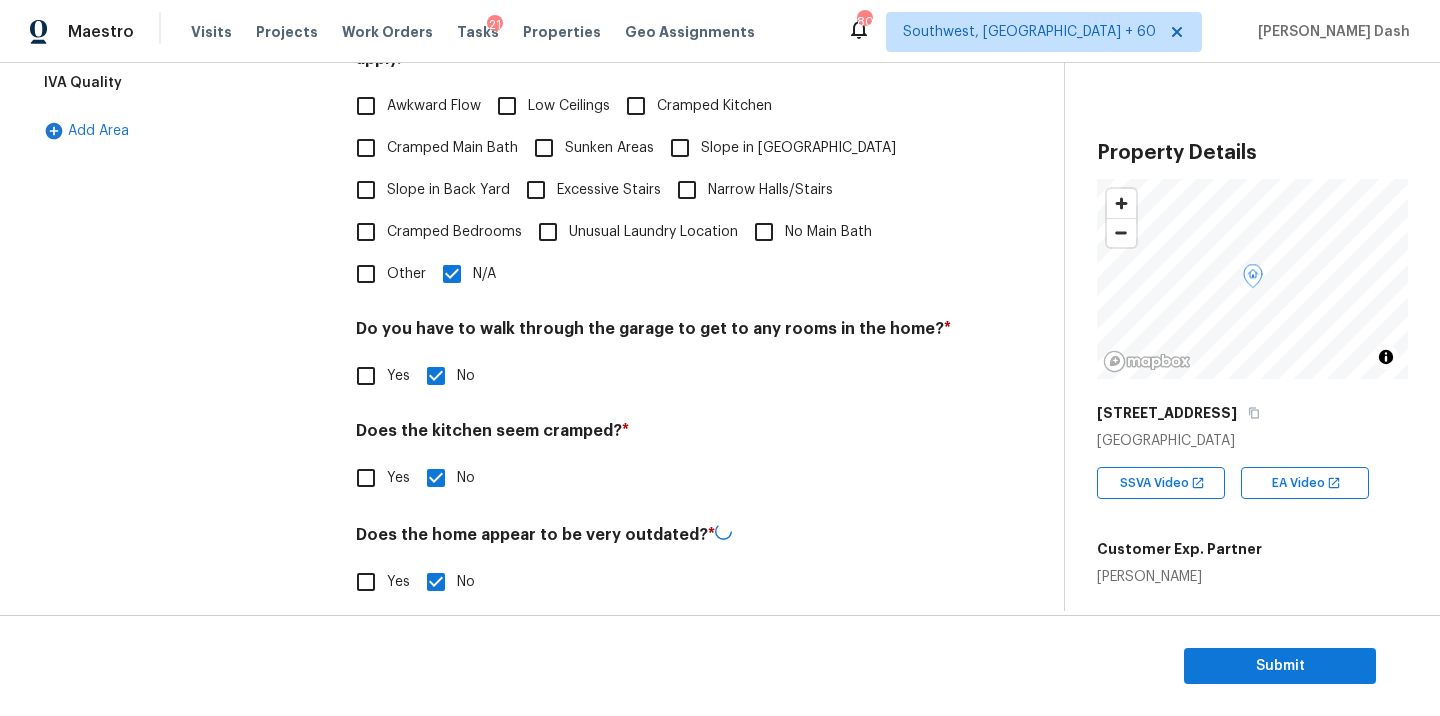 click on "Interior Plumbing Roof Pricing IVA Quality Add Area" at bounding box center (182, 247) 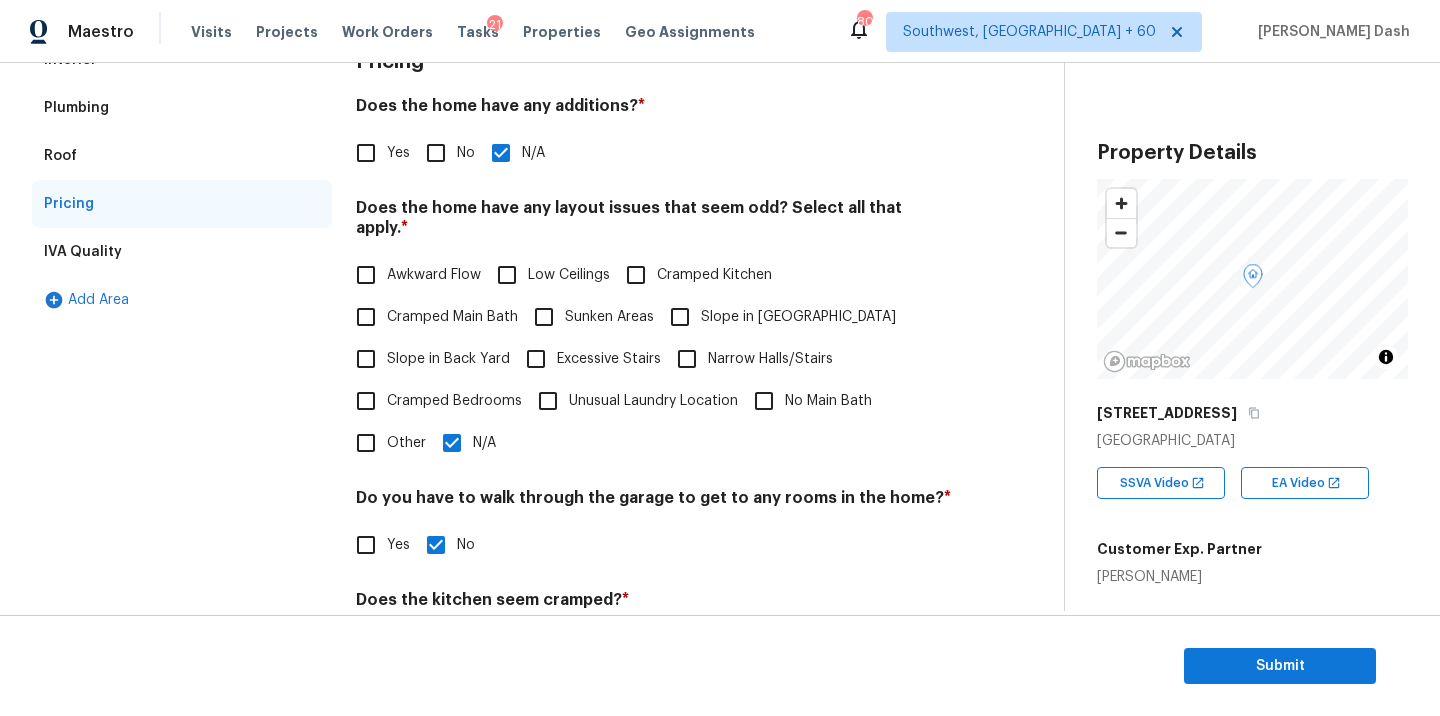 scroll, scrollTop: 0, scrollLeft: 0, axis: both 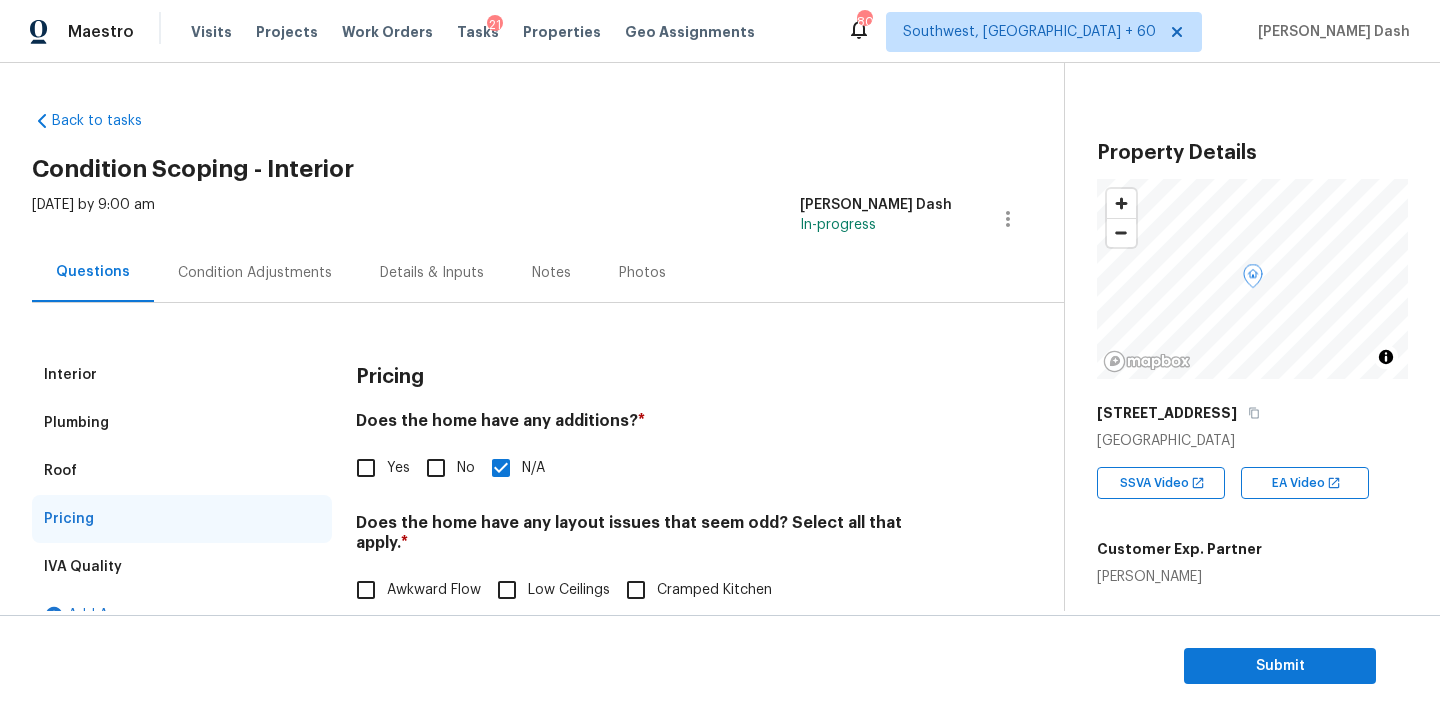 click on "Condition Adjustments" at bounding box center [255, 272] 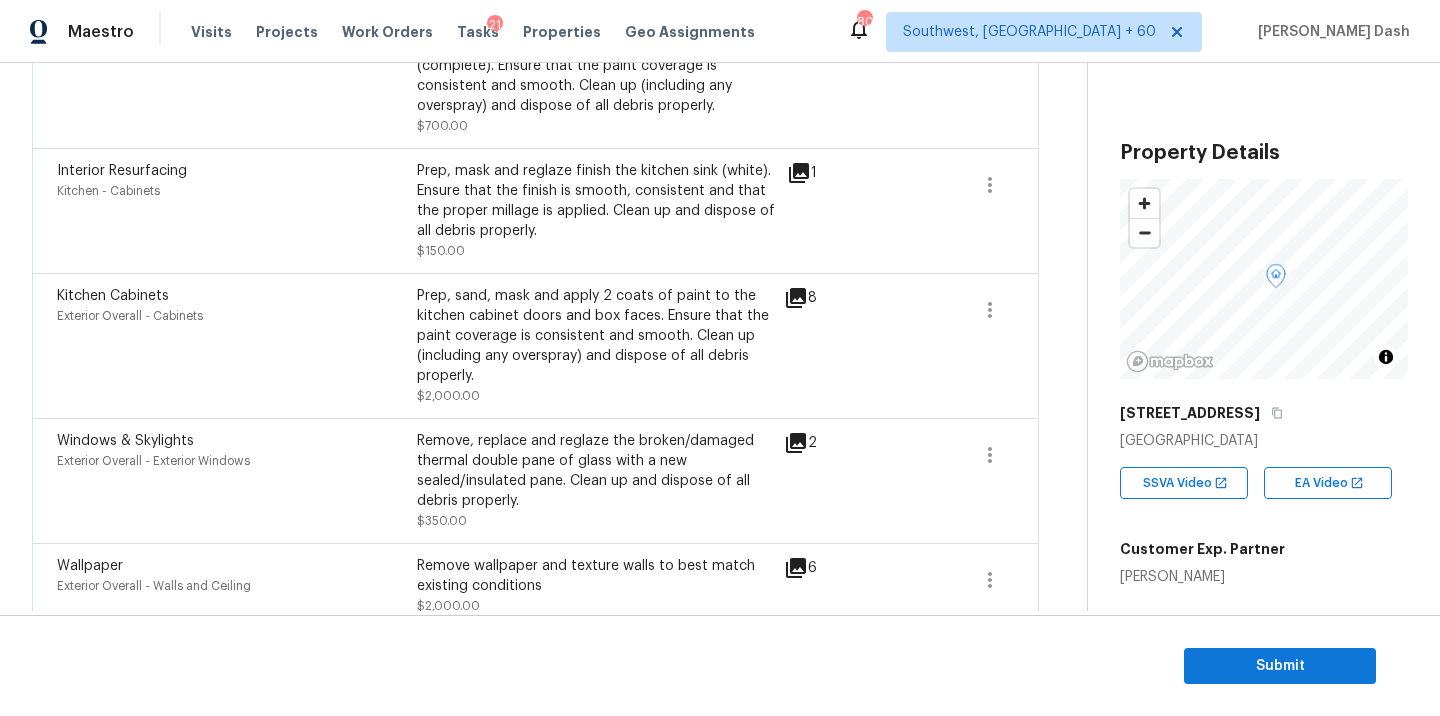 scroll, scrollTop: 1541, scrollLeft: 0, axis: vertical 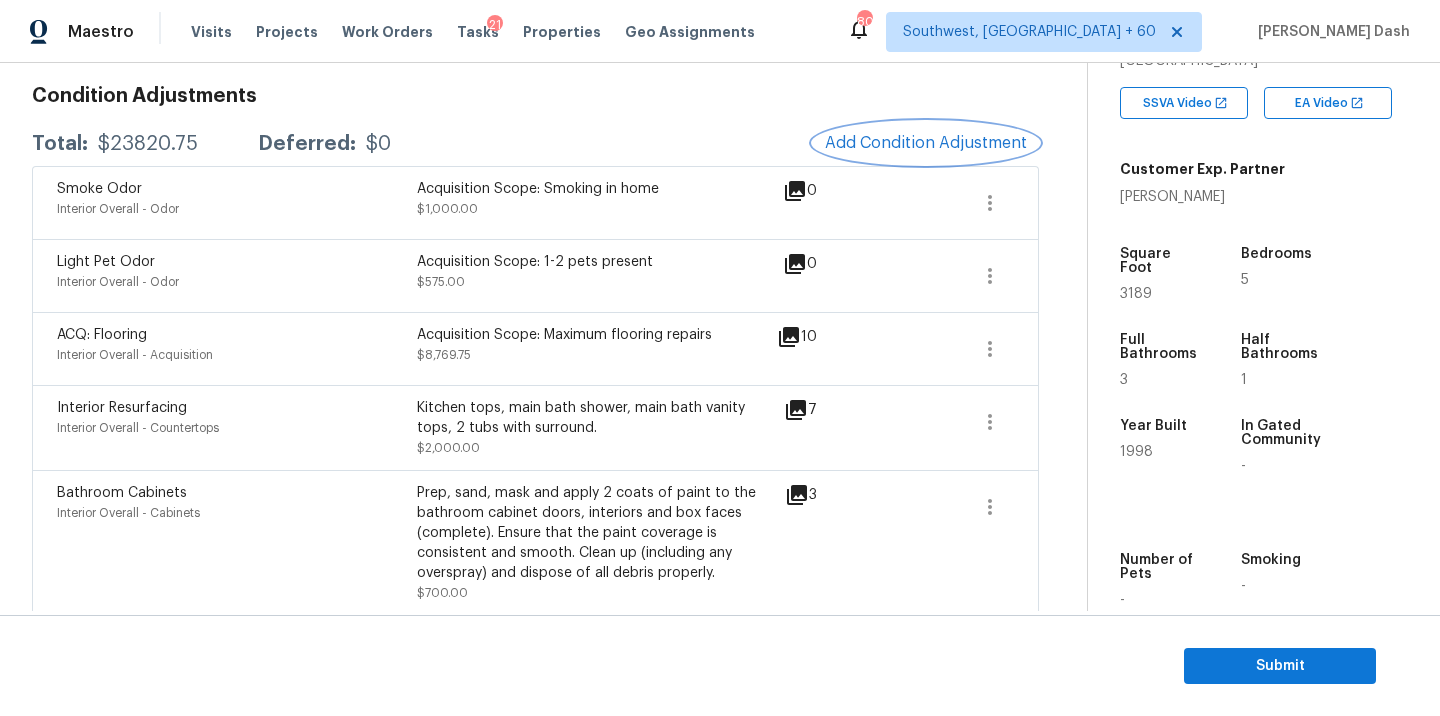 click on "Add Condition Adjustment" at bounding box center (926, 143) 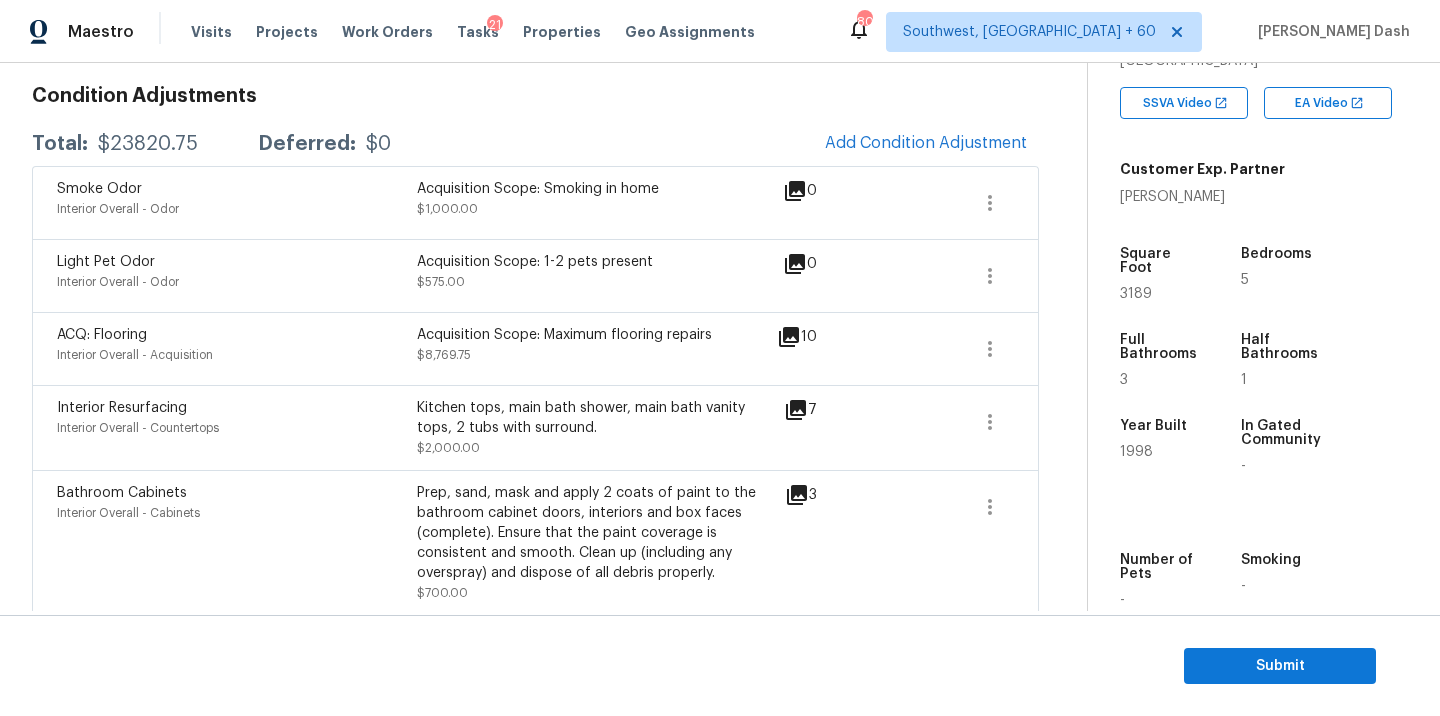click on "Create Condition Adjustment Area ​ Feature ​ Issue ​ Repairs Prefill ​ Photos Repairs Needed x ​ Material cost 0 1 sqft ft count Labor cost 0 Total cost 0 Defer Cancel Create" at bounding box center (720, 358) 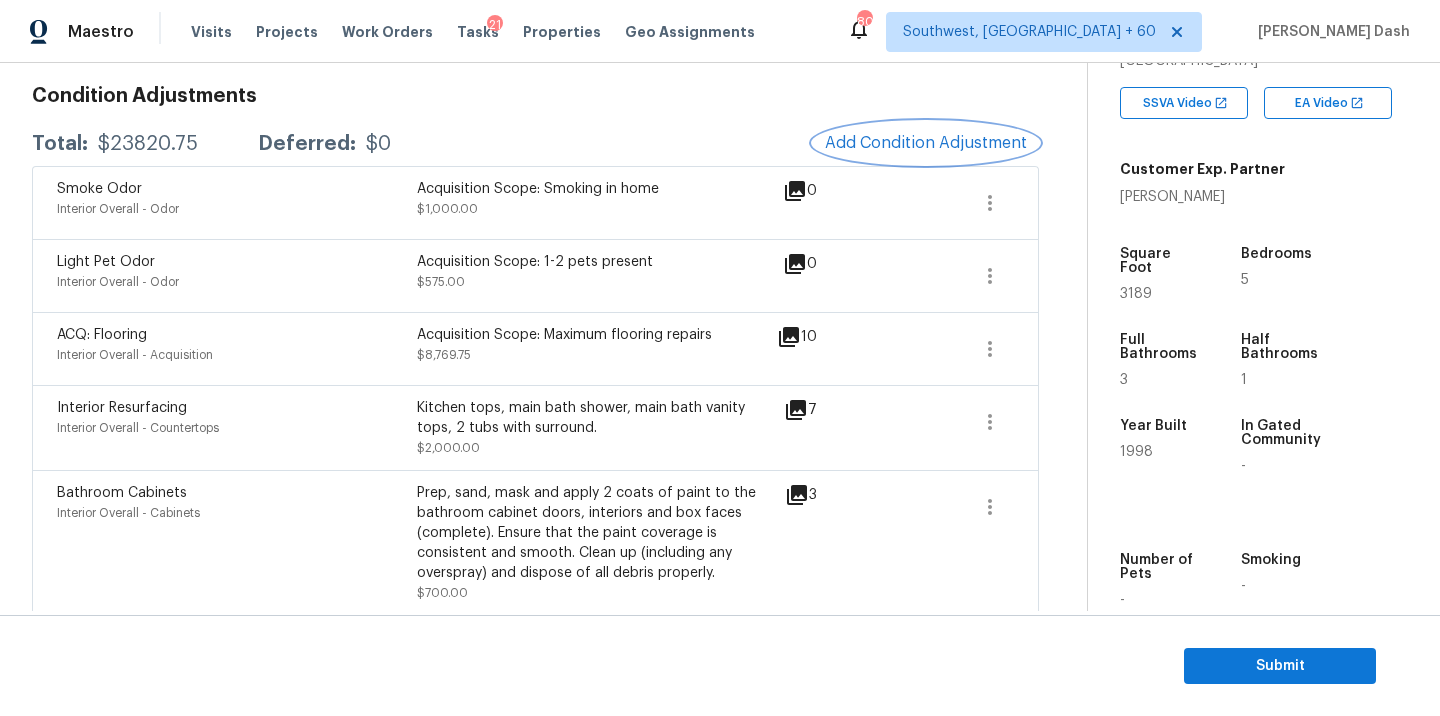 click on "Add Condition Adjustment" at bounding box center (926, 143) 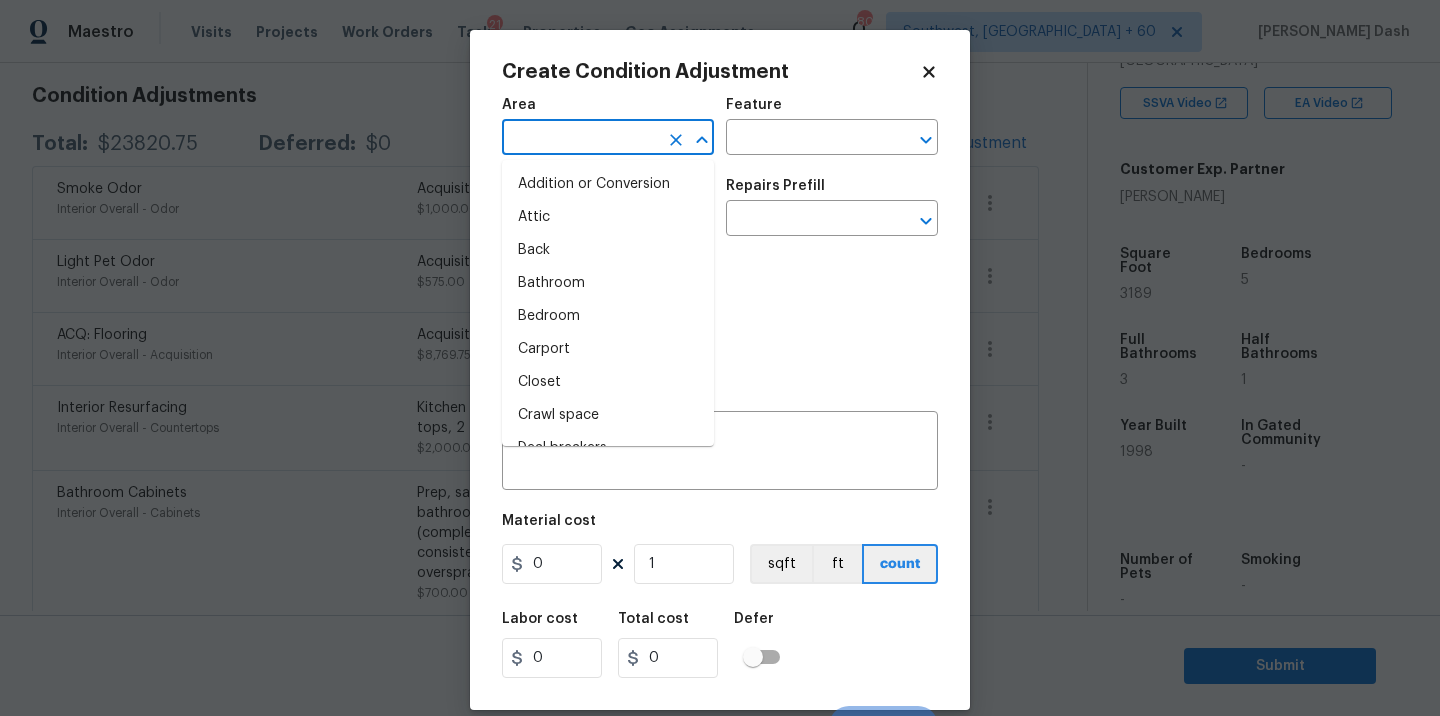 click at bounding box center (580, 139) 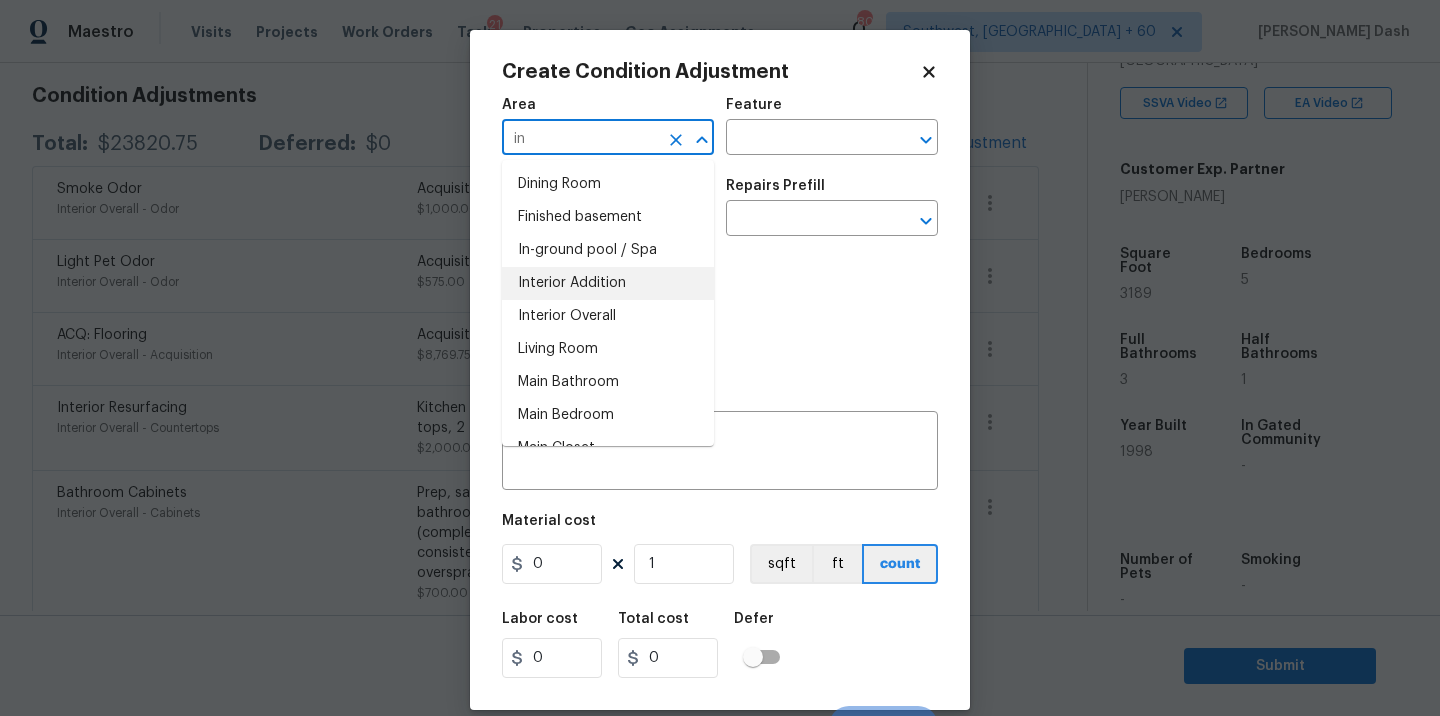 click on "Interior Overall" at bounding box center [608, 316] 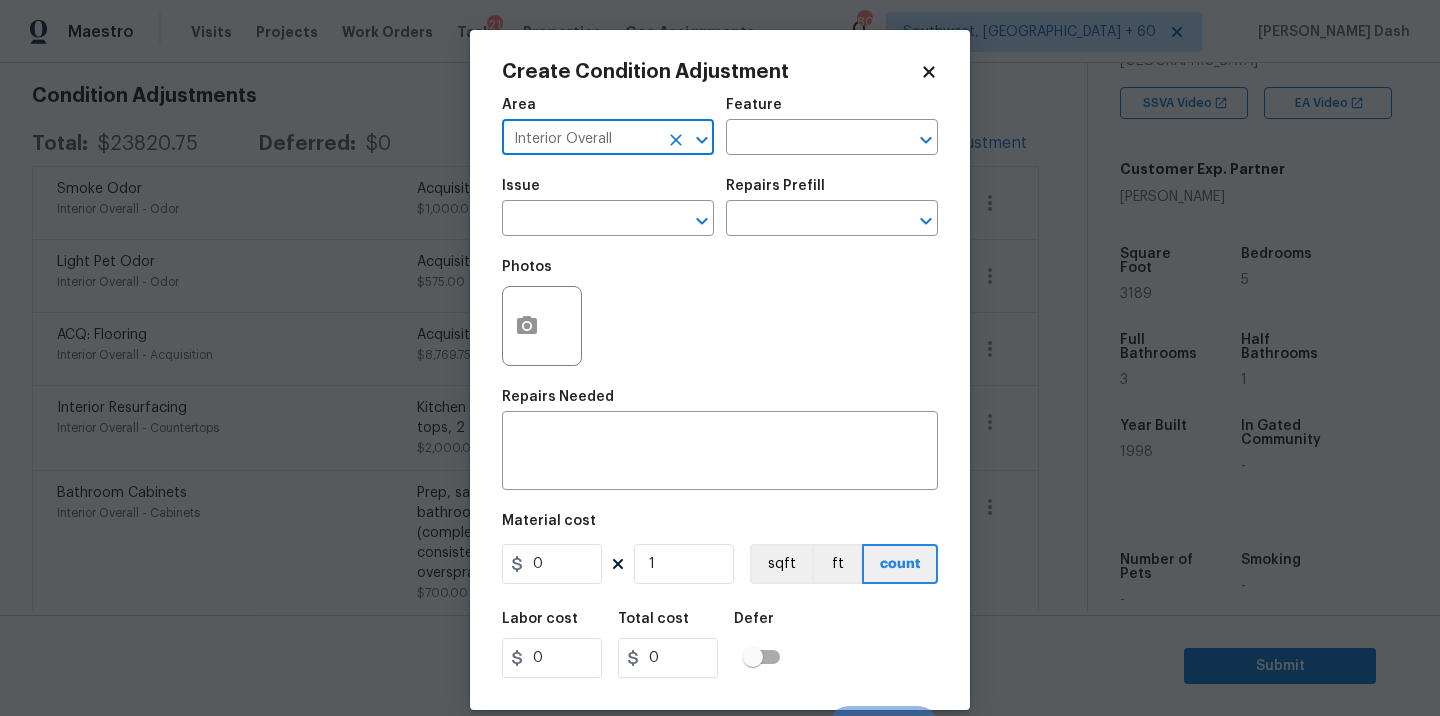 type on "Interior Overall" 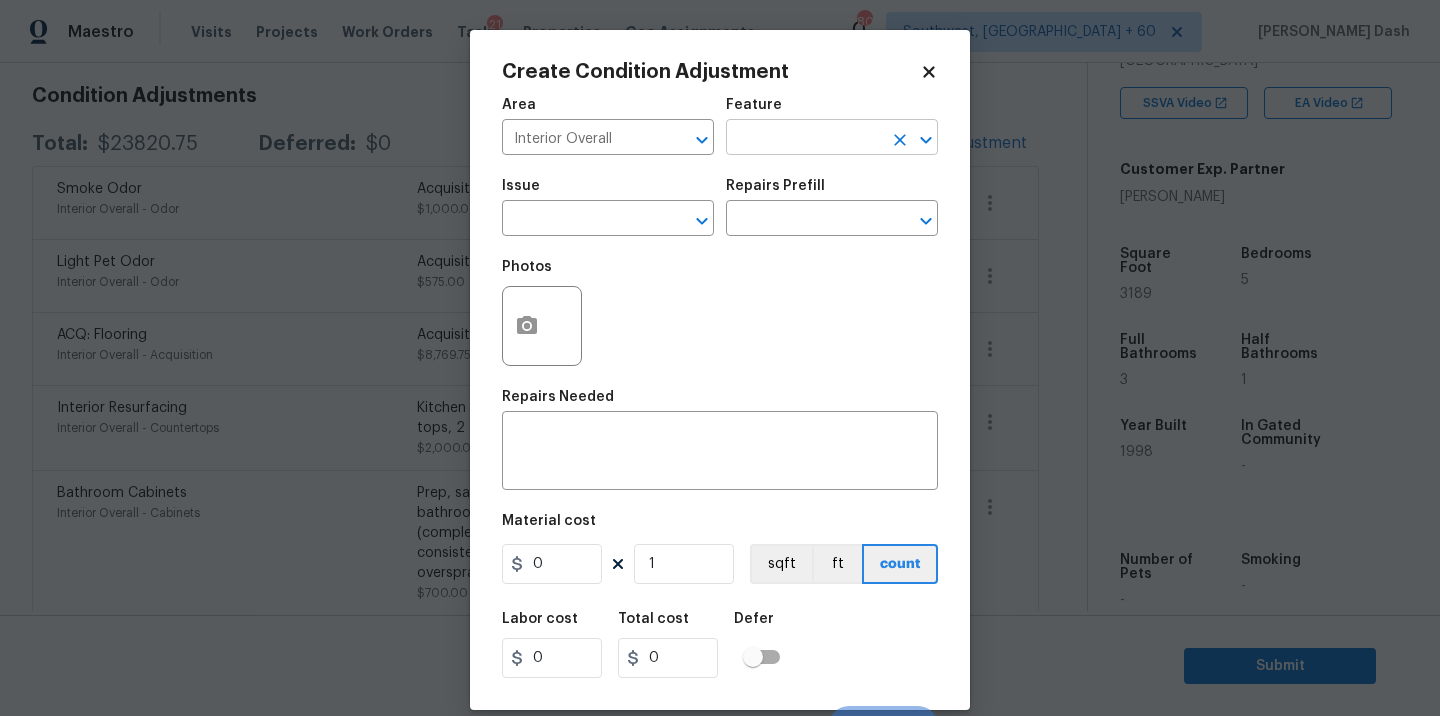 click at bounding box center (804, 139) 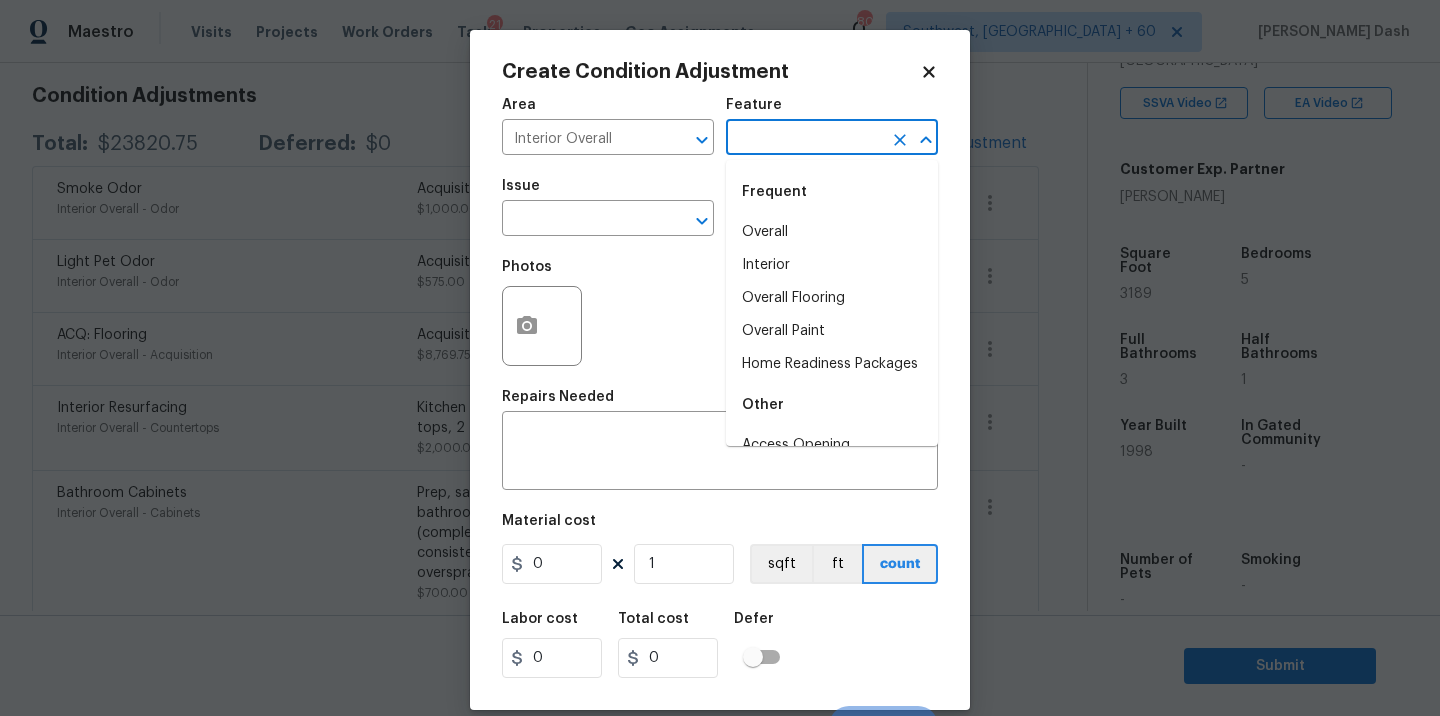 type on "[" 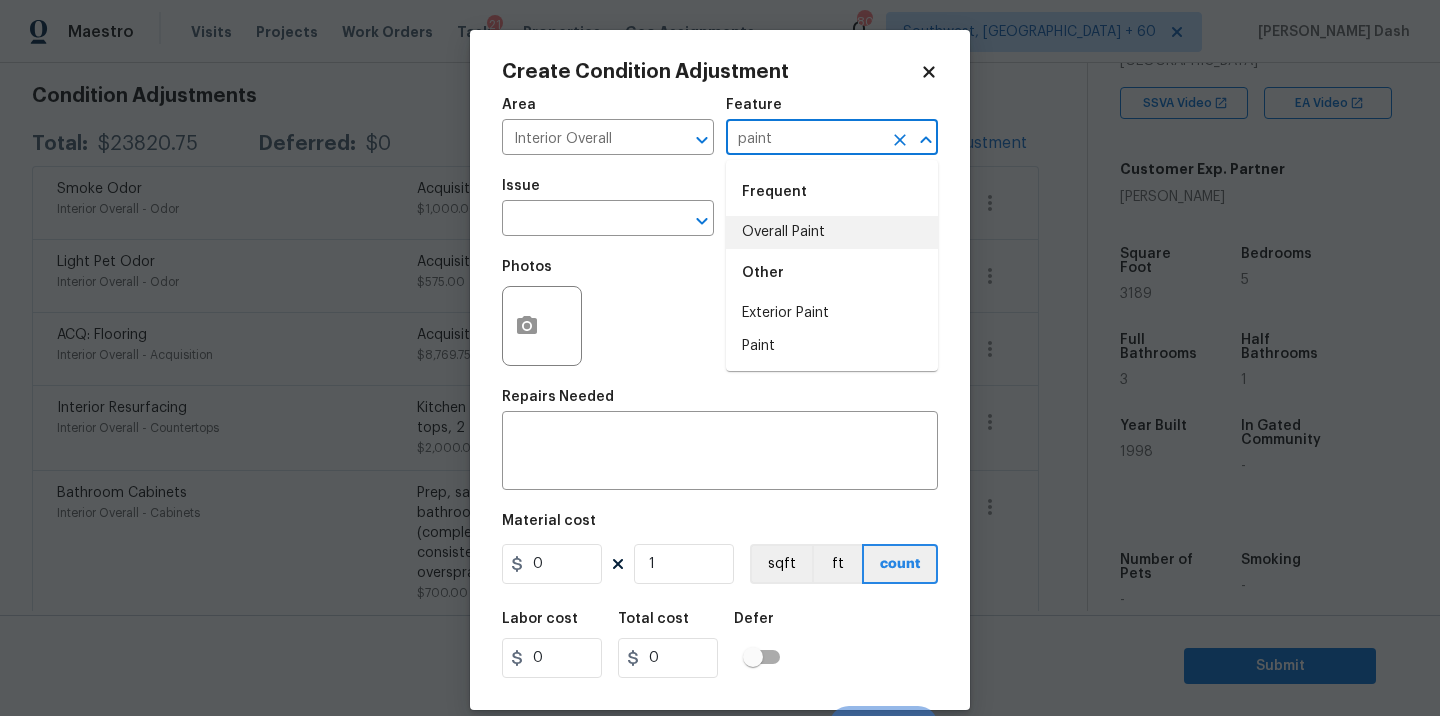 click on "Overall Paint" at bounding box center [832, 232] 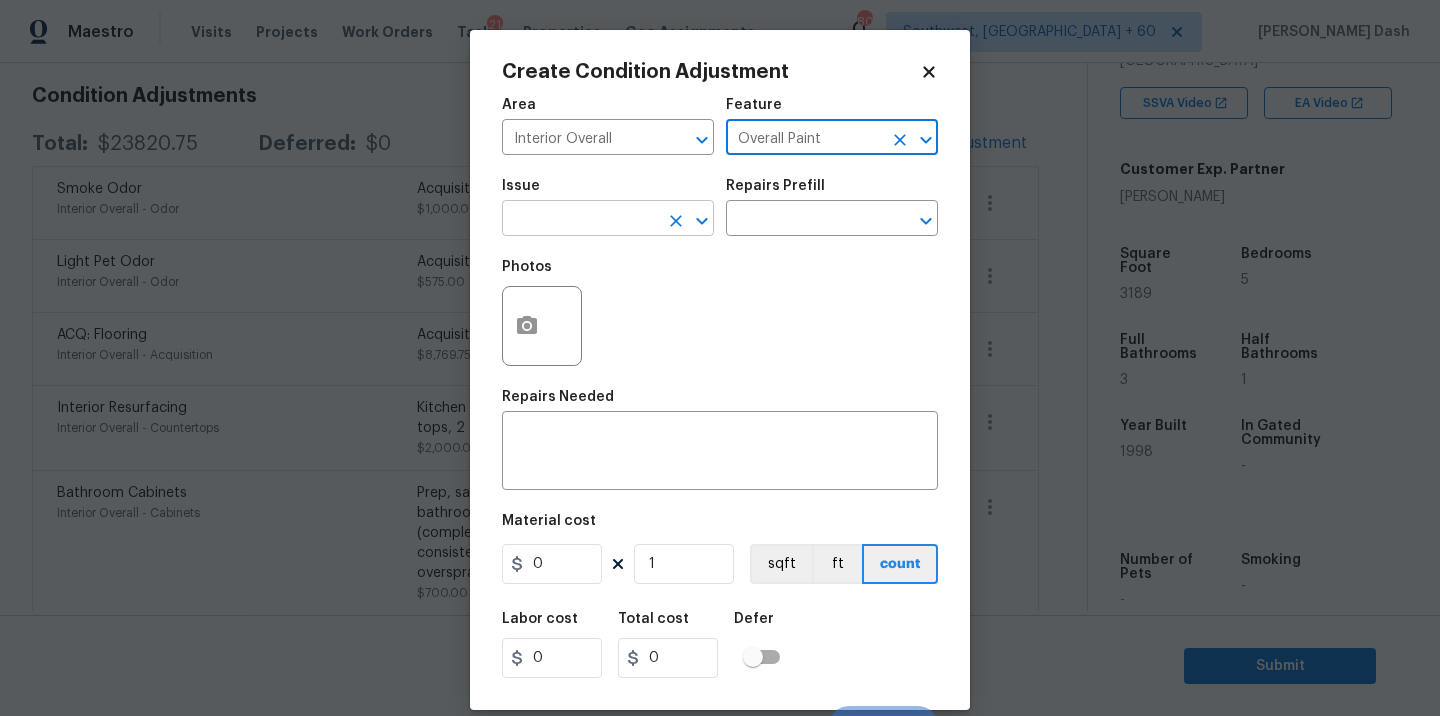 type on "Overall Paint" 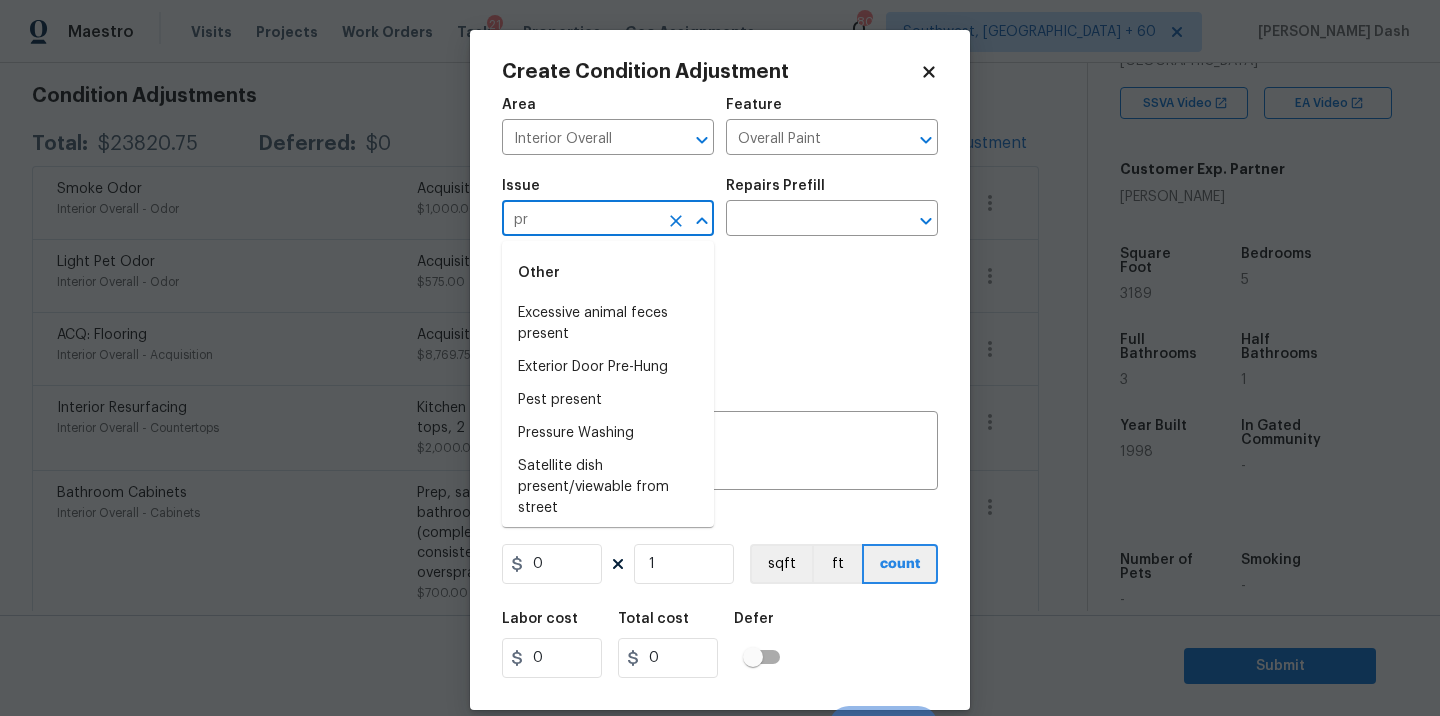 type on "p" 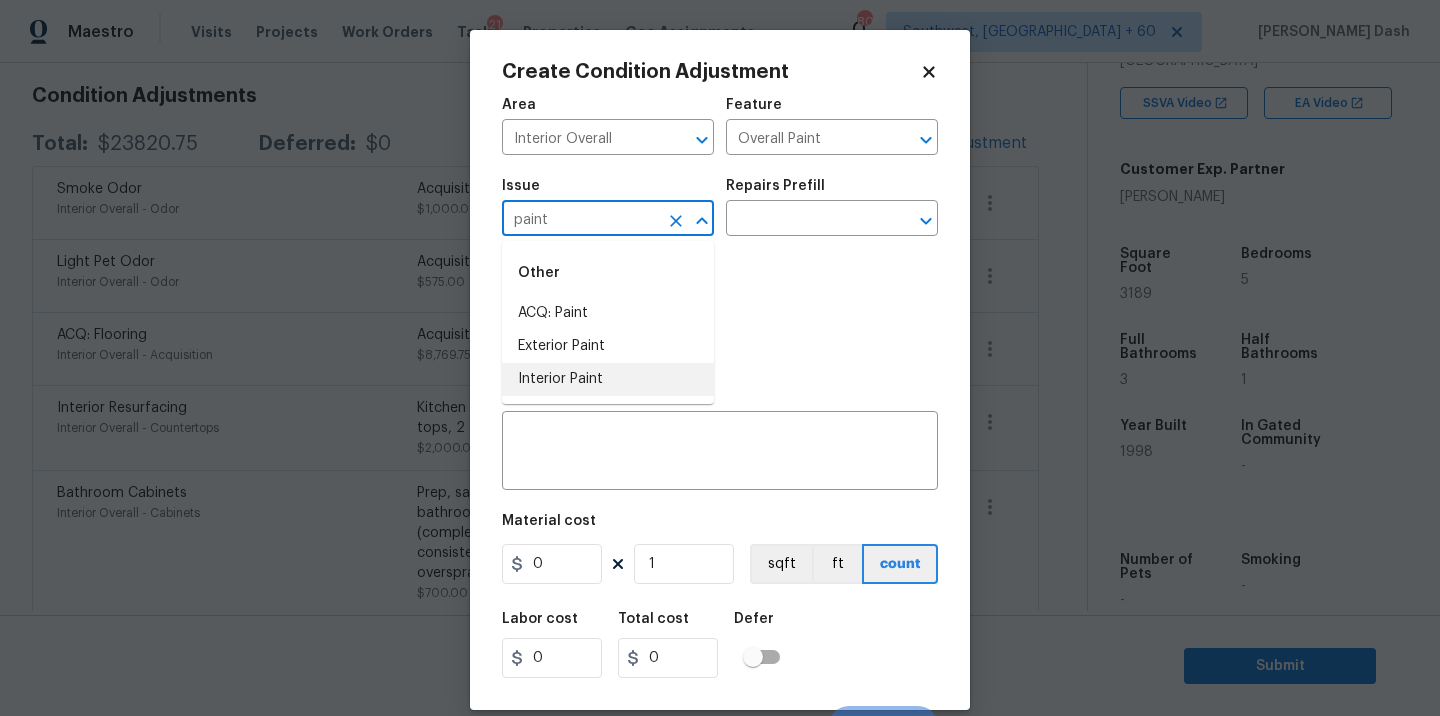 click on "Interior Paint" at bounding box center [608, 379] 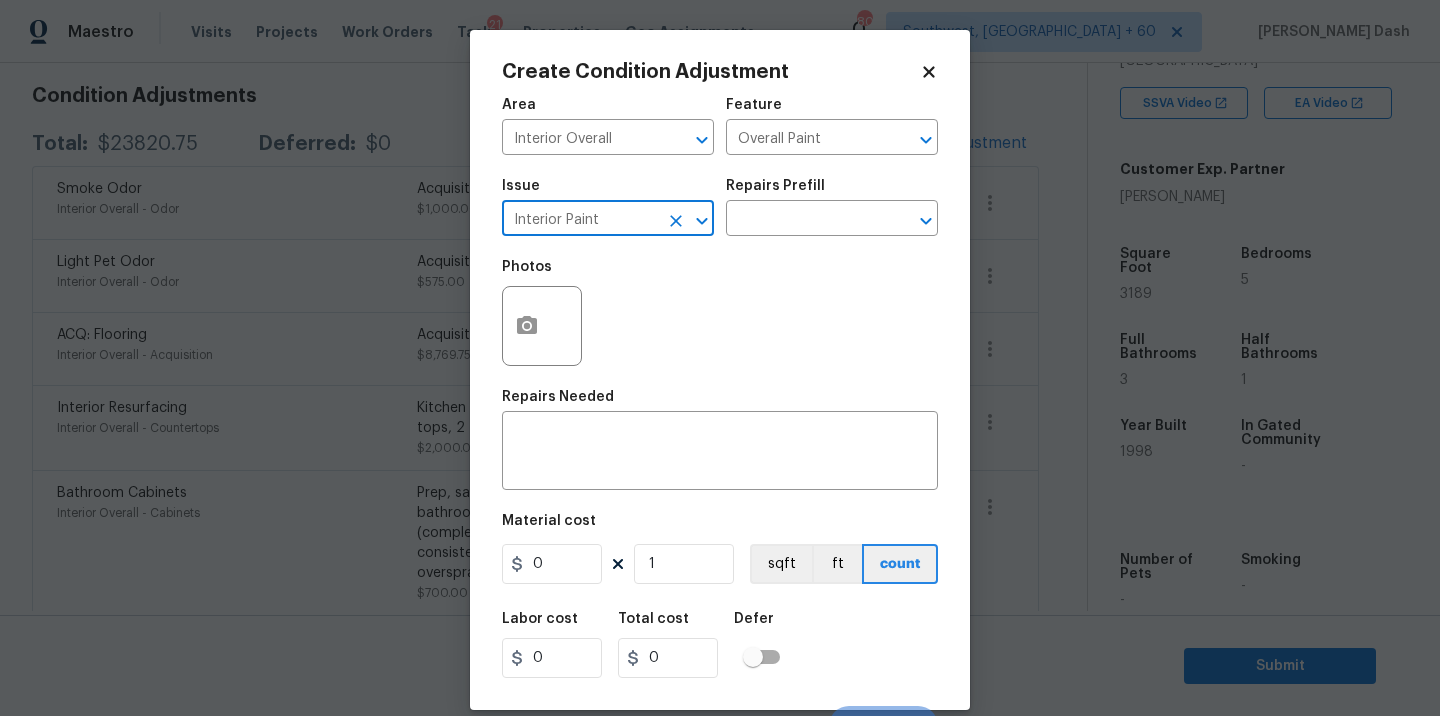 type on "Interior Paint" 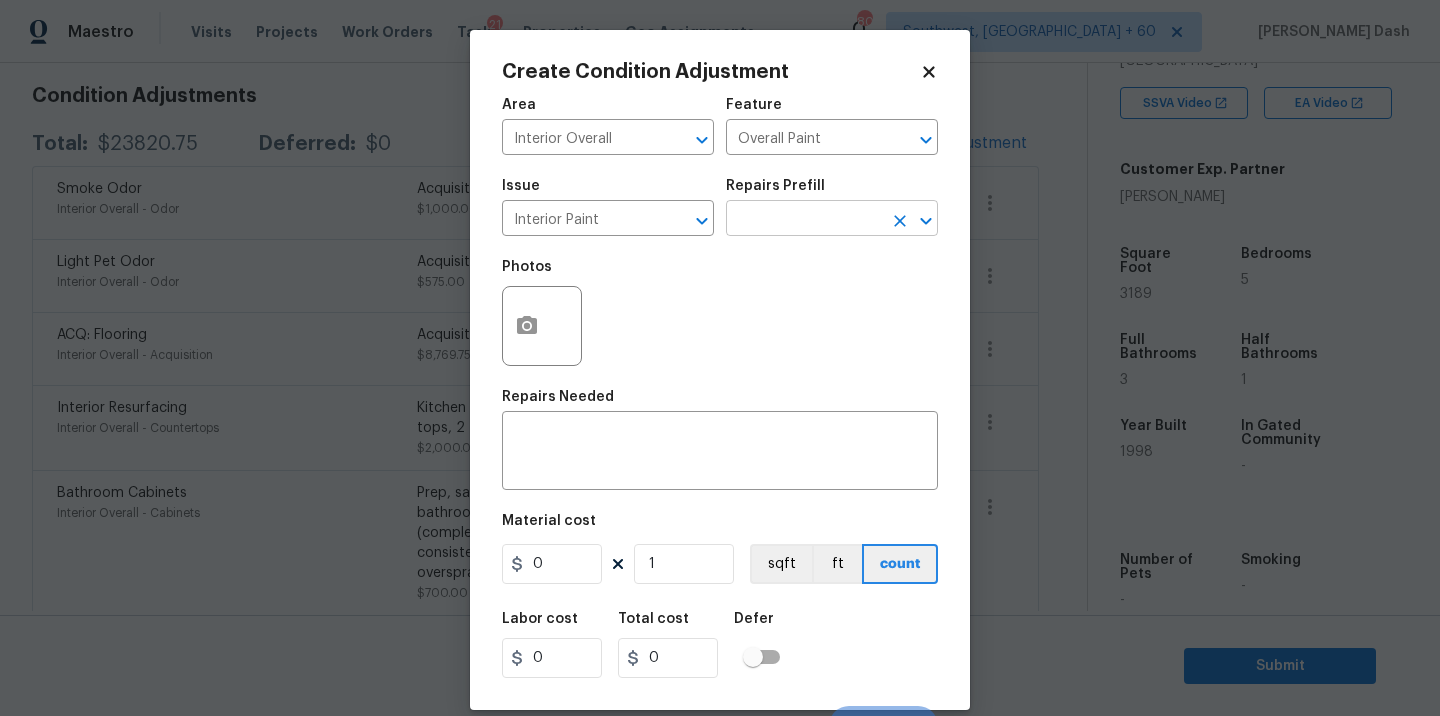 click at bounding box center (804, 220) 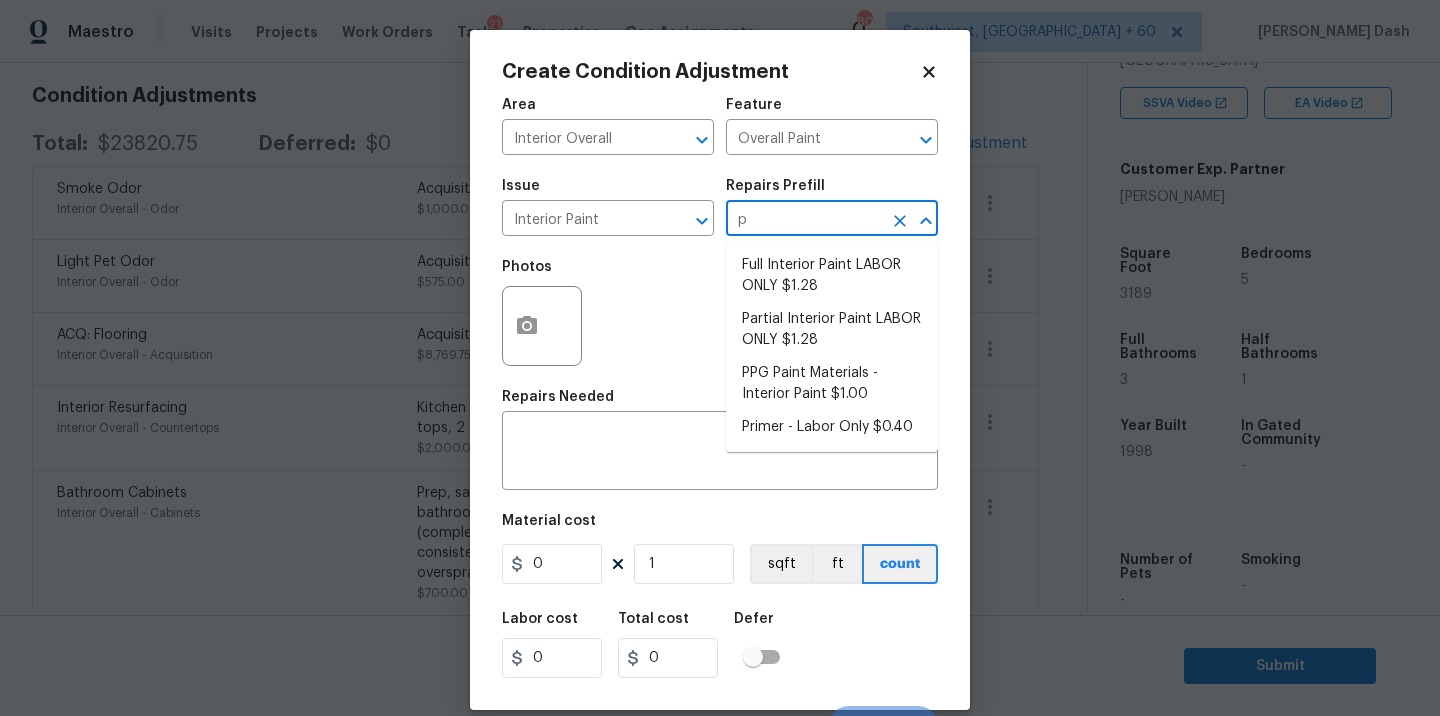 type on "pr" 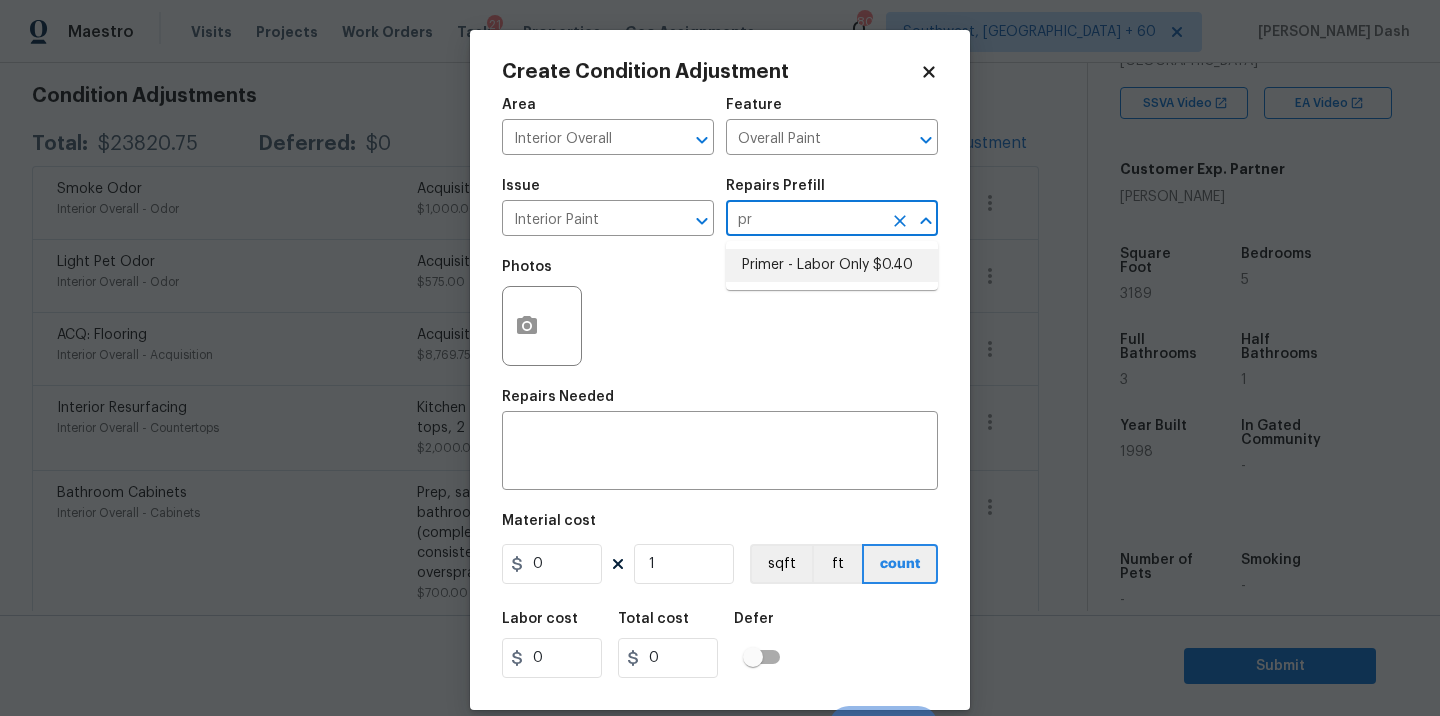 click on "Primer - Labor Only $0.40" at bounding box center (832, 265) 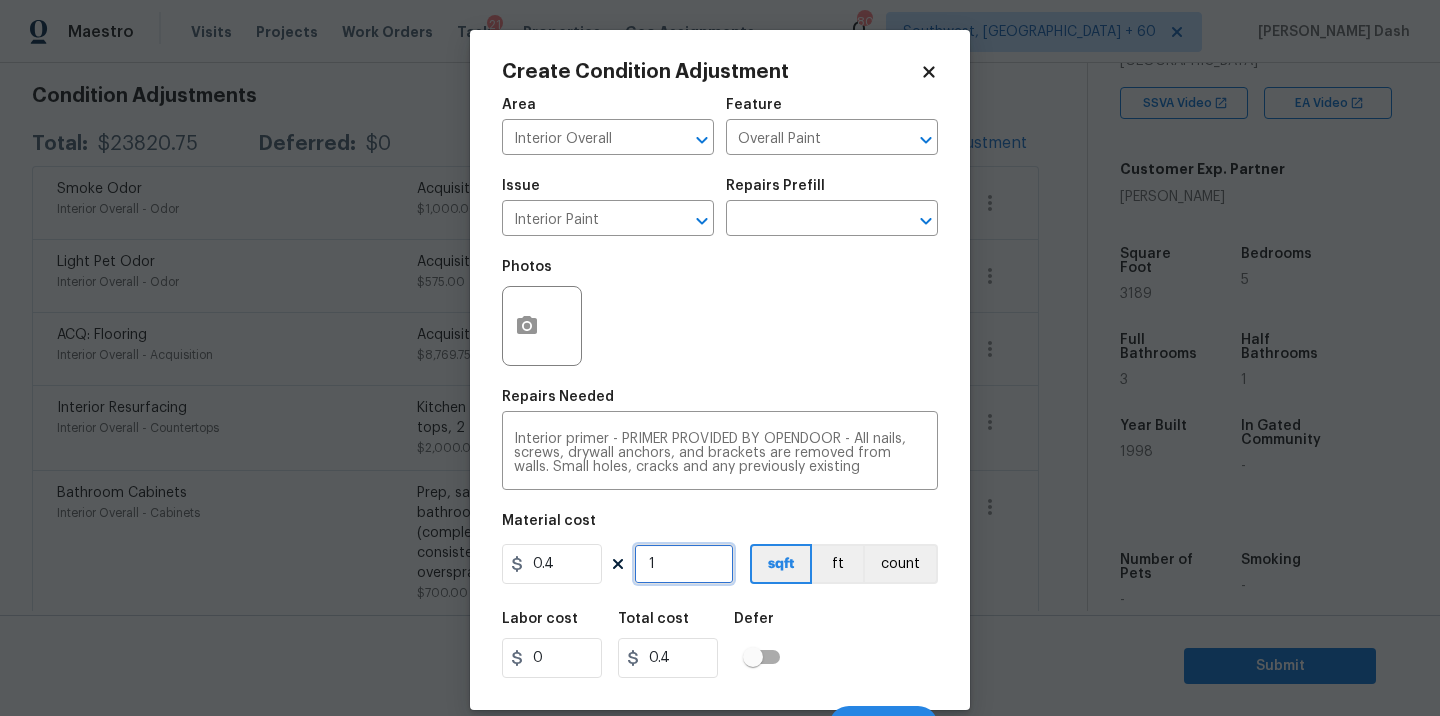 click on "1" at bounding box center (684, 564) 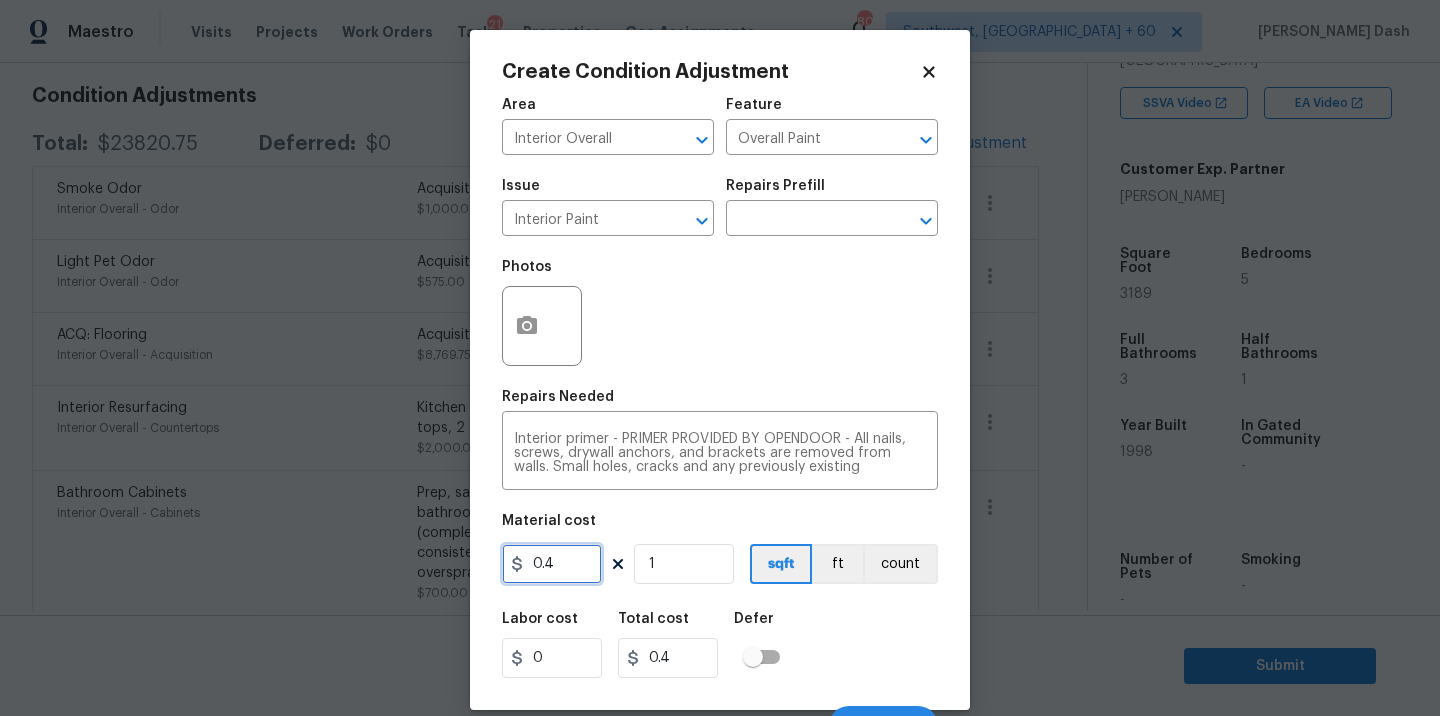 click on "0.4" at bounding box center (552, 564) 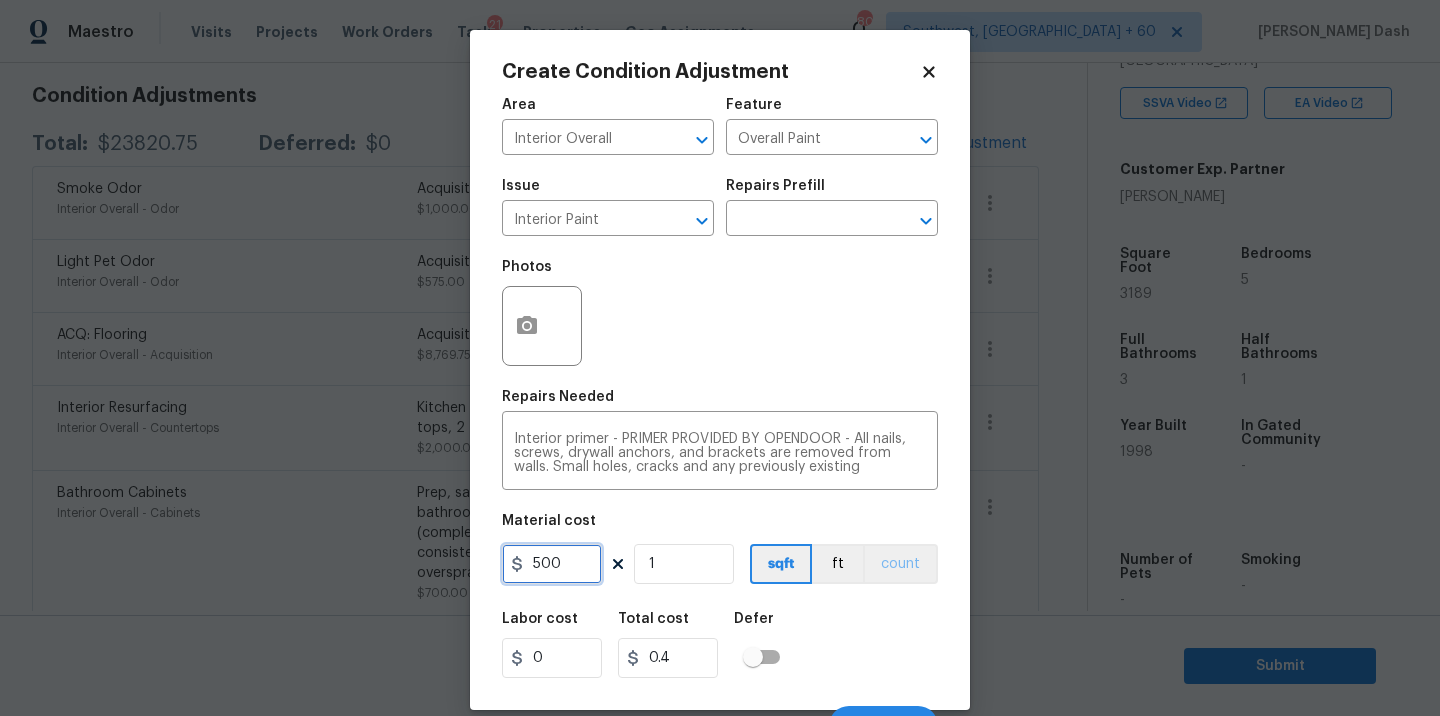 type on "500" 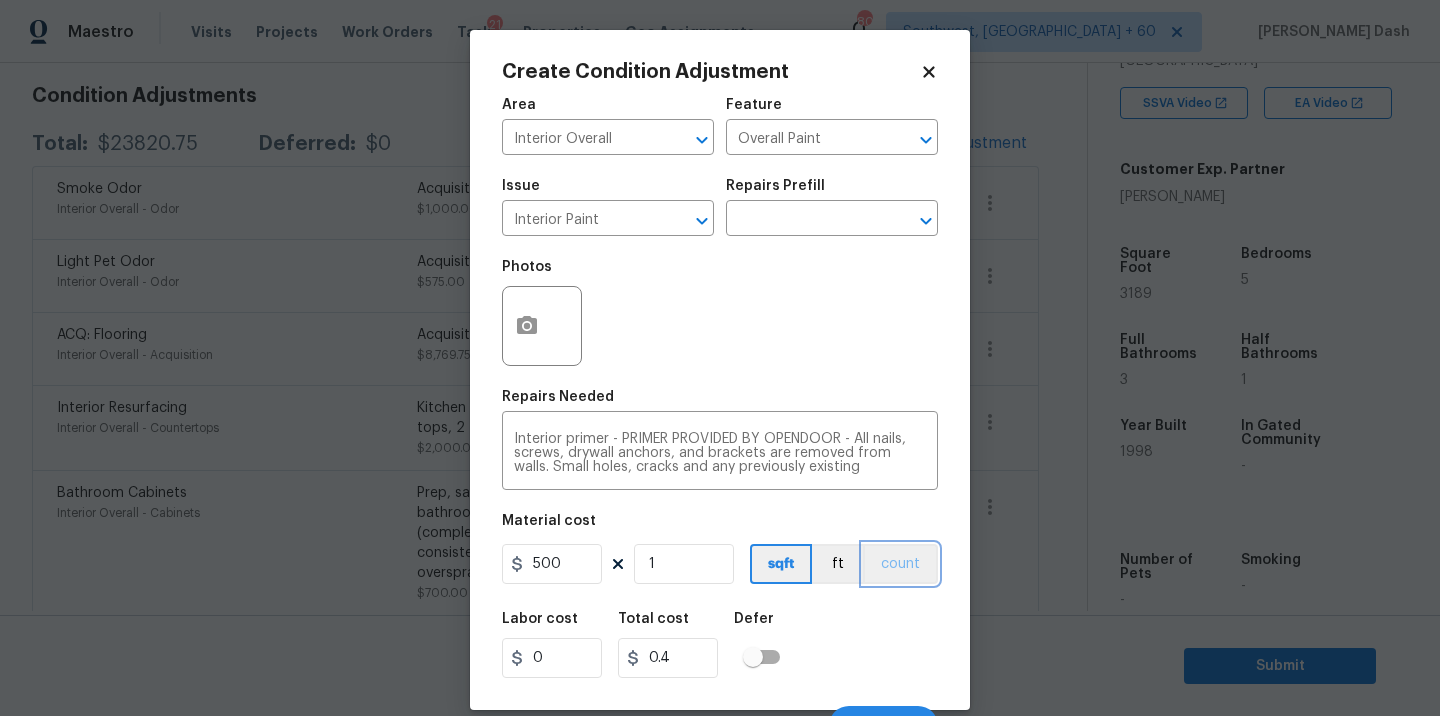 type on "500" 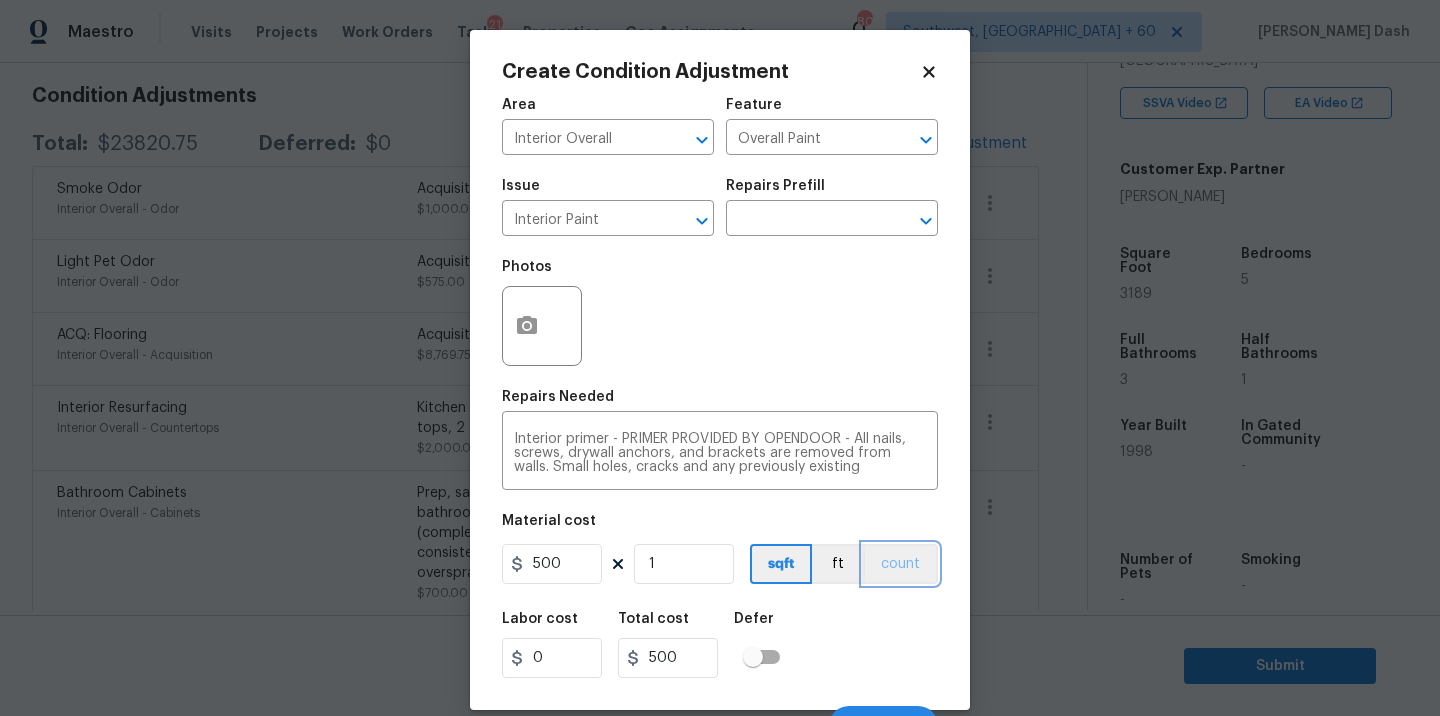 click on "count" at bounding box center (900, 564) 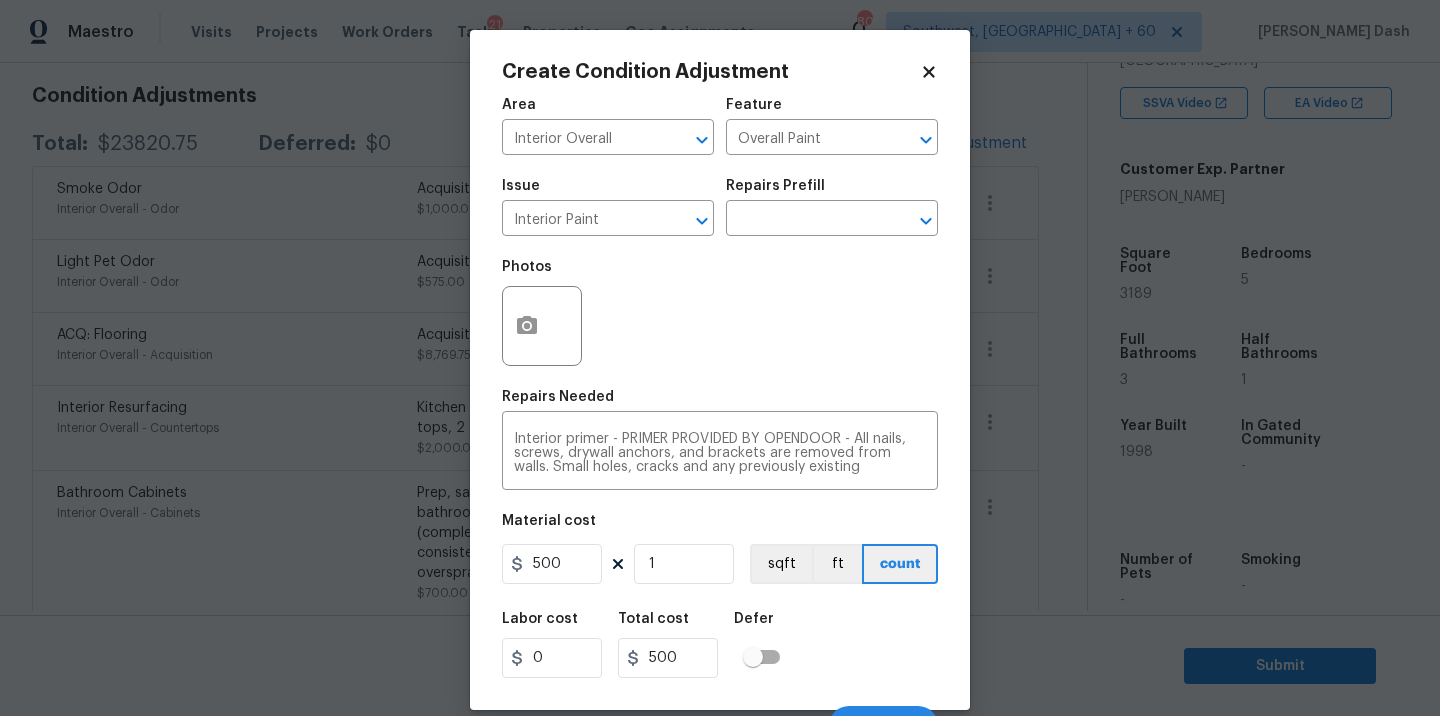 click on "Labor cost 0 Total cost 500 Defer" at bounding box center (720, 645) 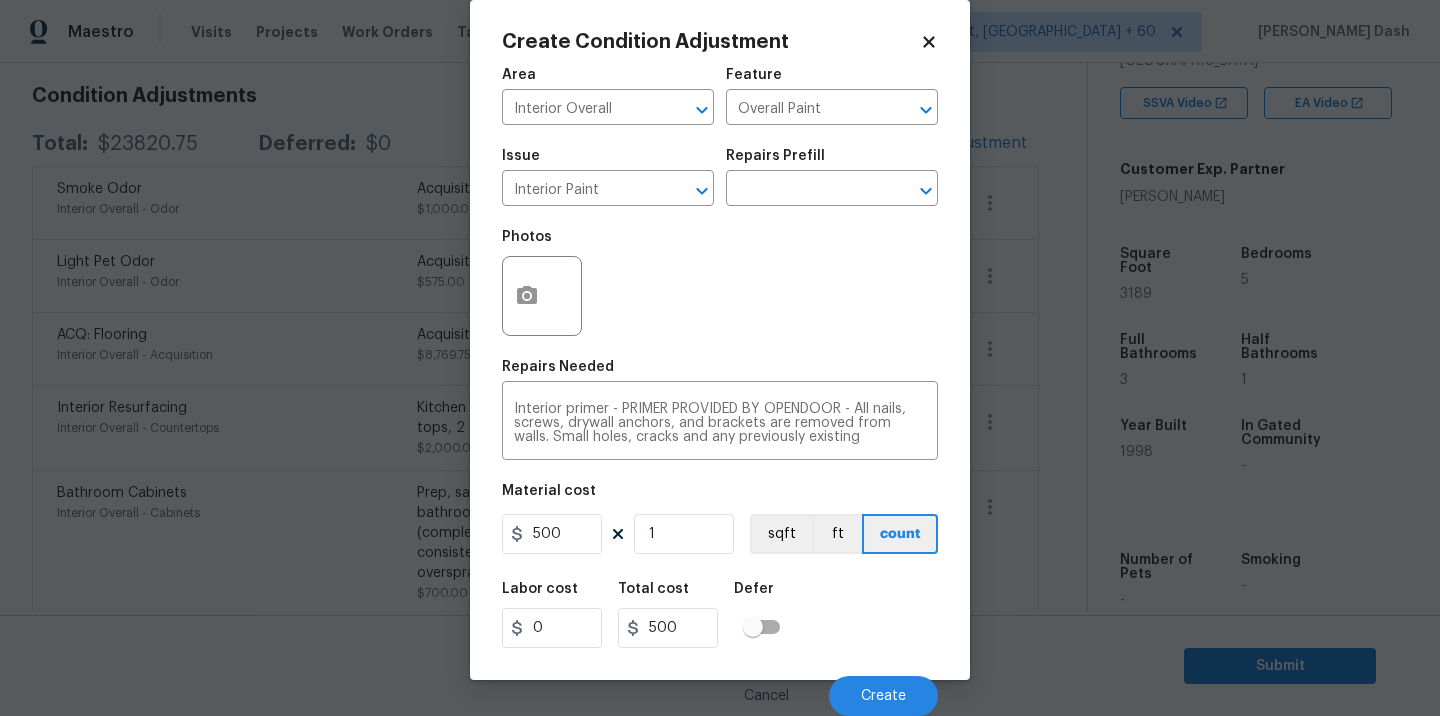 click on "Cancel Create" at bounding box center [720, 688] 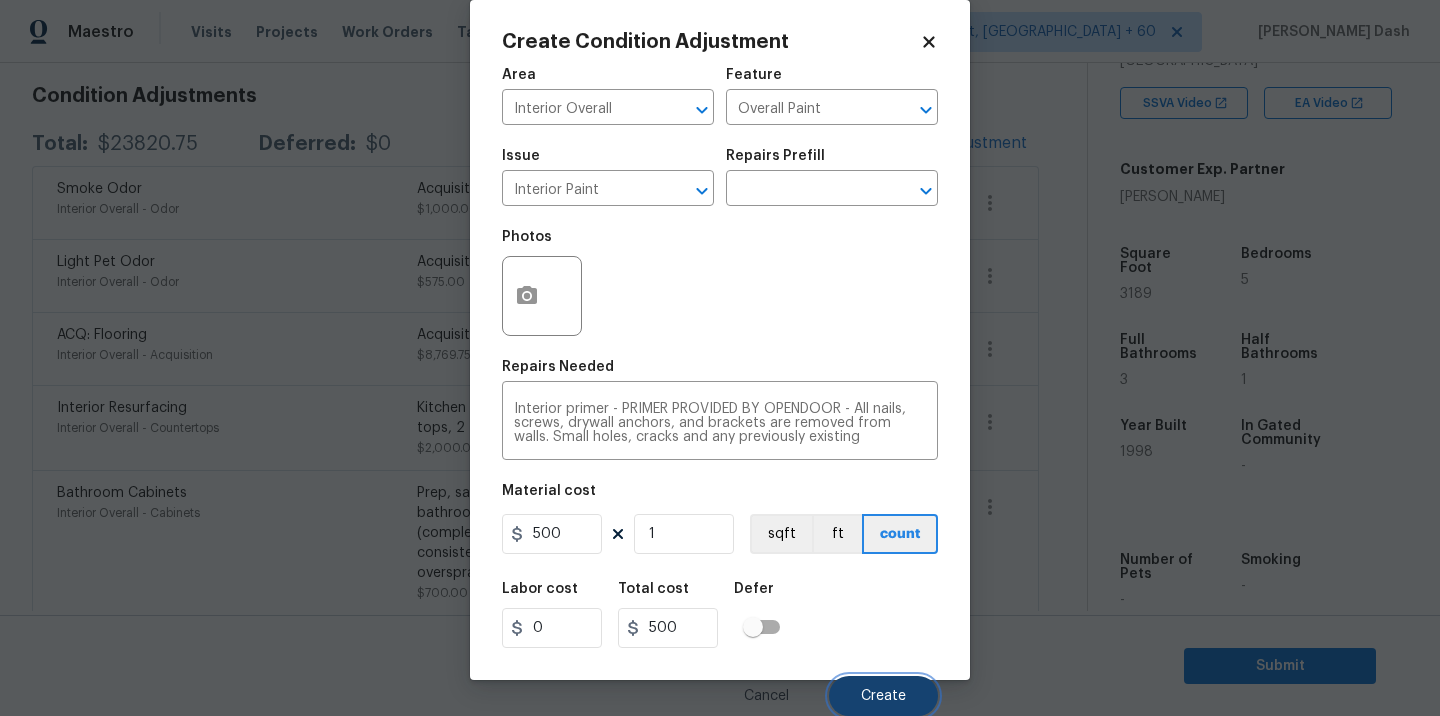 click on "Create" at bounding box center (883, 696) 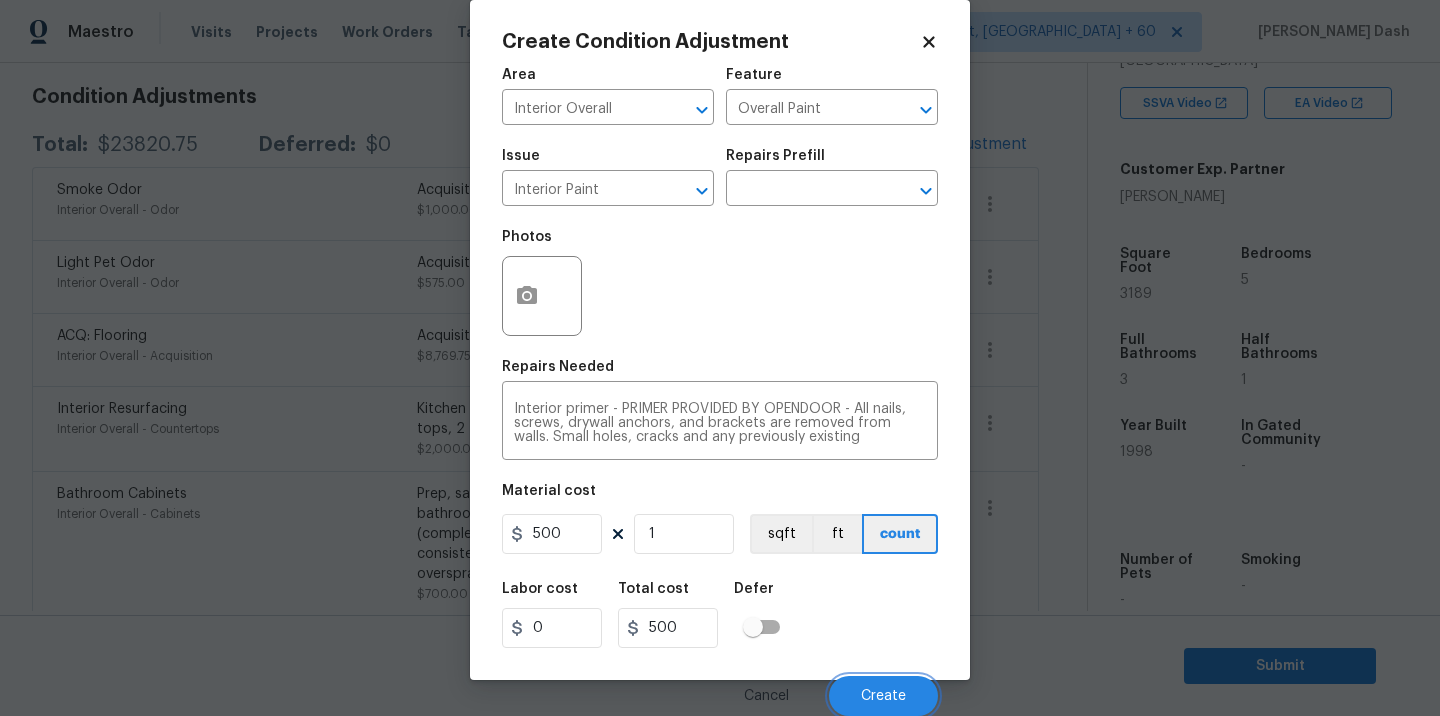 scroll, scrollTop: 281, scrollLeft: 0, axis: vertical 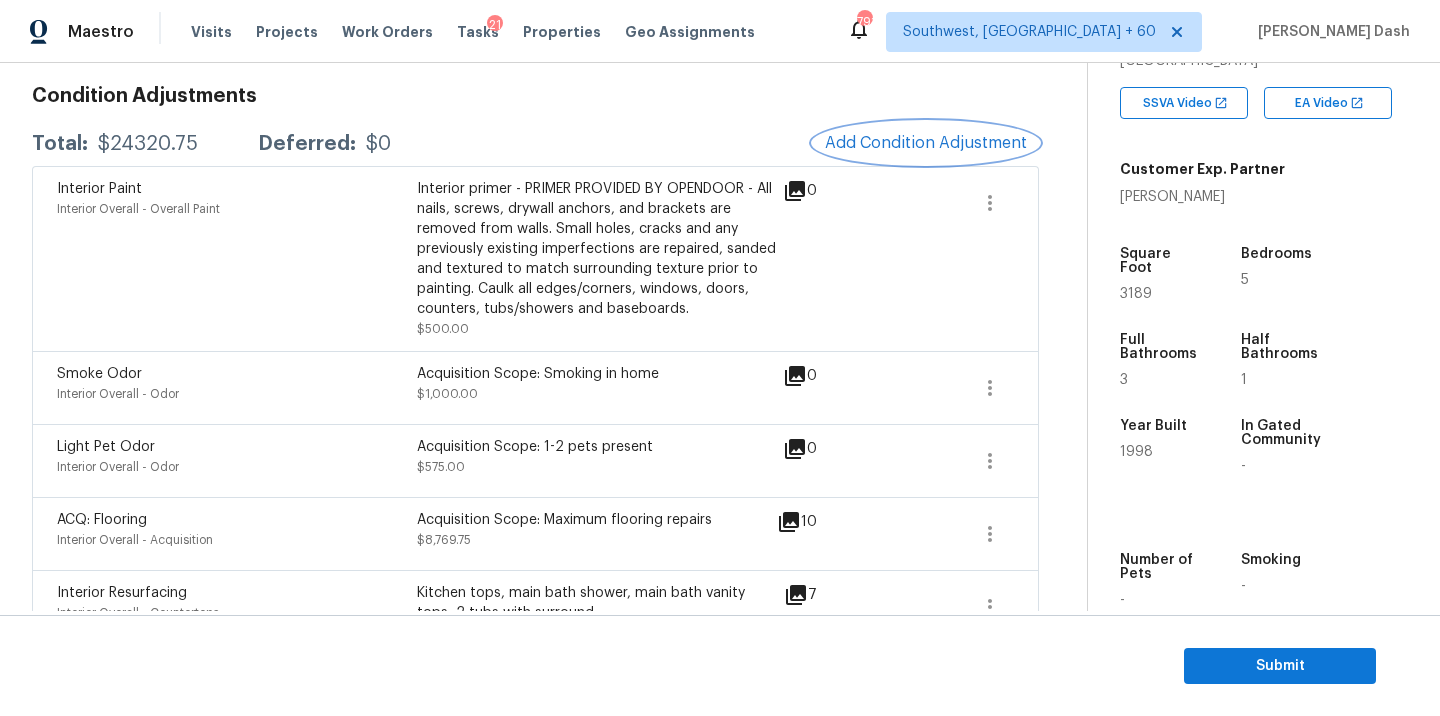 click on "Add Condition Adjustment" at bounding box center [926, 143] 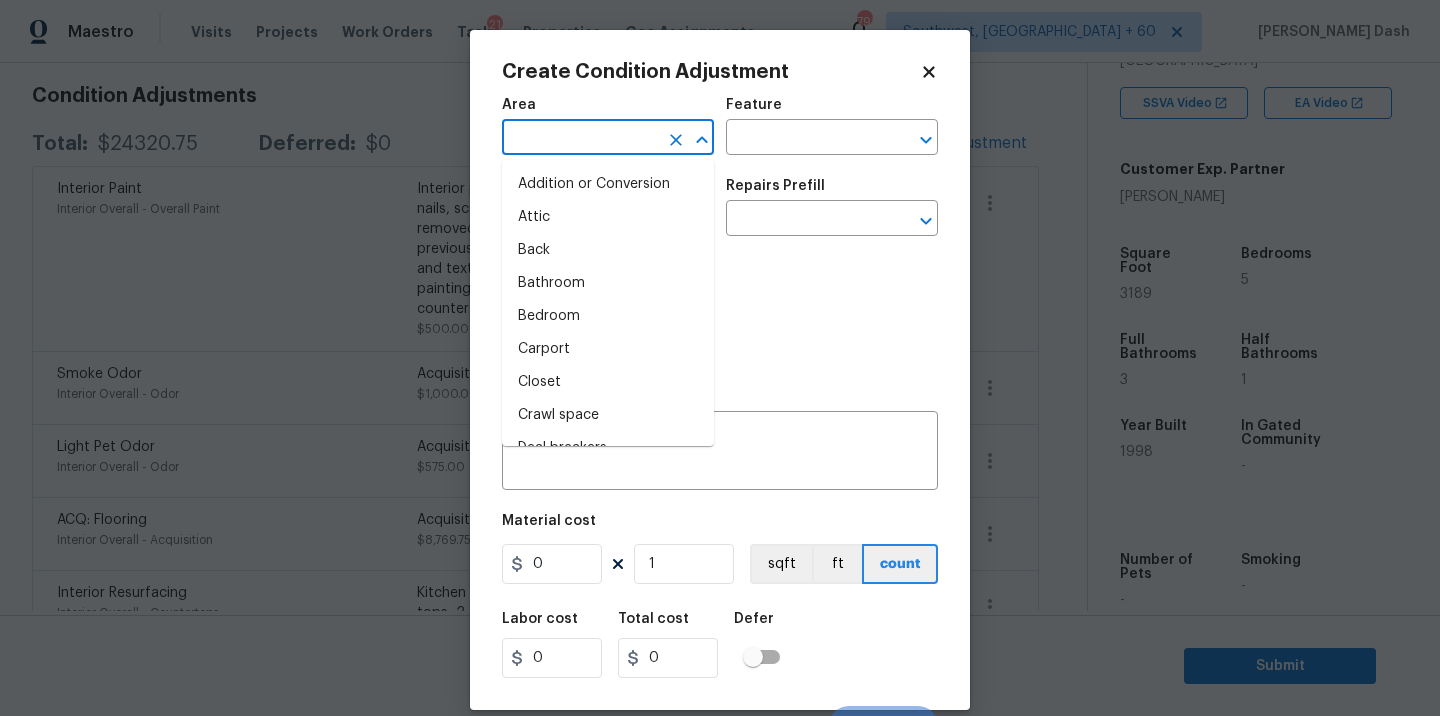 click at bounding box center (580, 139) 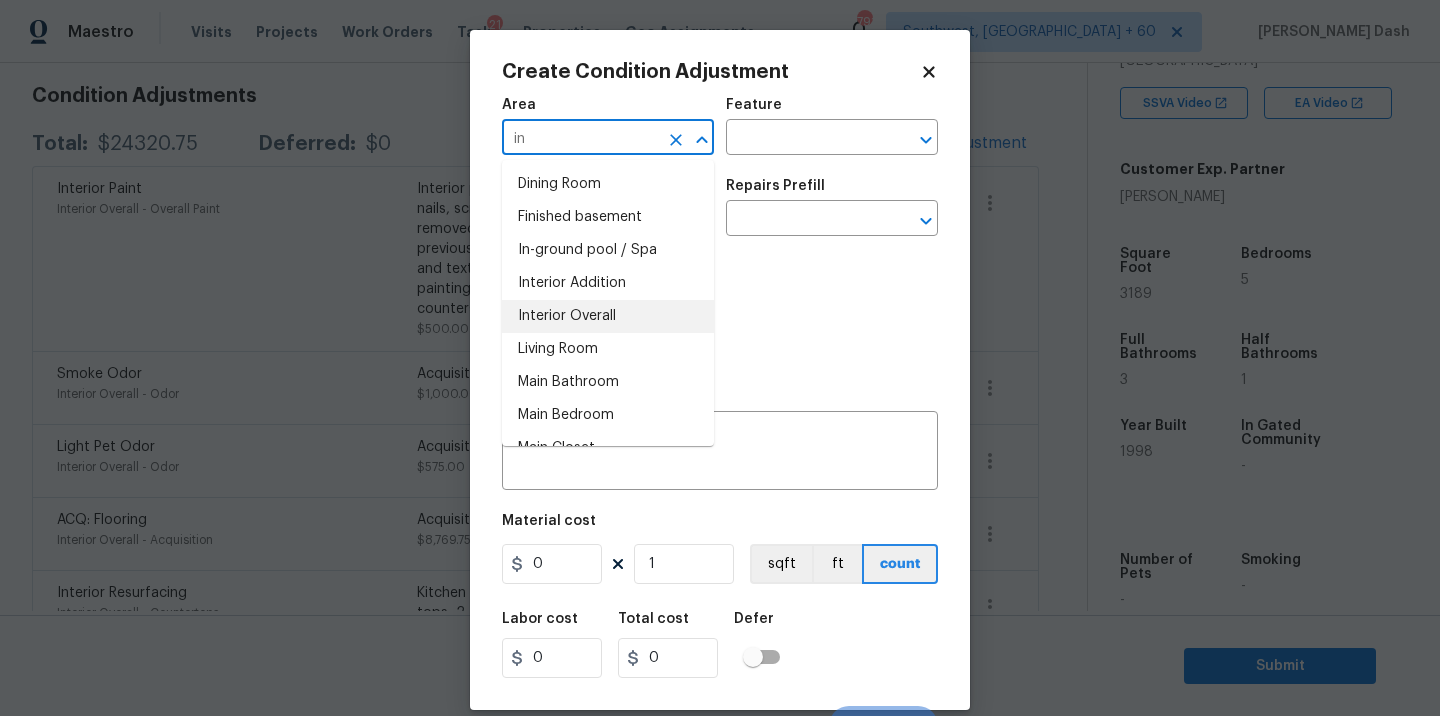 click on "Interior Overall" at bounding box center [608, 316] 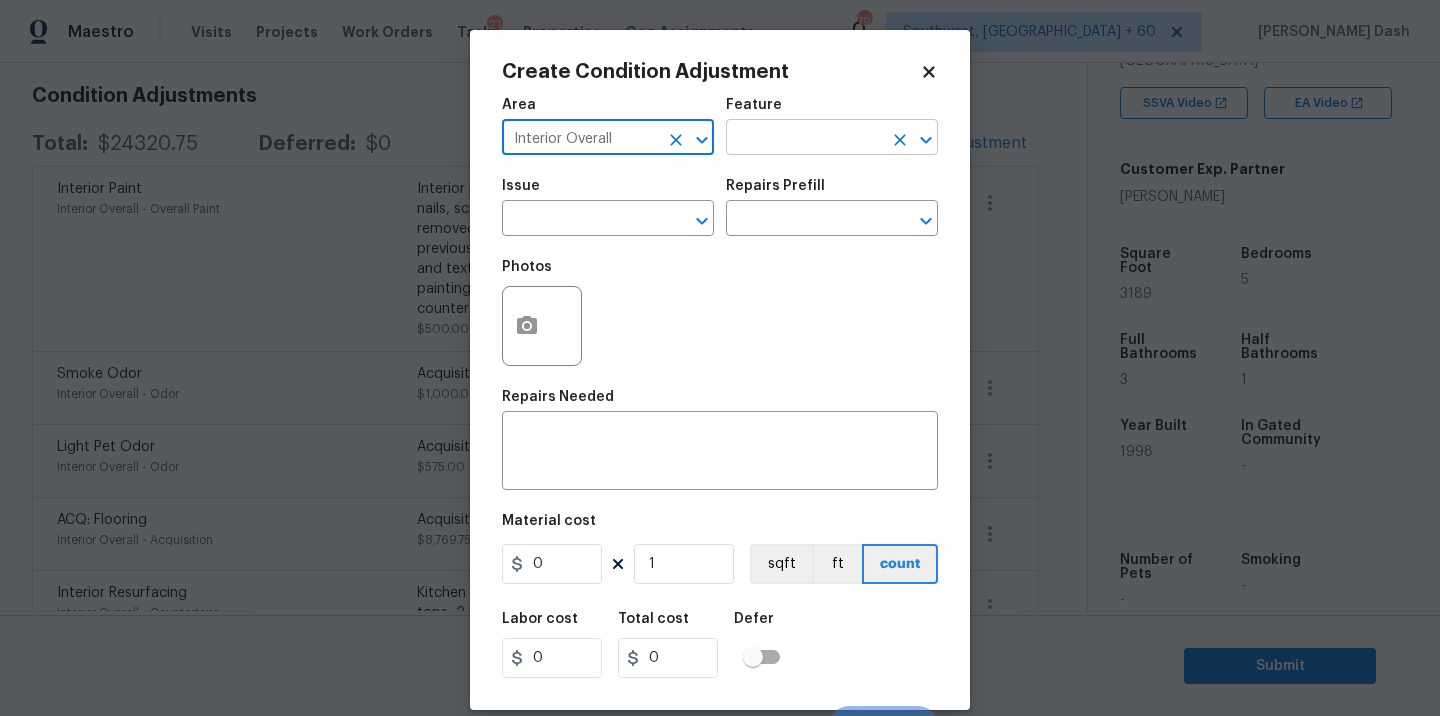 type on "Interior Overall" 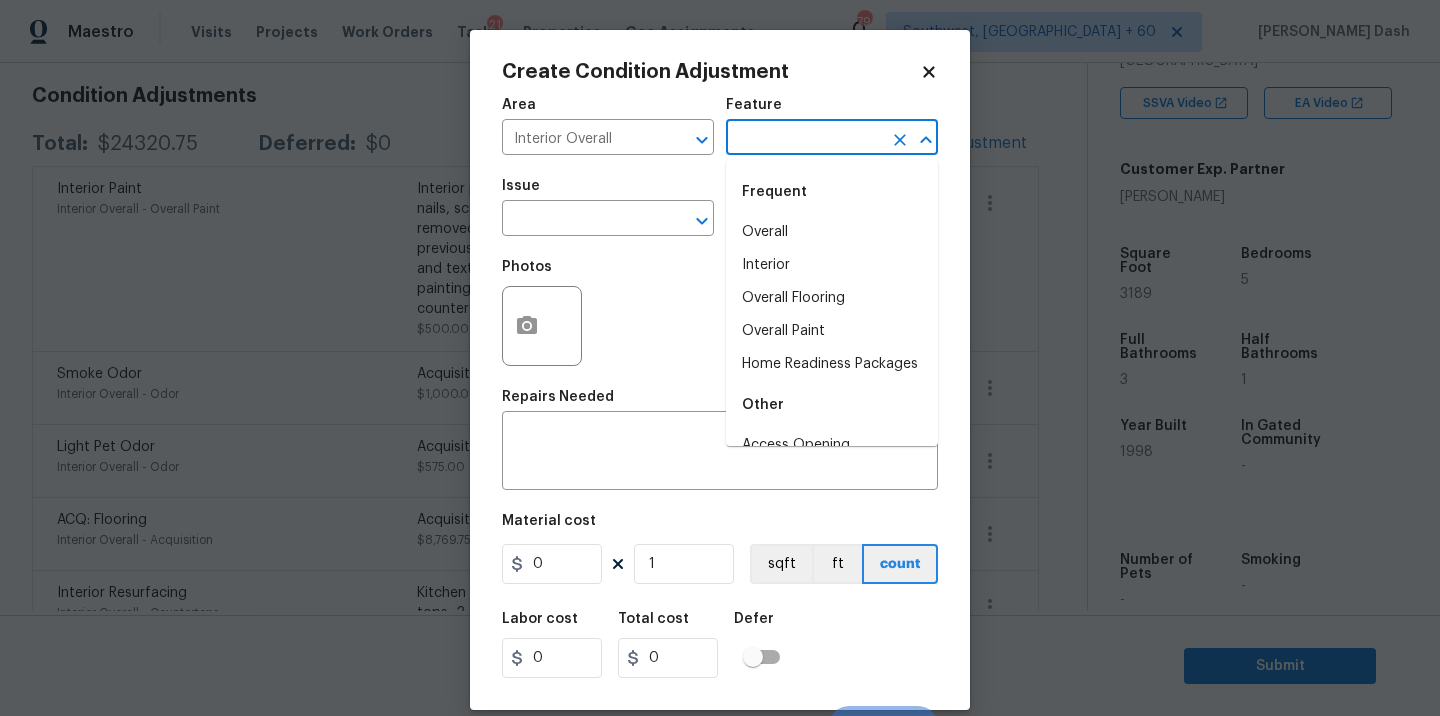 click at bounding box center [804, 139] 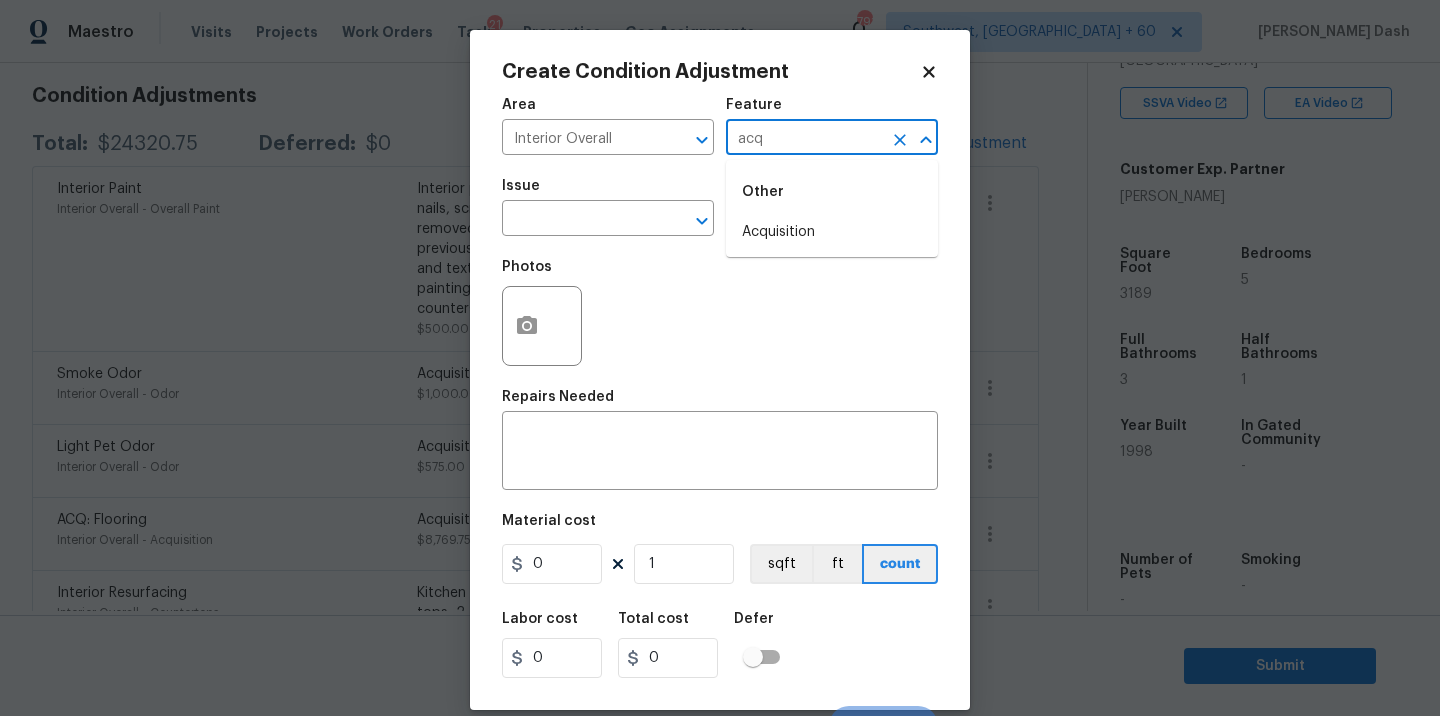 click on "Acquisition" at bounding box center (832, 232) 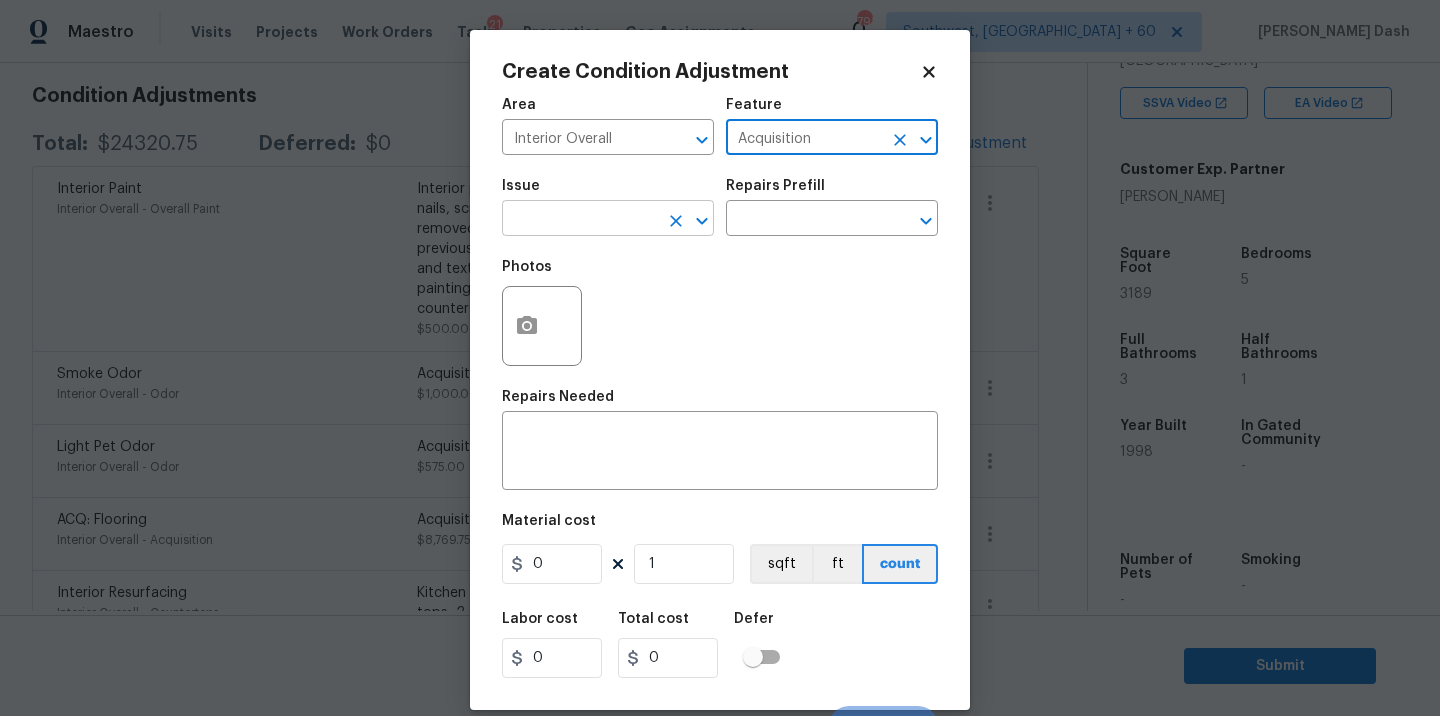 type on "Acquisition" 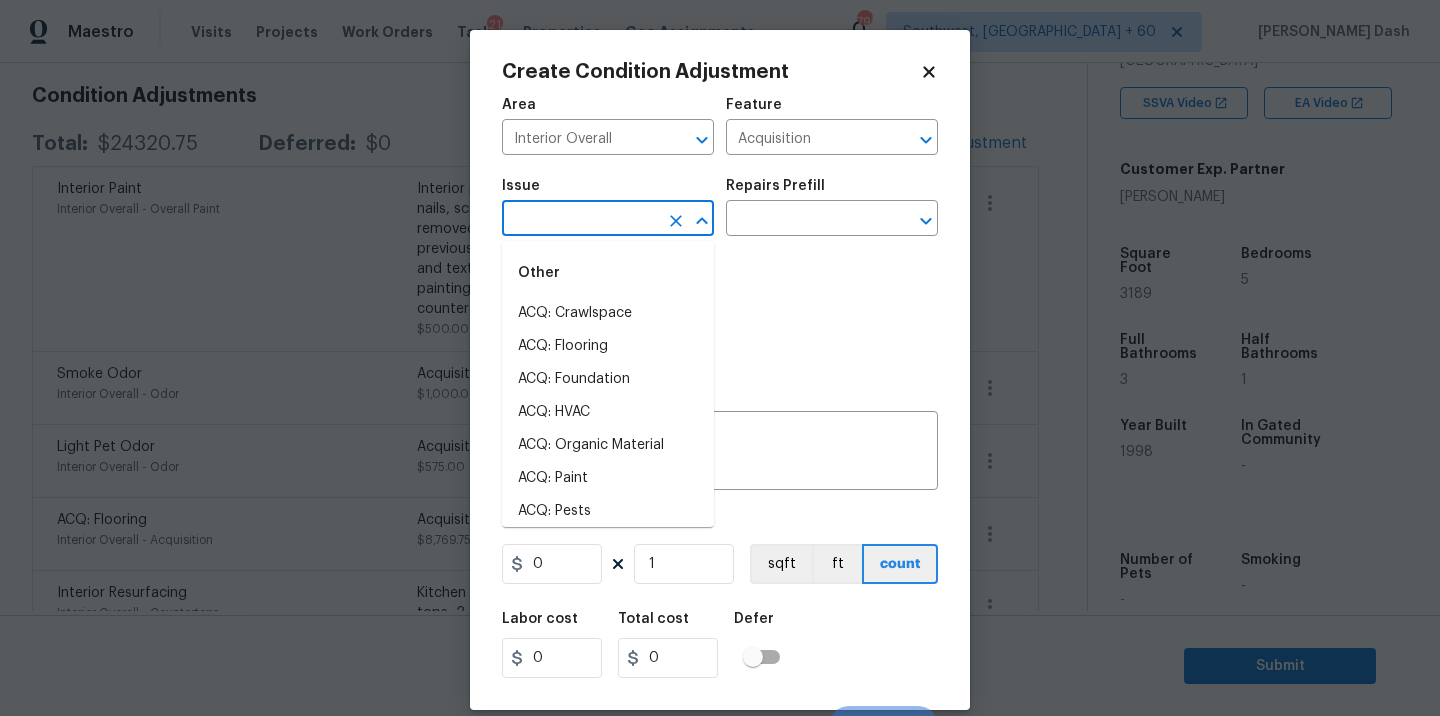 click at bounding box center [580, 220] 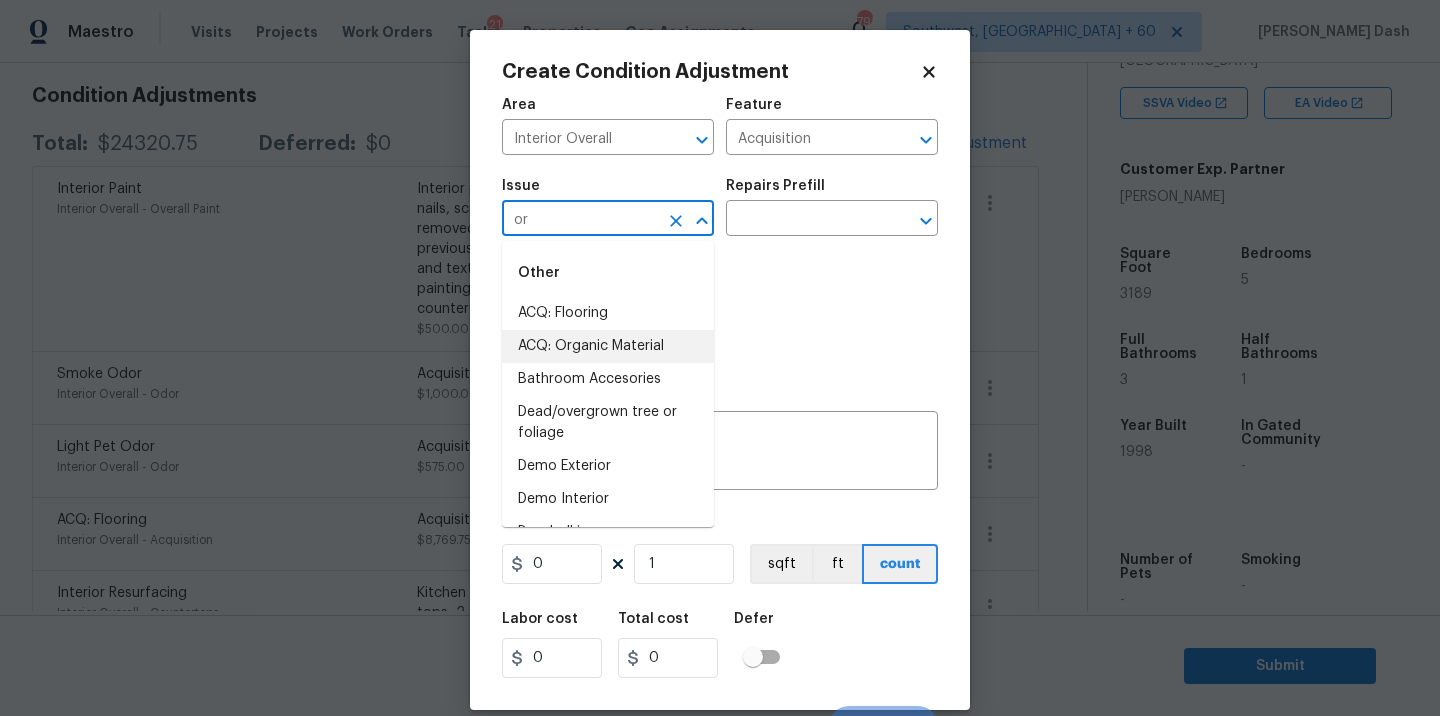 click on "ACQ: Organic Material" at bounding box center (608, 346) 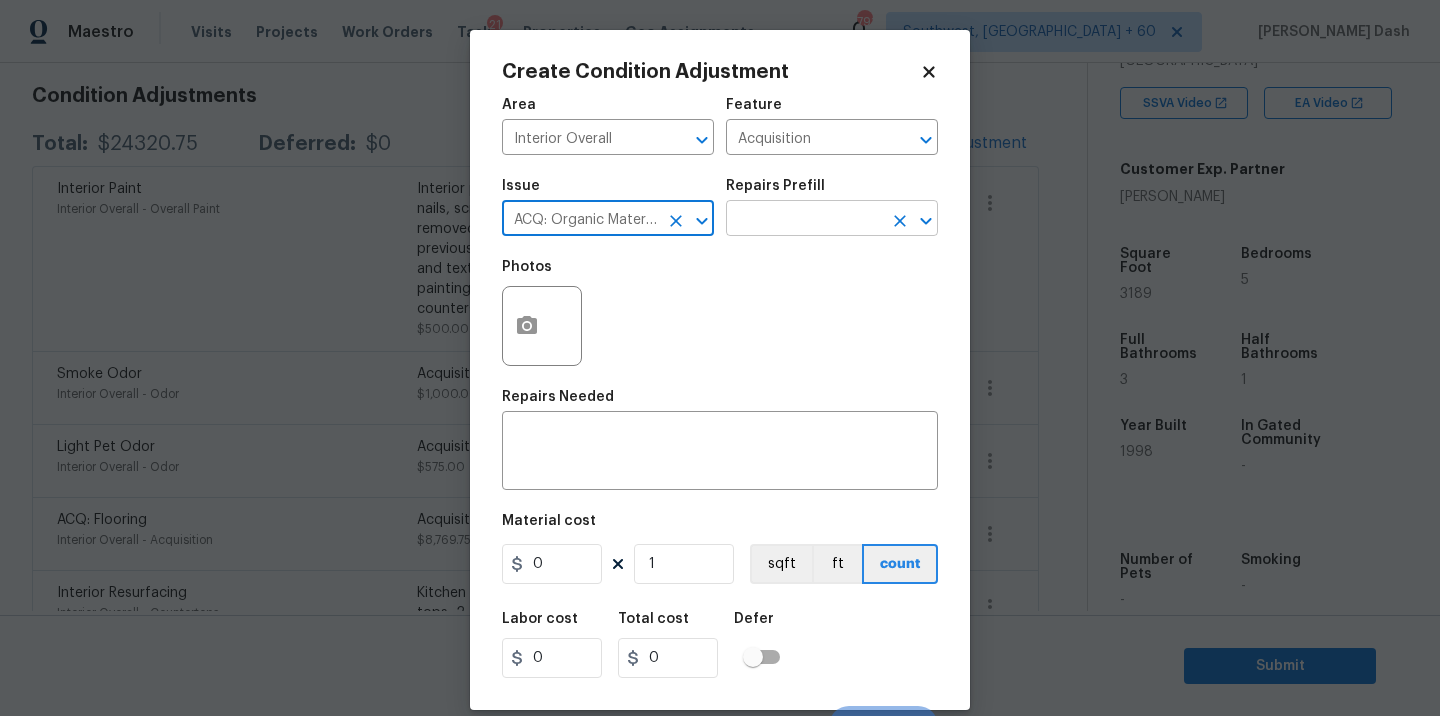 type on "ACQ: Organic Material" 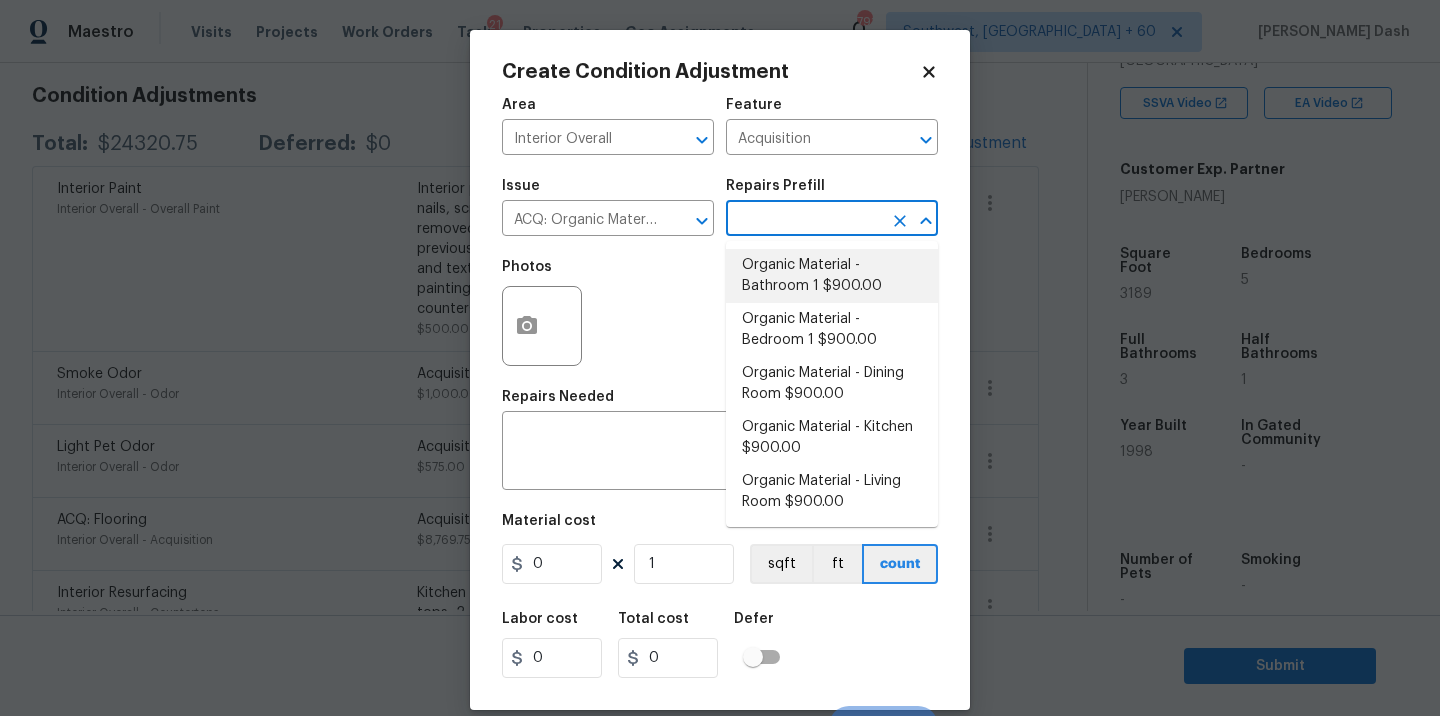 click on "Organic Material - Bathroom 1 $900.00" at bounding box center (832, 276) 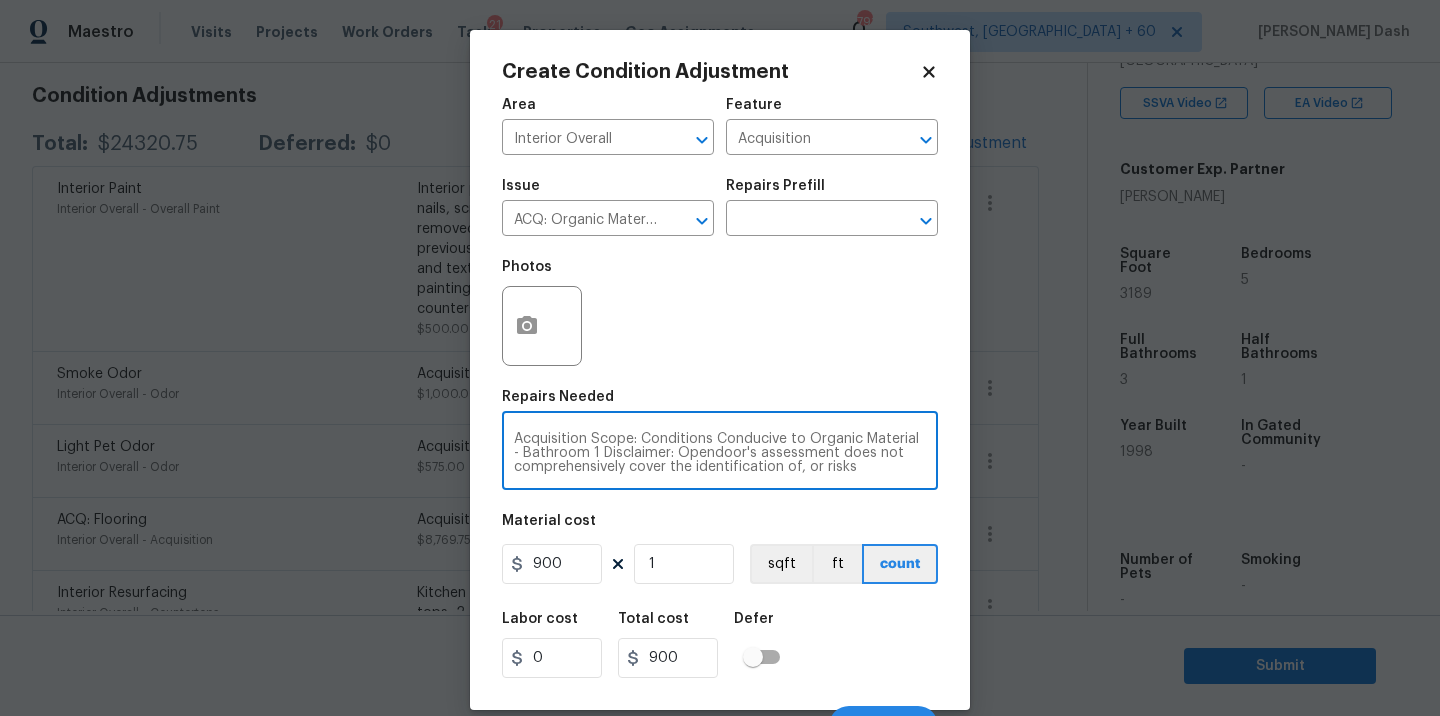 drag, startPoint x: 588, startPoint y: 453, endPoint x: 515, endPoint y: 460, distance: 73.33485 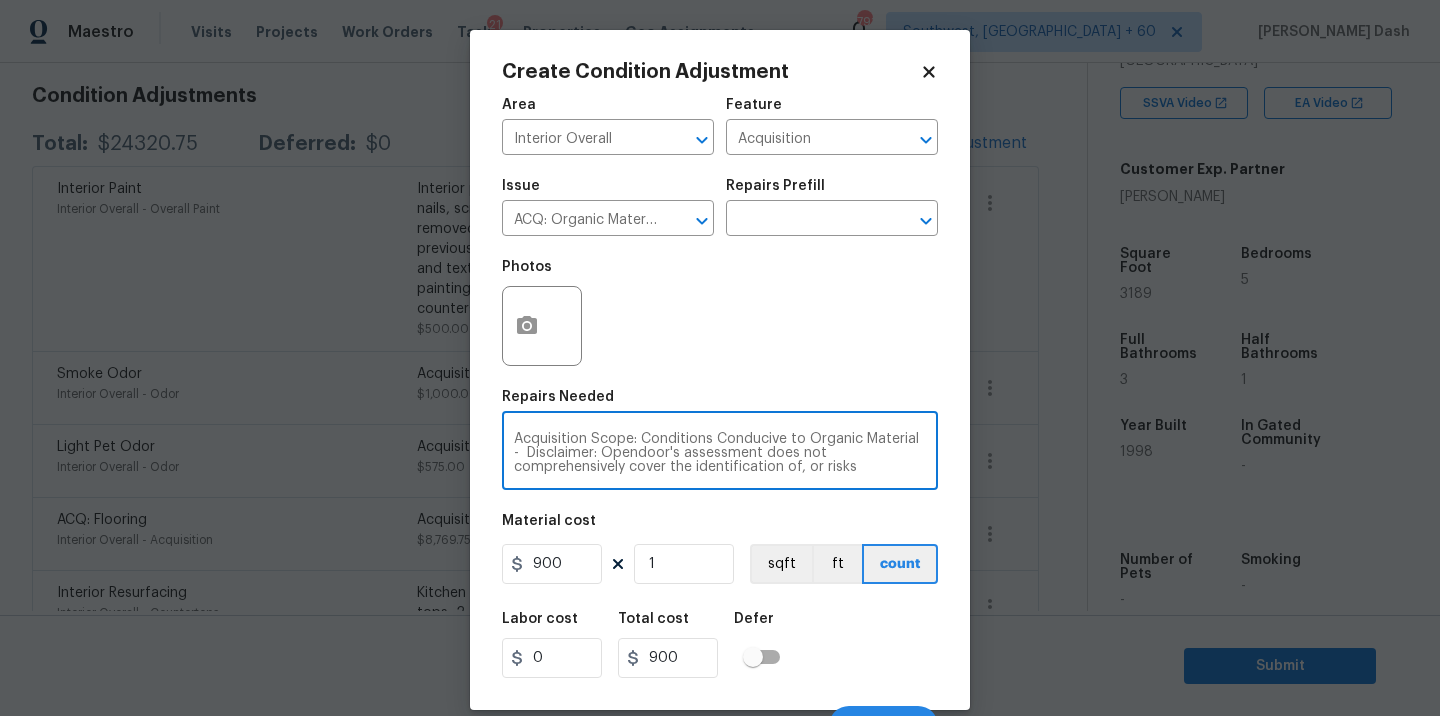 scroll, scrollTop: 31, scrollLeft: 0, axis: vertical 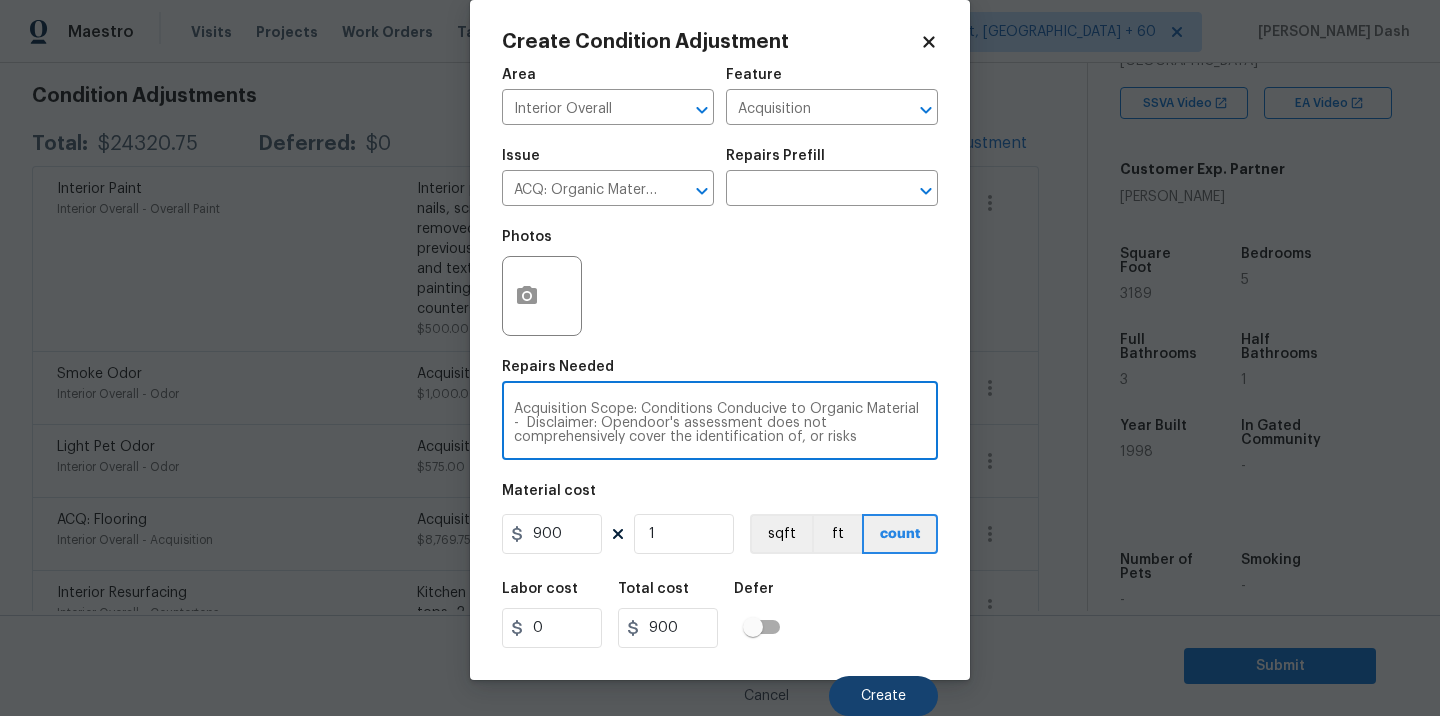 type on "Acquisition Scope: Conditions Conducive to Organic Material -  Disclaimer: Opendoor's assessment does not comprehensively cover the identification of, or risks associated with, environmental hazards such as mold or other potentially harmful organic growth." 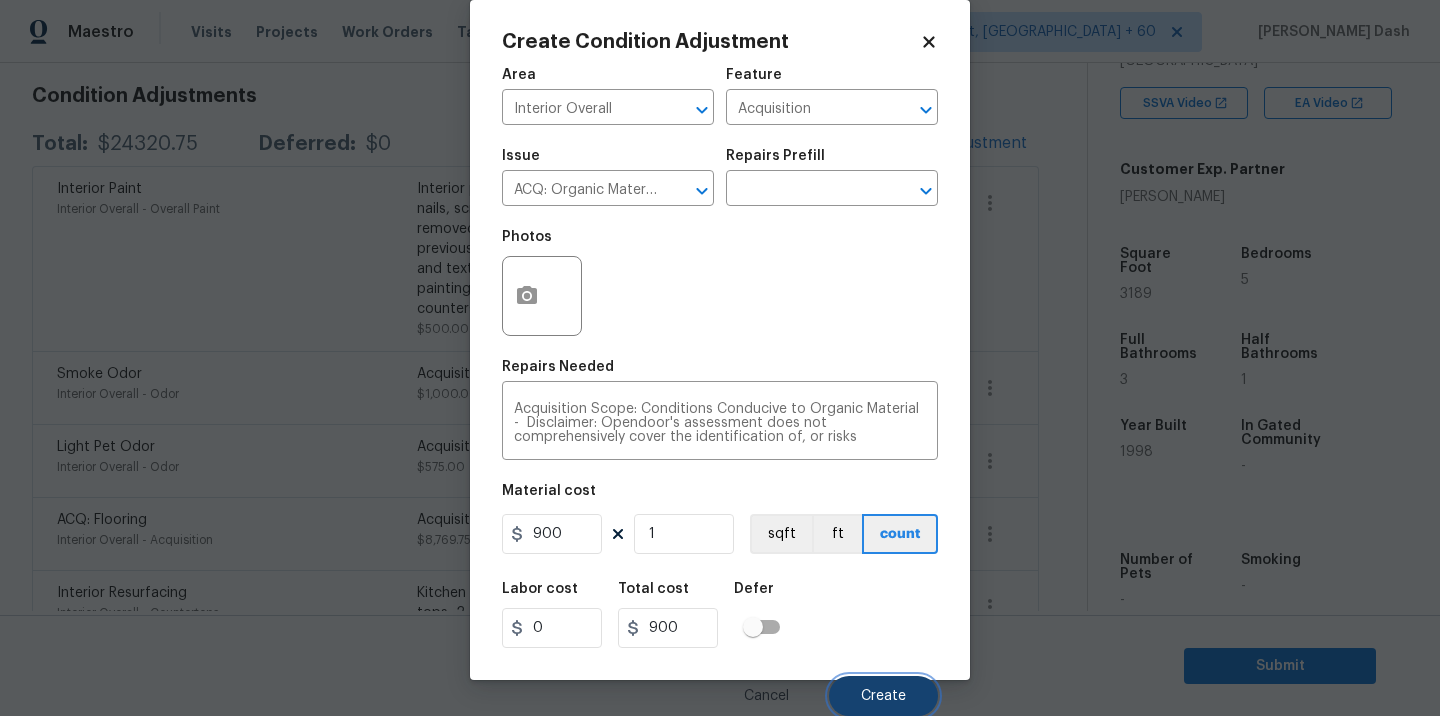 click on "Create" at bounding box center [883, 696] 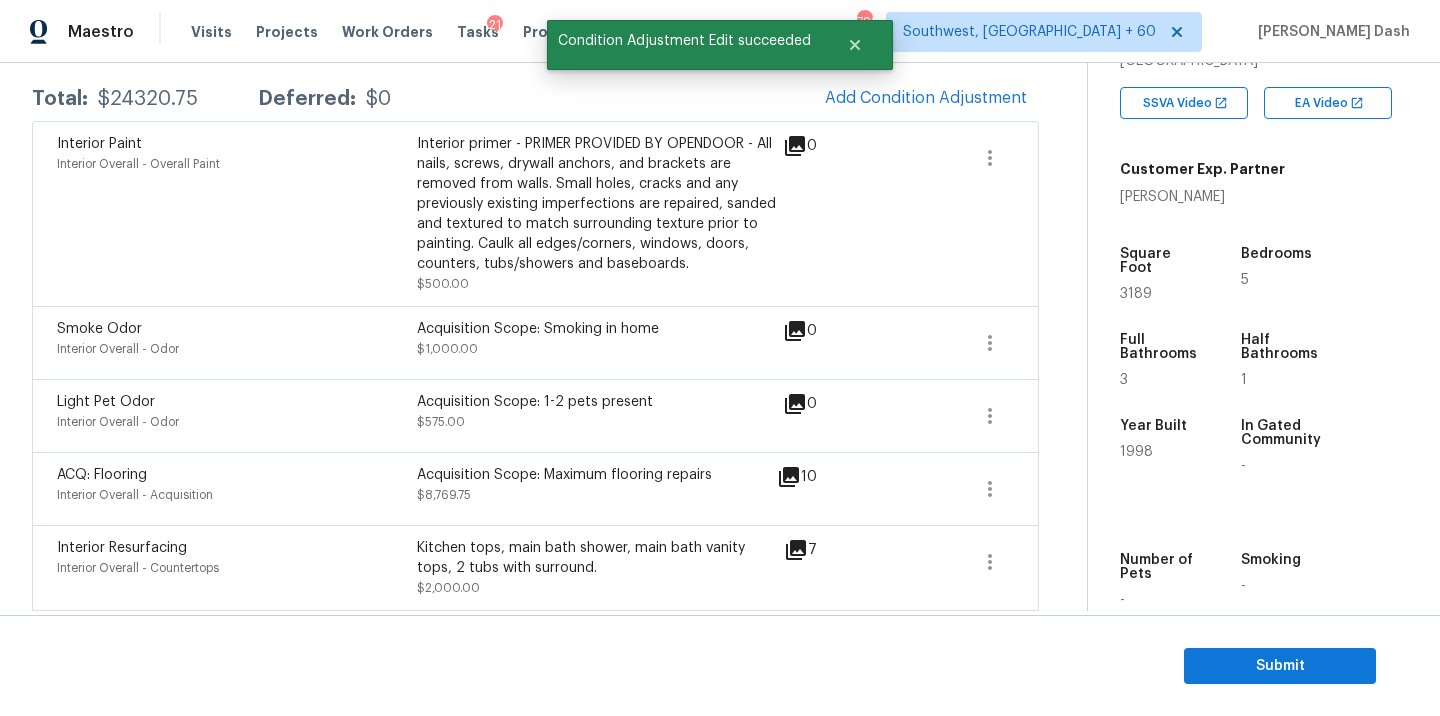 scroll, scrollTop: 281, scrollLeft: 0, axis: vertical 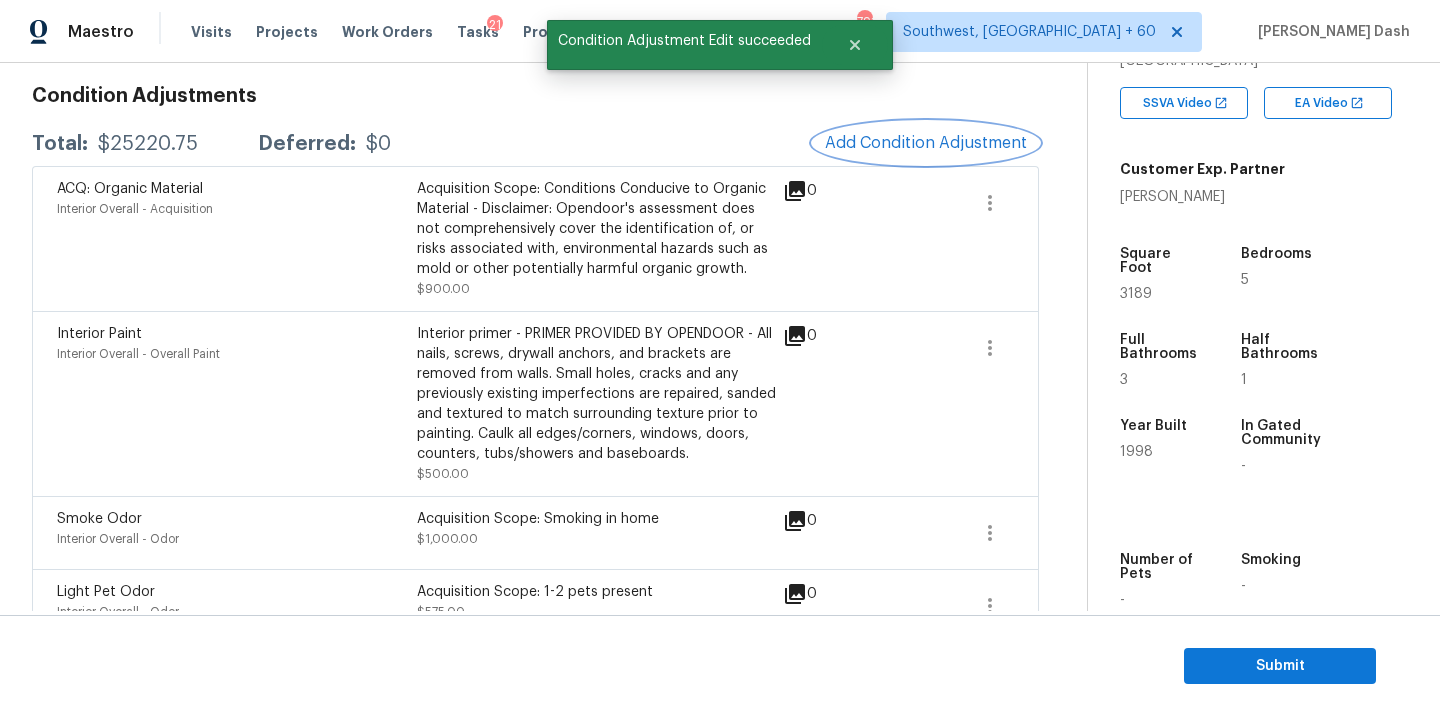 click on "Add Condition Adjustment" at bounding box center (926, 143) 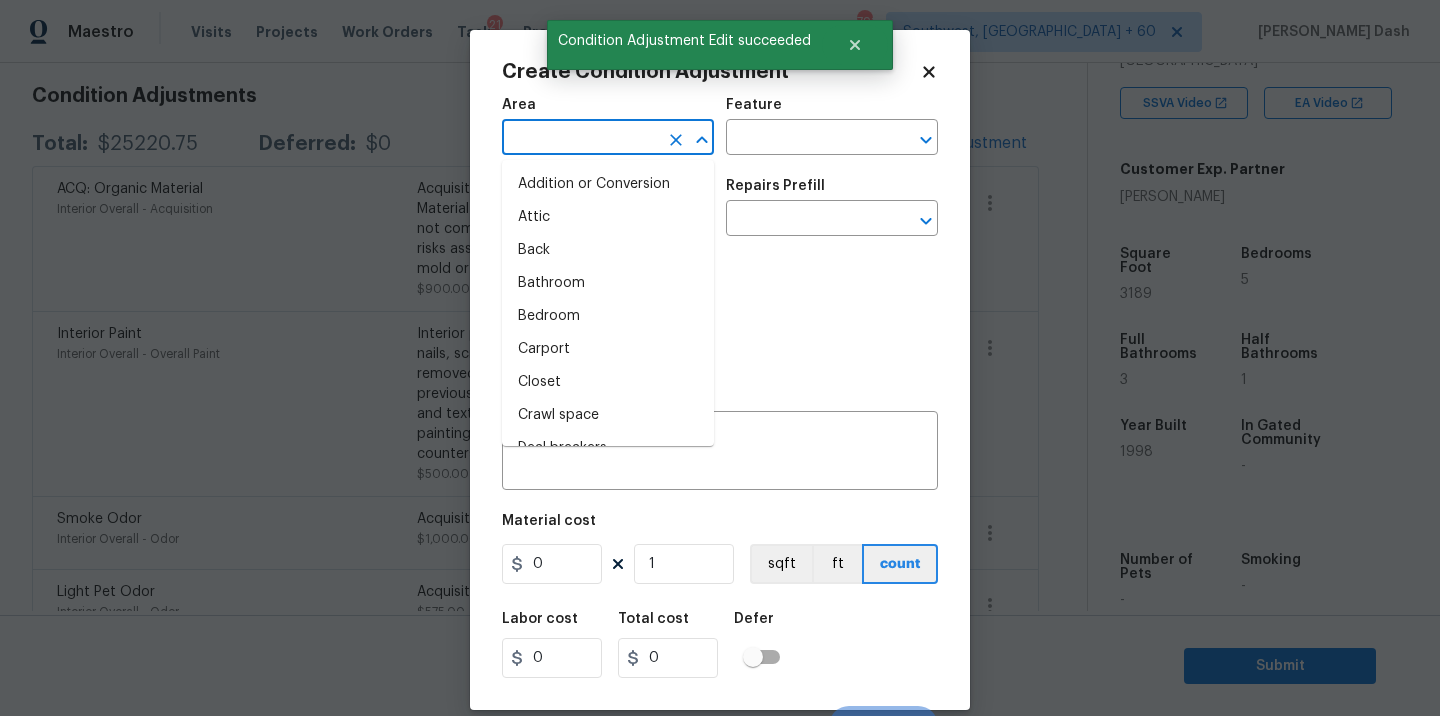 click at bounding box center (580, 139) 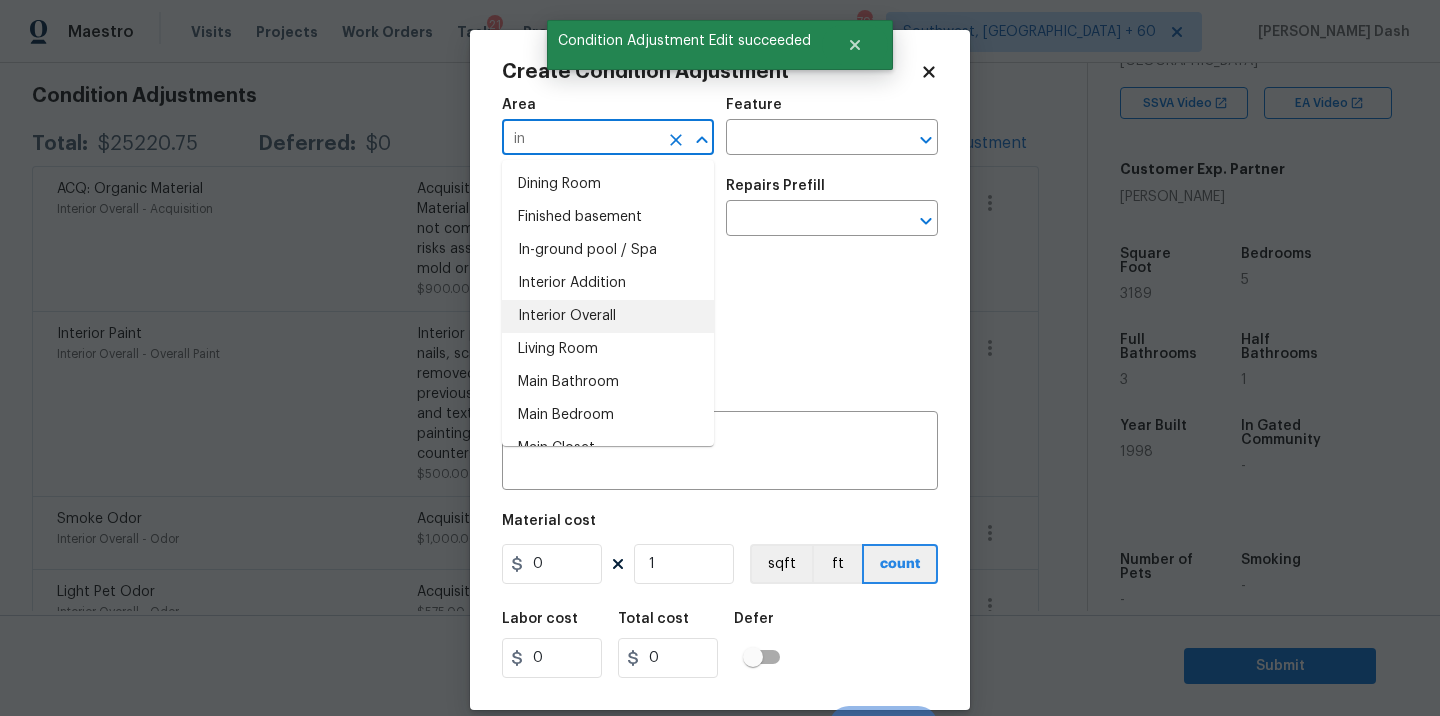 click on "Interior Overall" at bounding box center [608, 316] 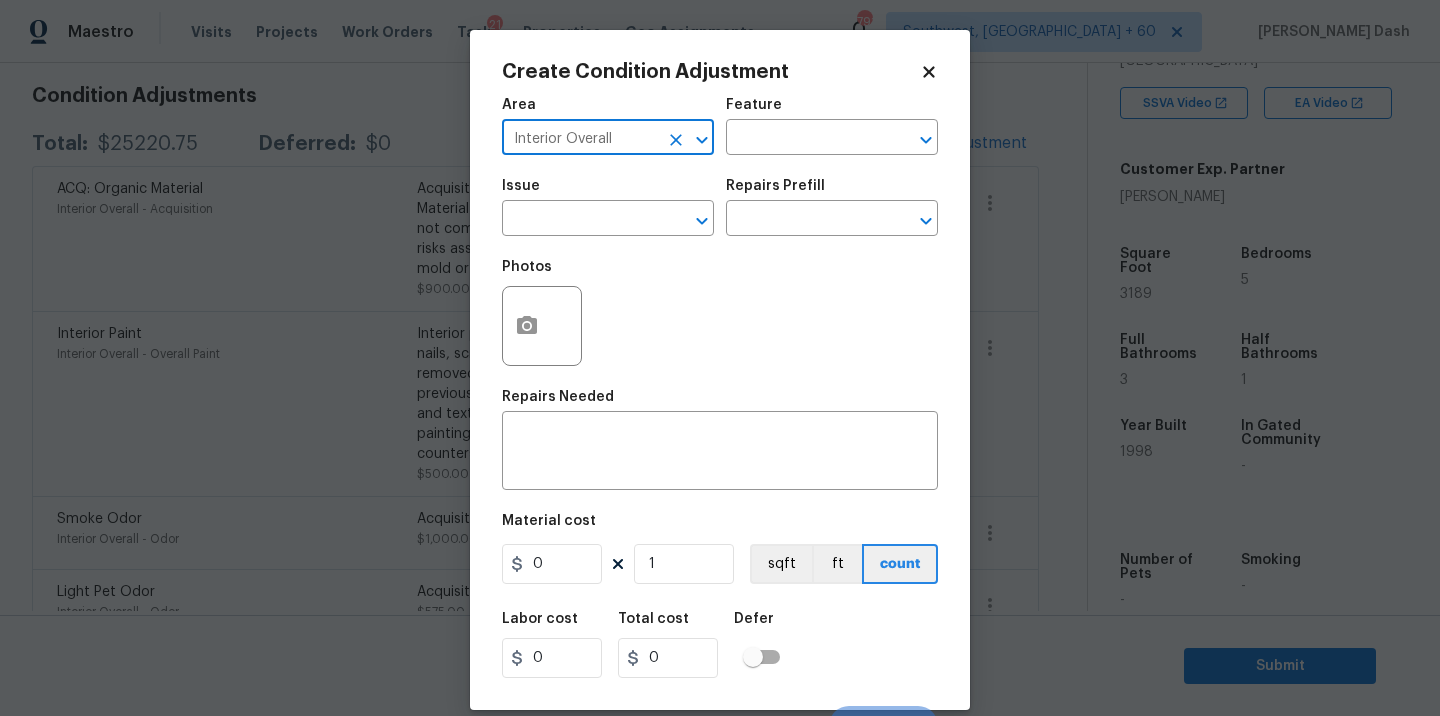 click 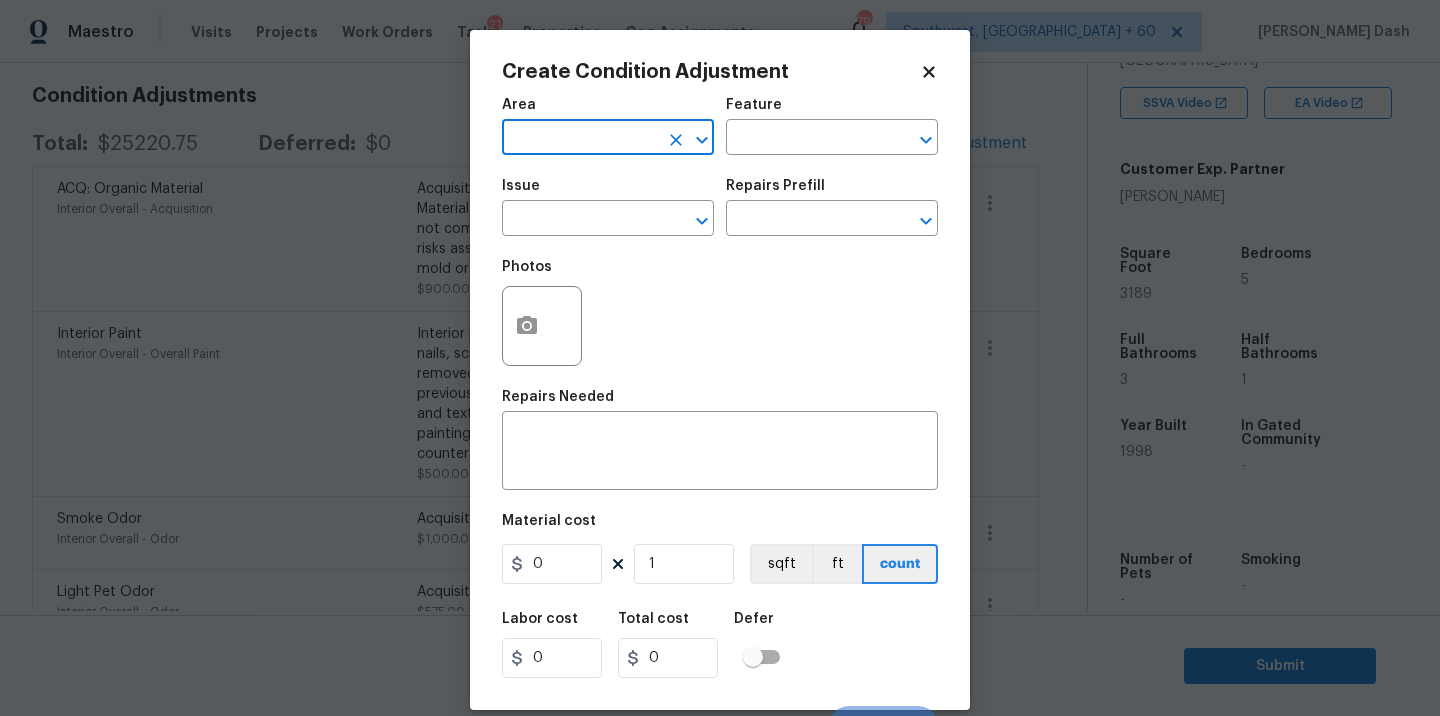 type on "o" 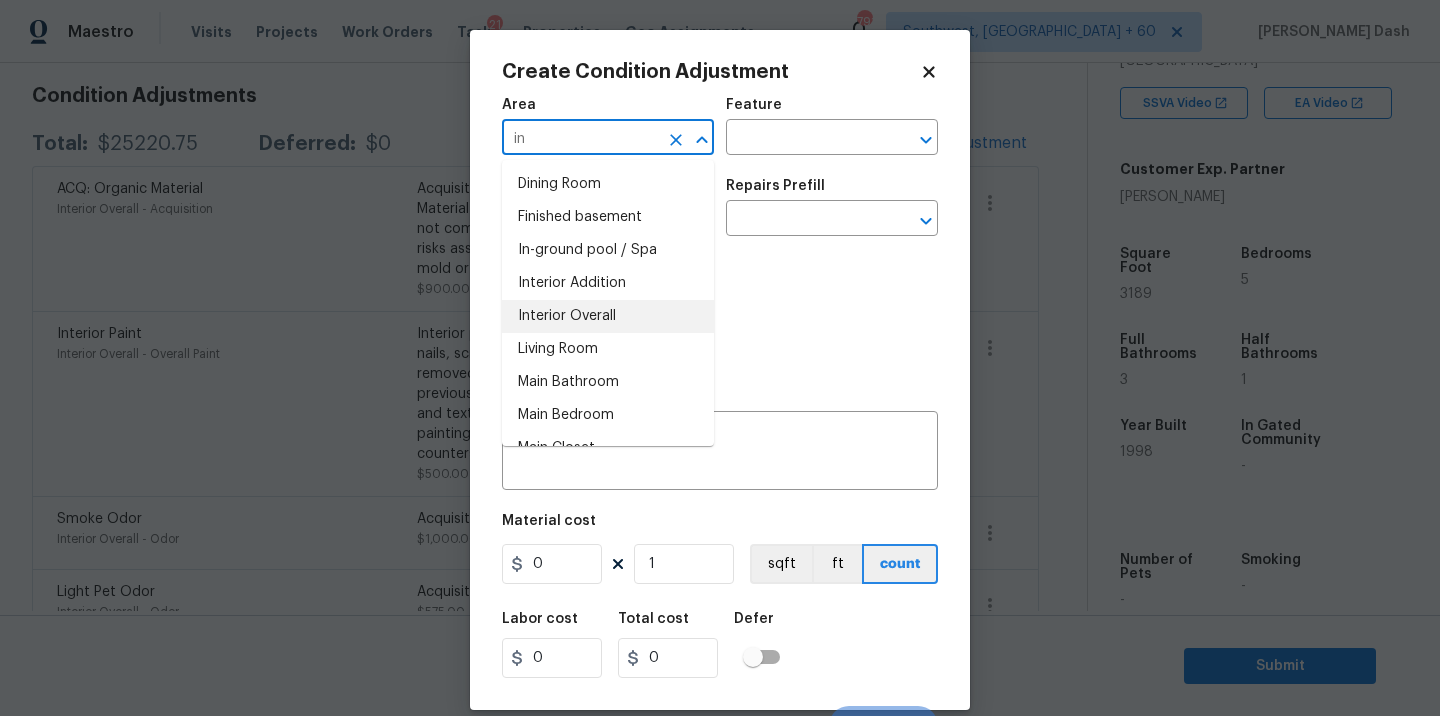 click on "Interior Overall" at bounding box center [608, 316] 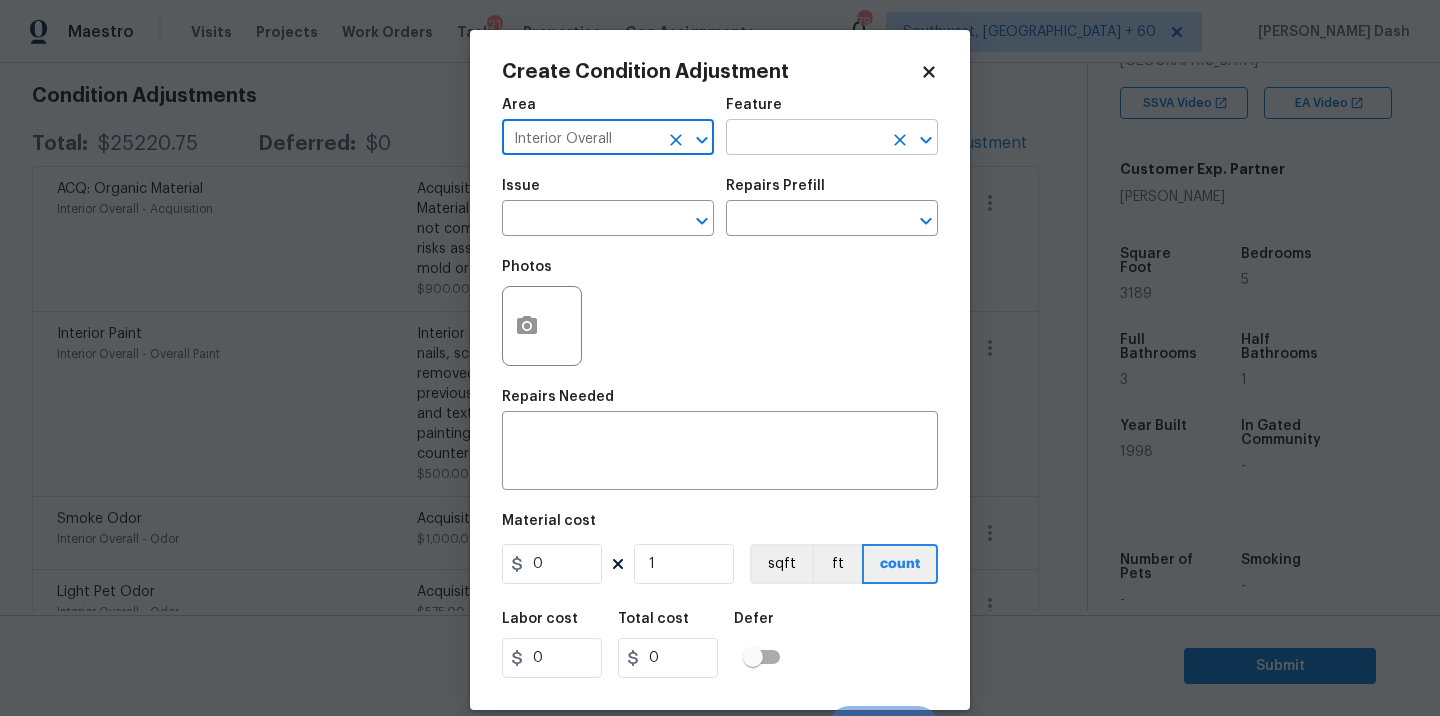 type on "Interior Overall" 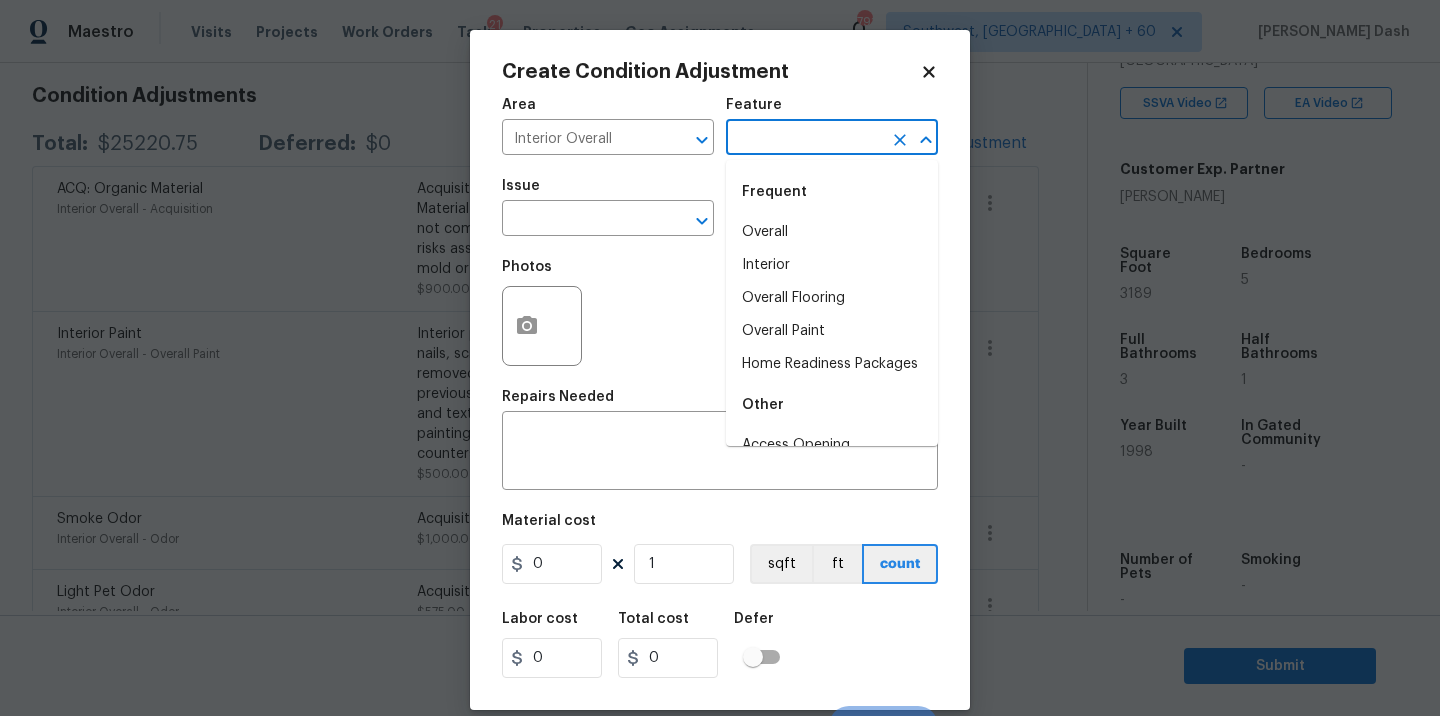 click at bounding box center [804, 139] 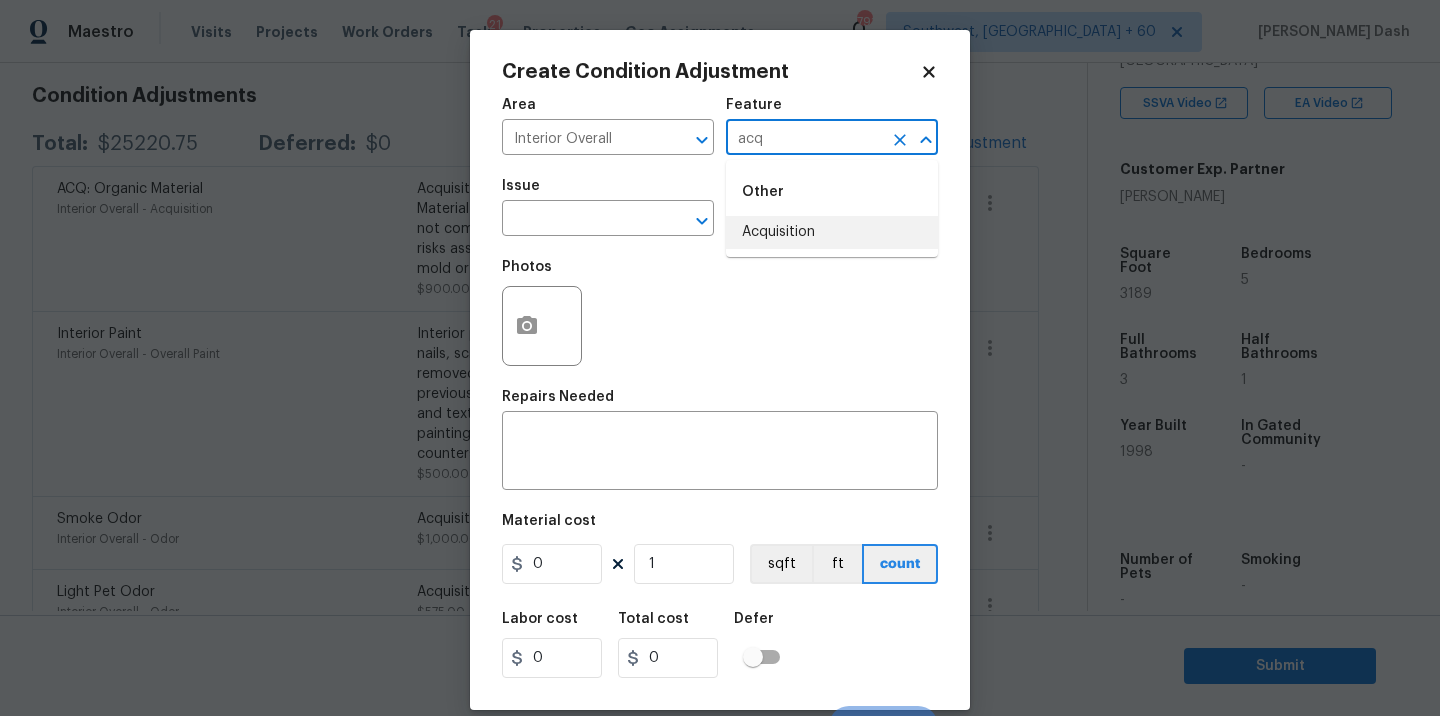 click on "Acquisition" at bounding box center [832, 232] 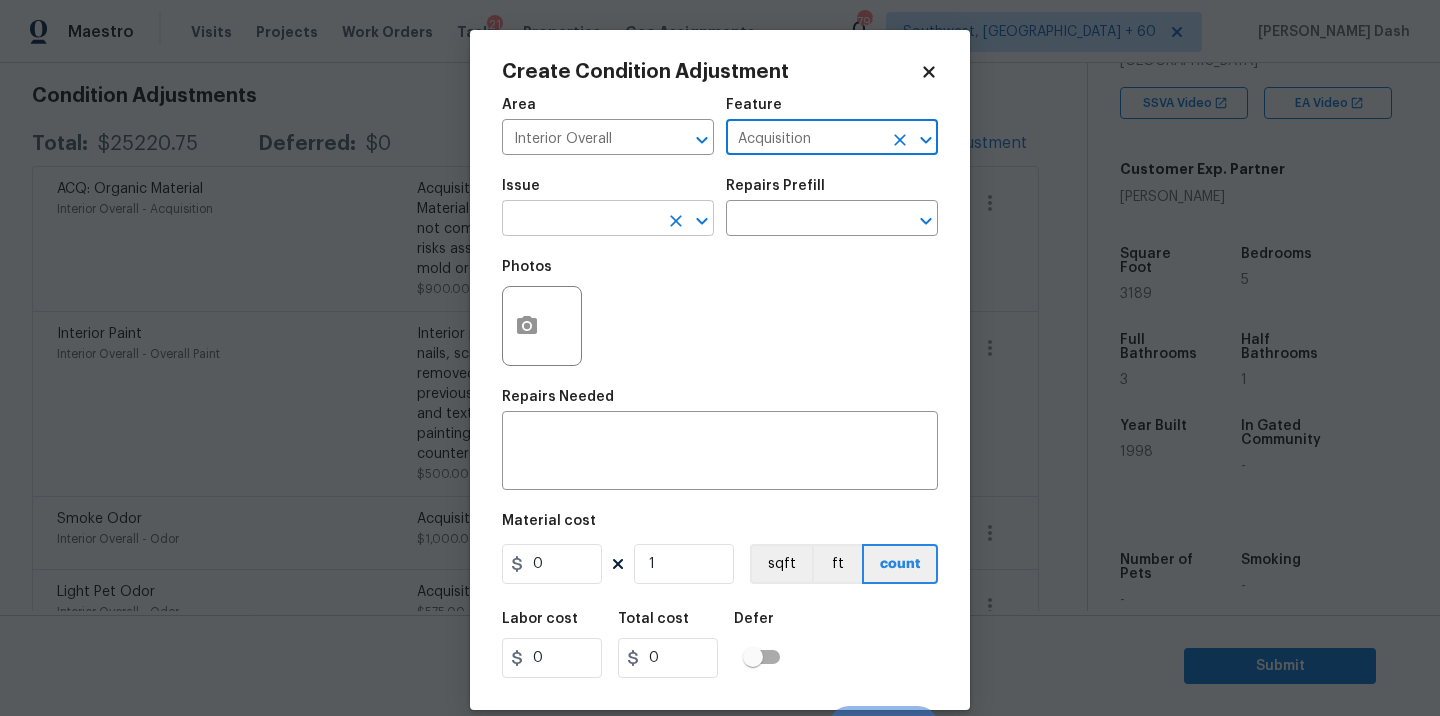 type on "Acquisition" 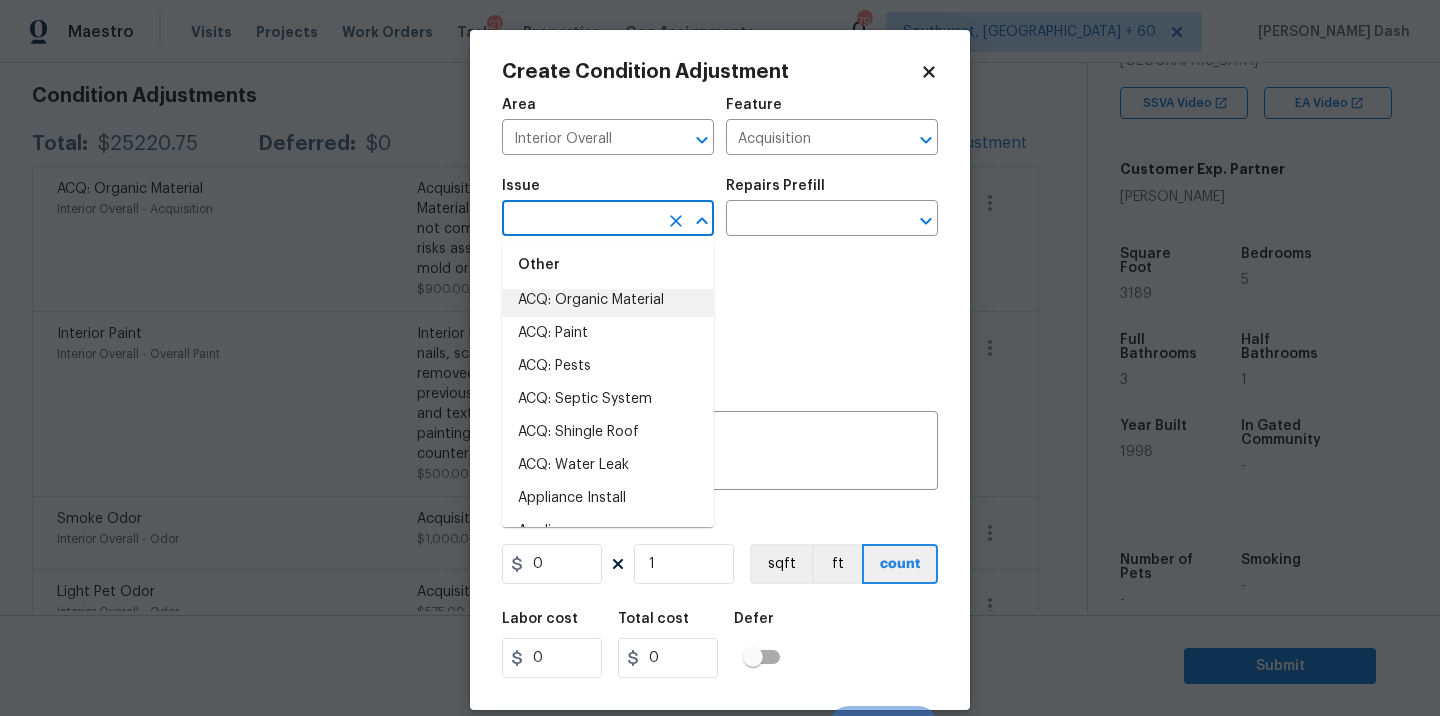 scroll, scrollTop: 153, scrollLeft: 0, axis: vertical 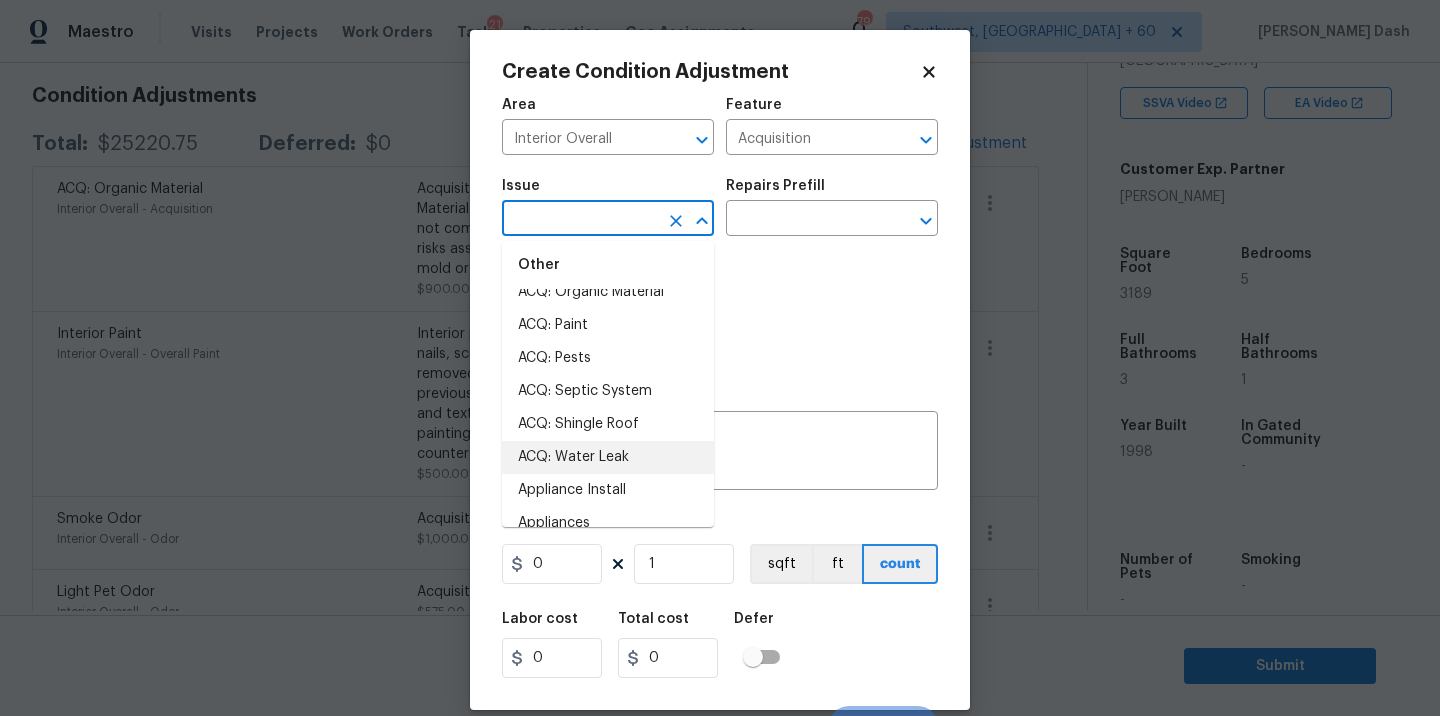 click on "ACQ: Water Leak" at bounding box center [608, 457] 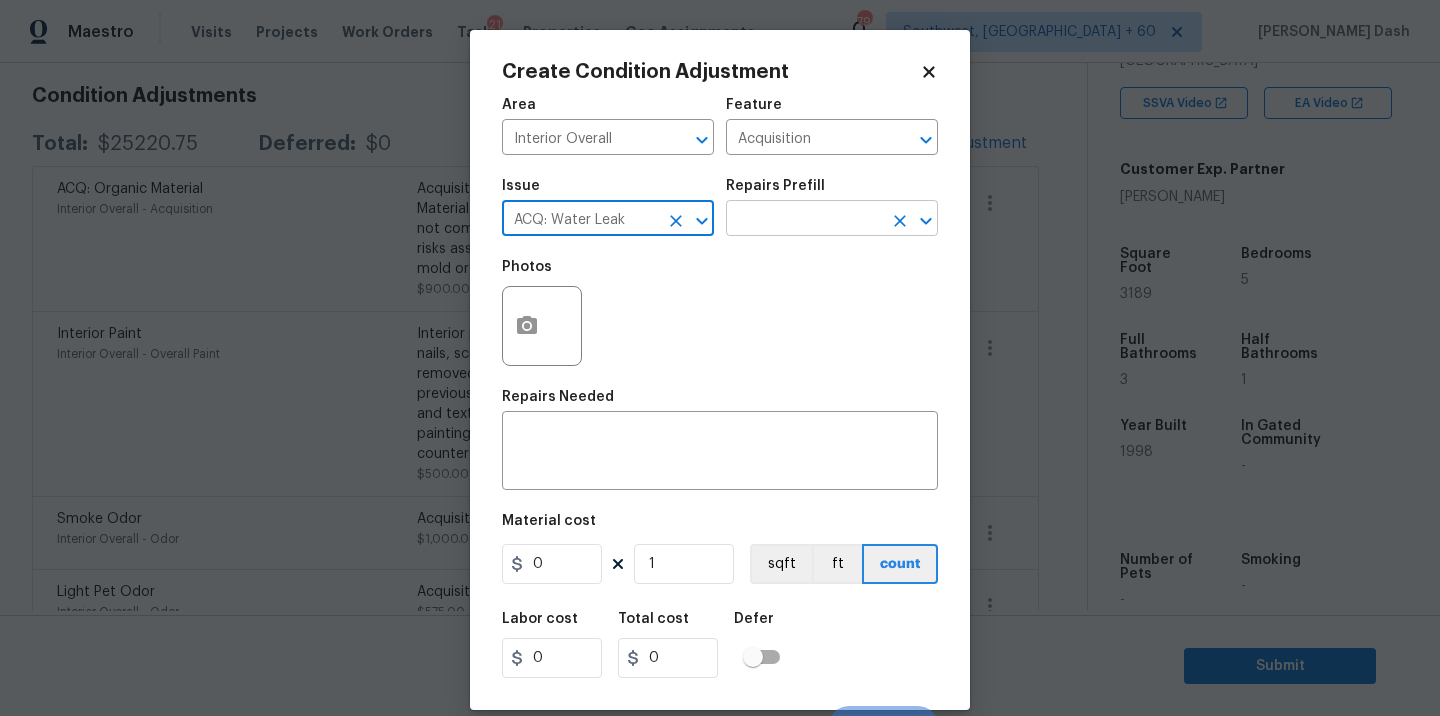click at bounding box center [804, 220] 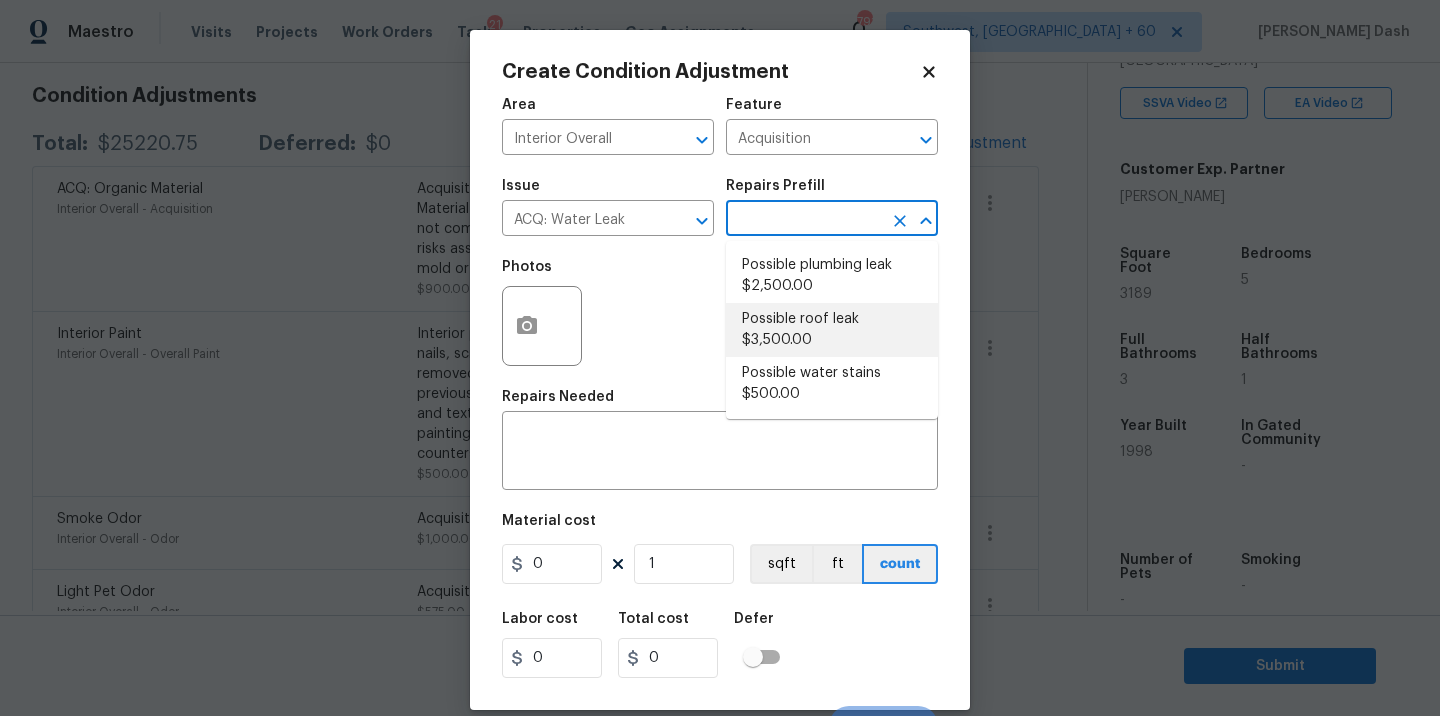 click on "Possible roof leak $3,500.00" at bounding box center (832, 330) 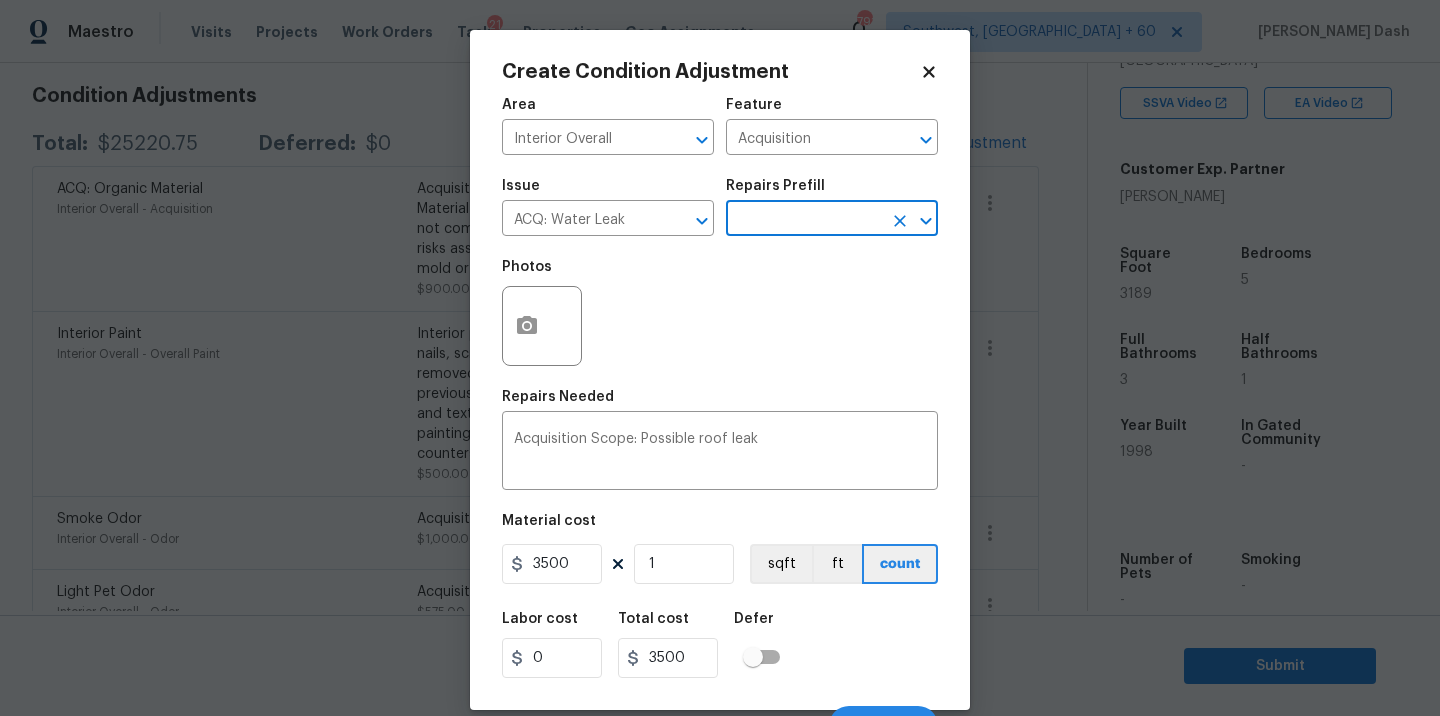 click at bounding box center [804, 220] 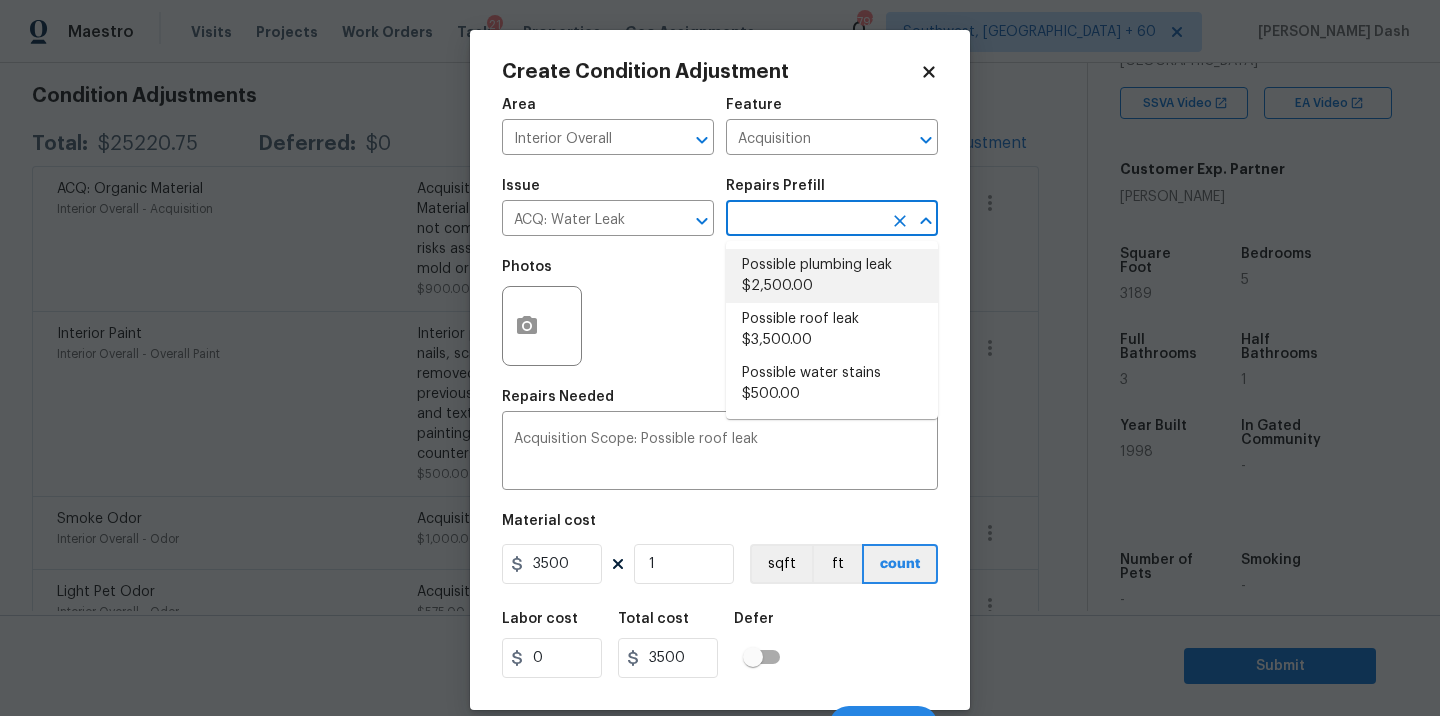 click on "Possible plumbing leak $2,500.00" at bounding box center (832, 276) 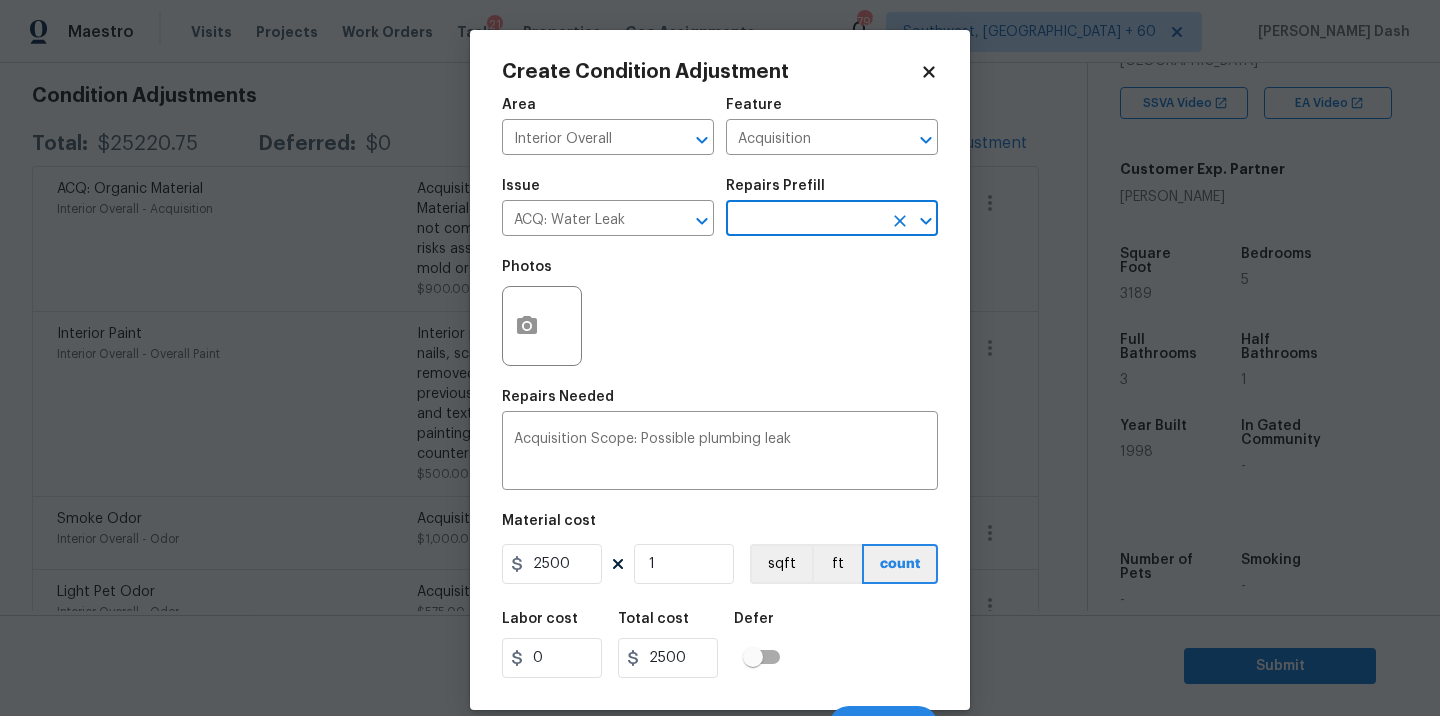 scroll, scrollTop: 31, scrollLeft: 0, axis: vertical 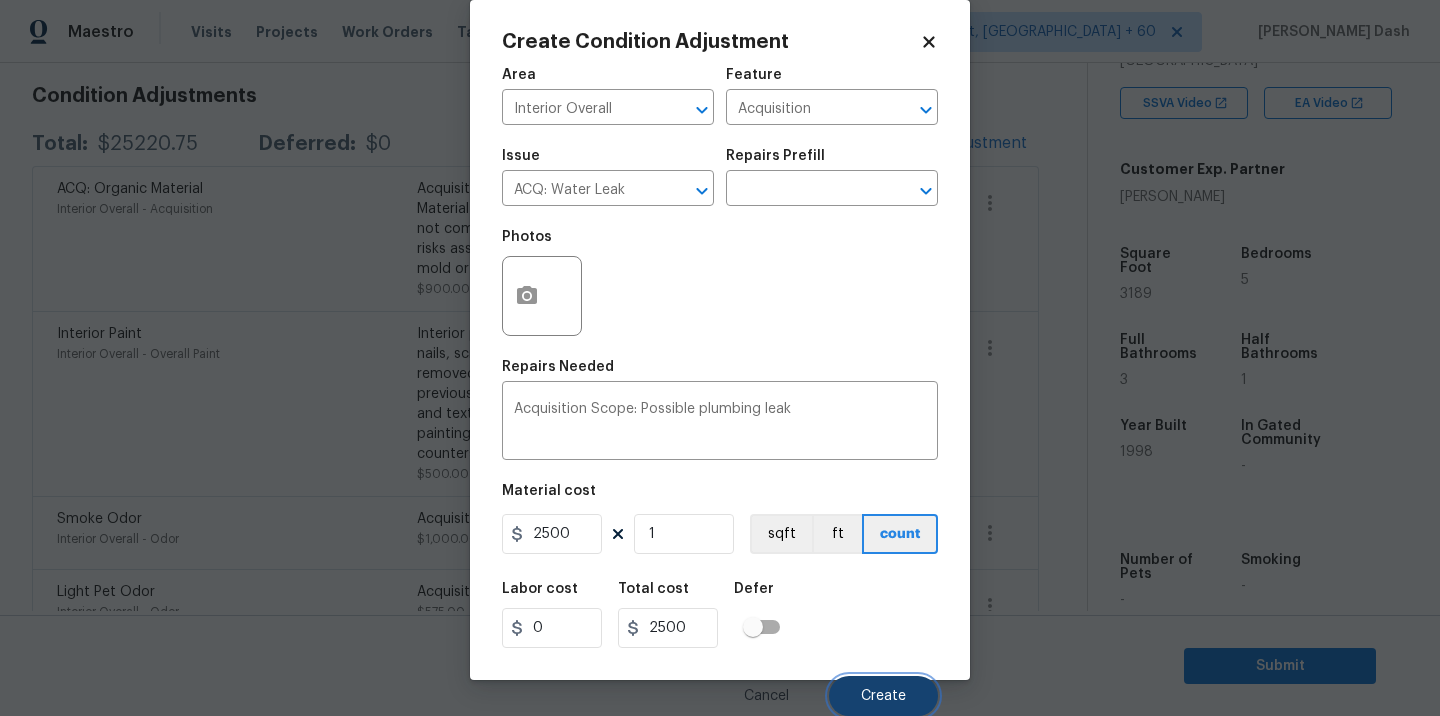 click on "Create" at bounding box center [883, 696] 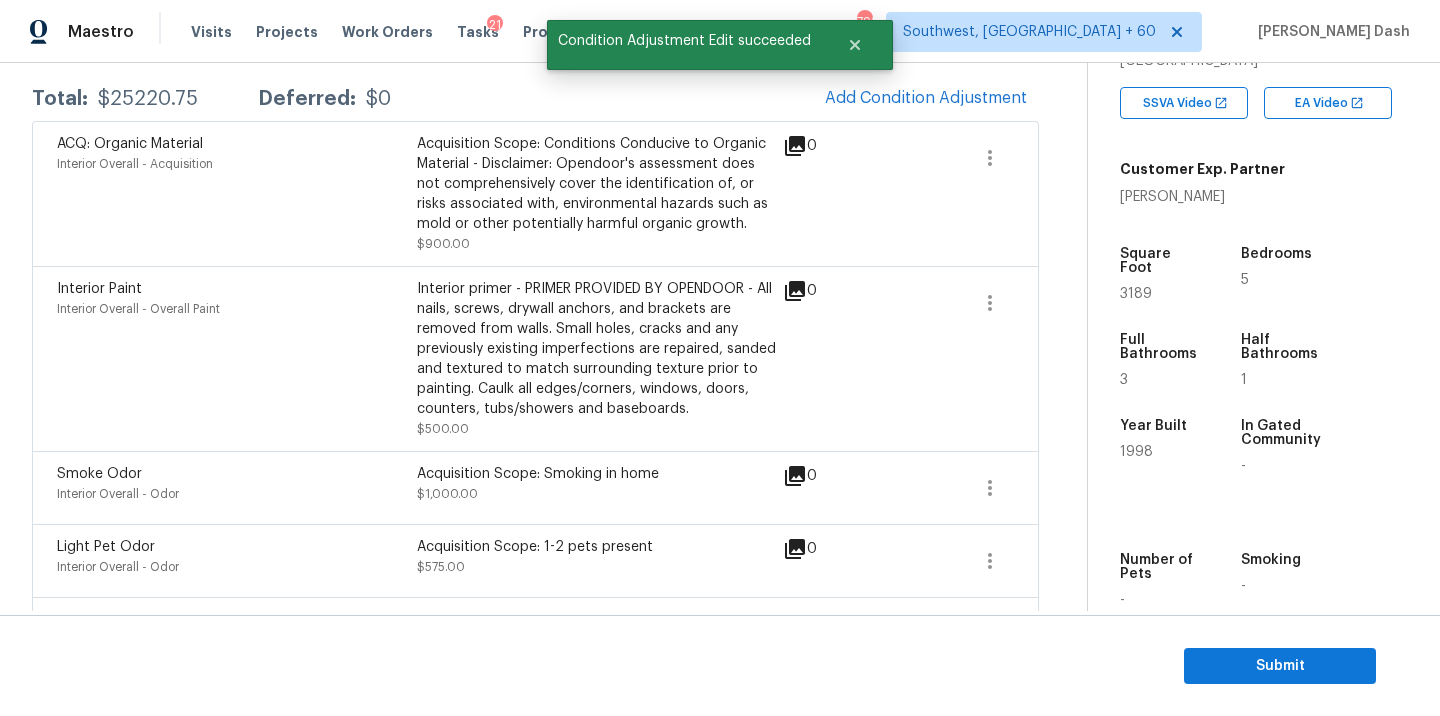 scroll, scrollTop: 281, scrollLeft: 0, axis: vertical 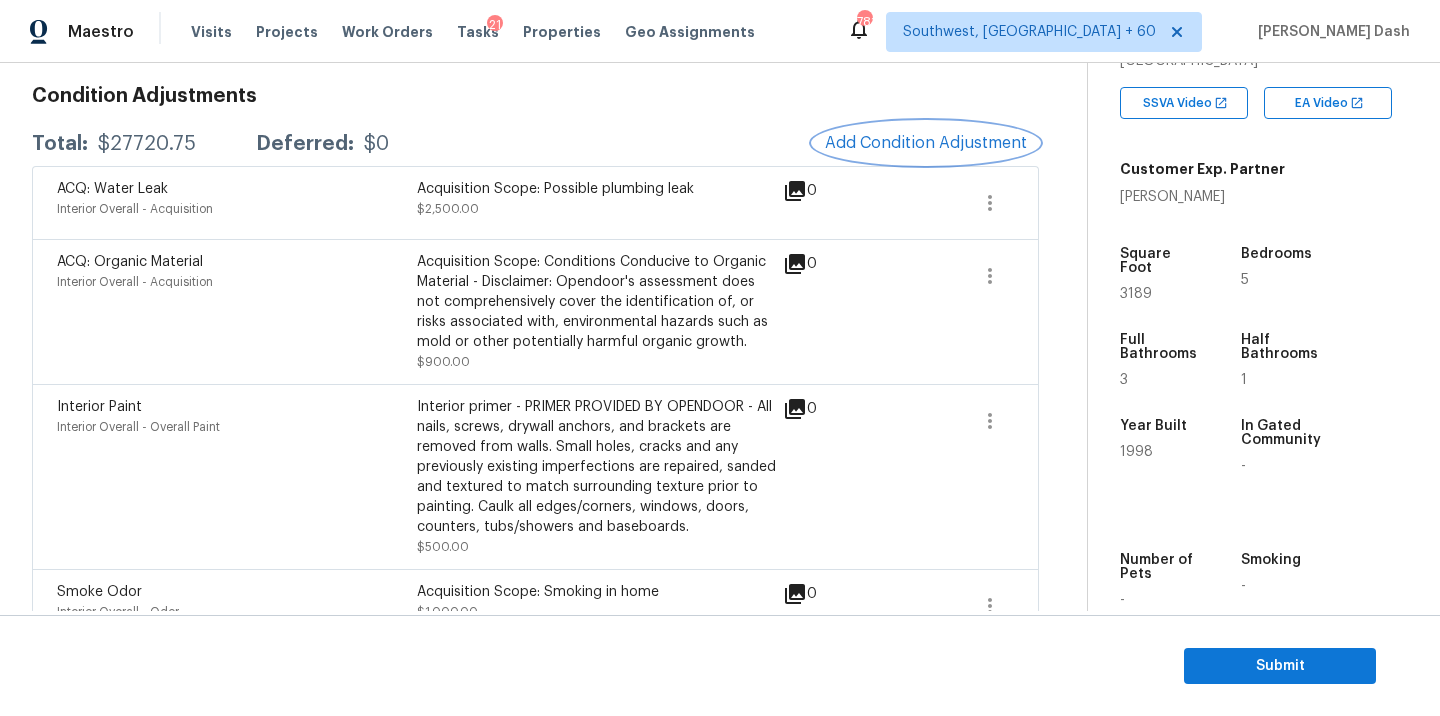 click on "Add Condition Adjustment" at bounding box center (926, 143) 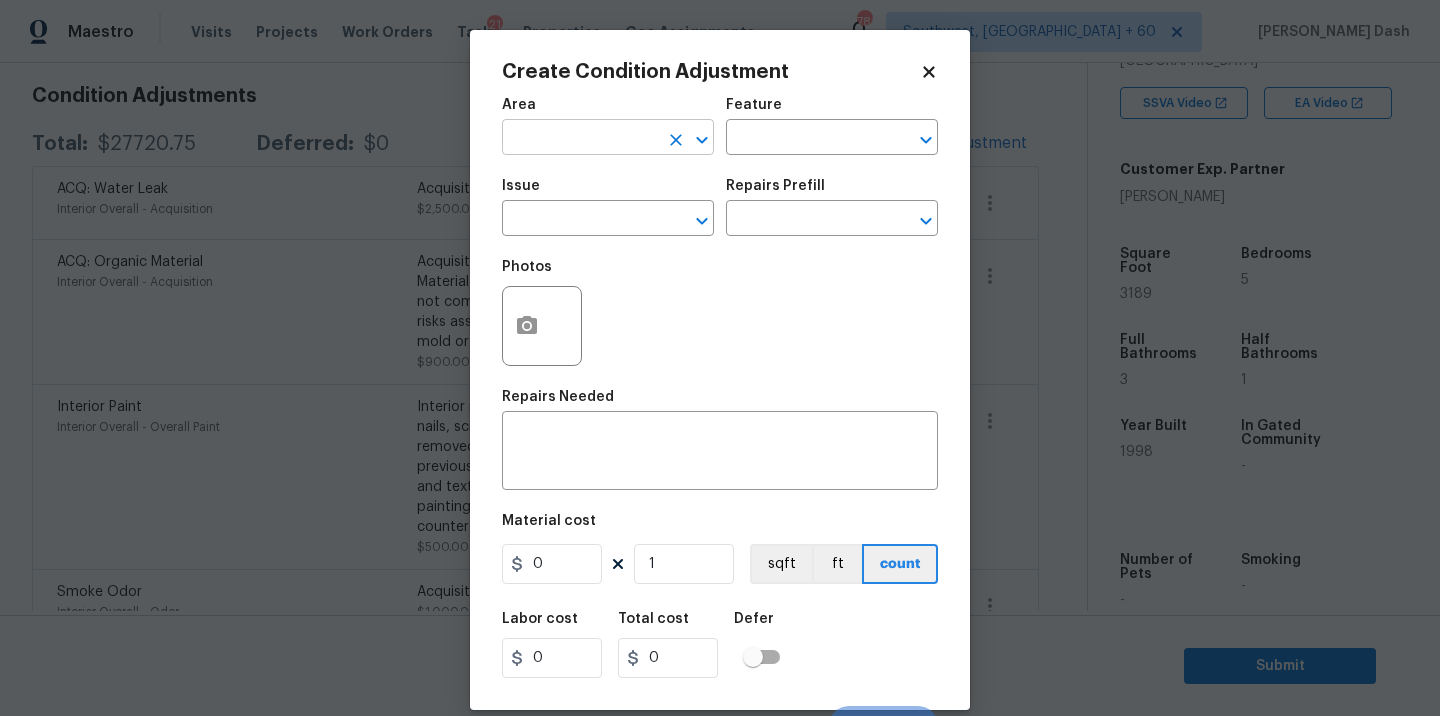 click at bounding box center (580, 139) 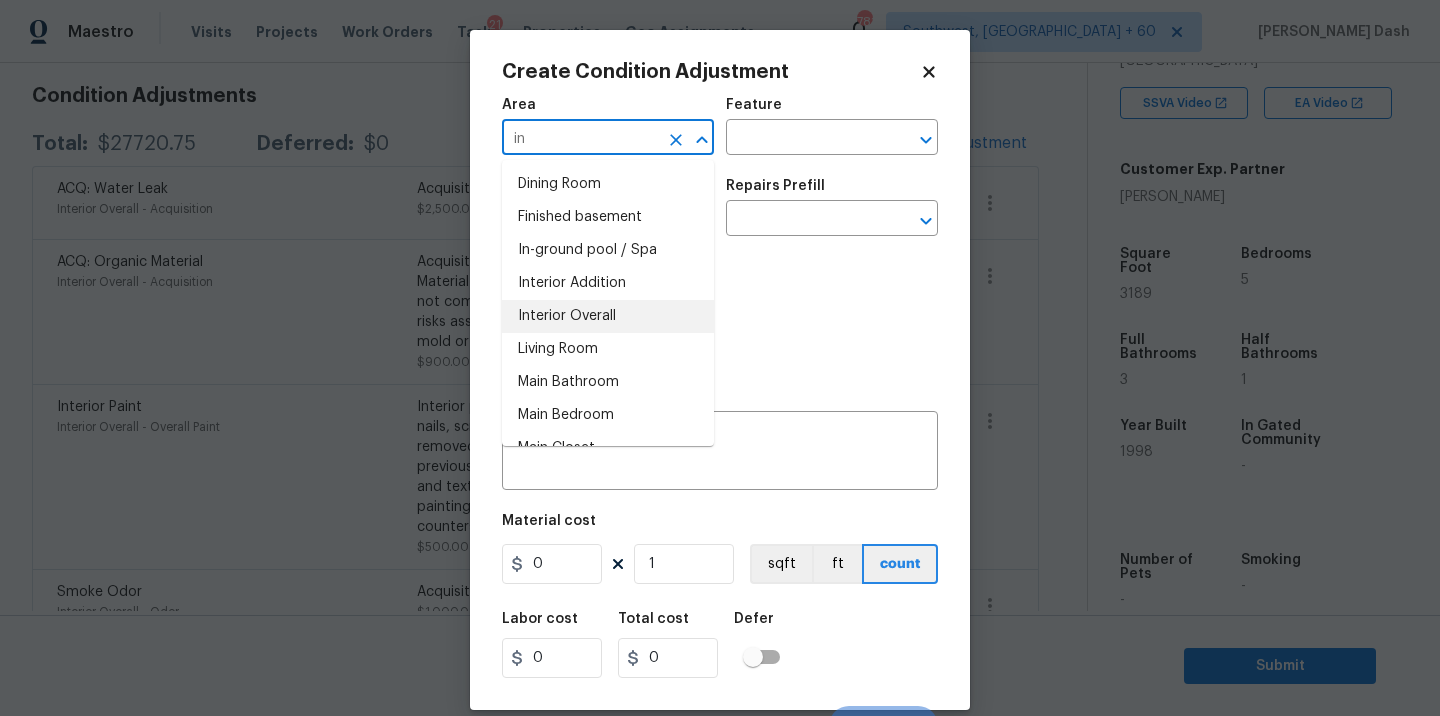 click on "Interior Overall" at bounding box center [608, 316] 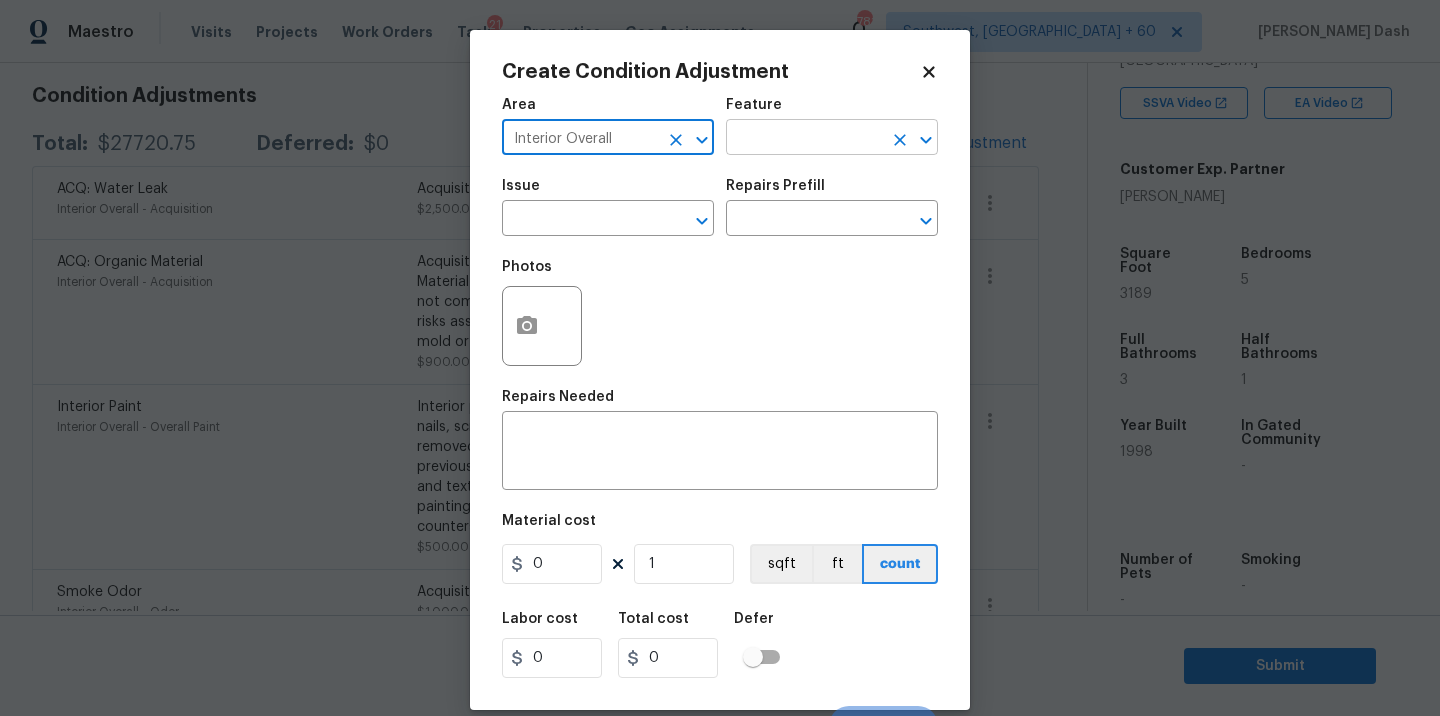 type on "Interior Overall" 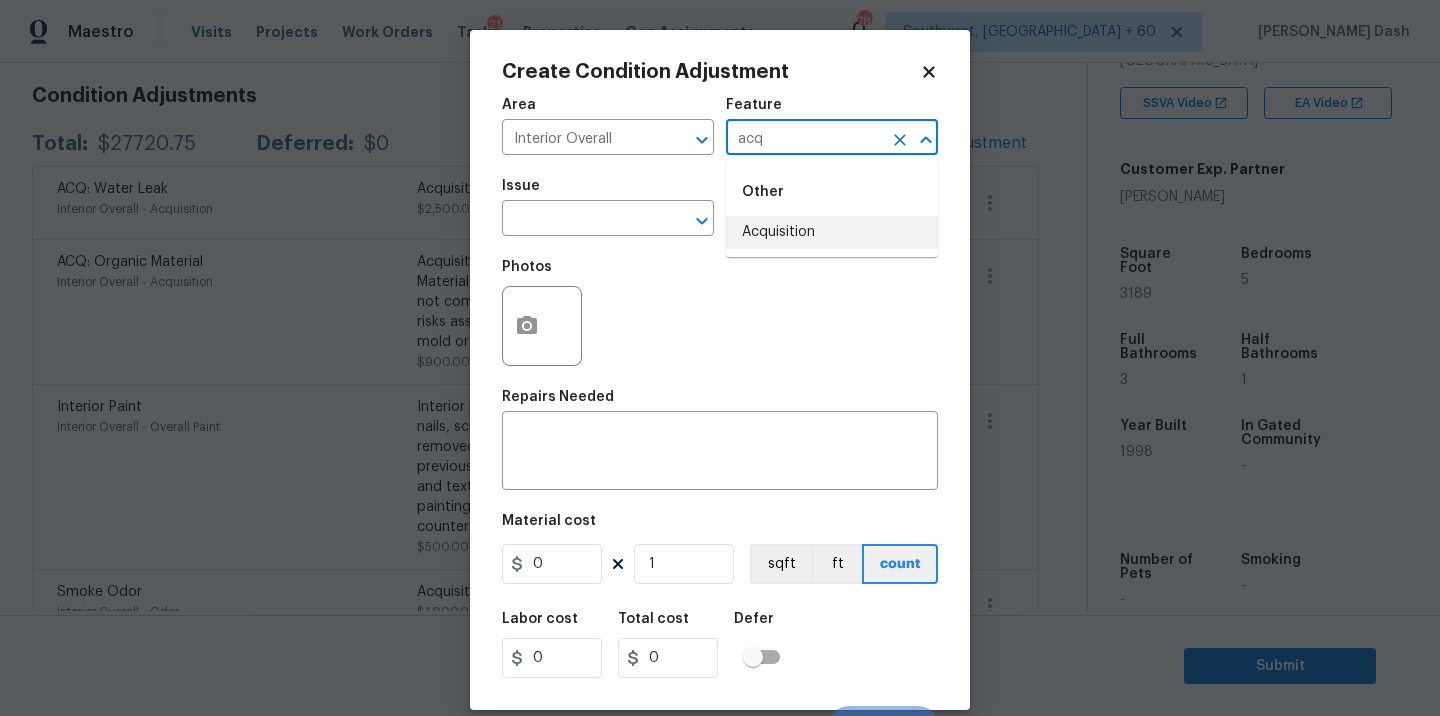 click on "Acquisition" at bounding box center [832, 232] 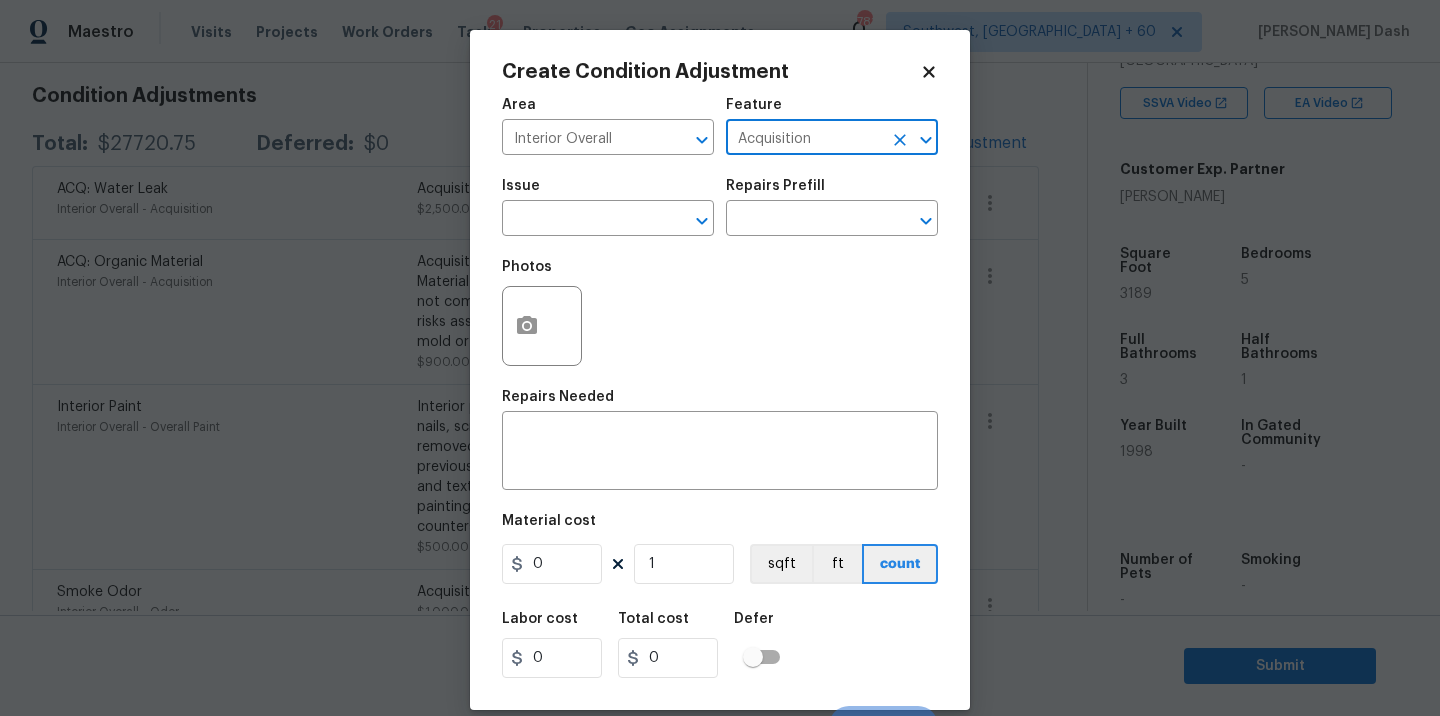 type on "Acquisition" 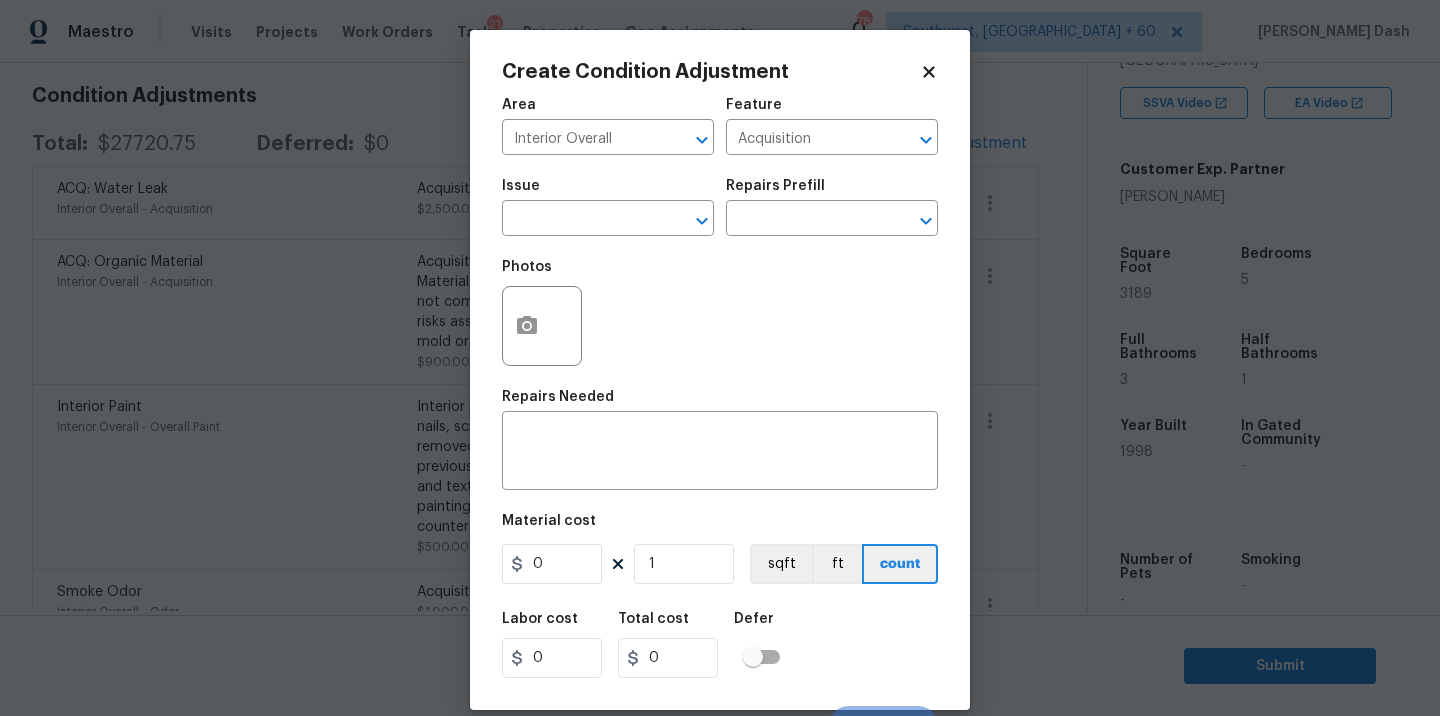 click on "Issue ​" at bounding box center (608, 207) 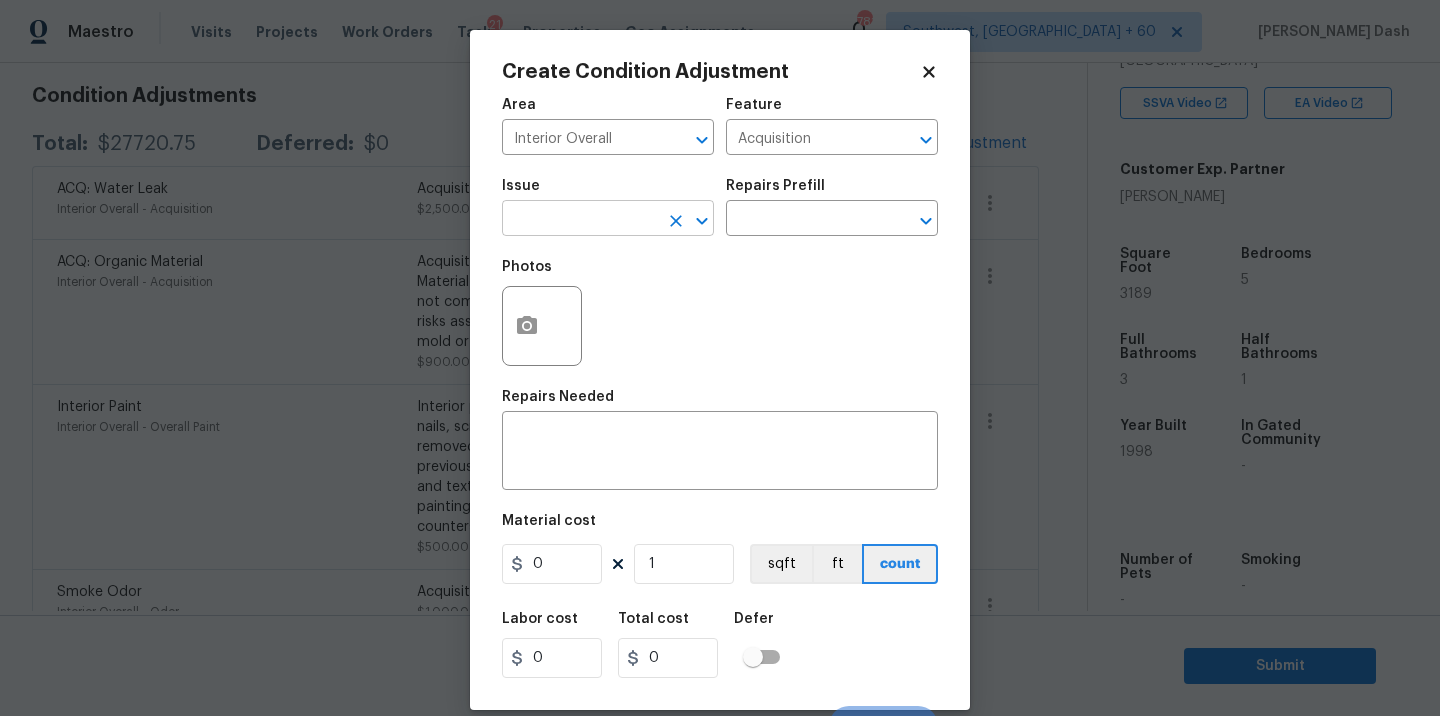 click at bounding box center [580, 220] 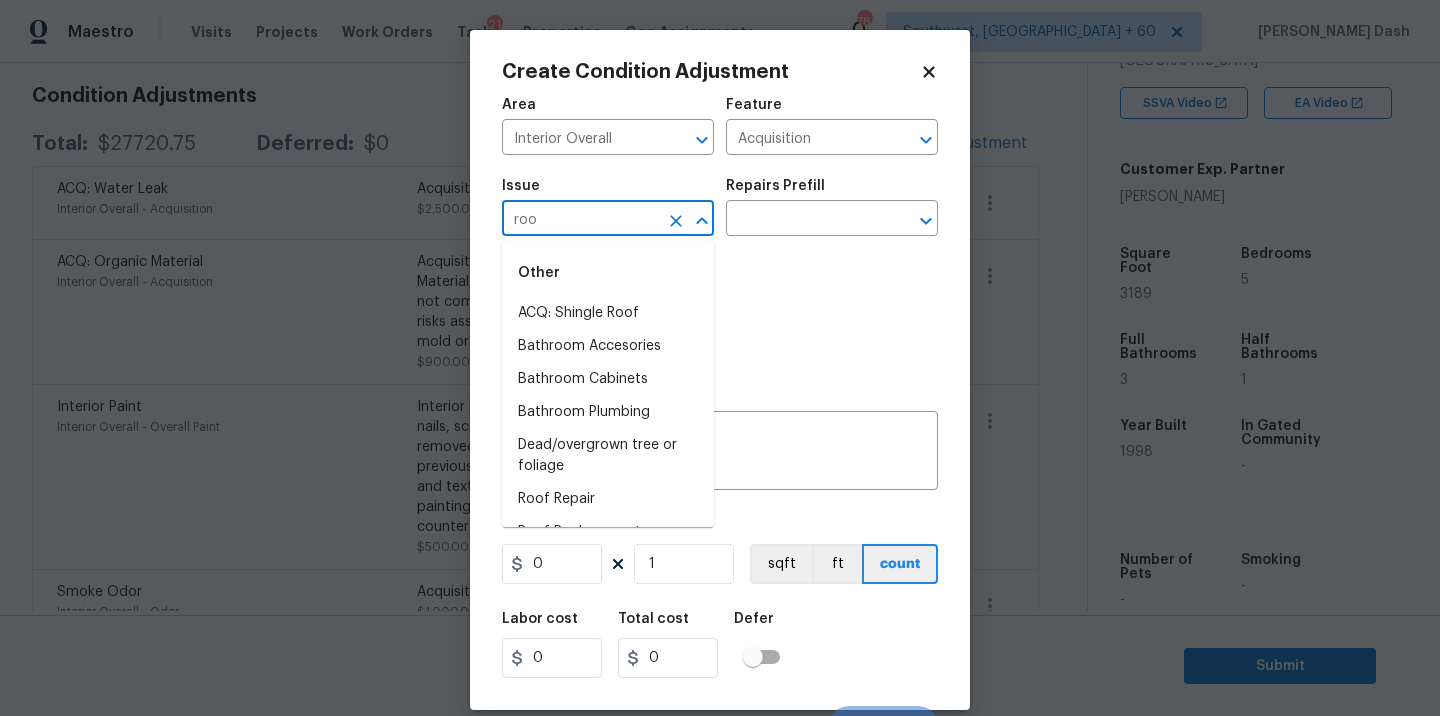 type on "roof" 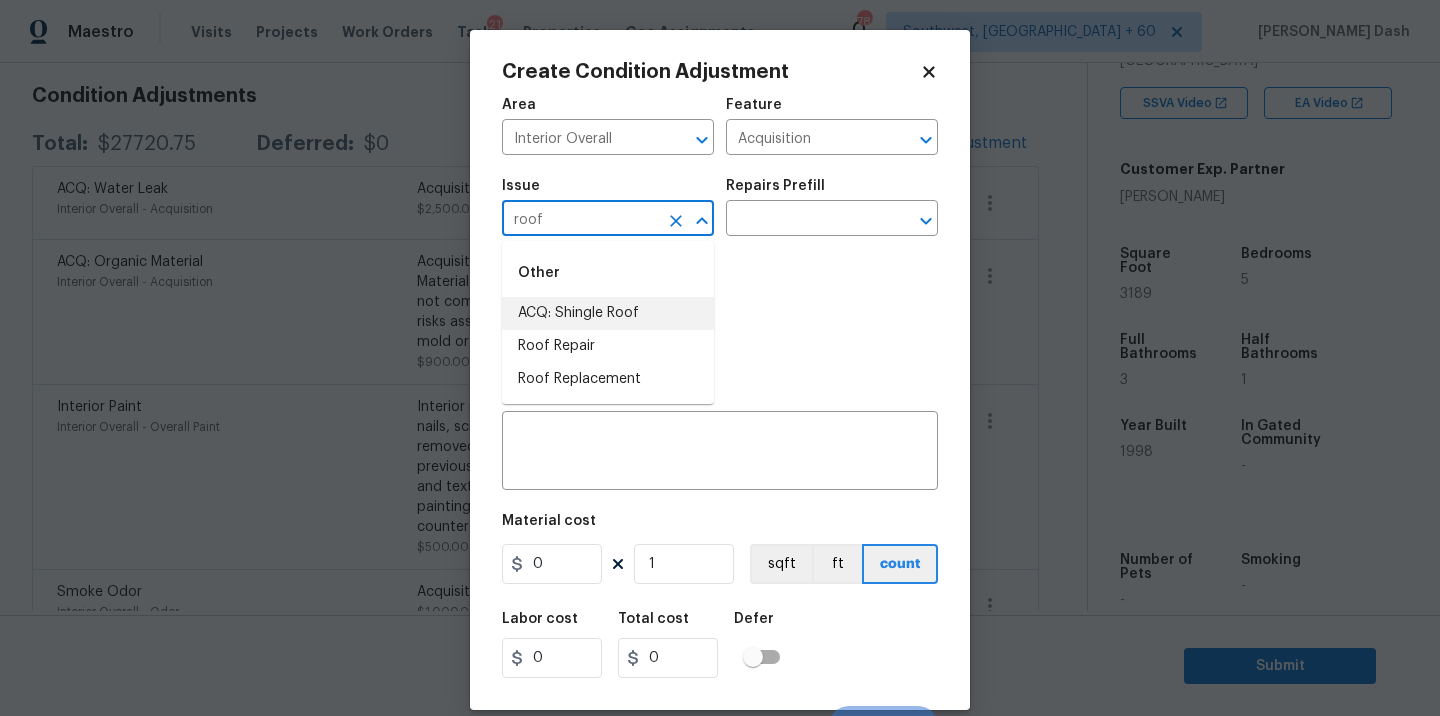 click 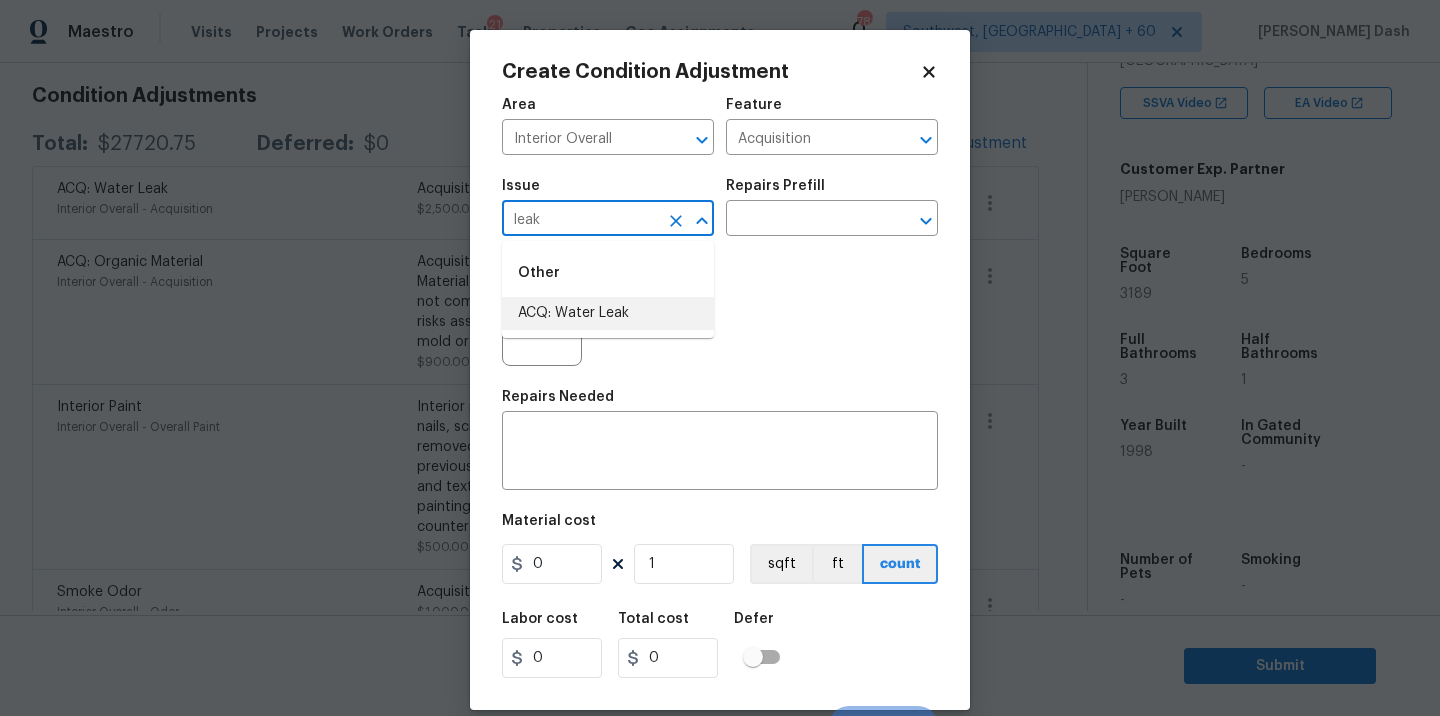 click on "ACQ: Water Leak" at bounding box center (608, 313) 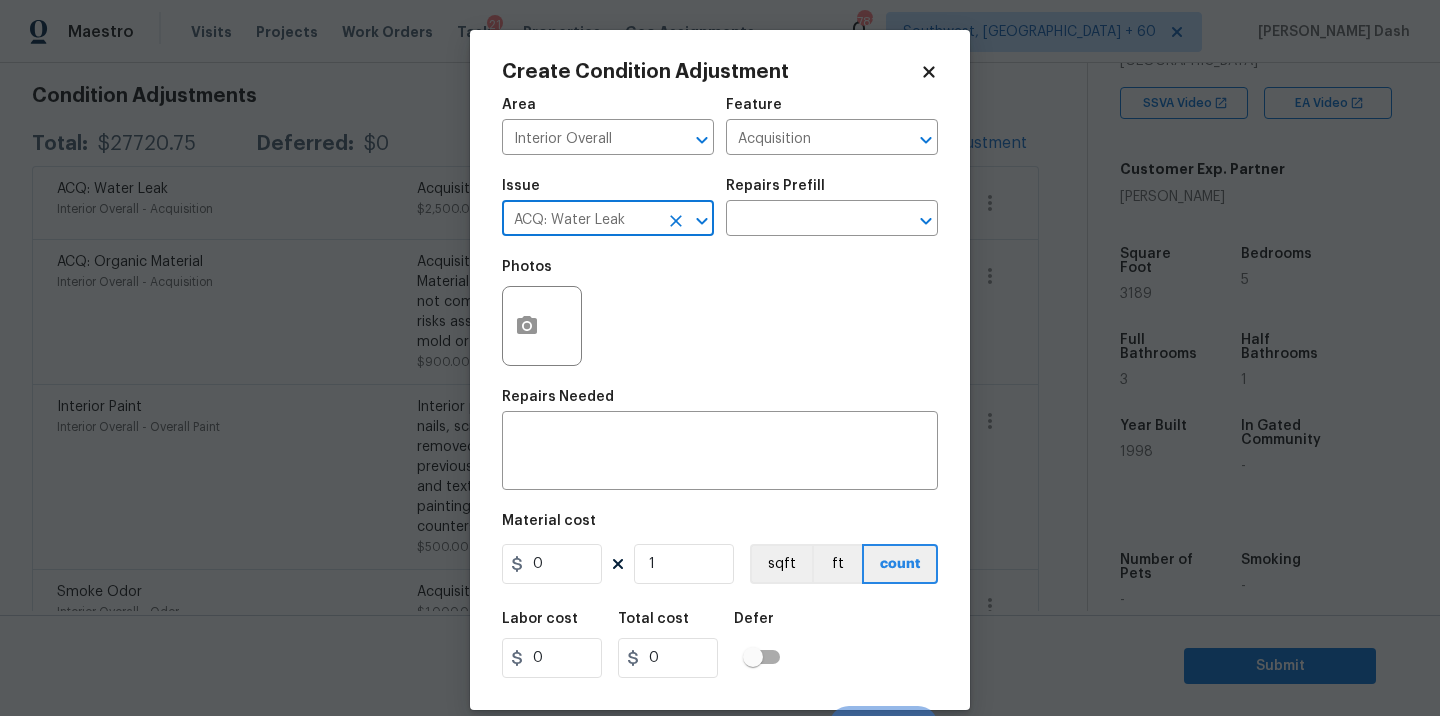 type on "ACQ: Water Leak" 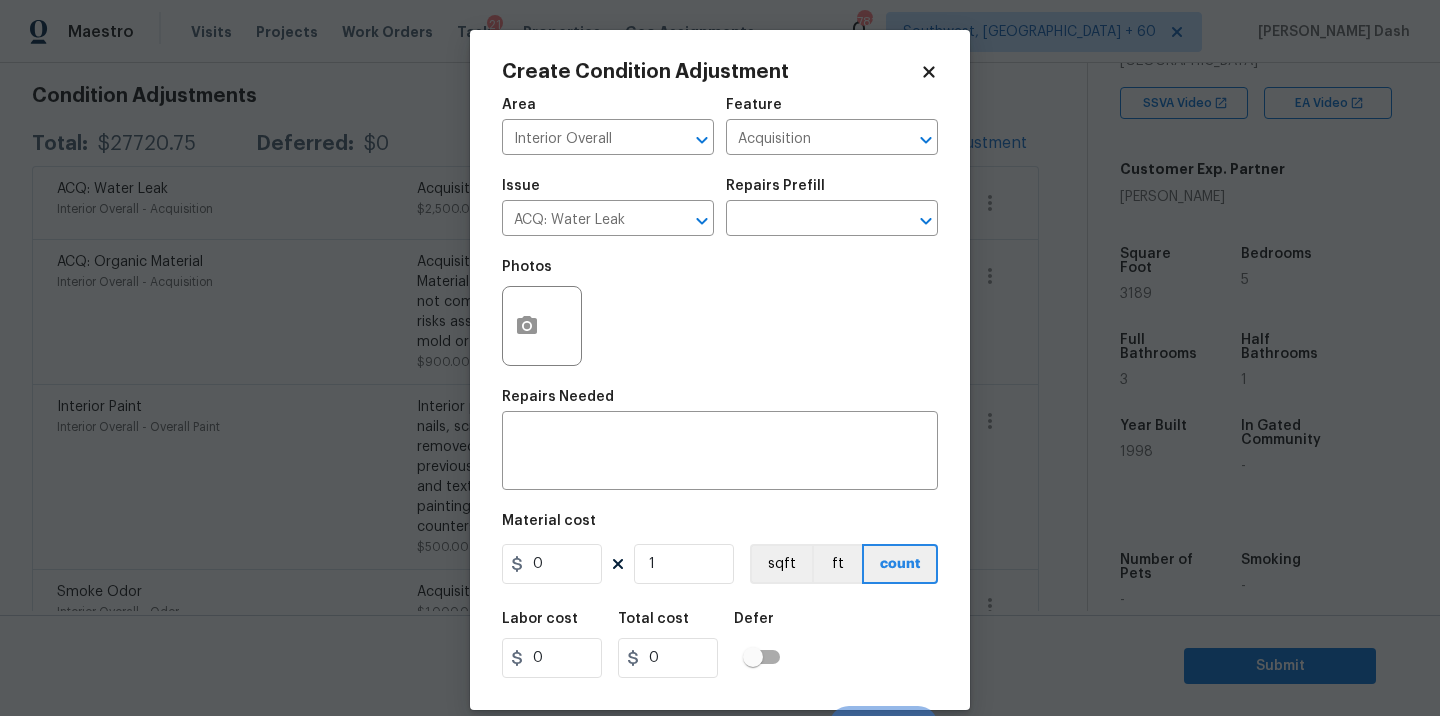 click on "Repairs Prefill" at bounding box center (832, 192) 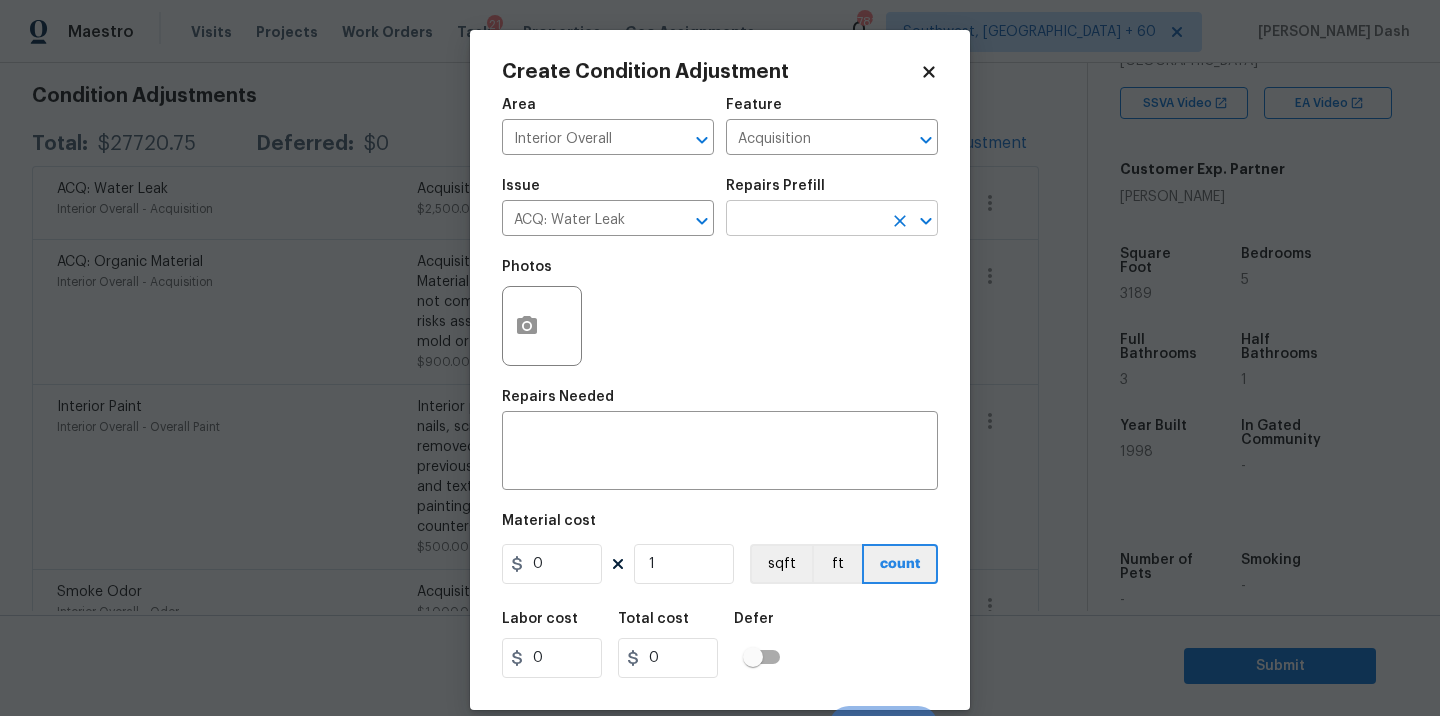 click at bounding box center (804, 220) 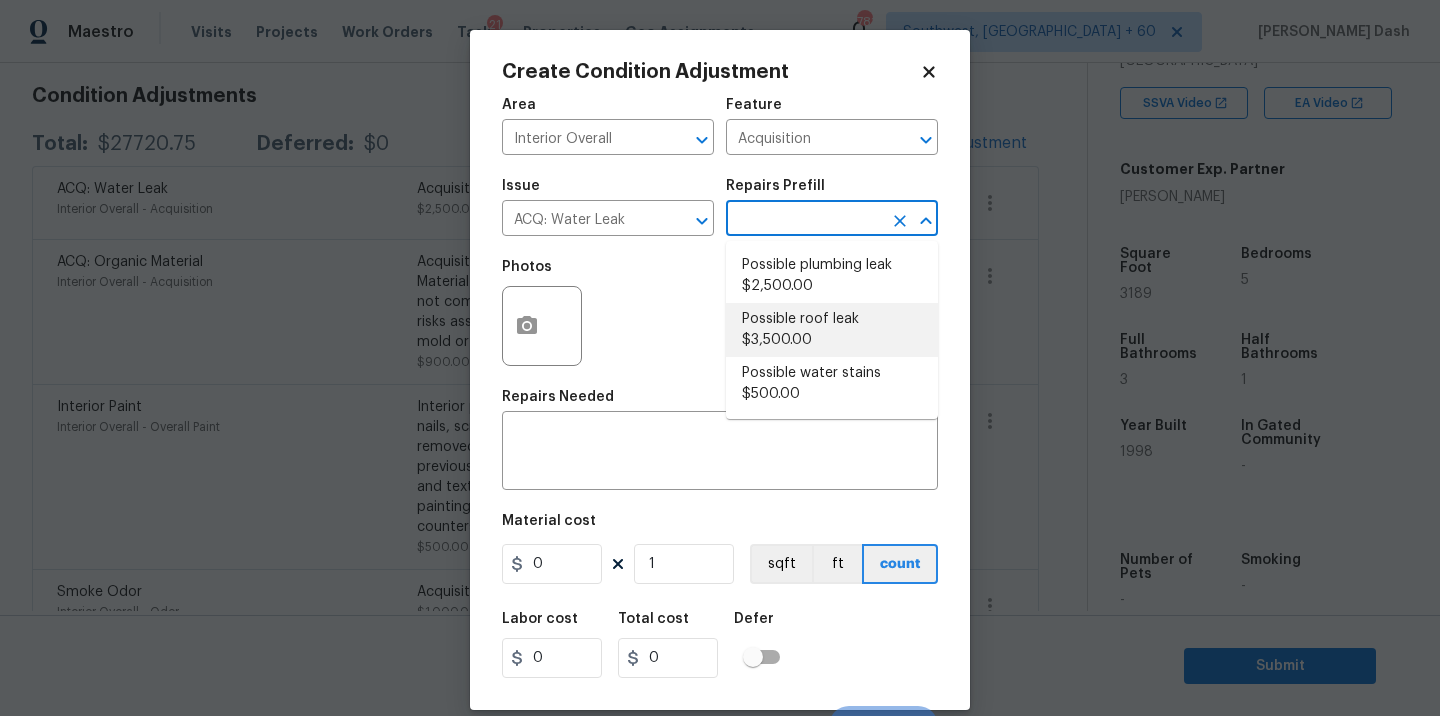 click on "Possible roof leak $3,500.00" at bounding box center (832, 330) 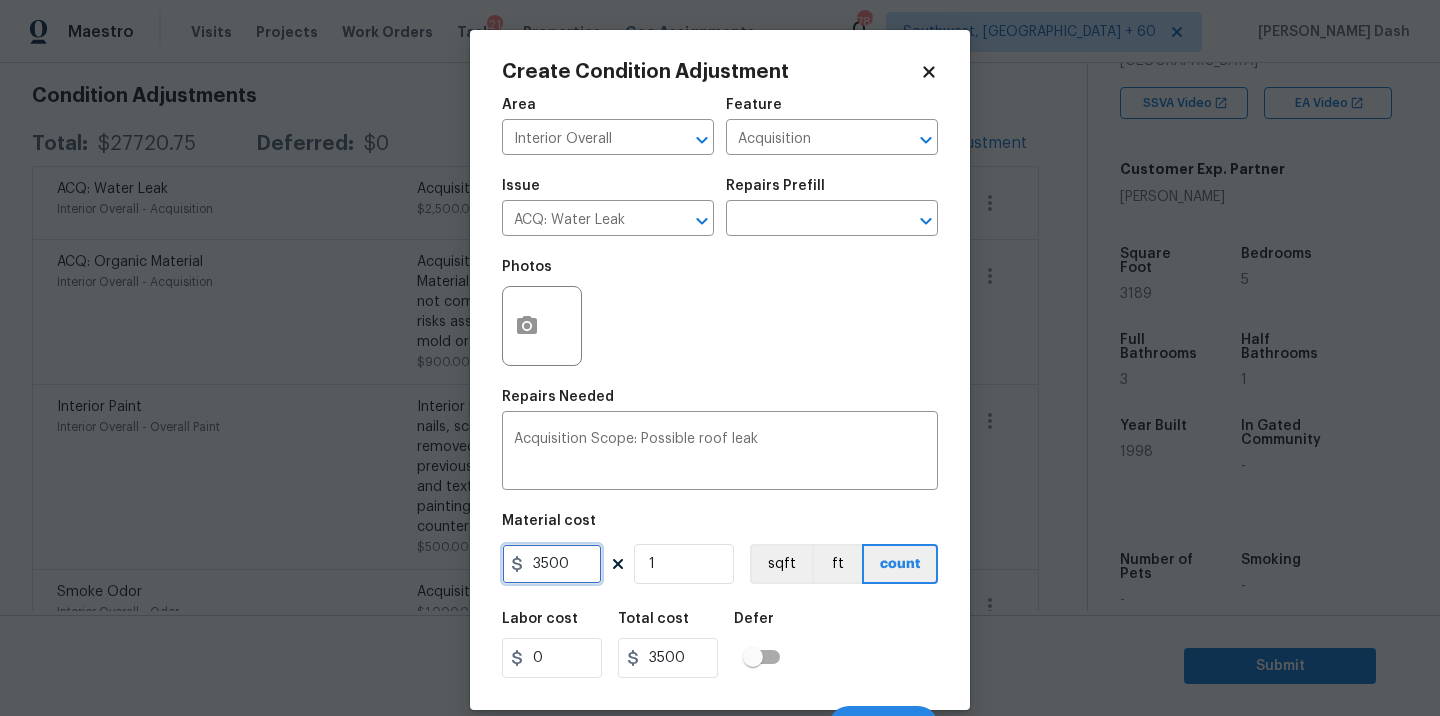 click on "3500" at bounding box center [552, 564] 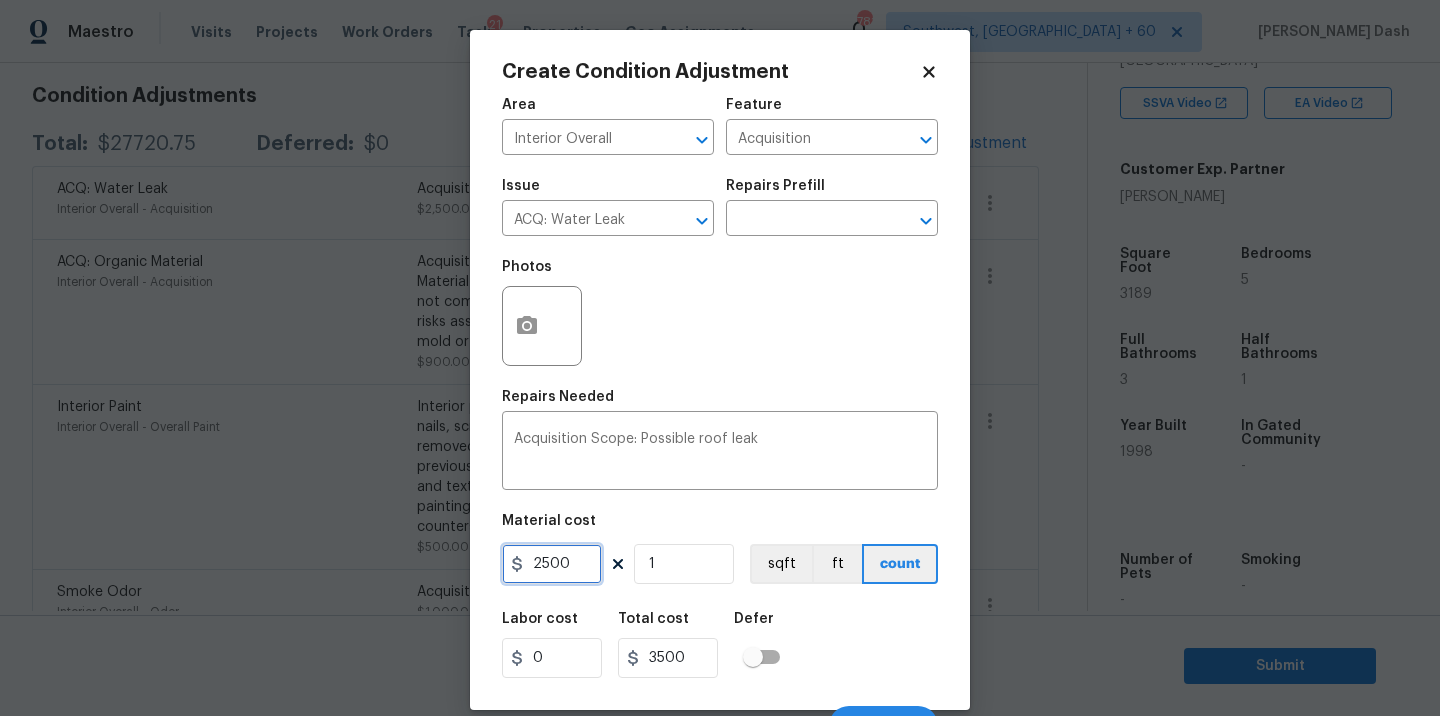type on "2500" 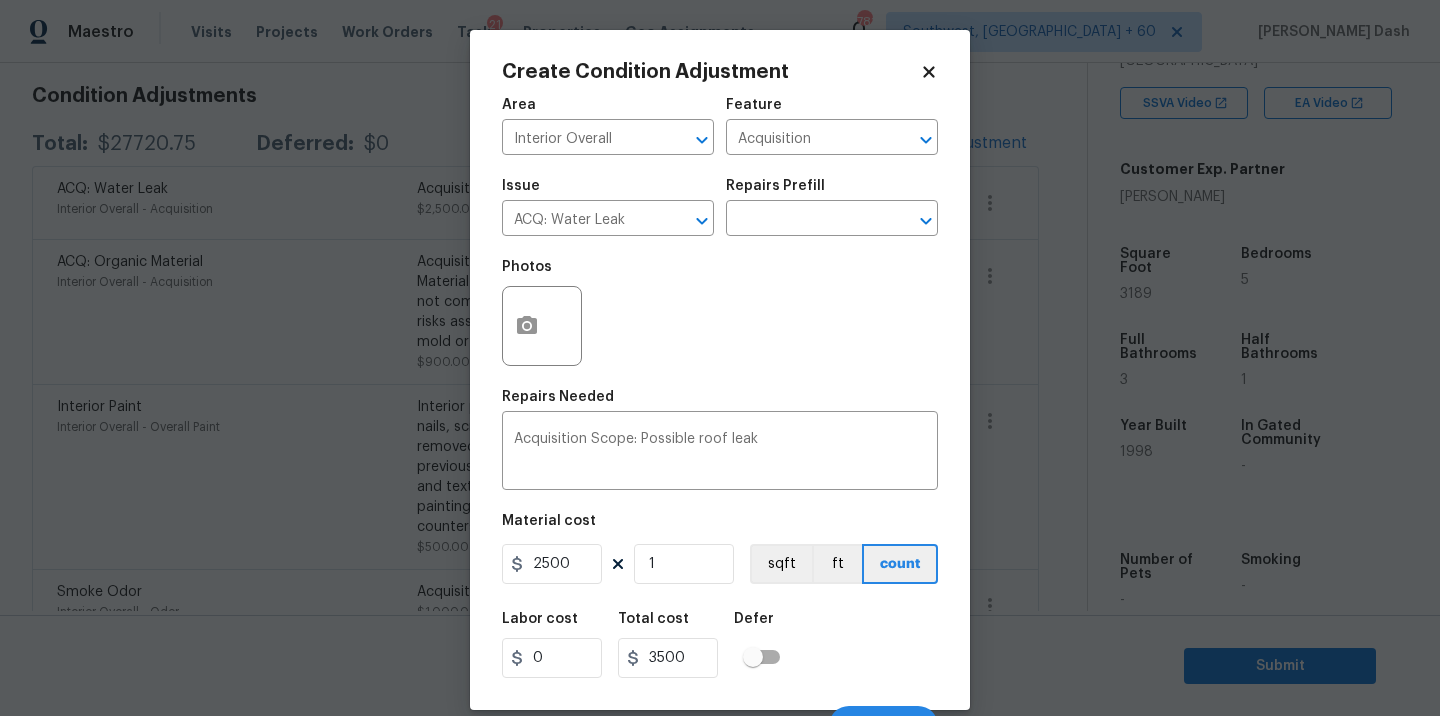 type on "2500" 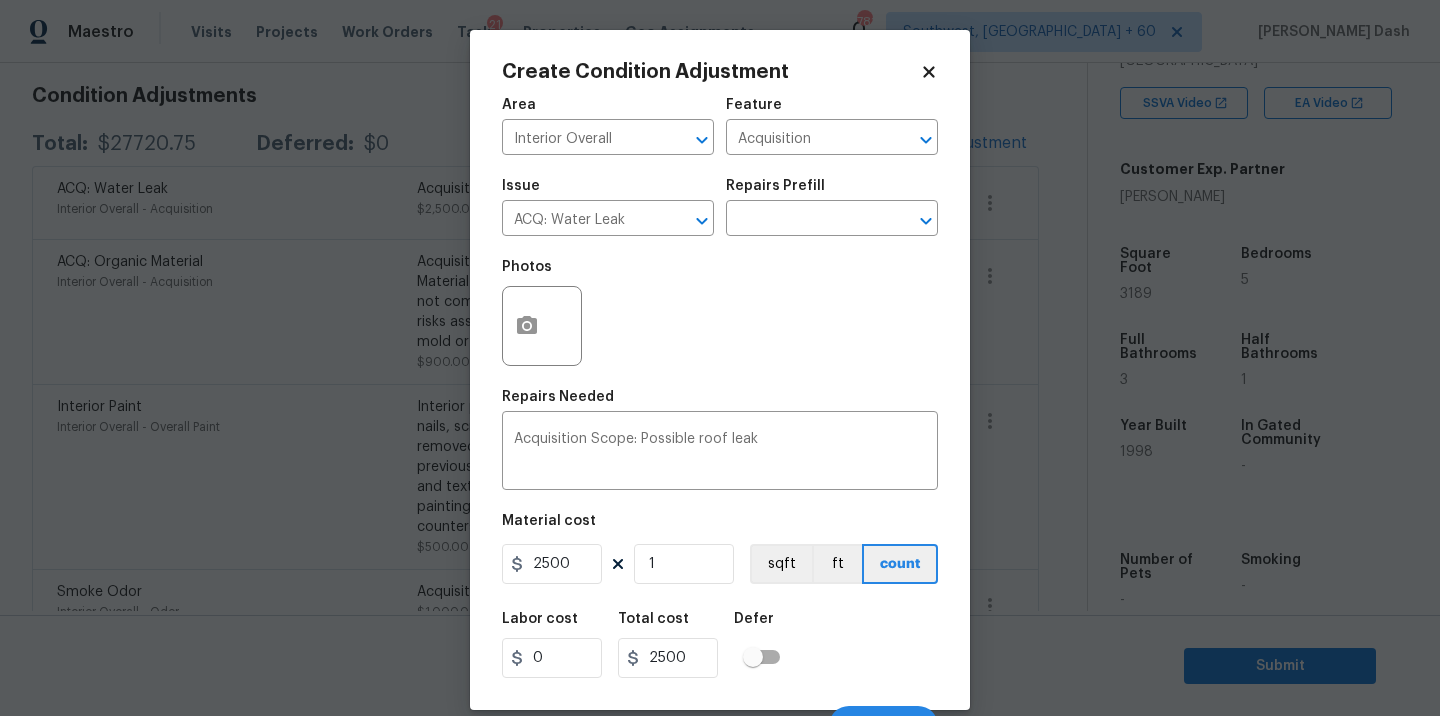 click on "Labor cost 0 Total cost 2500 Defer" at bounding box center [720, 645] 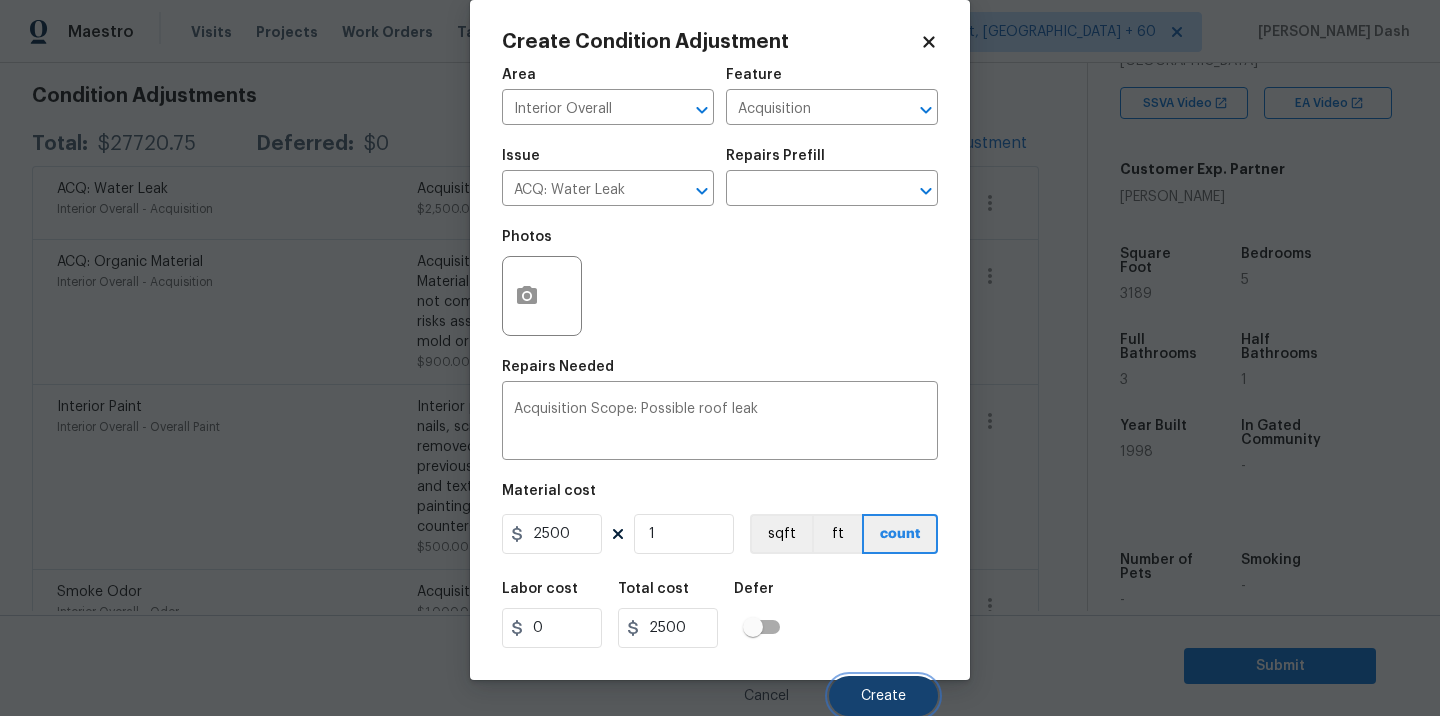 click on "Create" at bounding box center (883, 696) 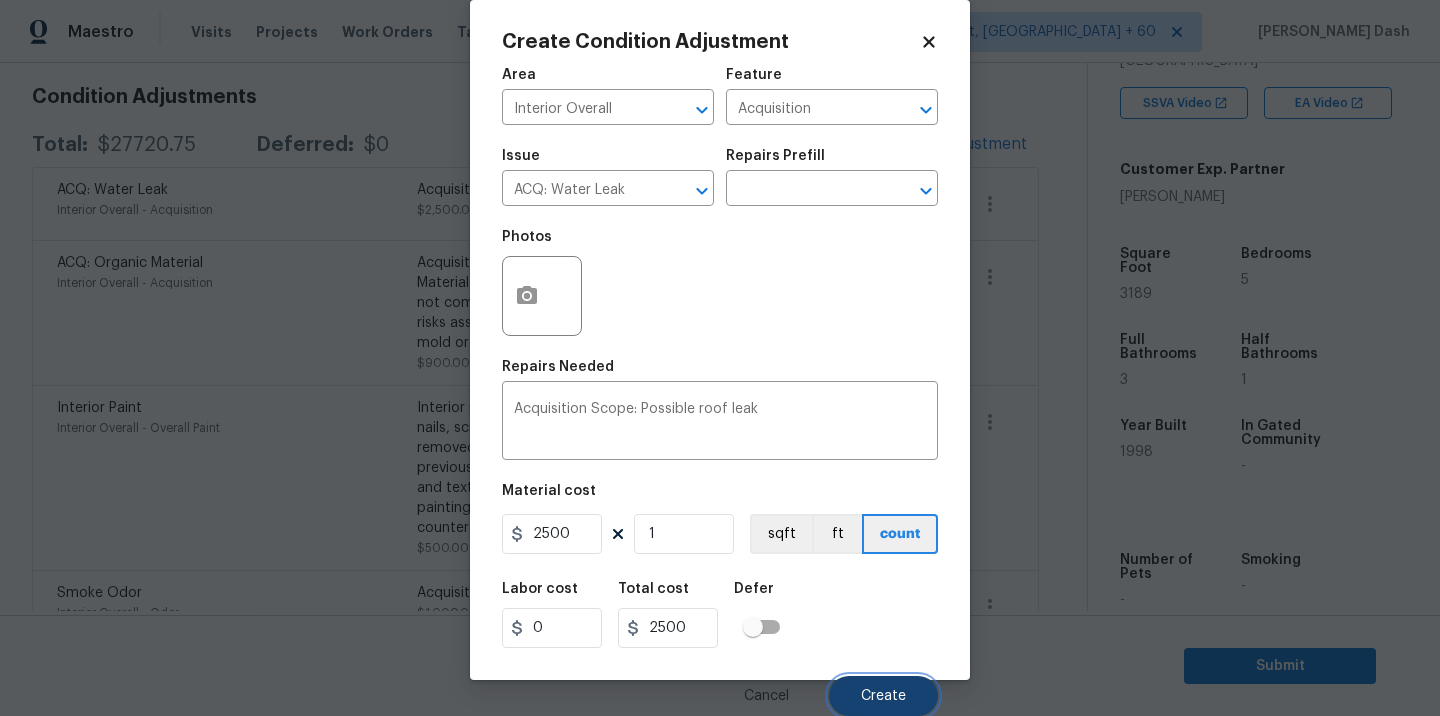 scroll, scrollTop: 281, scrollLeft: 0, axis: vertical 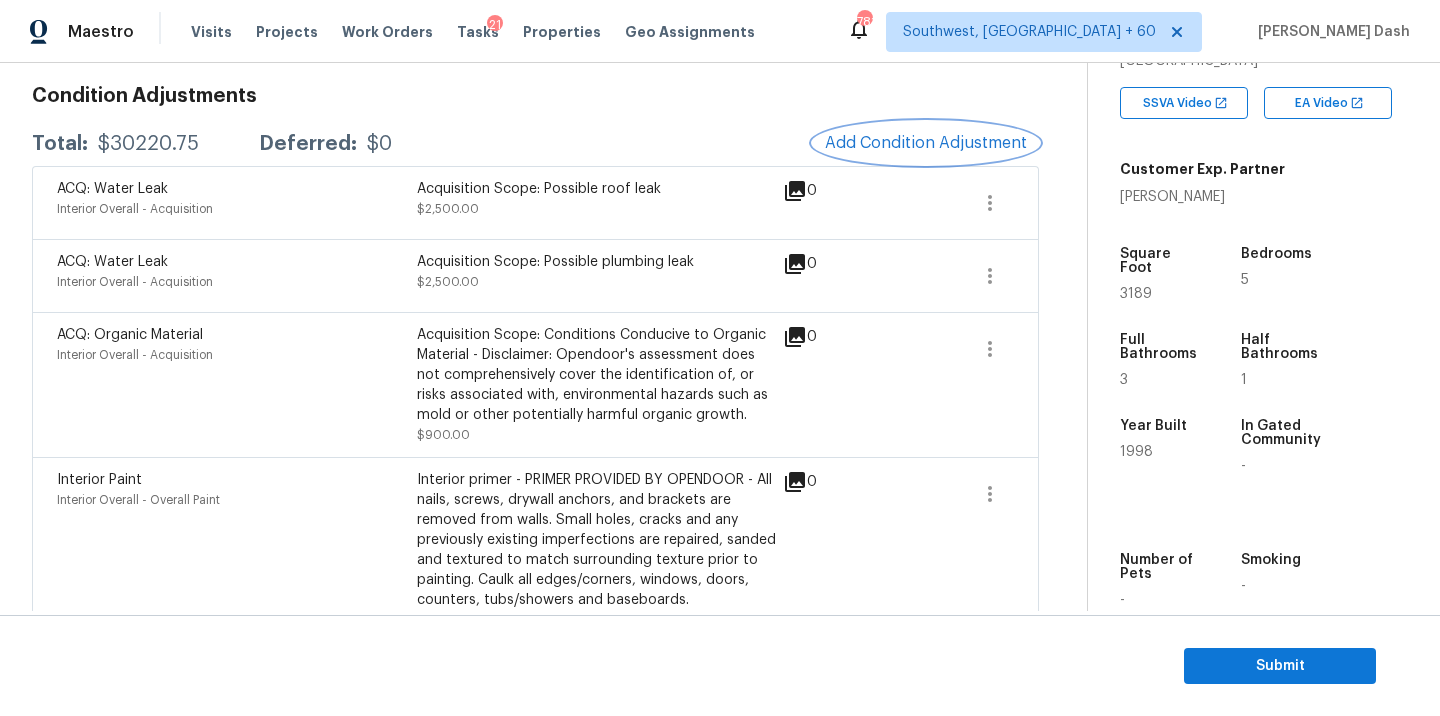 click on "Add Condition Adjustment" at bounding box center [926, 143] 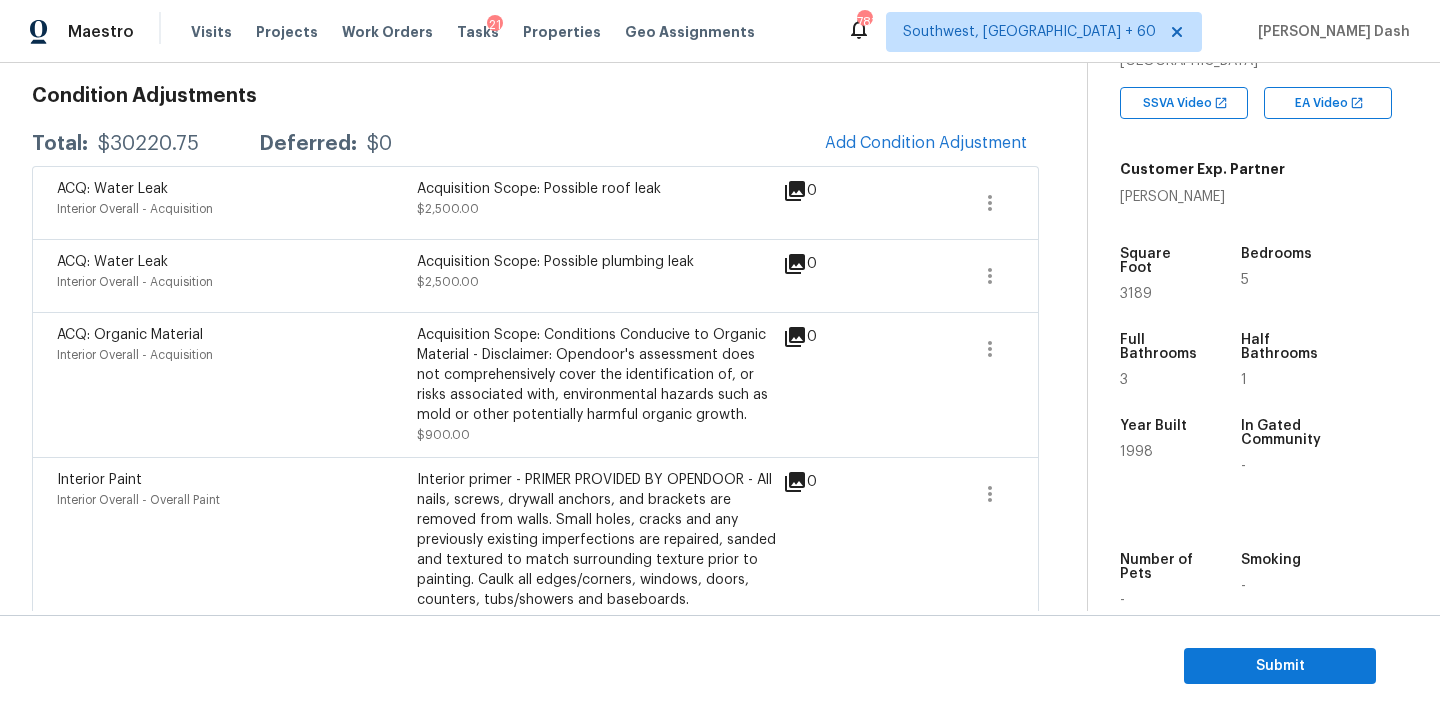 click on "Maestro Visits Projects Work Orders Tasks 21 Properties Geo Assignments 781 Southwest, FL + 60 Soumya Ranjan Dash Back to tasks Condition Scoping - Interior Thu, Jul 10 2025 by 9:00 am   Soumya Ranjan Dash In-progress Questions Condition Adjustments Details & Inputs Notes Photos Condition Adjustments Total:  $30220.75 Deferred:  $0 Add Condition Adjustment ACQ: Water Leak Interior Overall - Acquisition Acquisition Scope: Possible roof leak $2,500.00   0 ACQ: Water Leak Interior Overall - Acquisition Acquisition Scope: Possible plumbing leak $2,500.00   0 ACQ: Organic Material Interior Overall - Acquisition Acquisition Scope: Conditions Conducive to Organic Material -  Disclaimer: Opendoor's assessment does not comprehensively cover the identification of, or risks associated with, environmental hazards such as mold or other potentially harmful organic growth. $900.00   0 Interior Paint Interior Overall - Overall Paint $500.00   0 Smoke Odor Interior Overall - Odor Acquisition Scope: Smoking in home $1,000.00" at bounding box center [720, 358] 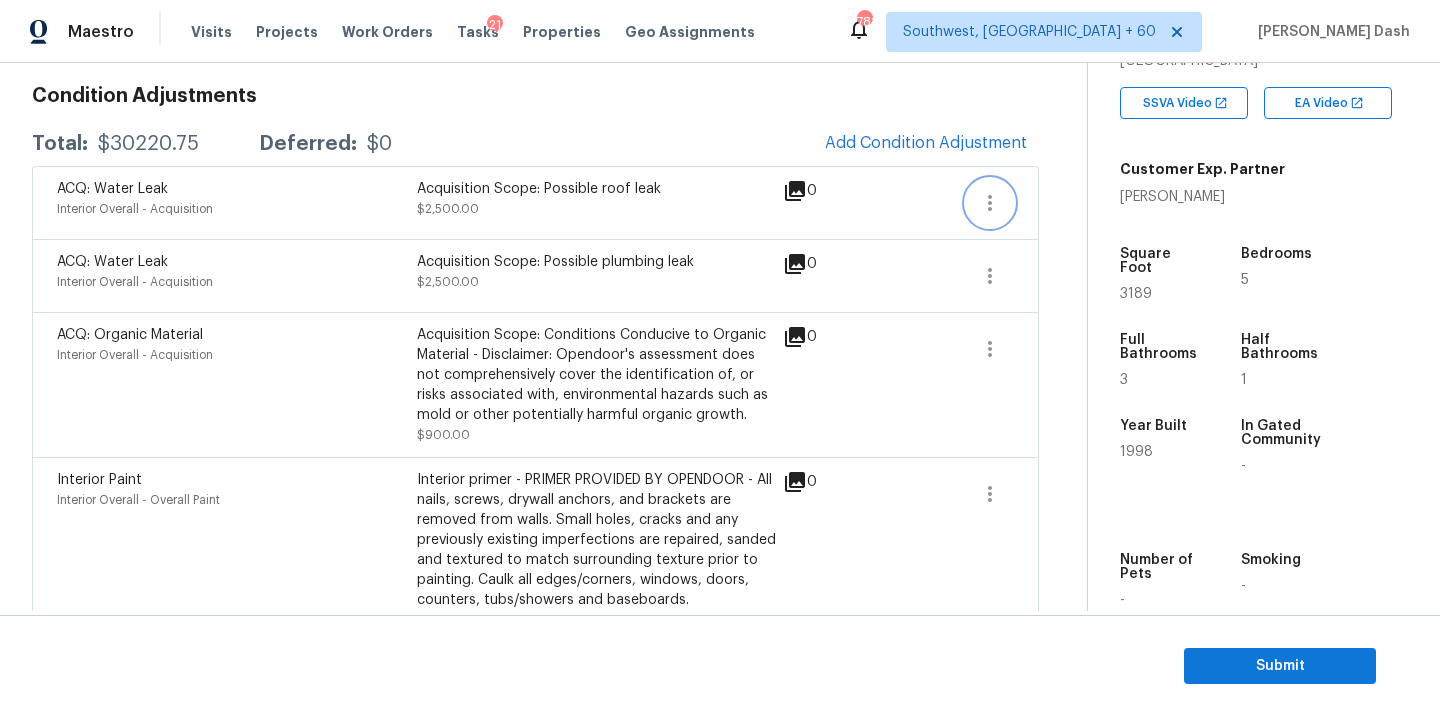 click 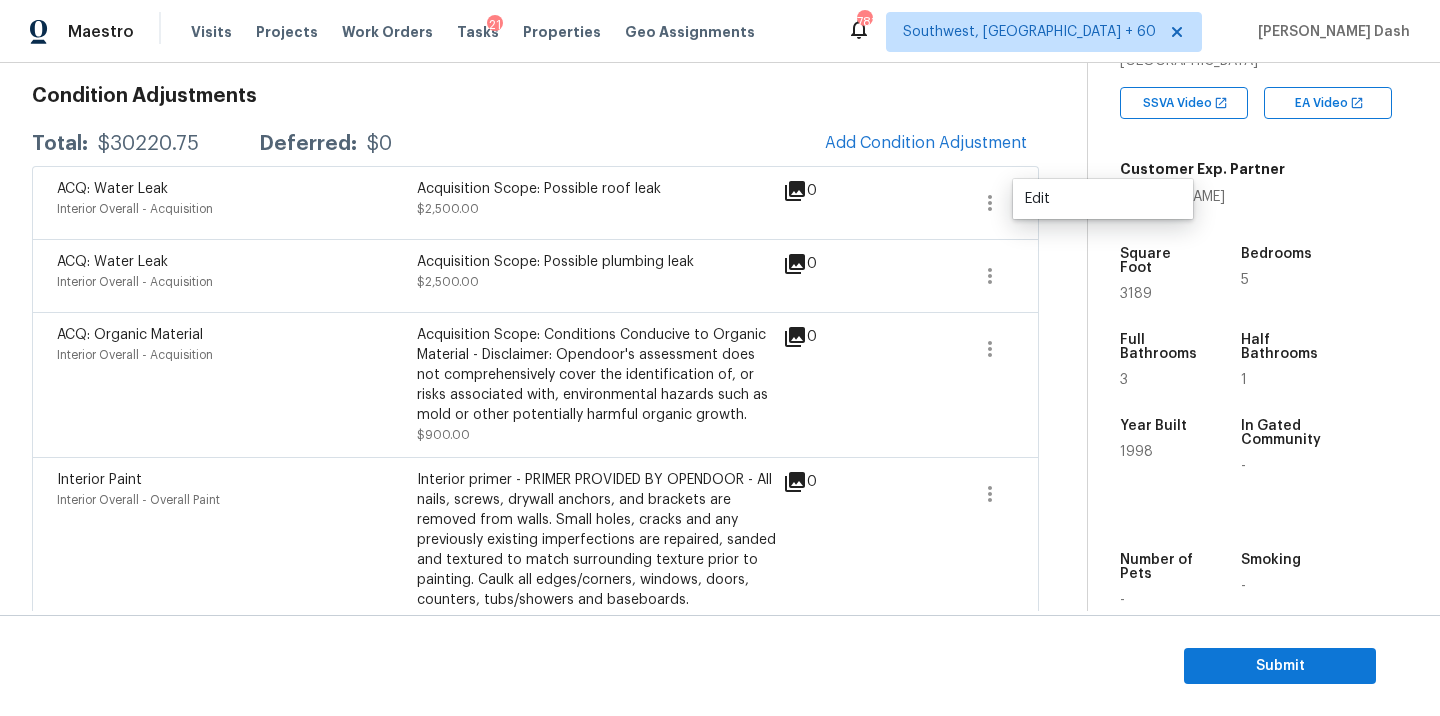 click on "Edit" at bounding box center [1103, 199] 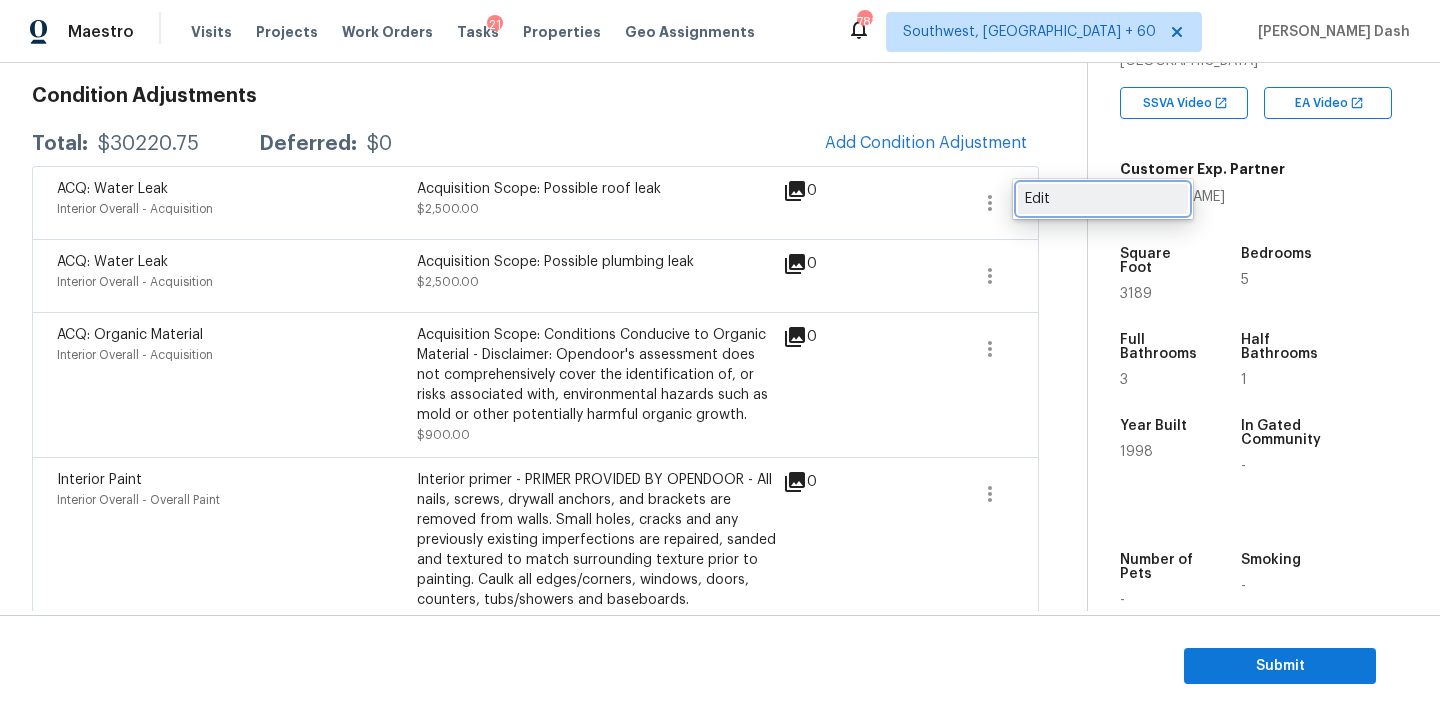click on "Edit" at bounding box center [1103, 199] 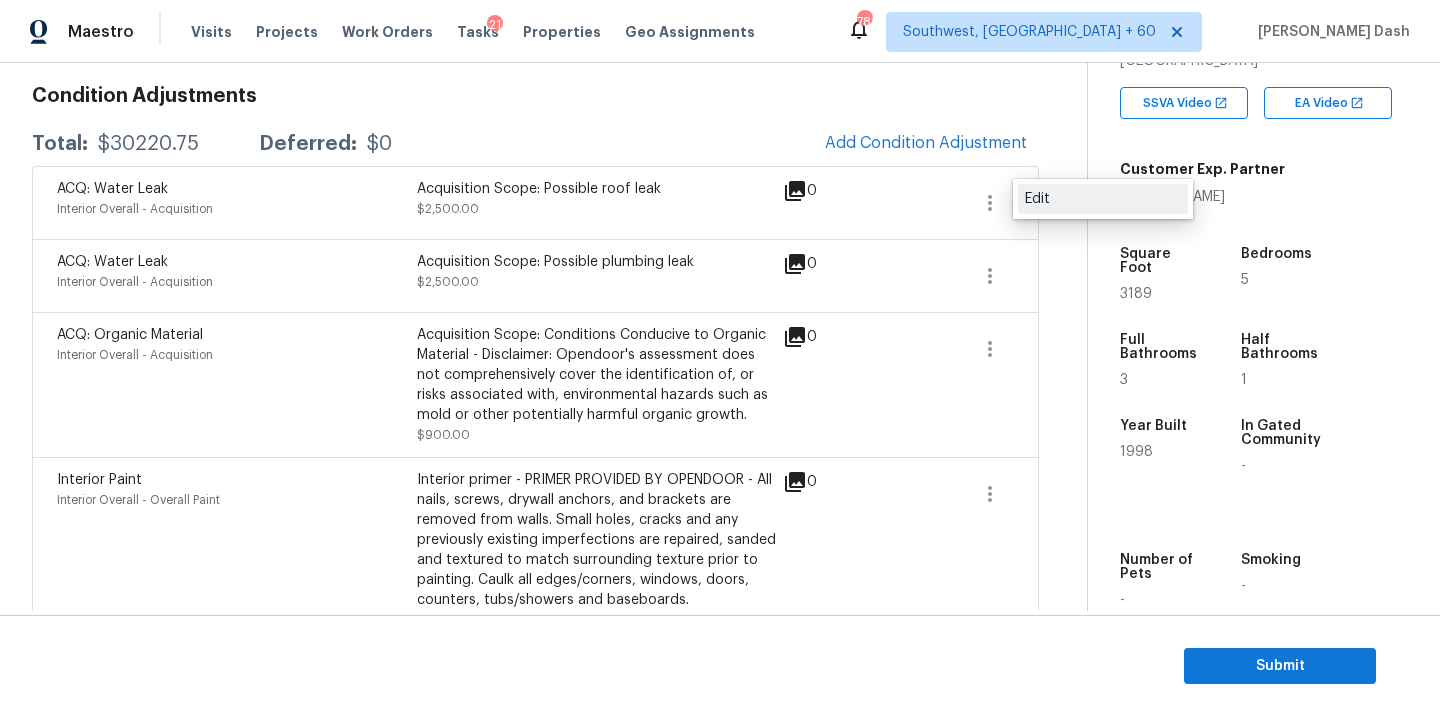 click on "Maestro Visits Projects Work Orders Tasks 21 Properties Geo Assignments 781 Southwest, FL + 60 Soumya Ranjan Dash Back to tasks Condition Scoping - Interior Thu, Jul 10 2025 by 9:00 am   Soumya Ranjan Dash In-progress Questions Condition Adjustments Details & Inputs Notes Photos Condition Adjustments Total:  $30220.75 Deferred:  $0 Add Condition Adjustment ACQ: Water Leak Interior Overall - Acquisition Acquisition Scope: Possible roof leak $2,500.00   0 ACQ: Water Leak Interior Overall - Acquisition Acquisition Scope: Possible plumbing leak $2,500.00   0 ACQ: Organic Material Interior Overall - Acquisition Acquisition Scope: Conditions Conducive to Organic Material -  Disclaimer: Opendoor's assessment does not comprehensively cover the identification of, or risks associated with, environmental hazards such as mold or other potentially harmful organic growth. $900.00   0 Interior Paint Interior Overall - Overall Paint $500.00   0 Smoke Odor Interior Overall - Odor Acquisition Scope: Smoking in home $1,000.00" at bounding box center [720, 358] 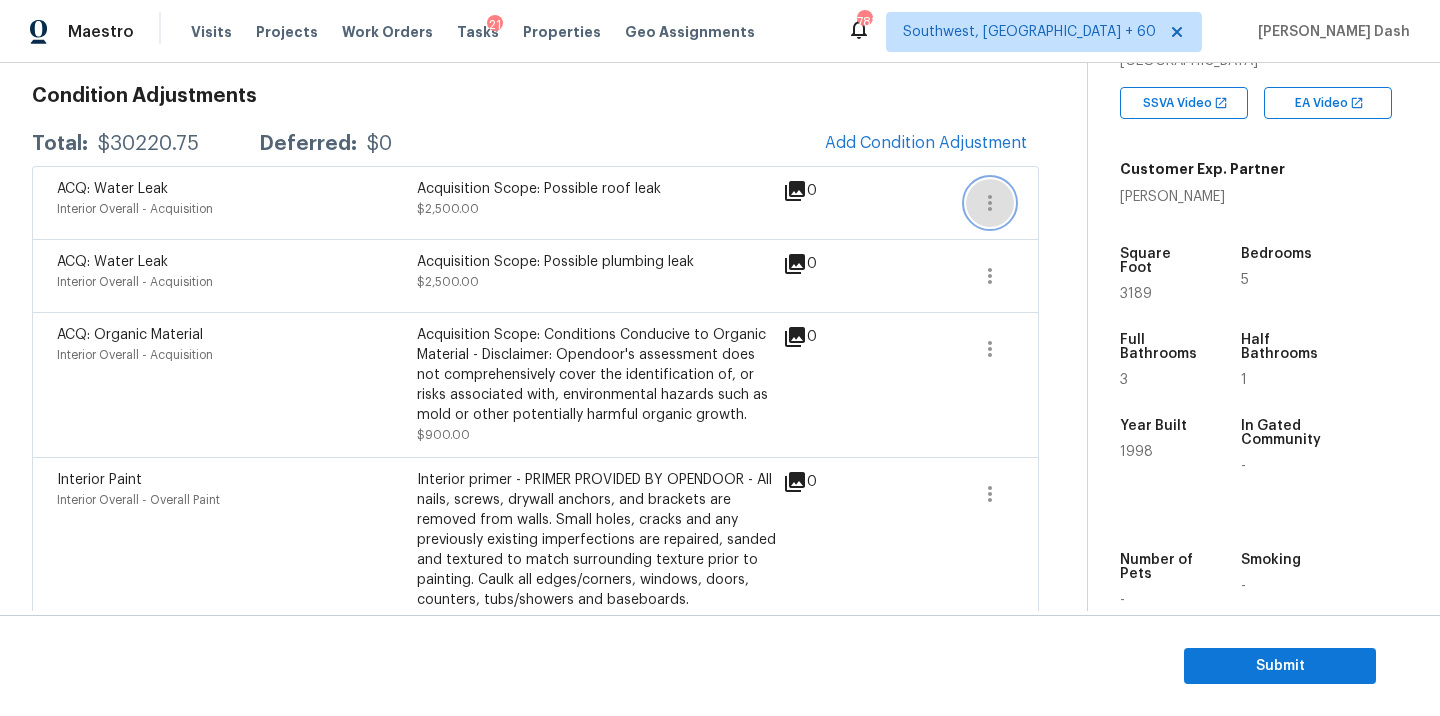 click 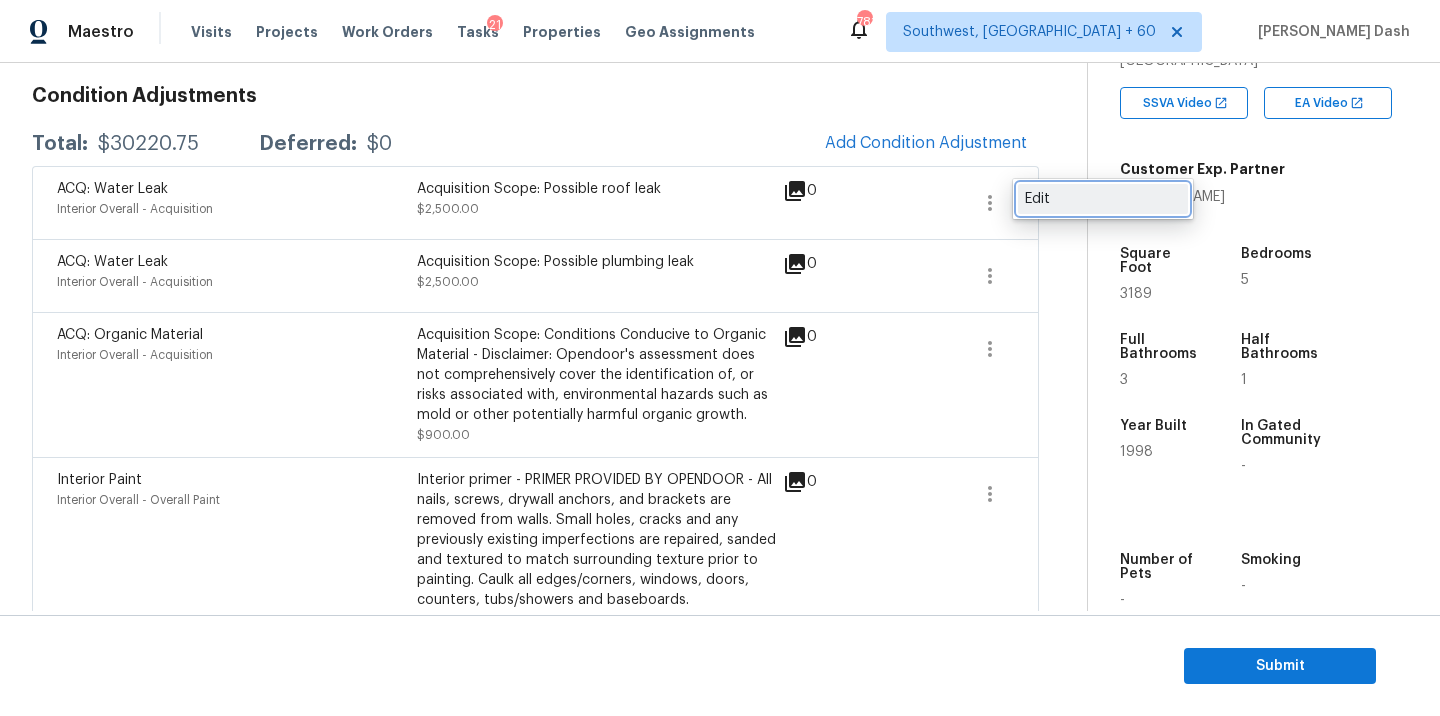 click on "Edit" at bounding box center (1103, 199) 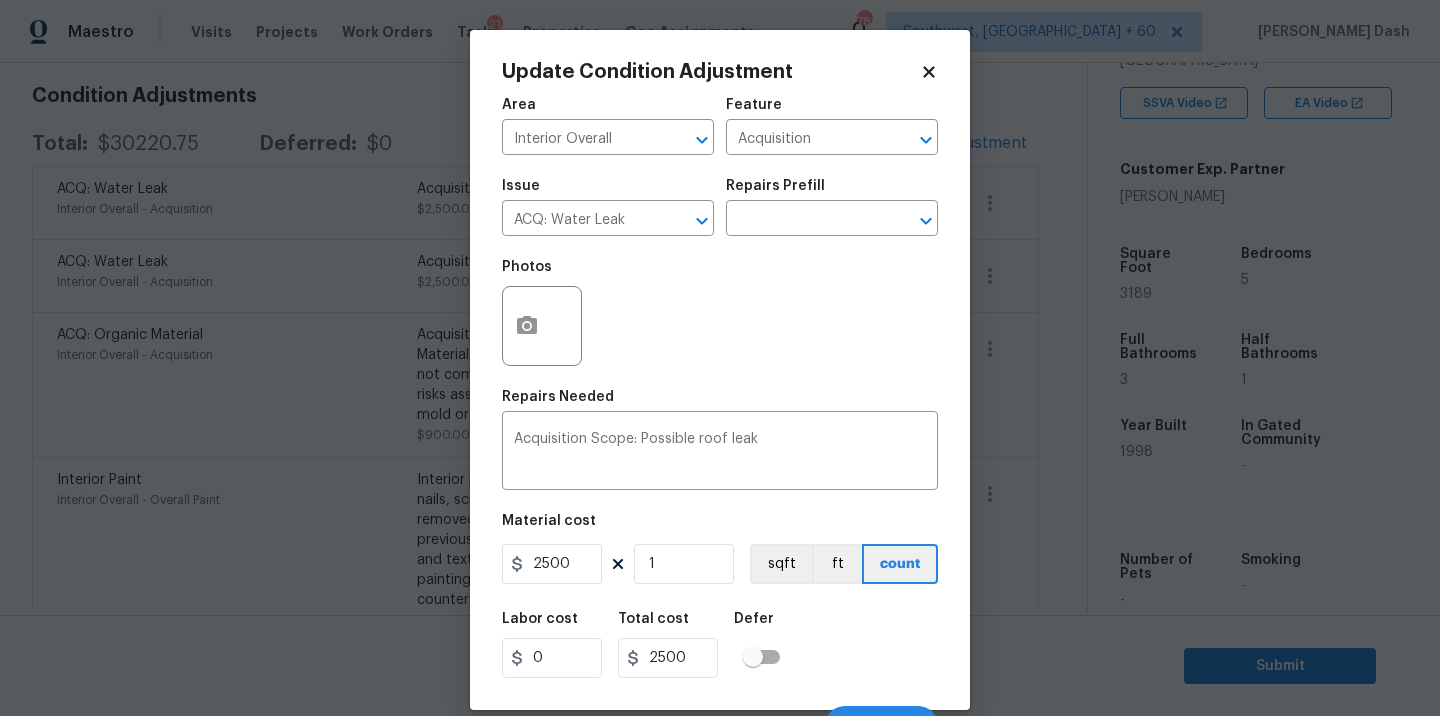 click at bounding box center [542, 326] 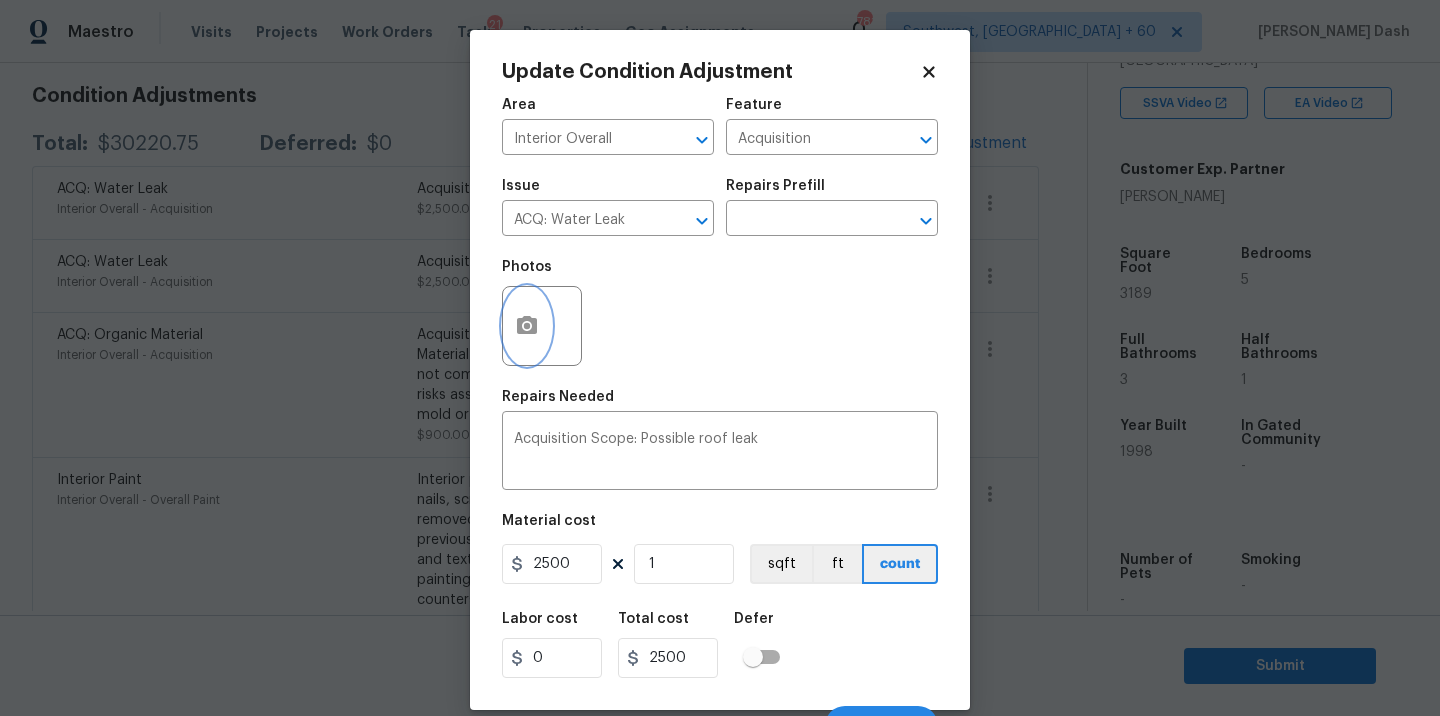 click 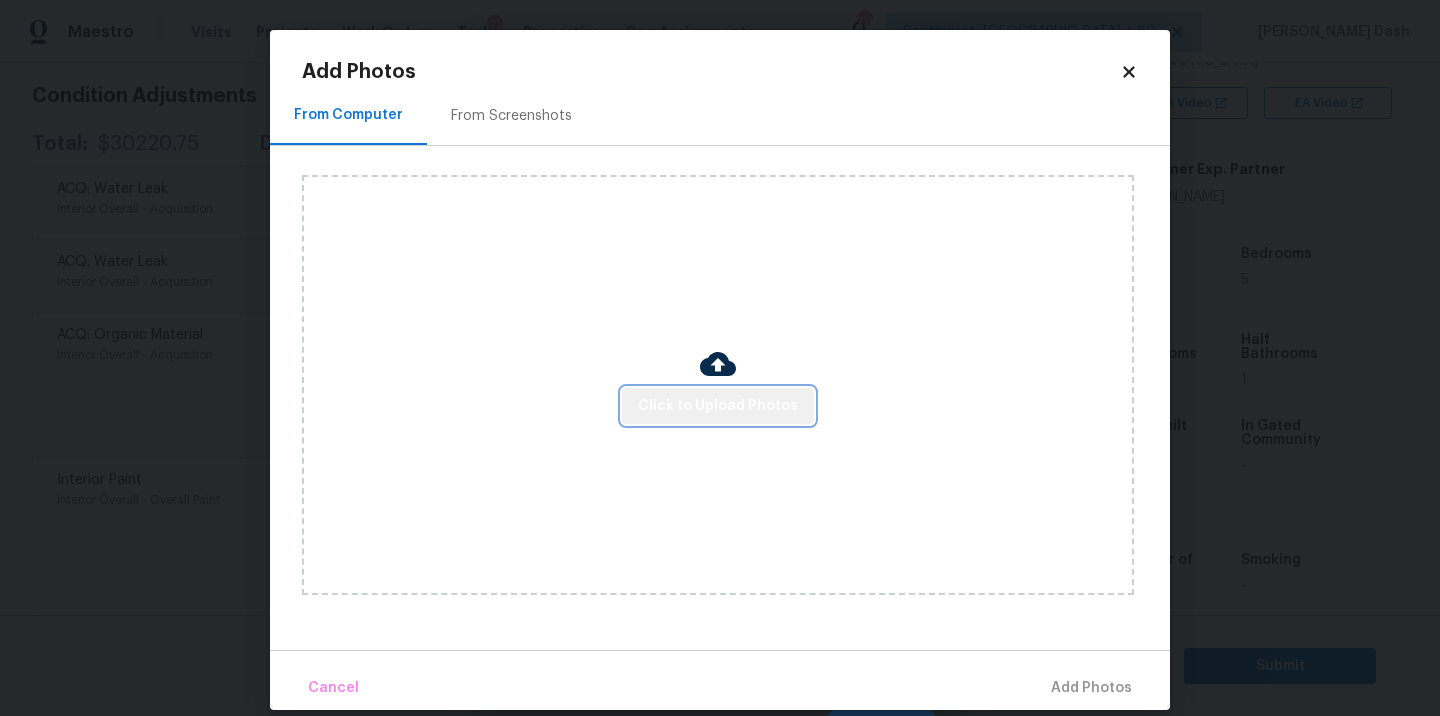 click on "Click to Upload Photos" at bounding box center [718, 406] 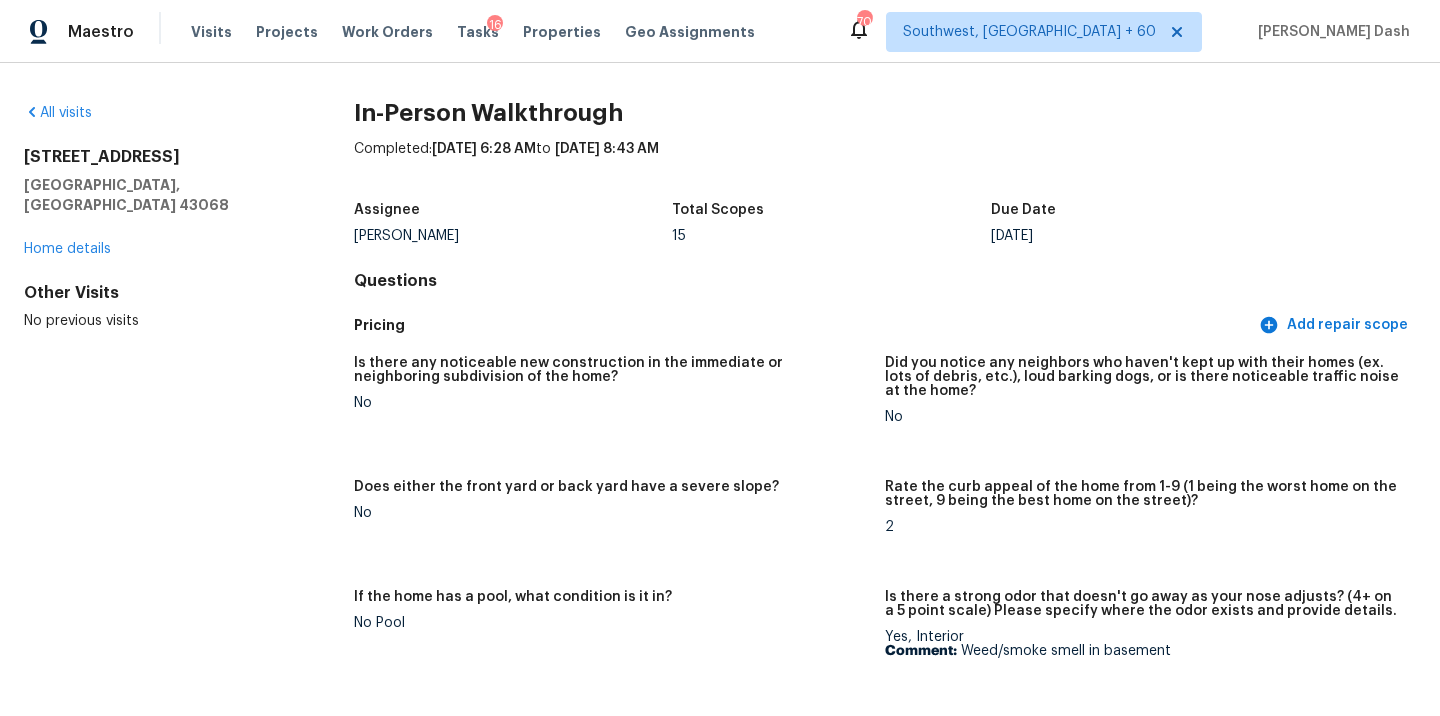 scroll, scrollTop: 0, scrollLeft: 0, axis: both 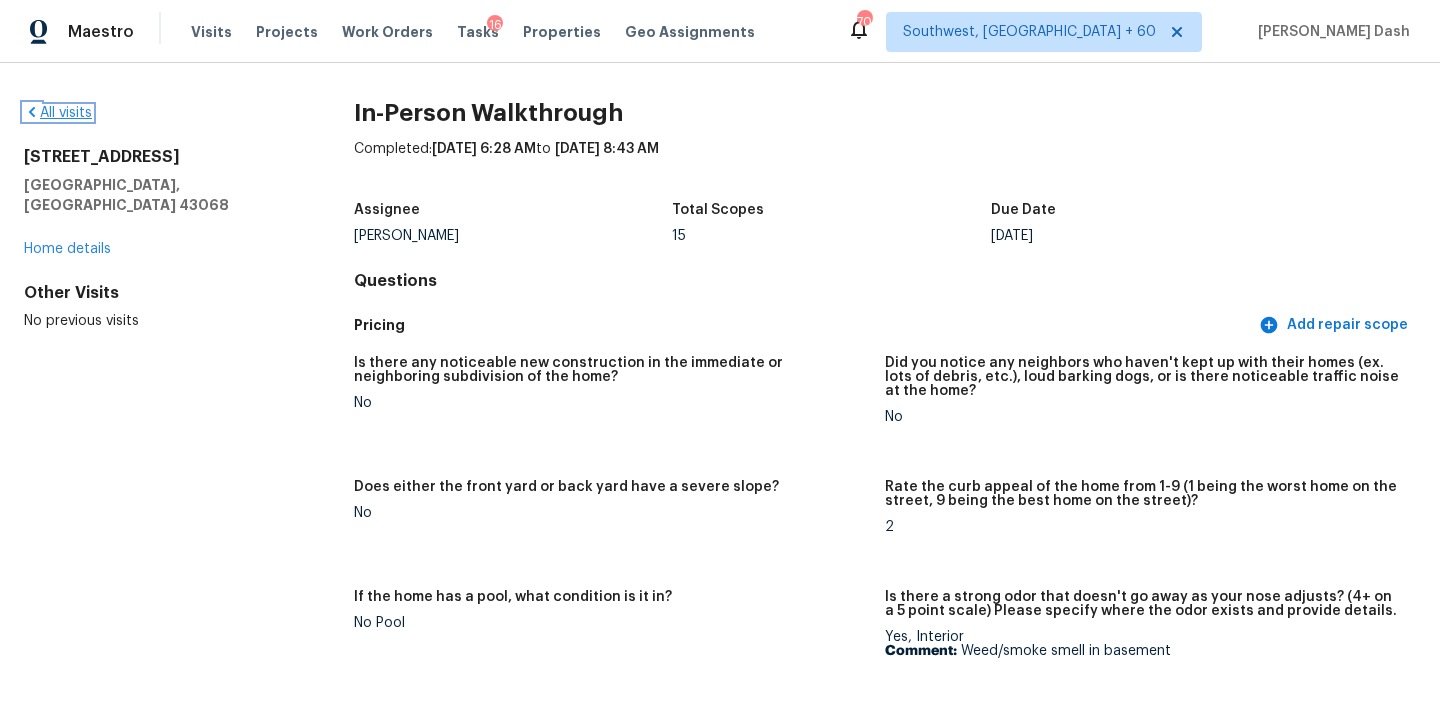 click on "All visits" at bounding box center [58, 113] 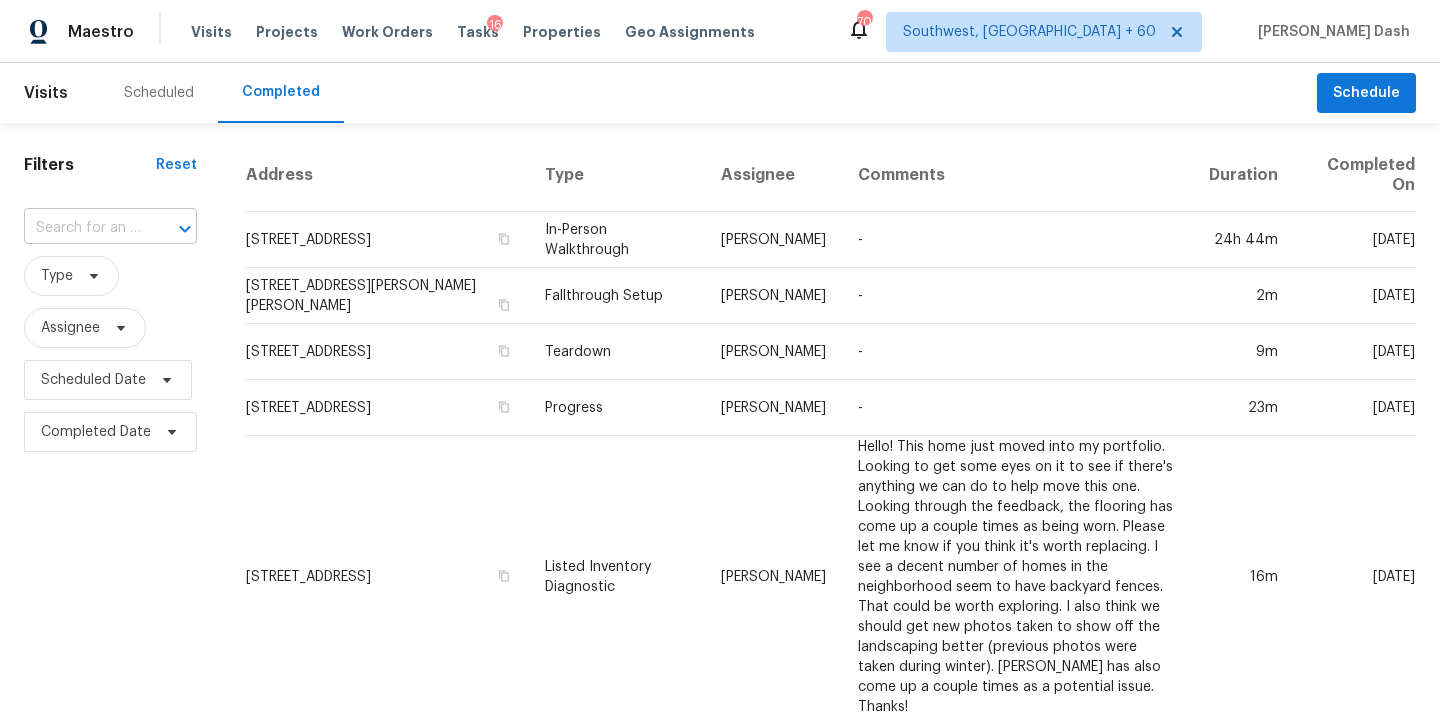 click at bounding box center [82, 228] 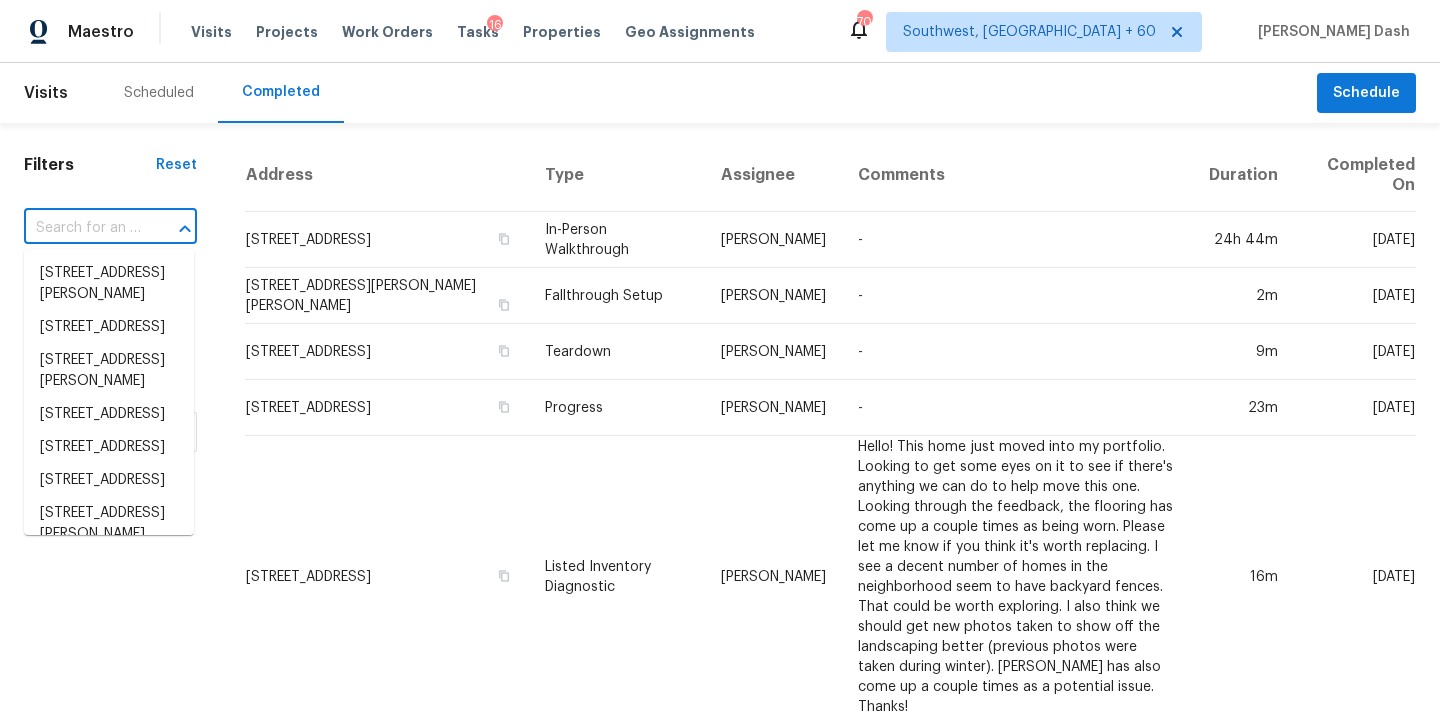 paste on "23018 Eastgate Village Dr, Spring, TX 77373" 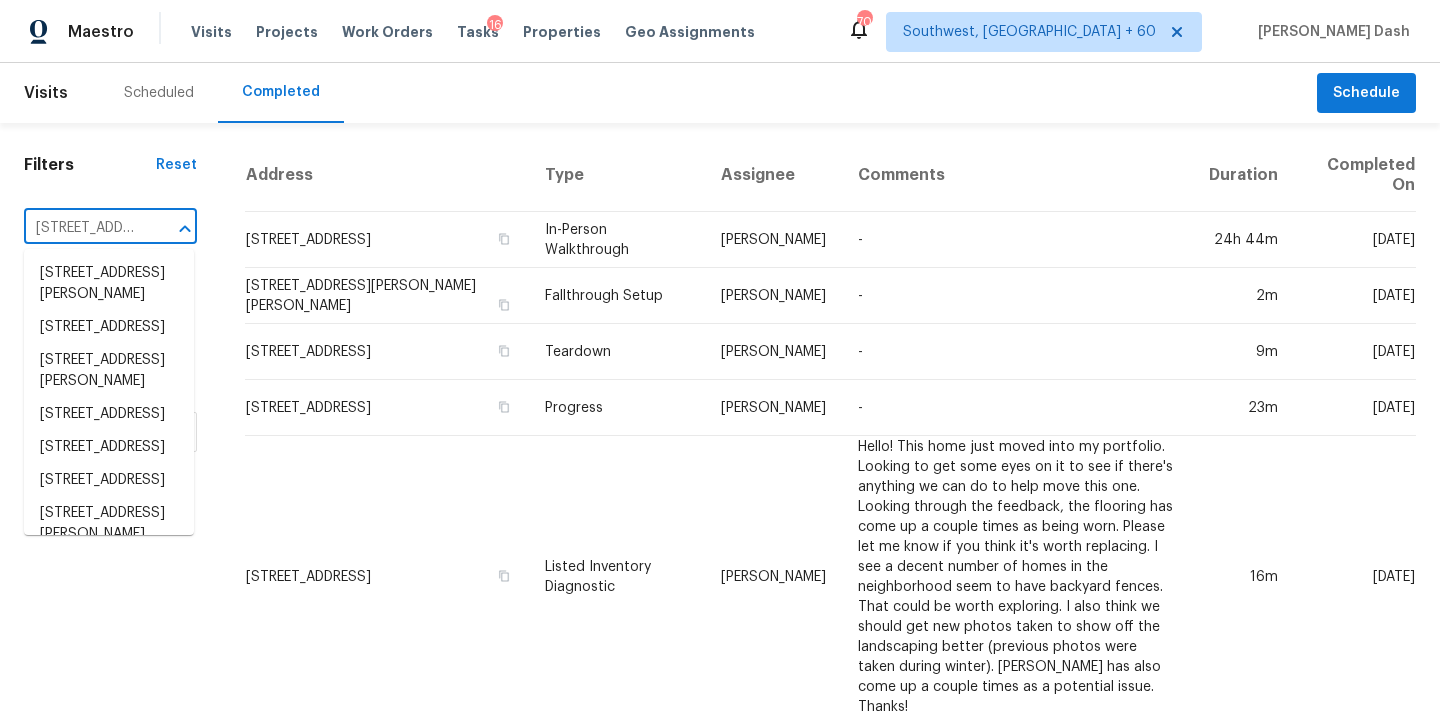 scroll, scrollTop: 0, scrollLeft: 180, axis: horizontal 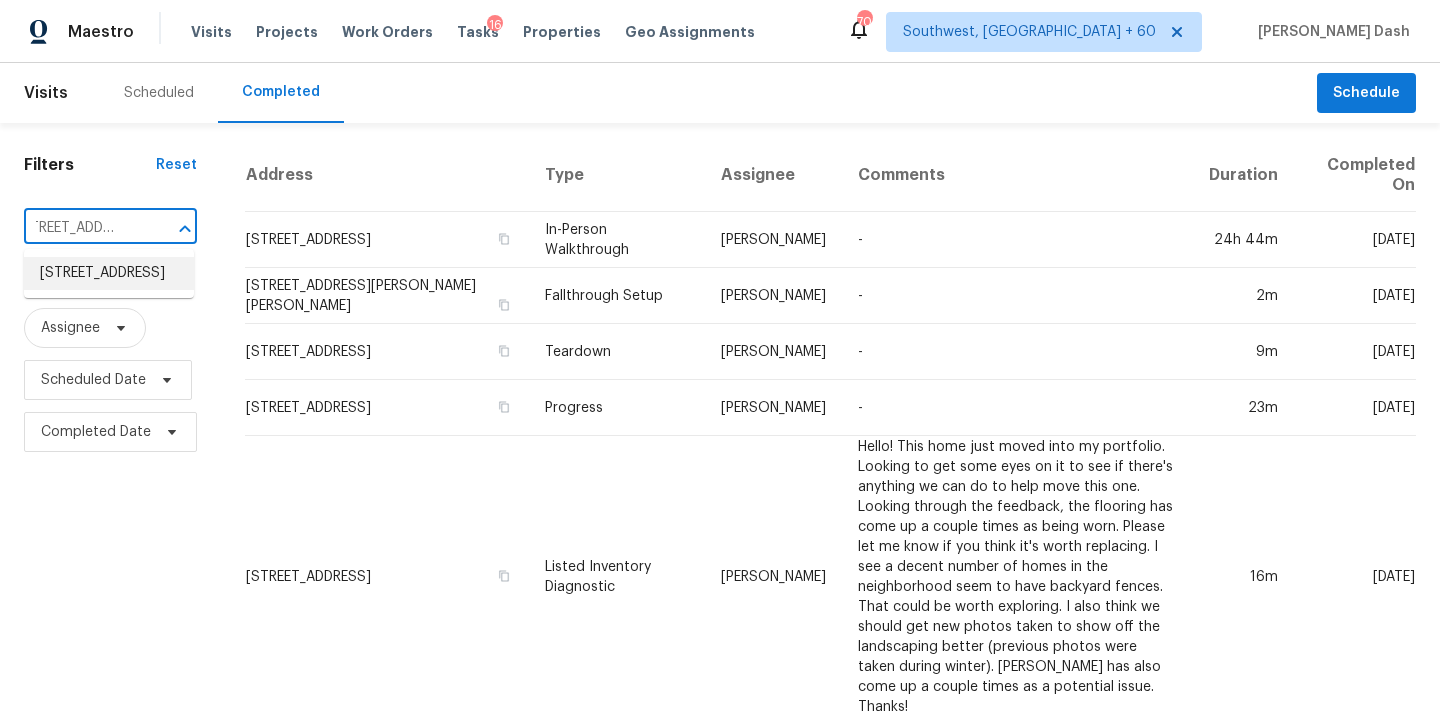 click on "23018 Eastgate Village Dr, Spring, TX 77373" at bounding box center (109, 273) 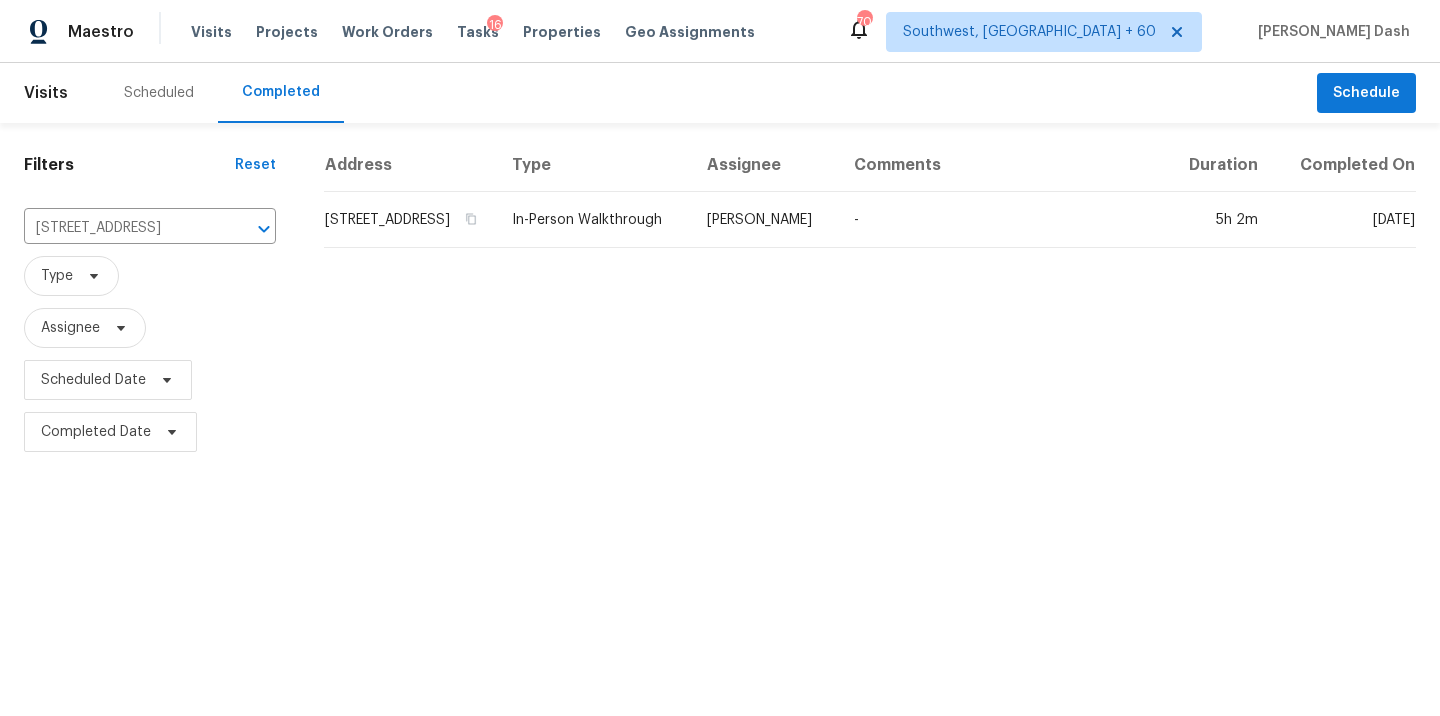 click on "Address Type Assignee Comments Duration Completed On 23018 Eastgate Village Dr, Spring, TX 77373 In-Person Walkthrough Maria Zakharnitskaia - 5h 2m Wed, Jul 09" at bounding box center (870, 298) 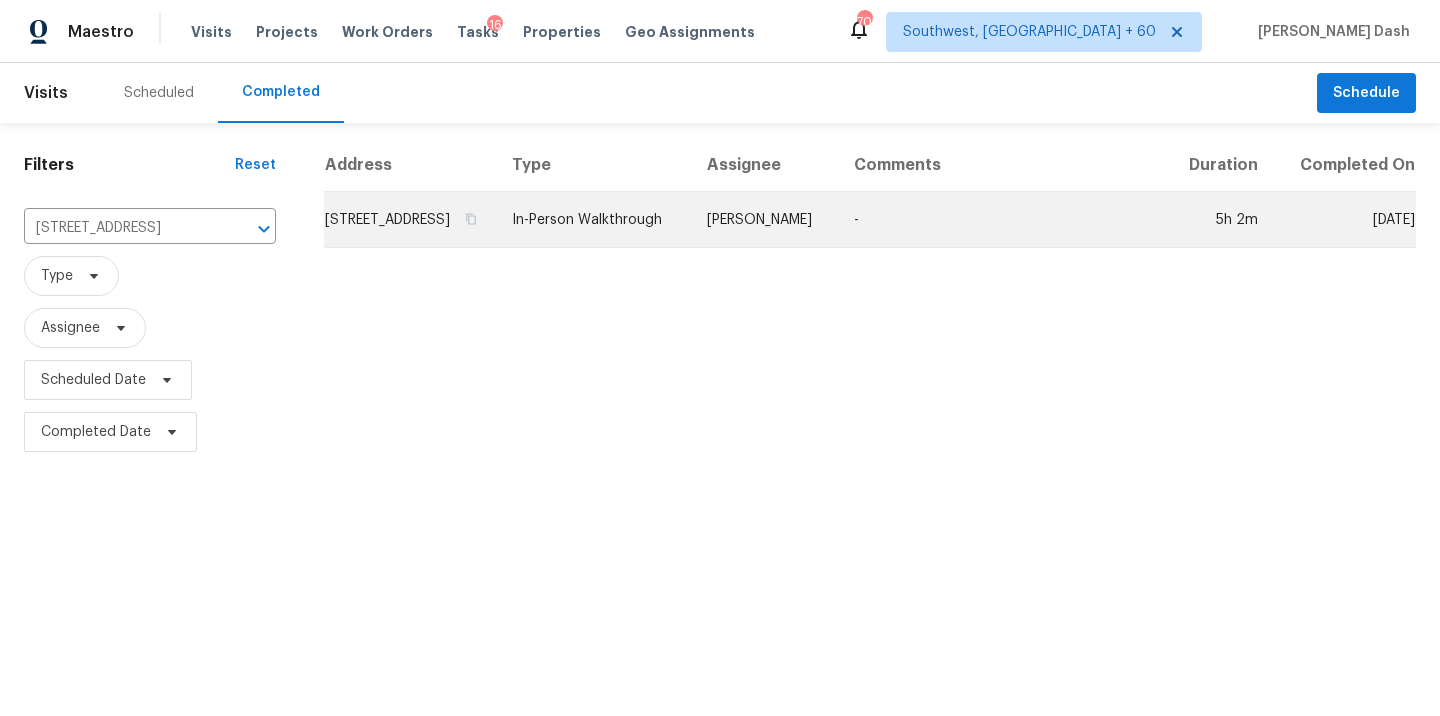click on "In-Person Walkthrough" at bounding box center (593, 220) 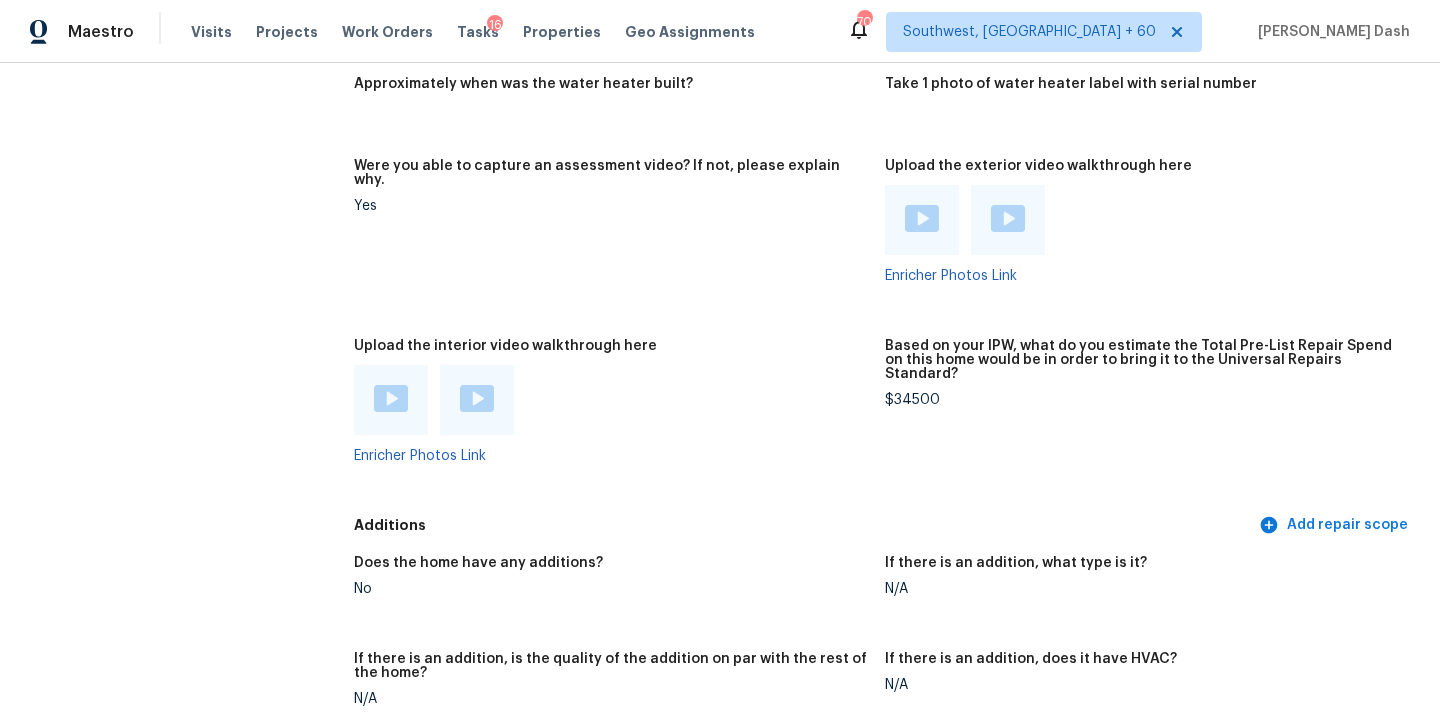 scroll, scrollTop: 4070, scrollLeft: 0, axis: vertical 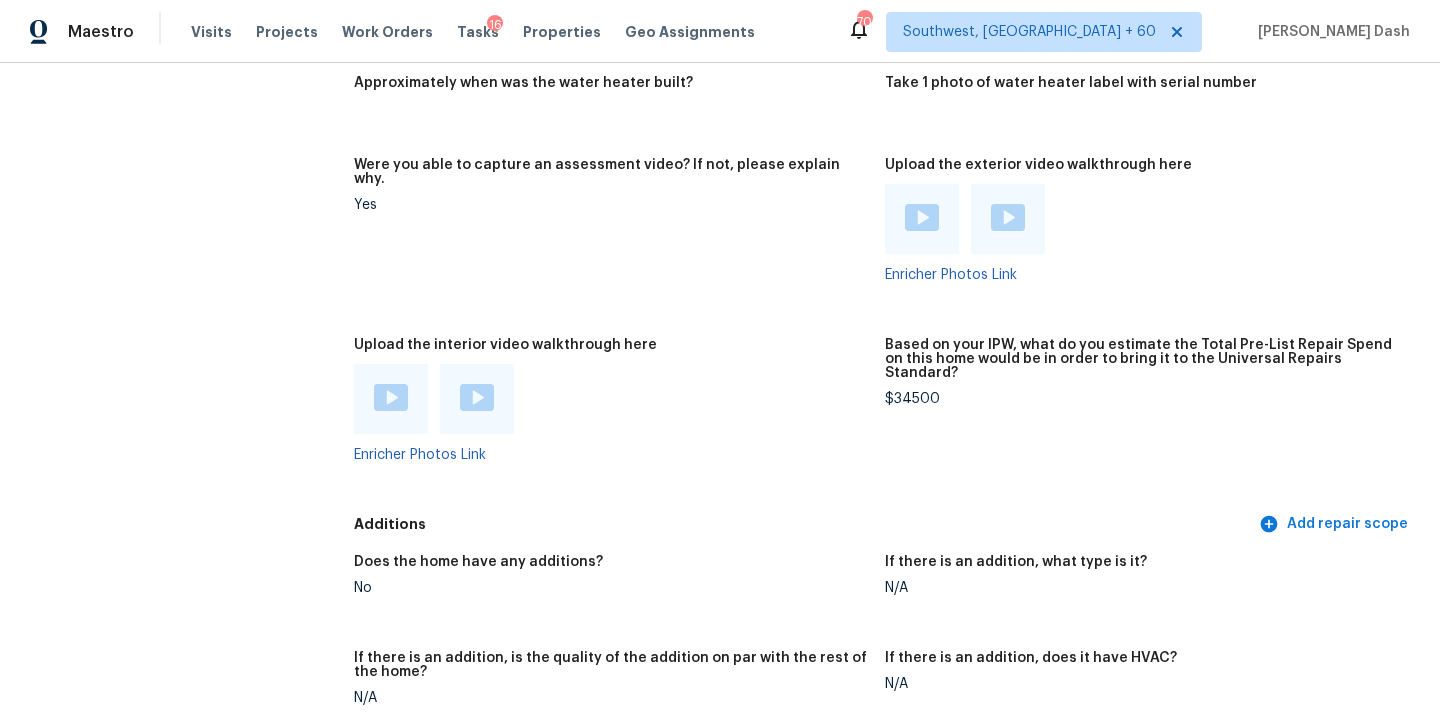 click at bounding box center [391, 397] 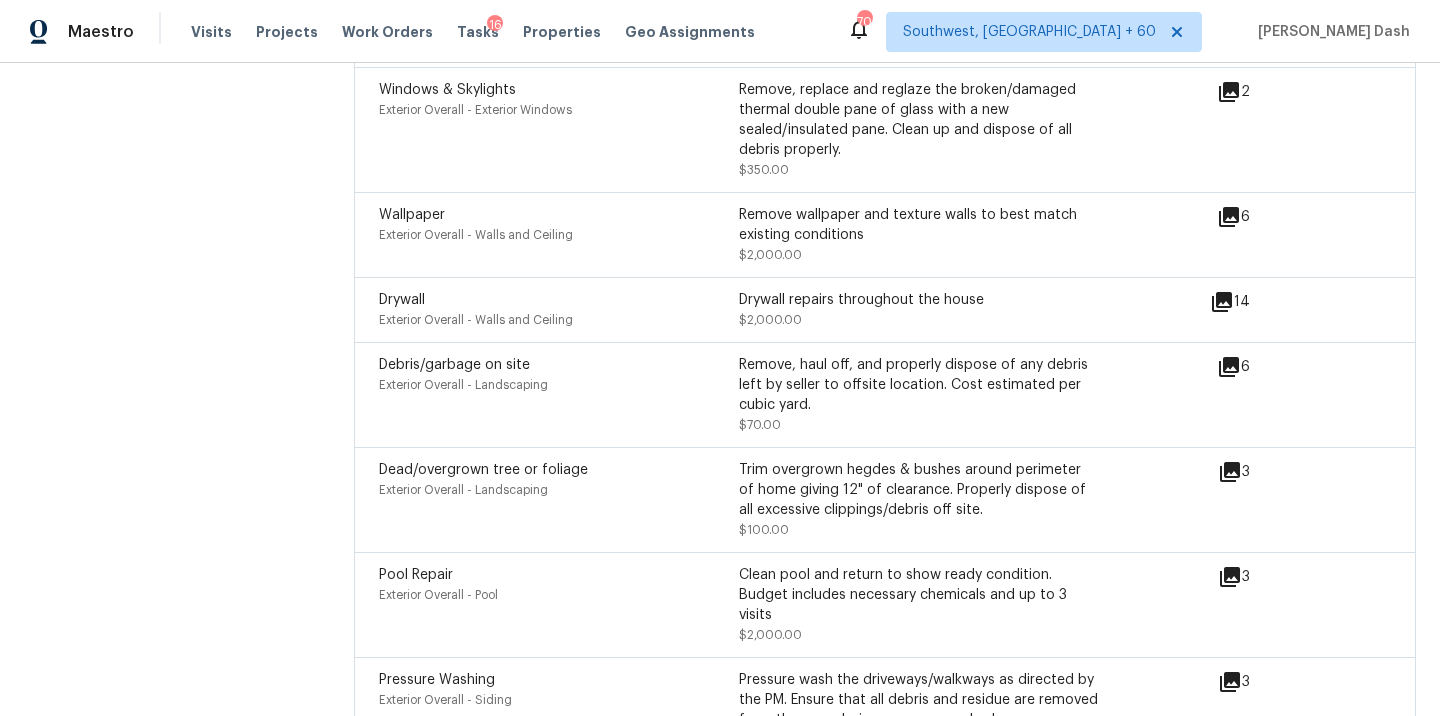 scroll, scrollTop: 6150, scrollLeft: 0, axis: vertical 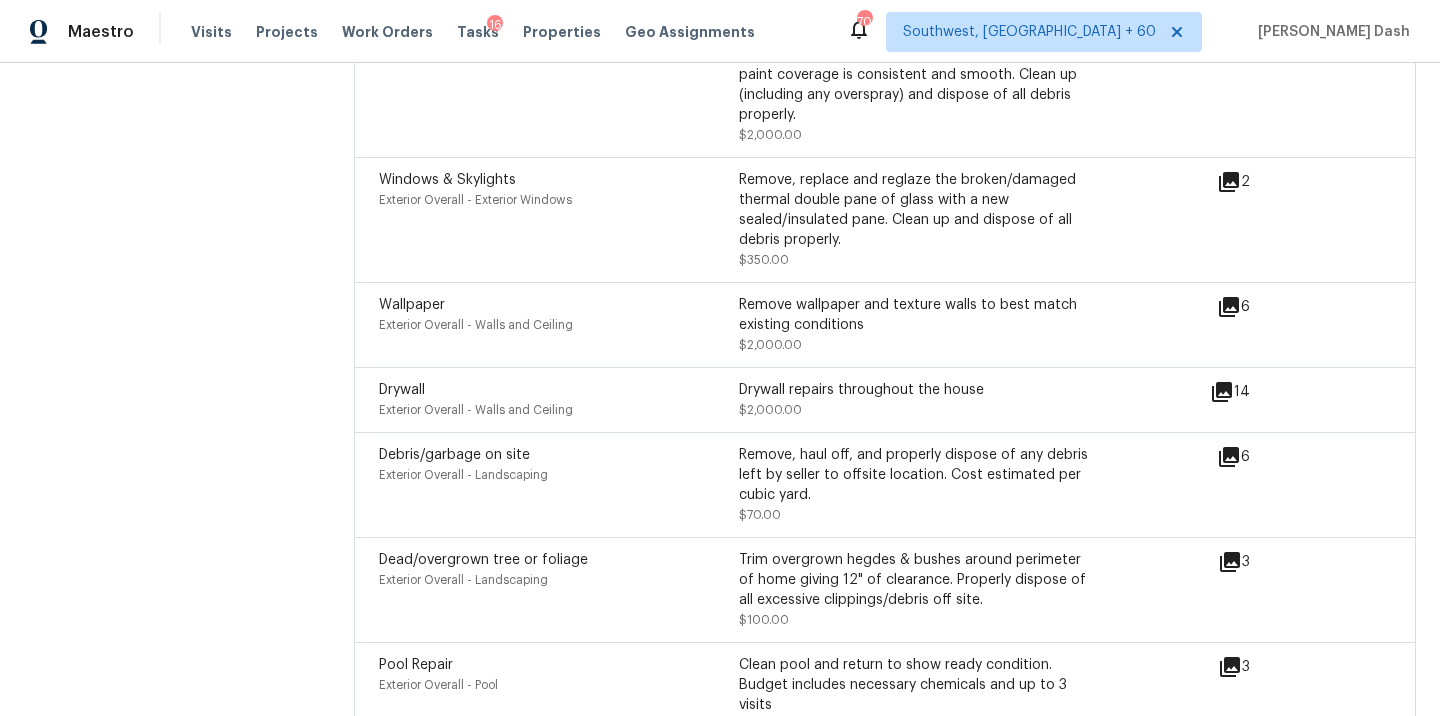 click 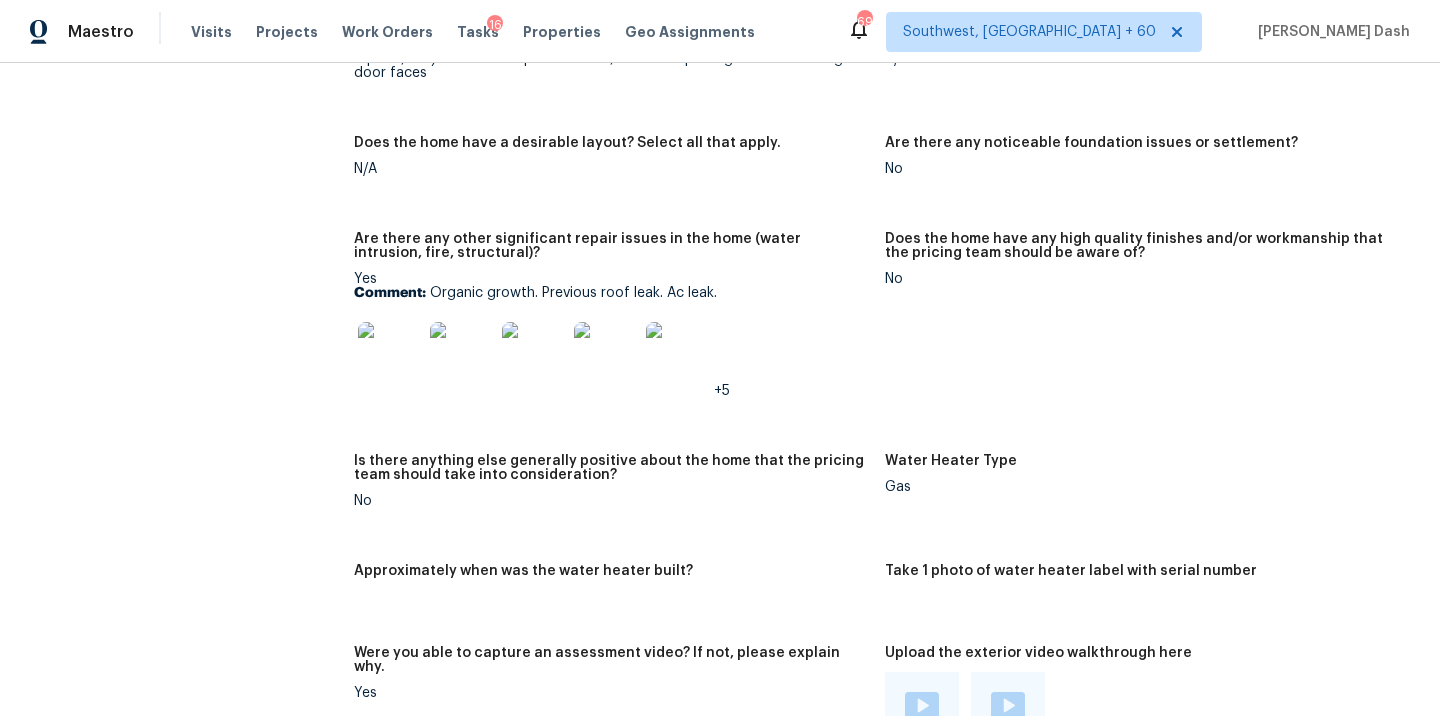 scroll, scrollTop: 3556, scrollLeft: 0, axis: vertical 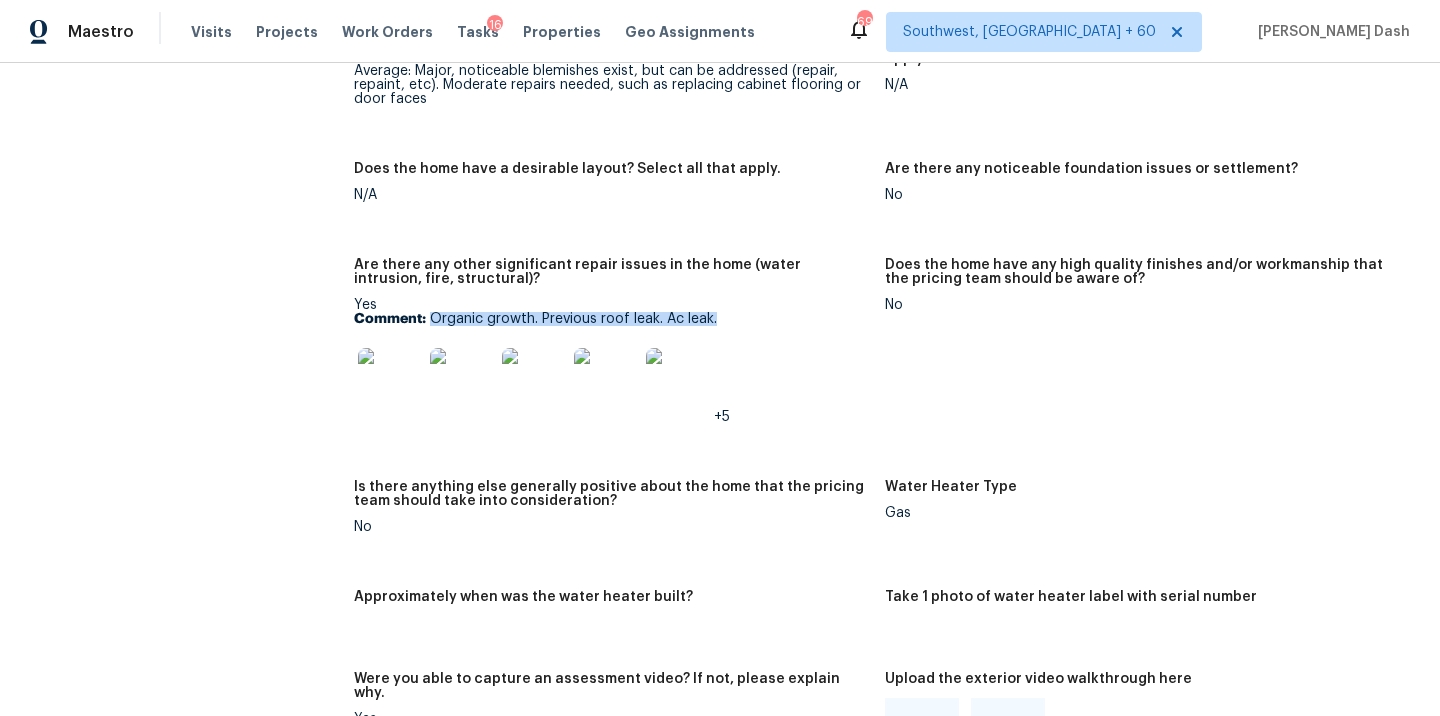 drag, startPoint x: 428, startPoint y: 293, endPoint x: 721, endPoint y: 288, distance: 293.04266 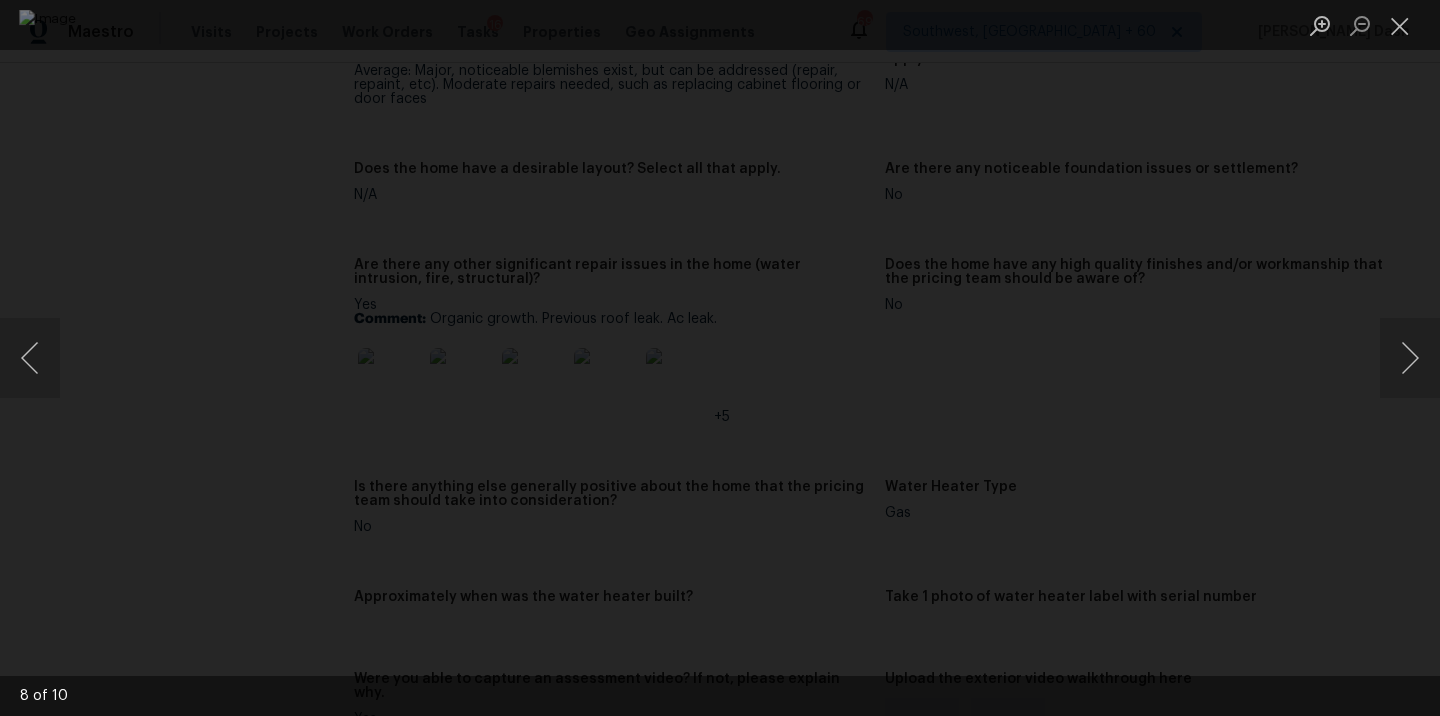 click at bounding box center [720, 358] 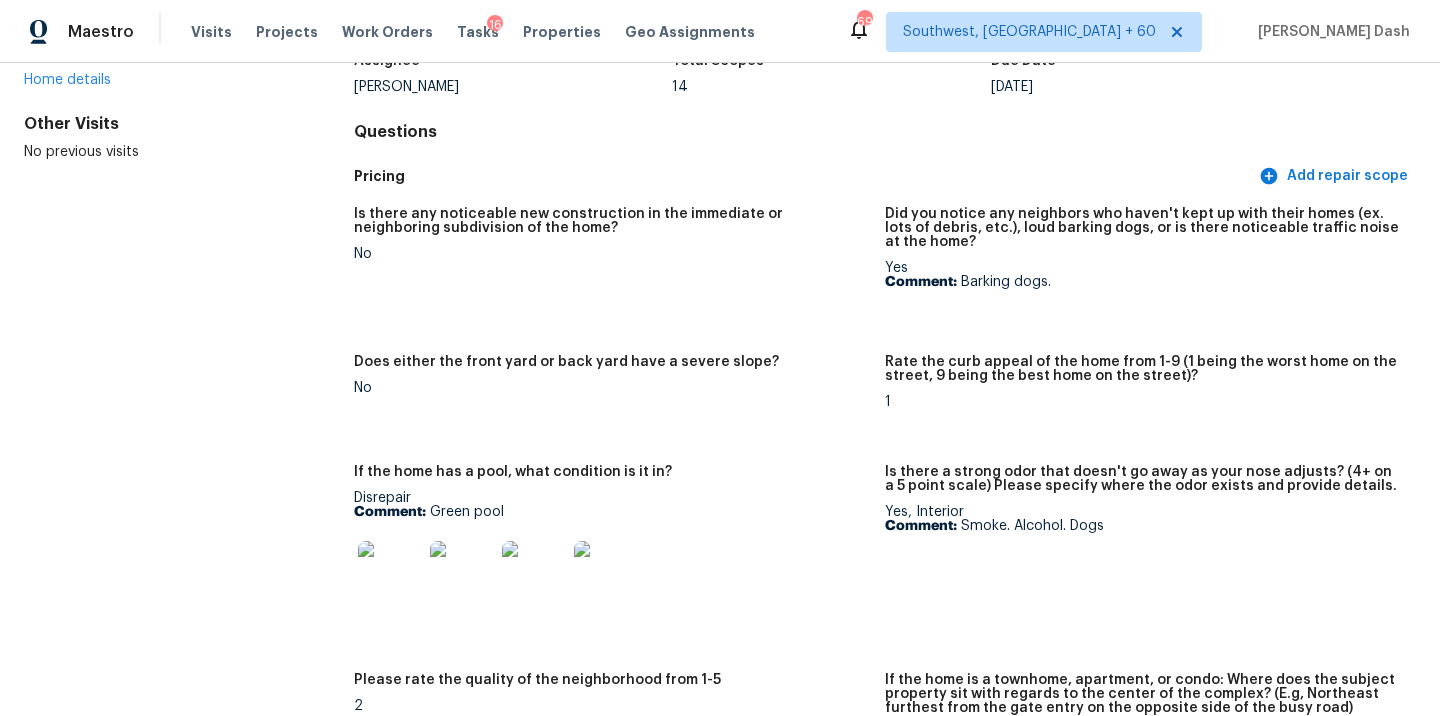 scroll, scrollTop: 254, scrollLeft: 0, axis: vertical 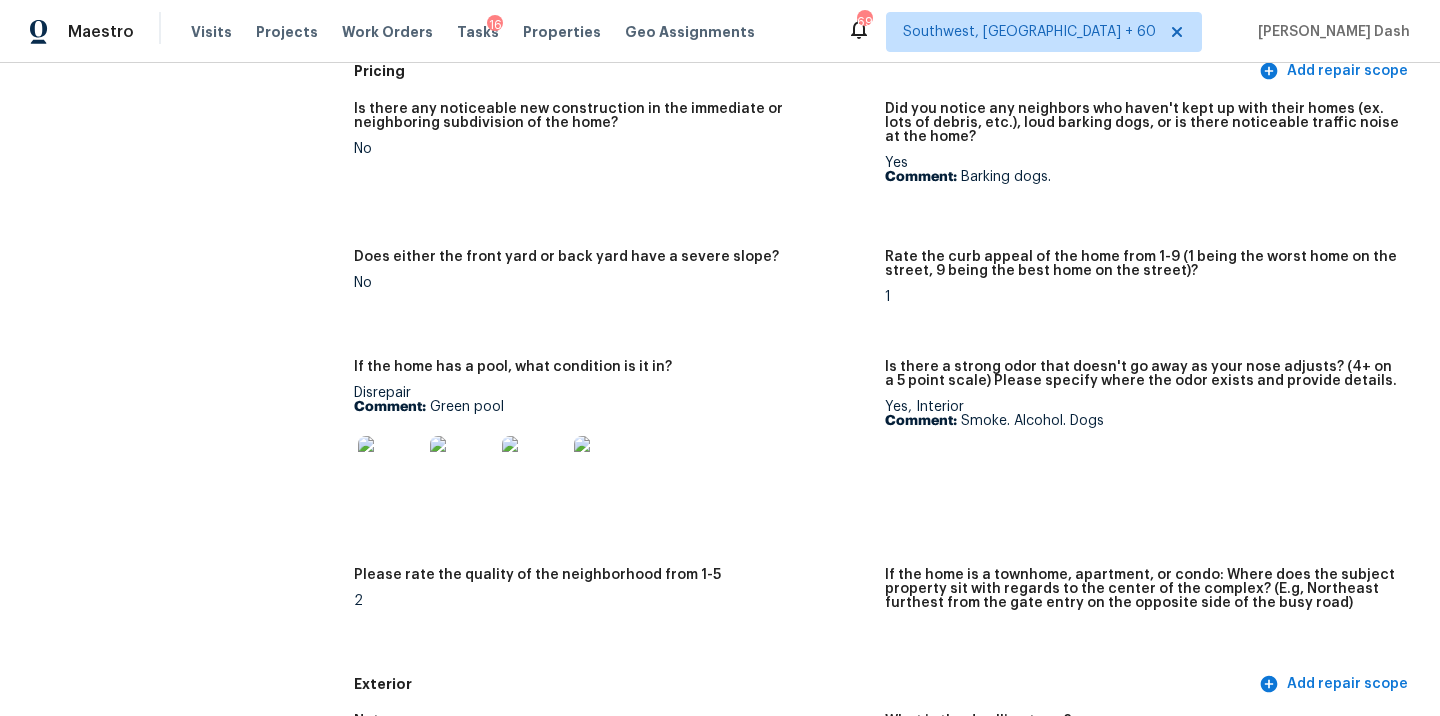 click at bounding box center (390, 468) 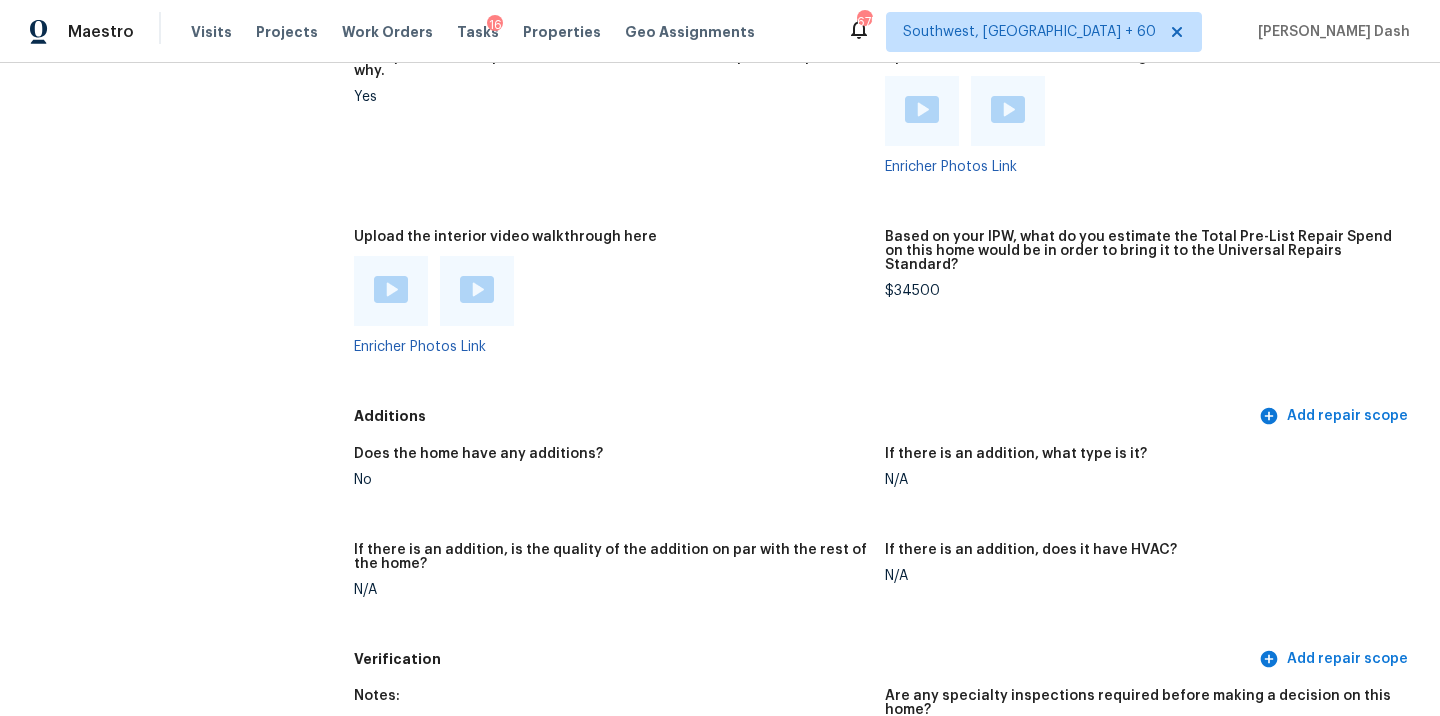scroll, scrollTop: 3958, scrollLeft: 0, axis: vertical 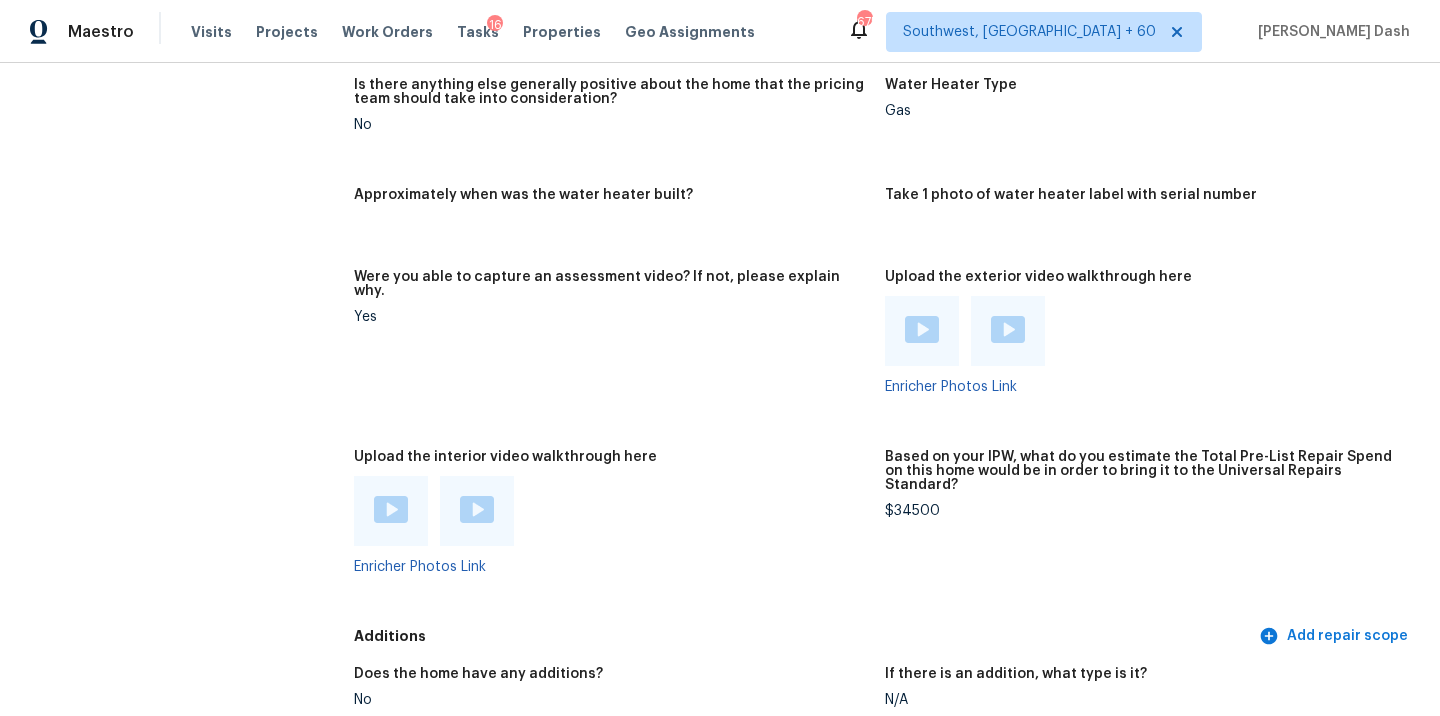 click on "$34500" at bounding box center (1142, 511) 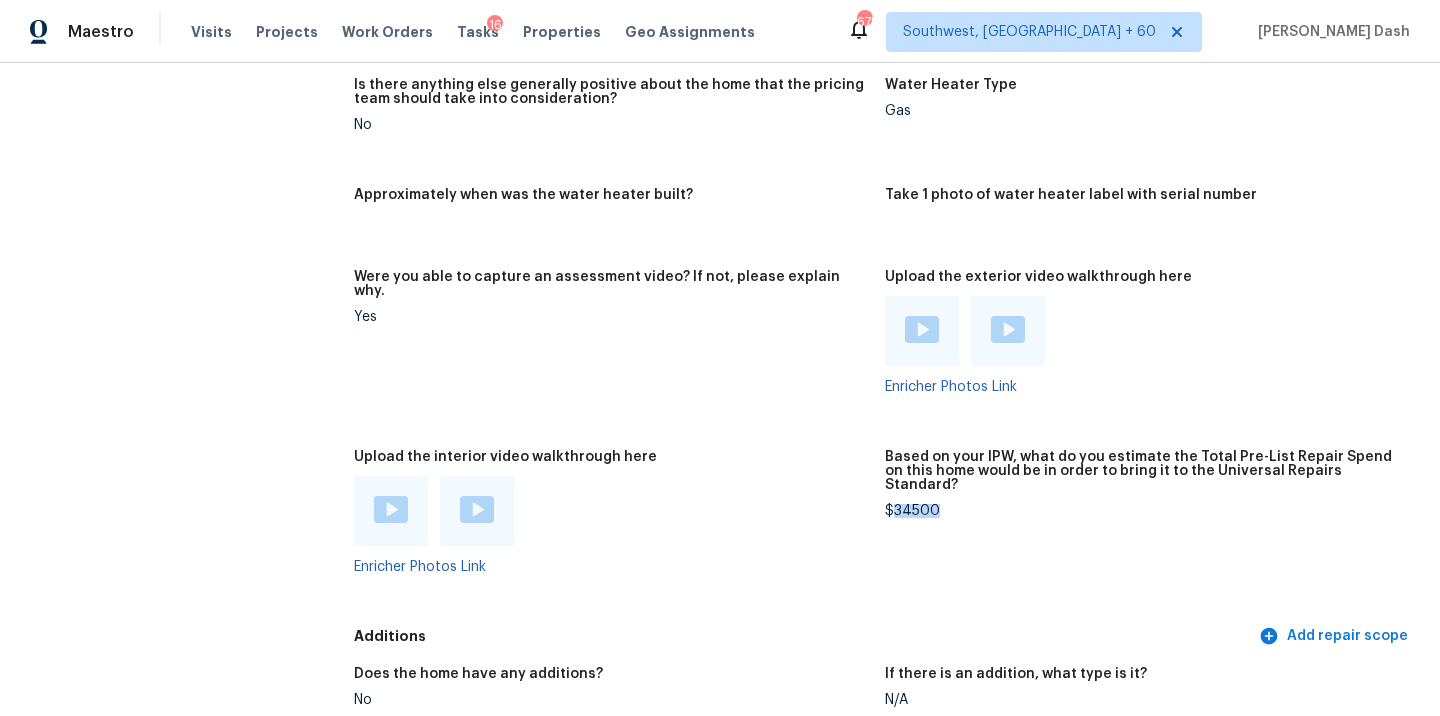 click on "$34500" at bounding box center [1142, 511] 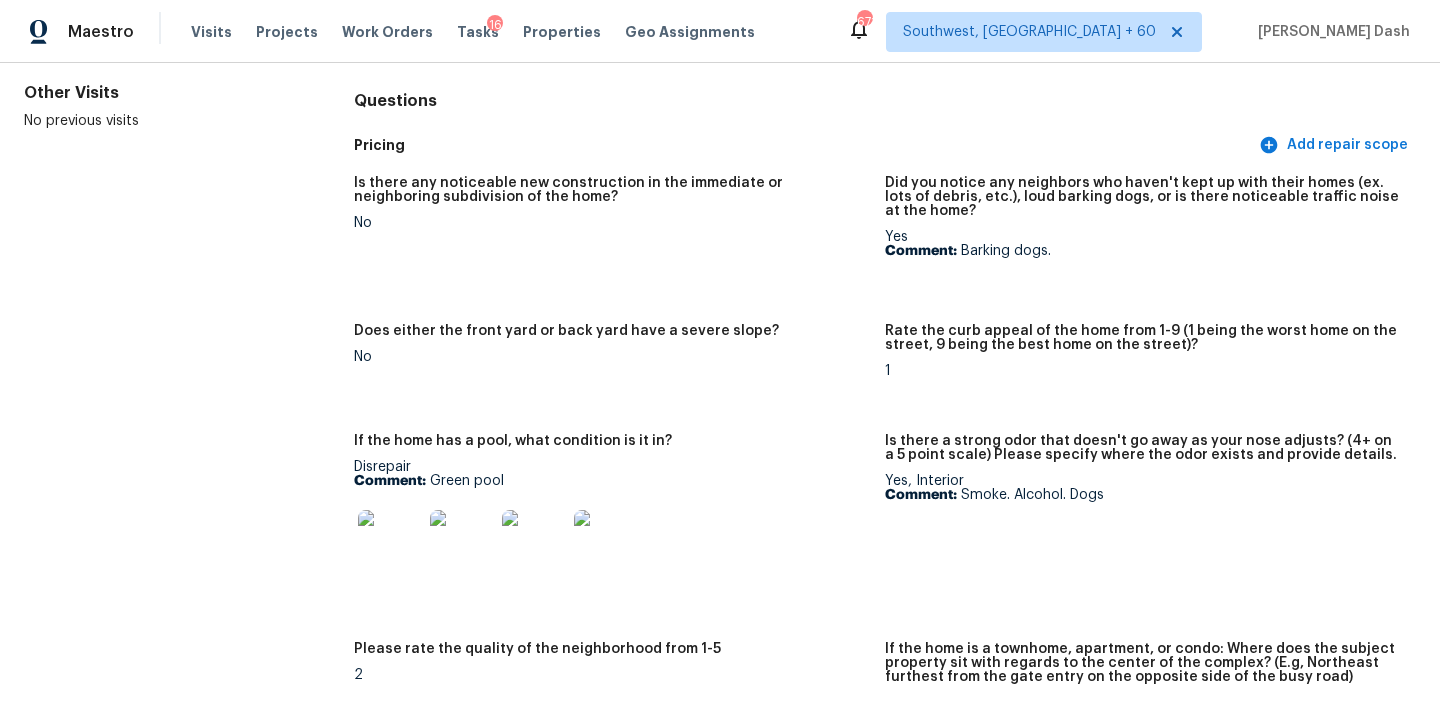 scroll, scrollTop: 0, scrollLeft: 0, axis: both 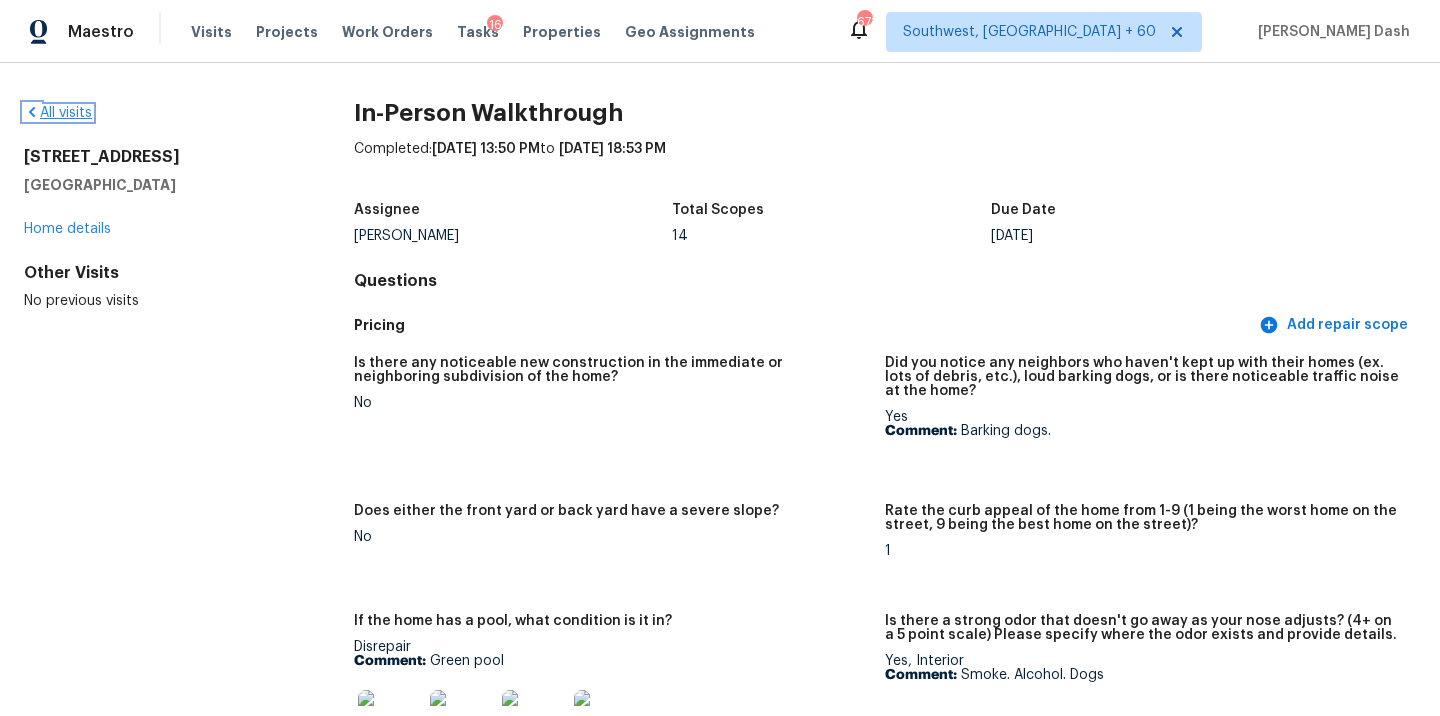 click on "All visits" at bounding box center (58, 113) 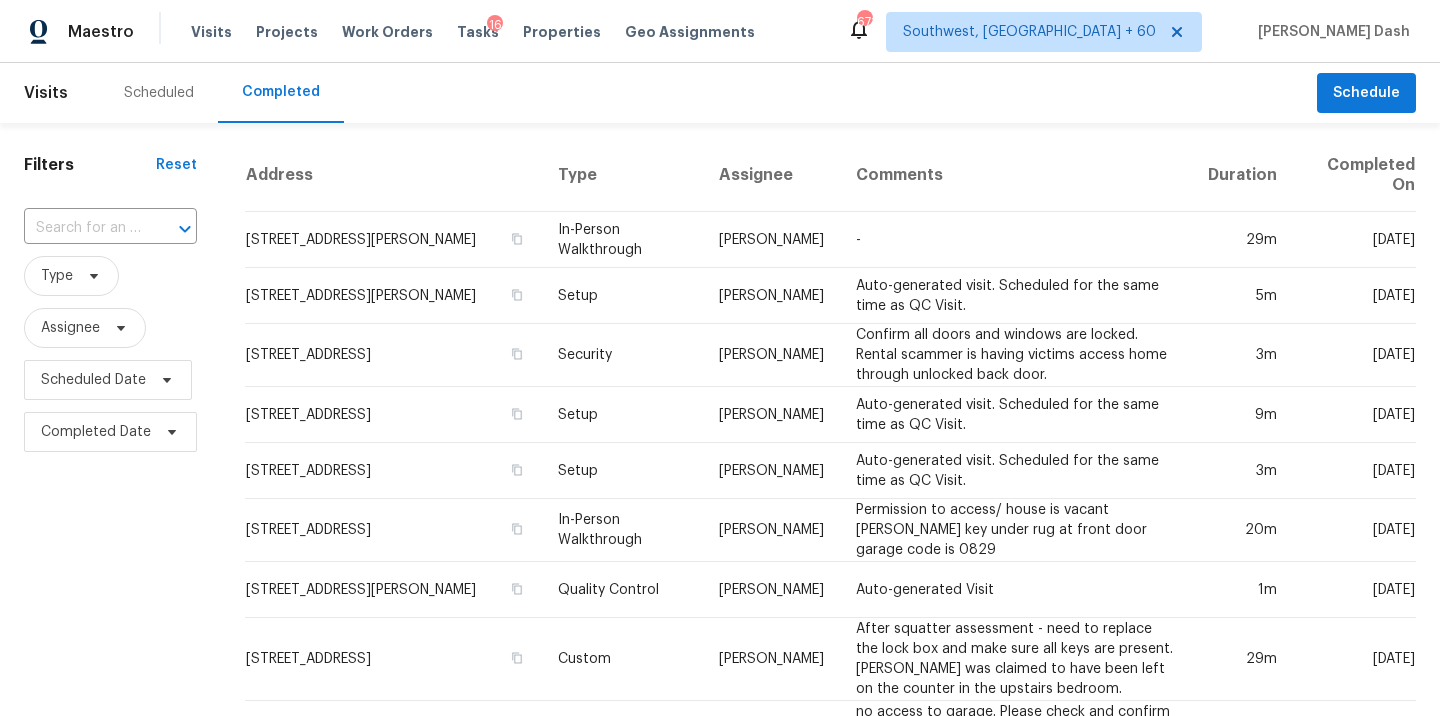 click on "​" at bounding box center (110, 228) 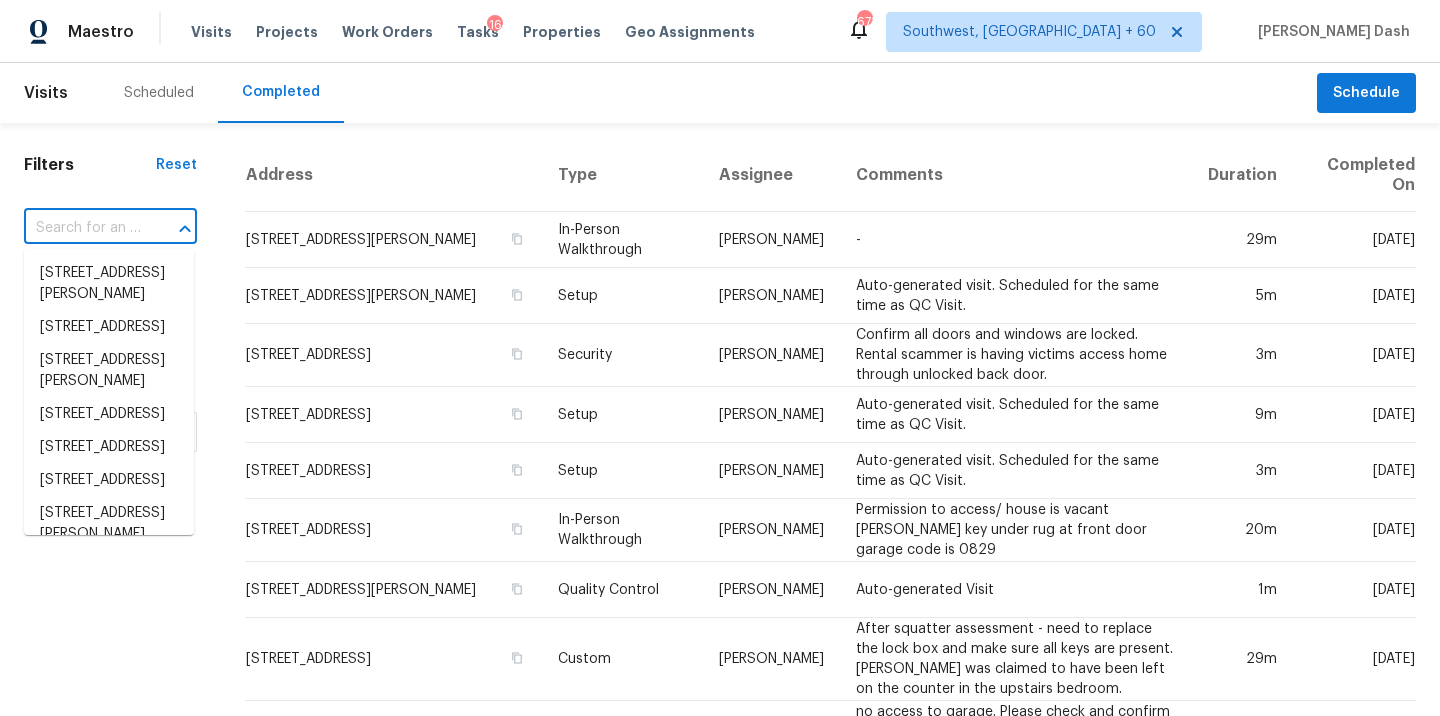 paste on "1676 Shoreview Pkwy, Severance, CO 80550" 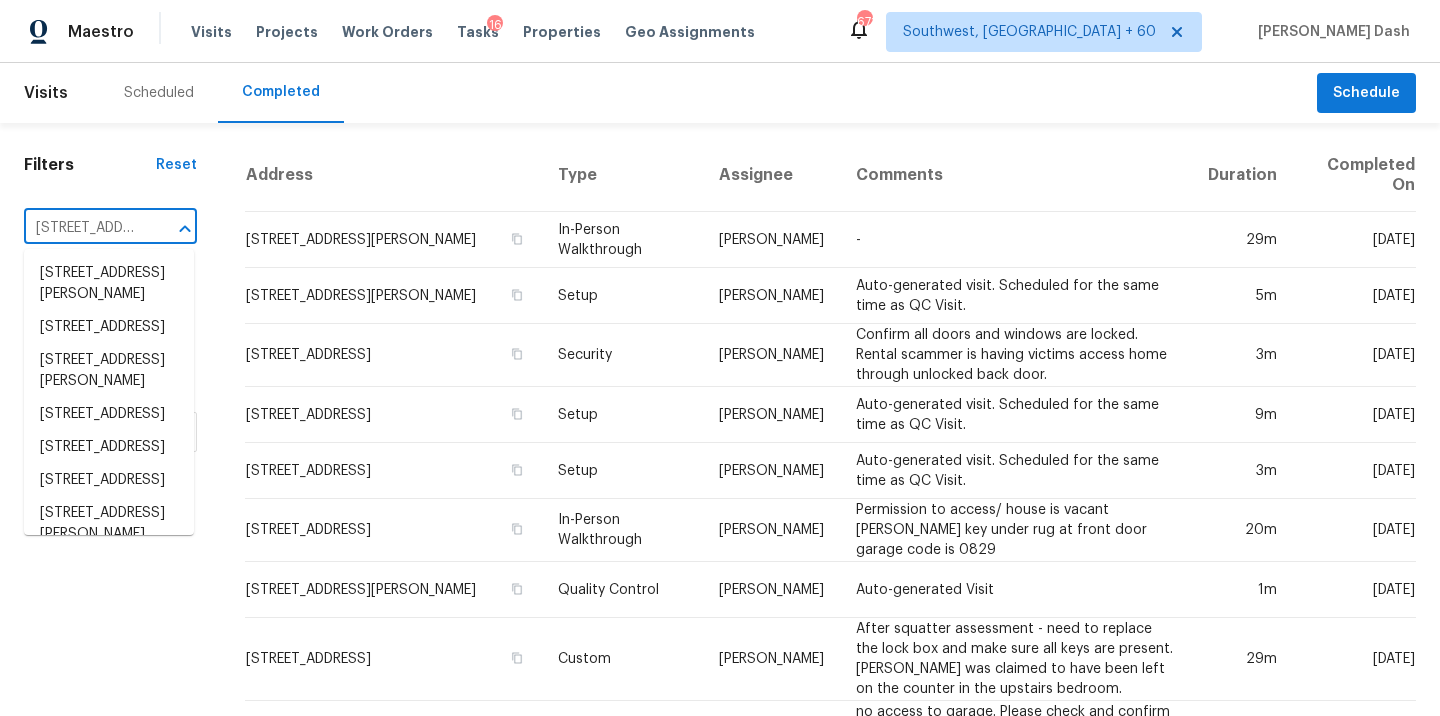 scroll, scrollTop: 0, scrollLeft: 189, axis: horizontal 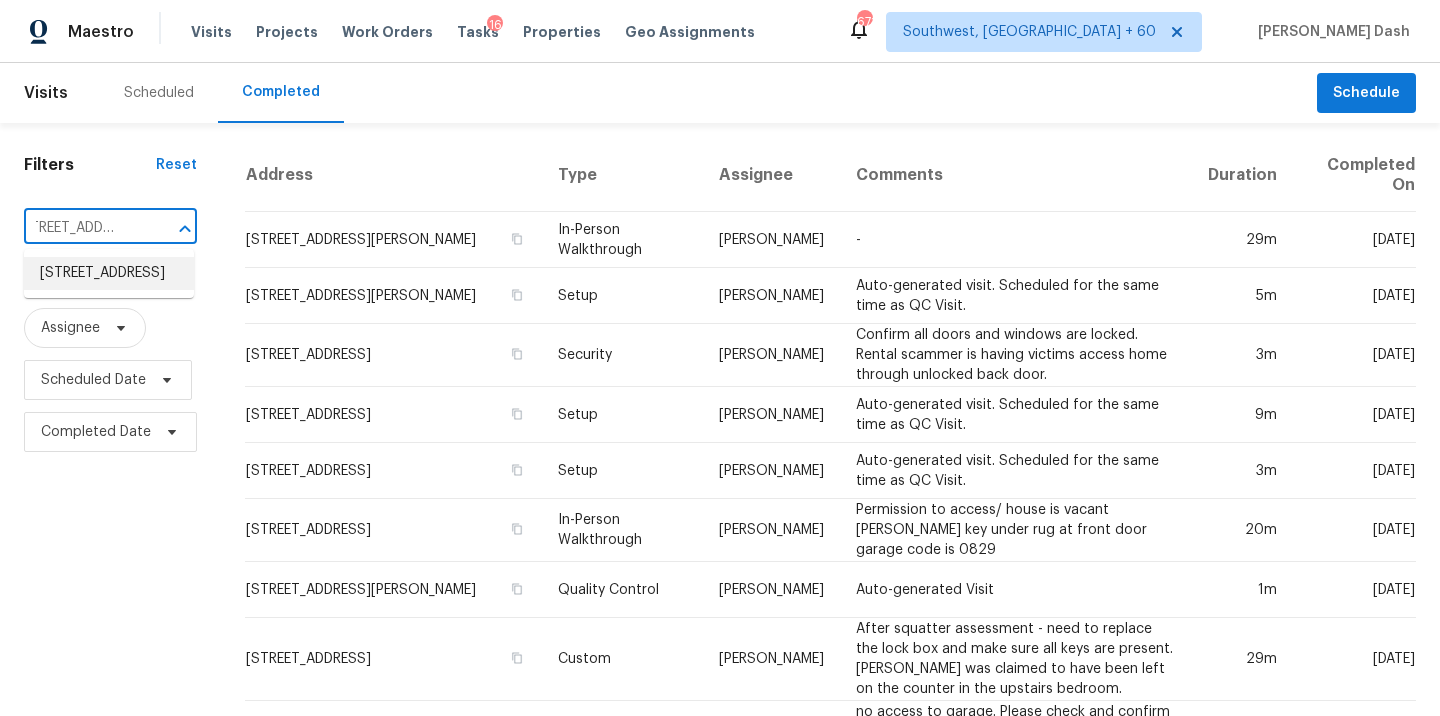 click on "1676 Shoreview Pkwy, Severance, CO 80550" at bounding box center [109, 273] 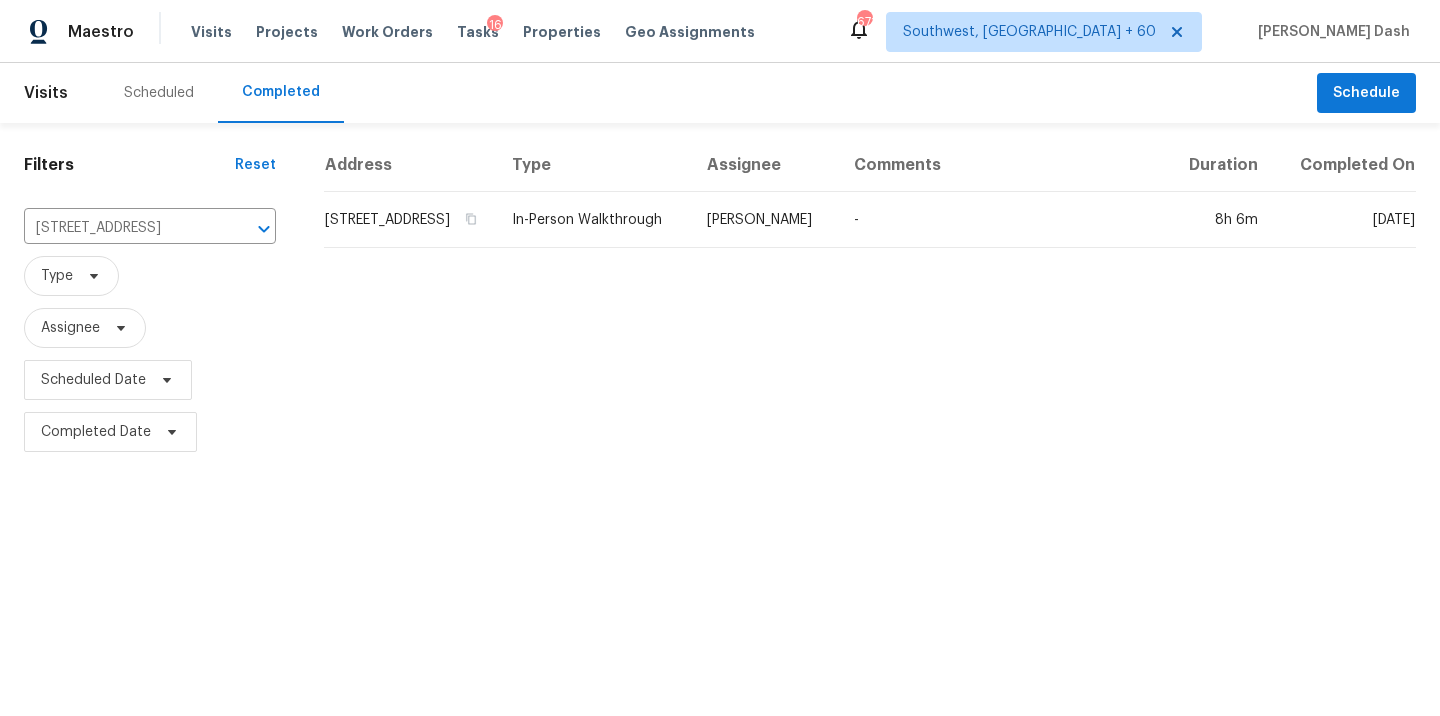 click on "John Gonzalez" at bounding box center (764, 220) 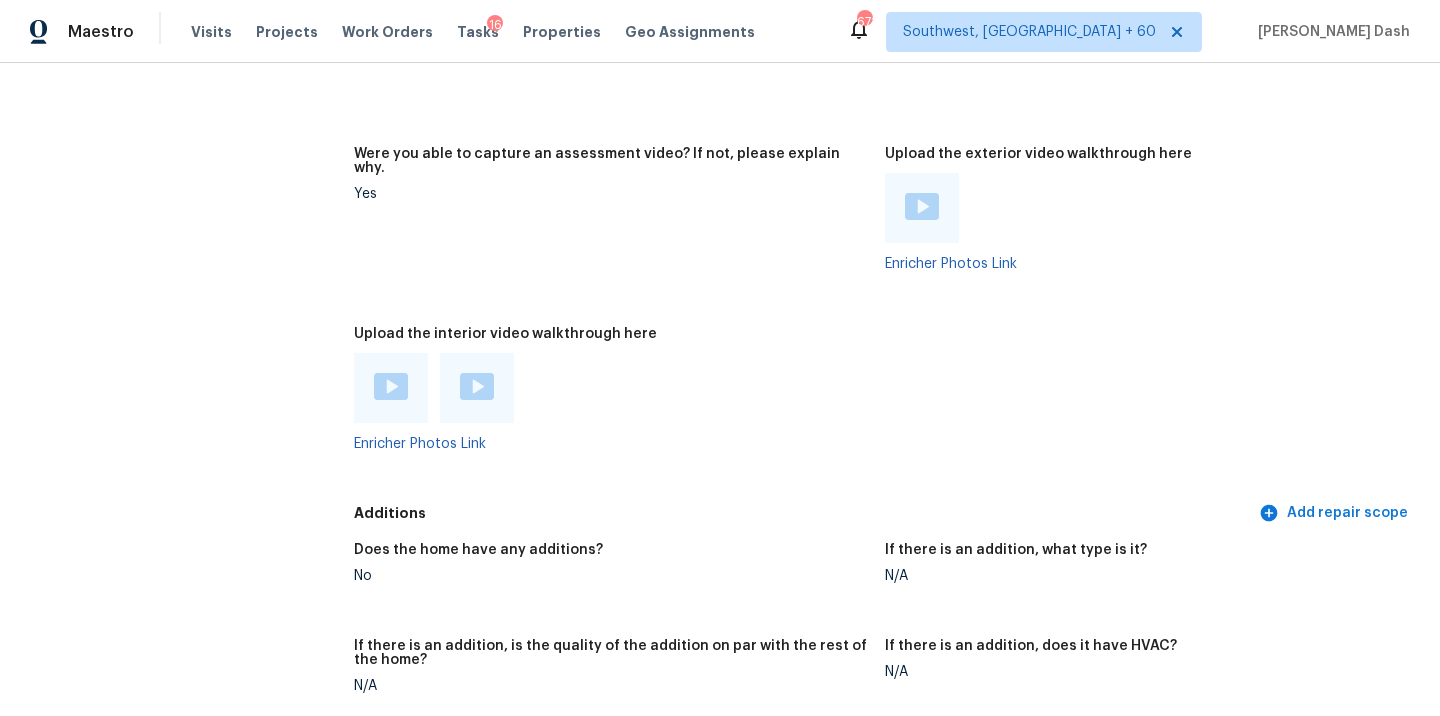 scroll, scrollTop: 4533, scrollLeft: 0, axis: vertical 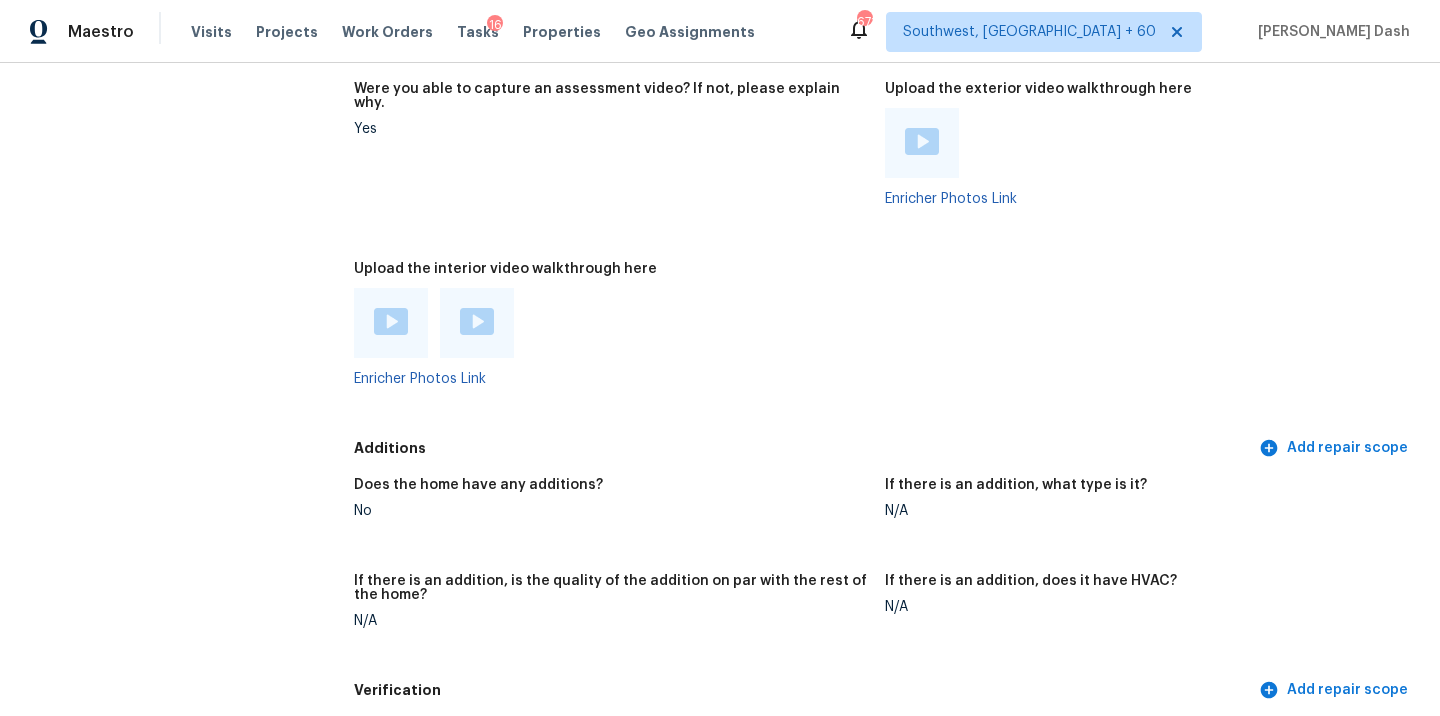 click at bounding box center [391, 321] 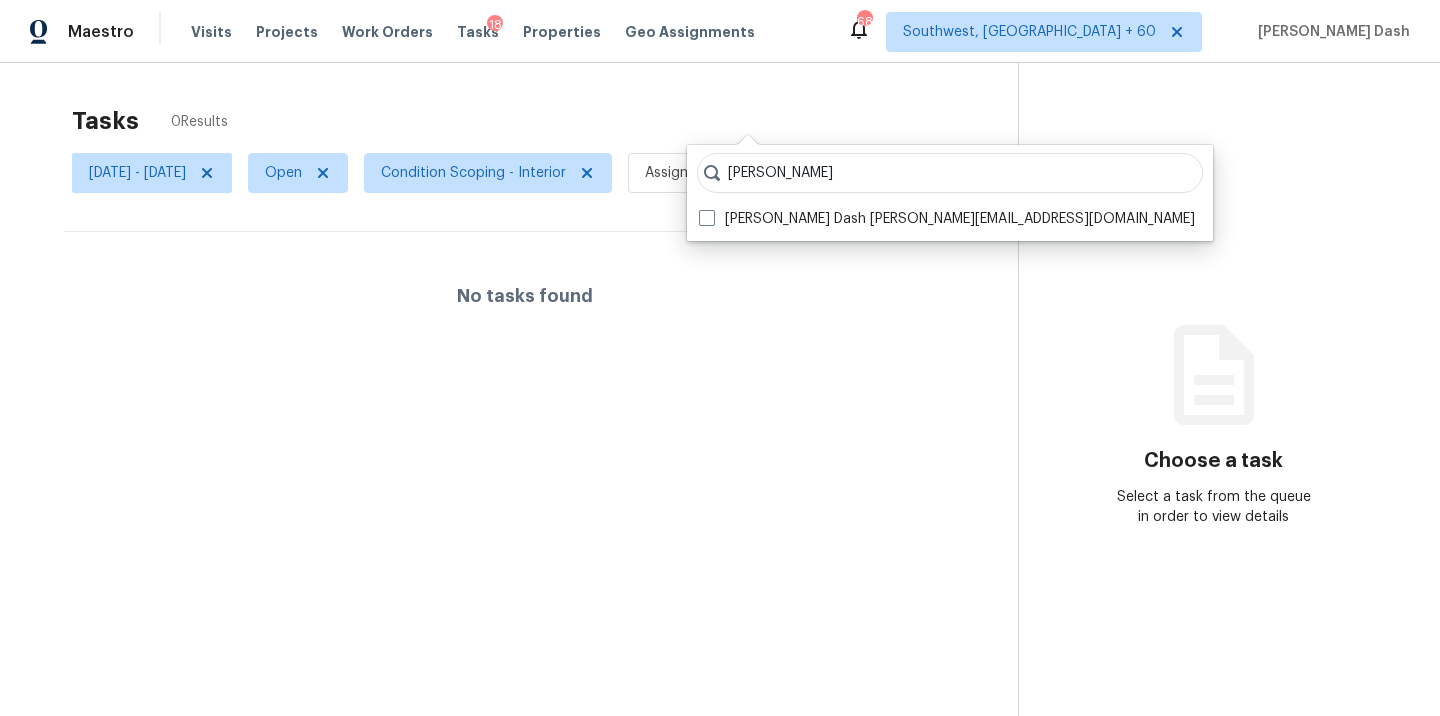 scroll, scrollTop: 0, scrollLeft: 0, axis: both 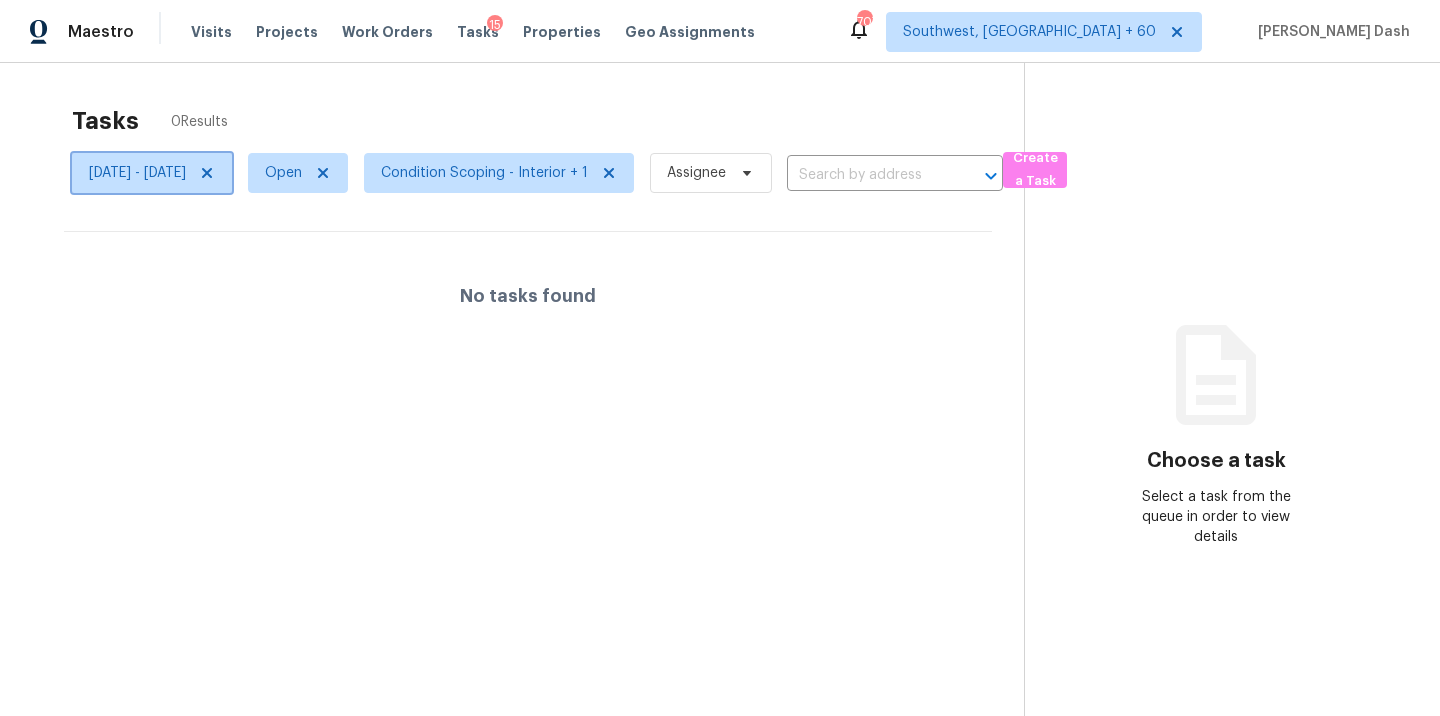 click 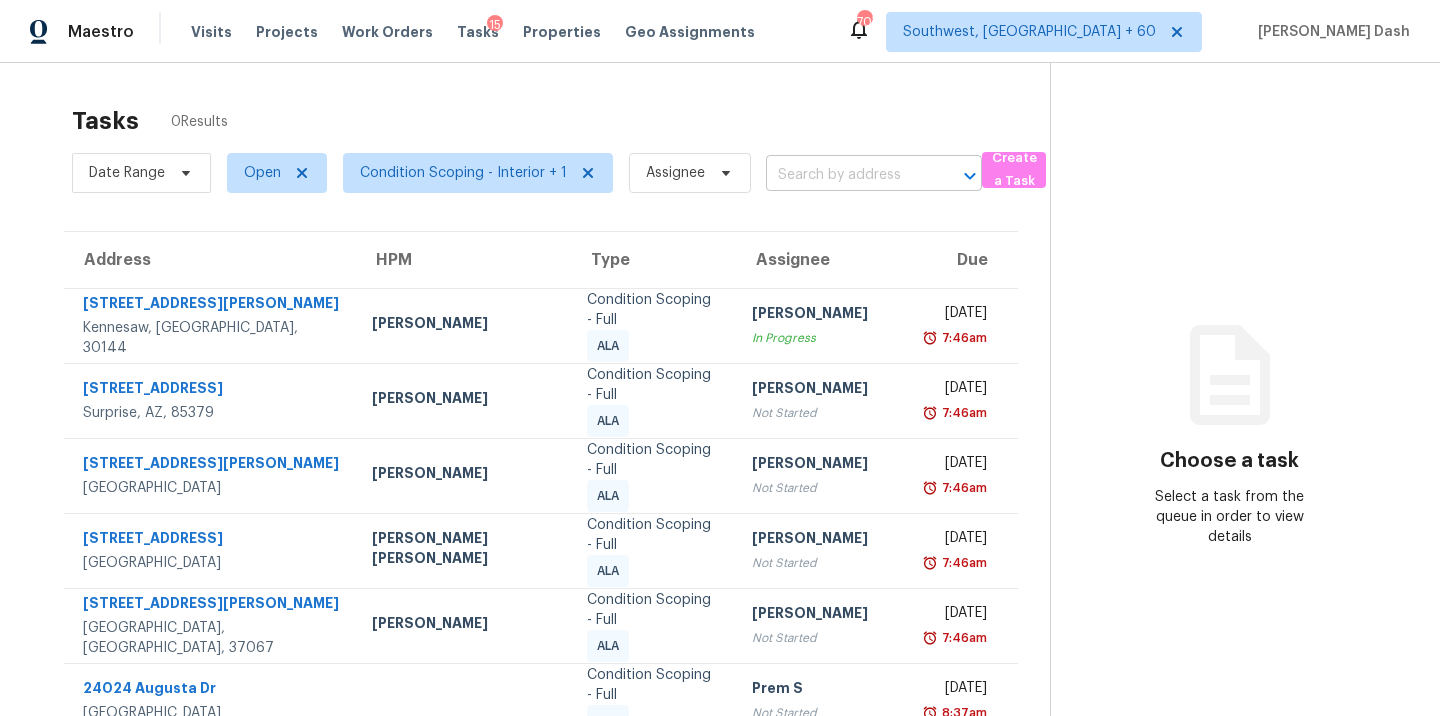 click at bounding box center (846, 175) 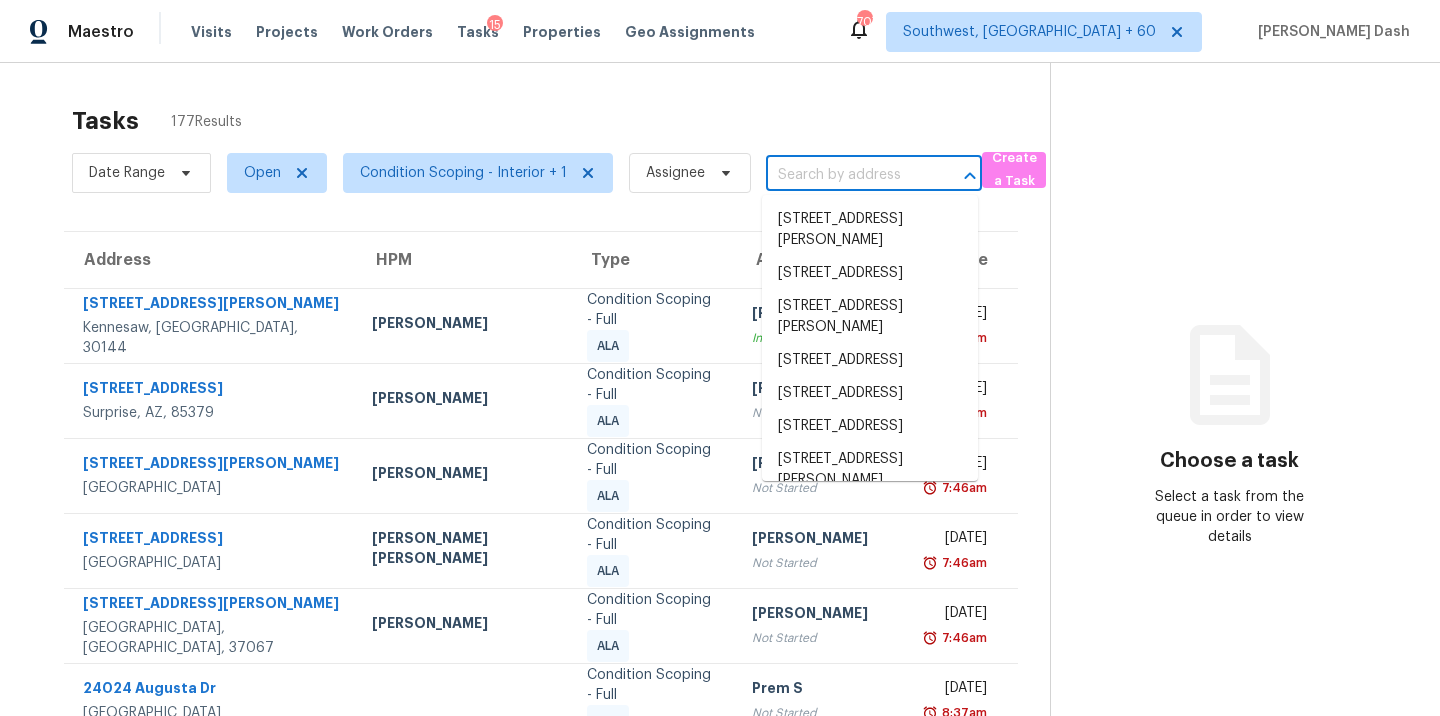 paste on "818 SE 68th Pl Hillsboro, OR, 97123" 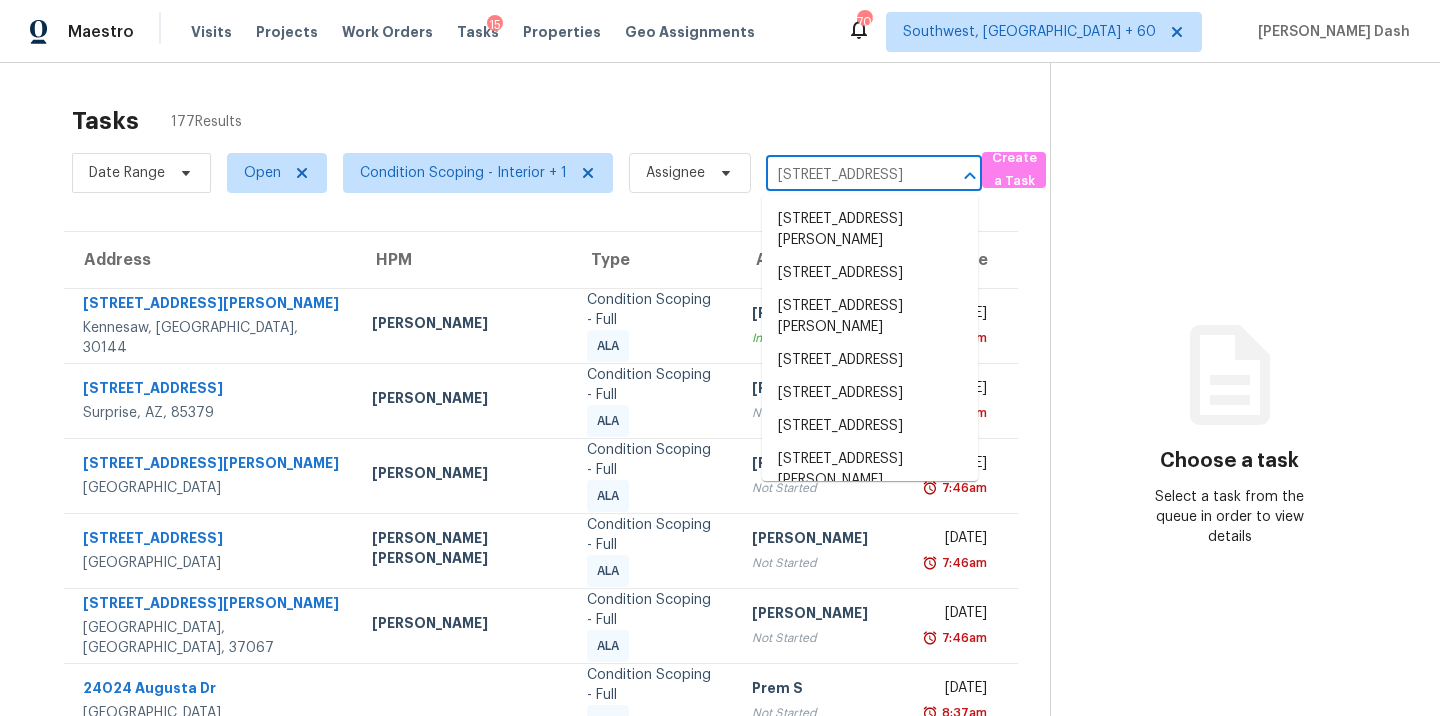 scroll, scrollTop: 0, scrollLeft: 79, axis: horizontal 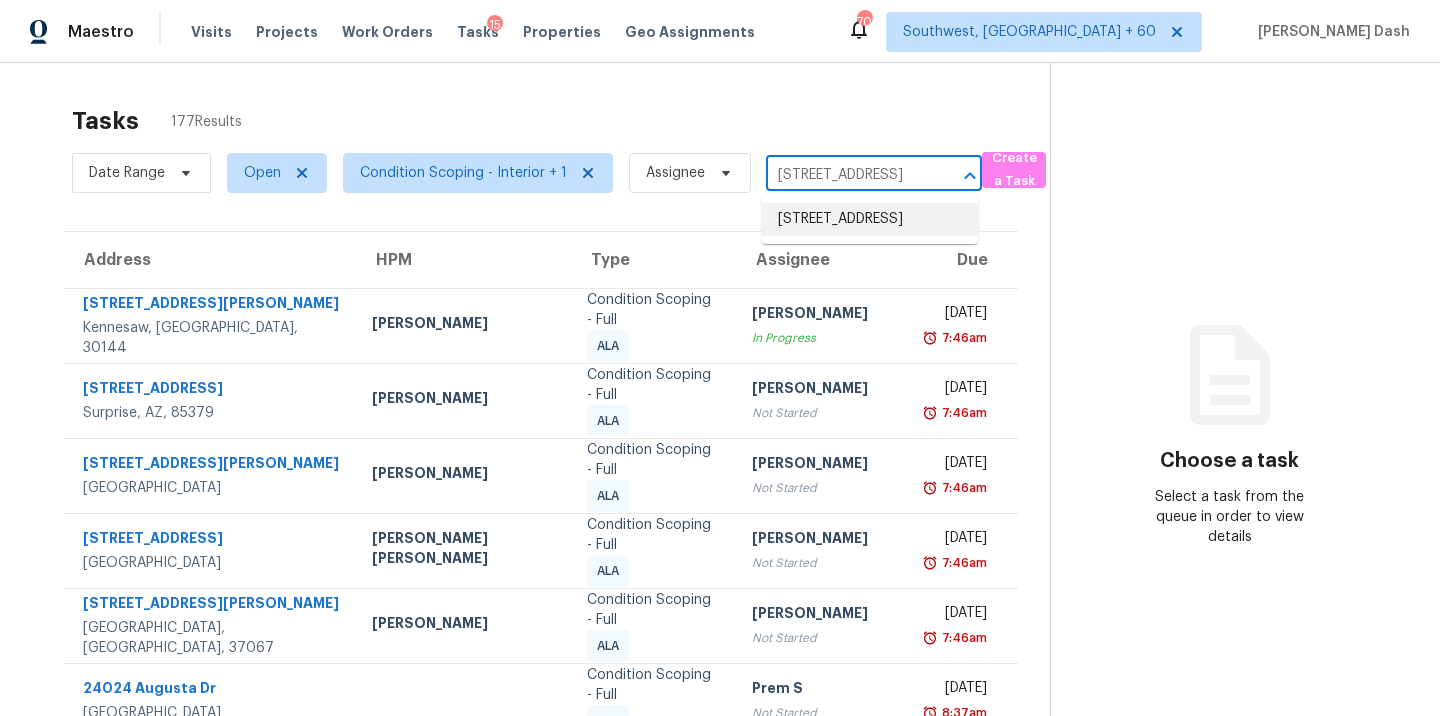 click on "818 SE 68th Pl, Hillsboro, OR 97123" at bounding box center (870, 219) 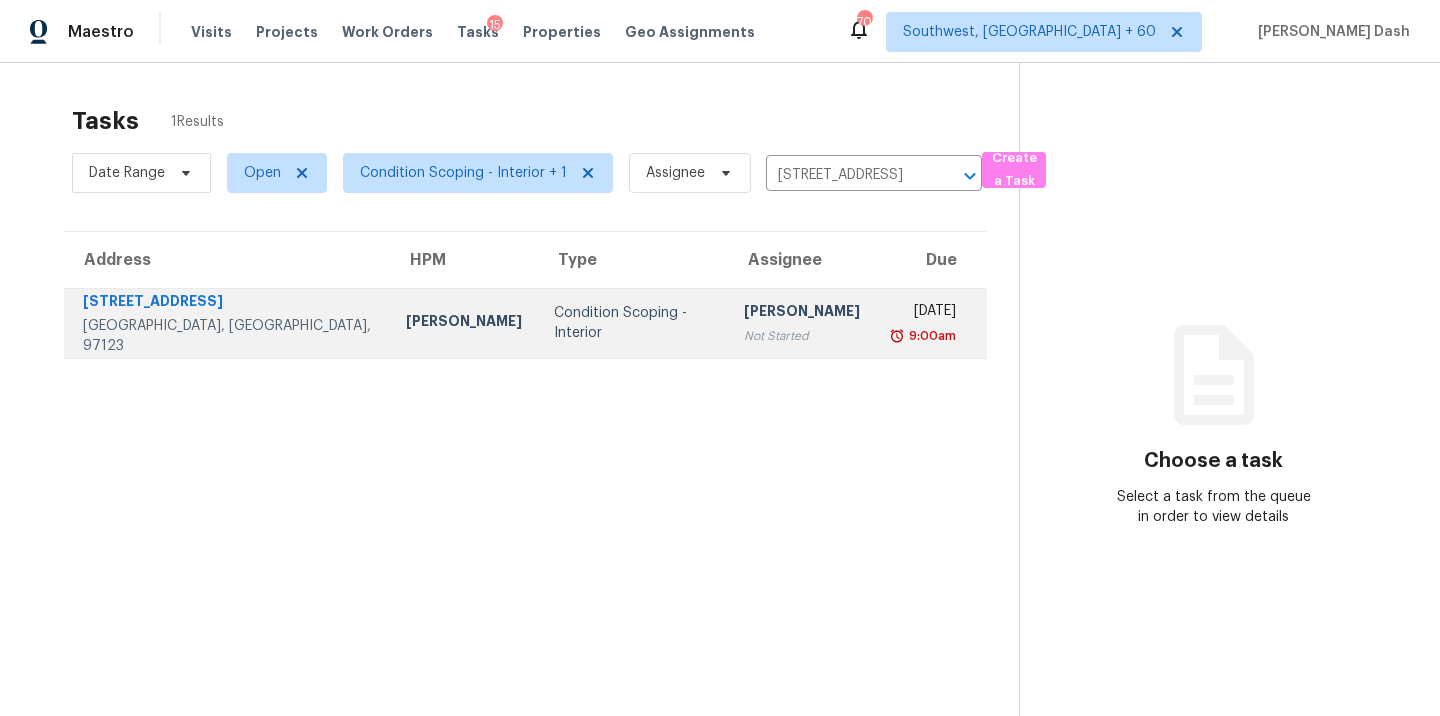 click on "Condition Scoping - Interior" at bounding box center [633, 323] 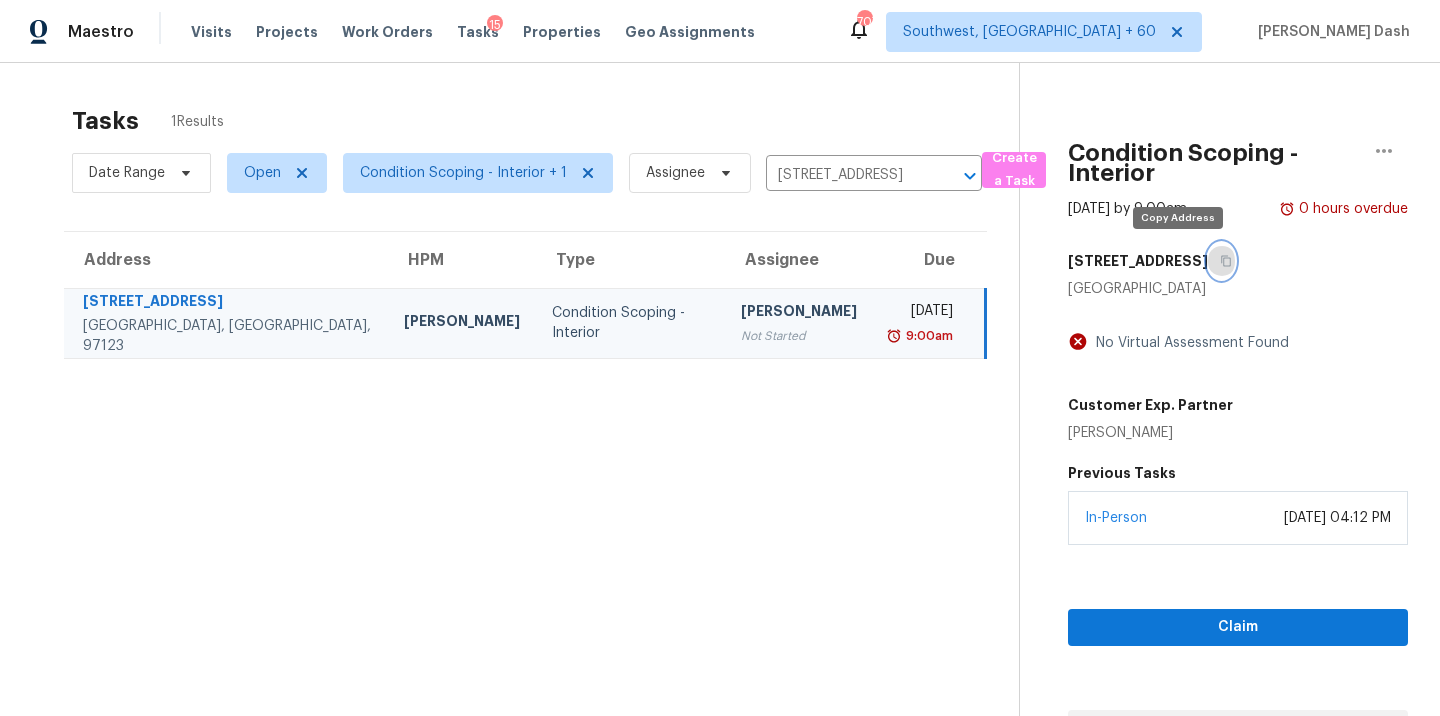click 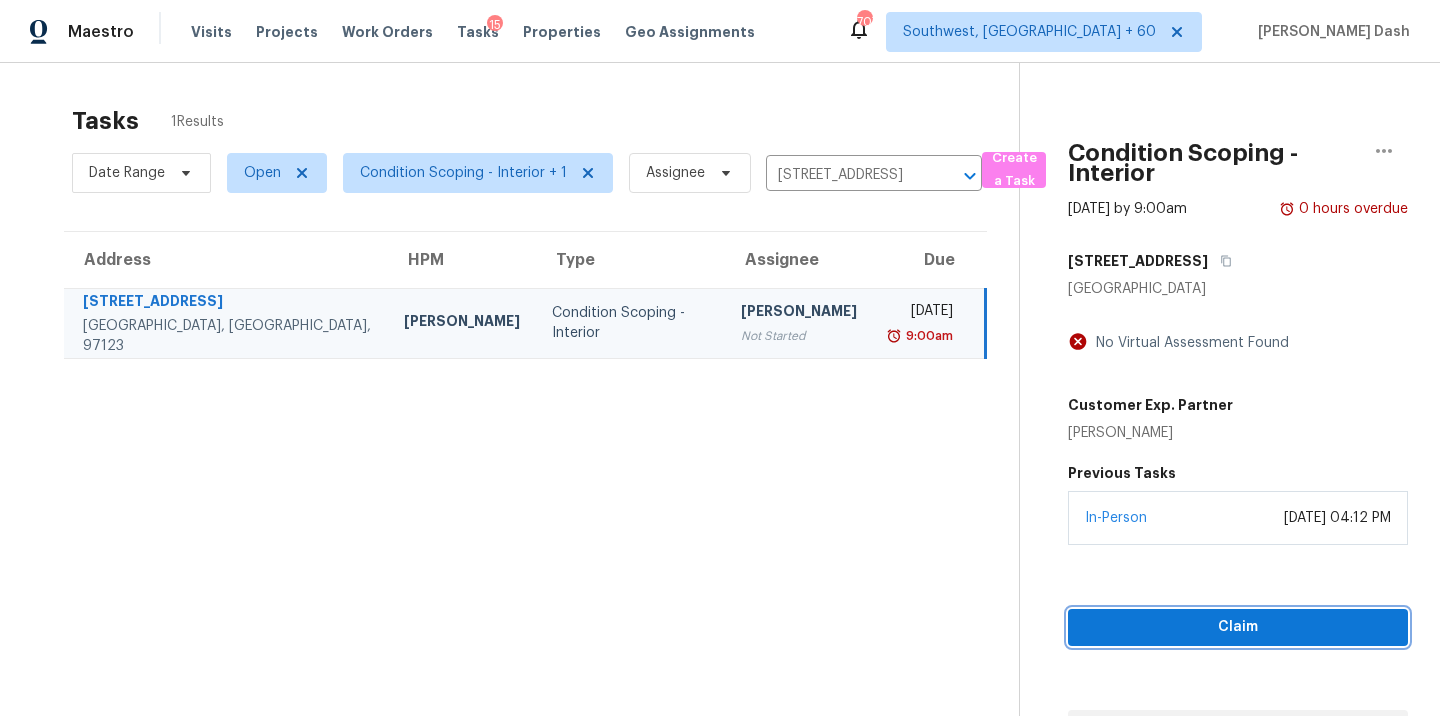 click on "Claim" at bounding box center [1238, 627] 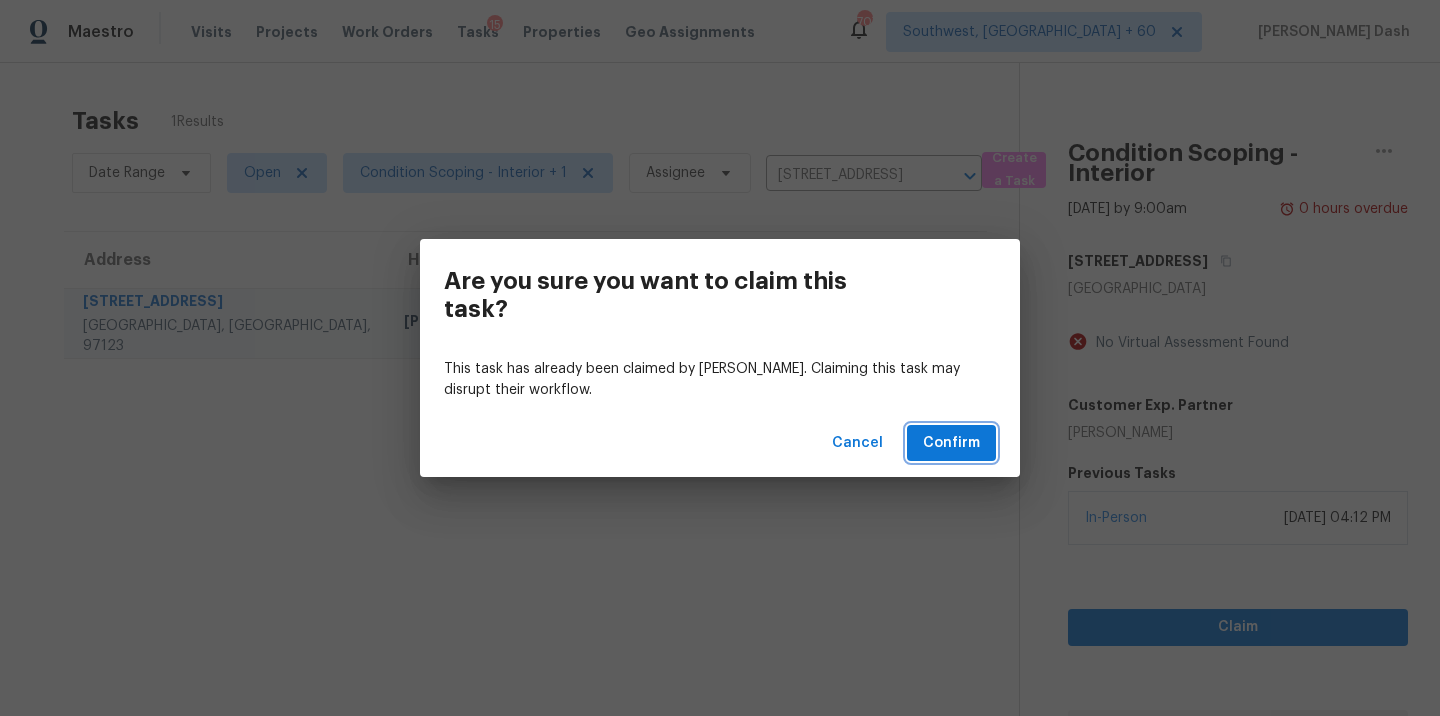 click on "Confirm" at bounding box center (951, 443) 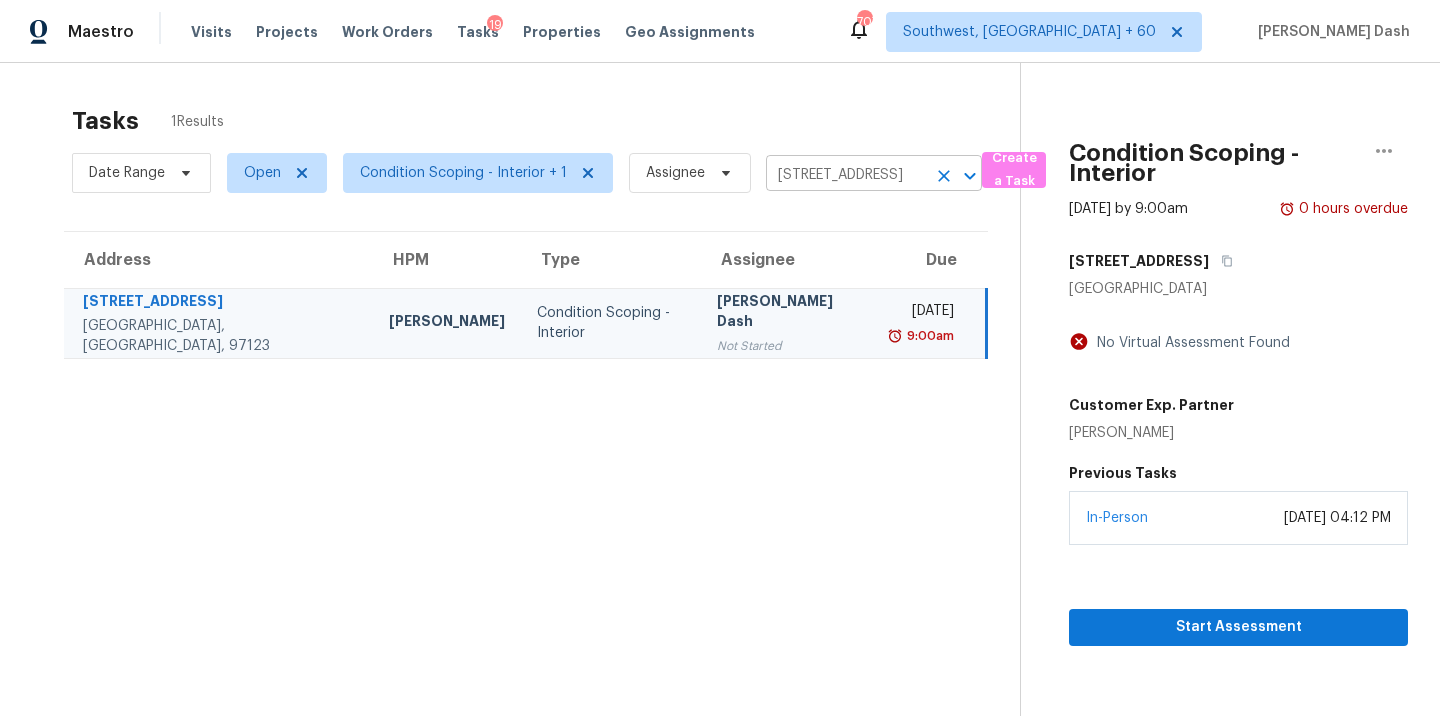 click on "818 SE 68th Pl, Hillsboro, OR 97123" at bounding box center [846, 175] 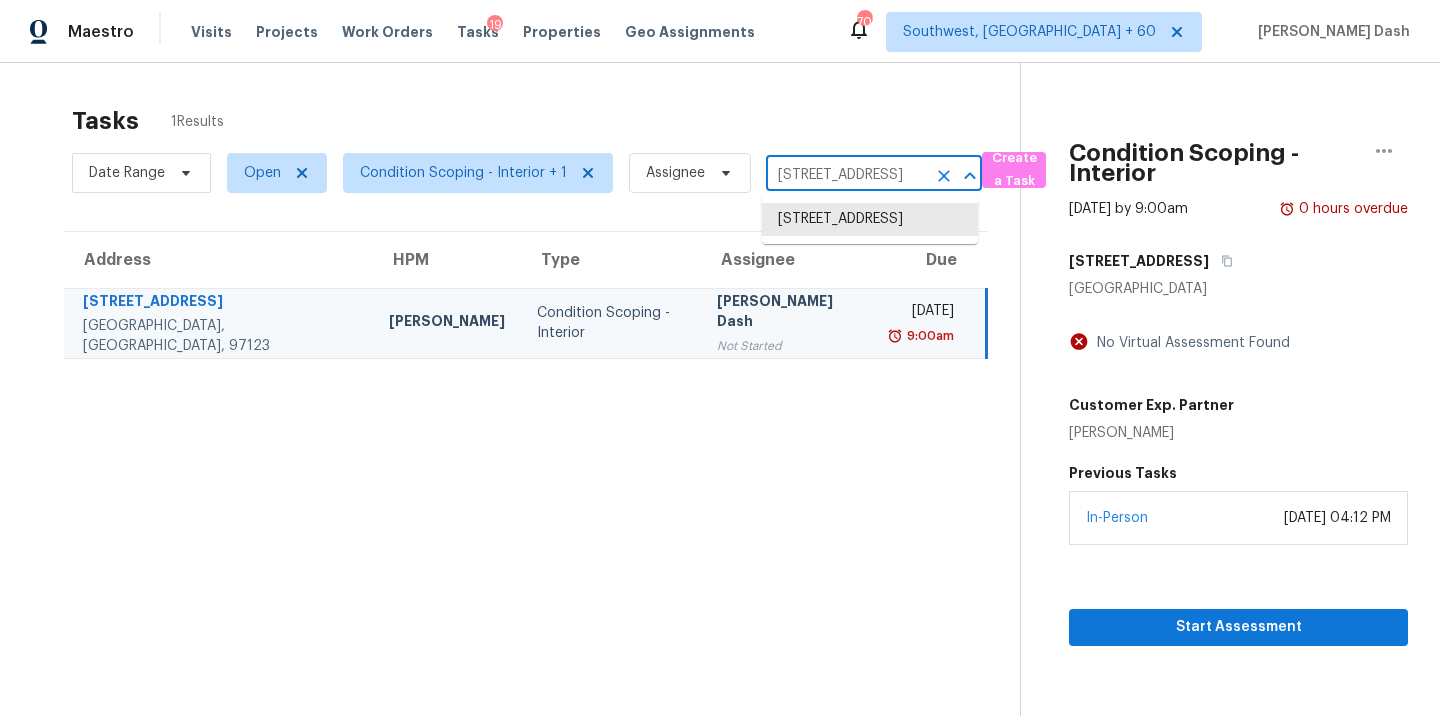 paste on "10021 Blue Ridge Blvd Kansas City, MO, 64134" 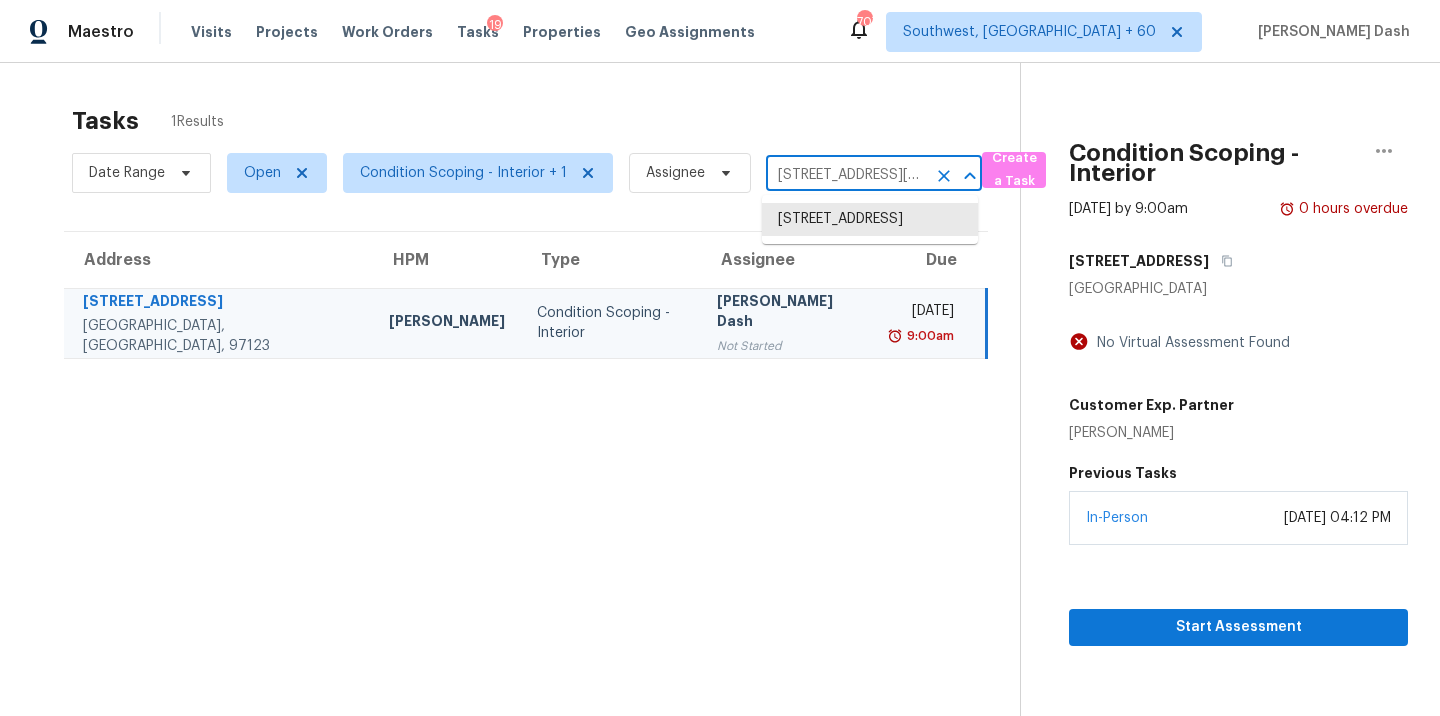 scroll, scrollTop: 0, scrollLeft: 151, axis: horizontal 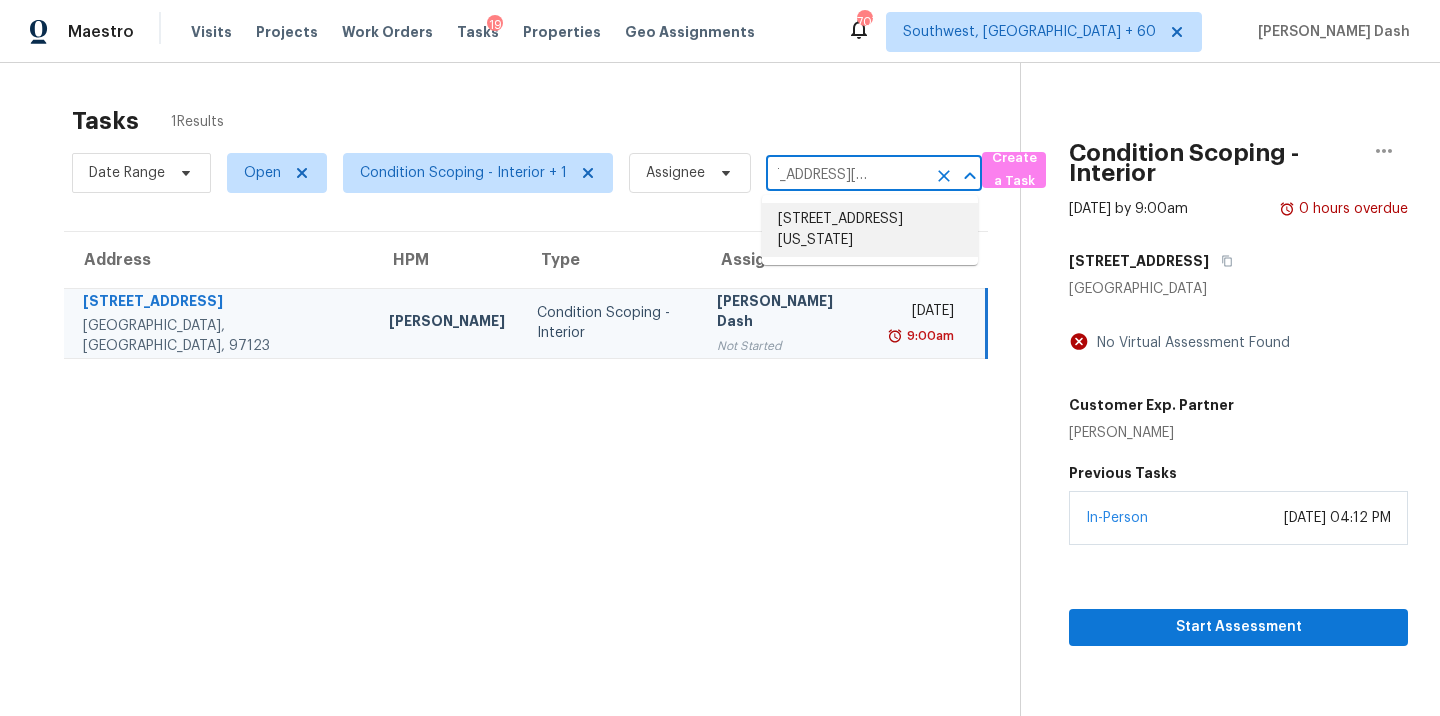 click on "10021 Blue Ridge Blvd, Kansas City, MO 64134" at bounding box center (870, 230) 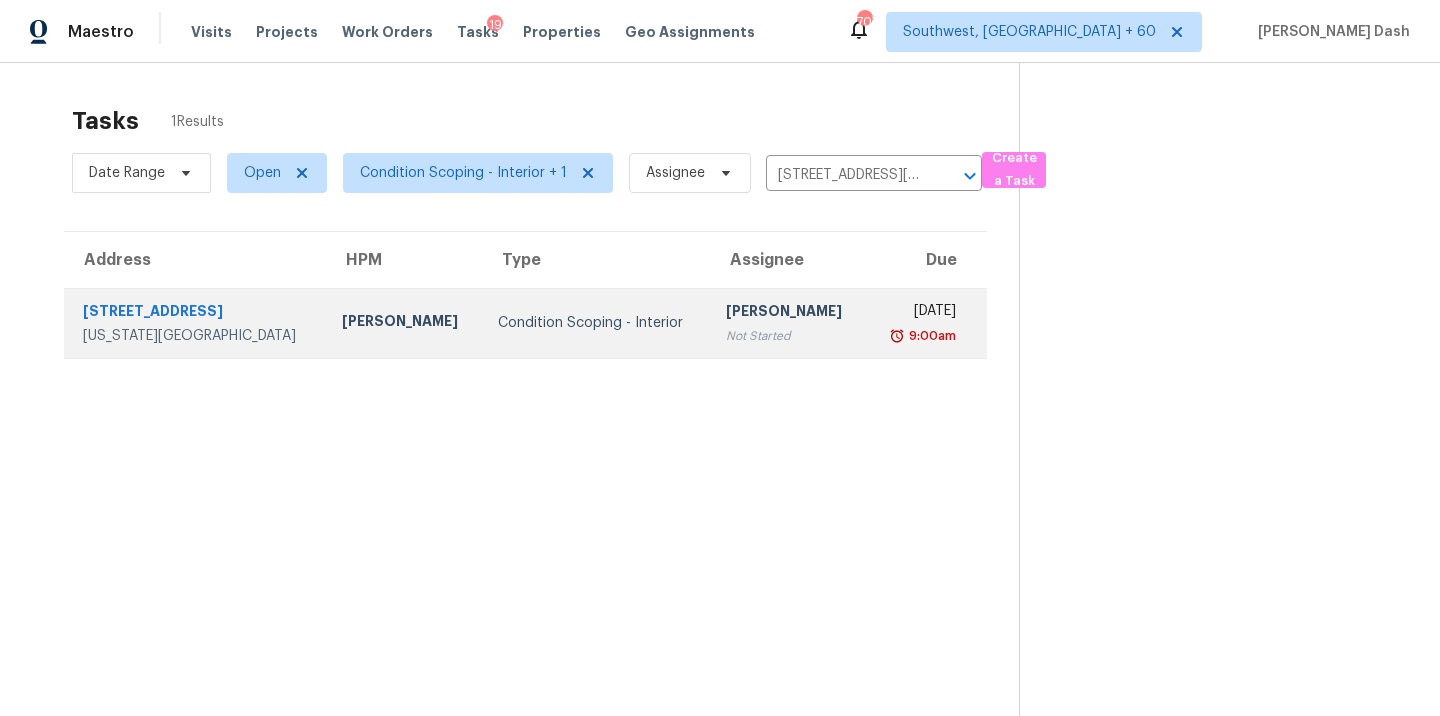 click on "Salma Ansari Not Started" at bounding box center (788, 323) 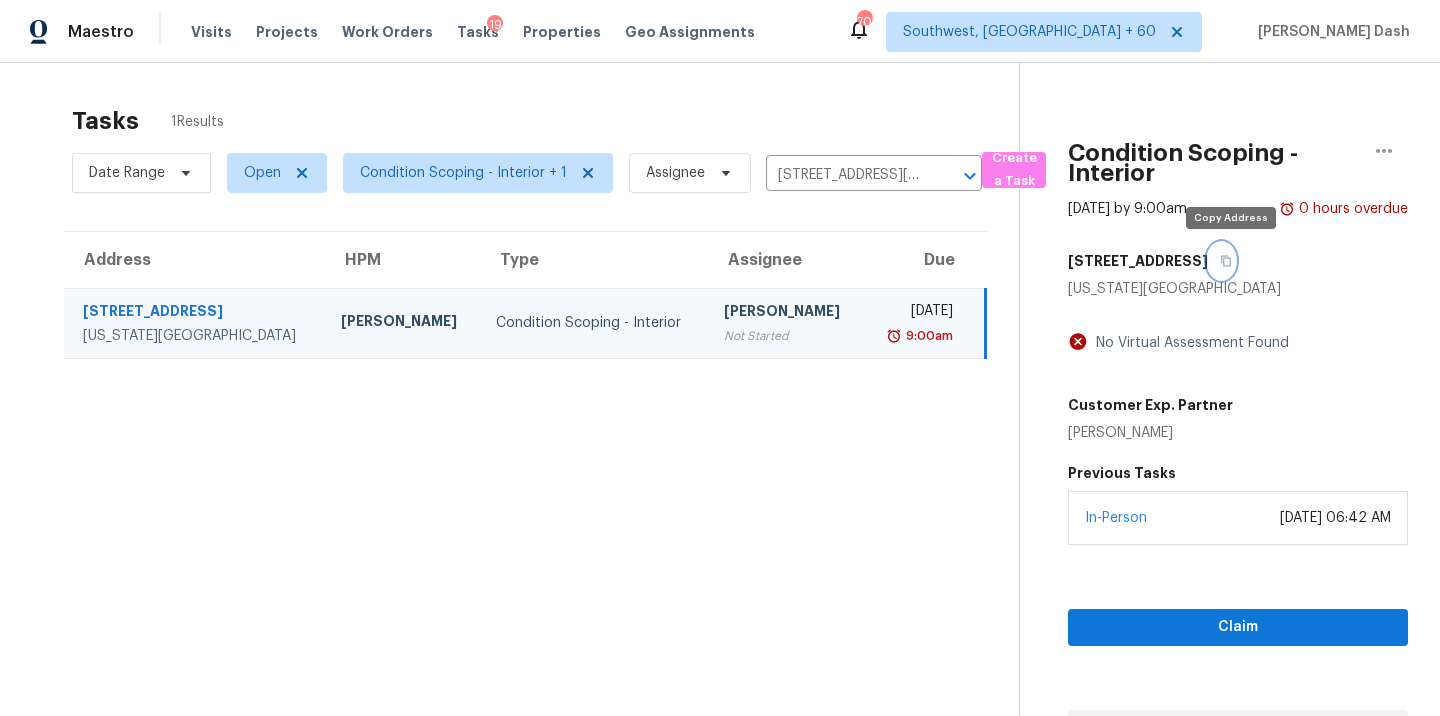 click at bounding box center [1221, 261] 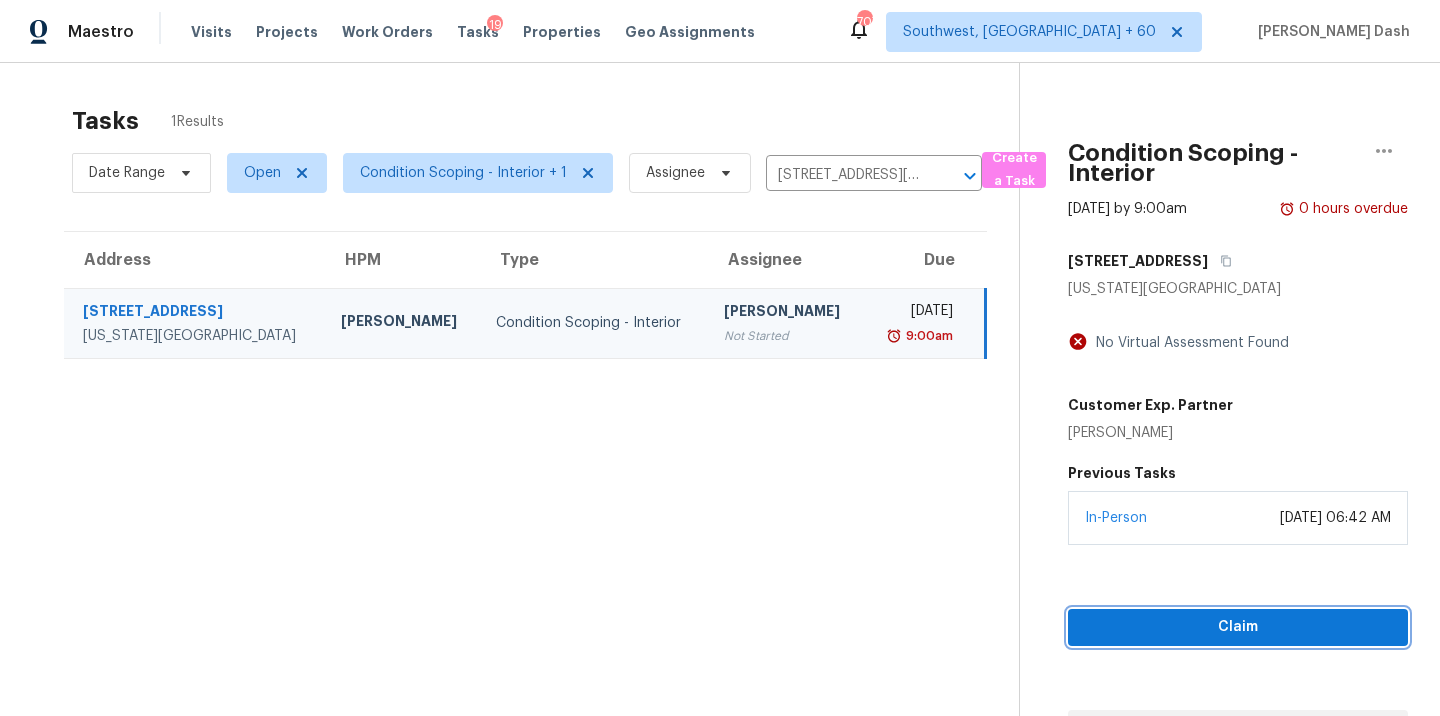 click on "Claim" at bounding box center [1238, 627] 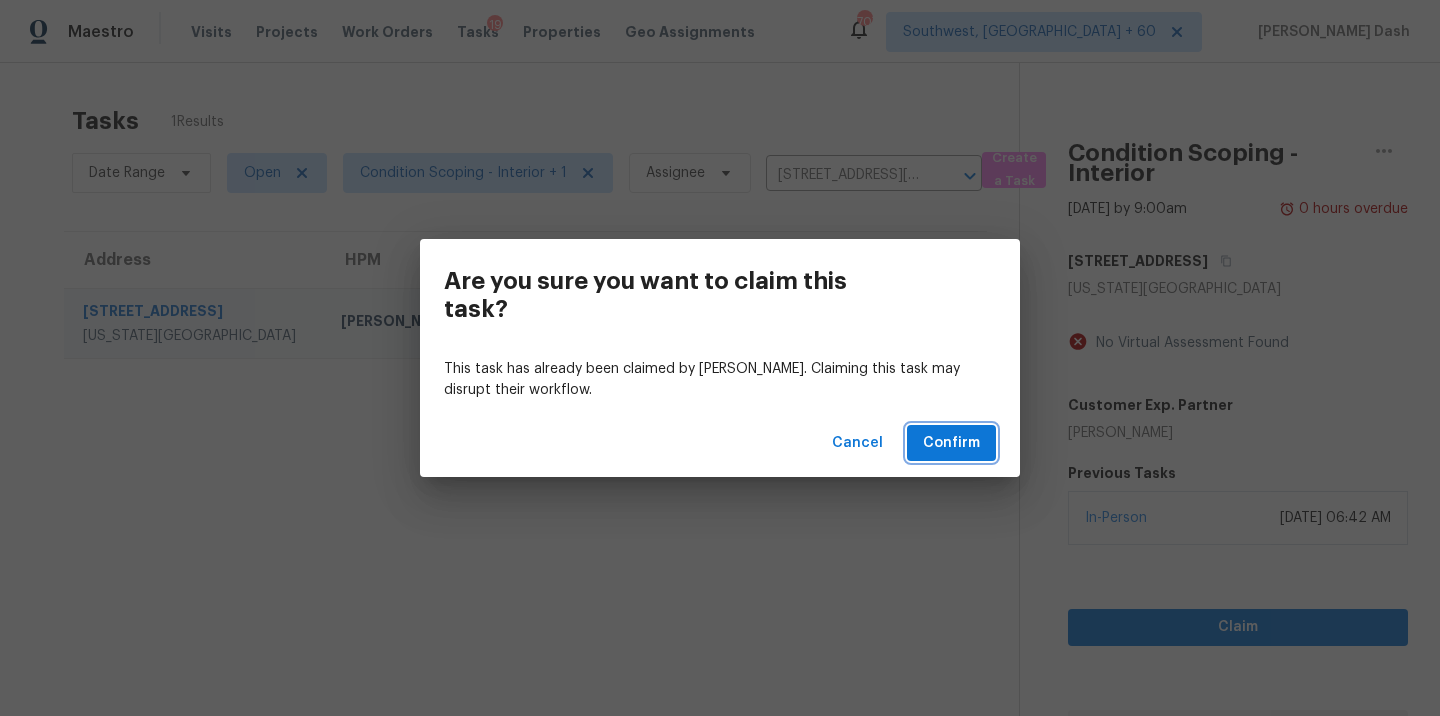 click on "Confirm" at bounding box center [951, 443] 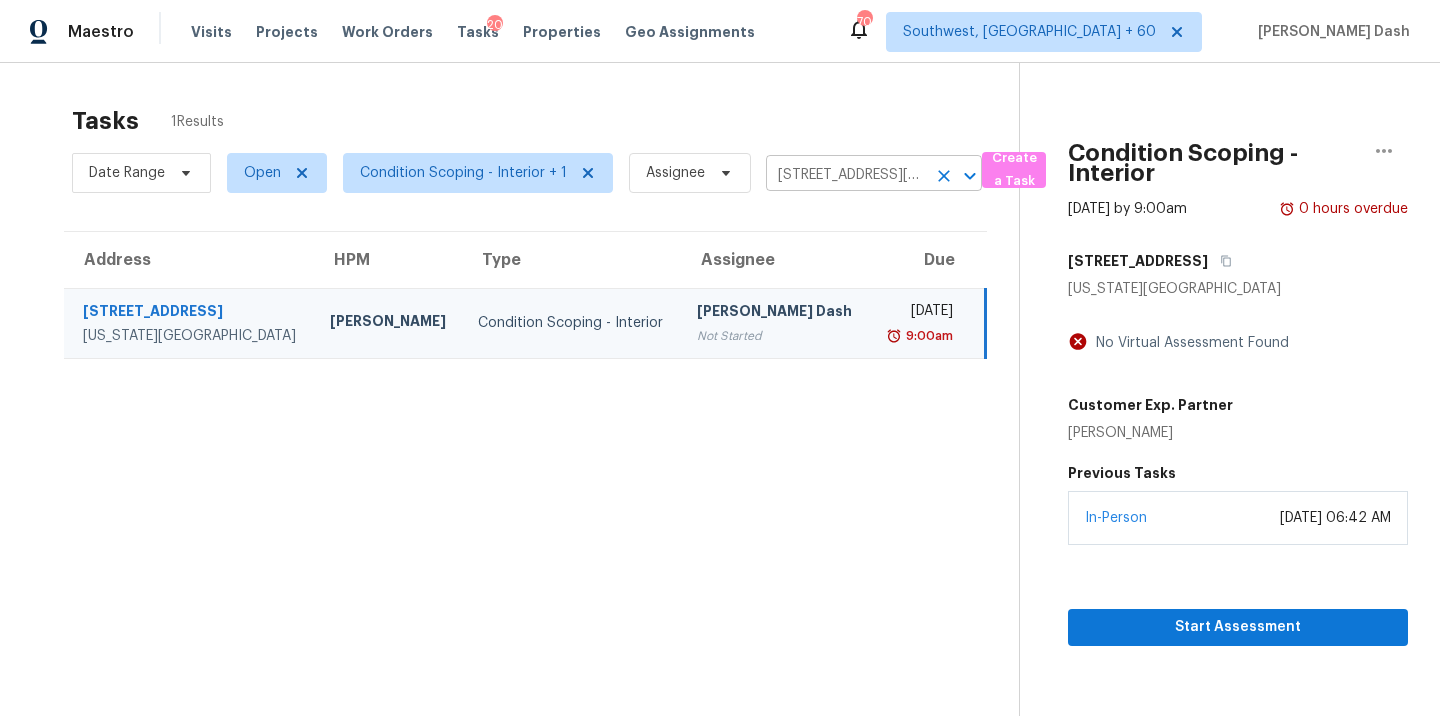 click on "10021 Blue Ridge Blvd, Kansas City, MO 64134" at bounding box center [846, 175] 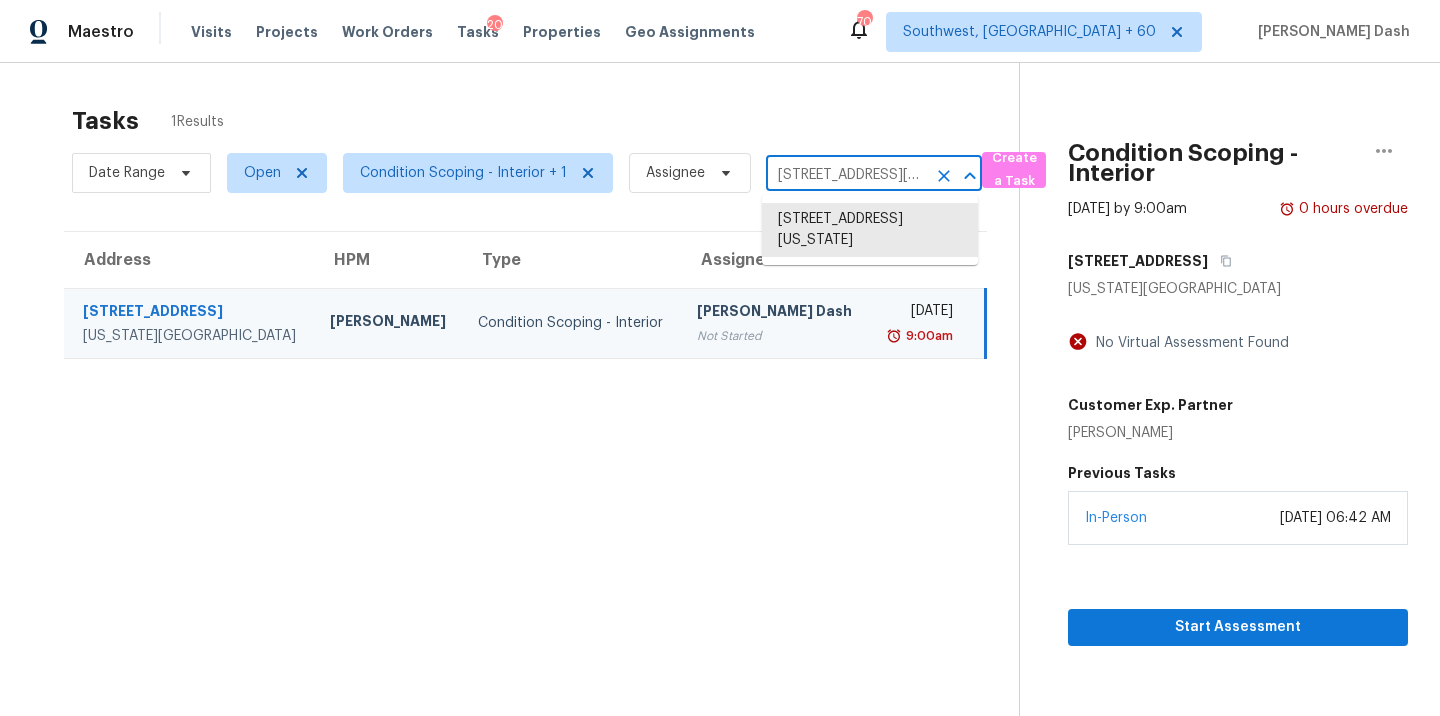 paste on "808 Ravenwood Dr Arlington, TX, 76013" 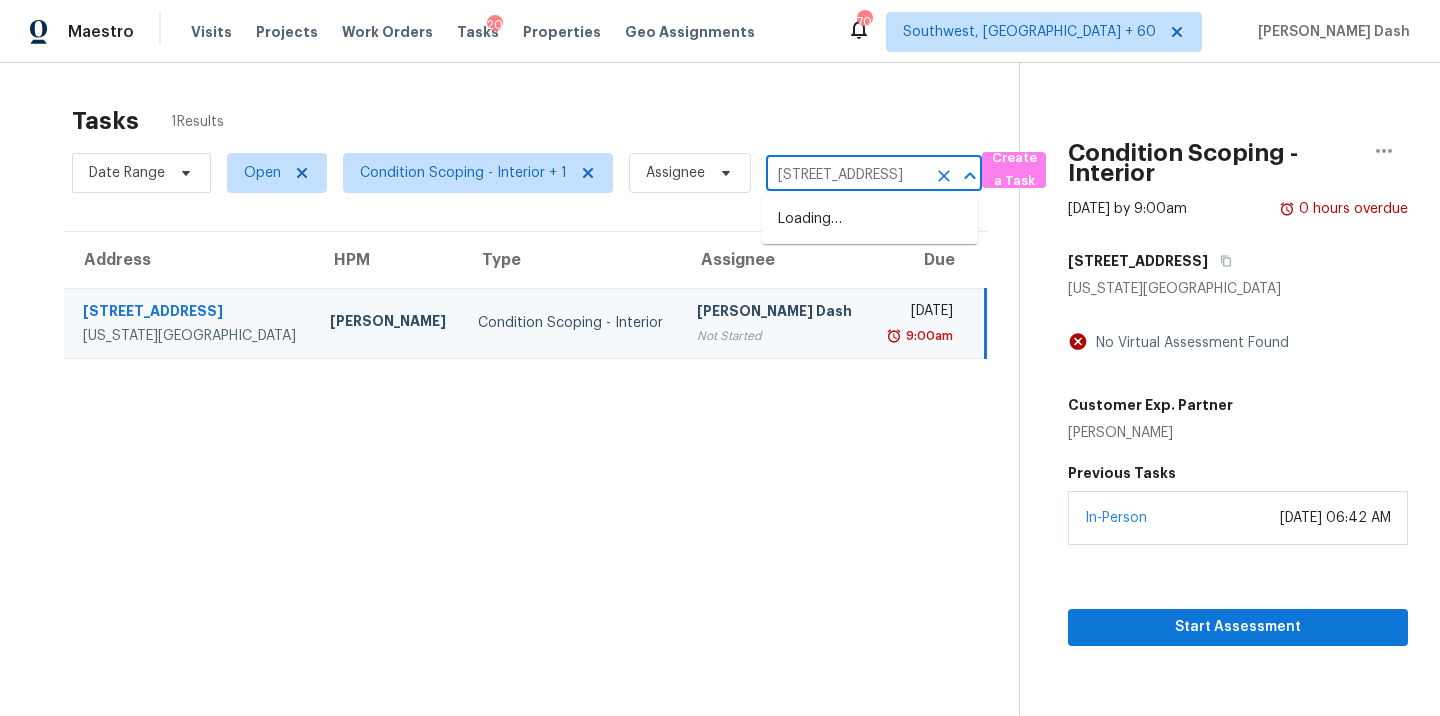 scroll, scrollTop: 0, scrollLeft: 113, axis: horizontal 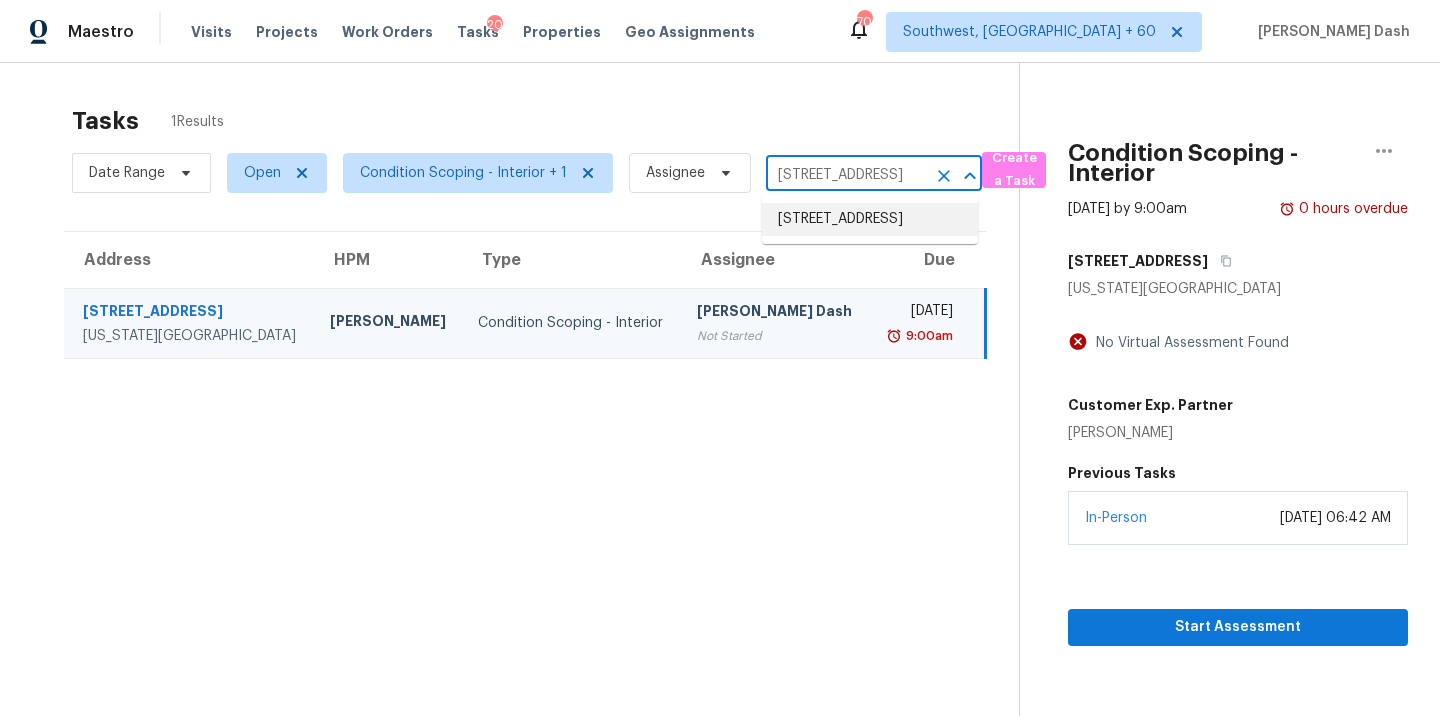 click on "808 Ravenwood Dr, Arlington, TX 76013" at bounding box center [870, 219] 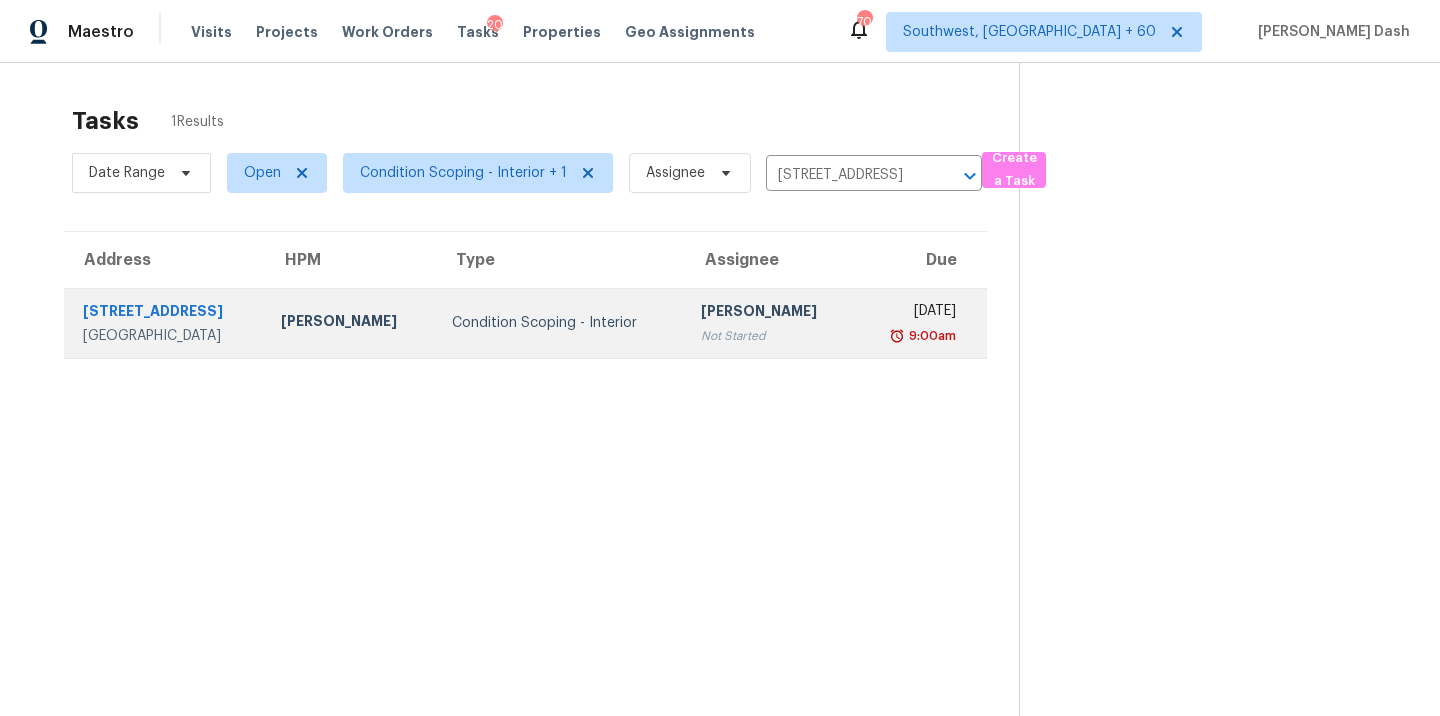 click on "Thu, Jul 10th 2025 9:00am" at bounding box center [921, 323] 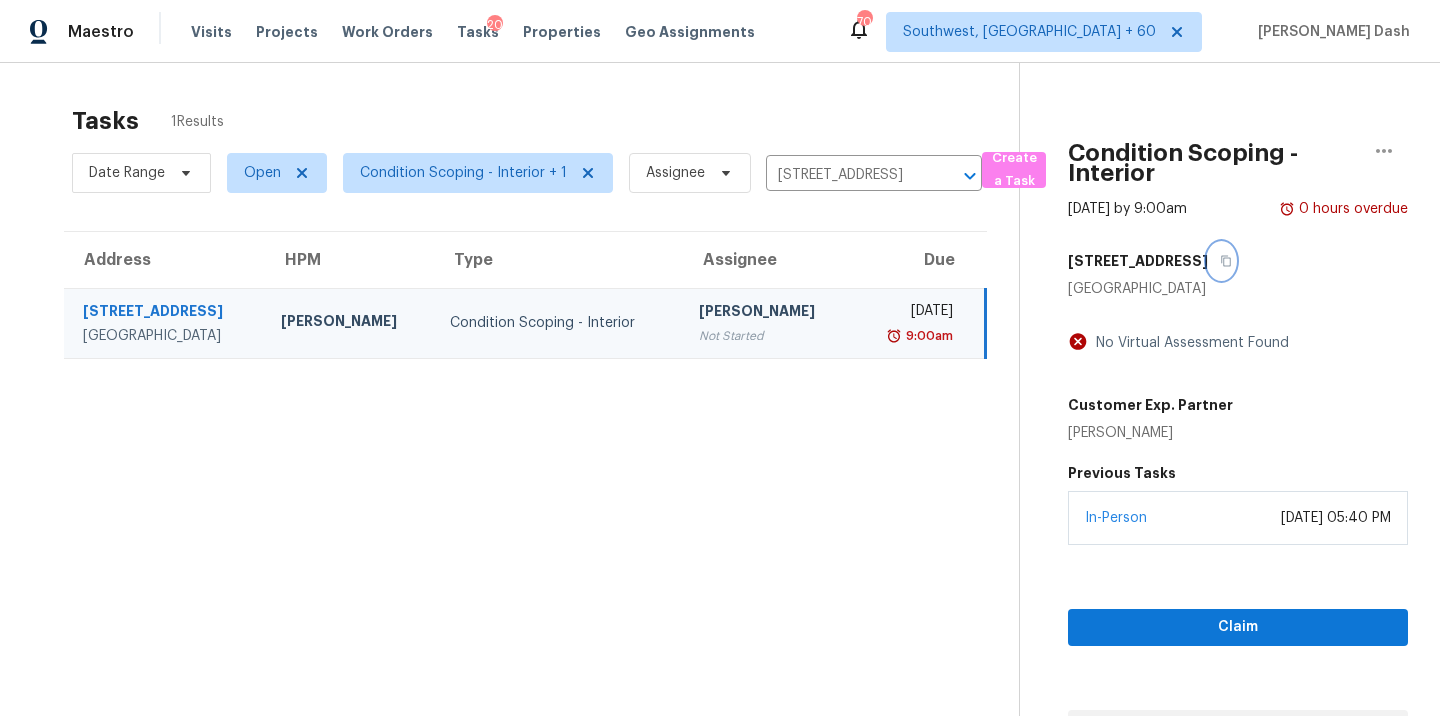 click 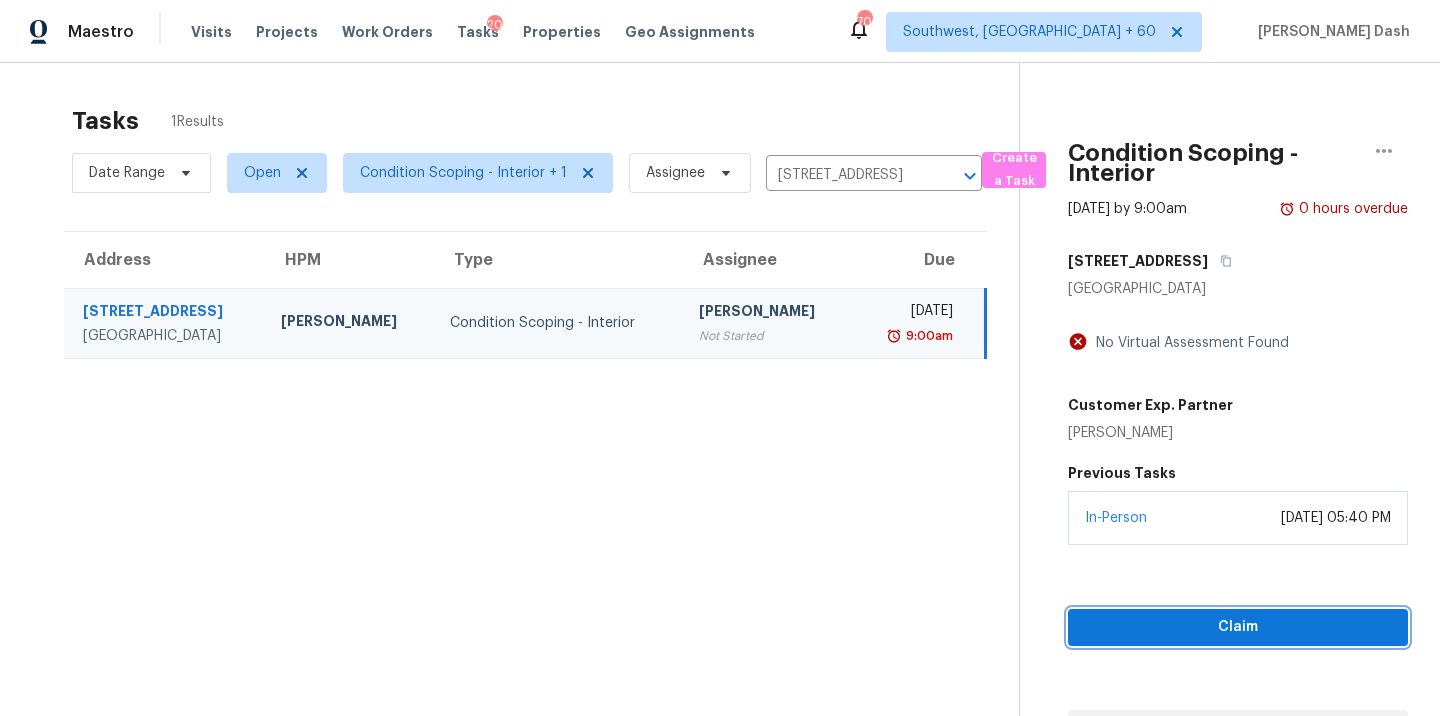 click on "Claim" at bounding box center [1238, 627] 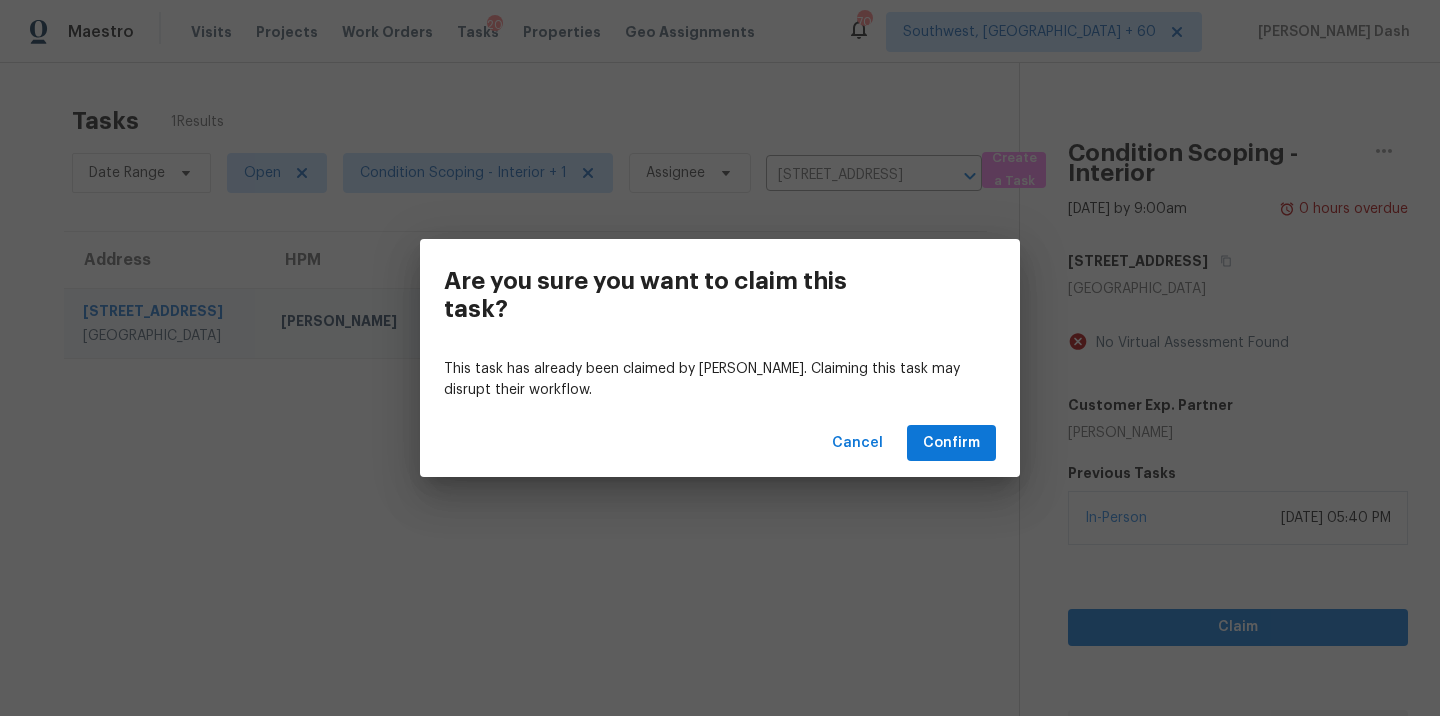 click on "Cancel Confirm" at bounding box center (720, 443) 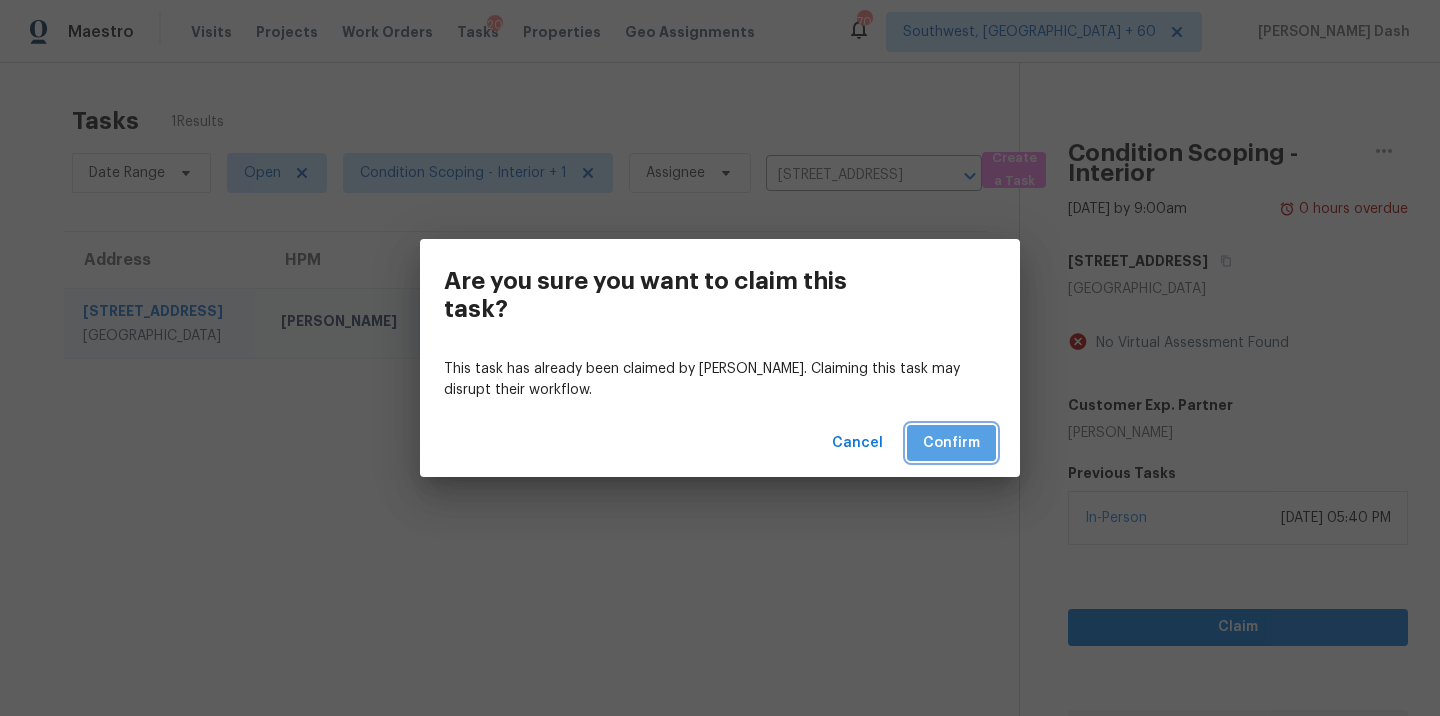 click on "Confirm" at bounding box center (951, 443) 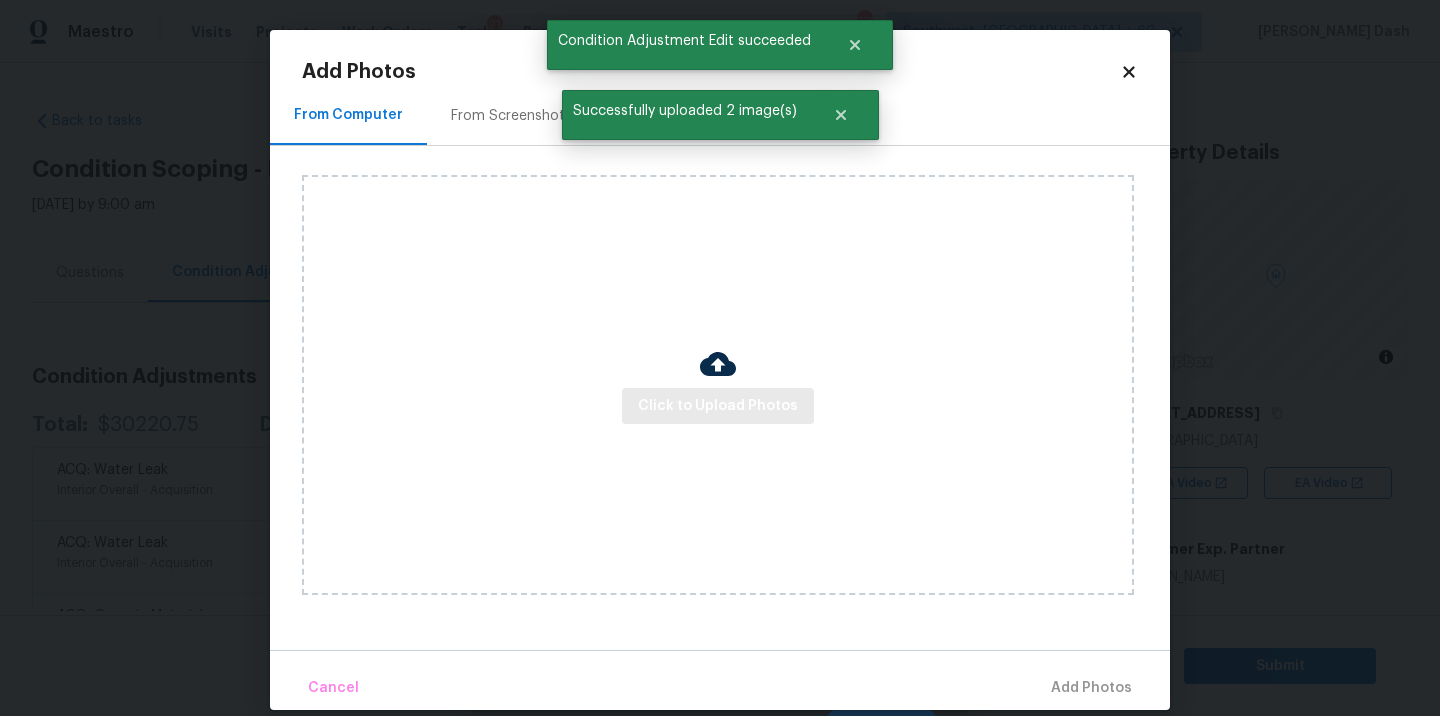 scroll, scrollTop: 0, scrollLeft: 0, axis: both 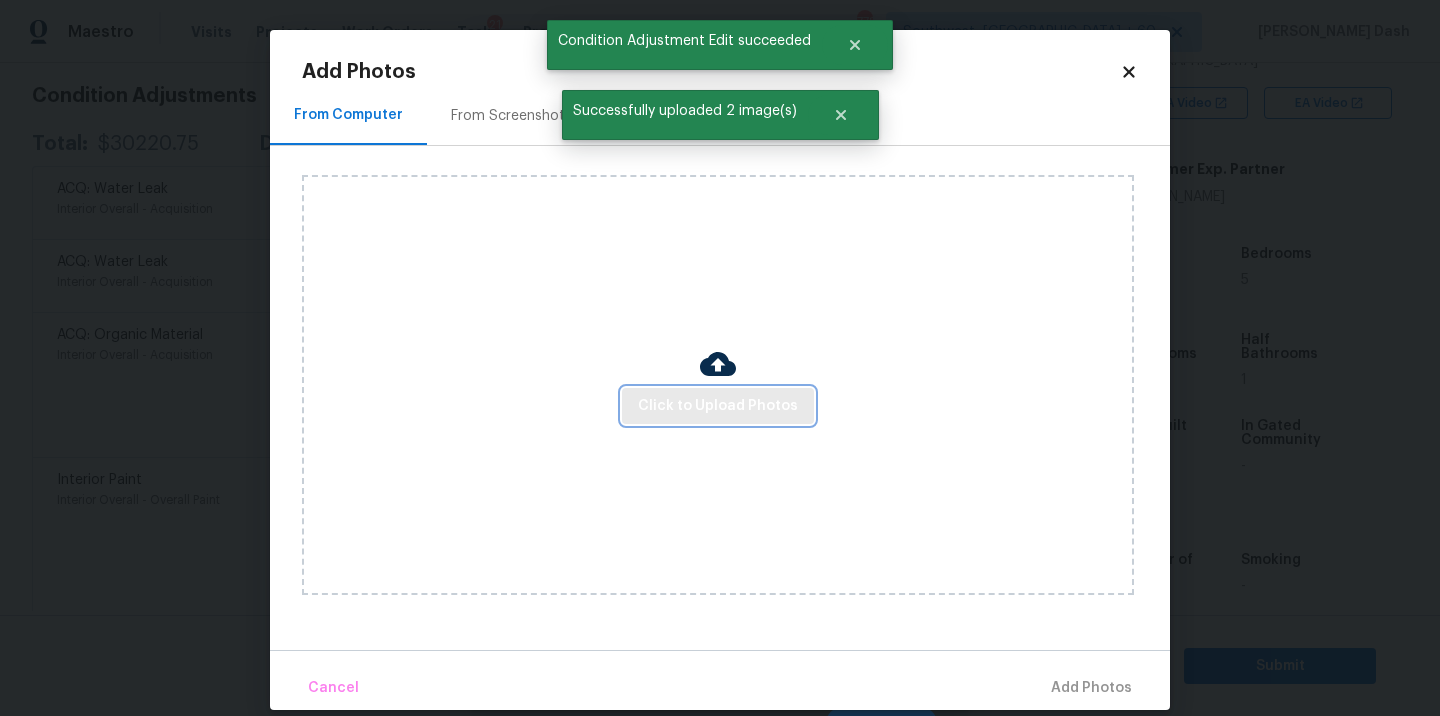 click on "Click to Upload Photos" at bounding box center (718, 406) 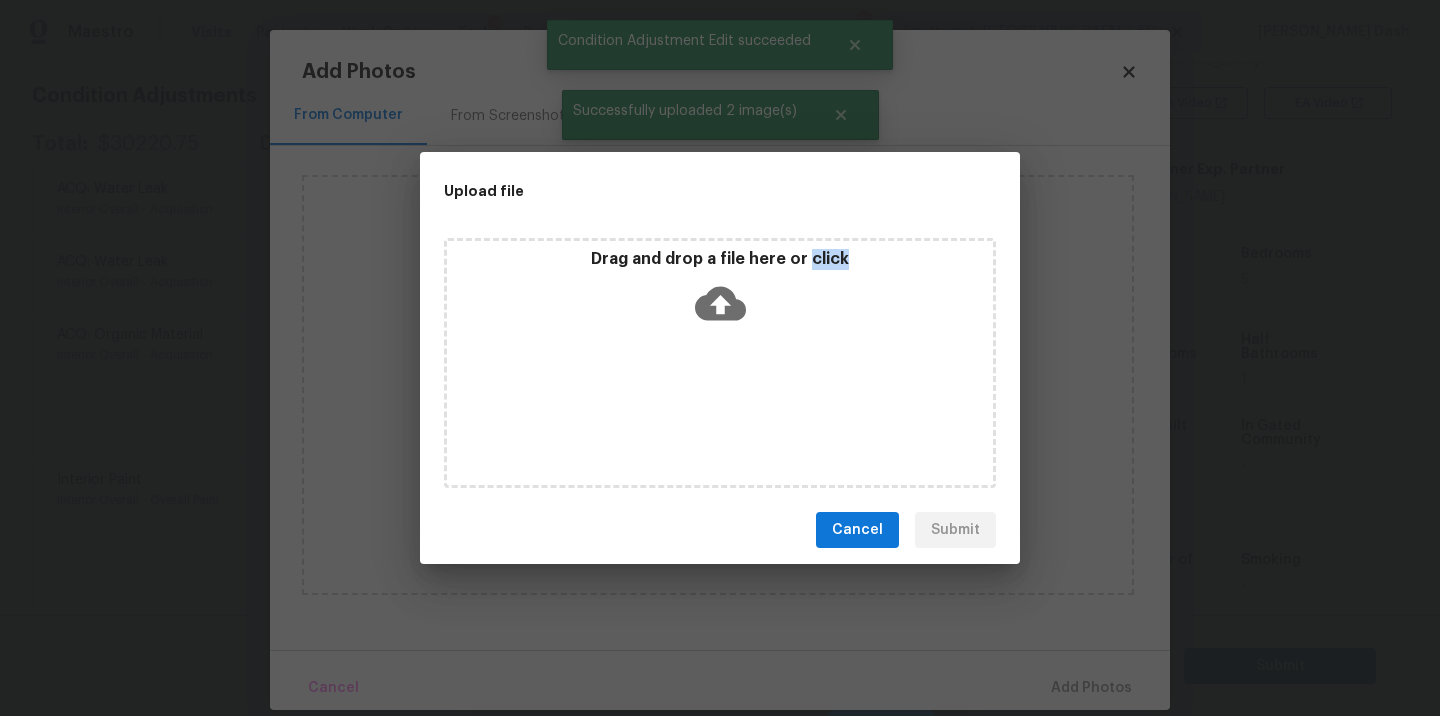 click on "Drag and drop a file here or click" at bounding box center (720, 363) 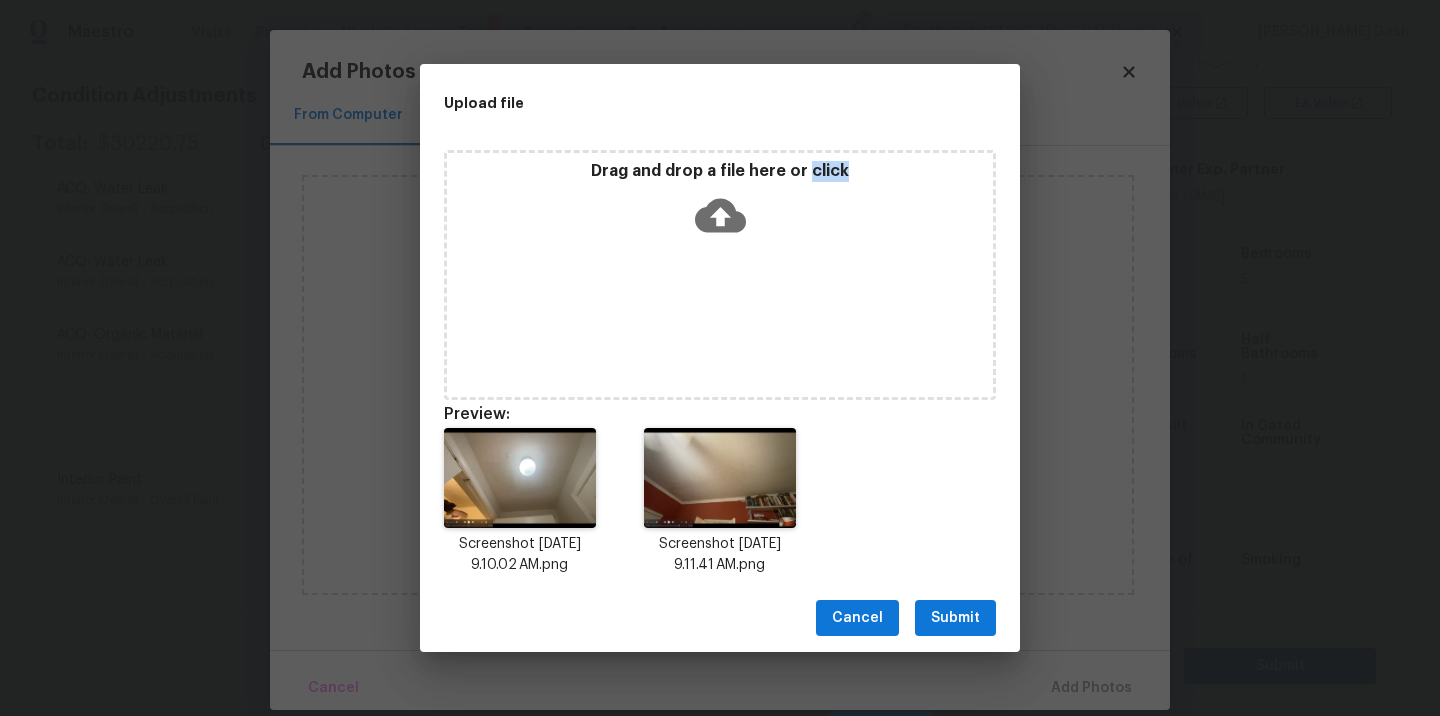 click on "Submit" at bounding box center [955, 618] 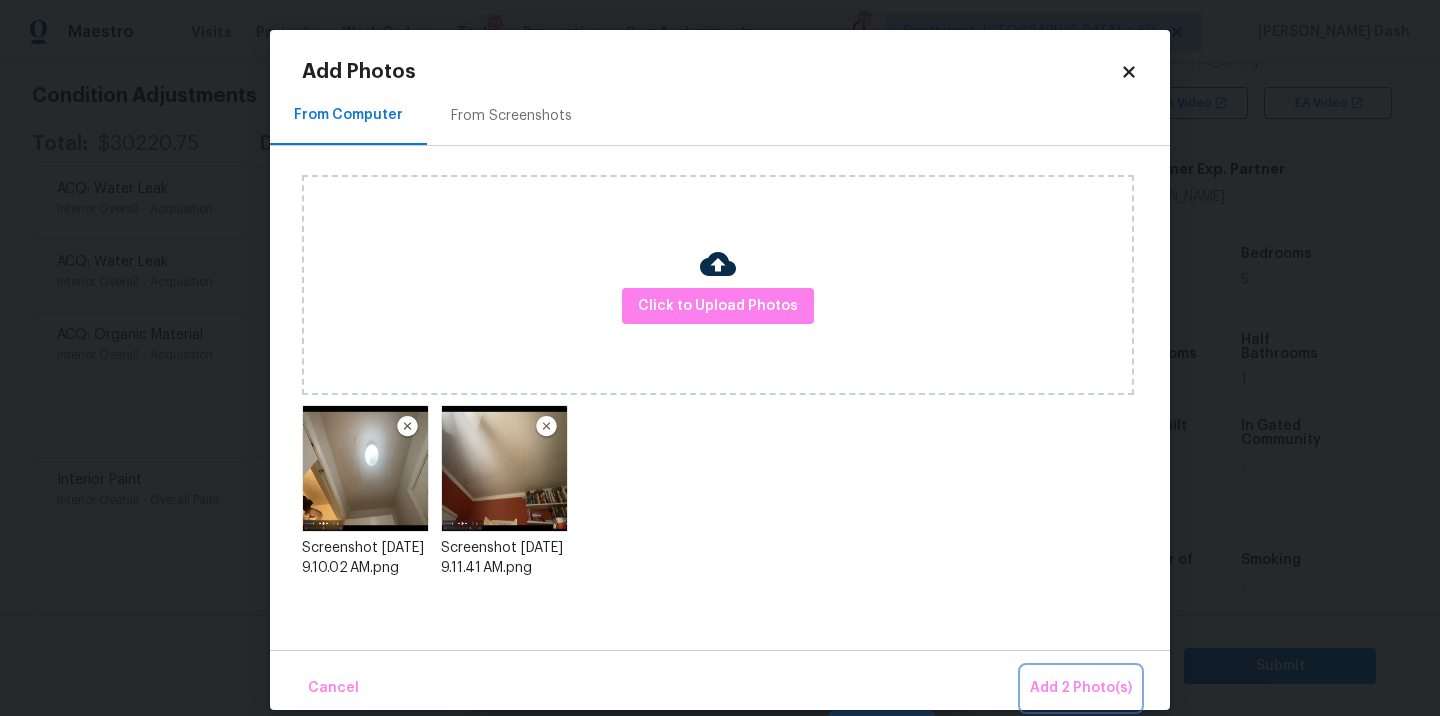 click on "Add 2 Photo(s)" at bounding box center [1081, 688] 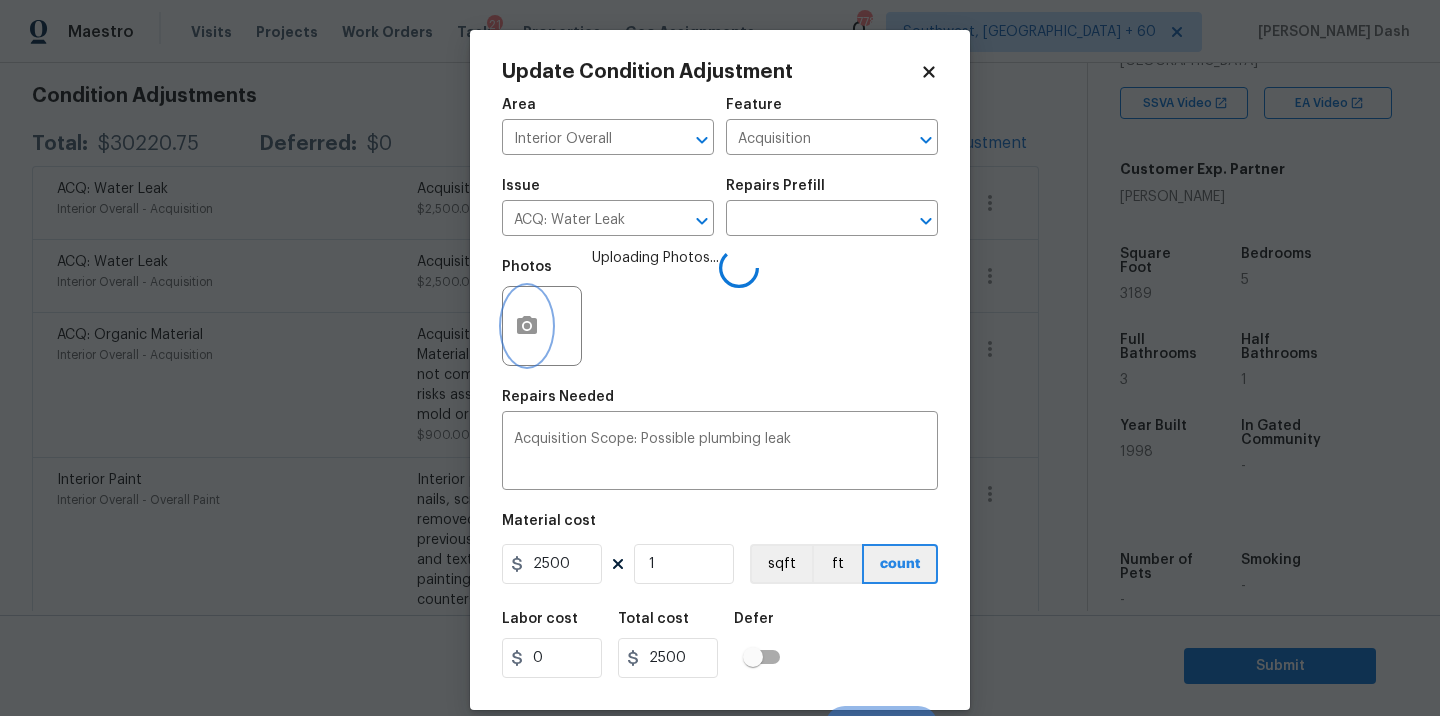 scroll, scrollTop: 31, scrollLeft: 0, axis: vertical 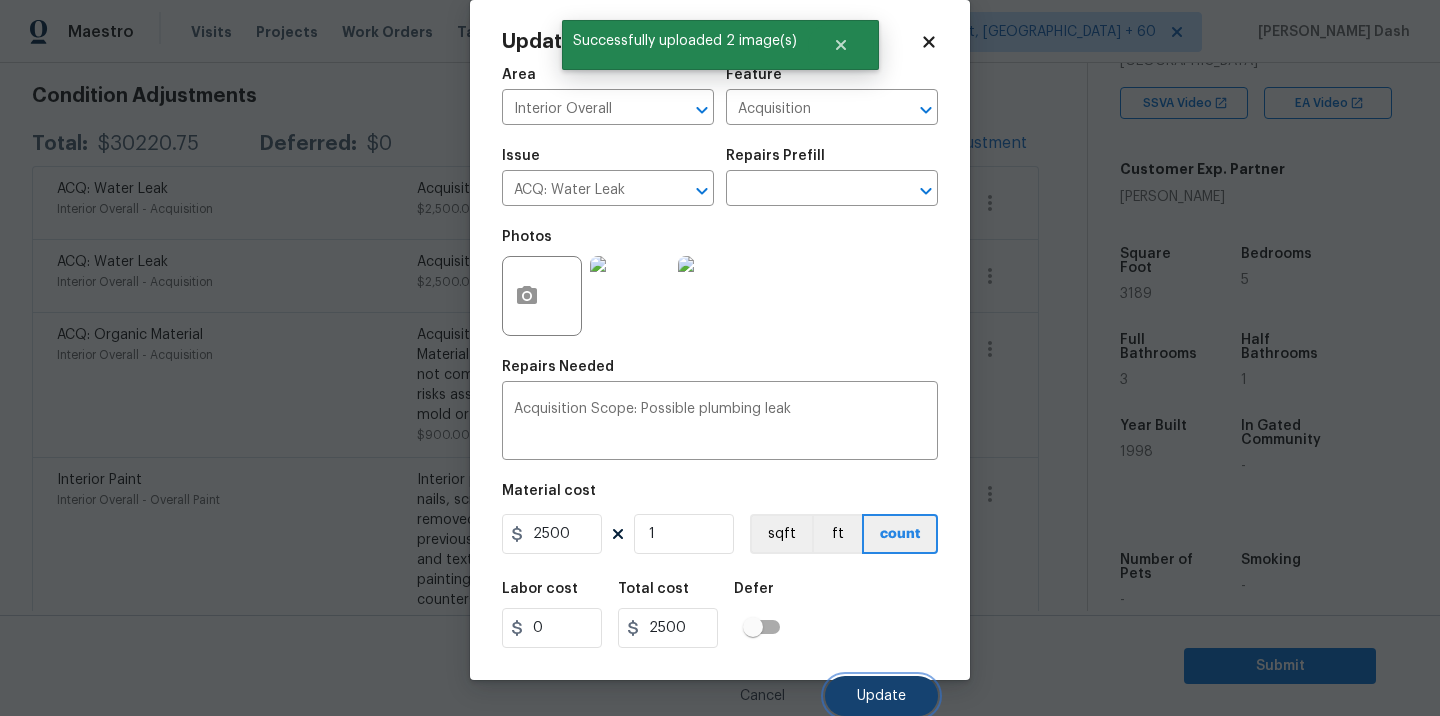 click on "Update" at bounding box center (881, 696) 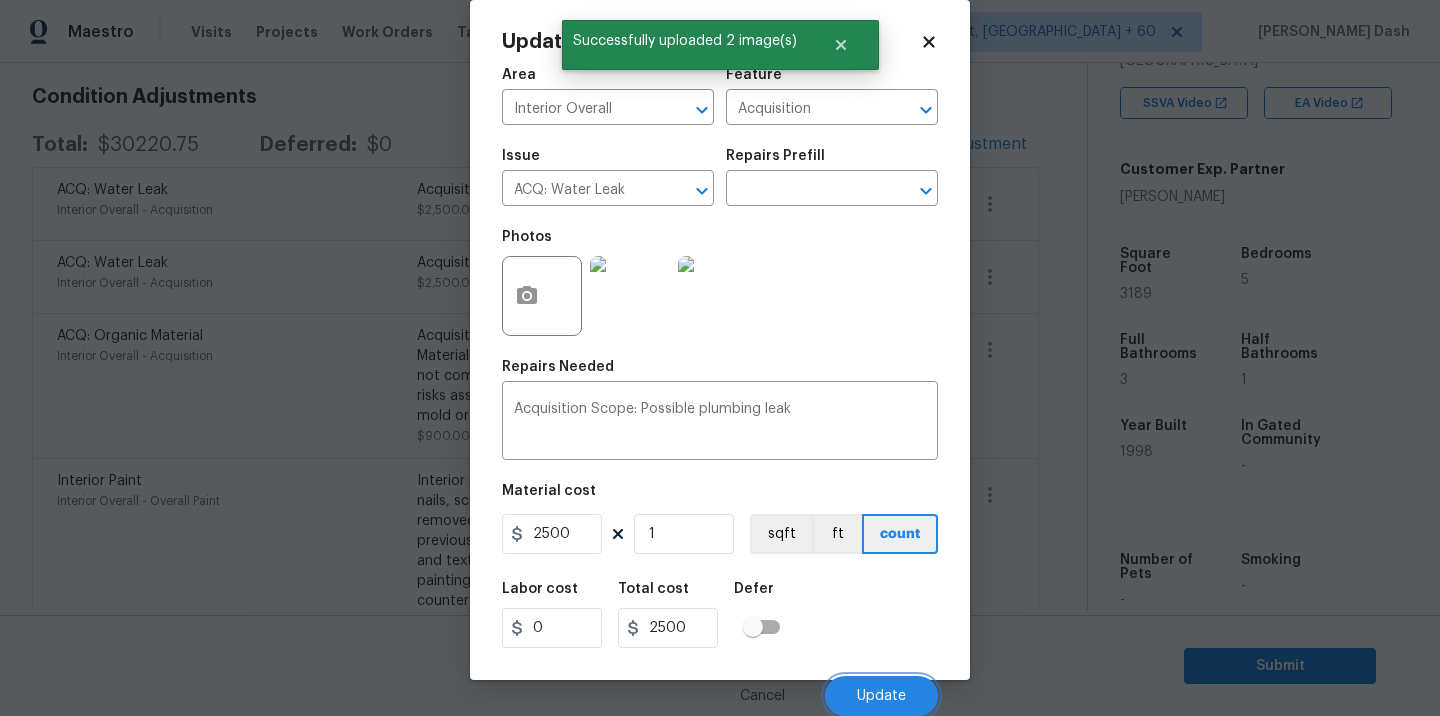 scroll, scrollTop: 281, scrollLeft: 0, axis: vertical 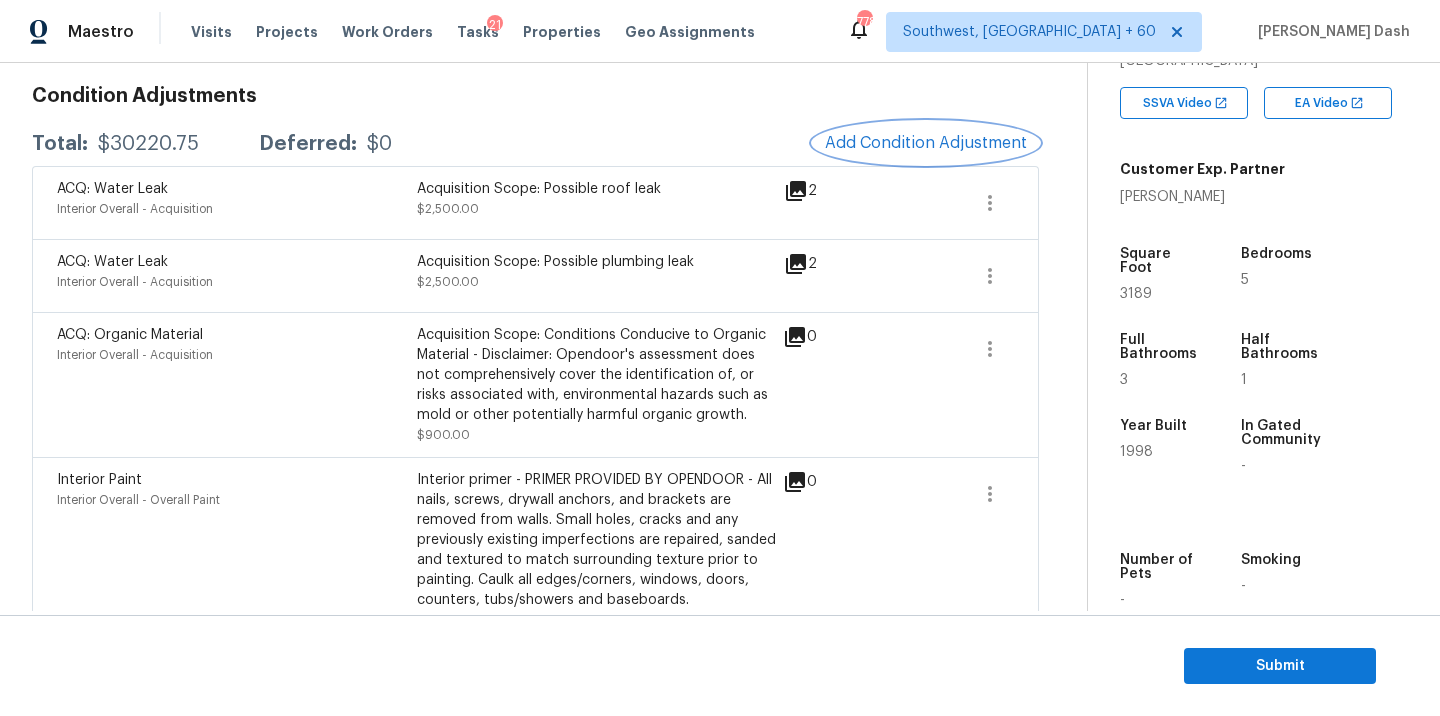 click on "Add Condition Adjustment" at bounding box center (926, 143) 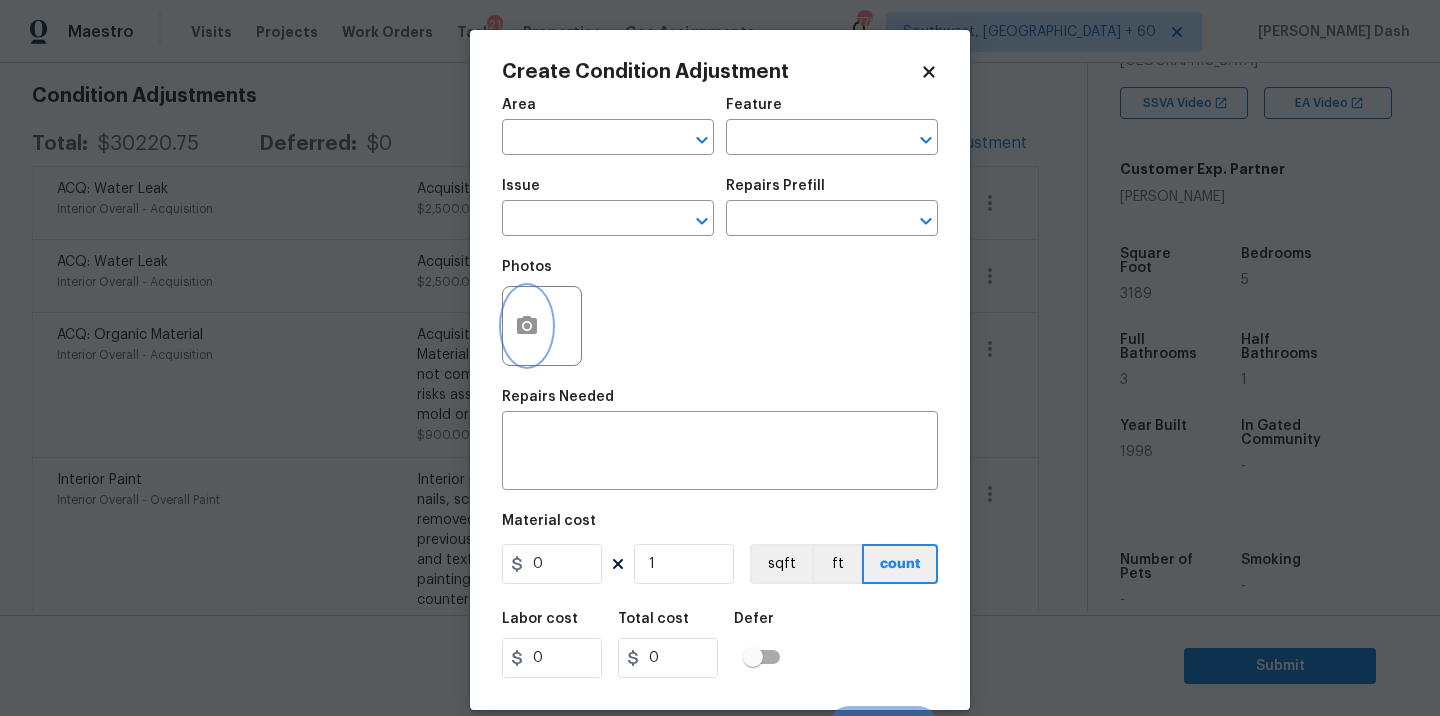 click 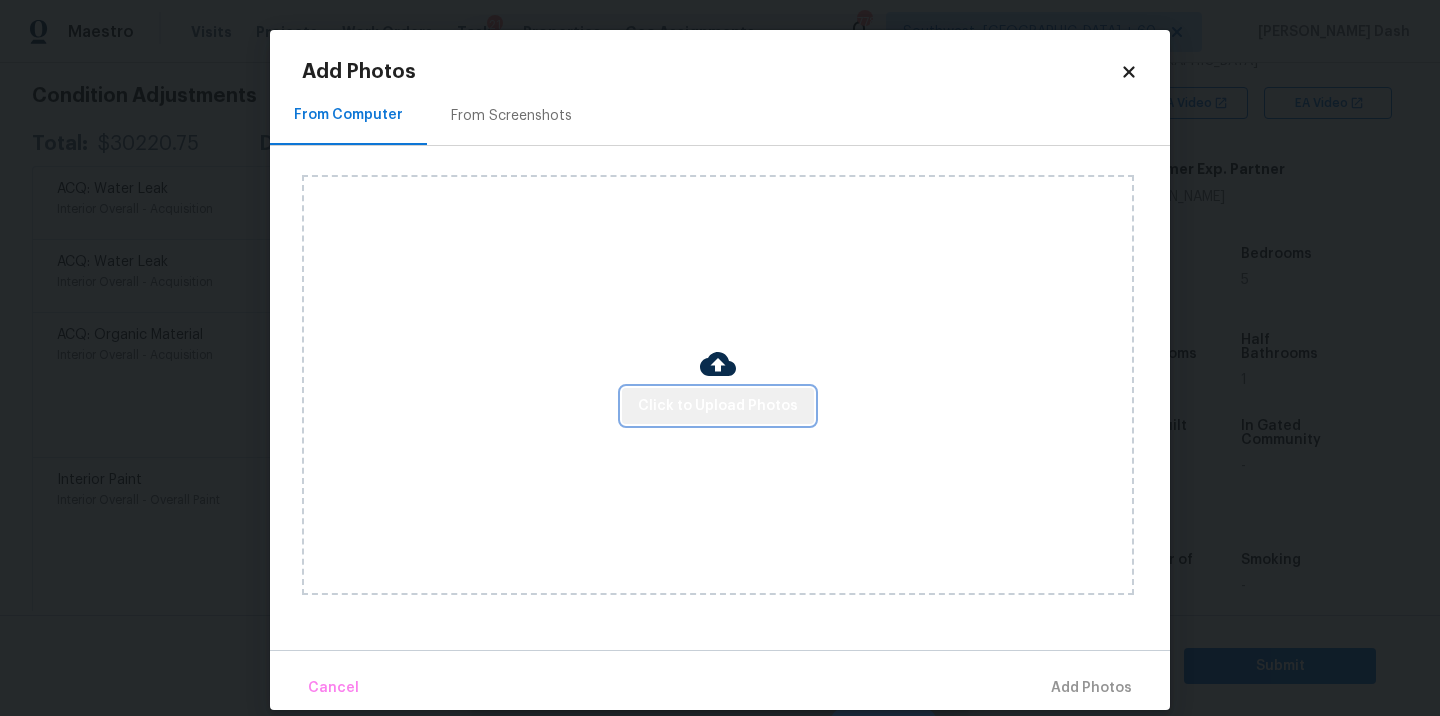click on "Click to Upload Photos" at bounding box center (718, 406) 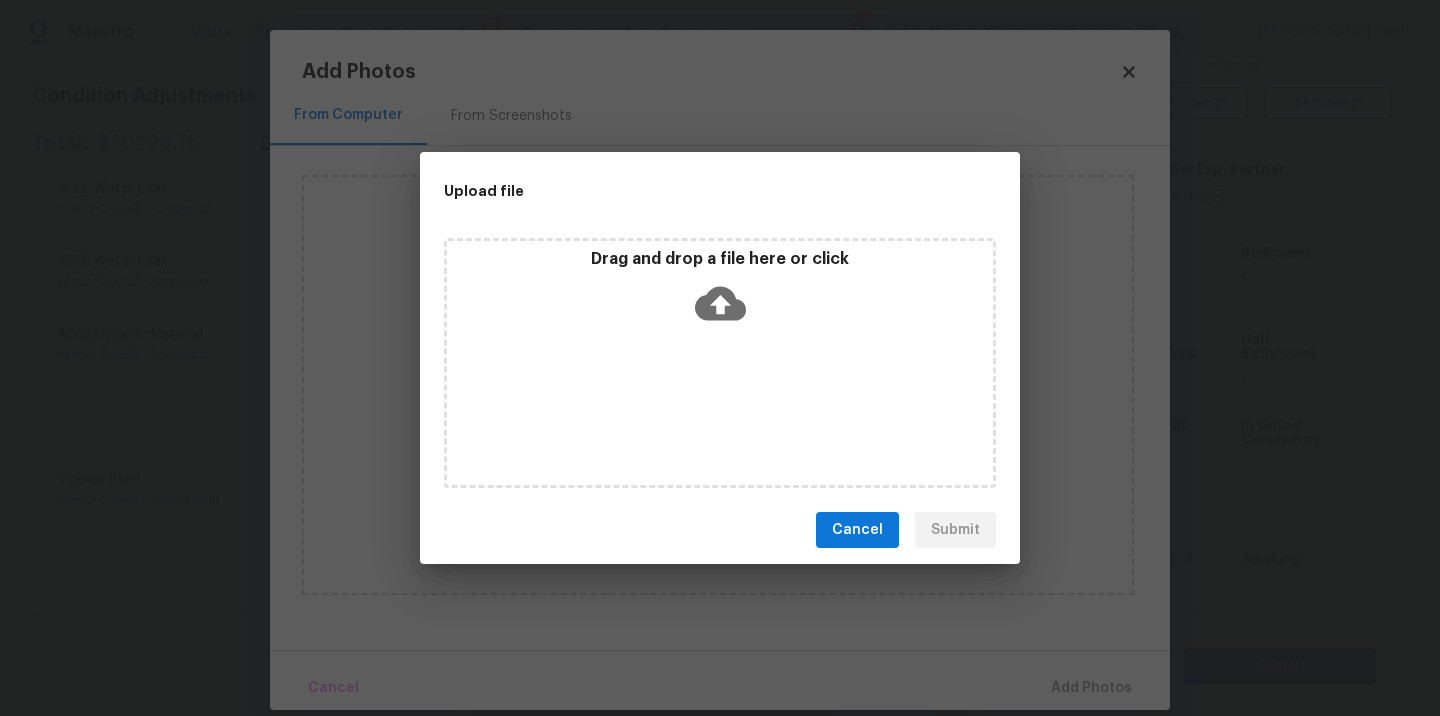 click on "Drag and drop a file here or click" at bounding box center [720, 363] 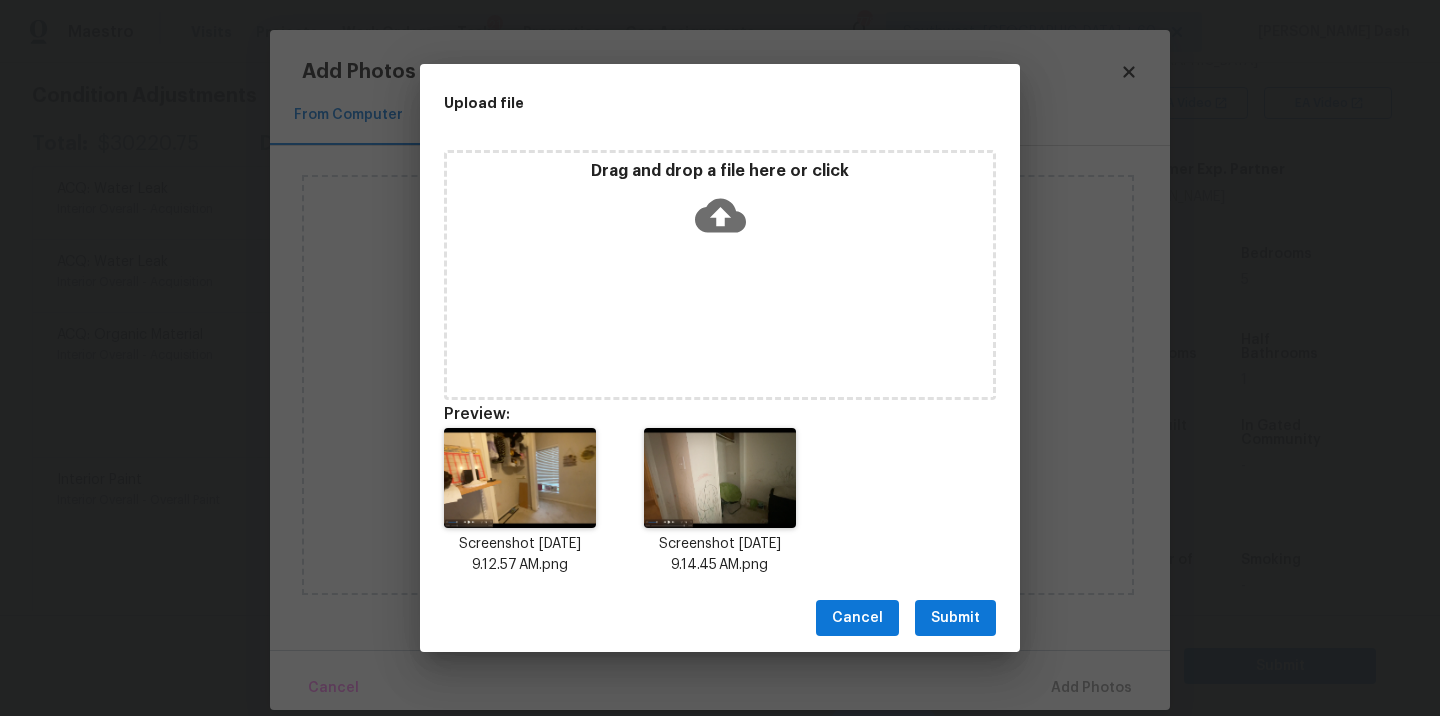 click on "Submit" at bounding box center (955, 618) 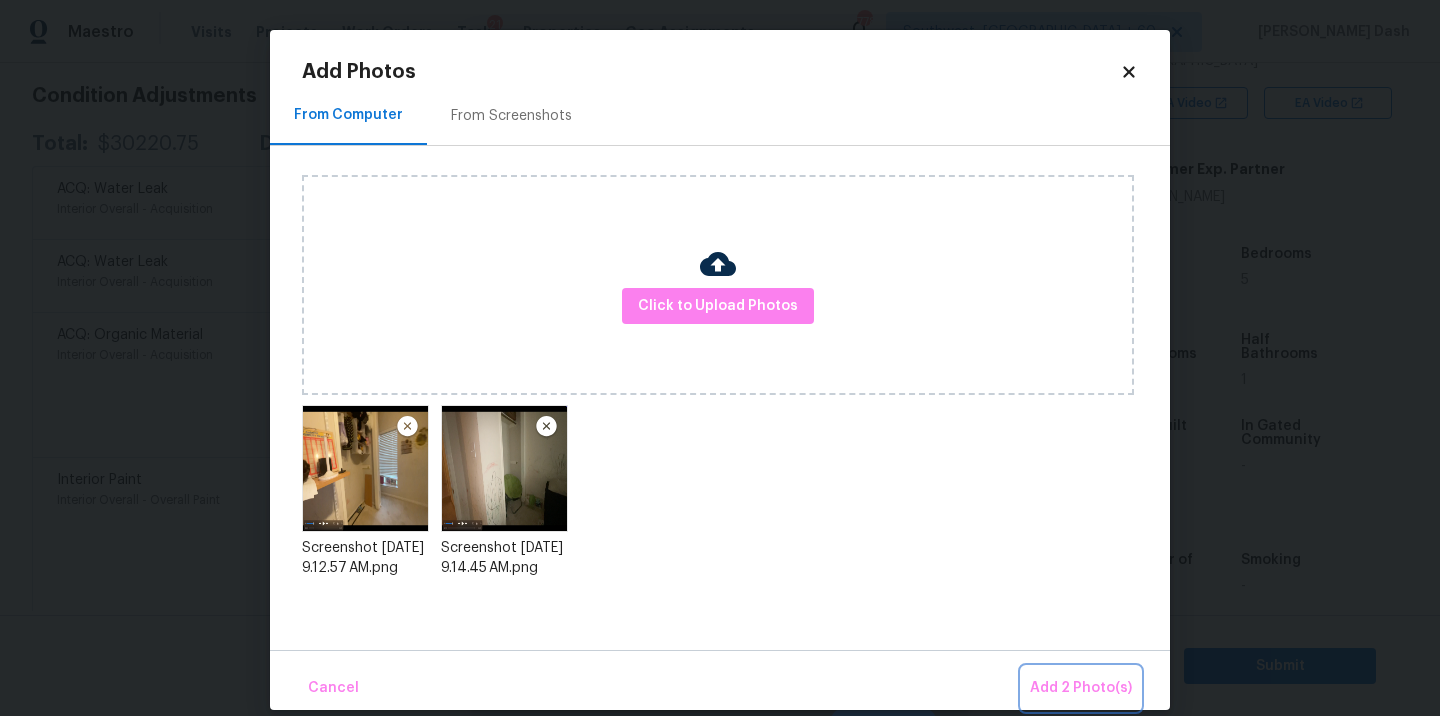 click on "Add 2 Photo(s)" at bounding box center [1081, 688] 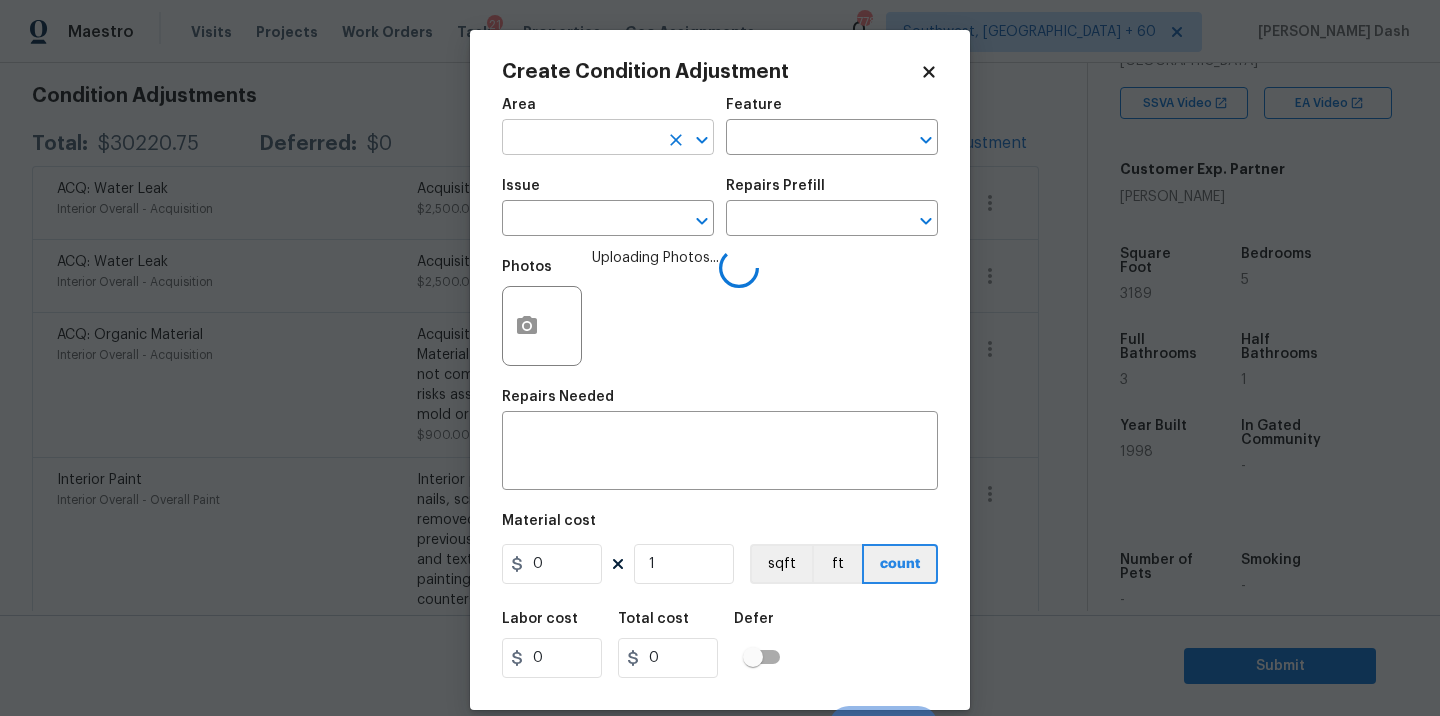click at bounding box center [580, 139] 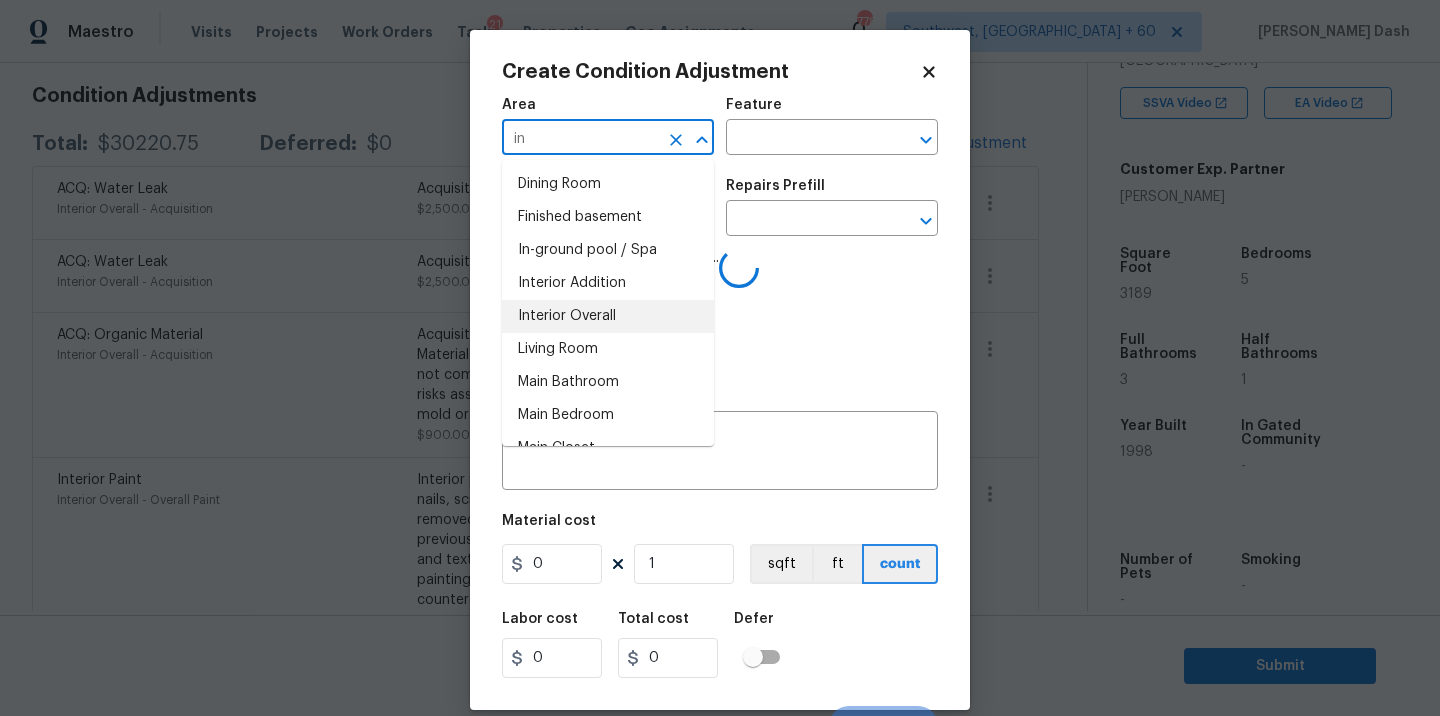 click on "Interior Overall" at bounding box center [608, 316] 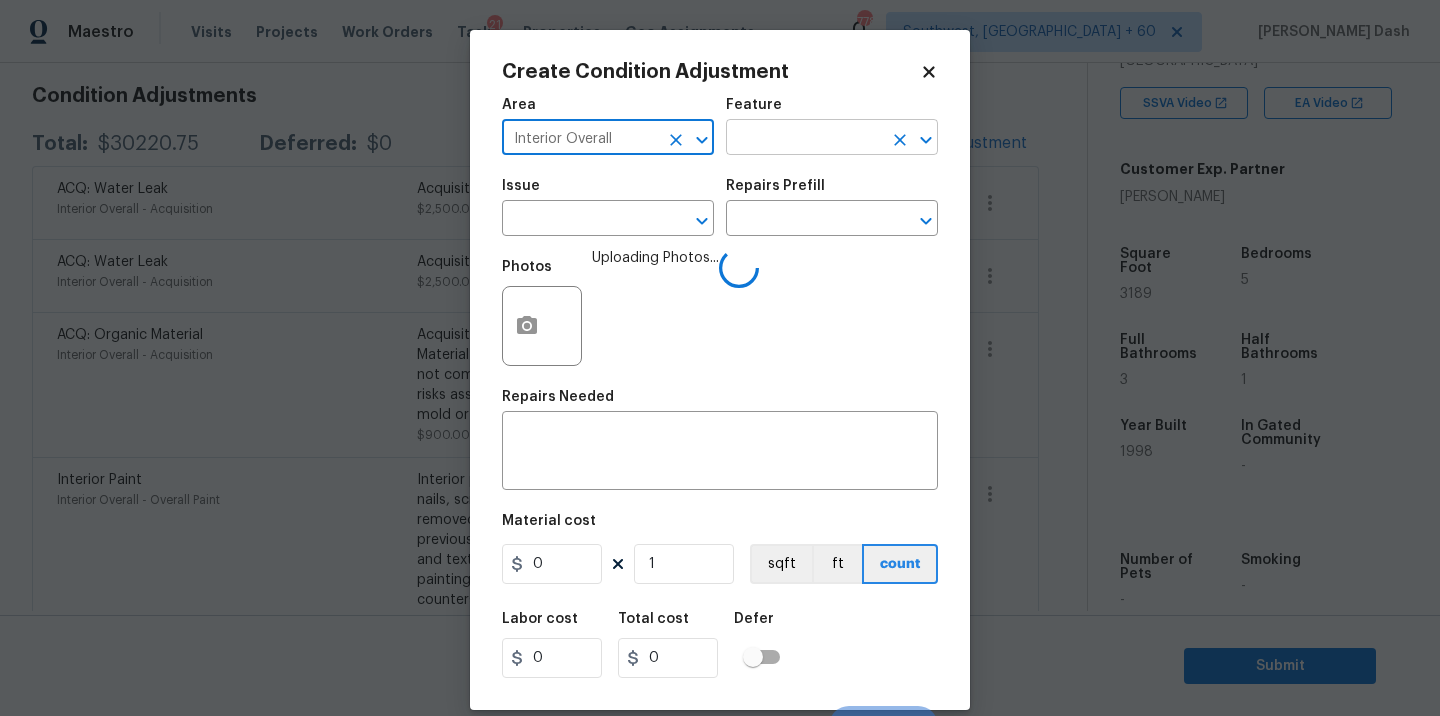 type on "Interior Overall" 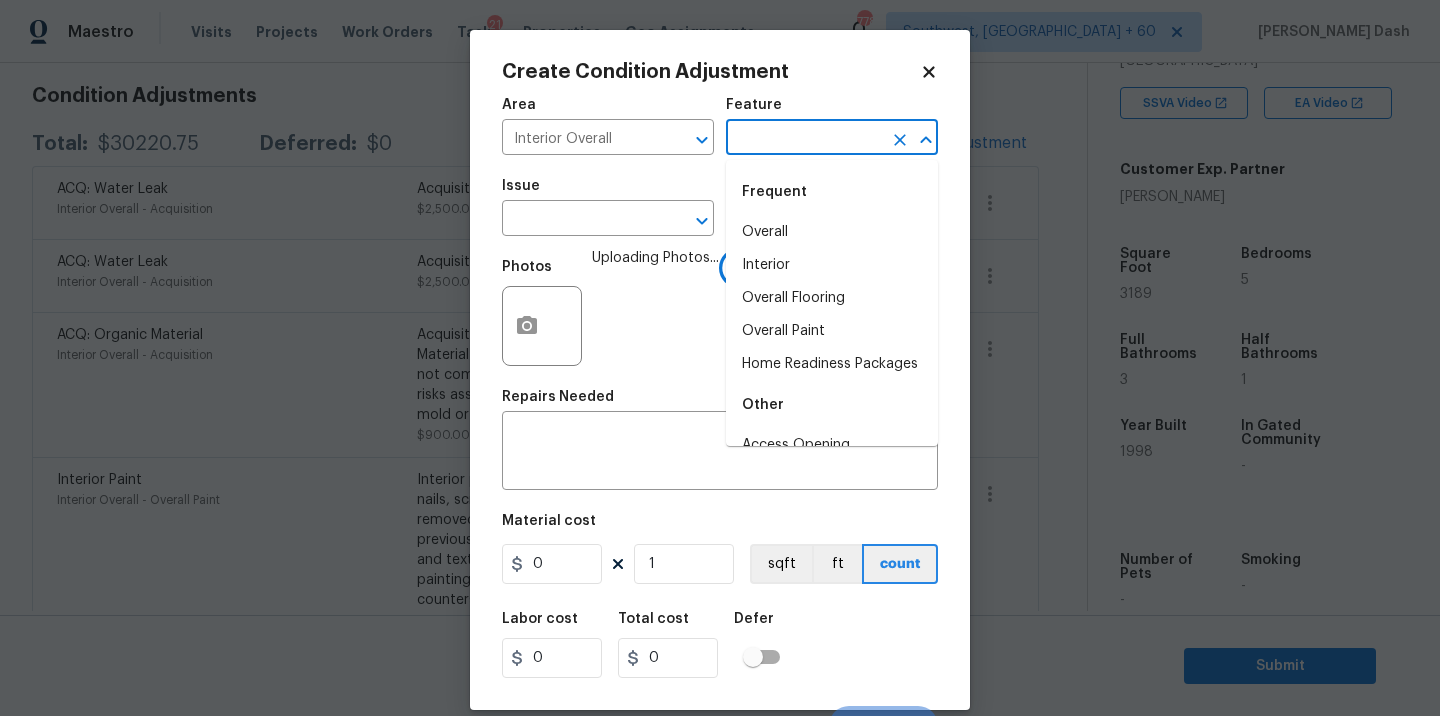 click at bounding box center [804, 139] 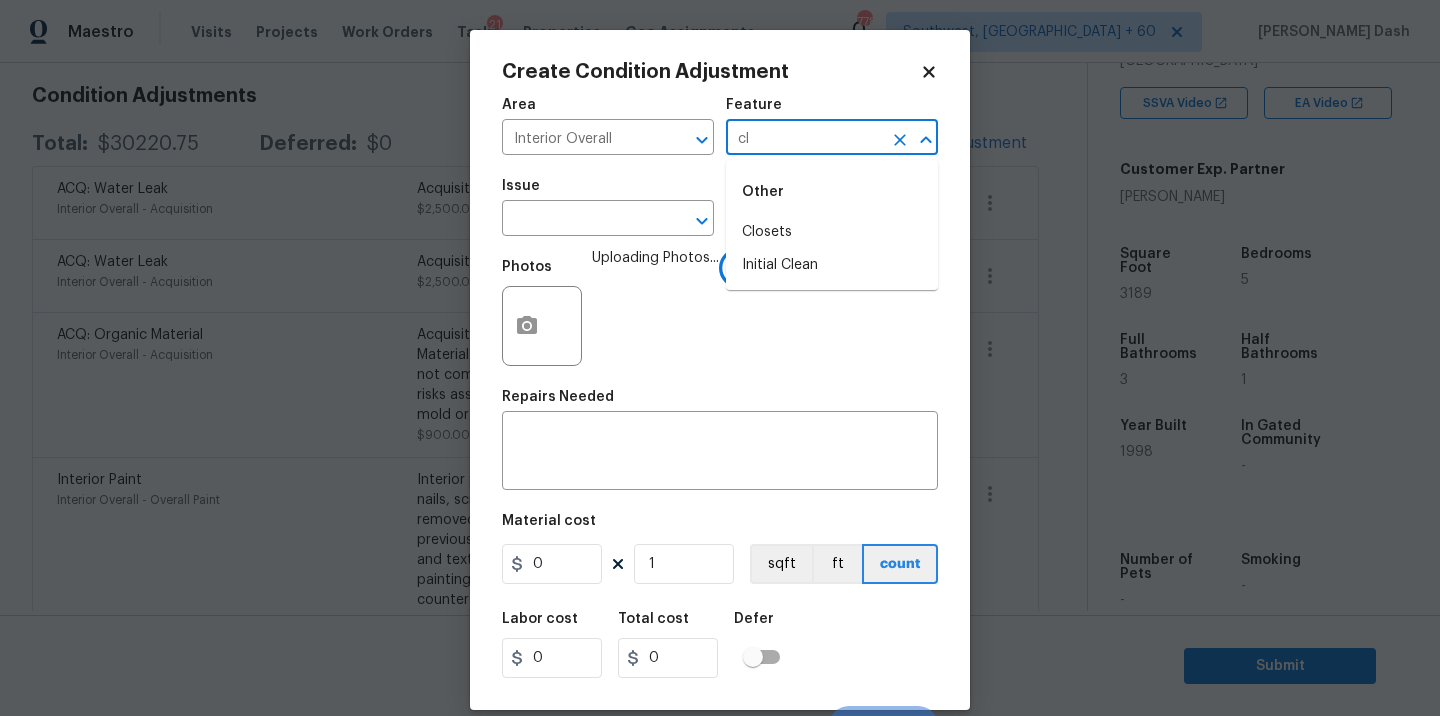 type on "clo" 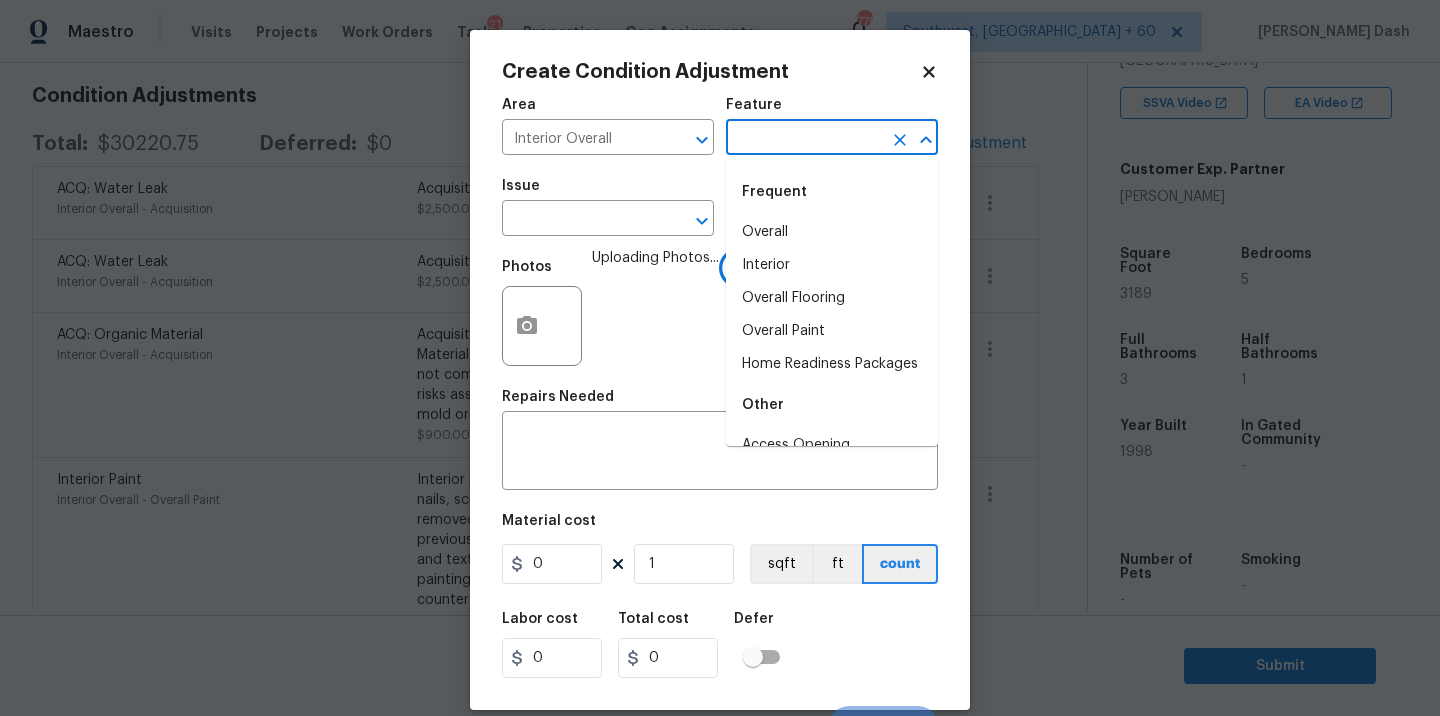 type on "s" 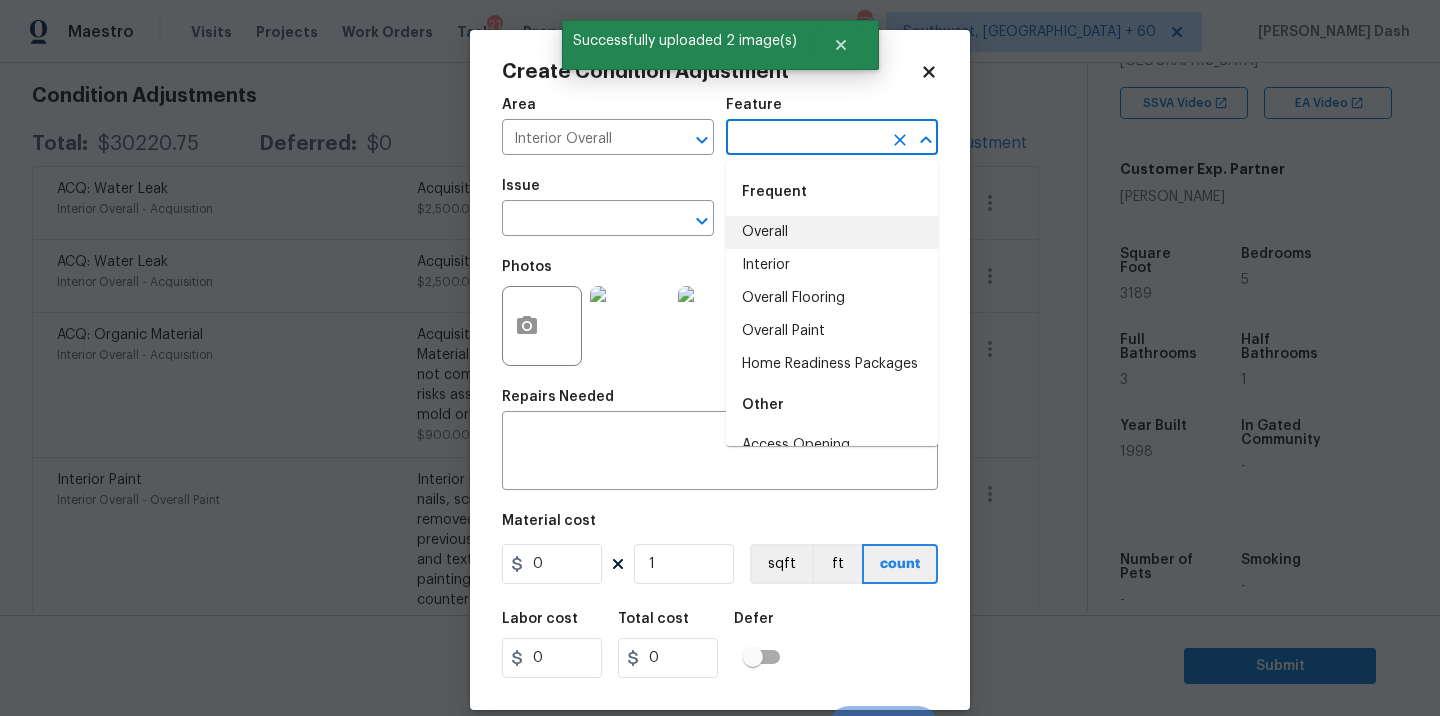 type on "e" 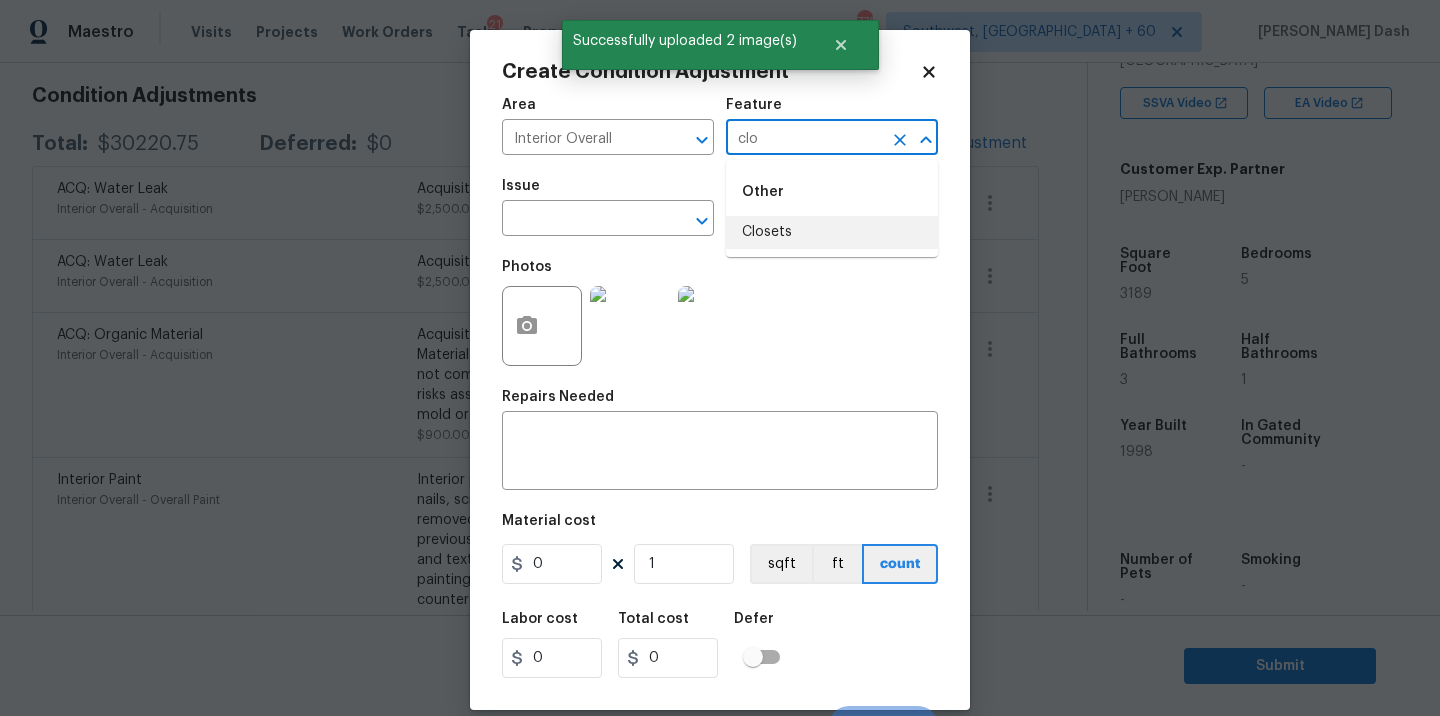 click on "Closets" at bounding box center [832, 232] 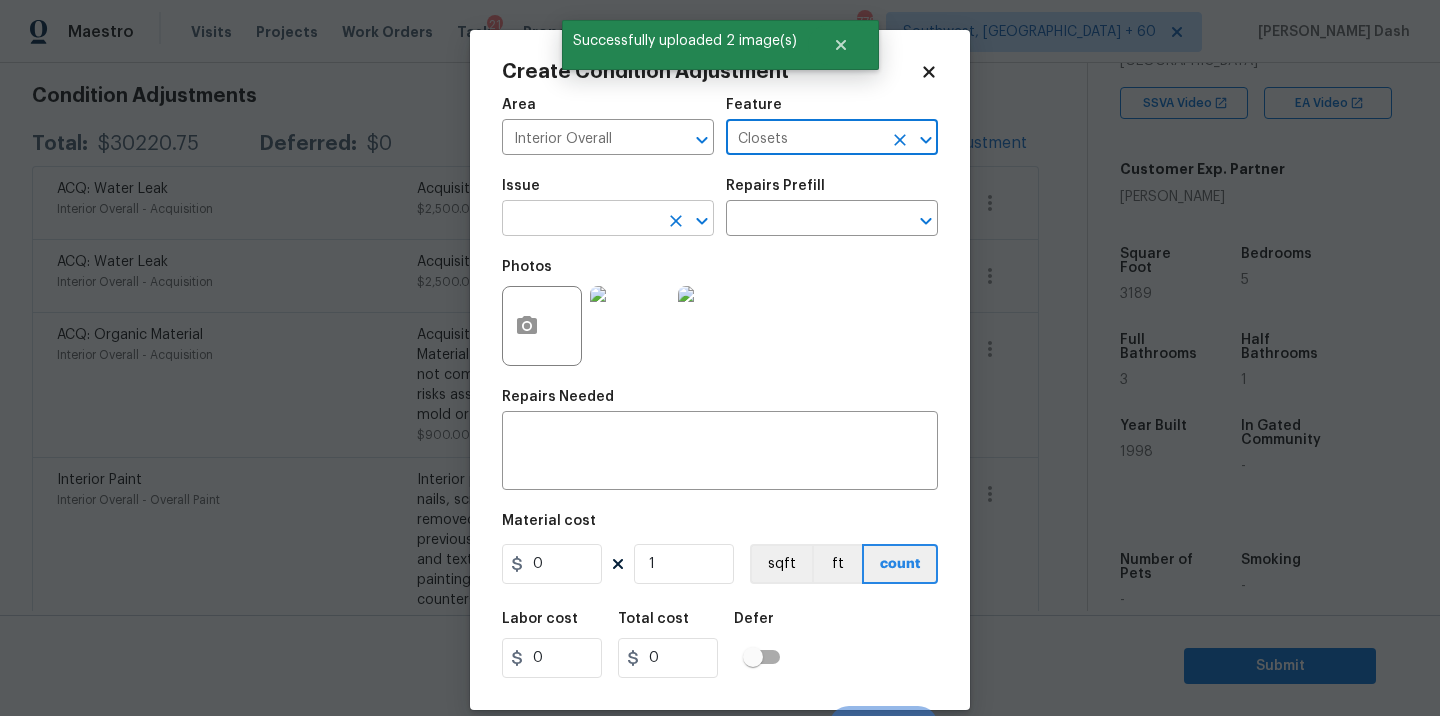 type on "Closets" 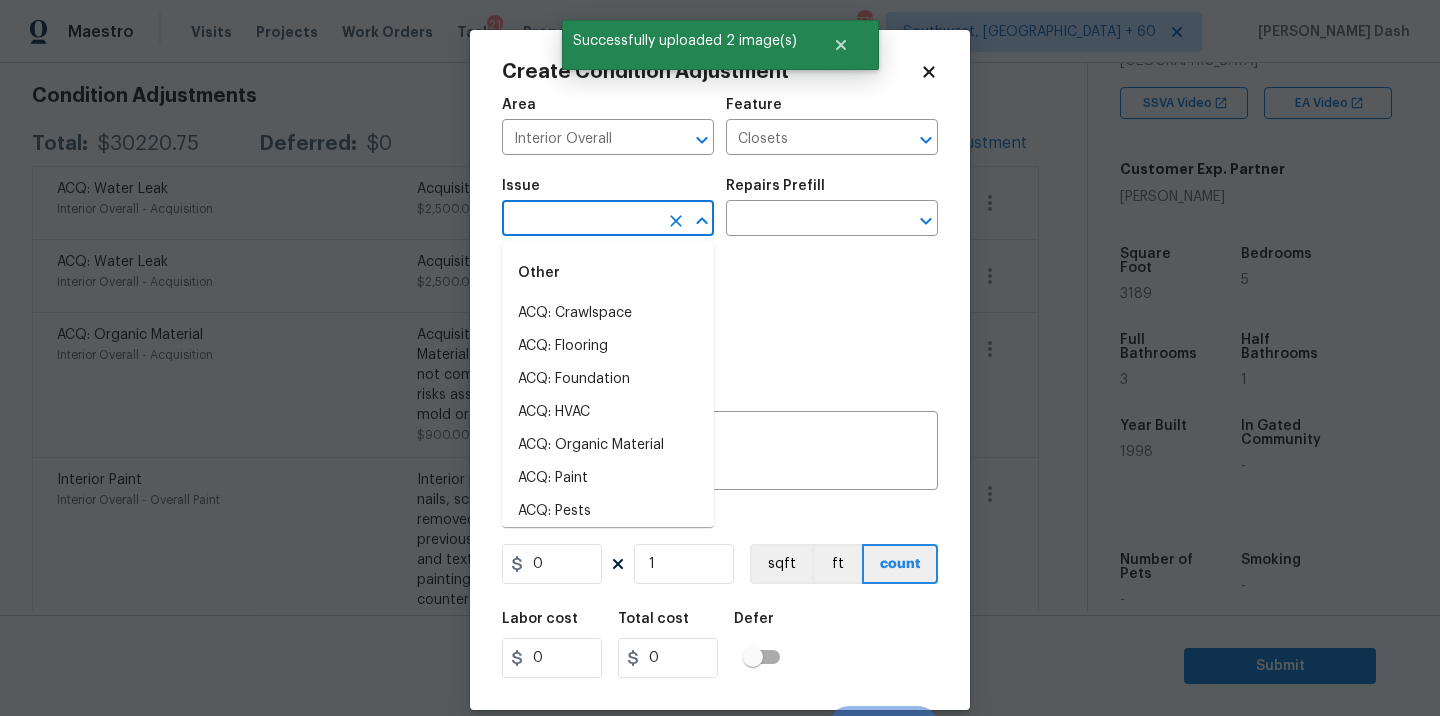 click at bounding box center (580, 220) 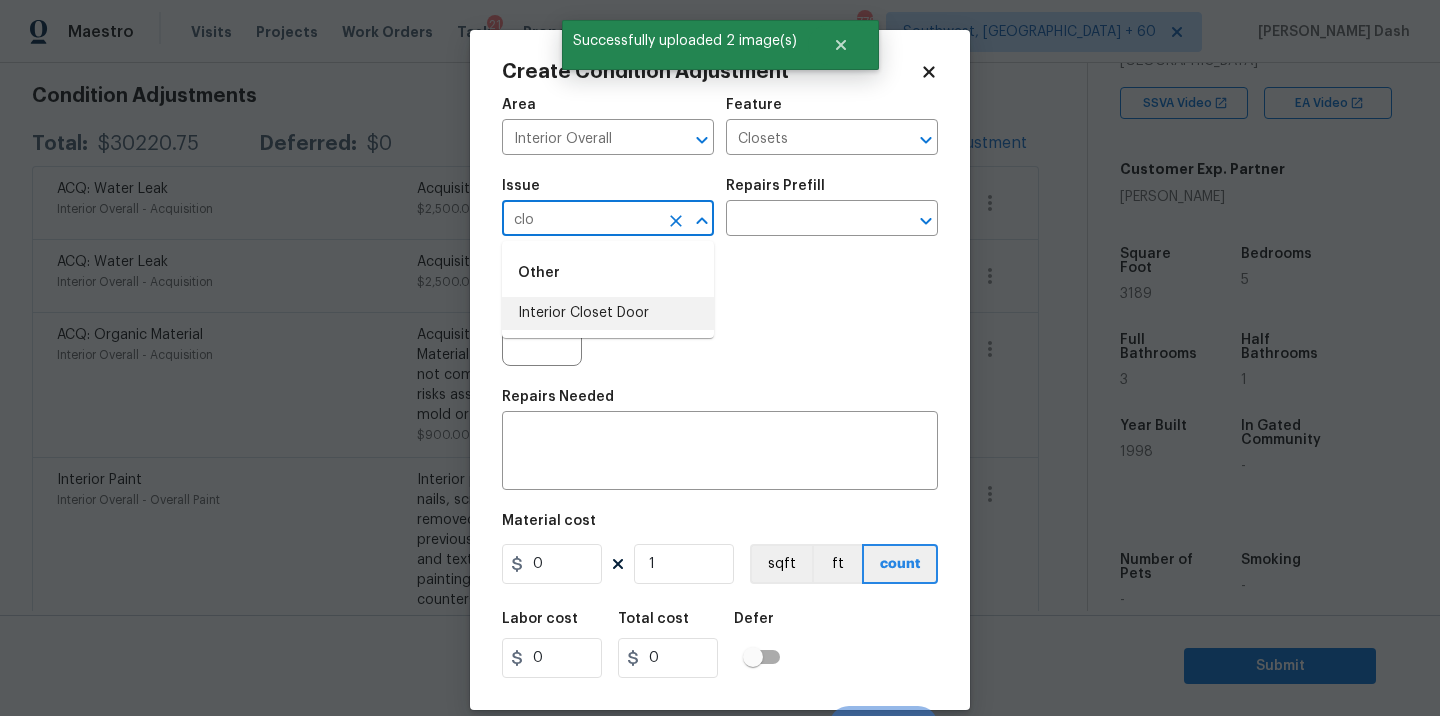 click on "Interior Closet Door" at bounding box center (608, 313) 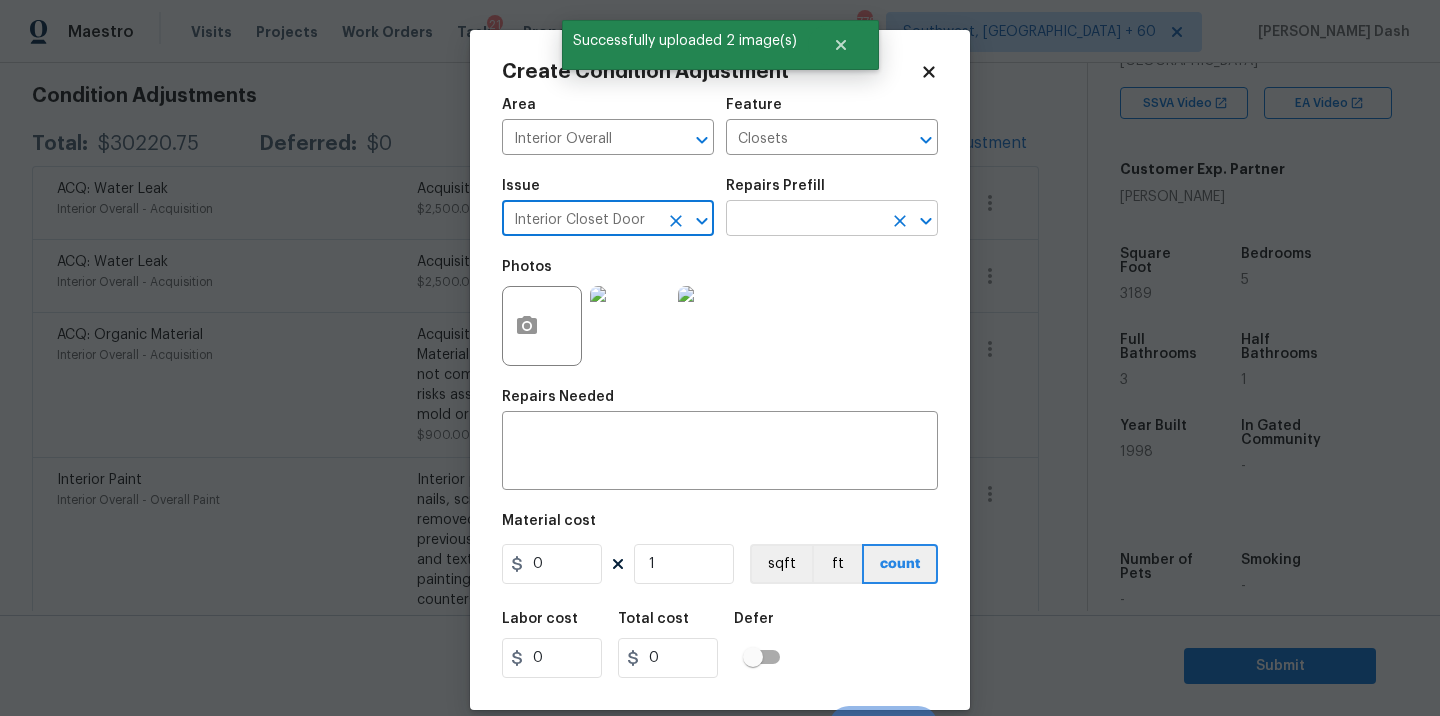 type on "Interior Closet Door" 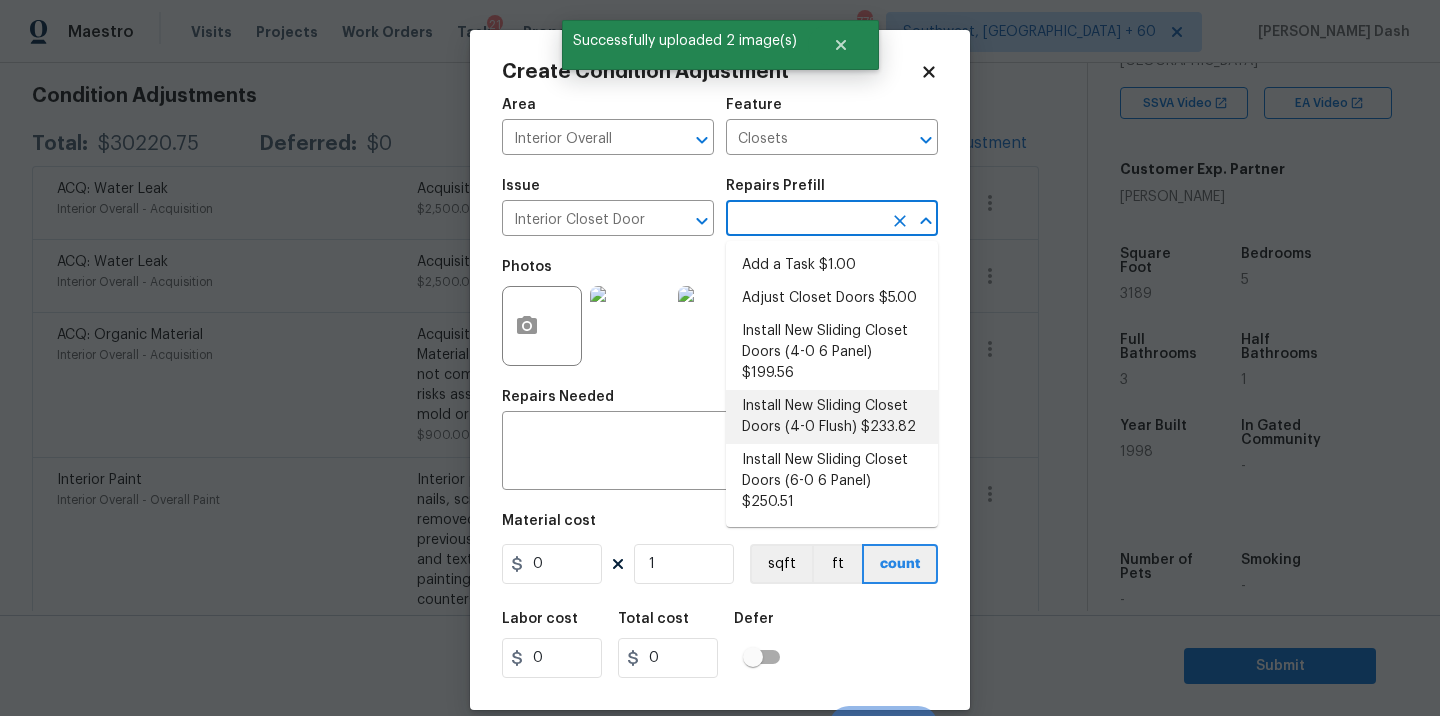 scroll, scrollTop: 53, scrollLeft: 0, axis: vertical 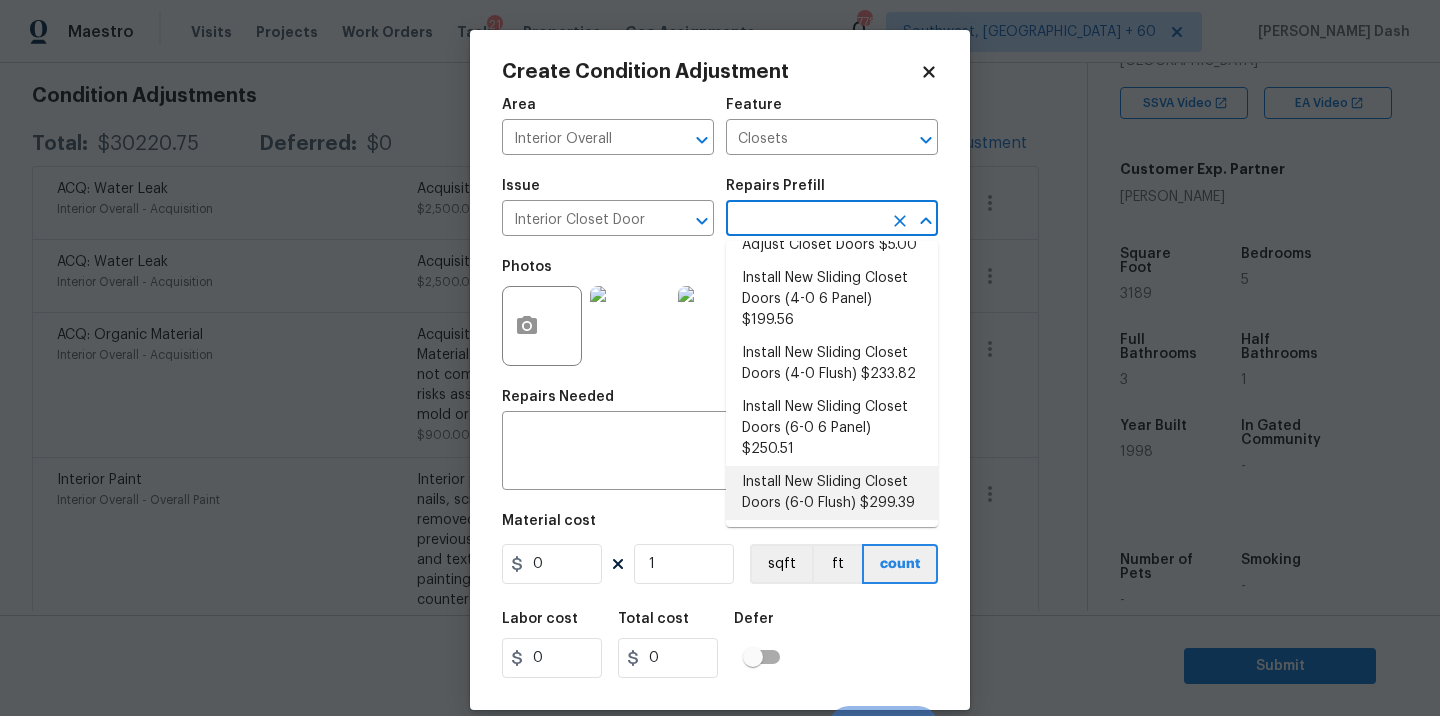 click on "Install New Sliding Closet Doors (6-0 Flush) $299.39" at bounding box center [832, 493] 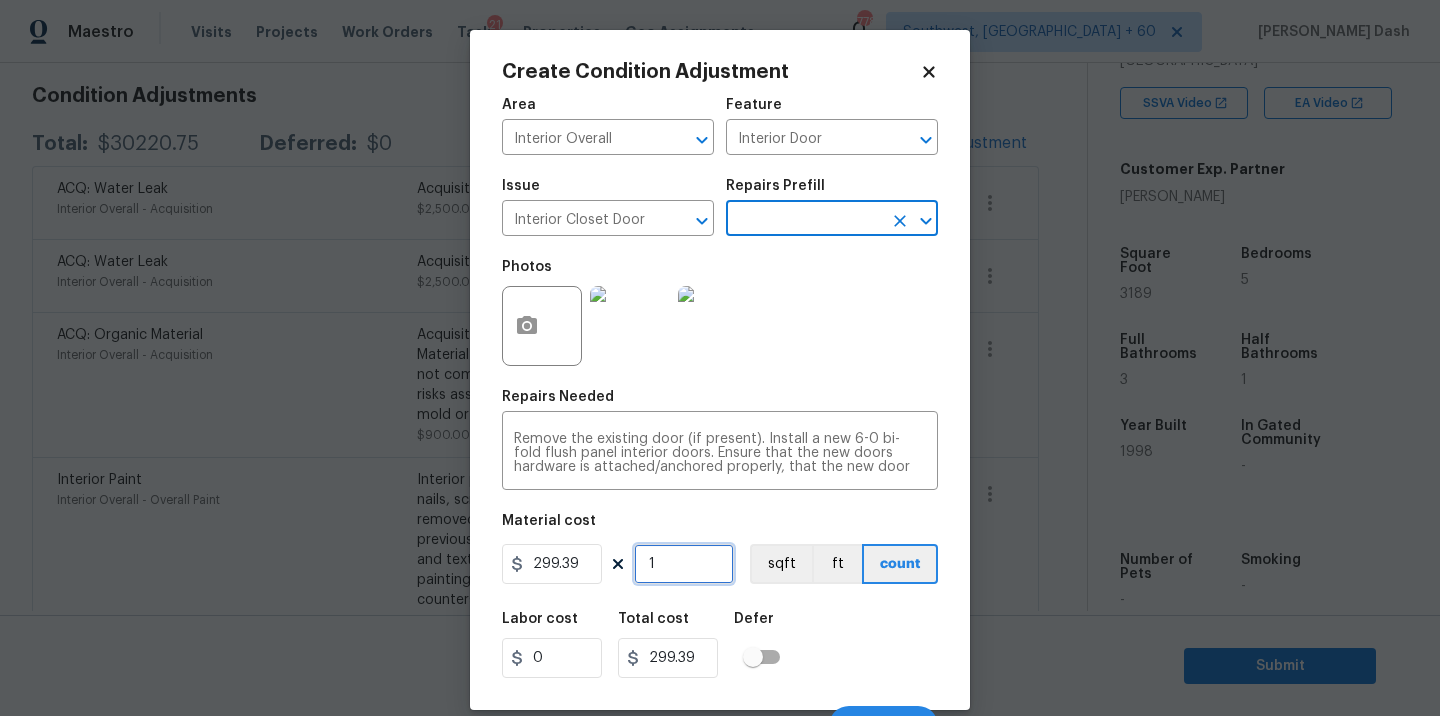 click on "1" at bounding box center [684, 564] 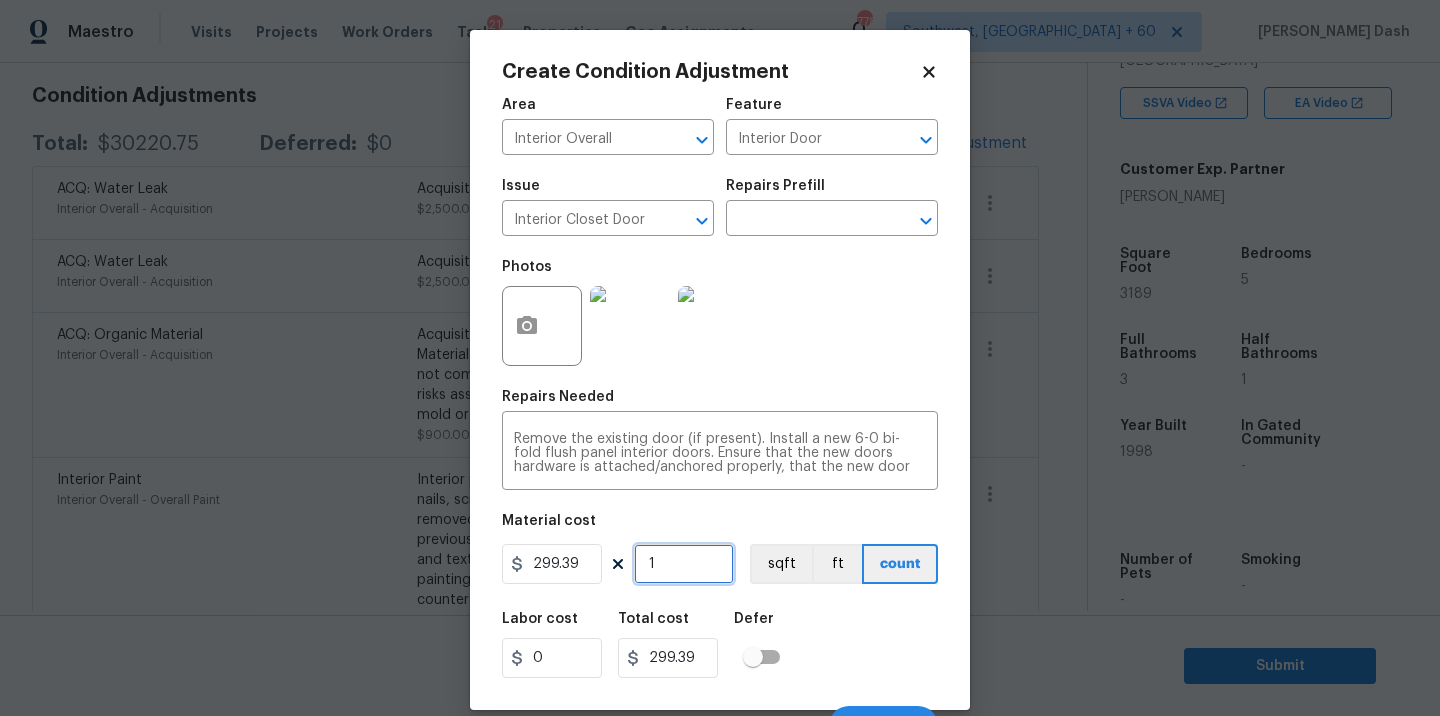 type on "12" 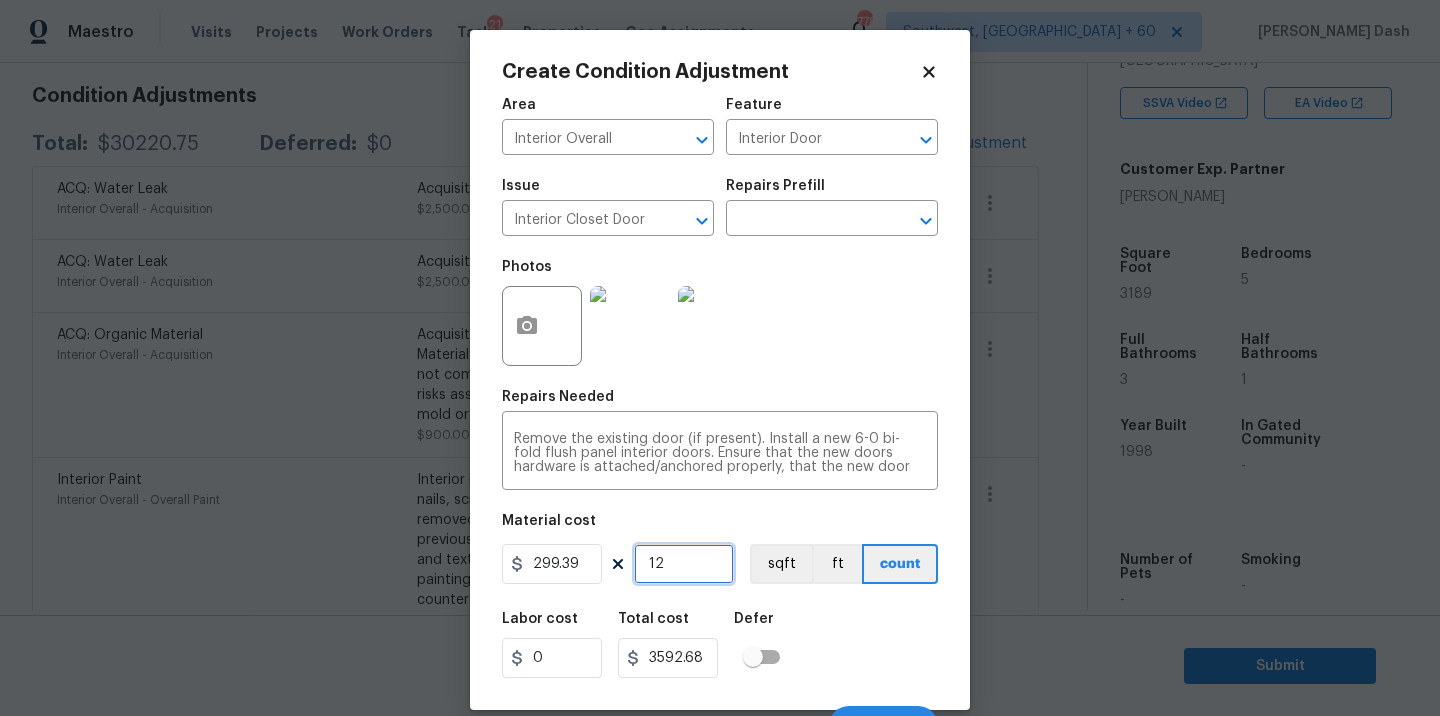 type on "1" 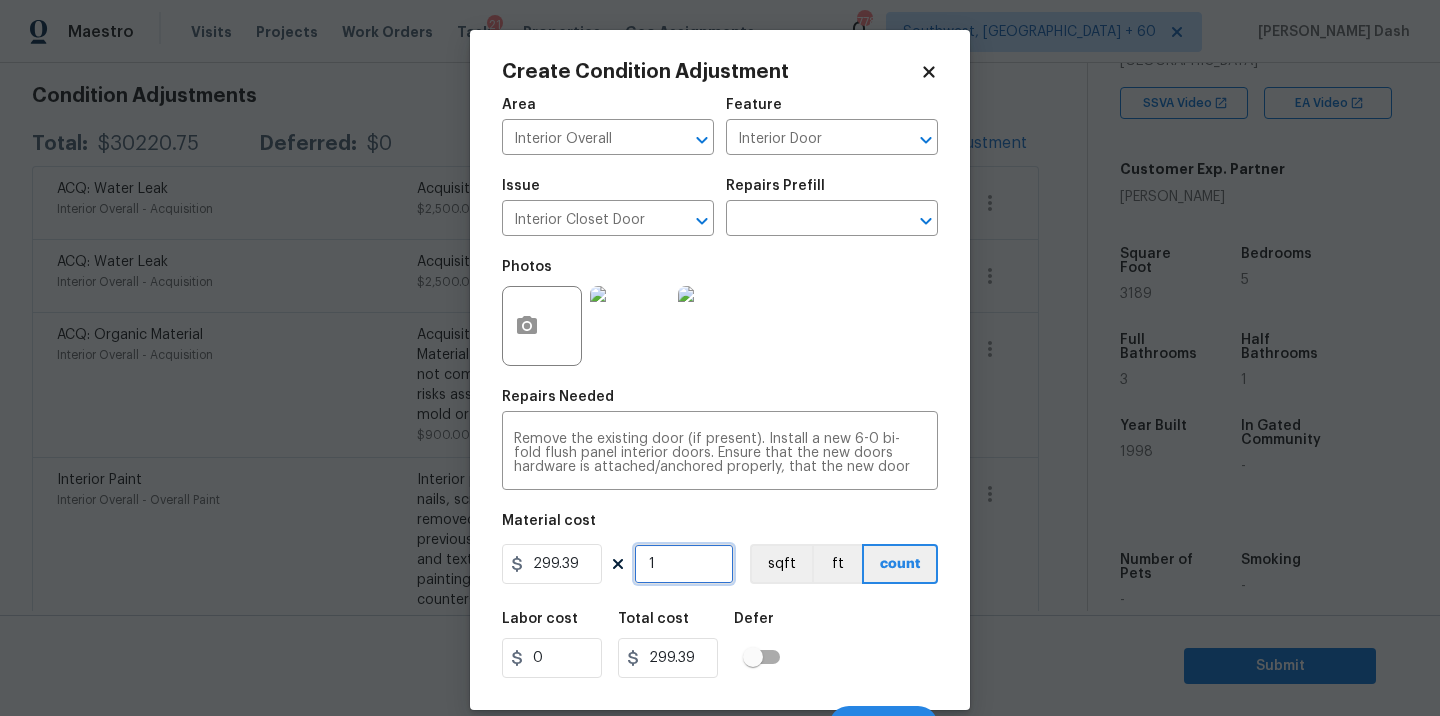 type on "0" 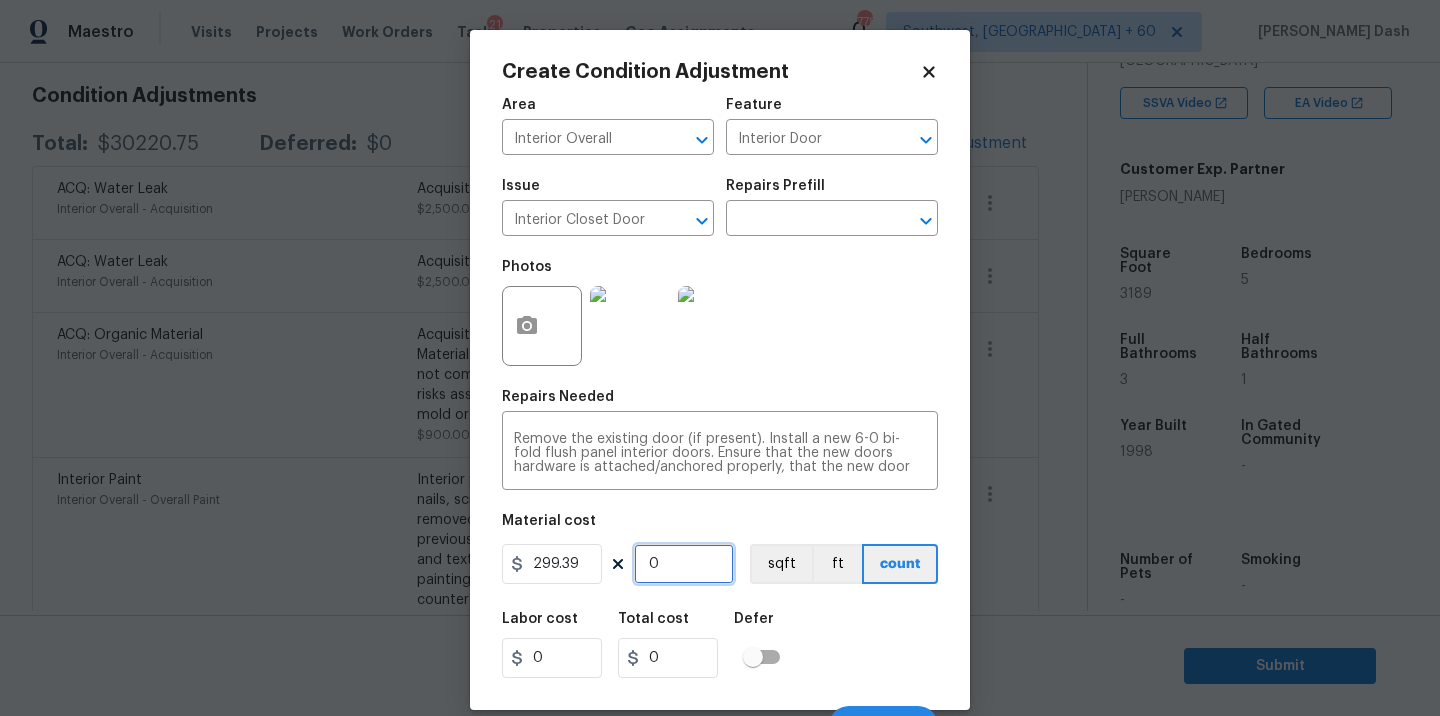type on "2" 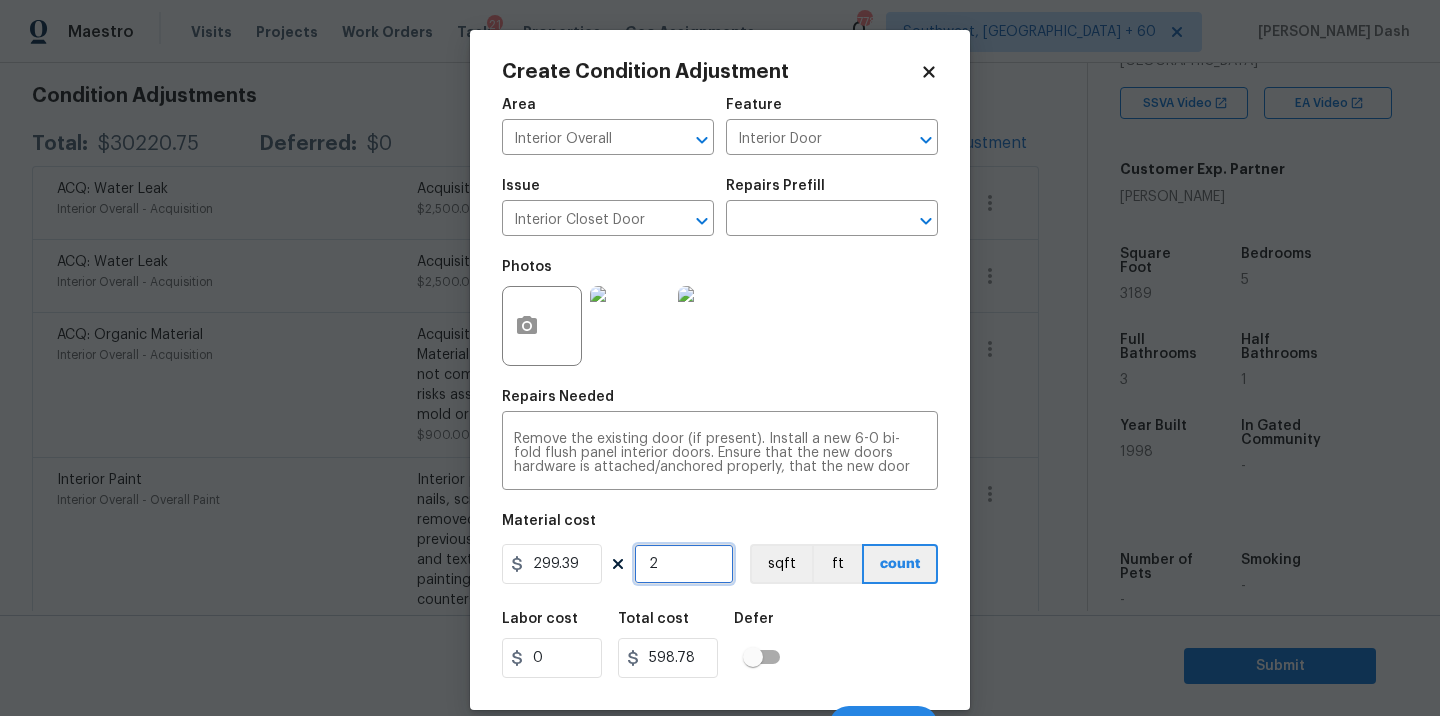 type on "2" 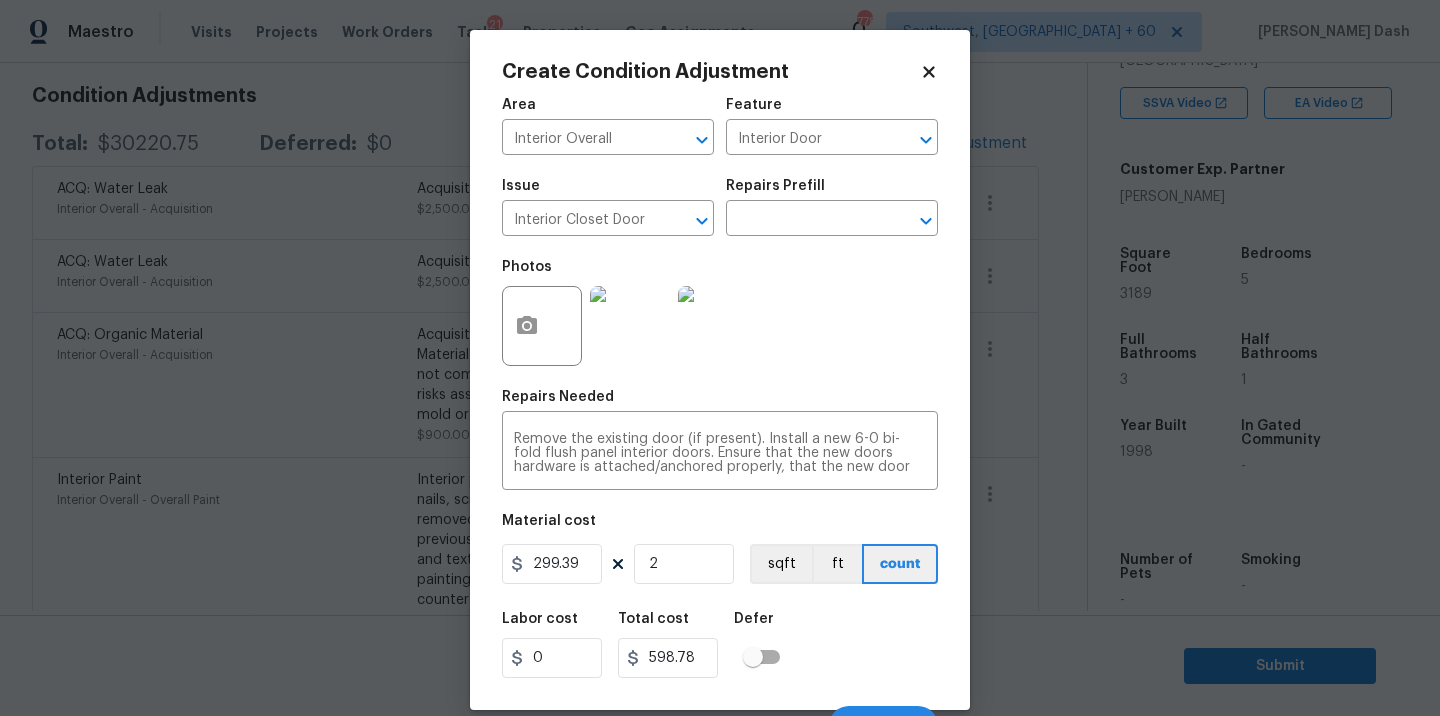 click on "Create Condition Adjustment Area Interior Overall ​ Feature Interior Door ​ Issue Interior Closet Door ​ Repairs Prefill ​ Photos Repairs Needed Remove the existing door (if present). Install a new 6-0 bi-fold flush panel interior doors. Ensure that the new doors hardware is attached/anchored properly, that the new door sits level and plumb in the door opening and that the door operates as intended. Haul away and dispose of all debris properly. x ​ Material cost 299.39 2 sqft ft count Labor cost 0 Total cost 598.78 Defer Cancel Create" at bounding box center (720, 370) 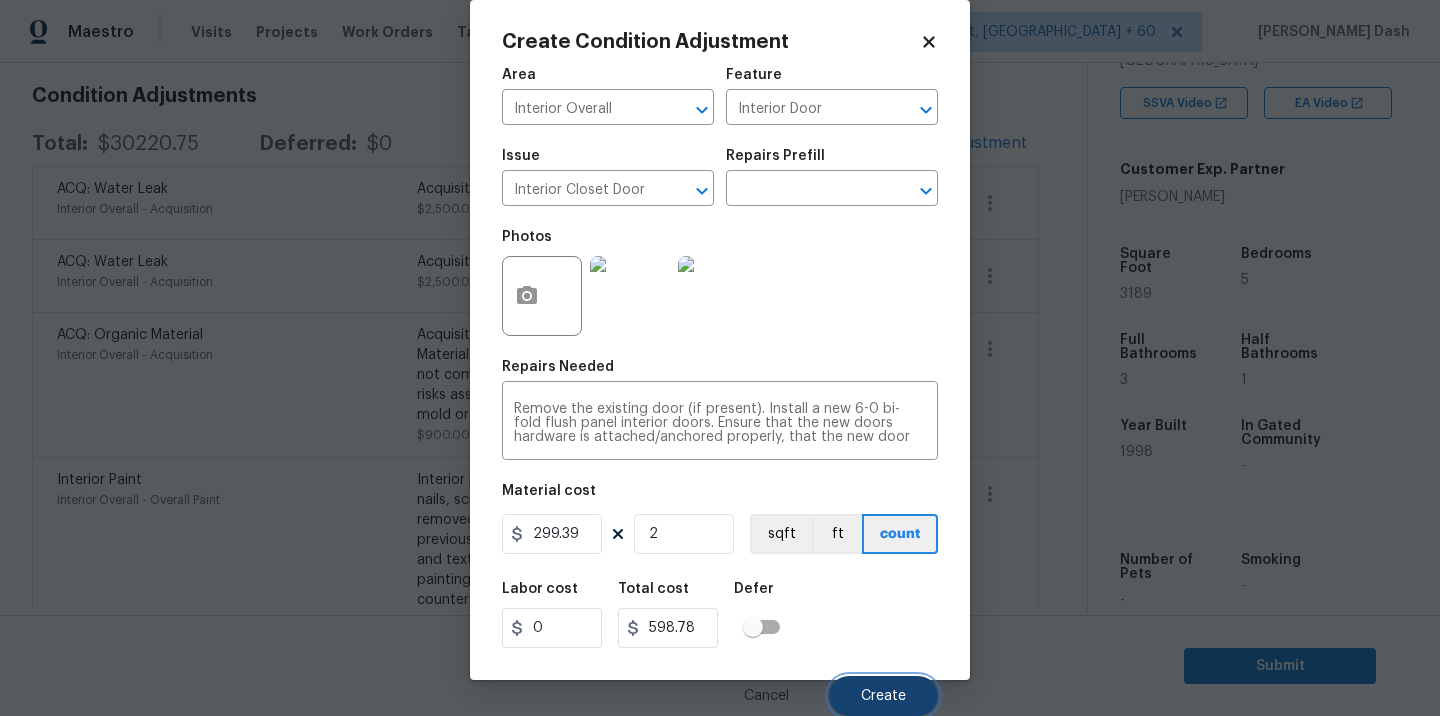 click on "Create" at bounding box center [883, 696] 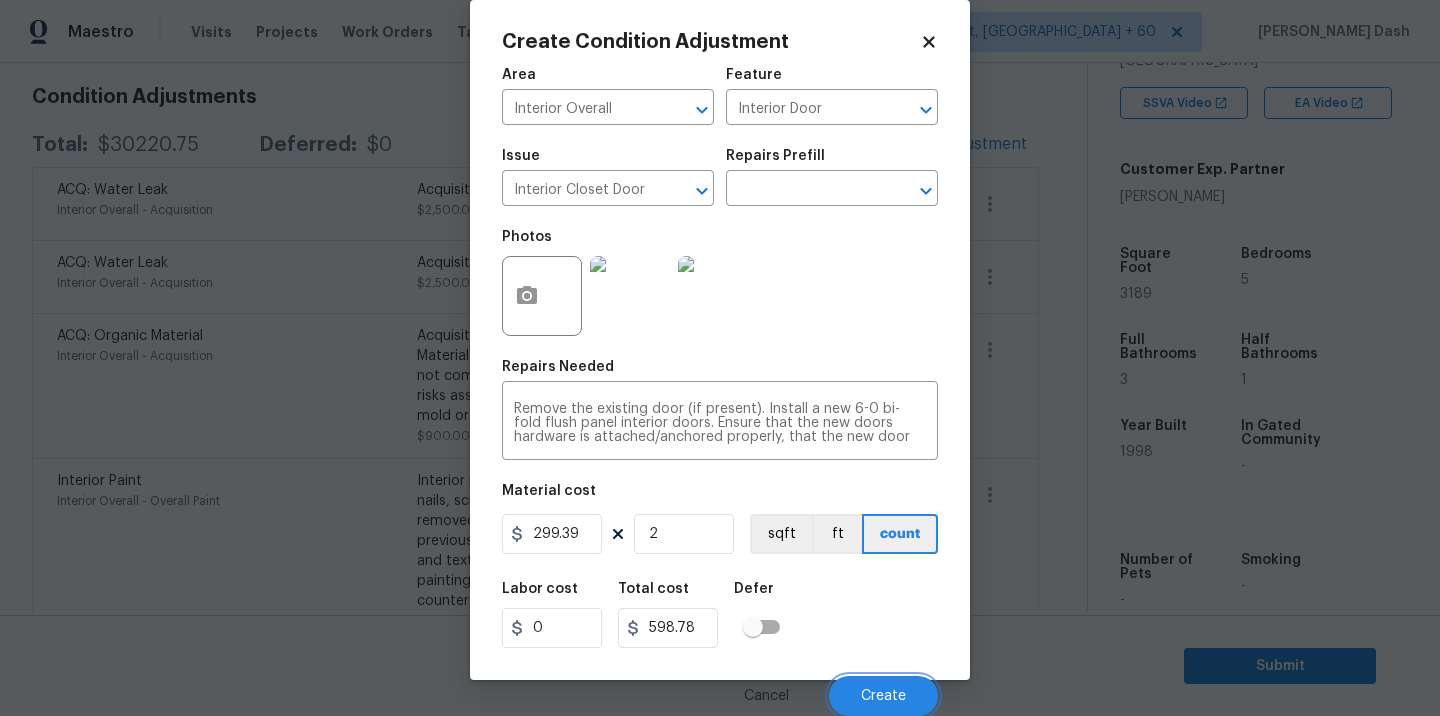 scroll, scrollTop: 281, scrollLeft: 0, axis: vertical 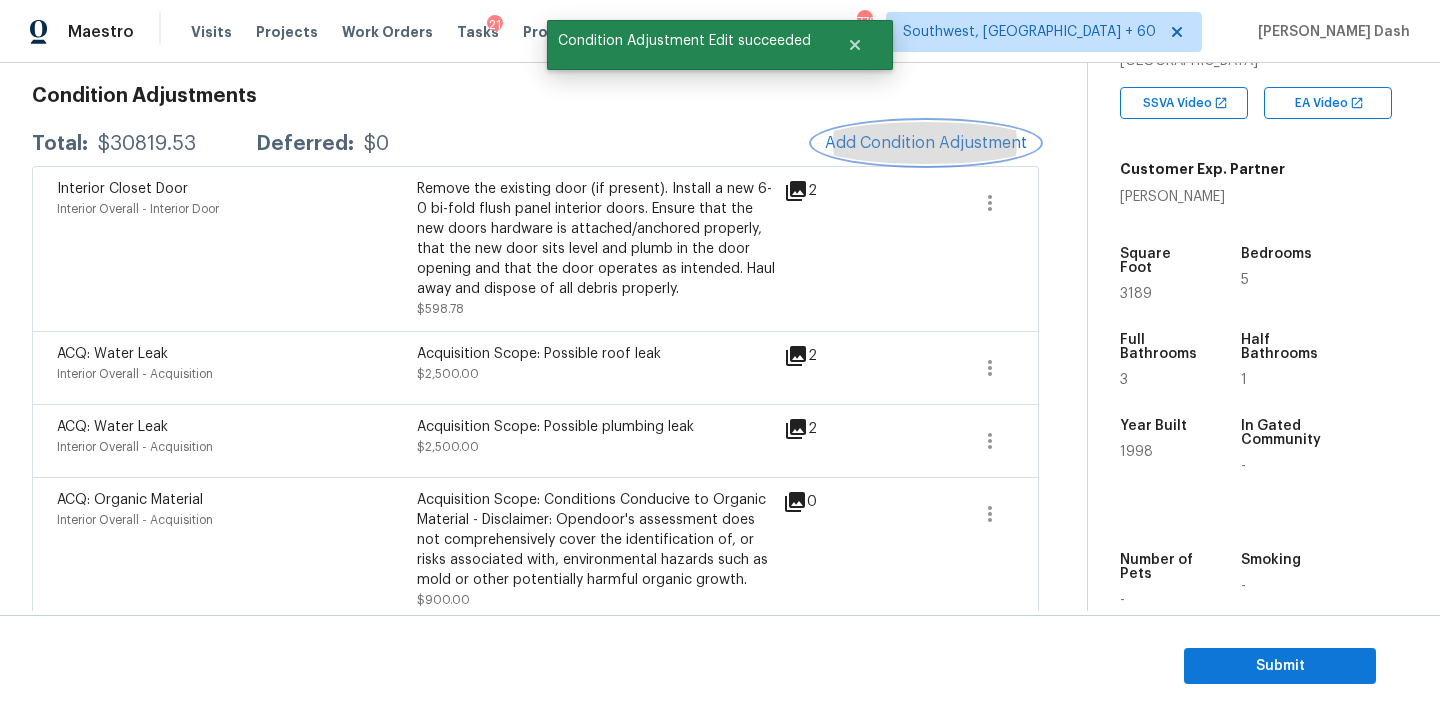 click on "Add Condition Adjustment" at bounding box center (926, 143) 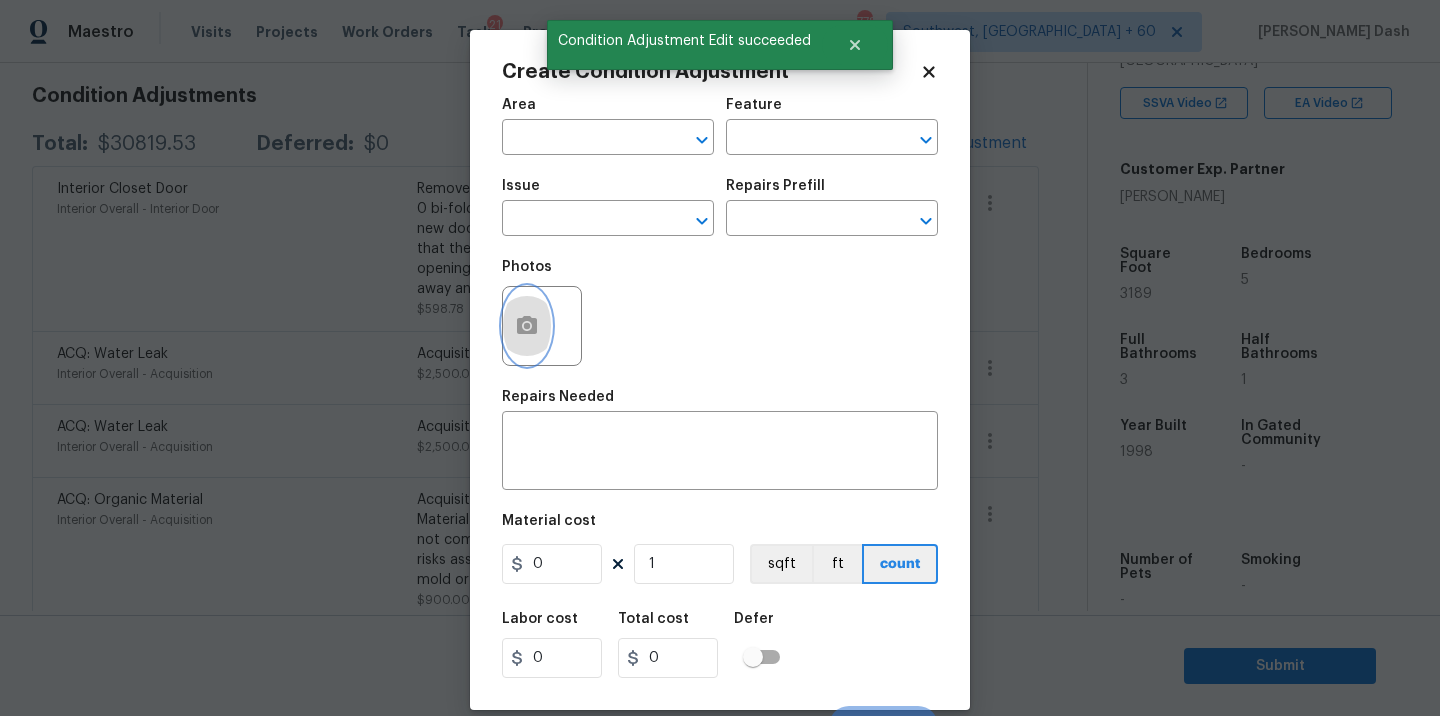 click 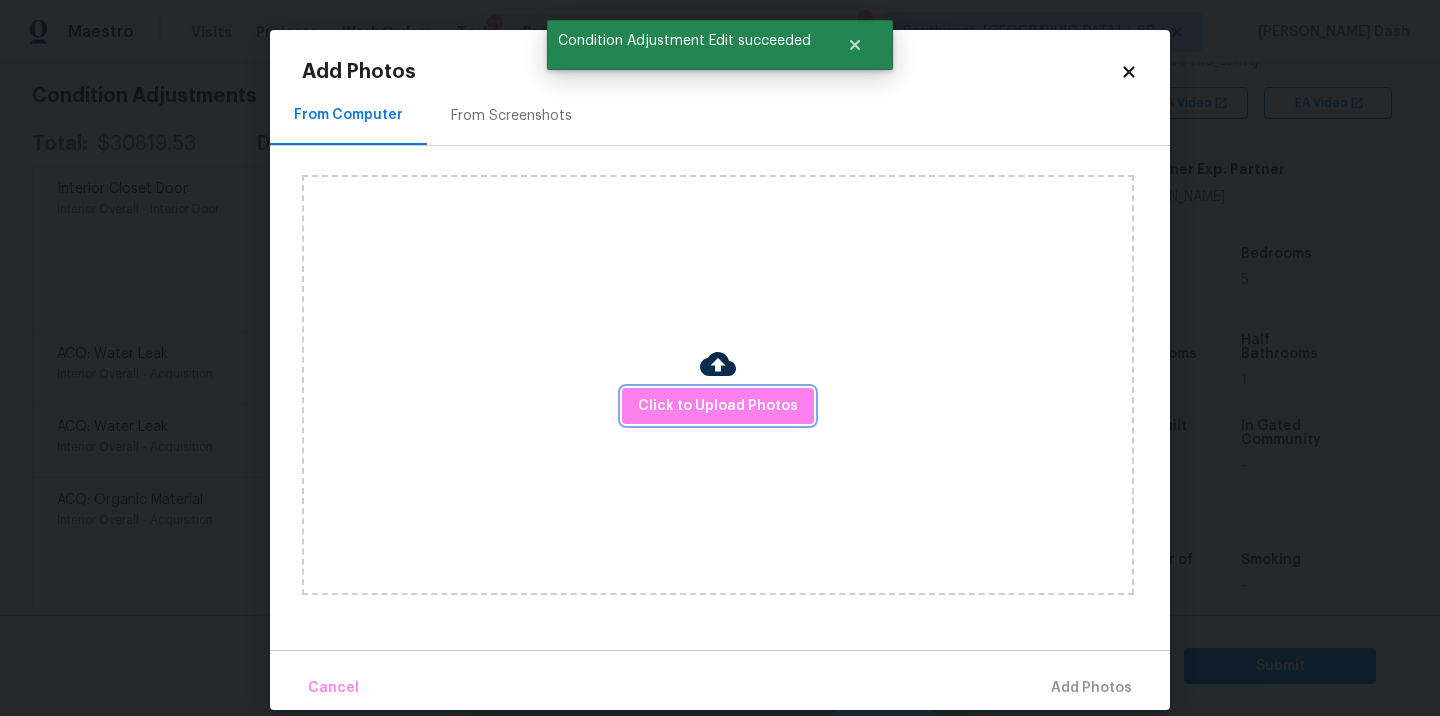 click on "Click to Upload Photos" at bounding box center (718, 406) 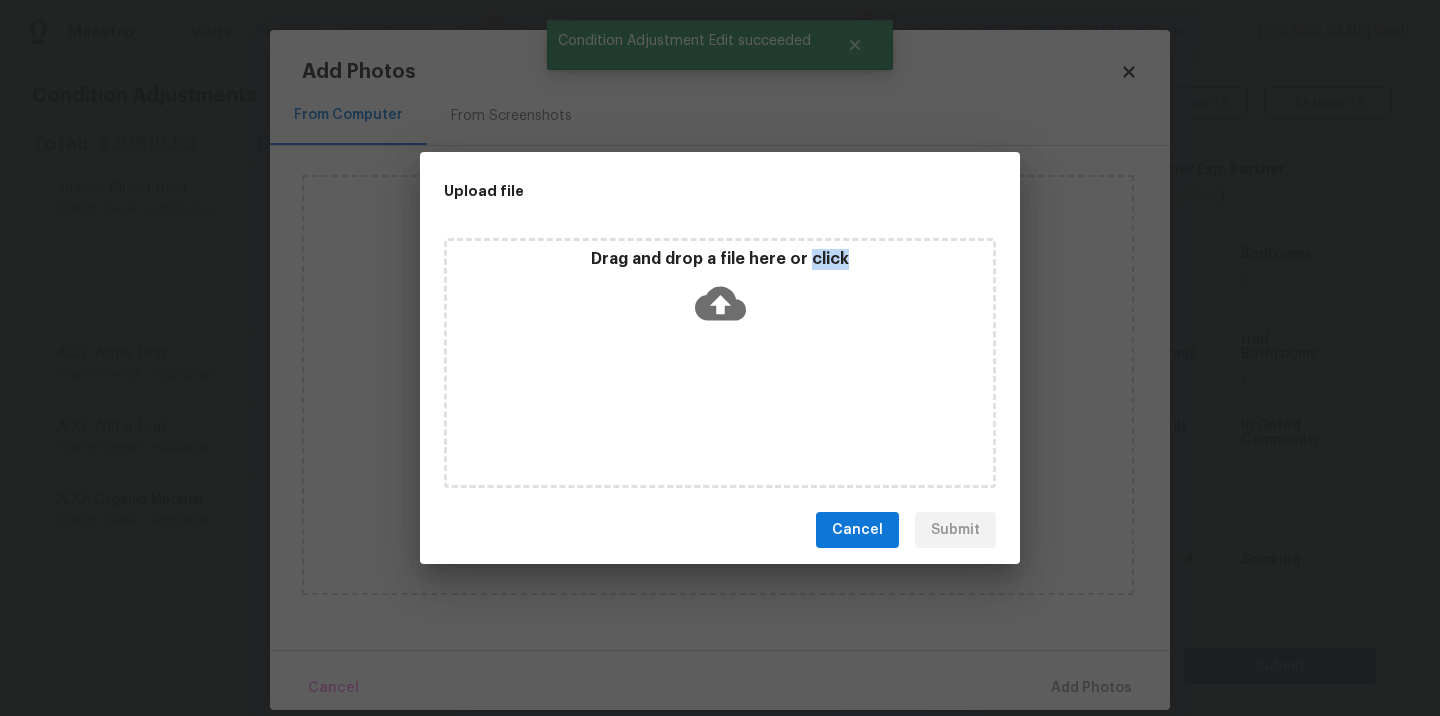 click on "Drag and drop a file here or click" at bounding box center [720, 363] 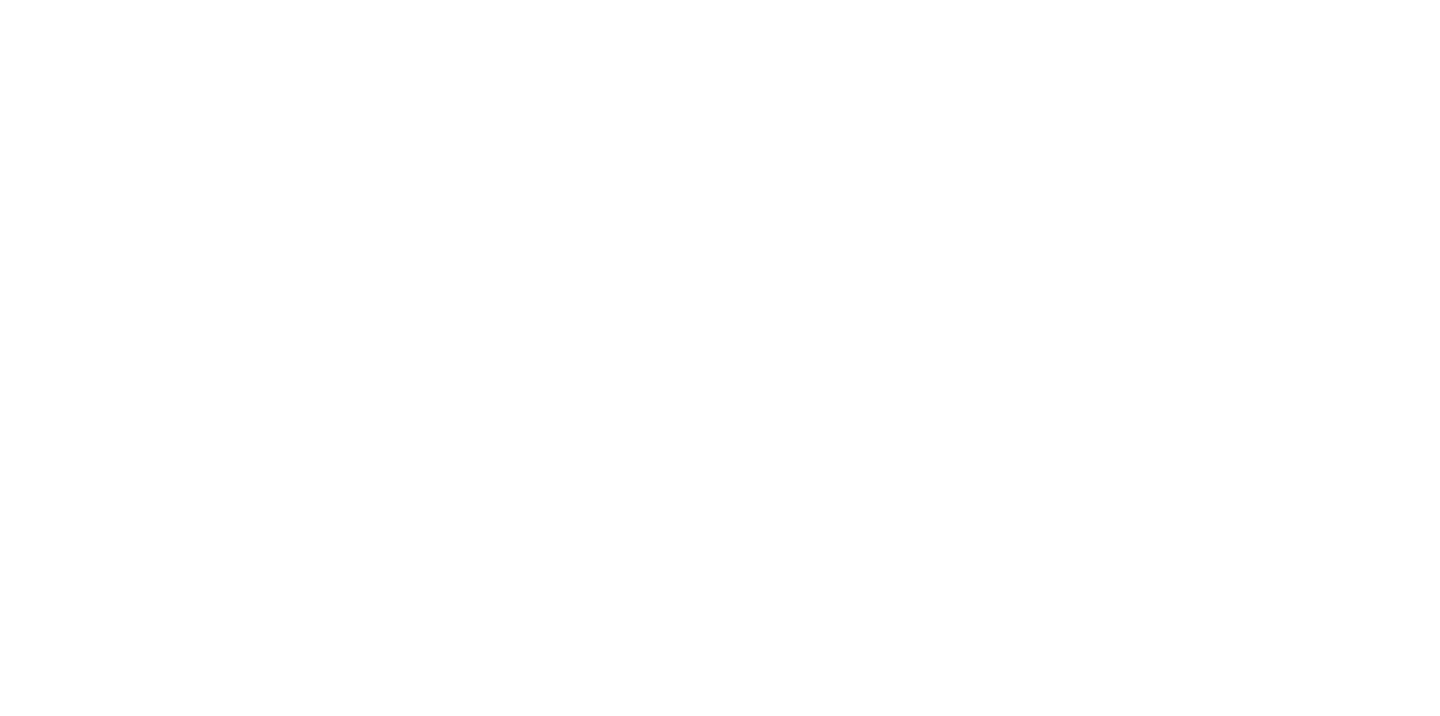 scroll, scrollTop: 0, scrollLeft: 0, axis: both 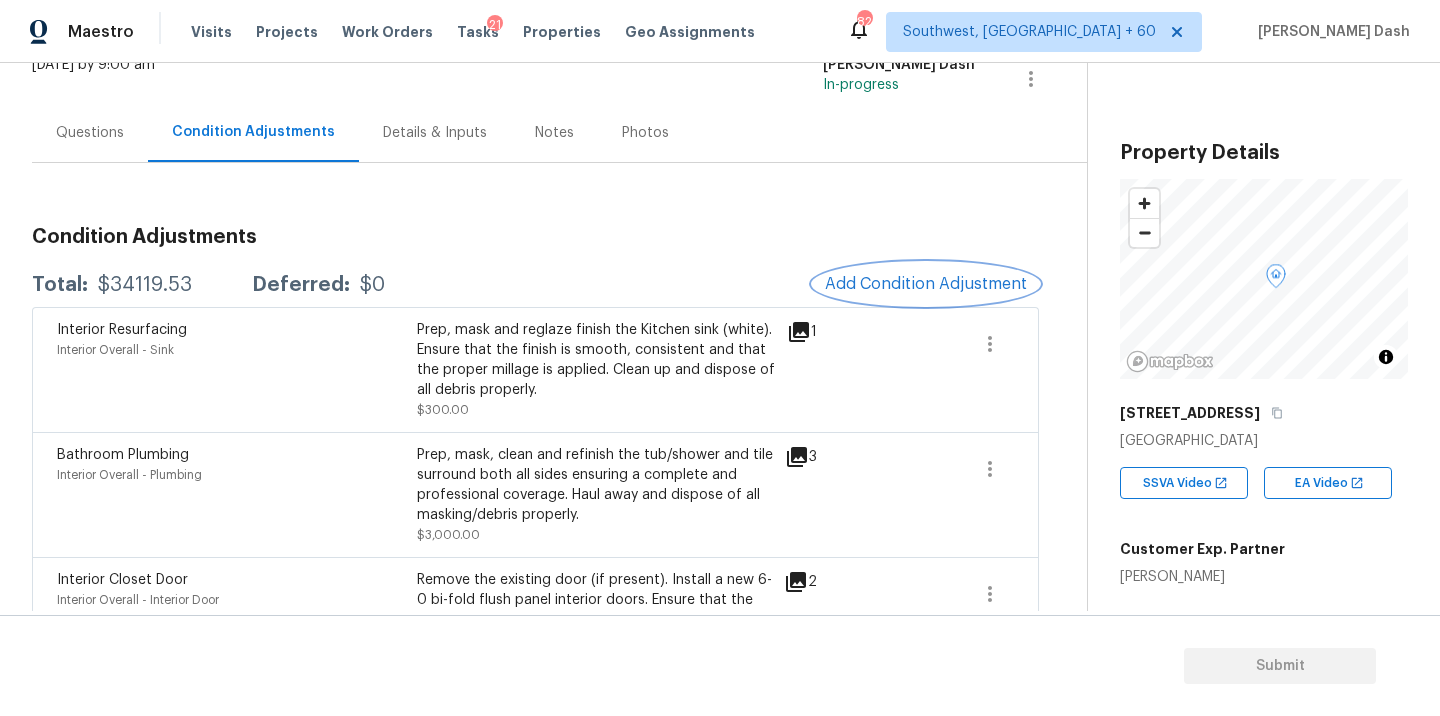 click on "Add Condition Adjustment" at bounding box center (926, 284) 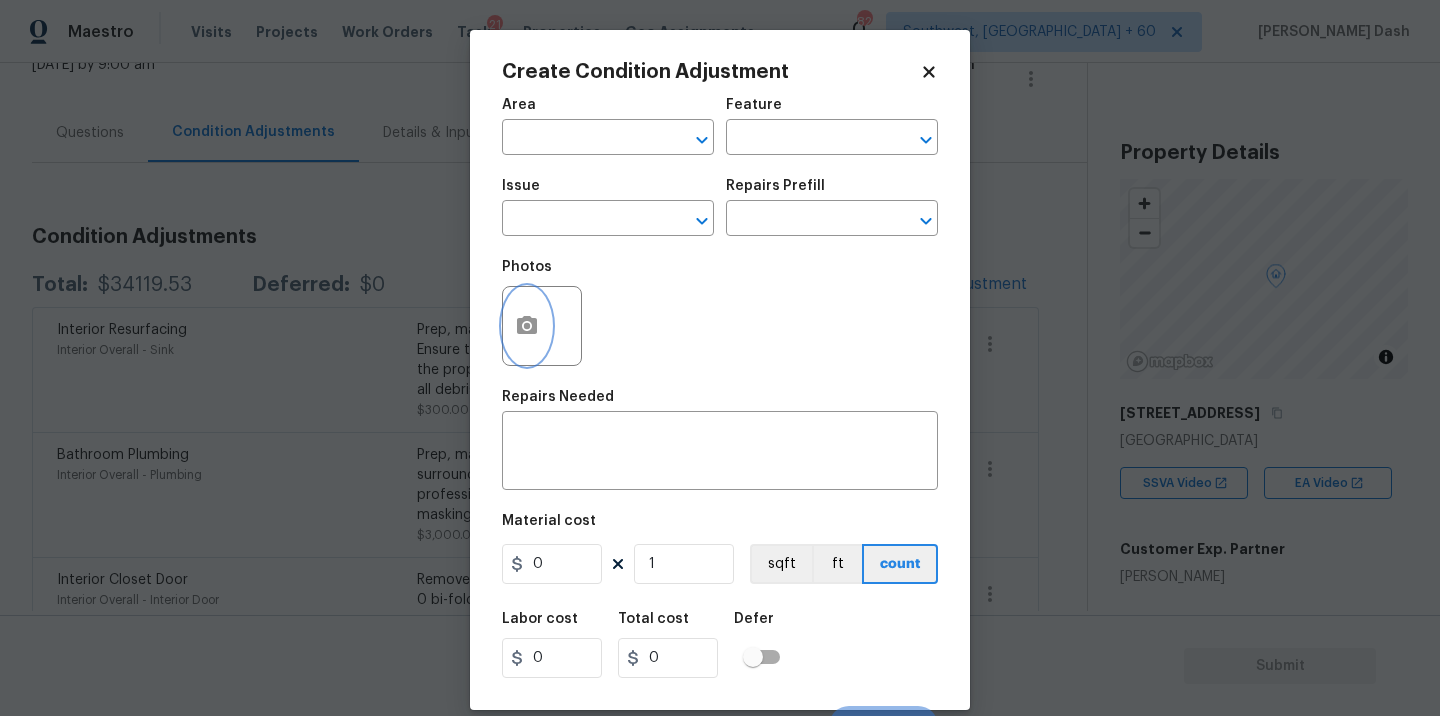 click 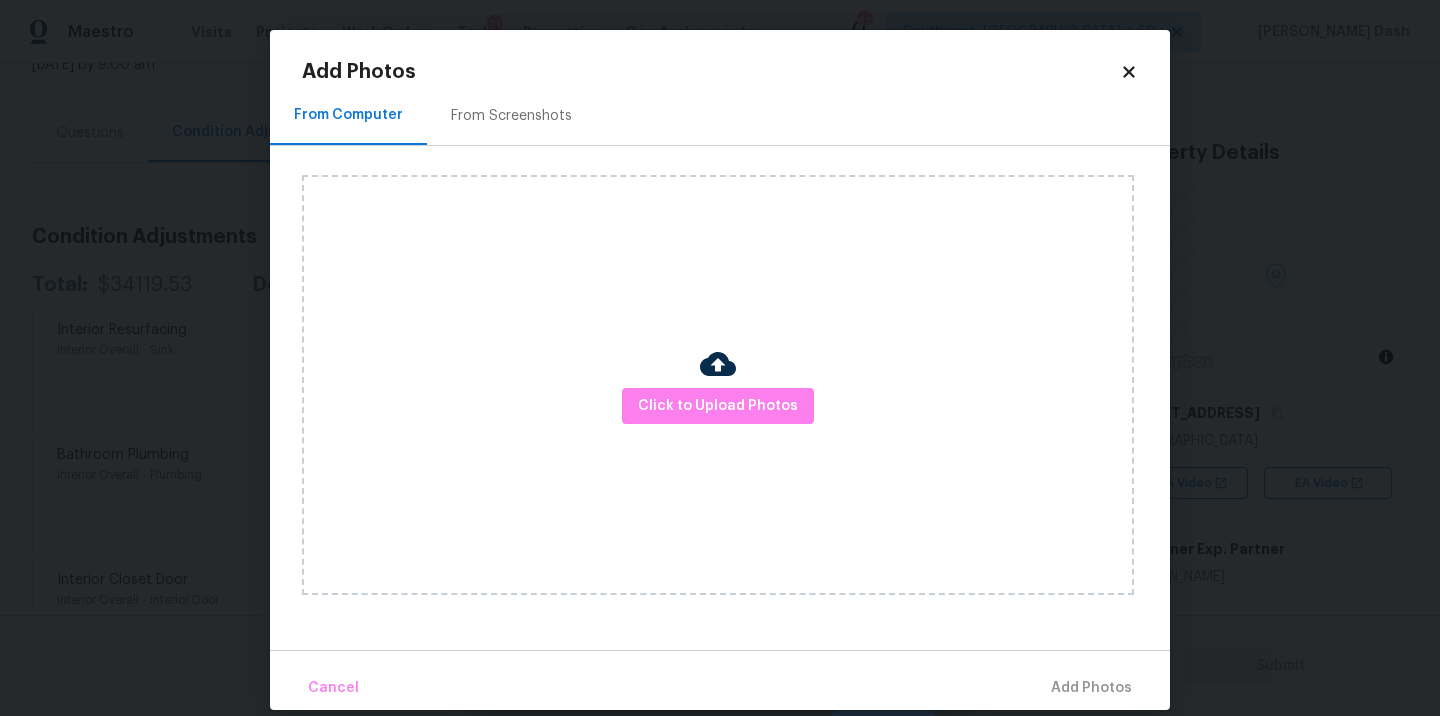 click on "Click to Upload Photos" at bounding box center (718, 385) 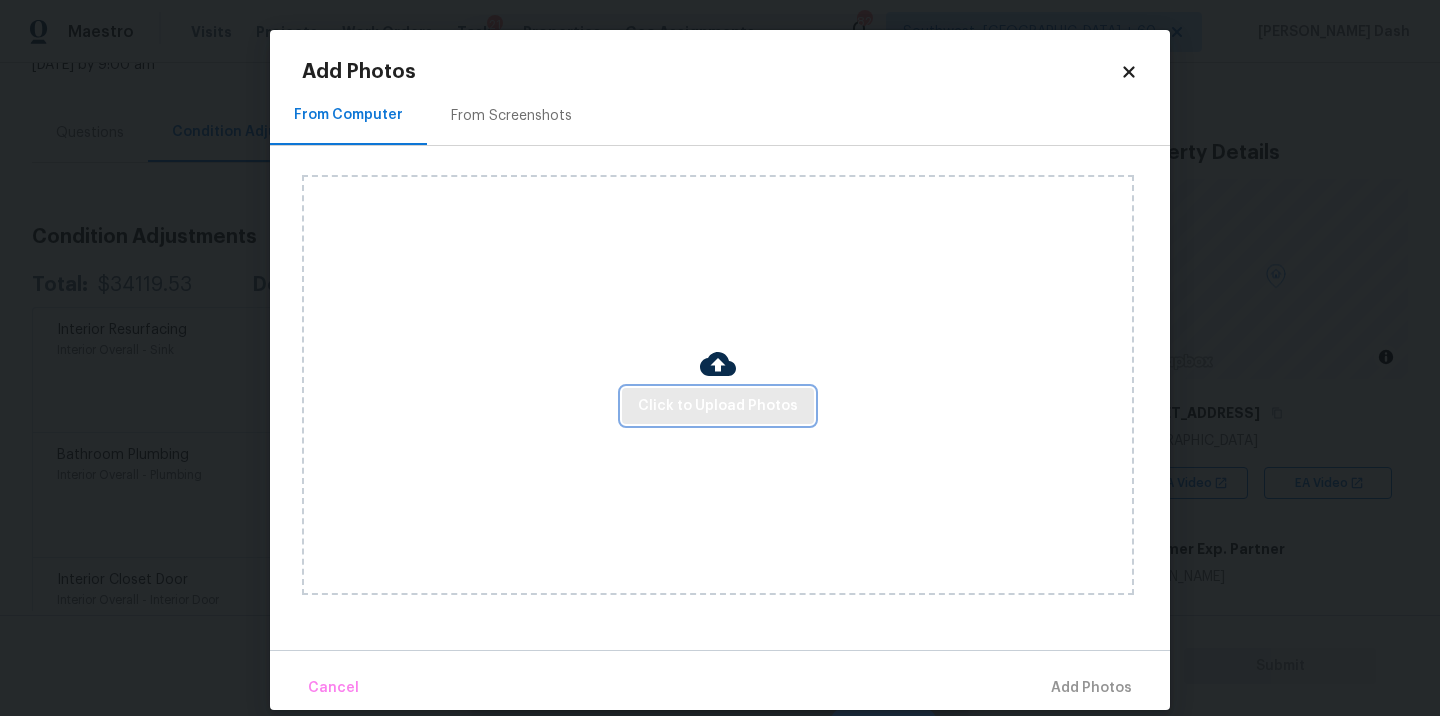 click on "Click to Upload Photos" at bounding box center [718, 406] 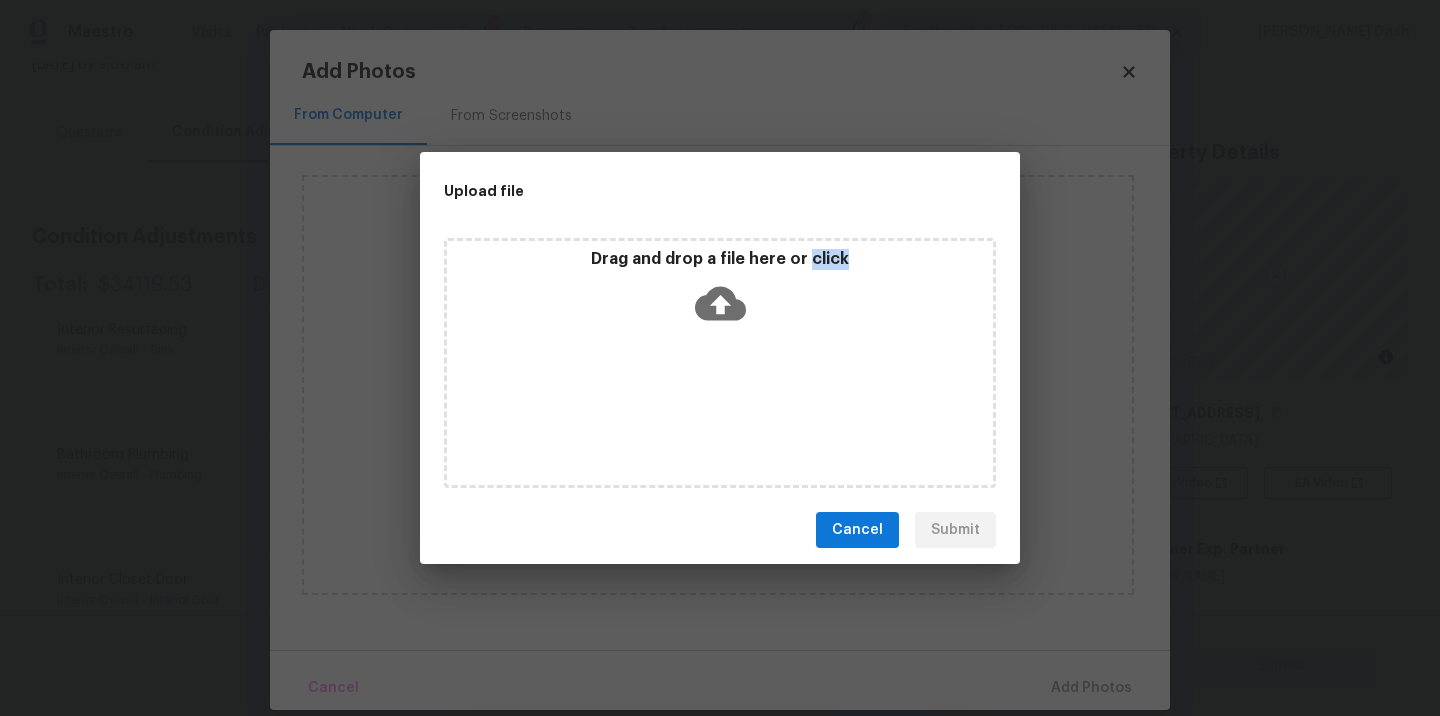 click on "Drag and drop a file here or click" at bounding box center (720, 363) 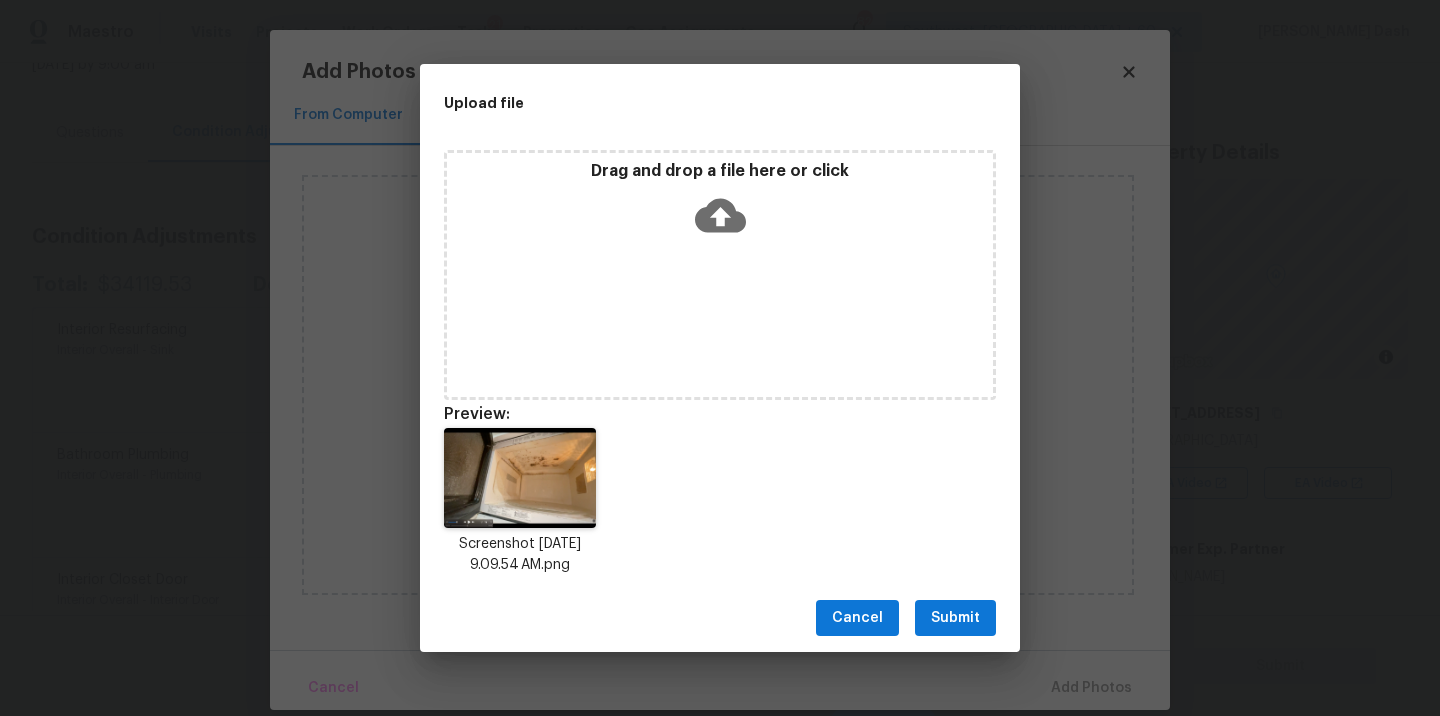 click on "Cancel Submit" at bounding box center [720, 618] 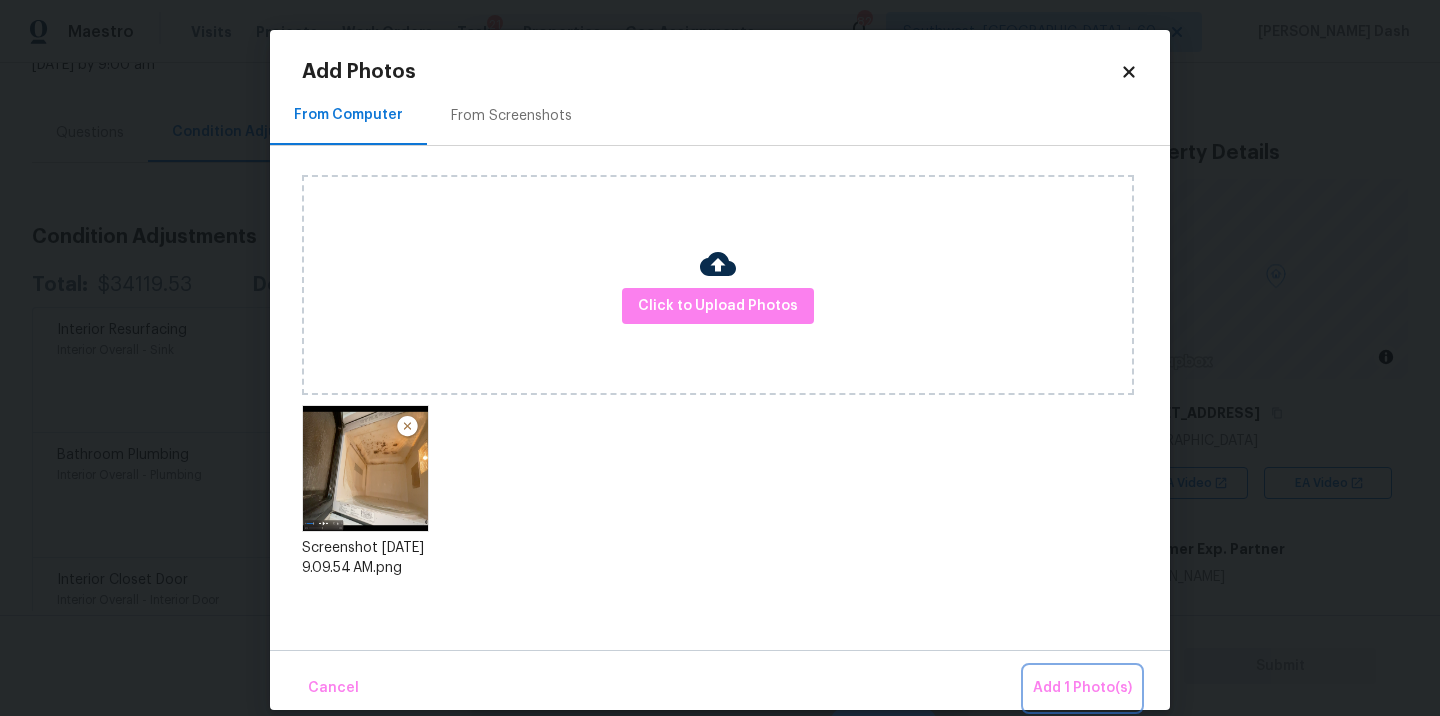 click on "Add 1 Photo(s)" at bounding box center (1082, 688) 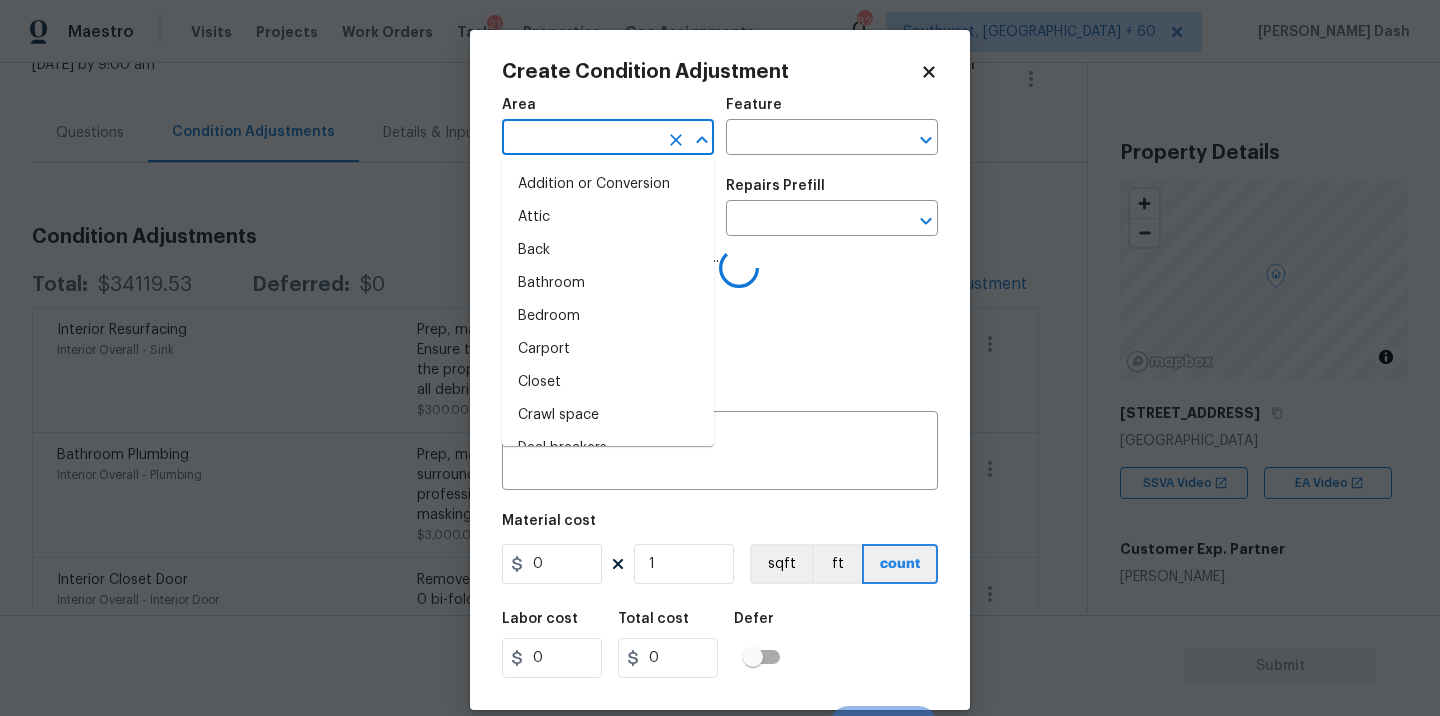 click at bounding box center [580, 139] 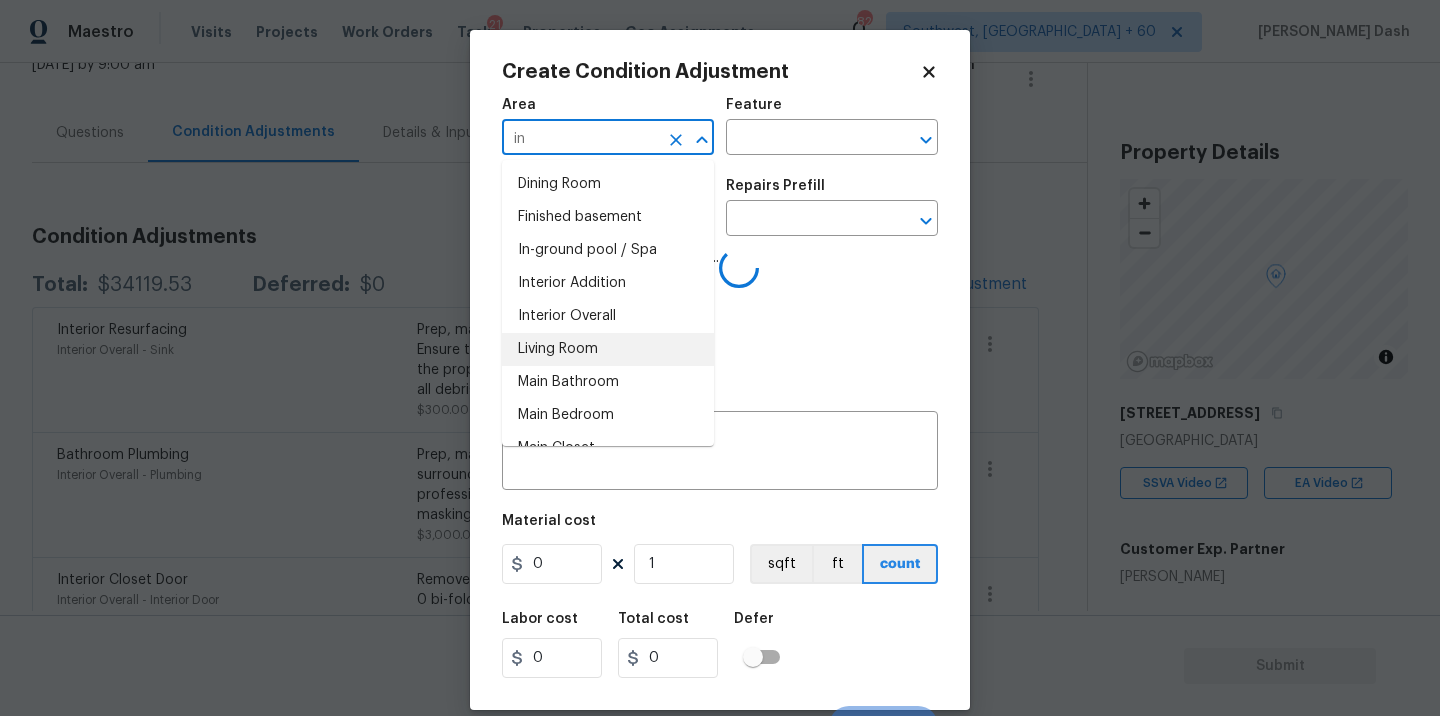 click on "Interior Overall" at bounding box center [608, 316] 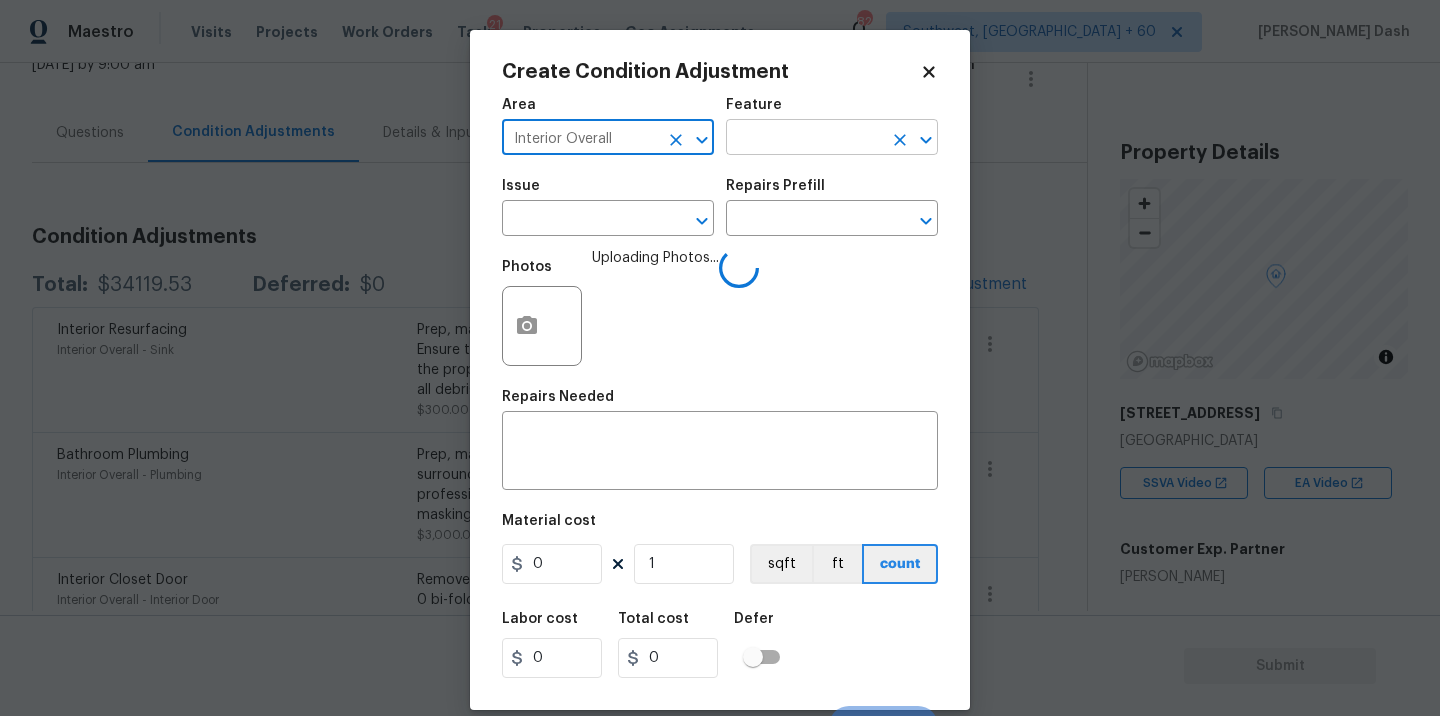 type on "Interior Overall" 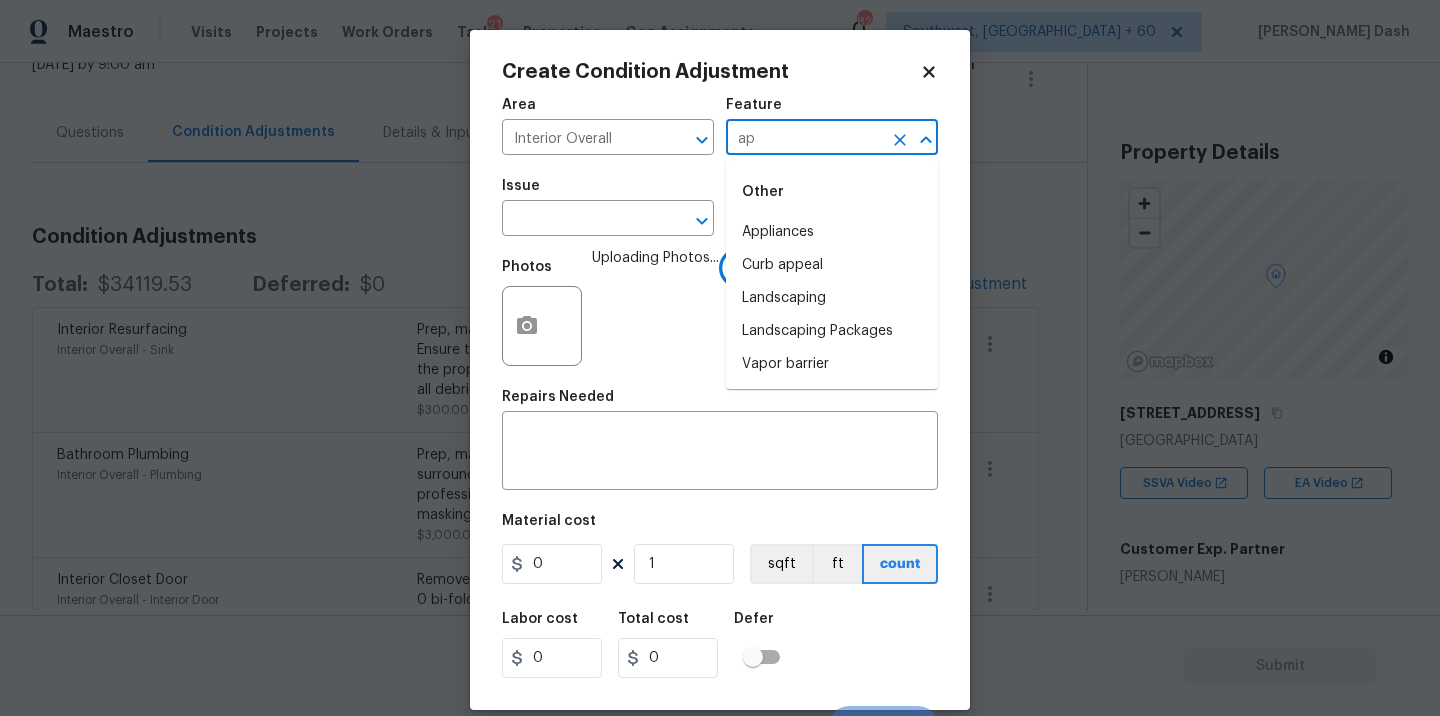 type on "app" 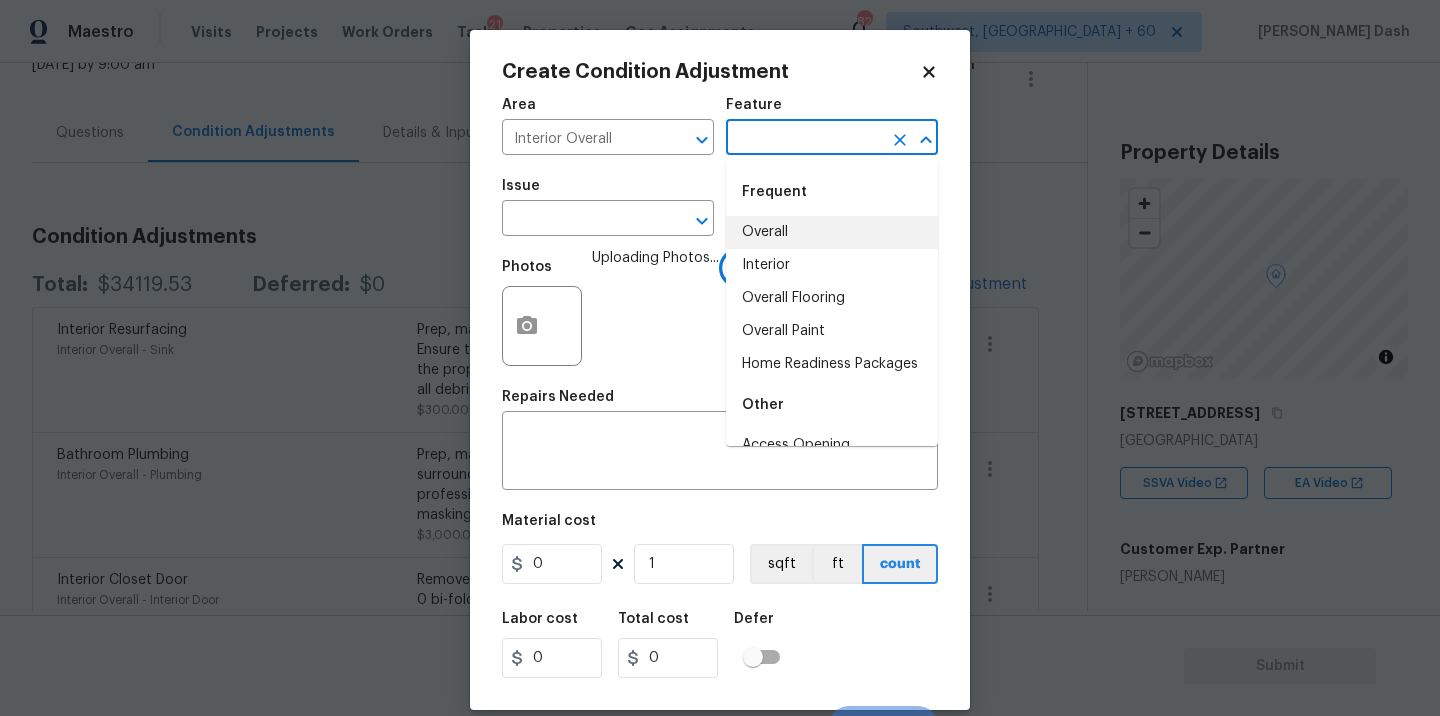 click on "Overall" at bounding box center [832, 232] 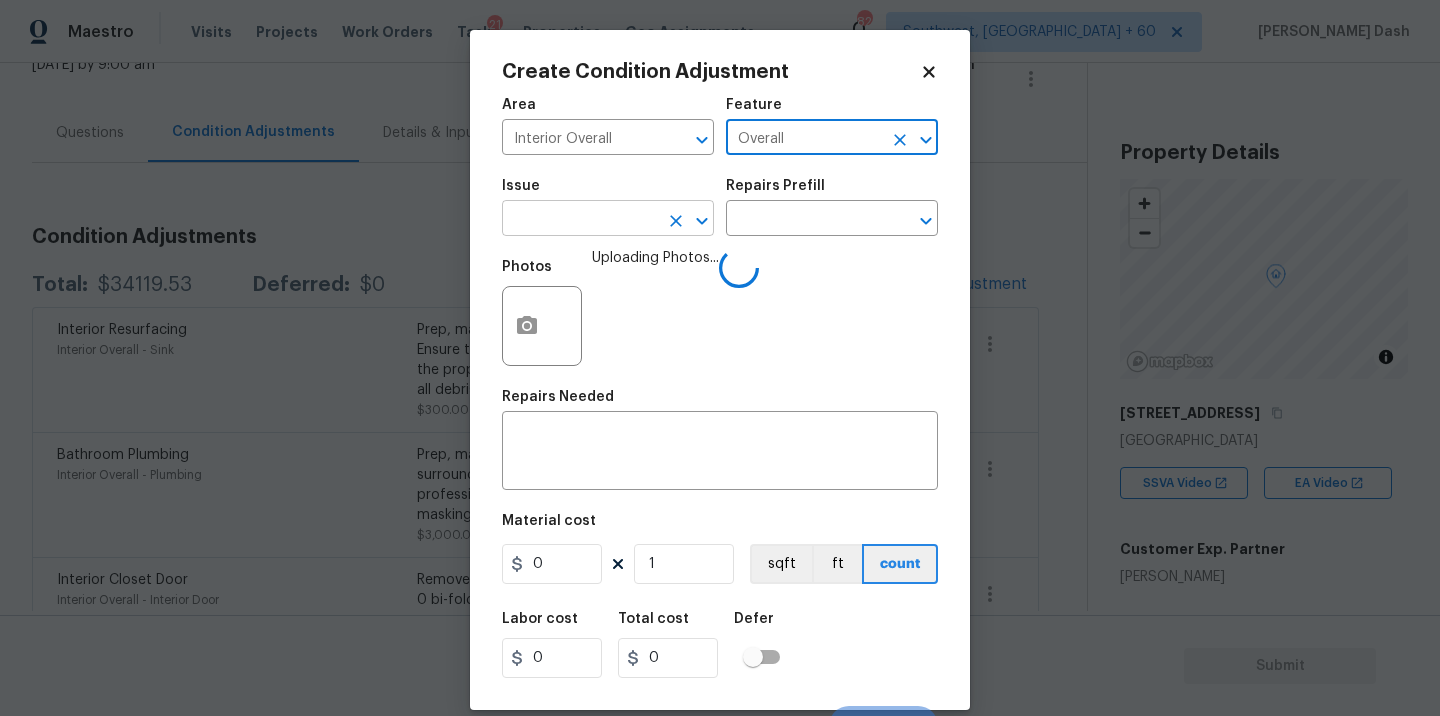 type on "Overall" 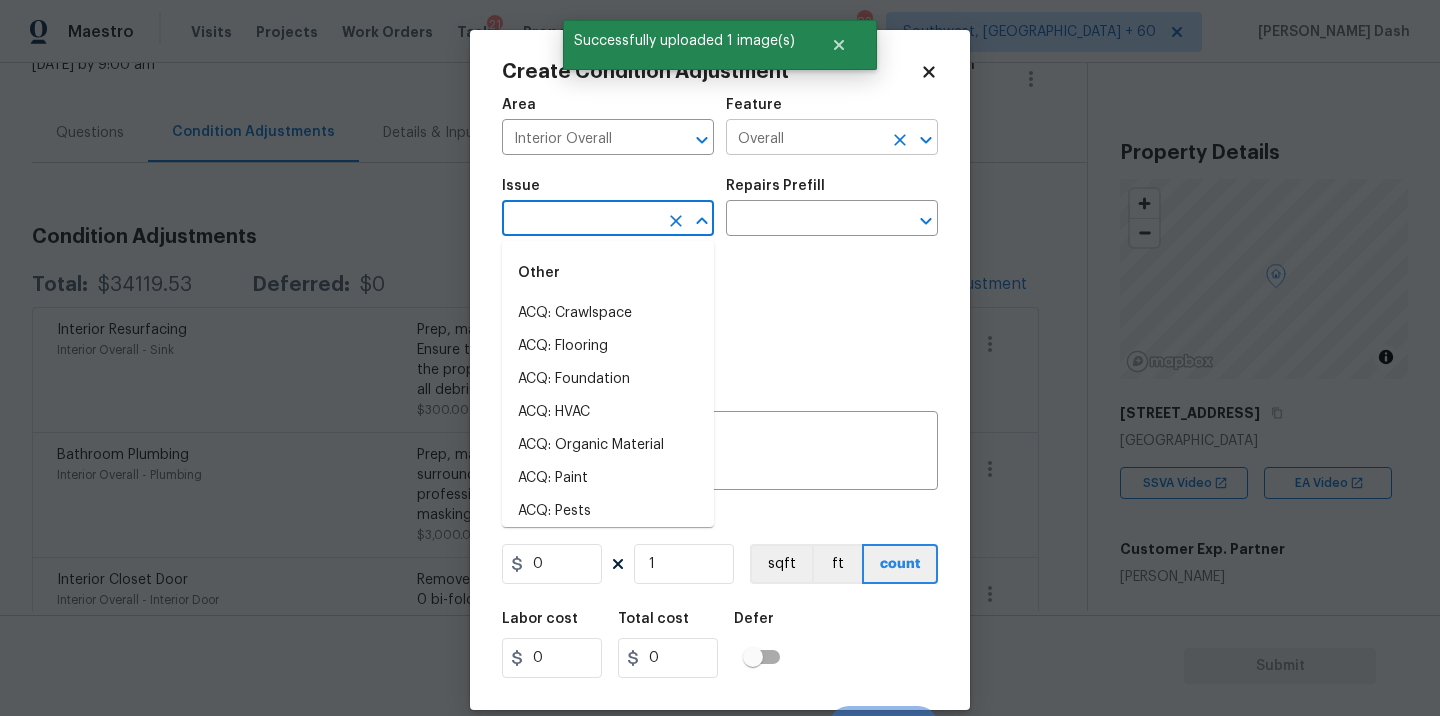 click 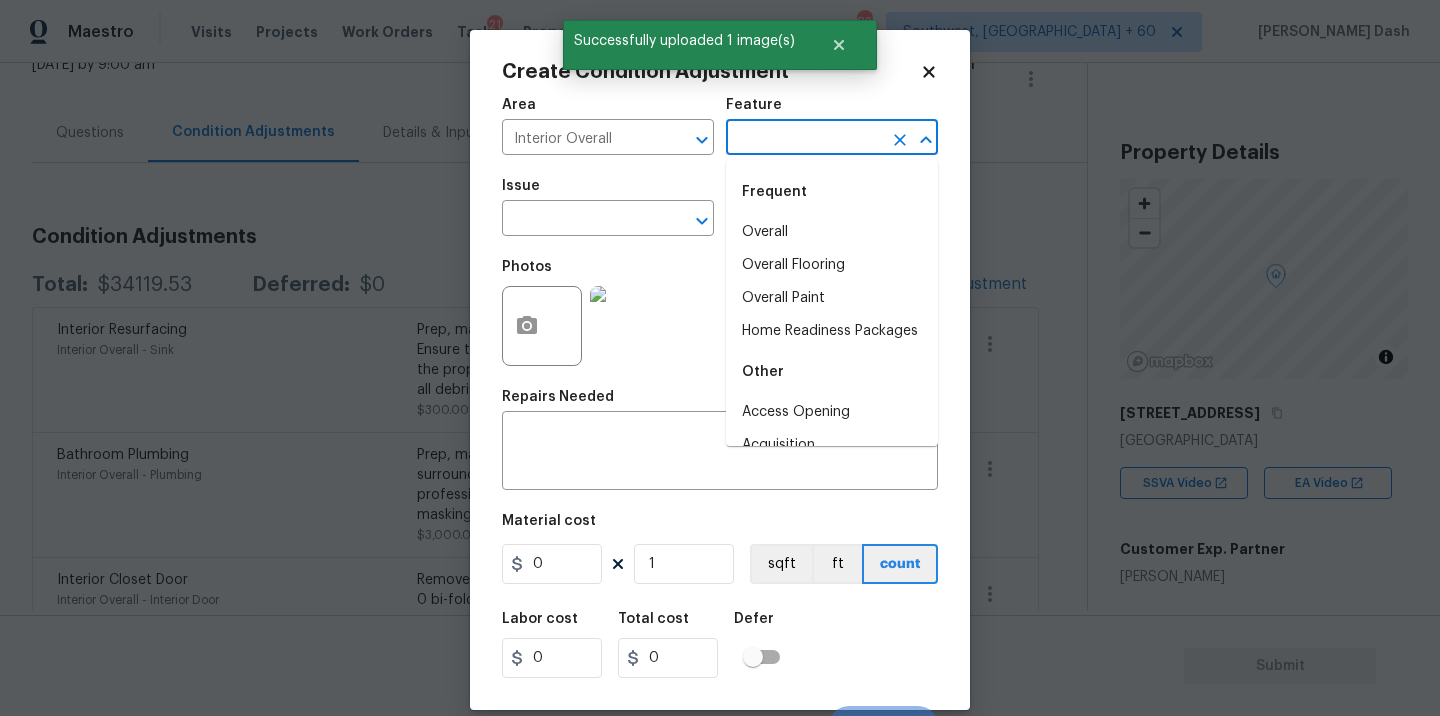 type on "a" 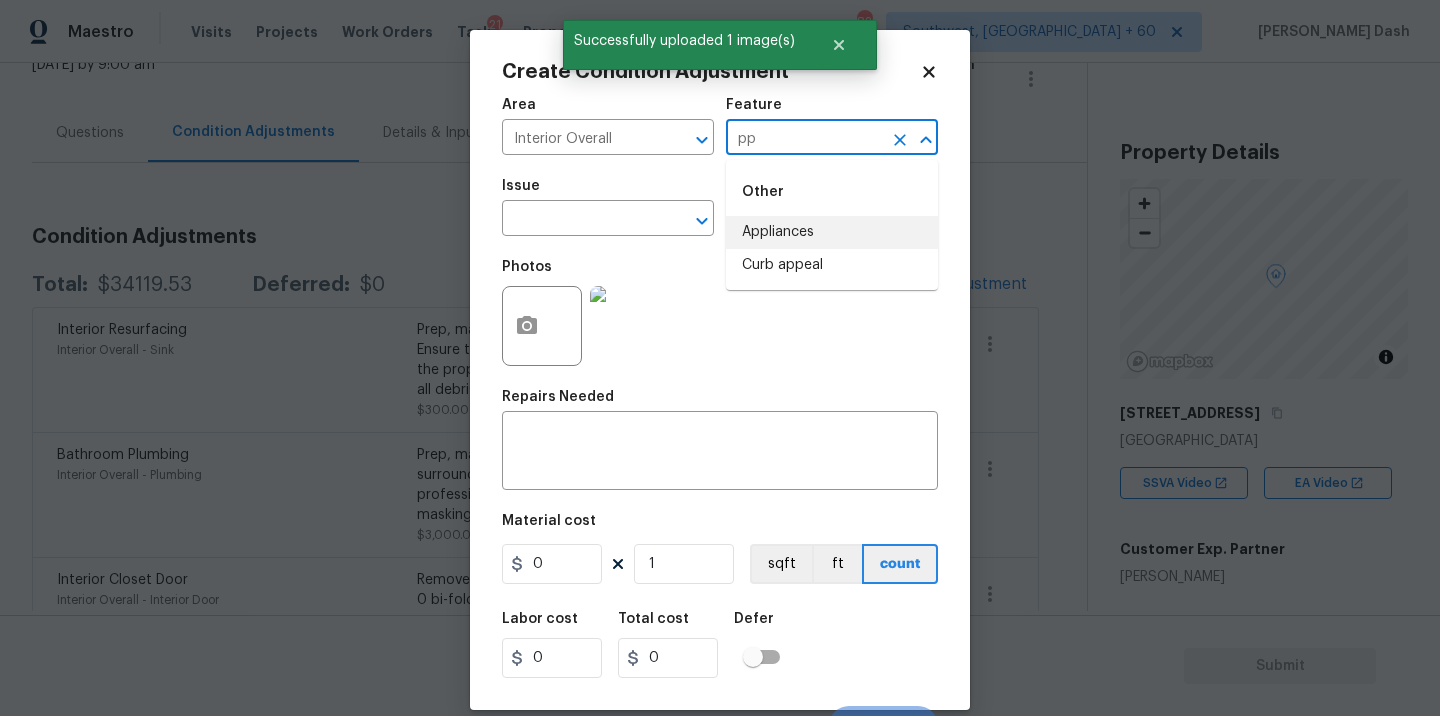 click on "Appliances" at bounding box center (832, 232) 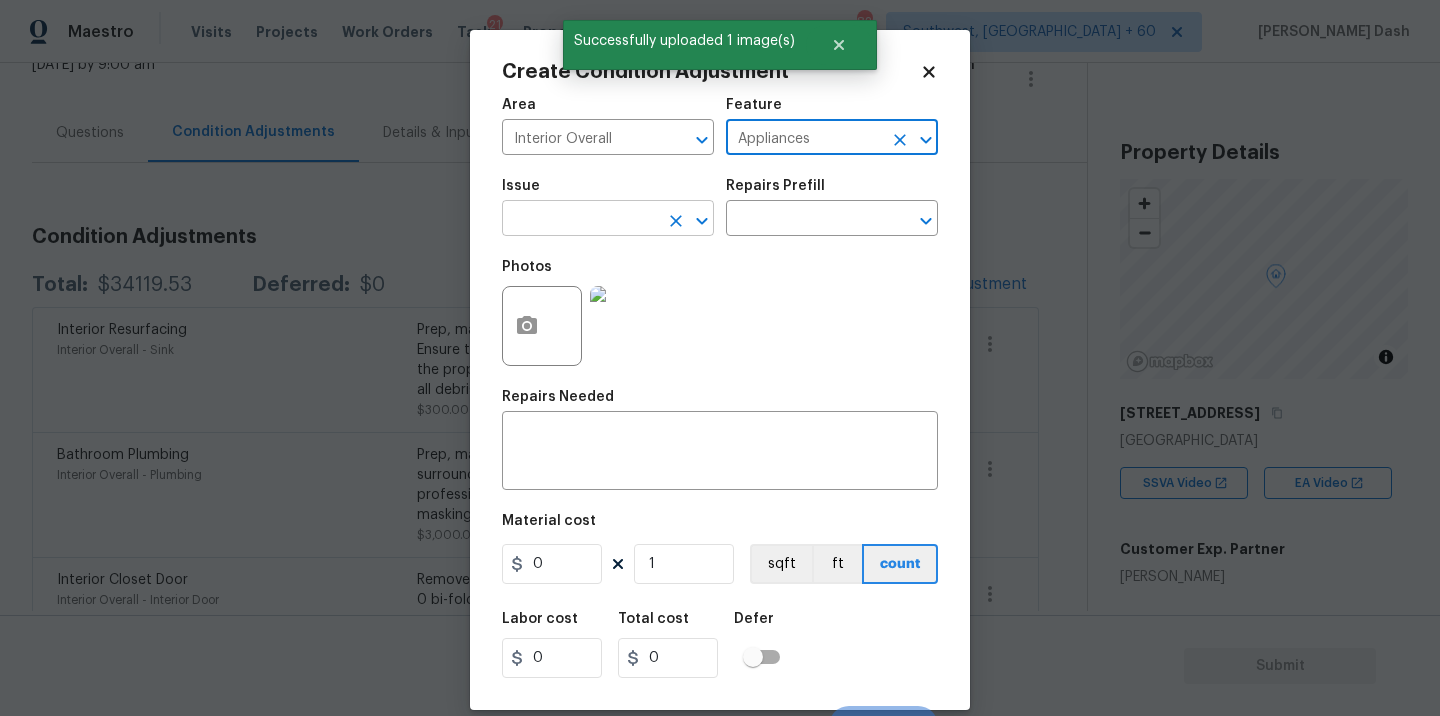 click at bounding box center [580, 220] 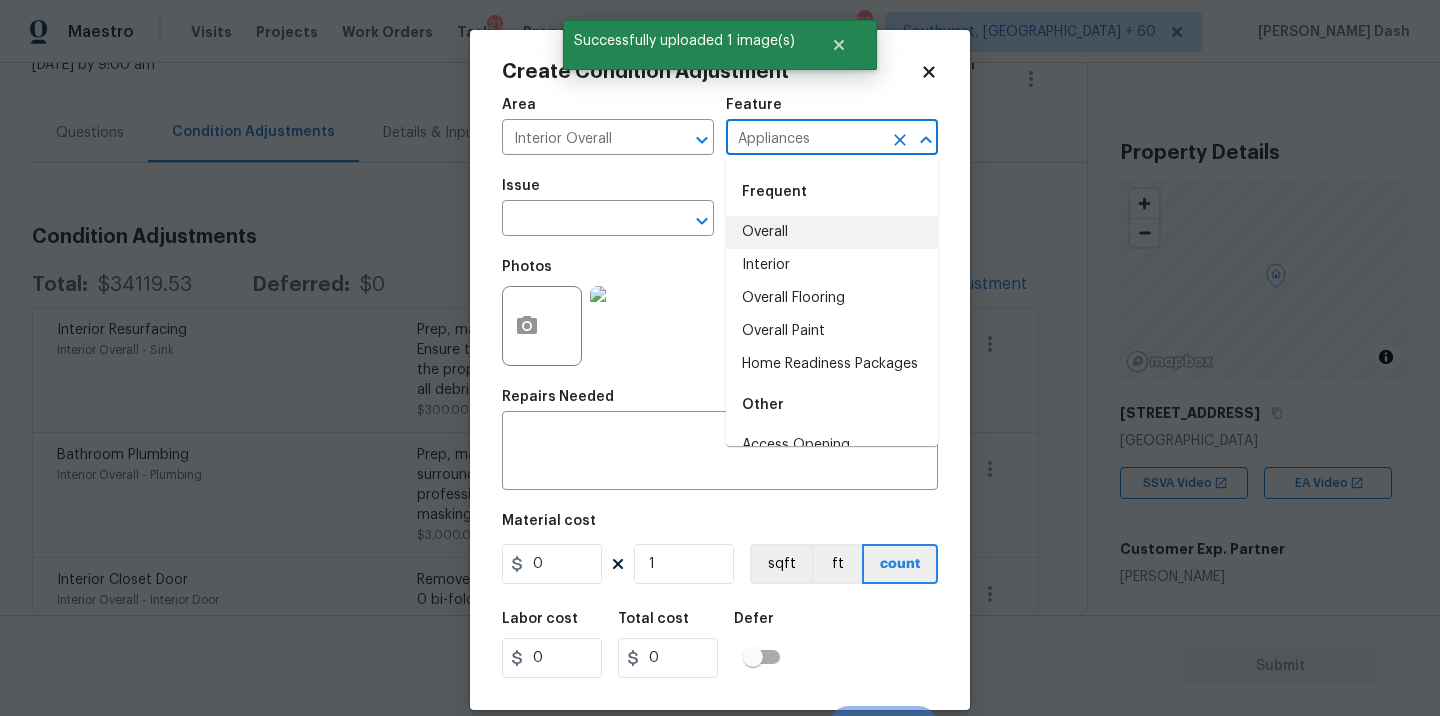 click on "Appliances" at bounding box center [804, 139] 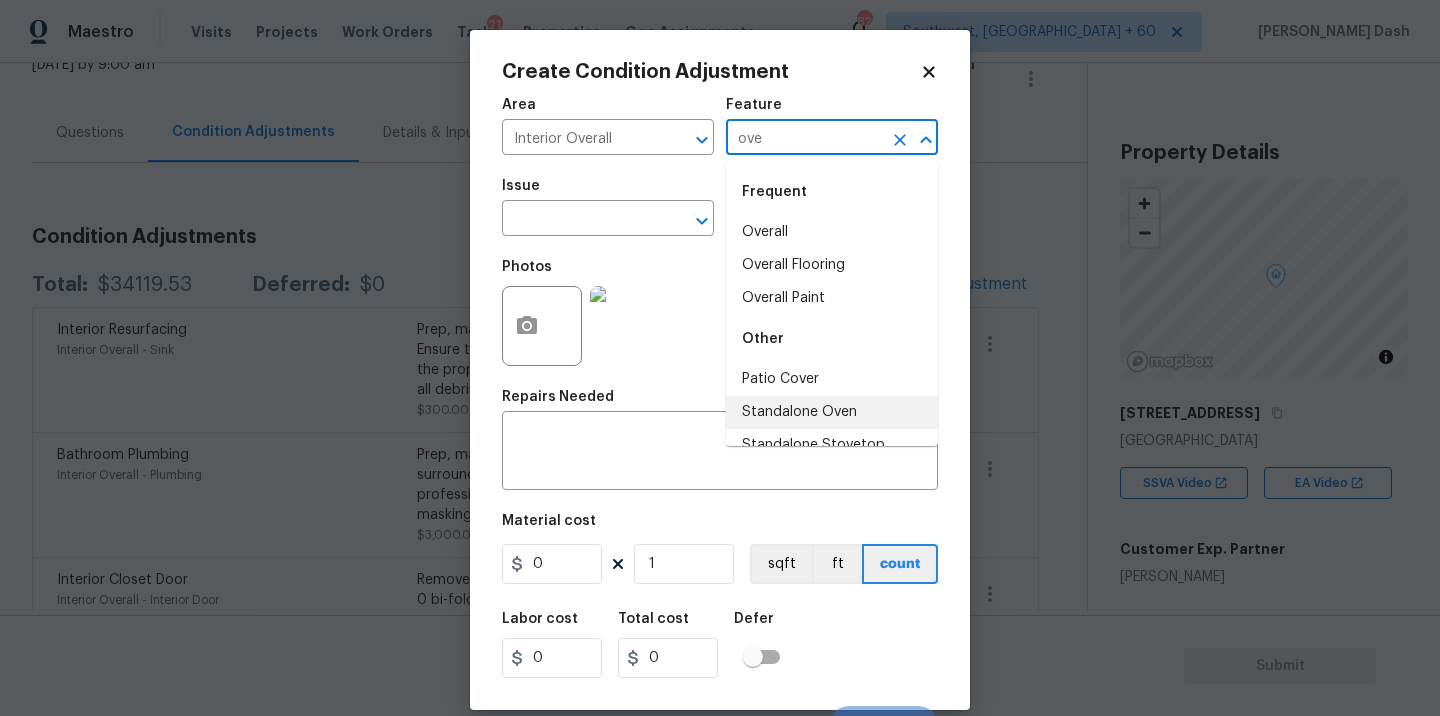 click on "Standalone Oven" at bounding box center (832, 412) 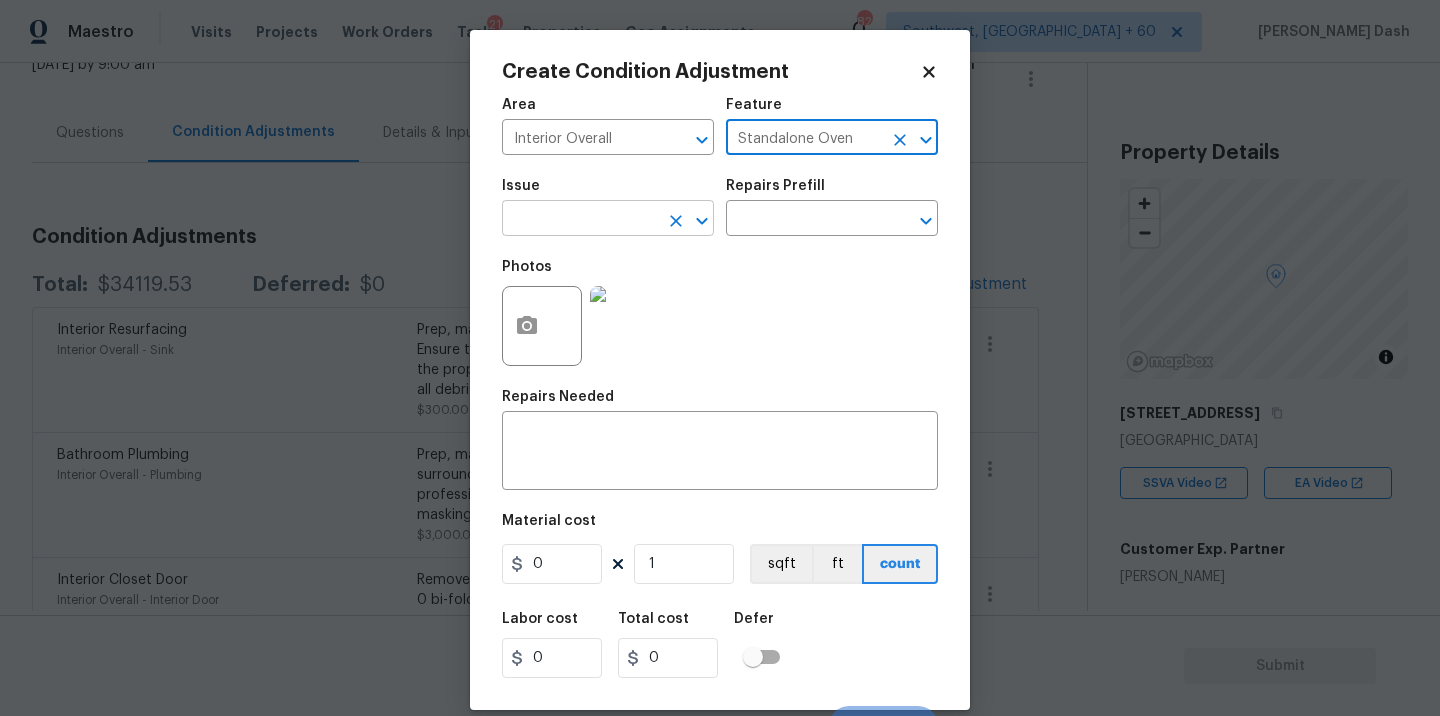 type on "Standalone Oven" 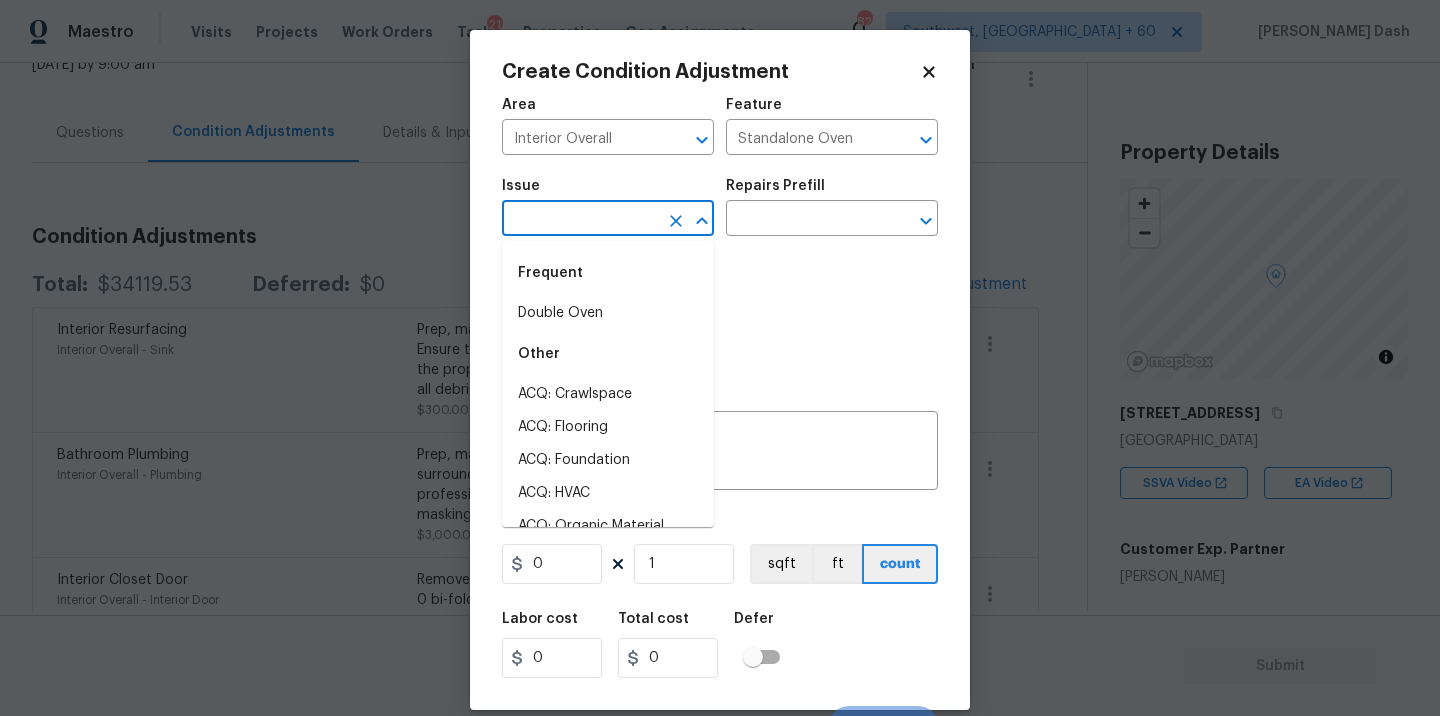 click at bounding box center [580, 220] 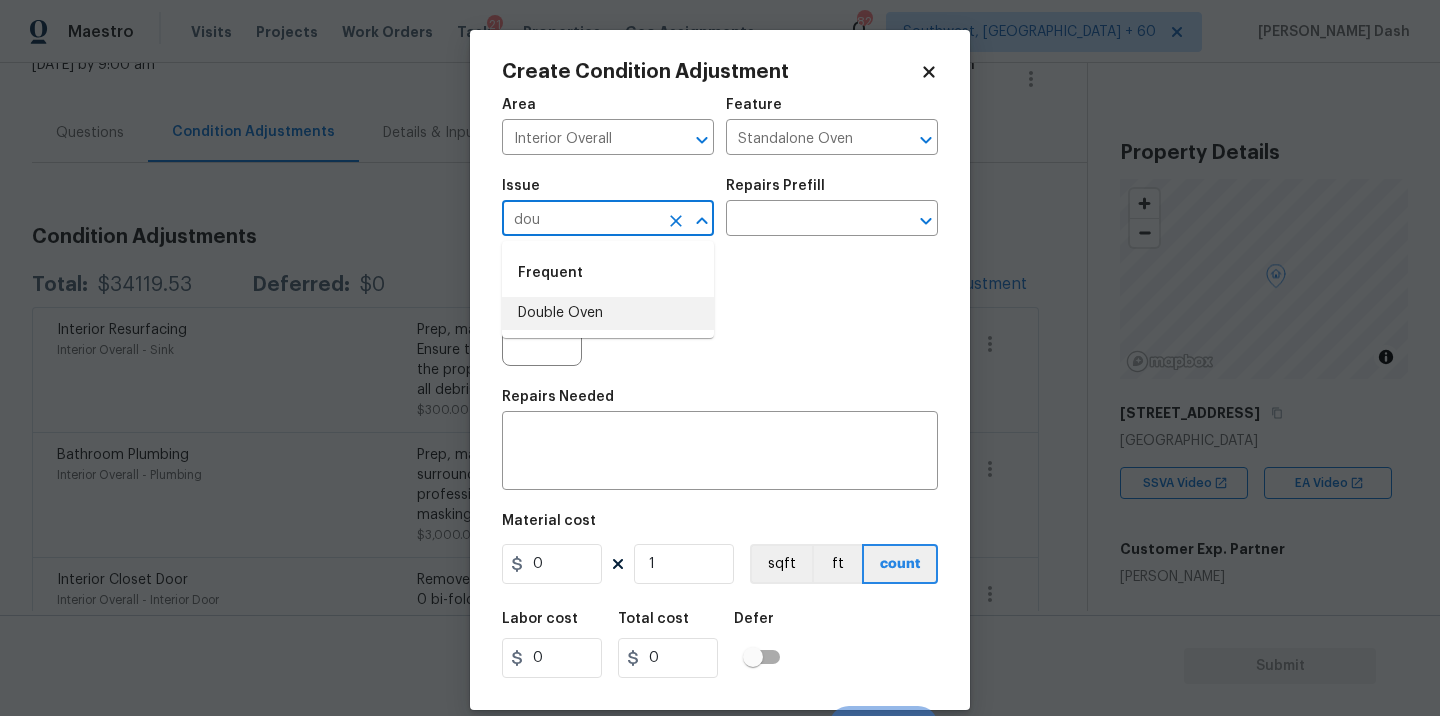 click on "Double Oven" at bounding box center (608, 313) 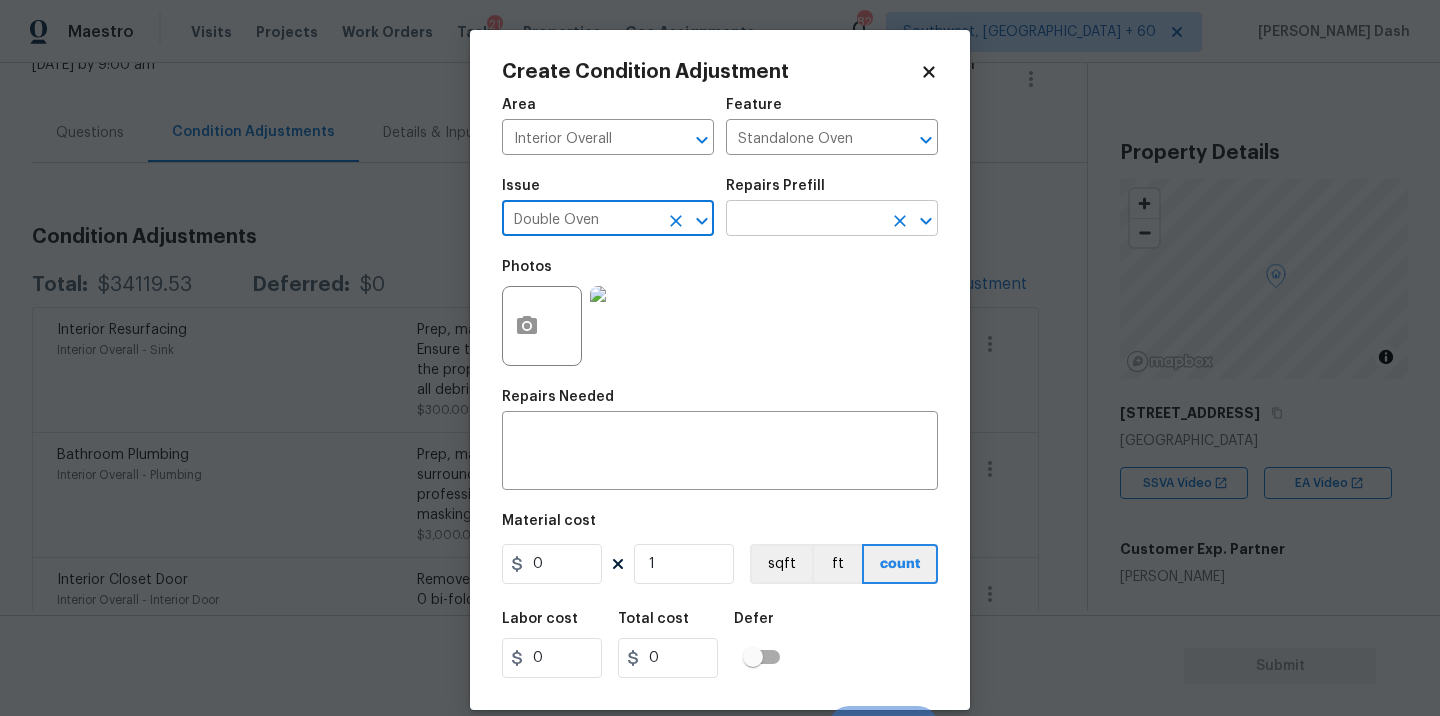 type on "Double Oven" 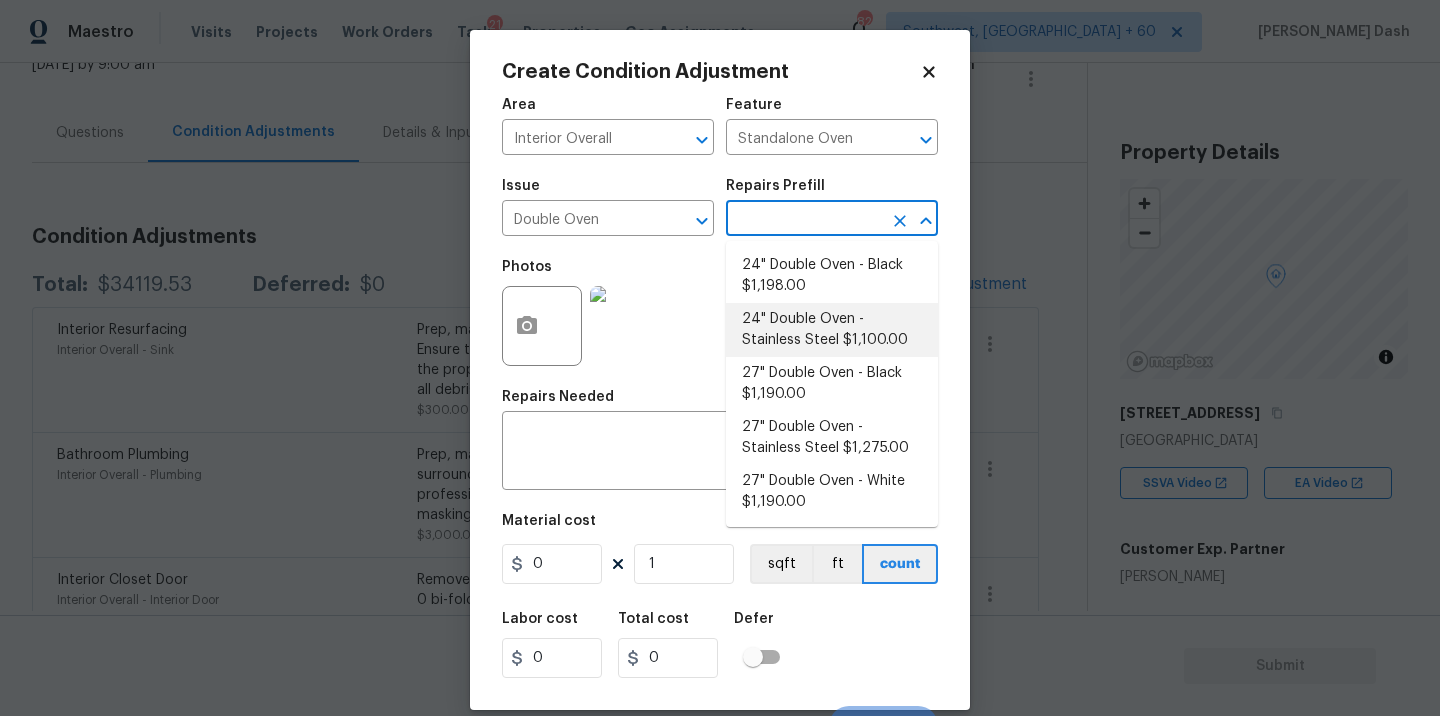click on "24" Double Oven - Stainless Steel $1,100.00" at bounding box center (832, 330) 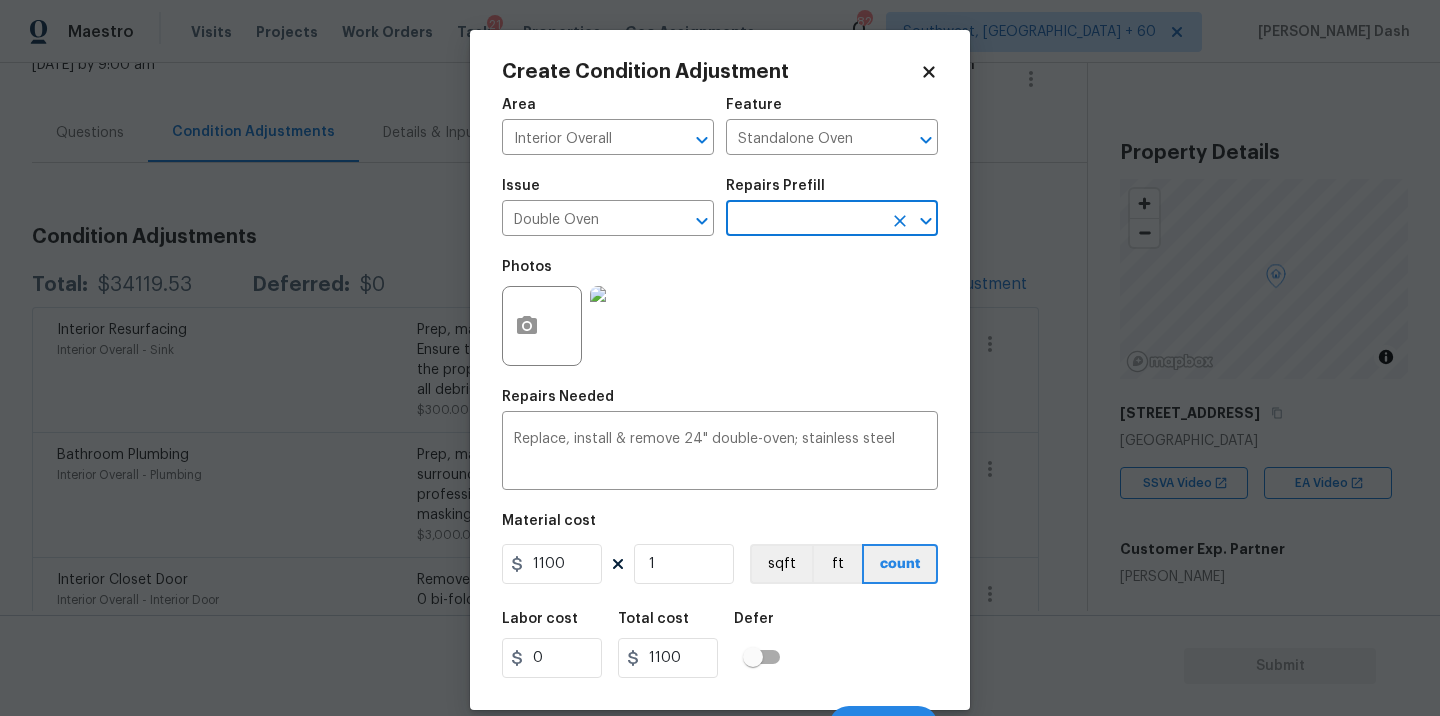 scroll, scrollTop: 31, scrollLeft: 0, axis: vertical 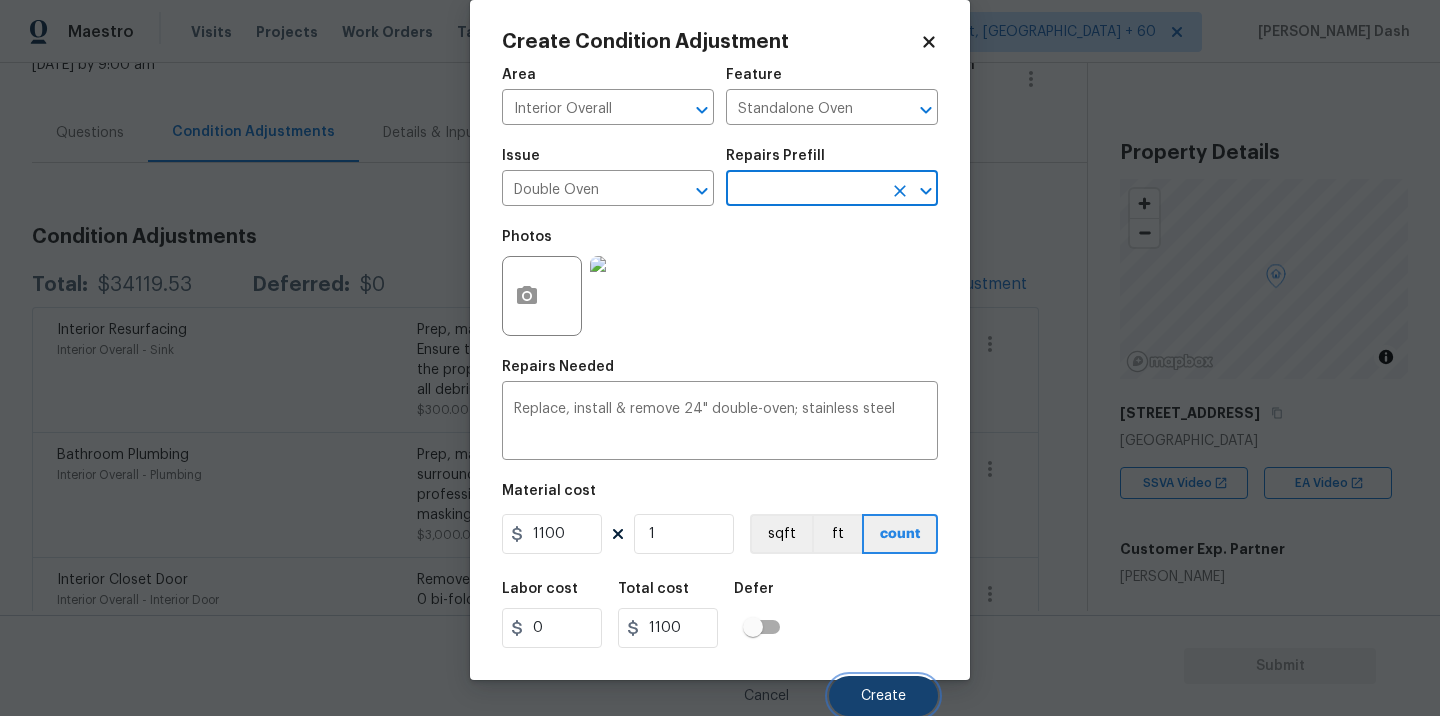 click on "Create" at bounding box center [883, 696] 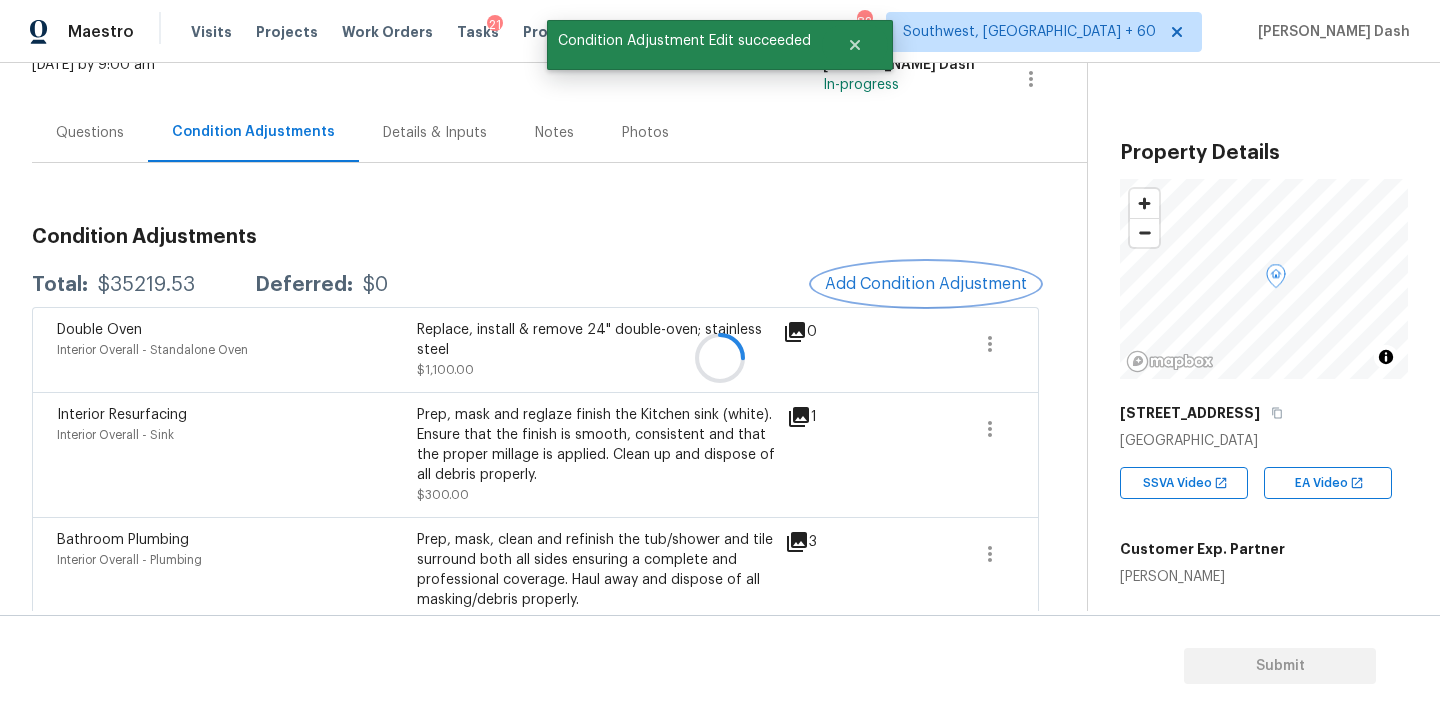 scroll, scrollTop: 0, scrollLeft: 0, axis: both 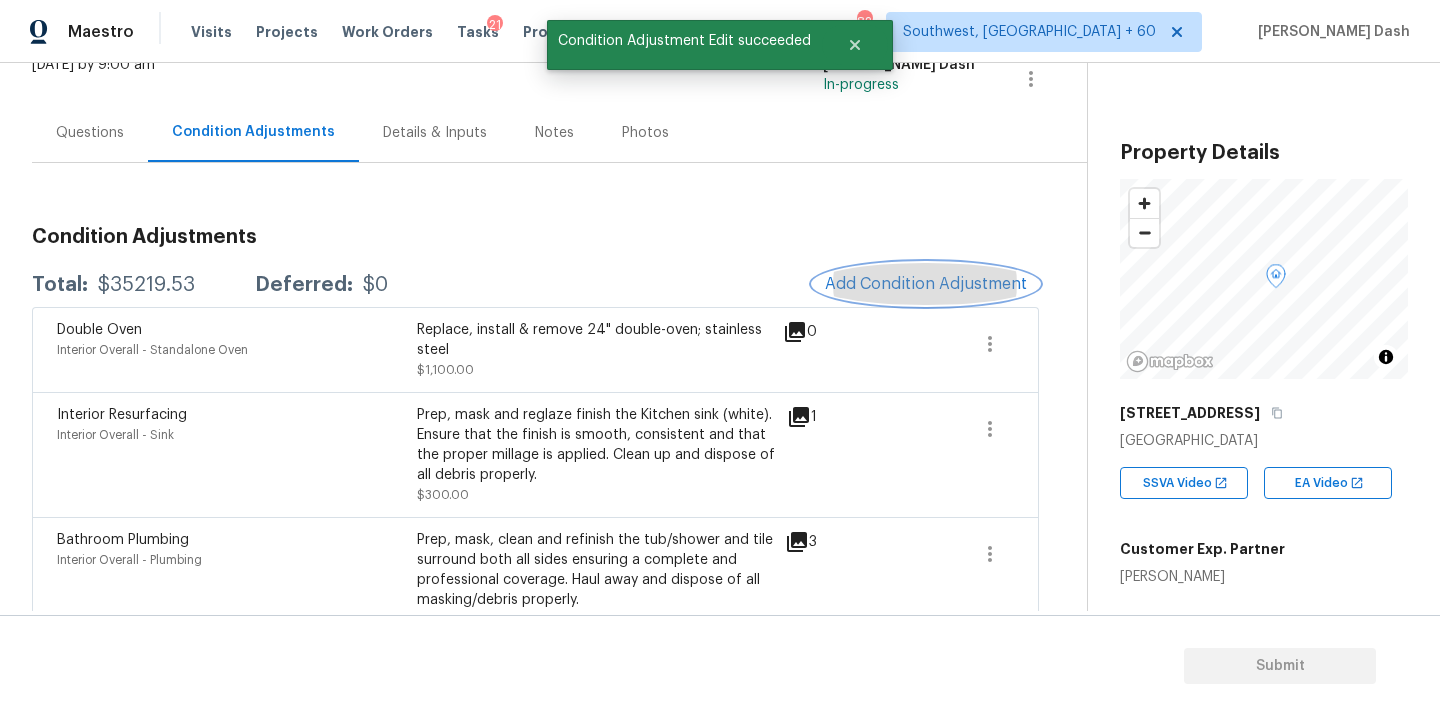 click on "Add Condition Adjustment" at bounding box center [926, 284] 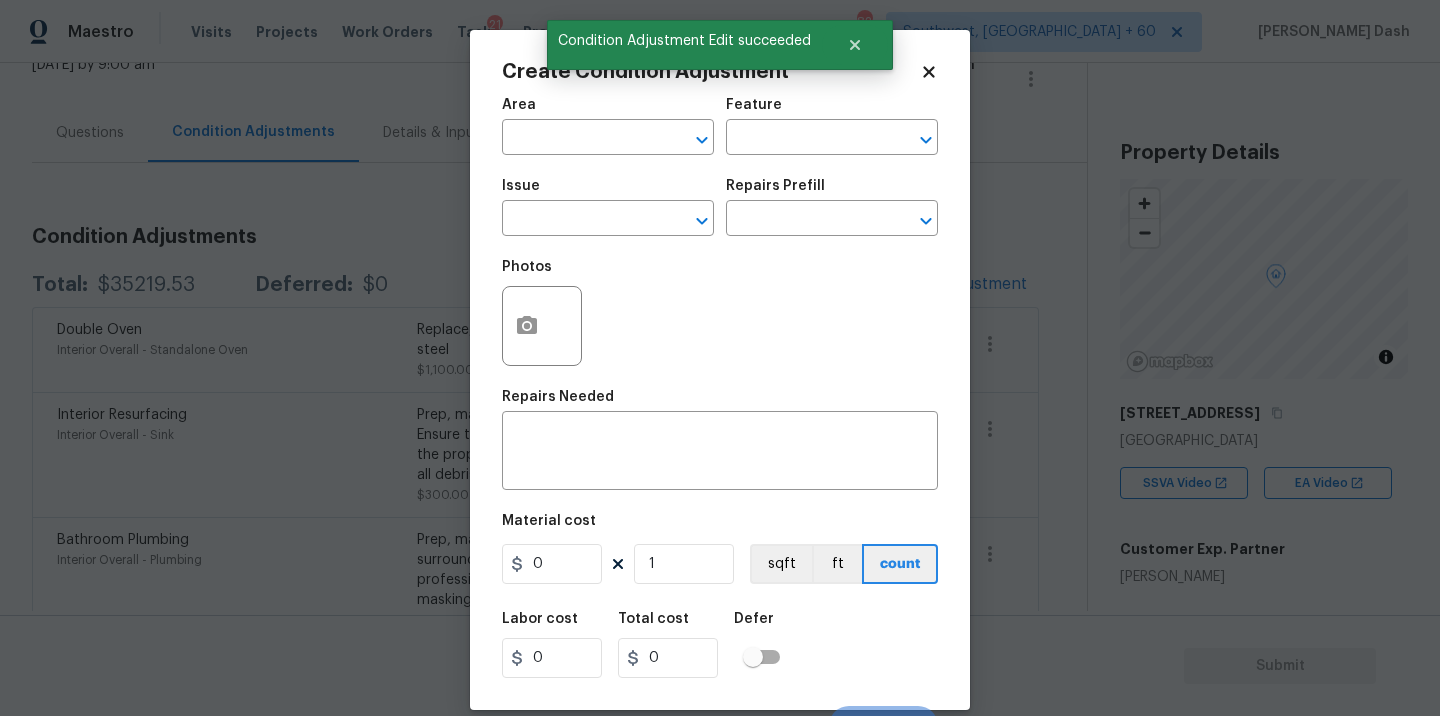 click on "Create Condition Adjustment Area ​ Feature ​ Issue ​ Repairs Prefill ​ Photos Repairs Needed x ​ Material cost 0 1 sqft ft count Labor cost 0 Total cost 0 Defer Cancel Create" at bounding box center [720, 370] 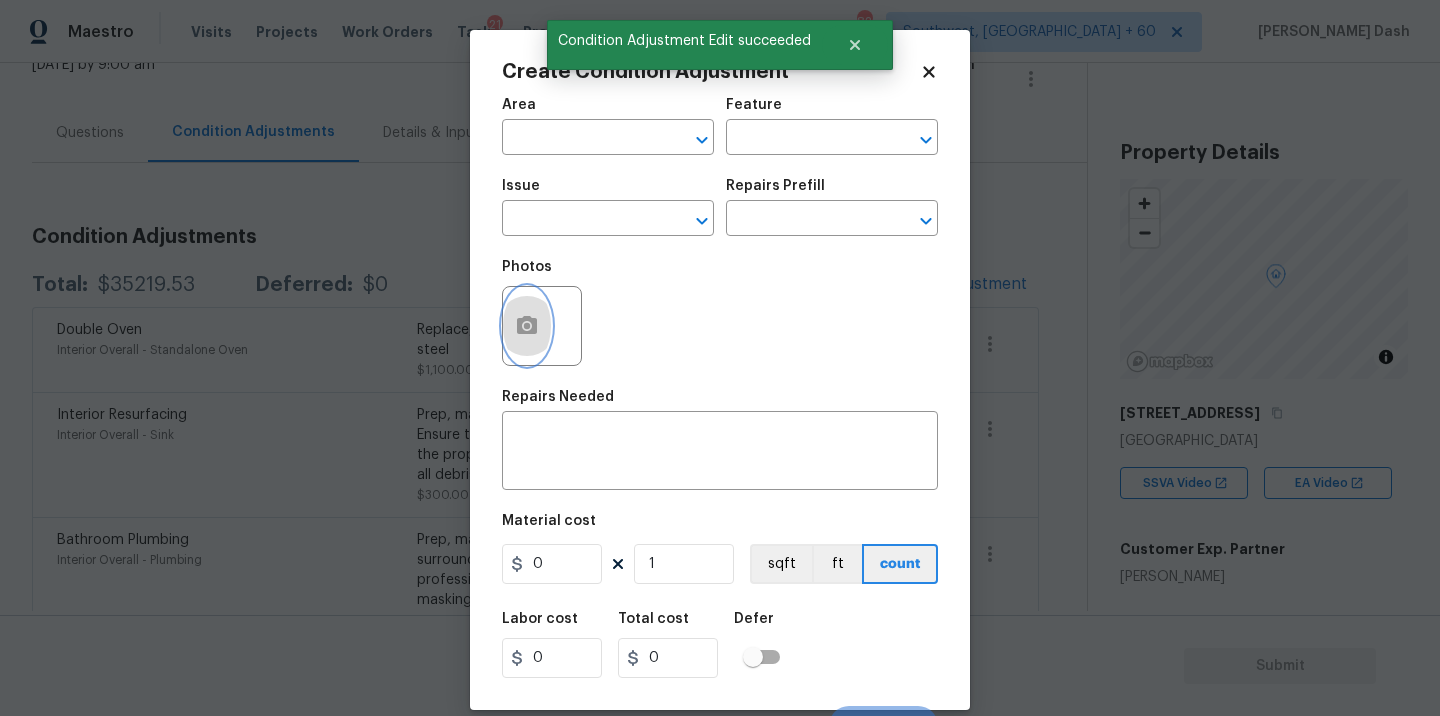 click 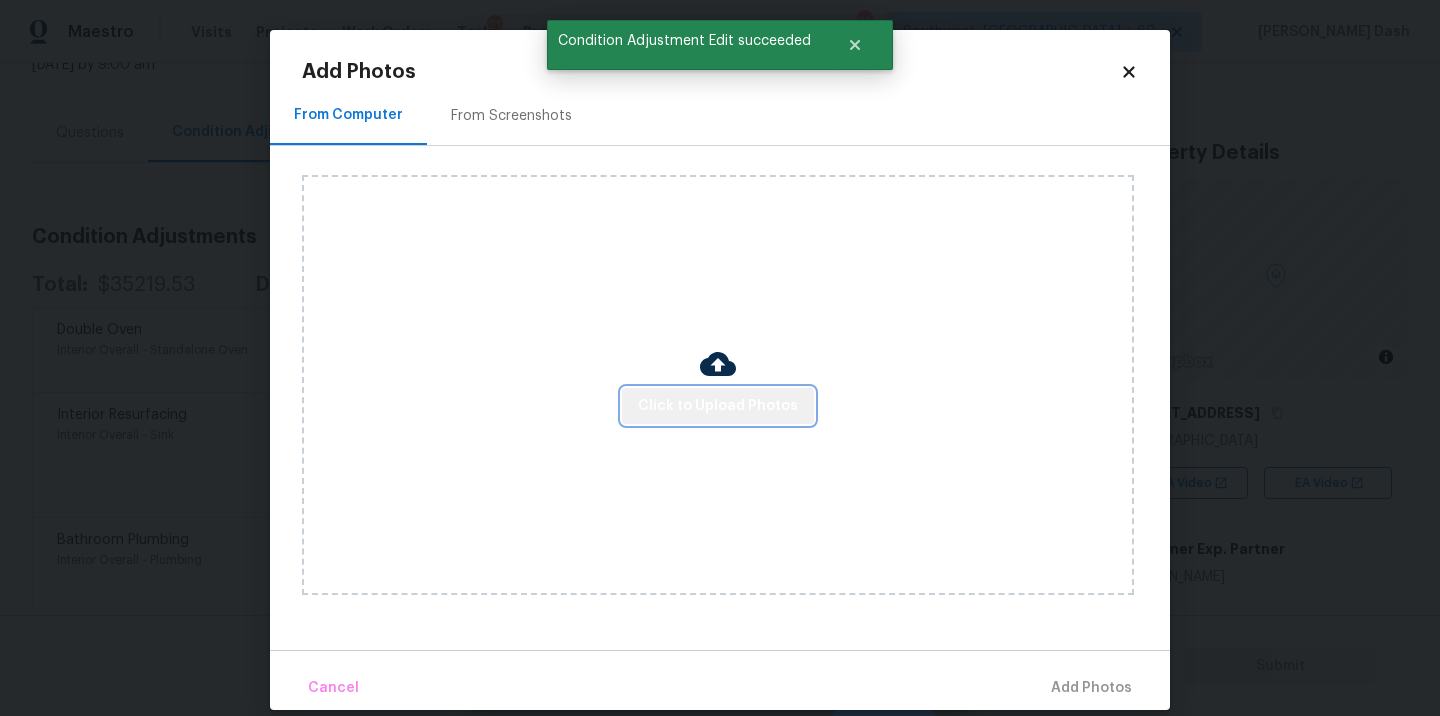 click on "Click to Upload Photos" at bounding box center [718, 406] 